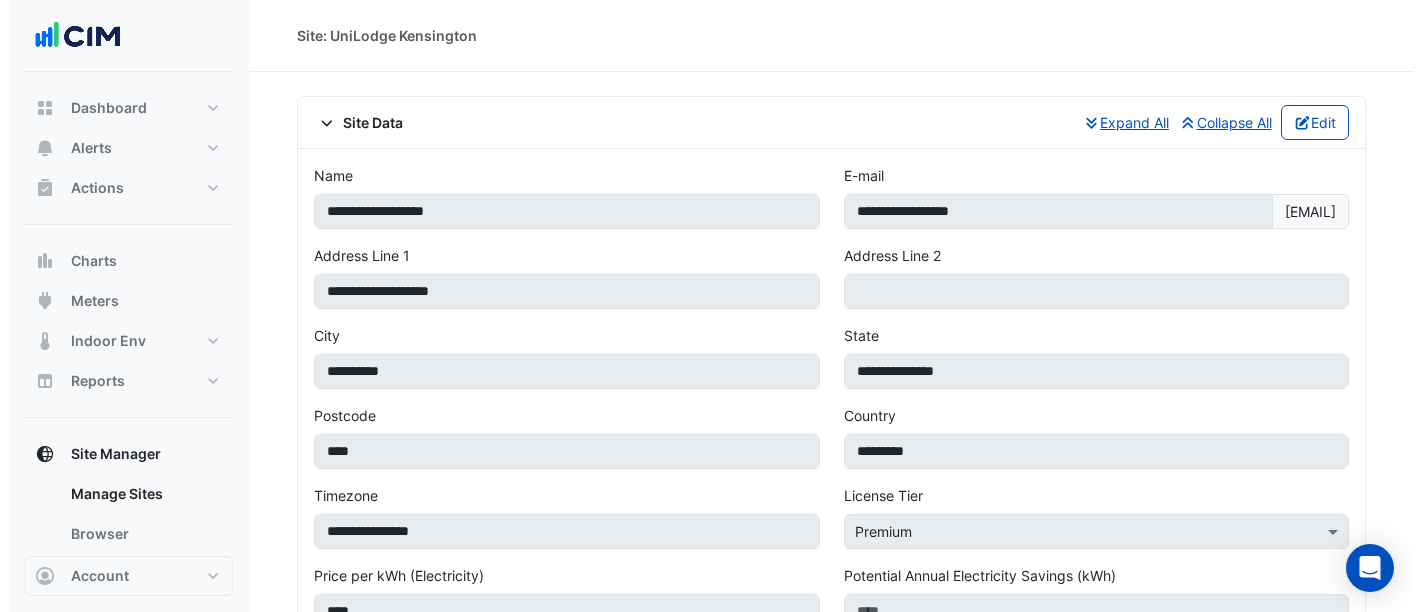 scroll, scrollTop: 0, scrollLeft: 0, axis: both 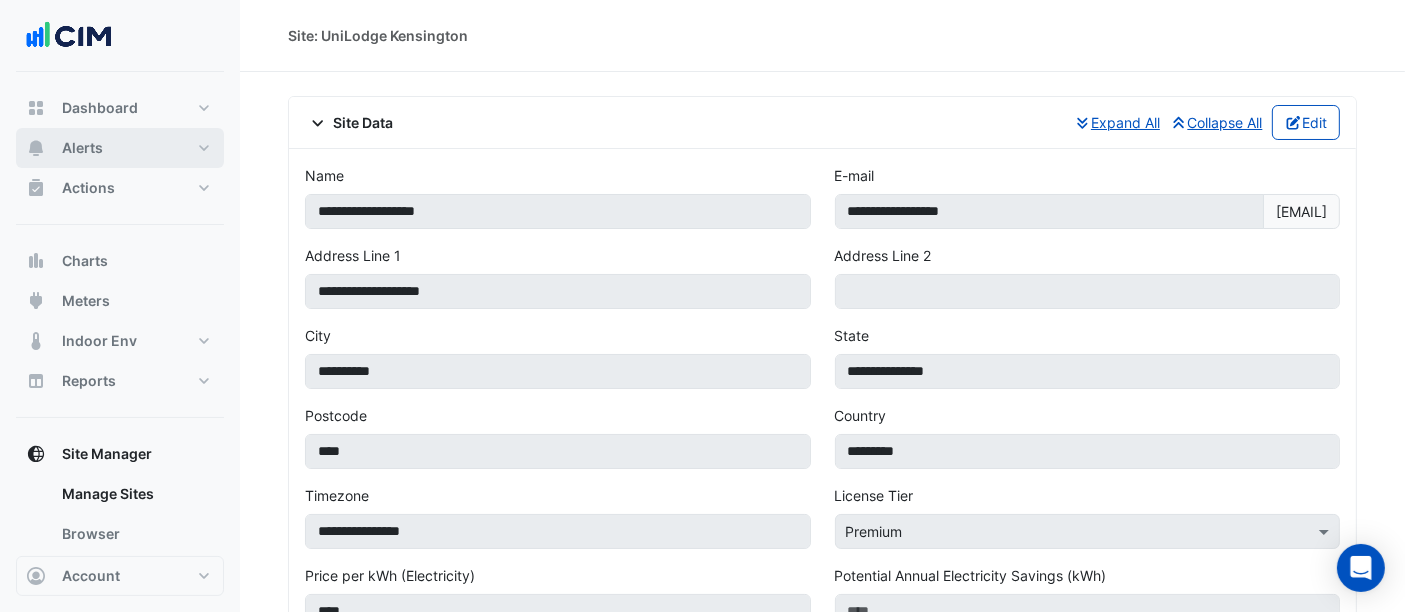 click on "Alerts" at bounding box center (120, 148) 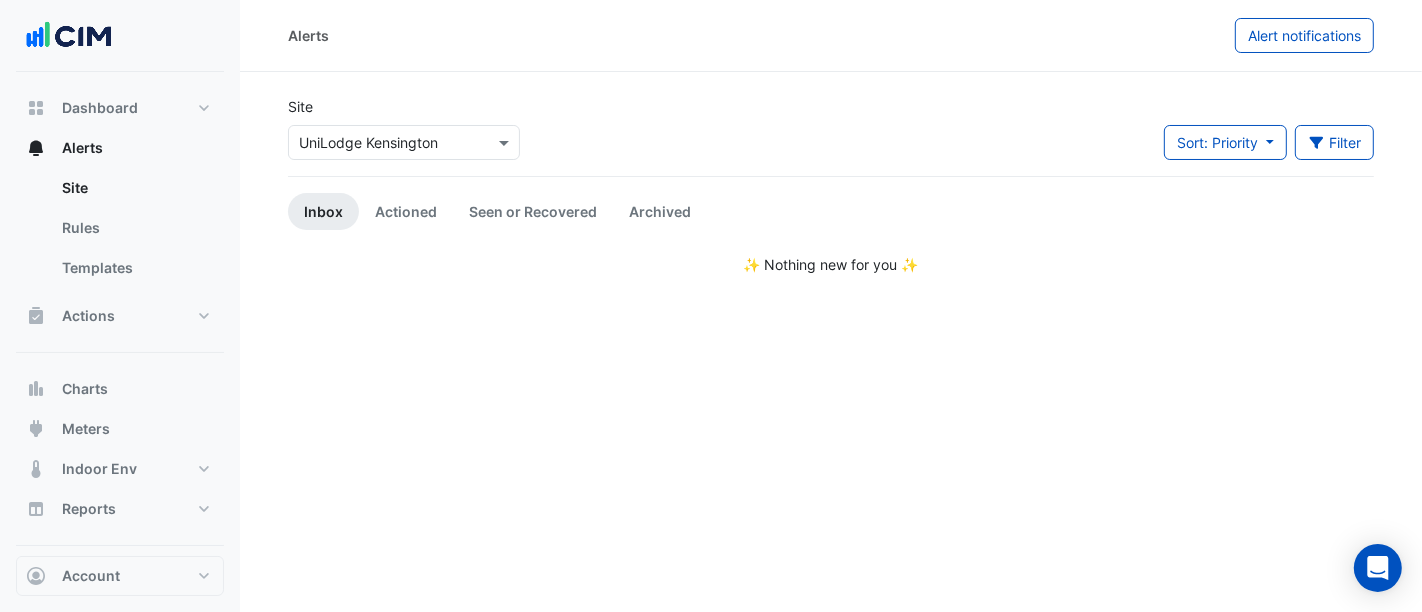 click at bounding box center (384, 143) 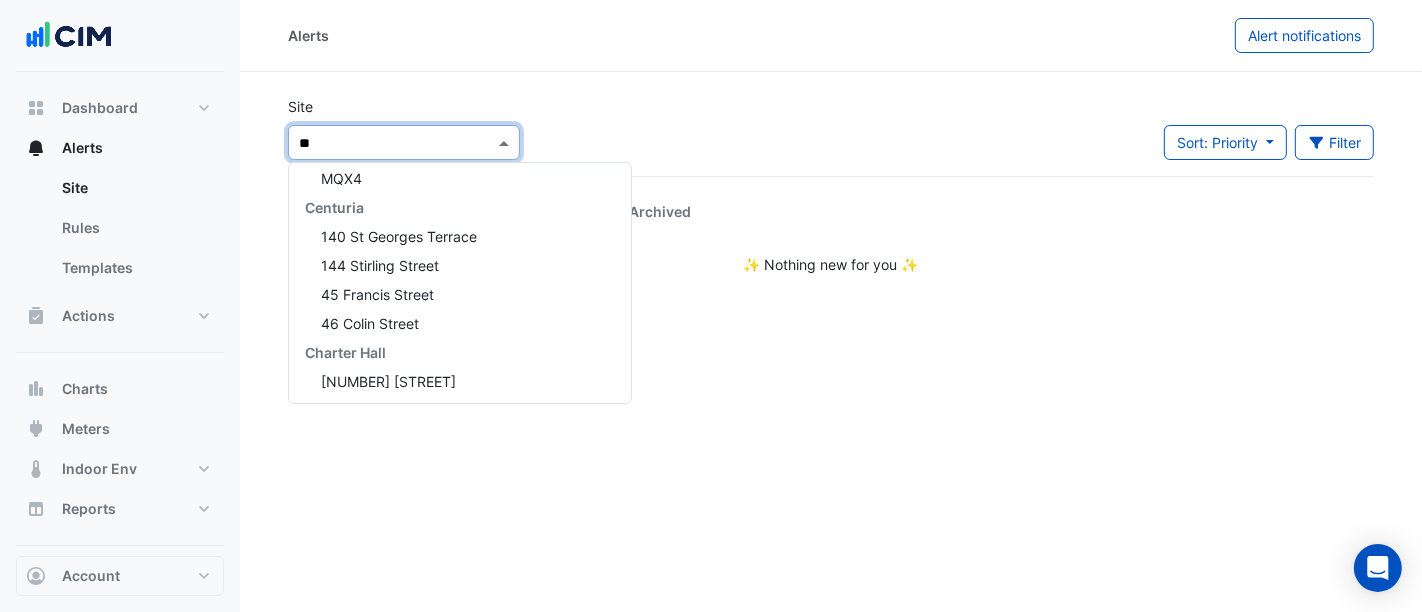 type on "***" 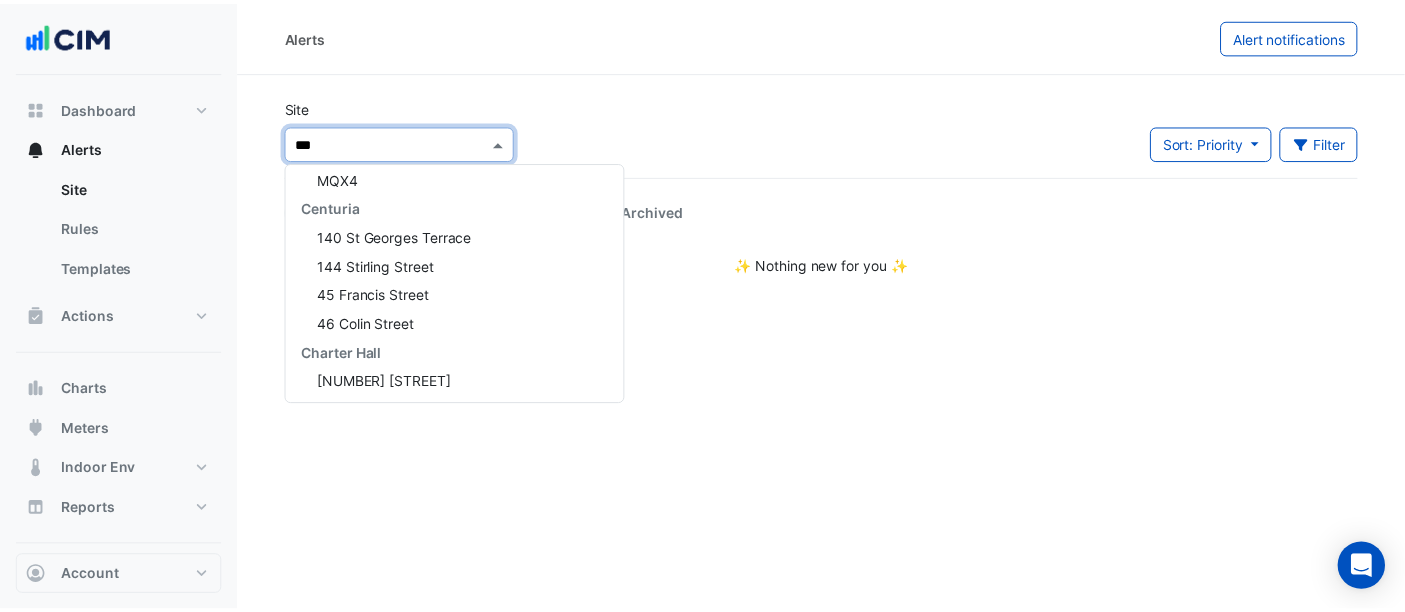 scroll, scrollTop: 65, scrollLeft: 0, axis: vertical 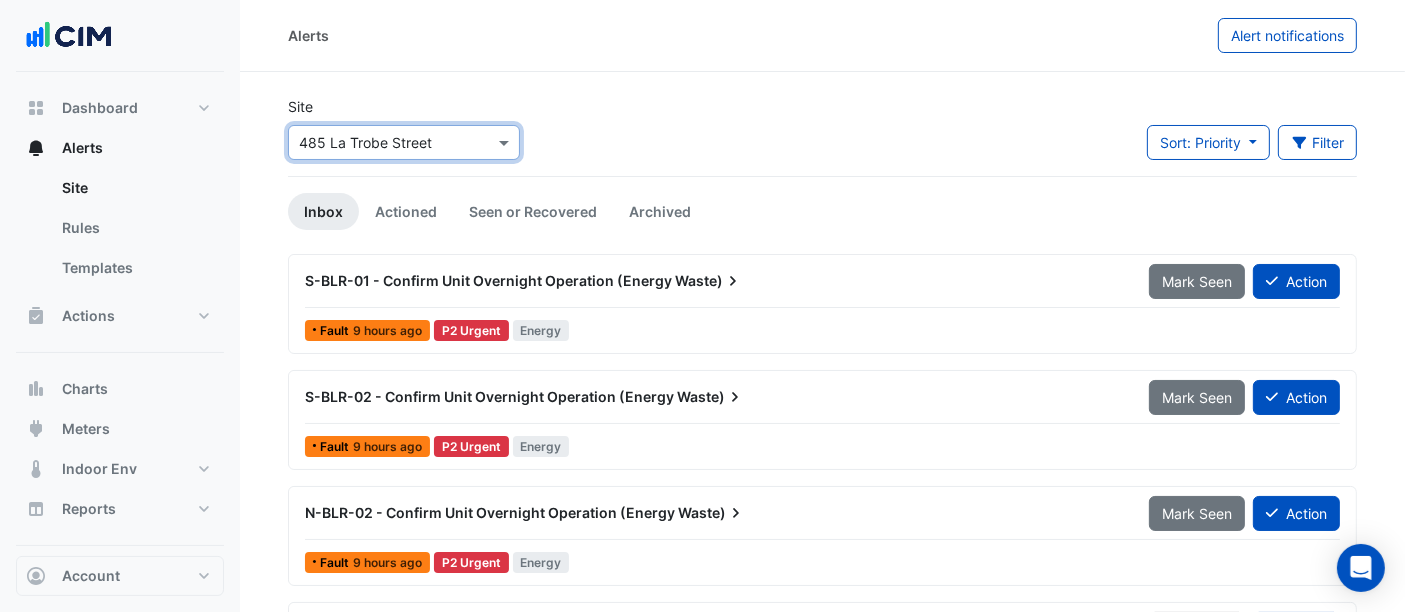 click at bounding box center (384, 143) 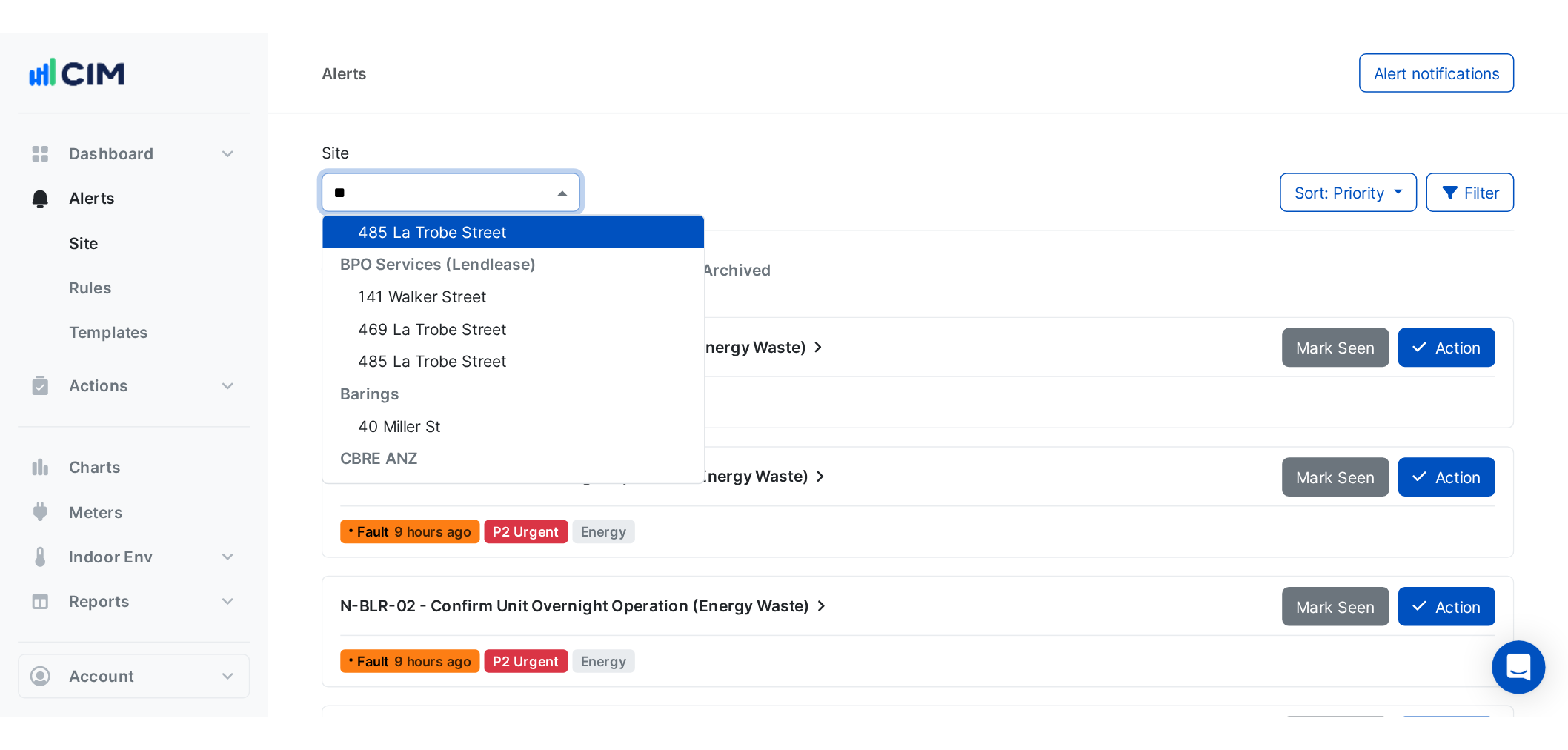 scroll, scrollTop: 27, scrollLeft: 0, axis: vertical 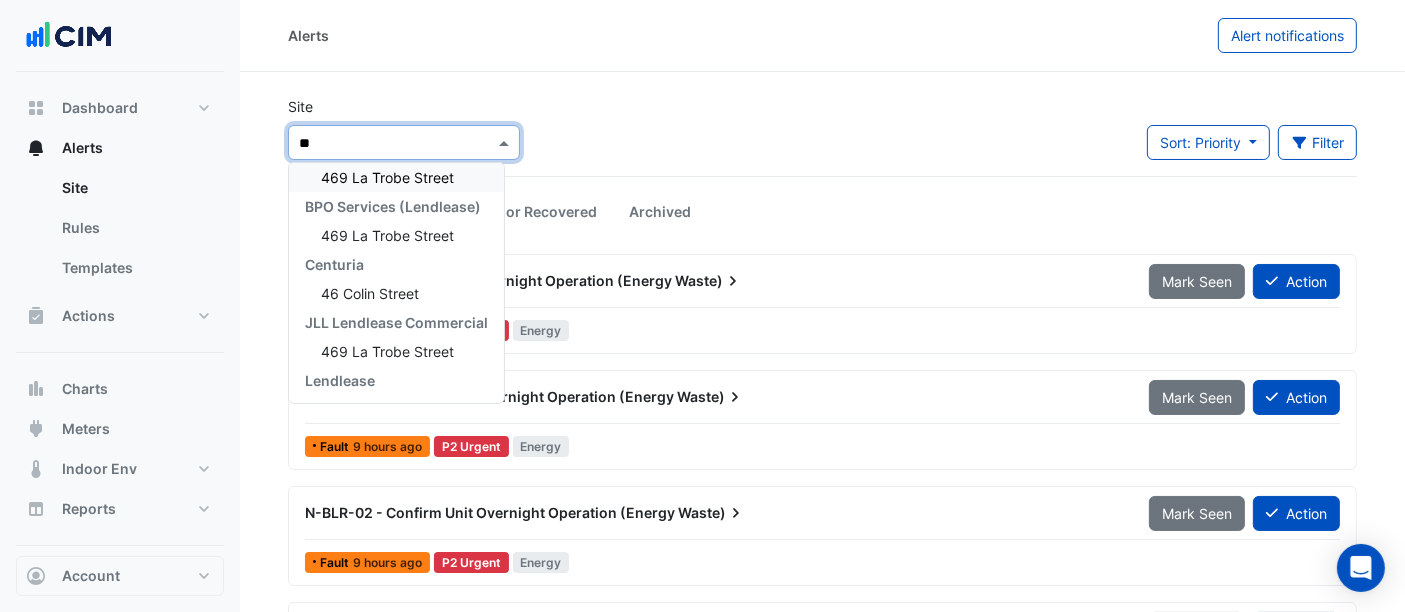 type on "***" 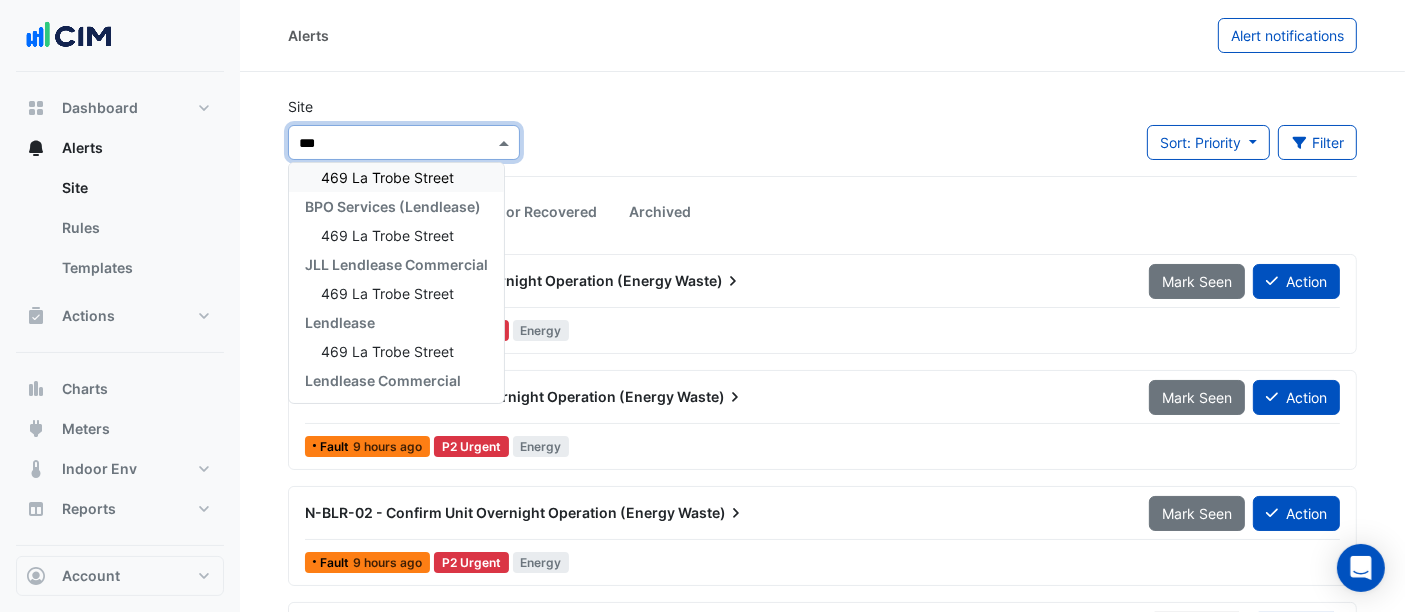 click on "469 La Trobe Street" at bounding box center [387, 177] 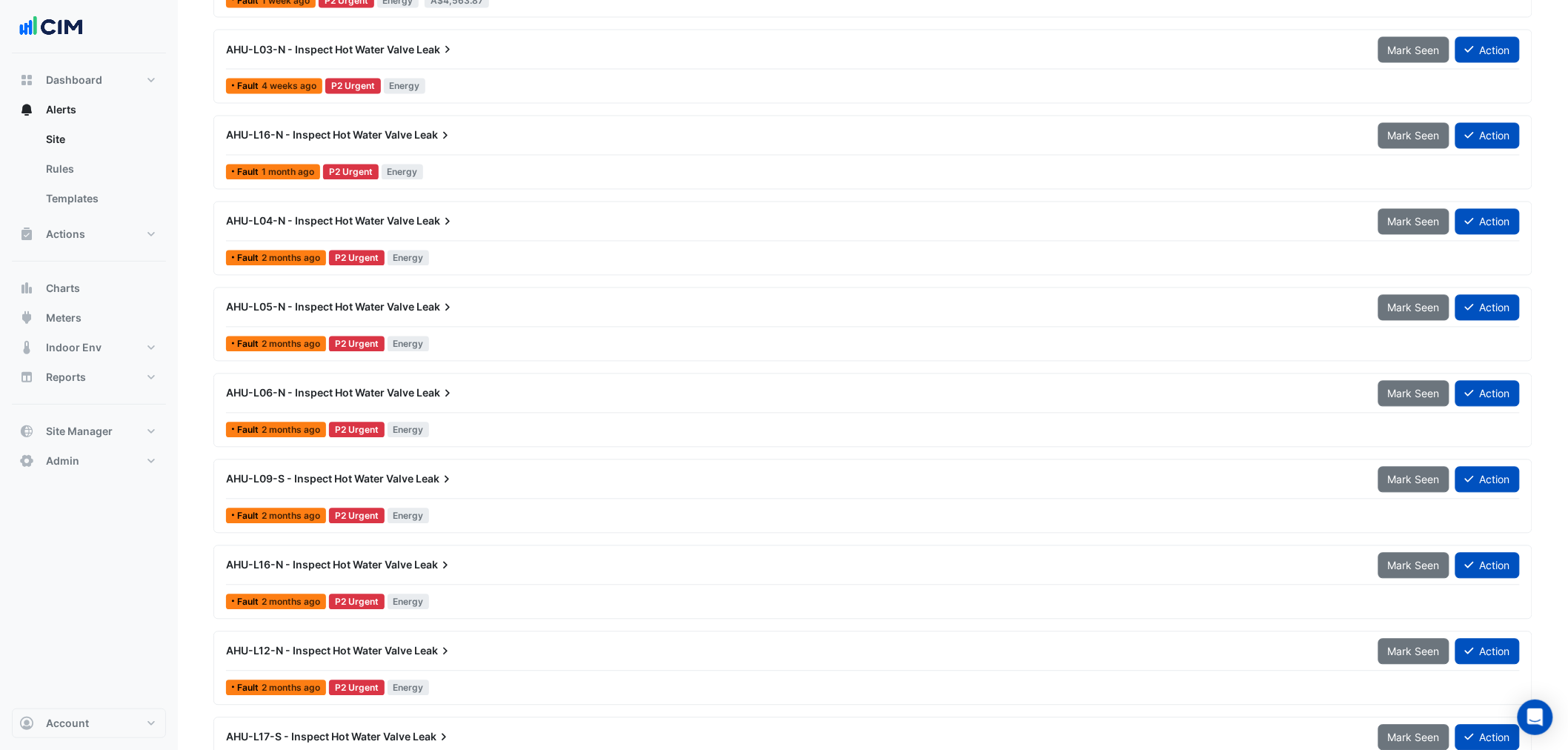 scroll, scrollTop: 1208, scrollLeft: 0, axis: vertical 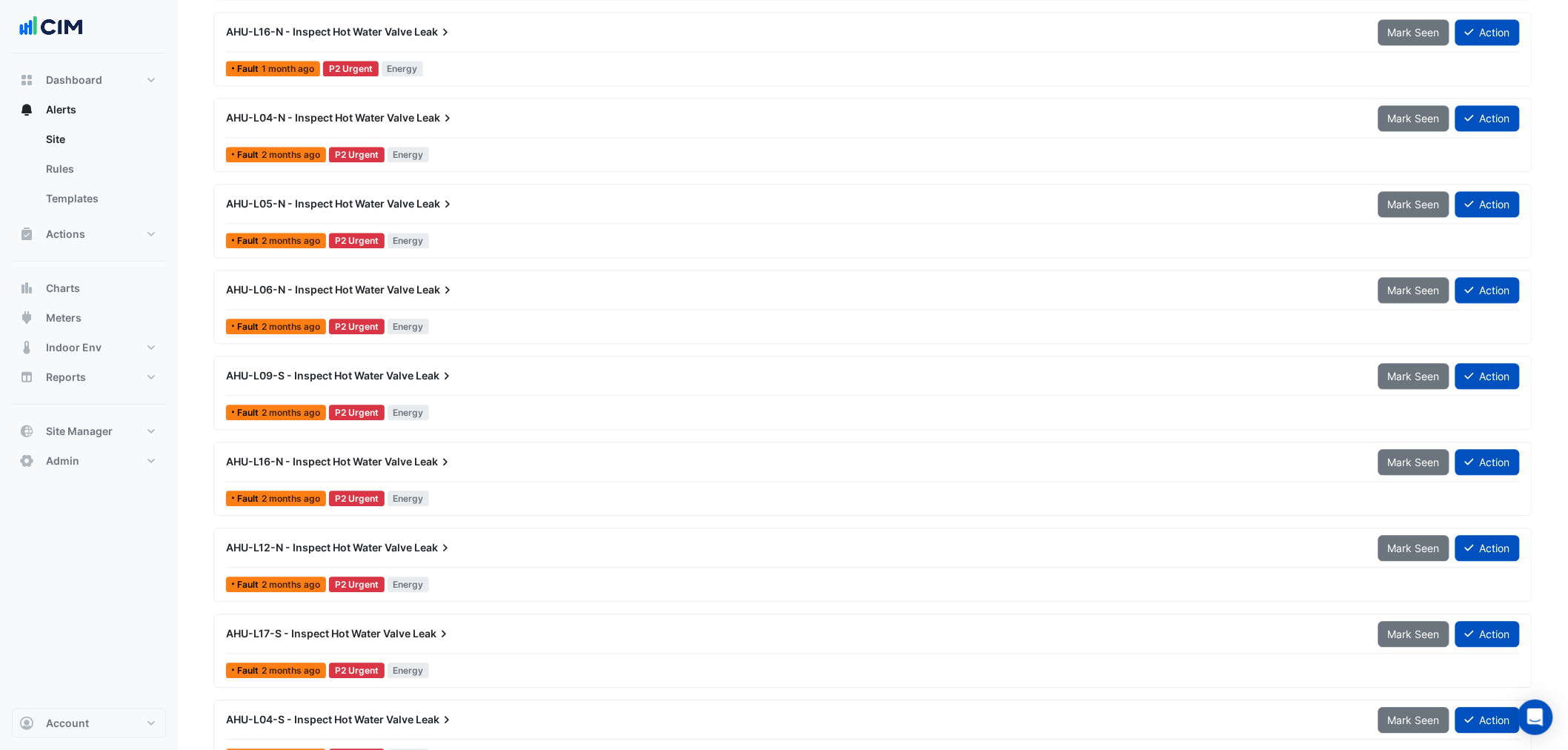 click on "AHU-L05-N - Inspect Hot Water Valve" at bounding box center (320, 203) 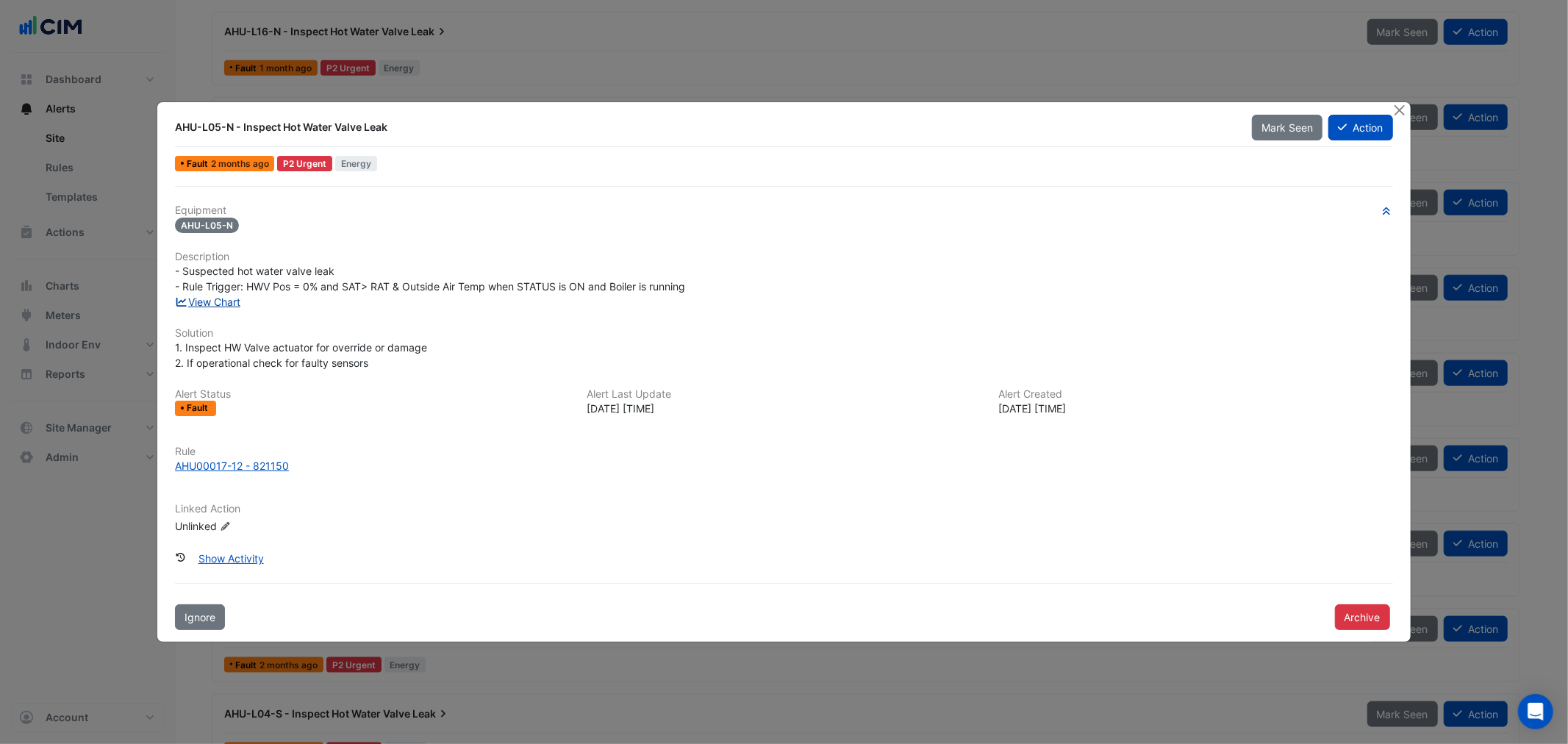 drag, startPoint x: 210, startPoint y: 298, endPoint x: 248, endPoint y: 282, distance: 41.23106 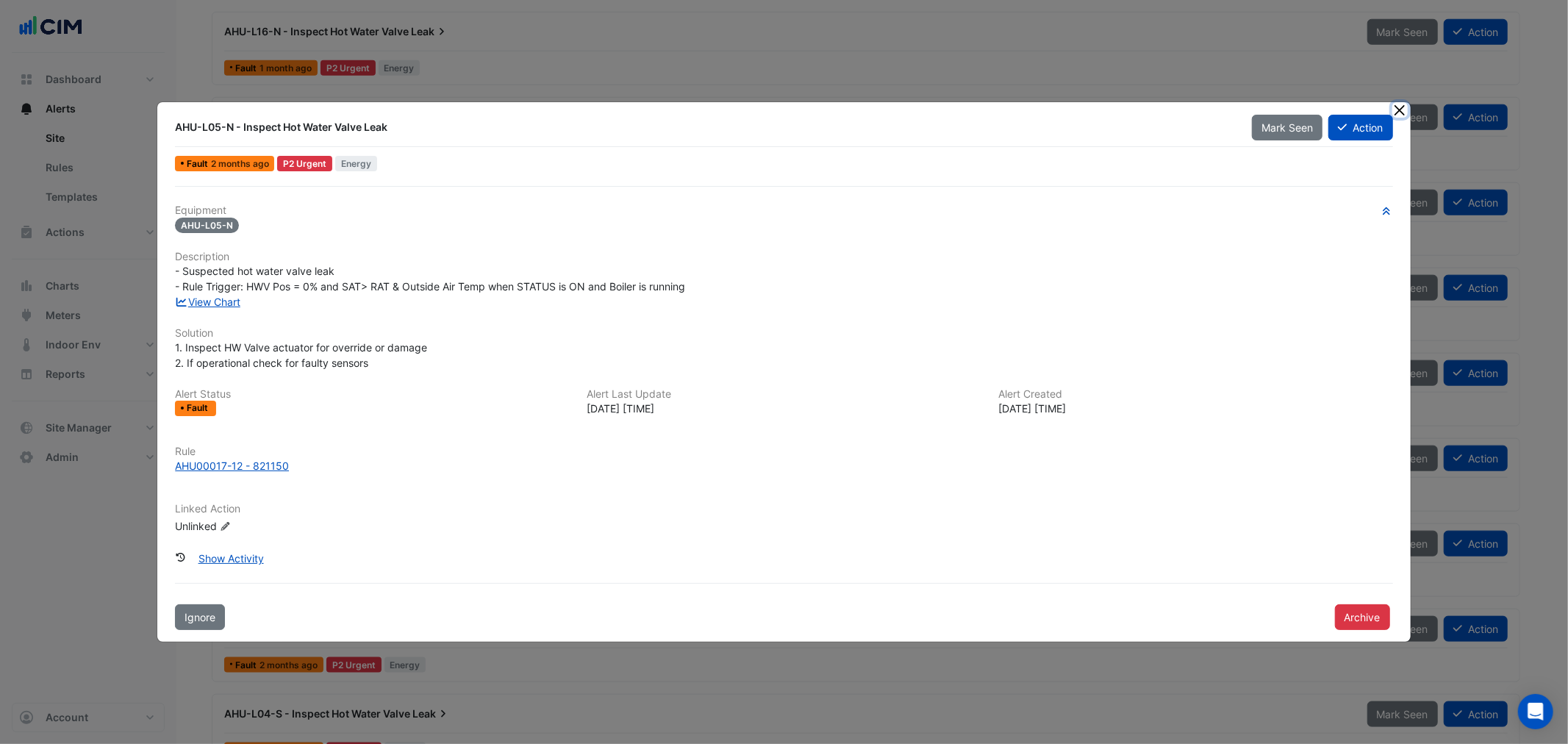 click 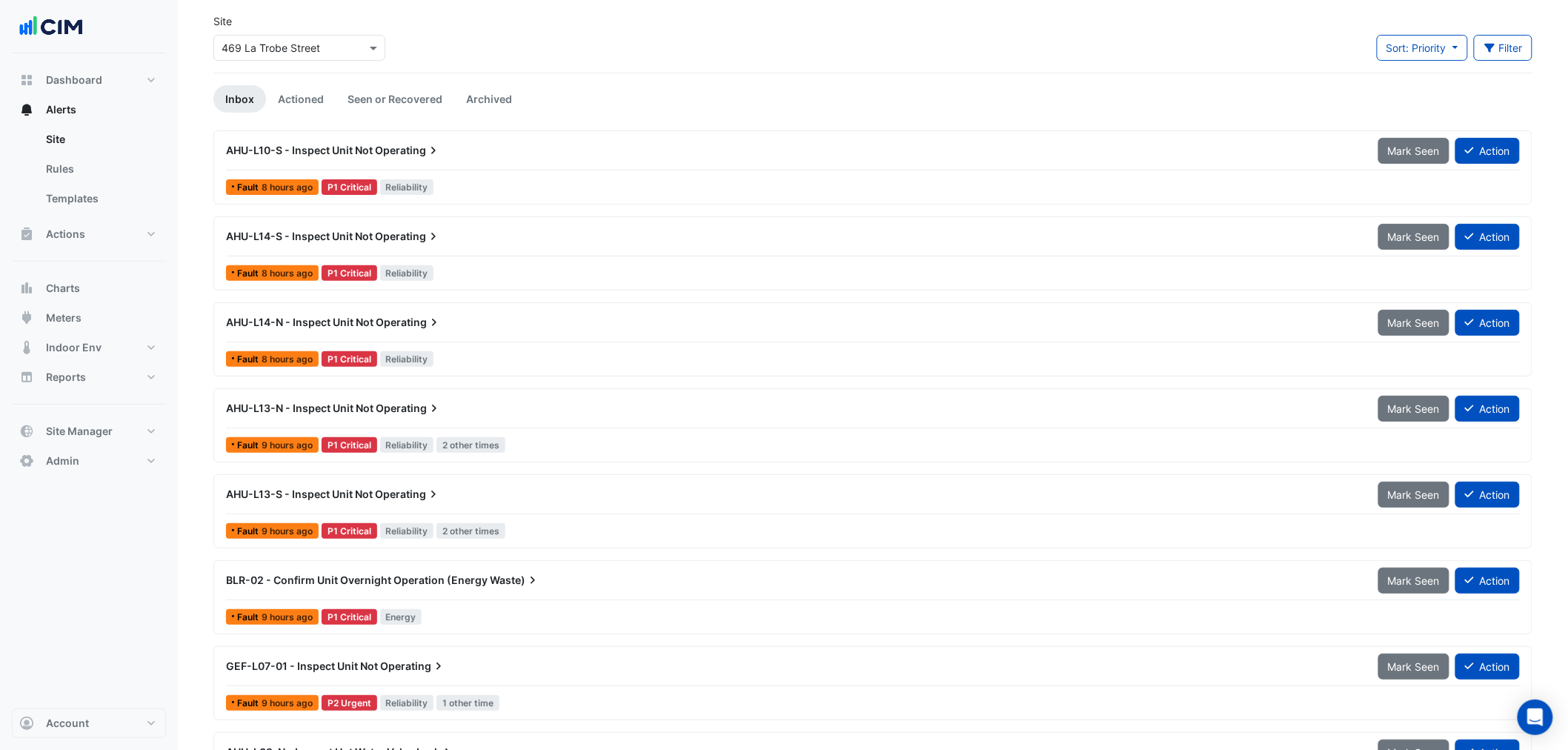 scroll, scrollTop: 0, scrollLeft: 0, axis: both 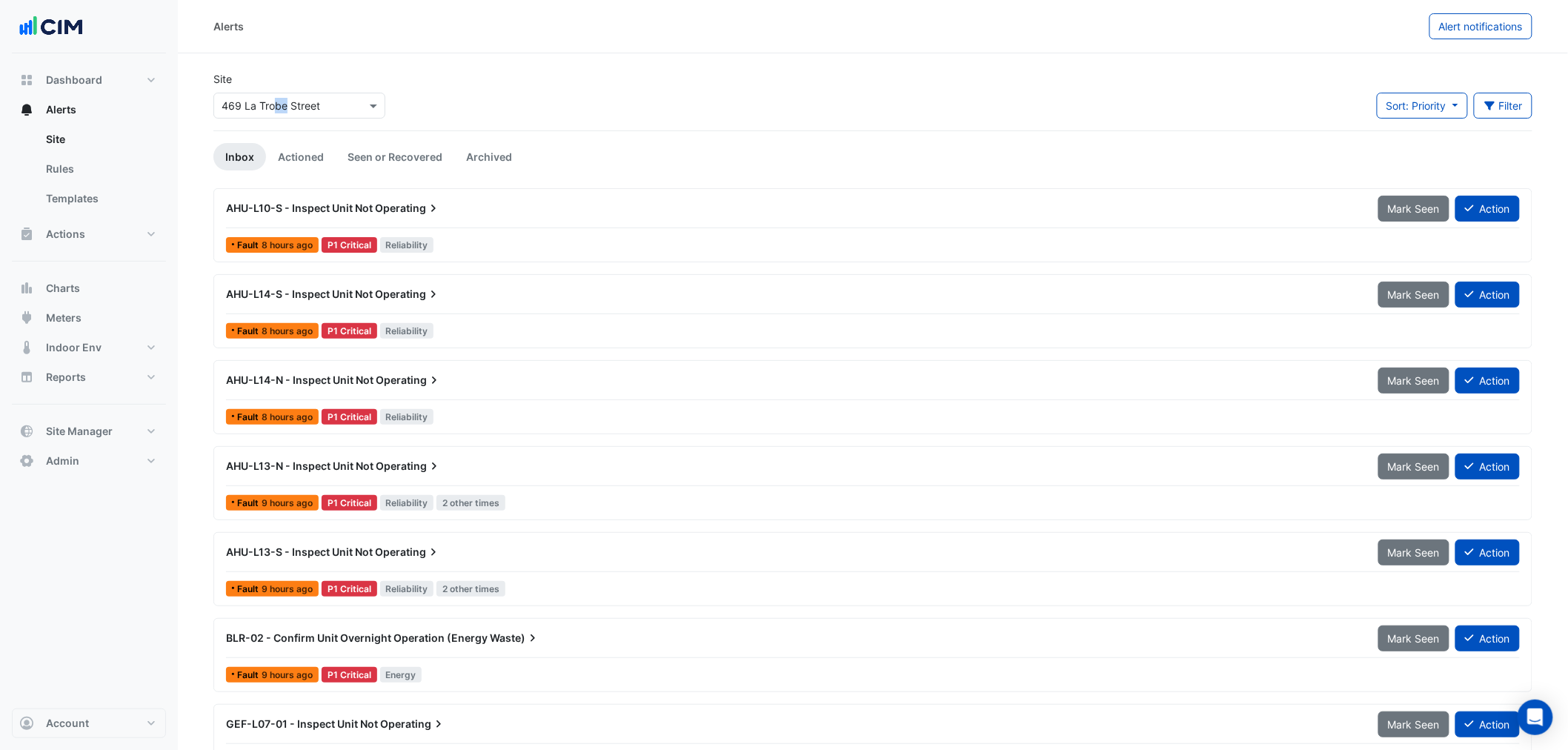 click on "Site
Select a Site × [NUMBER] [STREET]" 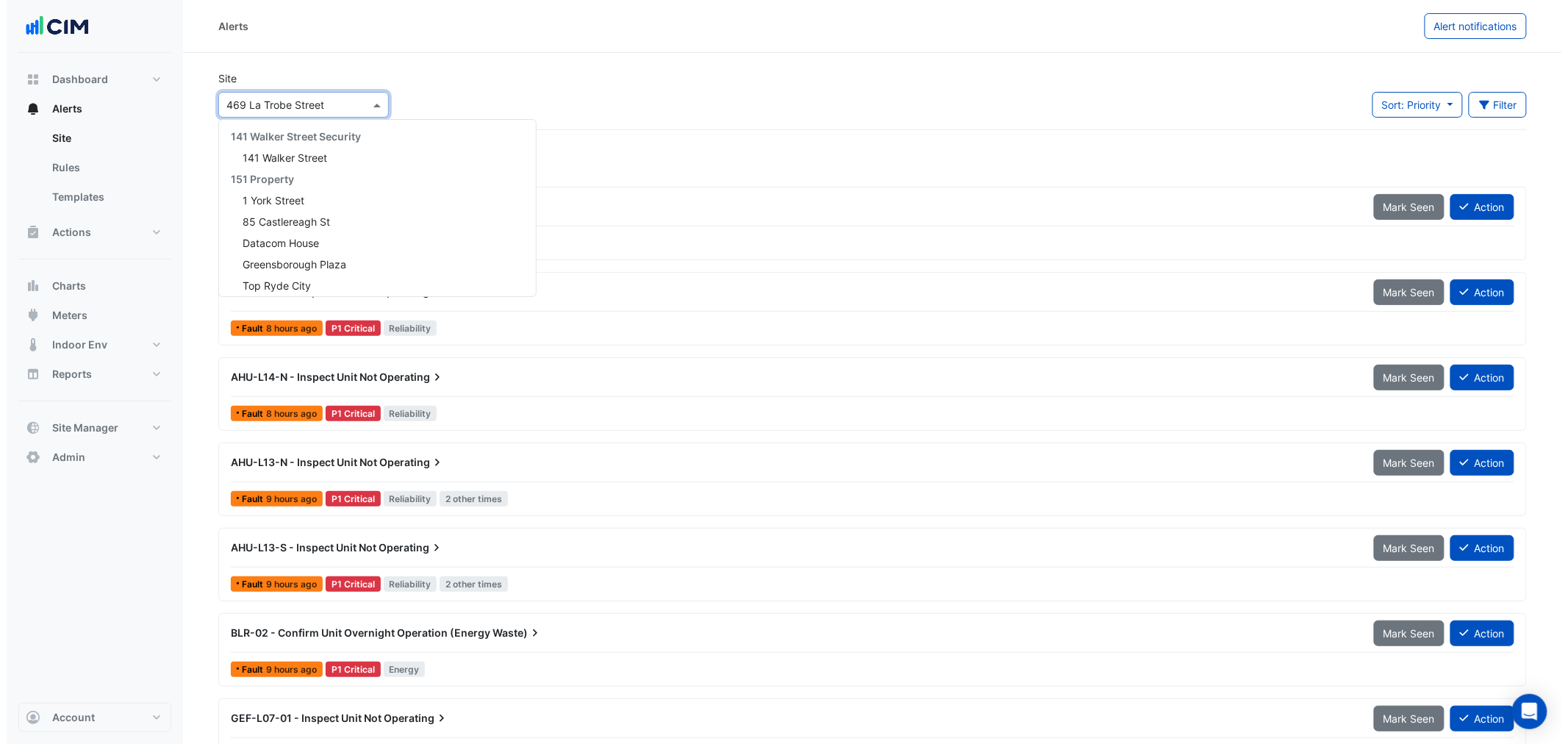 scroll, scrollTop: 1326, scrollLeft: 0, axis: vertical 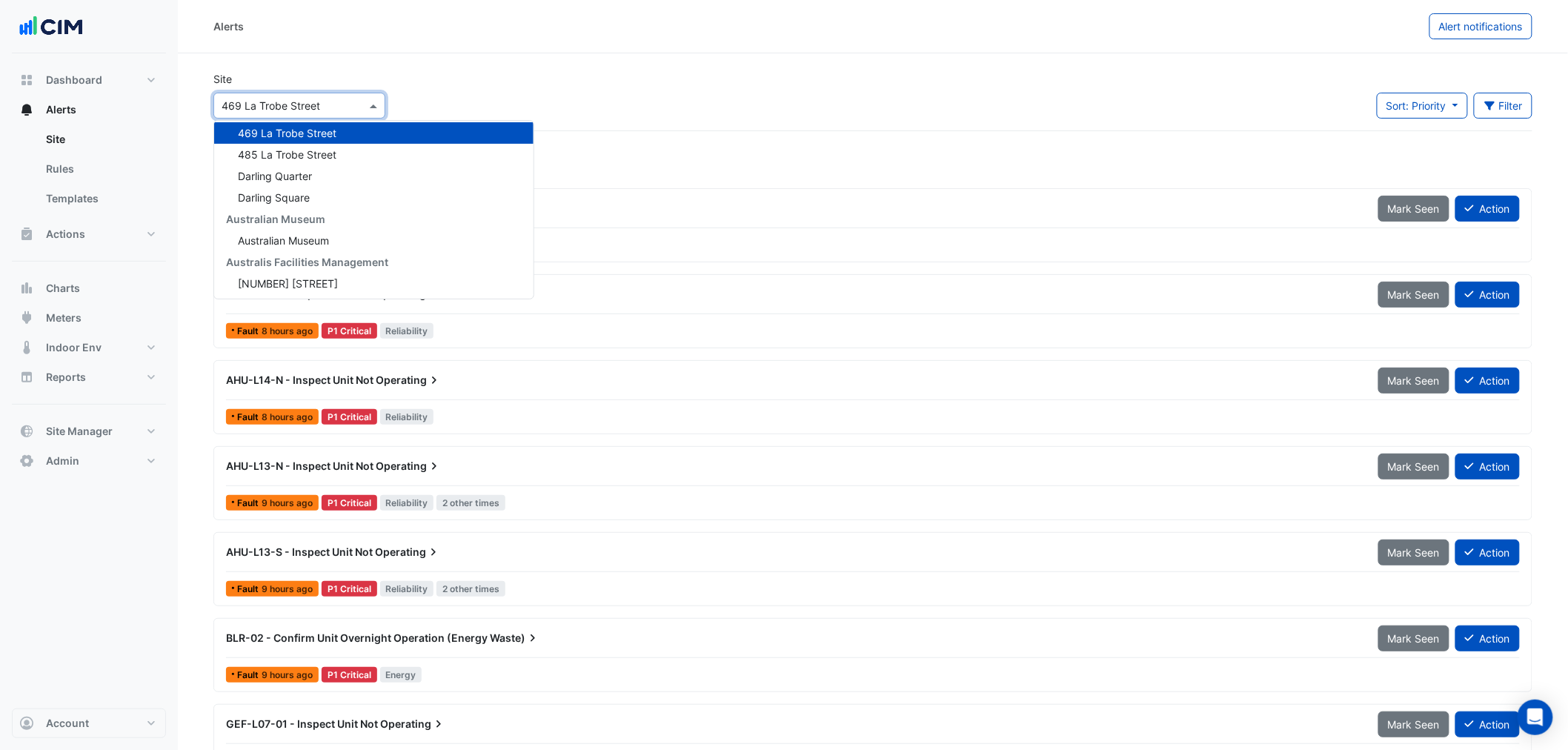 click at bounding box center (285, 106) 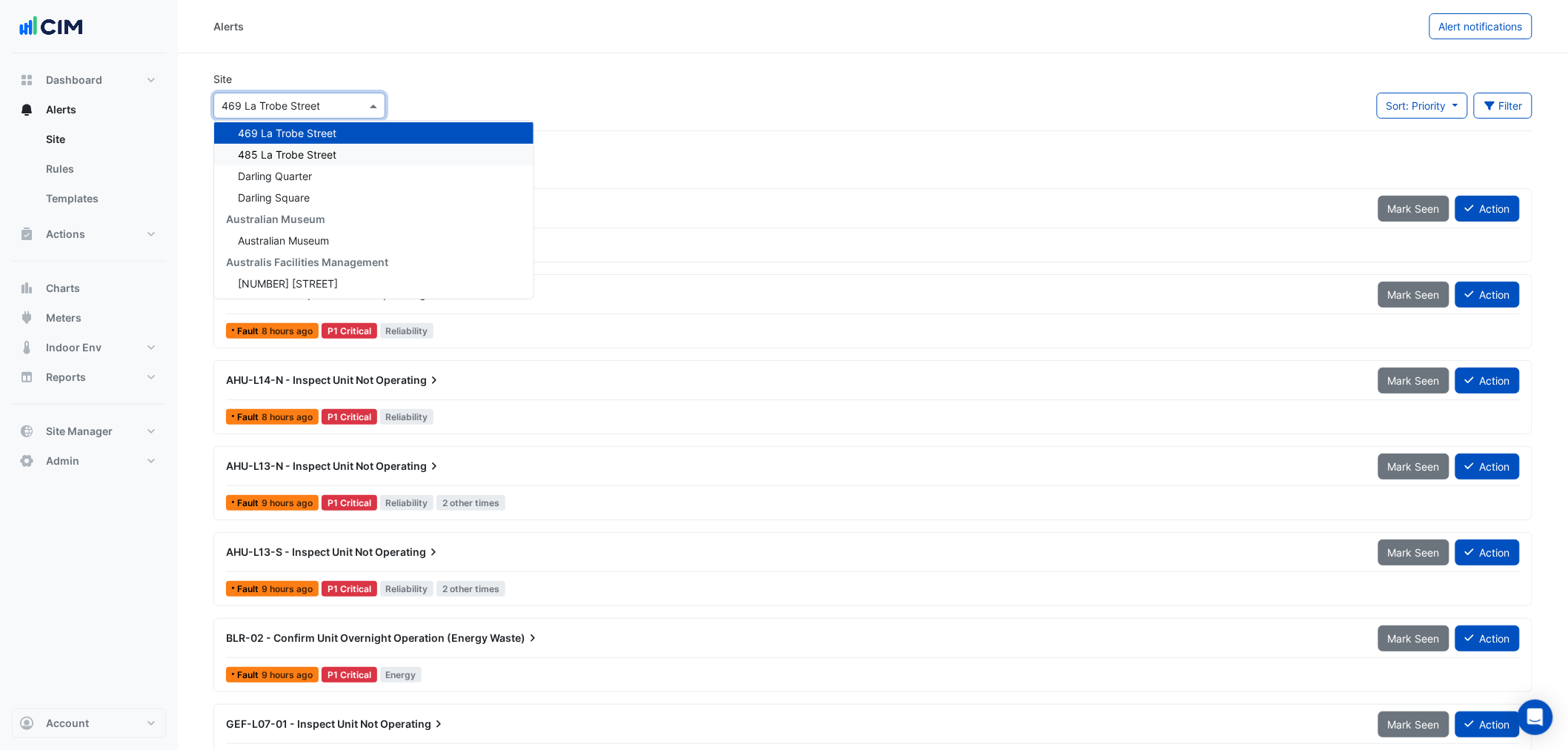 click on "485 La Trobe Street" at bounding box center (287, 154) 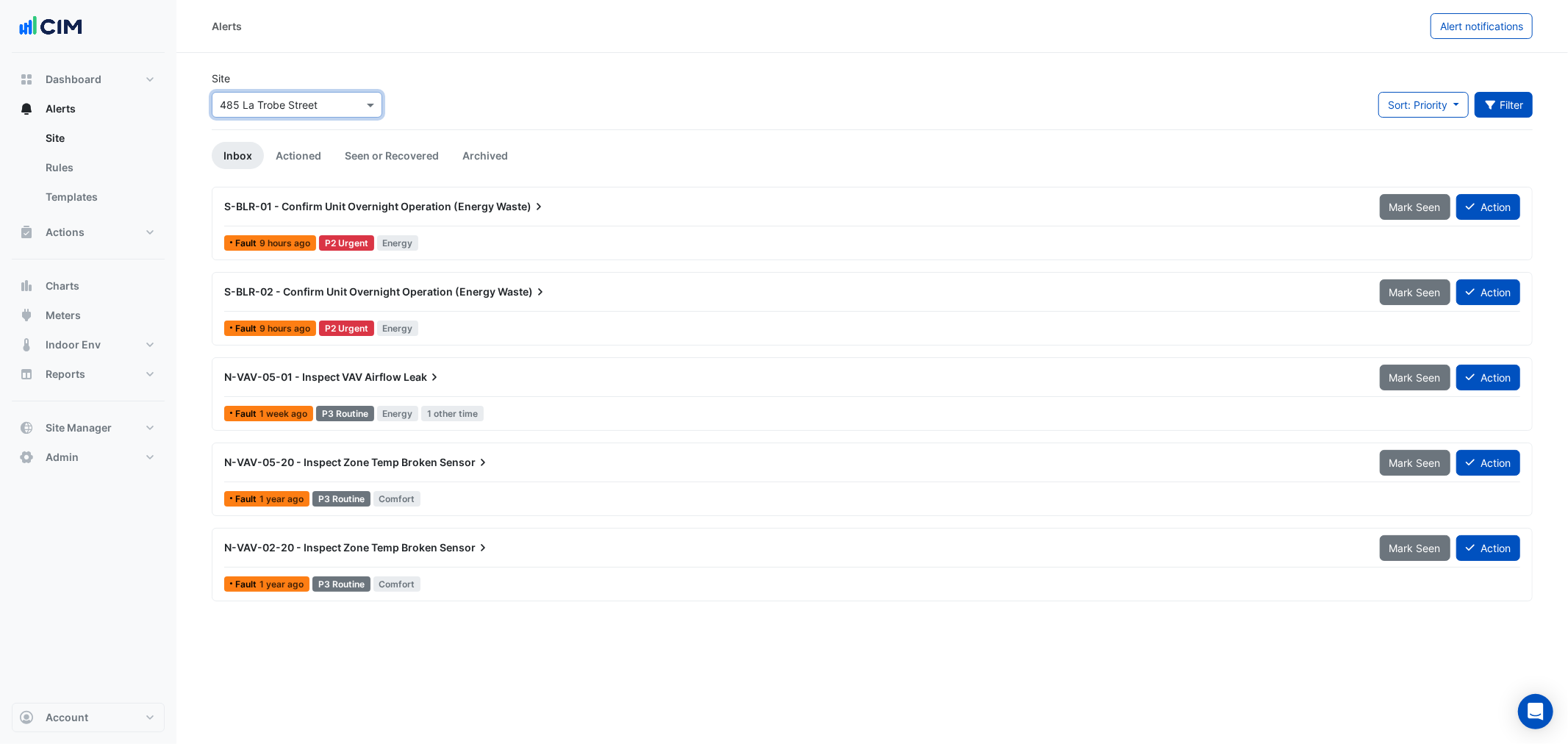 click on "Filter" 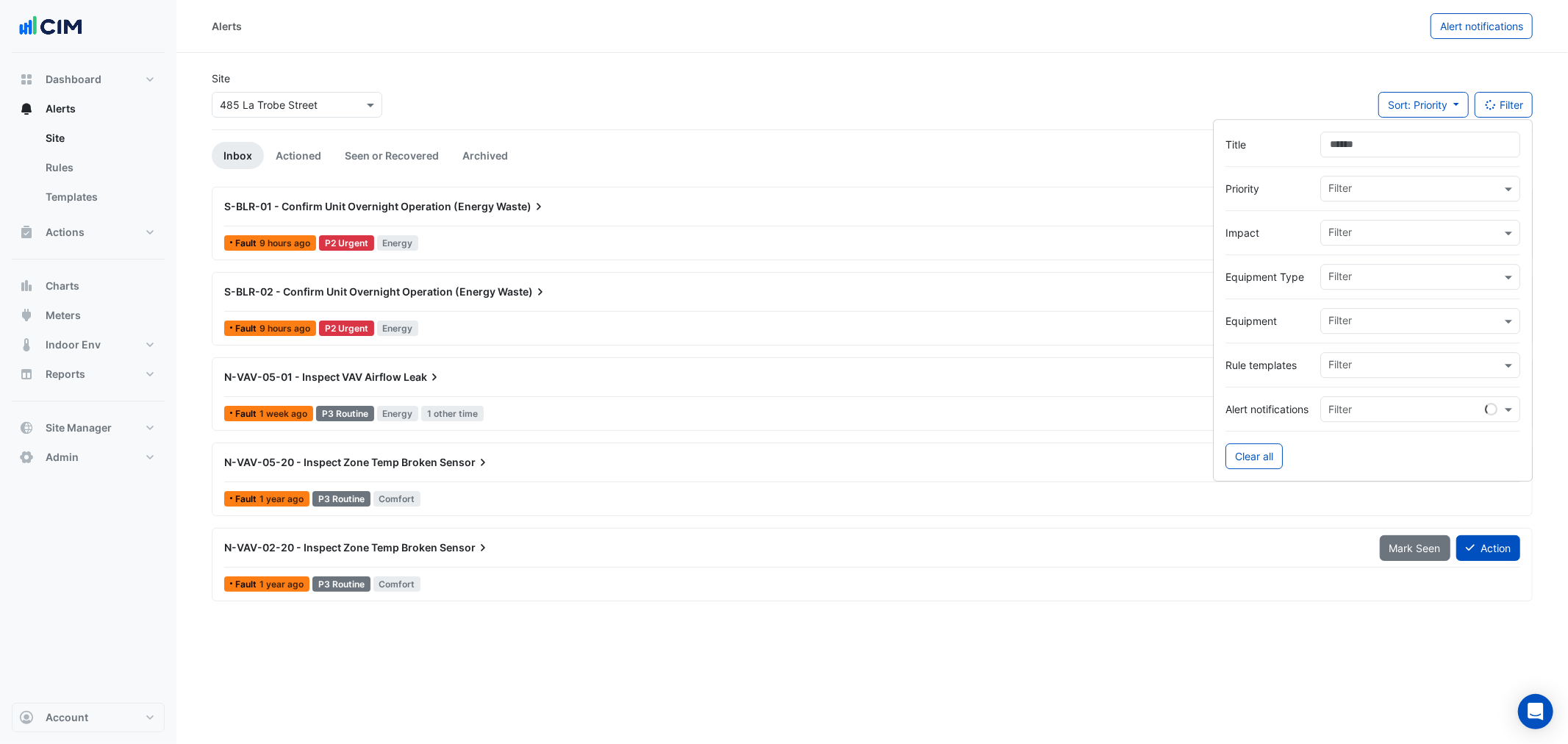 click at bounding box center (1406, 409) 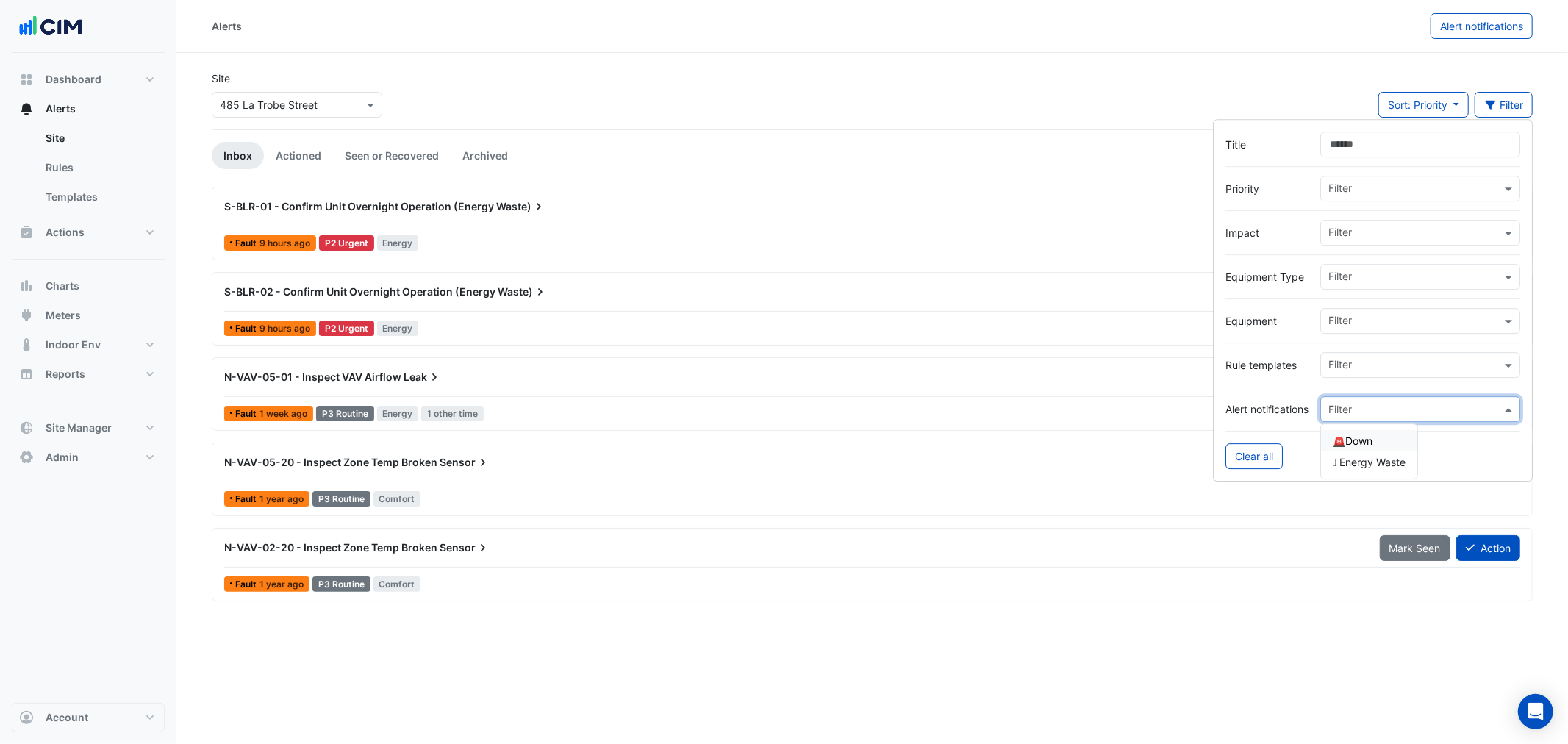 click on "🚨Down" at bounding box center (1369, 440) 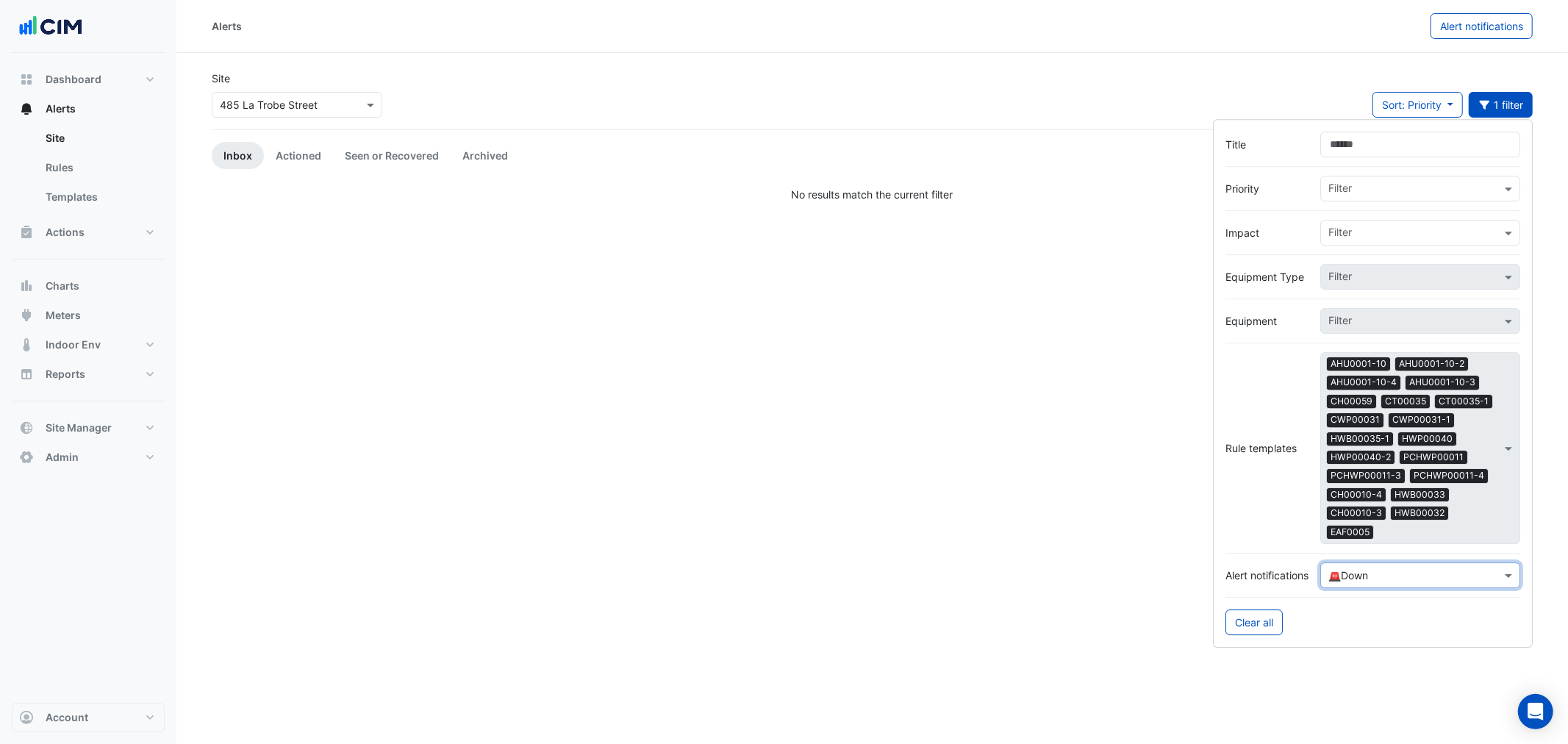 click at bounding box center (1406, 576) 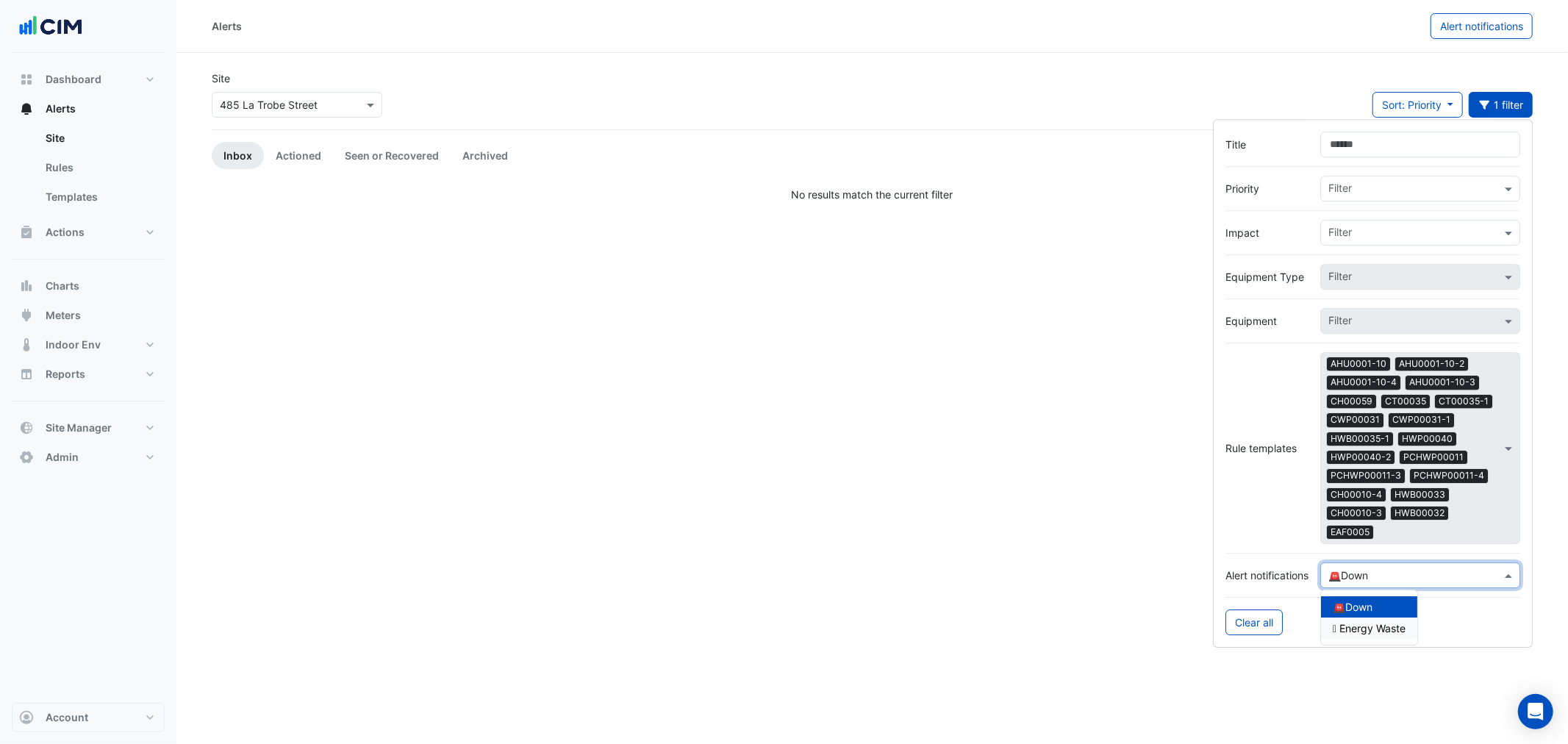 click on "🪫 Energy Waste" at bounding box center [1369, 629] 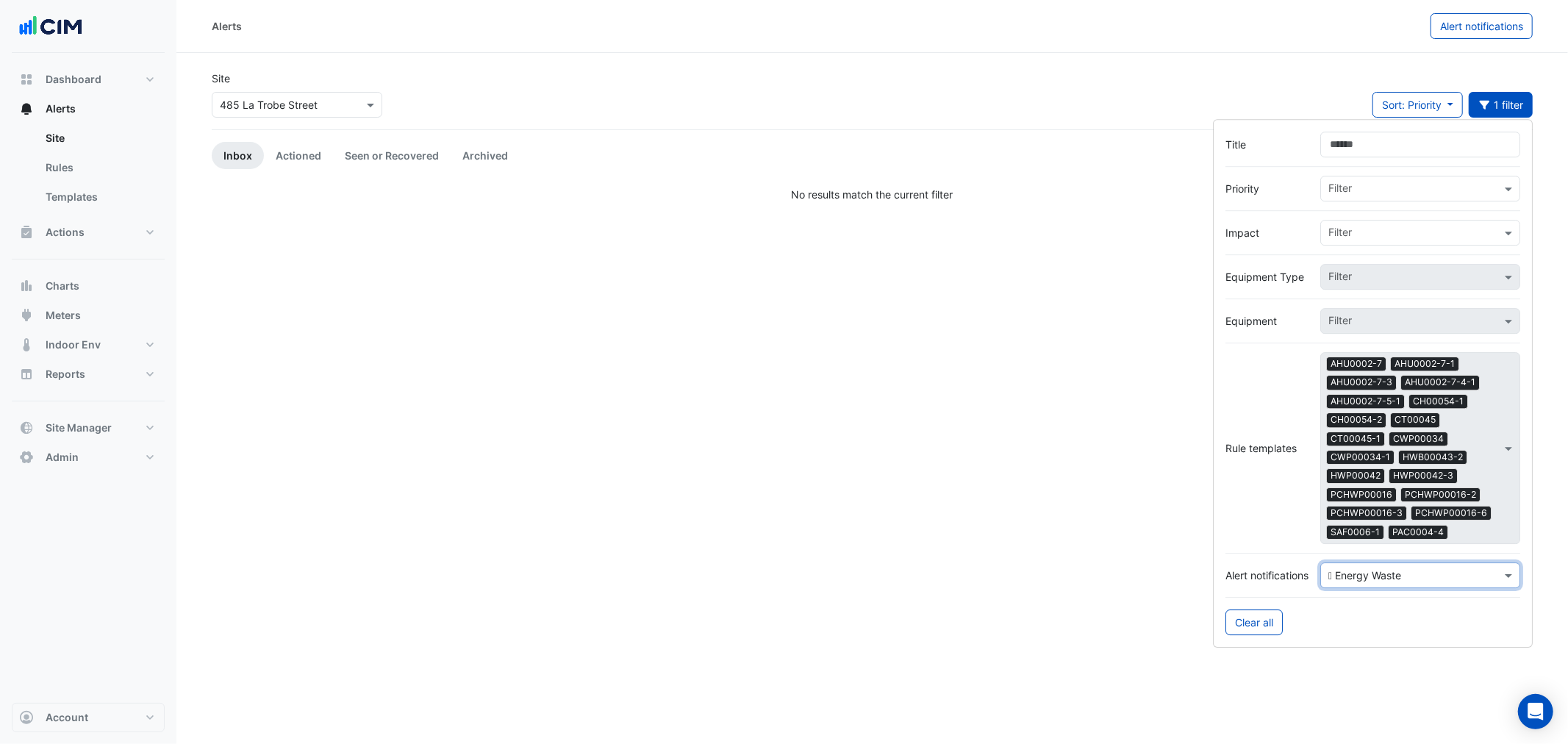 click on "Alerts
Alert notifications
Site
Select a Site × 485 La Trobe Street
Sort: Priority
Priority
Updated
1 filter
Inbox
Actioned
Seen or Recovered
Archived
No results match the current filter" 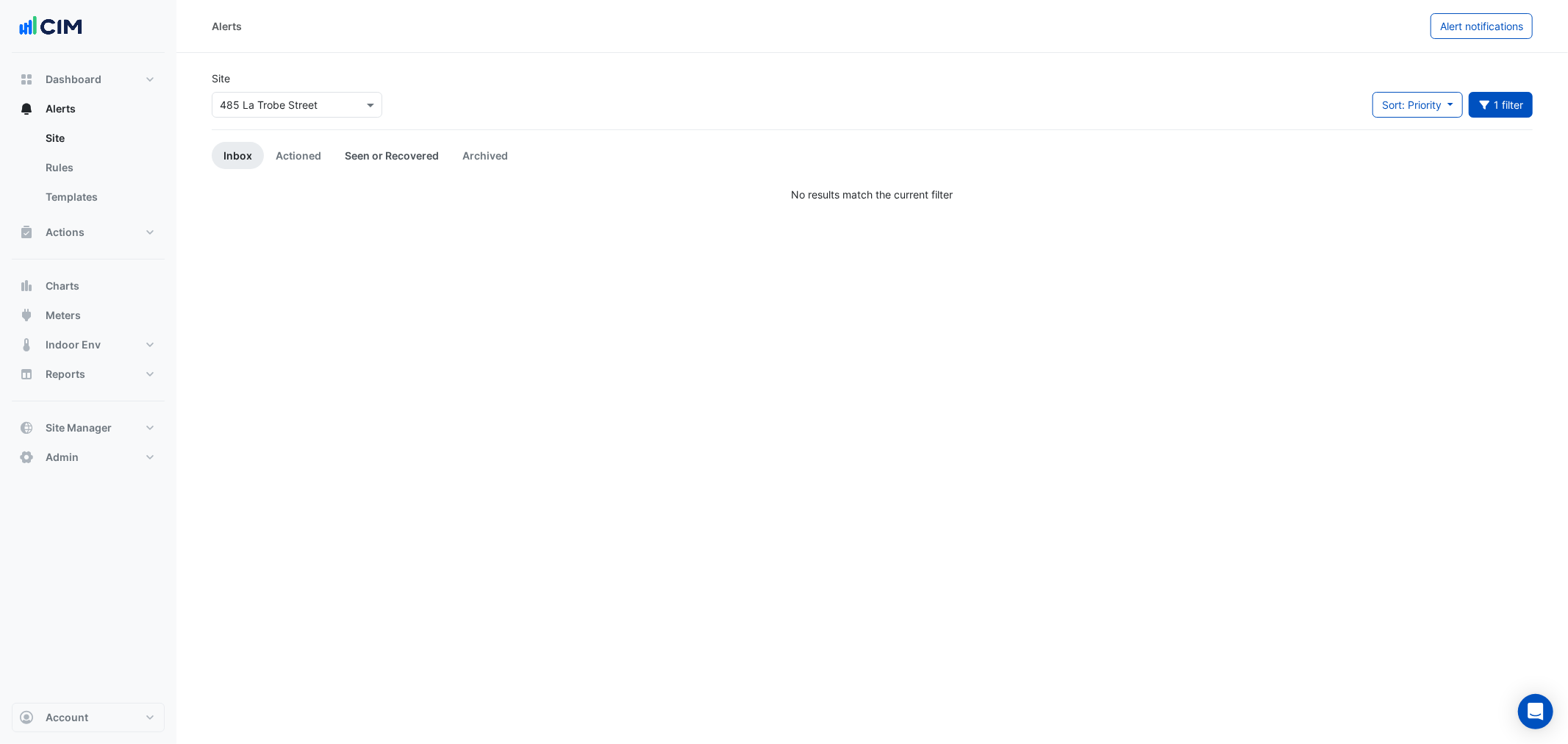 click on "Seen or Recovered" at bounding box center (392, 155) 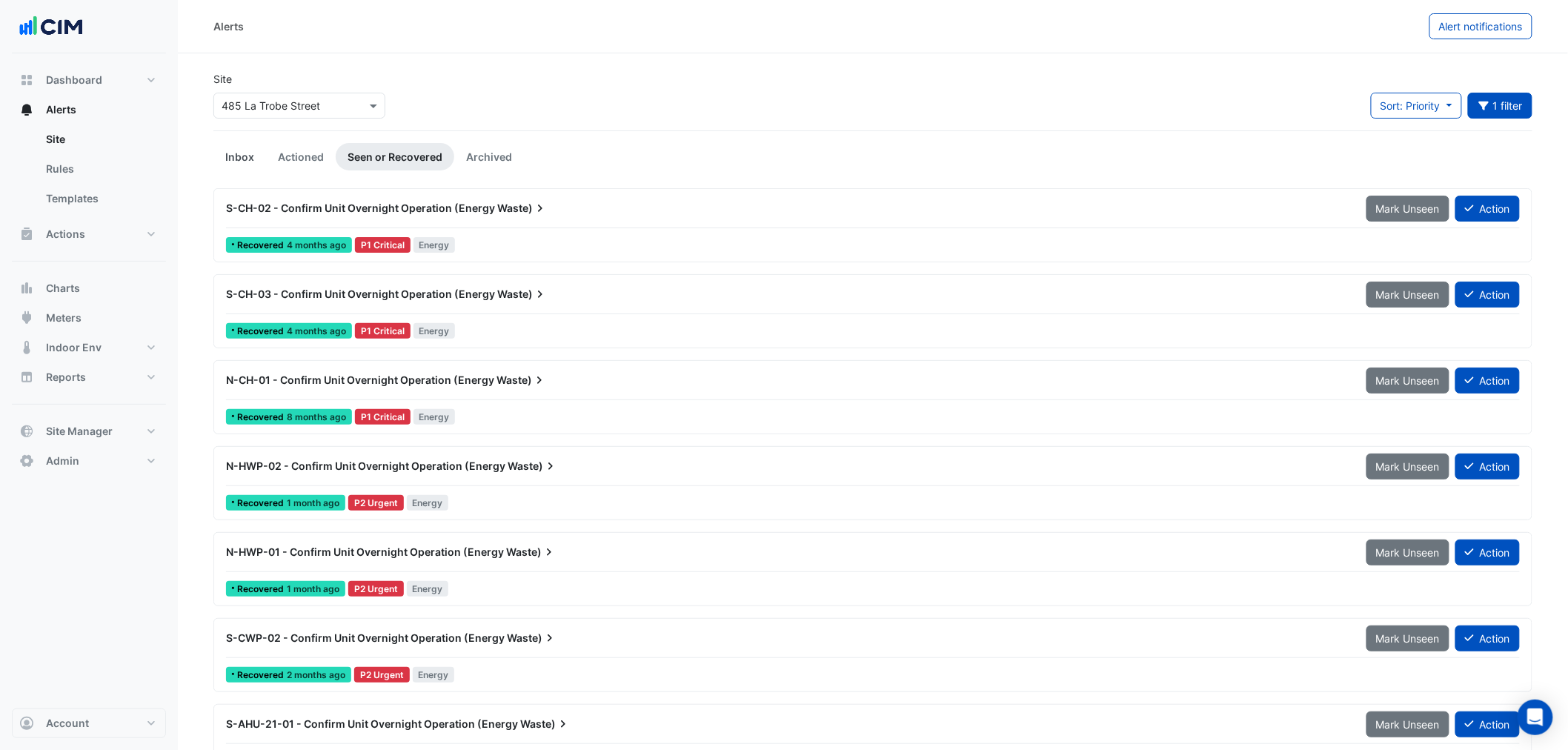 click on "Inbox" at bounding box center [239, 156] 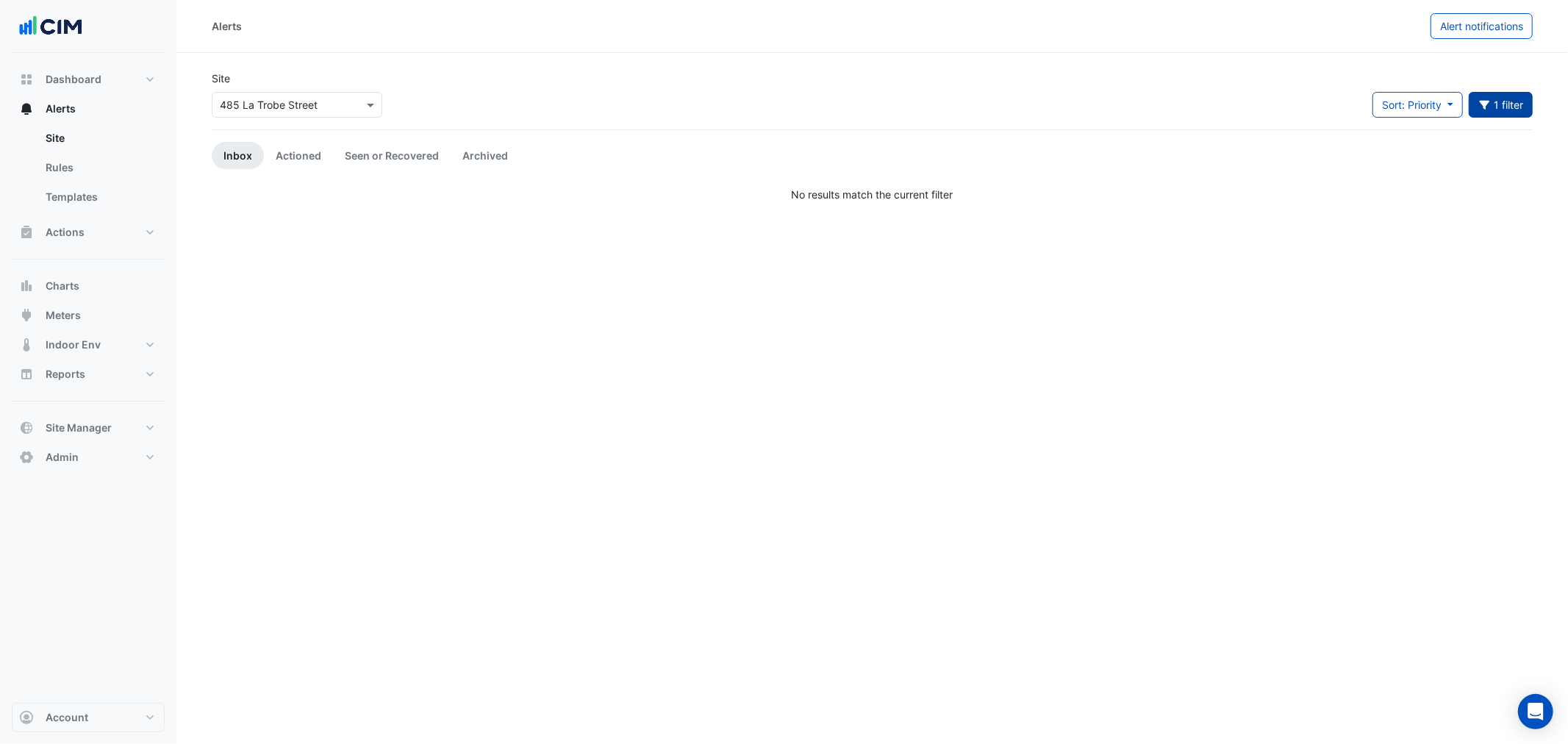 click on "1 filter" 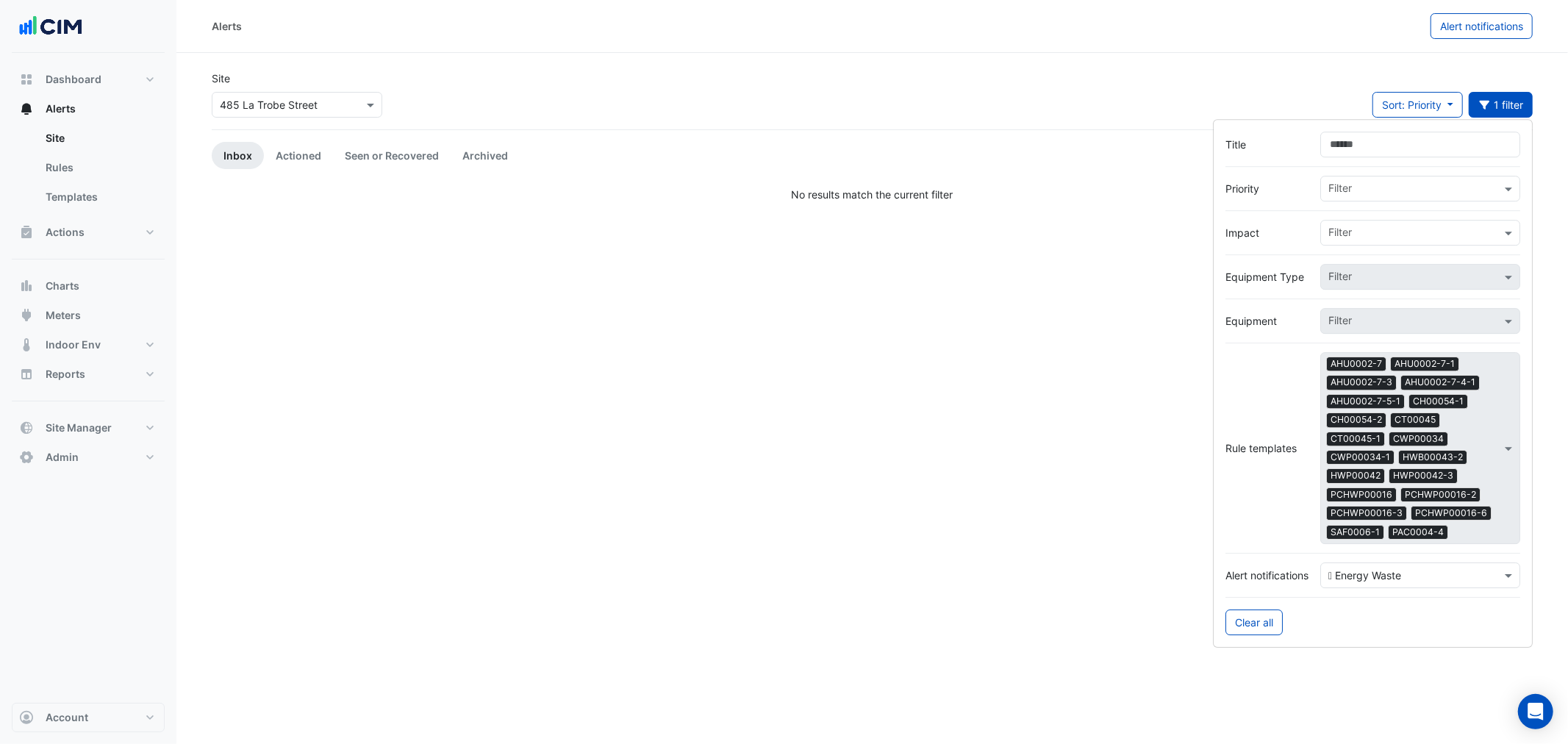 drag, startPoint x: 1297, startPoint y: 608, endPoint x: 1267, endPoint y: 634, distance: 39.69887 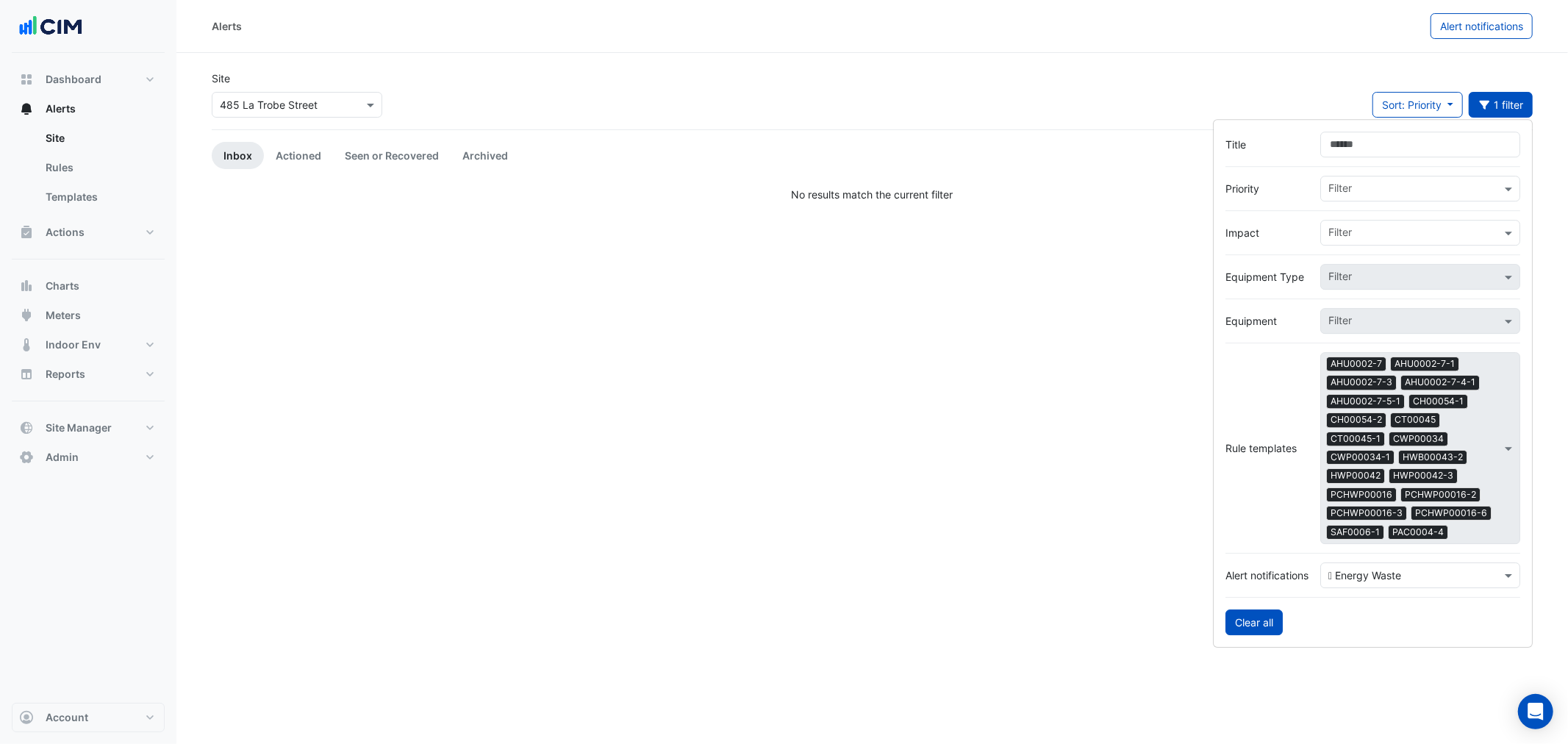 click on "Clear all" at bounding box center [1254, 623] 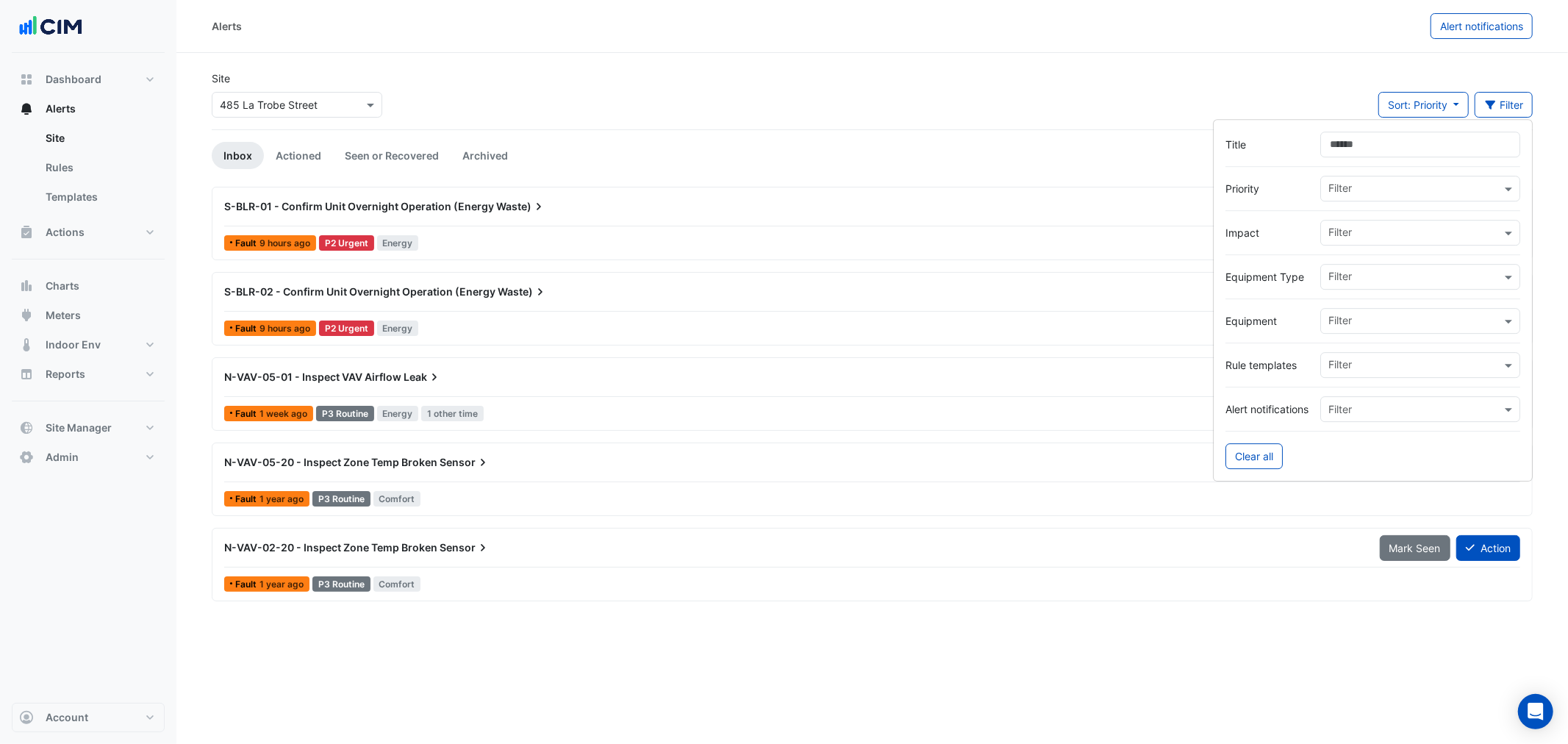 click on "Fault
9 hours ago
P2 Urgent
Energy" at bounding box center [872, 243] 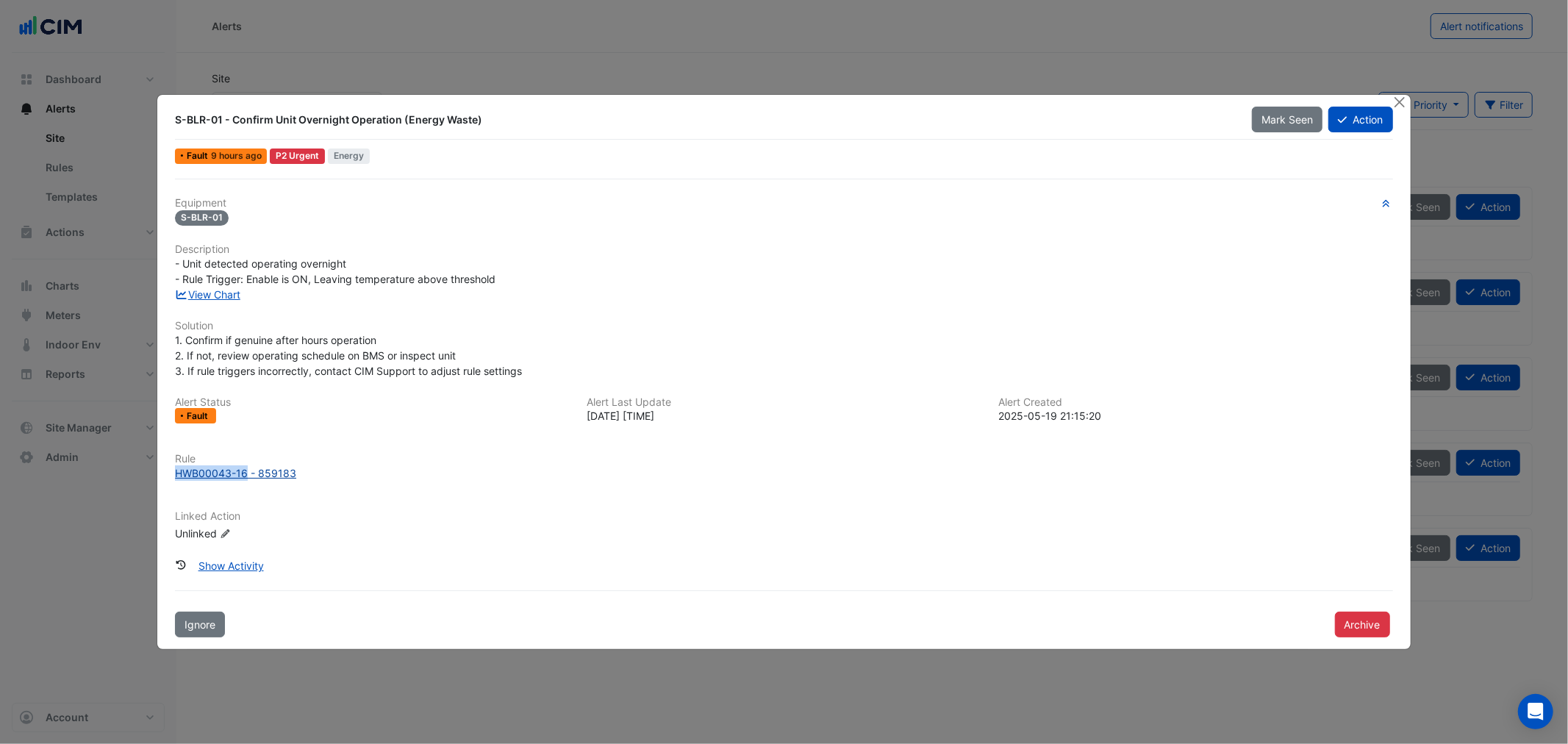 drag, startPoint x: 172, startPoint y: 468, endPoint x: 248, endPoint y: 475, distance: 76.32169 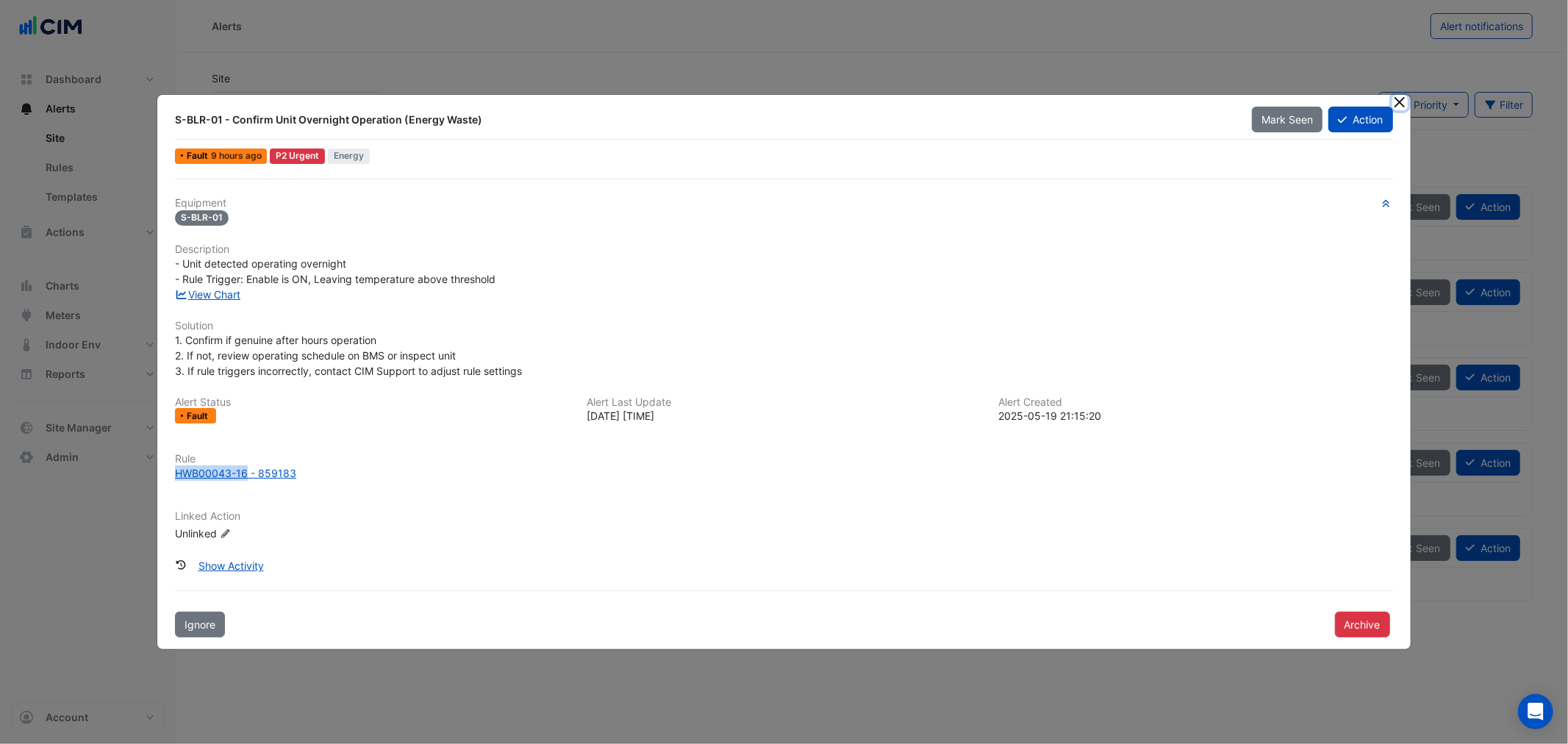 click 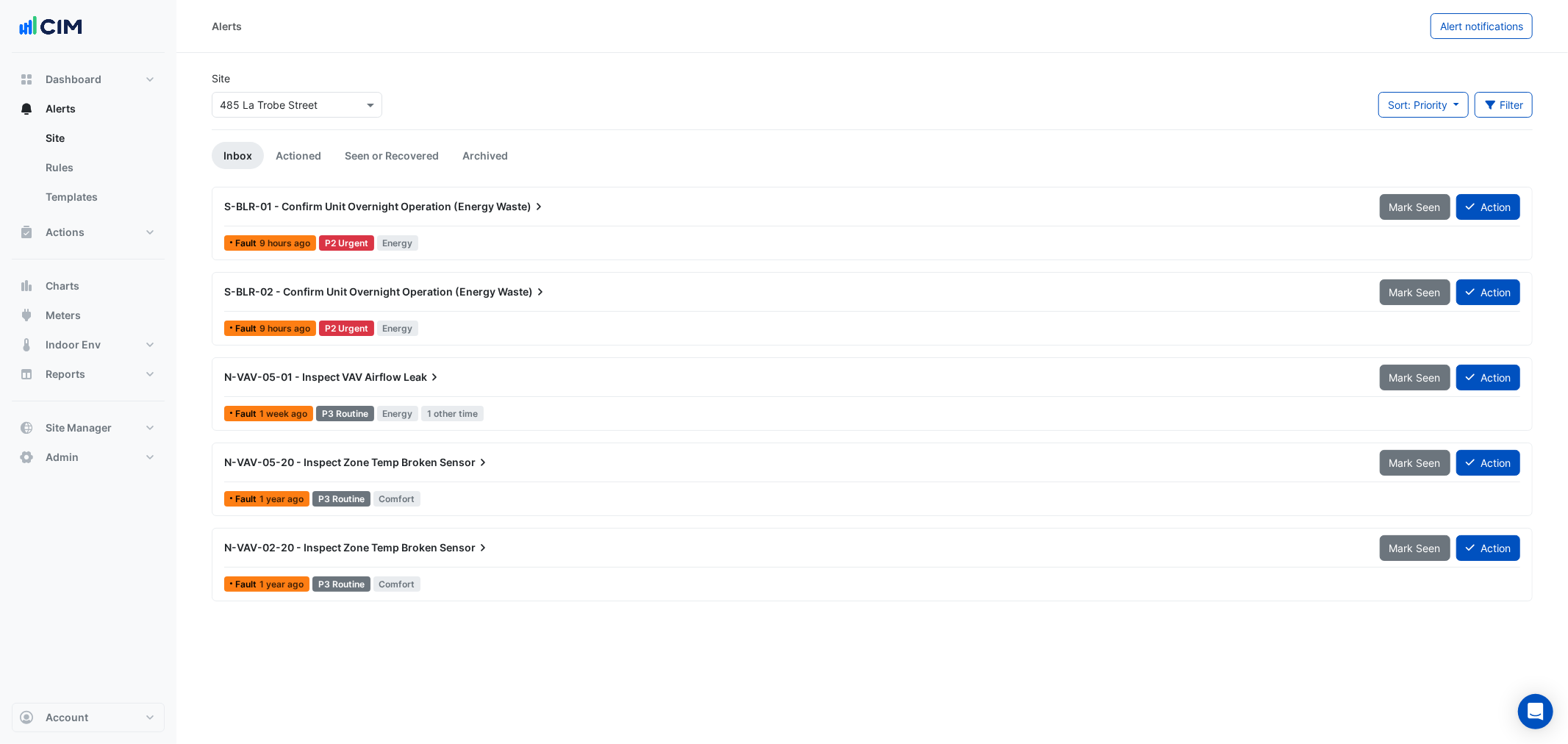 click 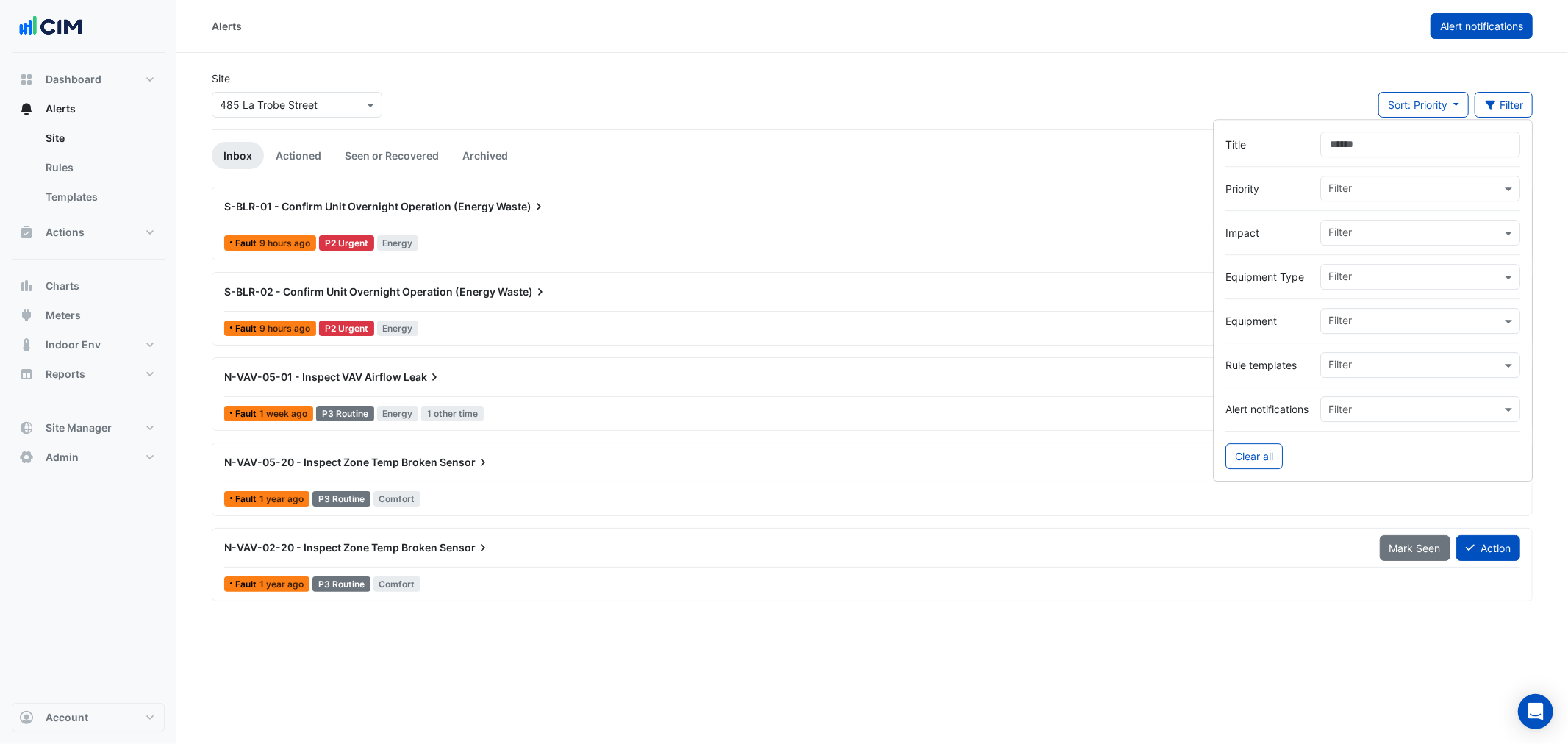 click on "Alert notifications" 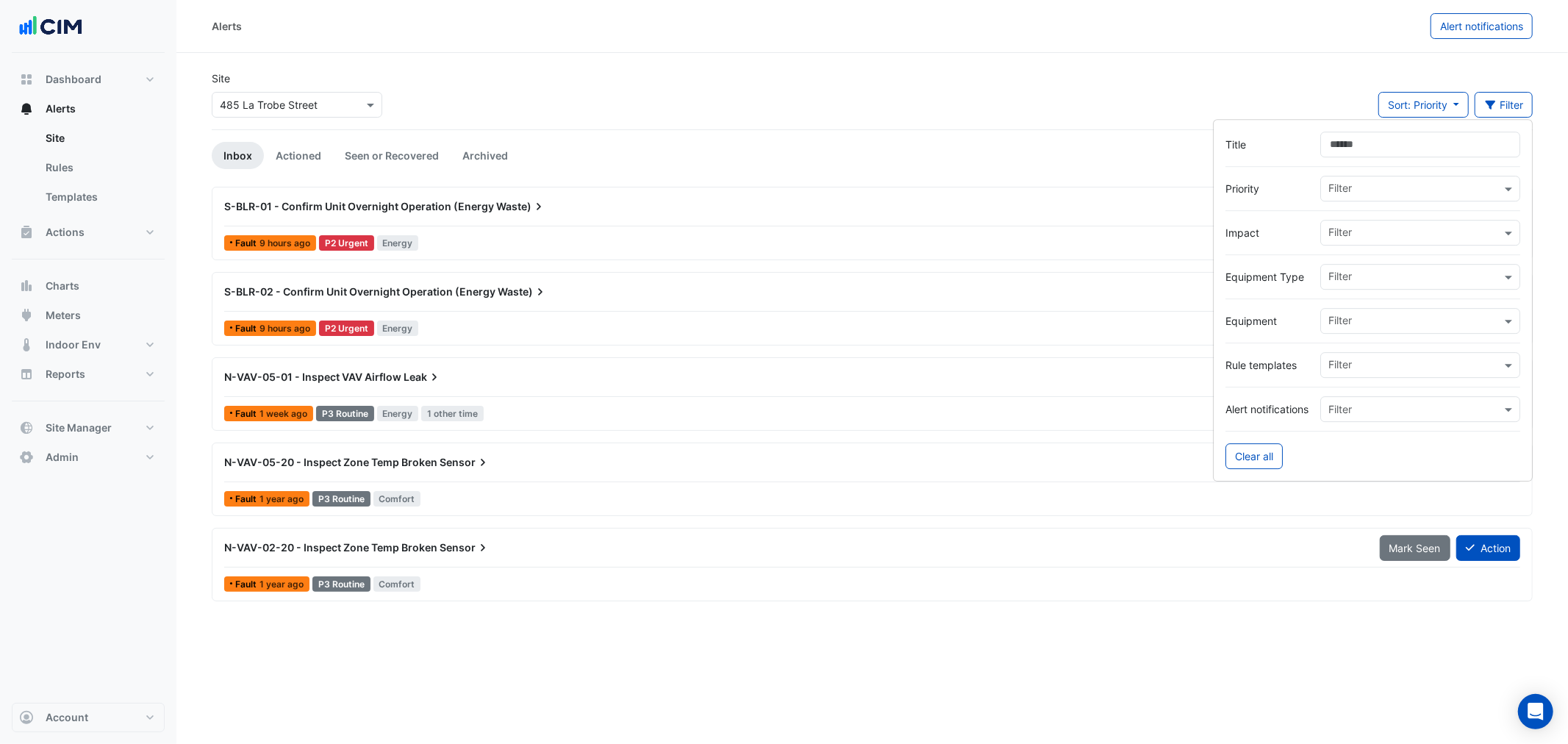 select on "*****" 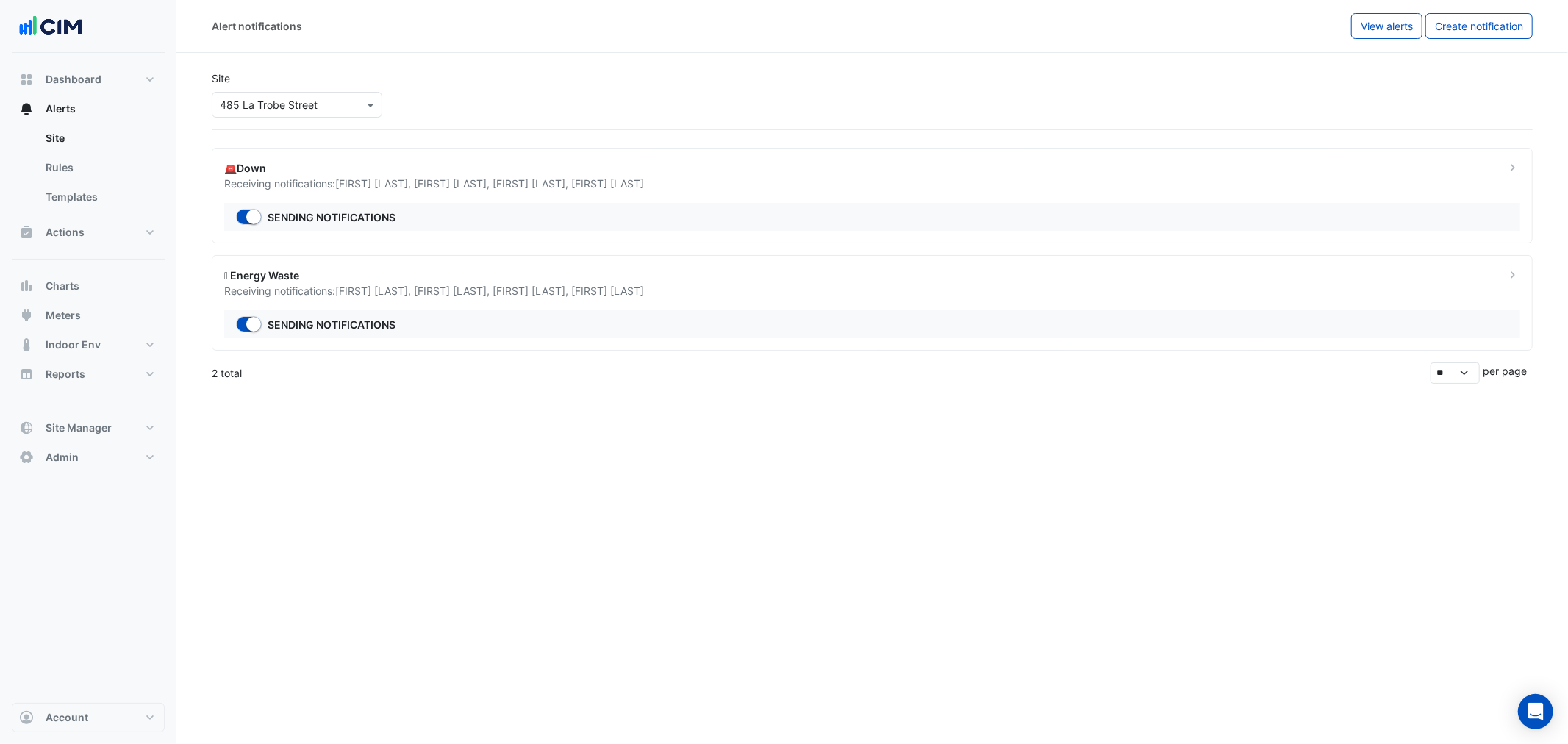 click on "🪫 Energy Waste" 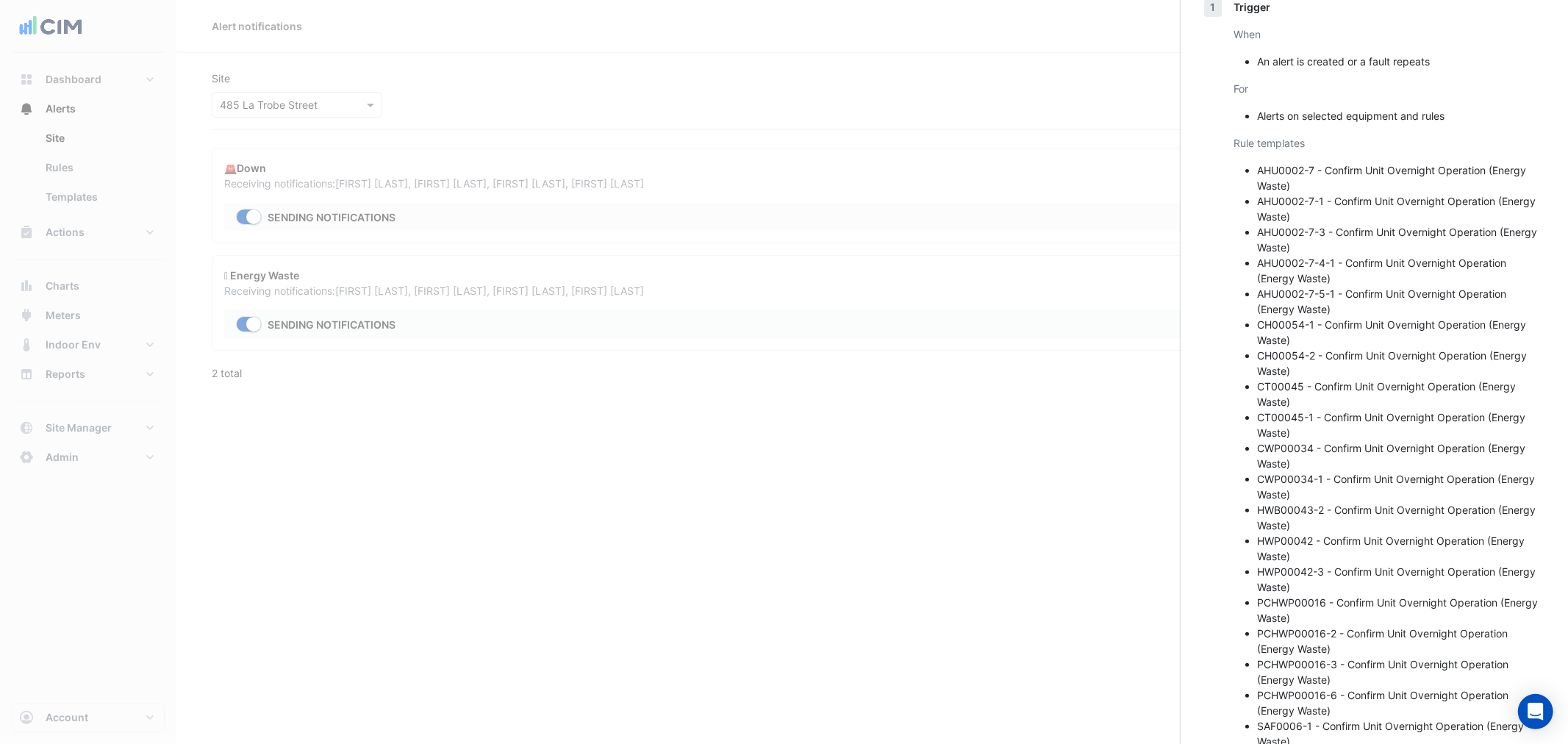 scroll, scrollTop: 0, scrollLeft: 0, axis: both 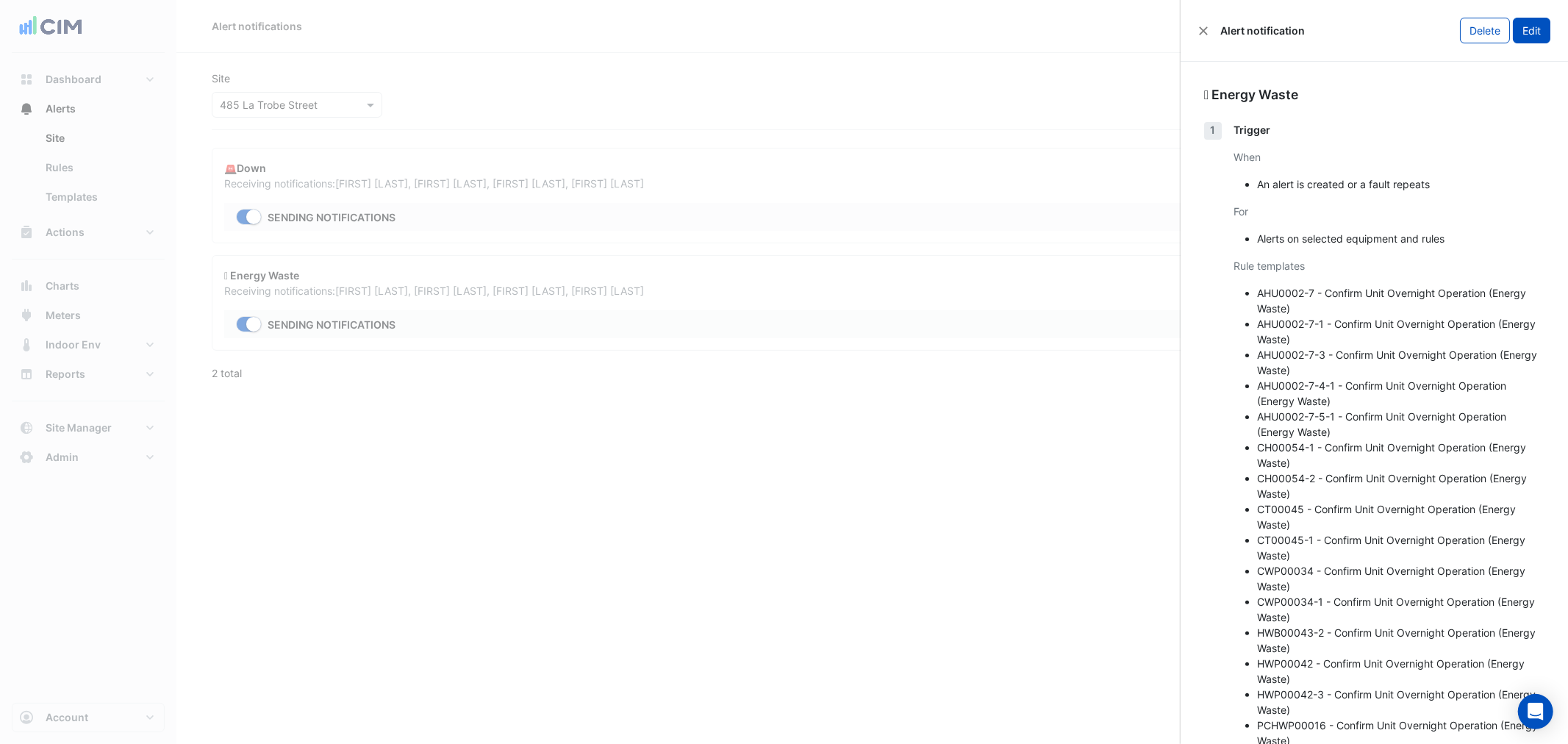 click on "Edit" 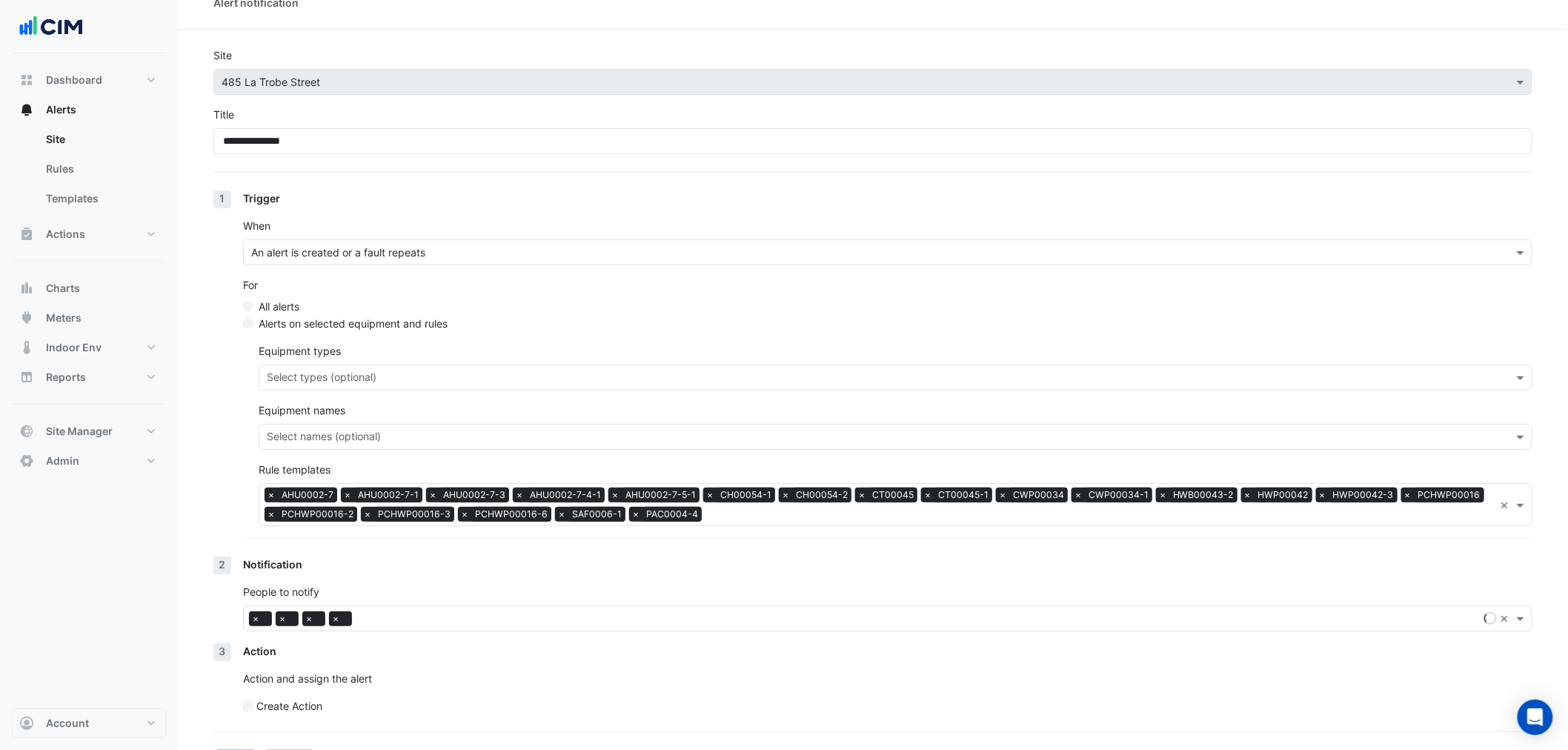 scroll, scrollTop: 62, scrollLeft: 0, axis: vertical 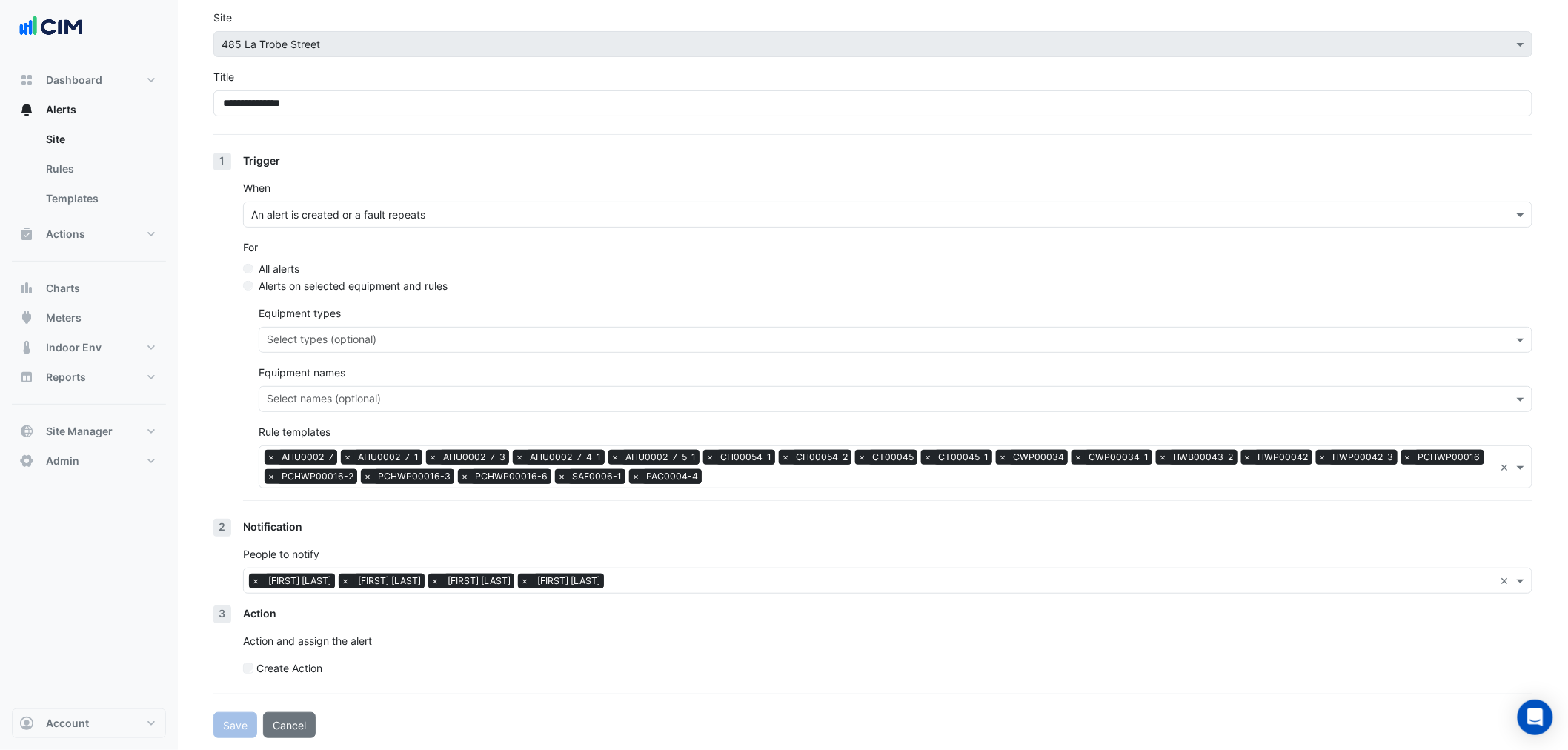 click at bounding box center [1101, 477] 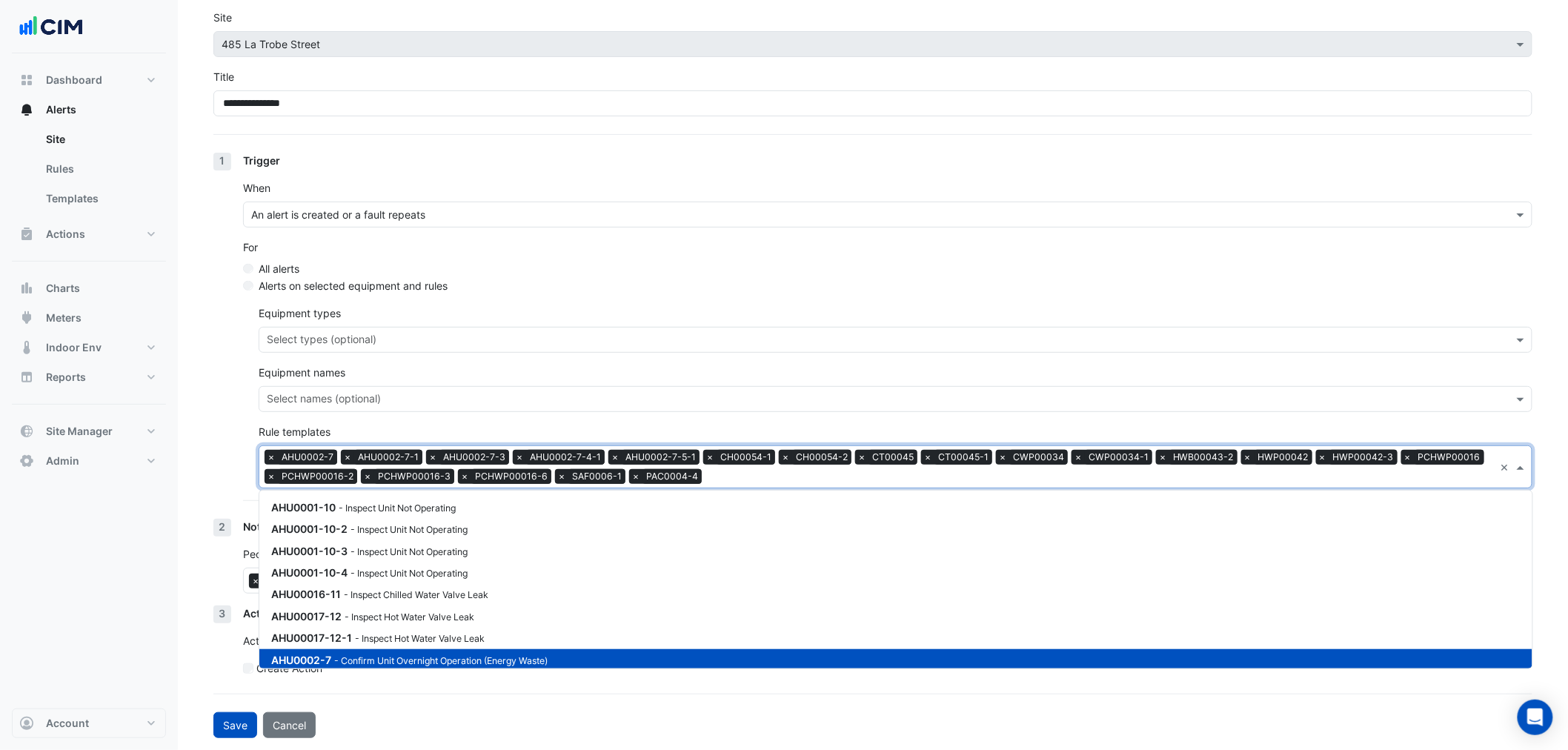 scroll, scrollTop: 2110, scrollLeft: 0, axis: vertical 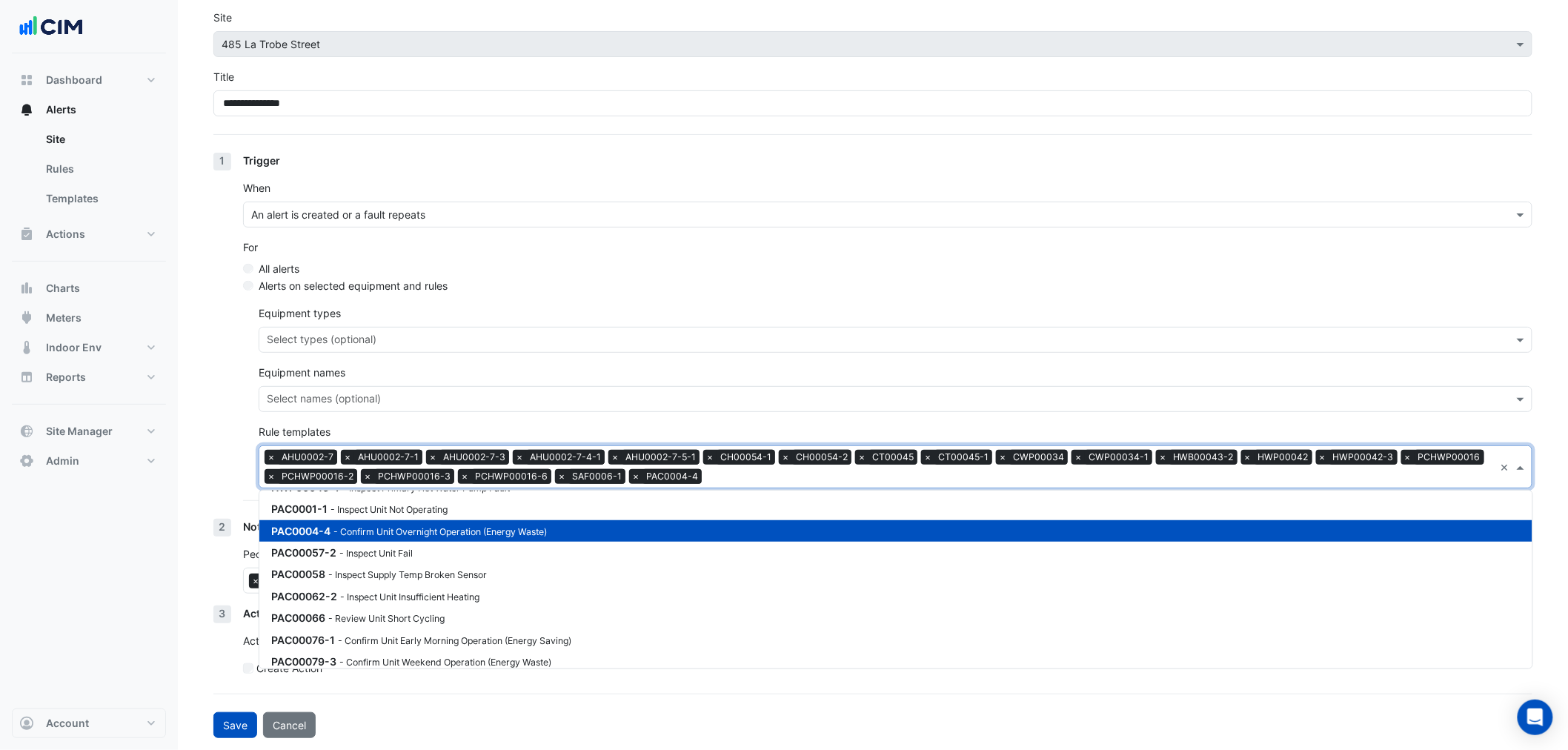 paste on "**********" 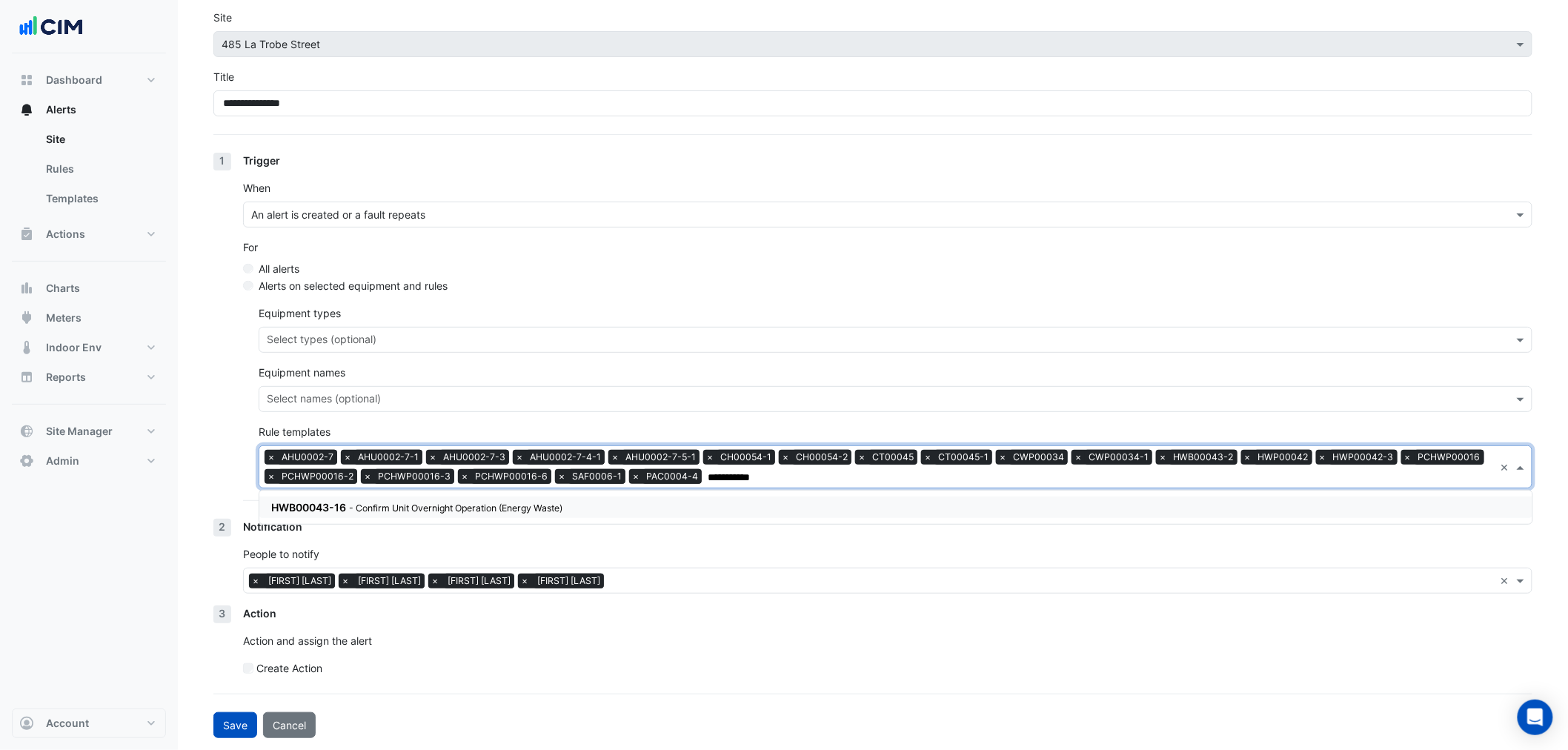 scroll, scrollTop: 0, scrollLeft: 0, axis: both 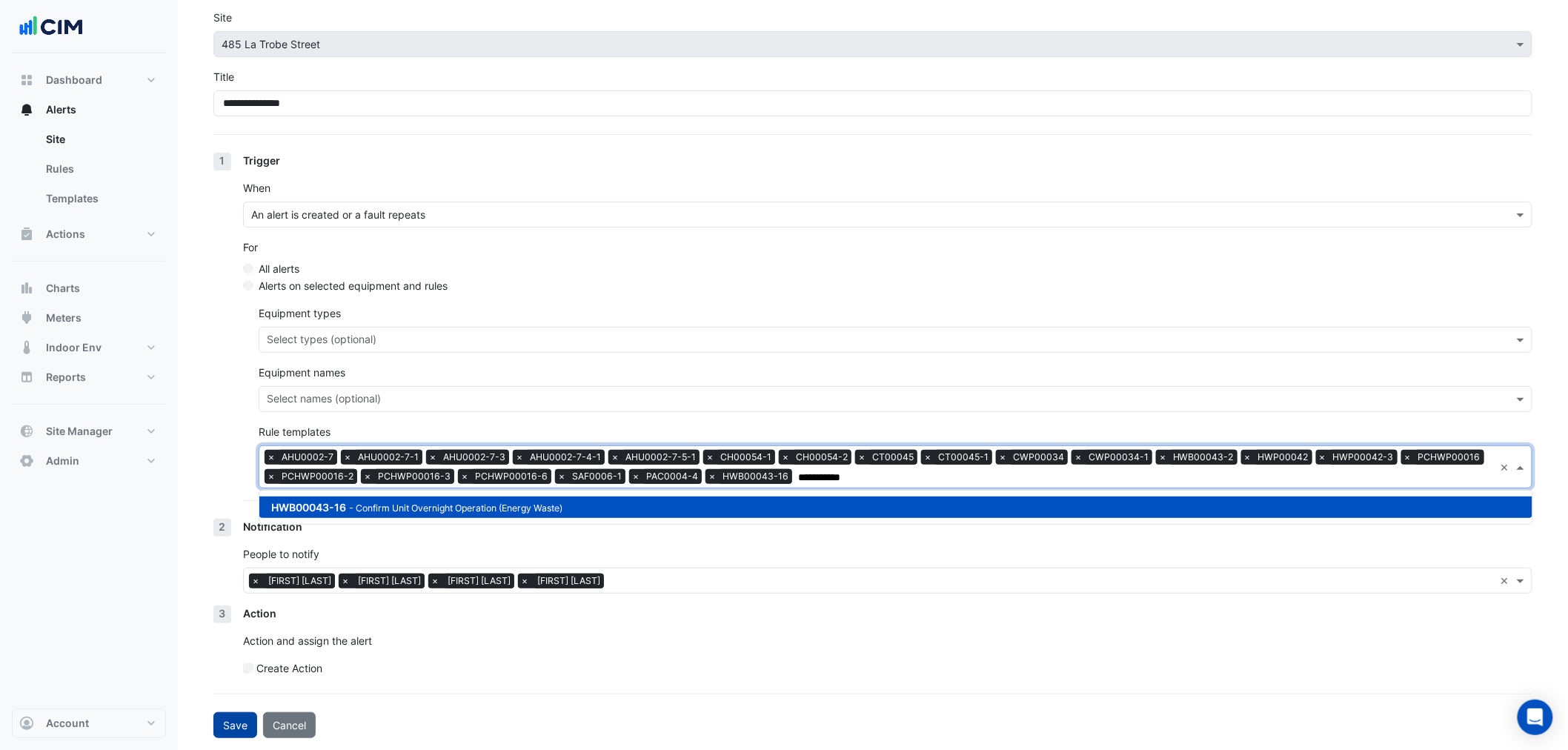 type on "**********" 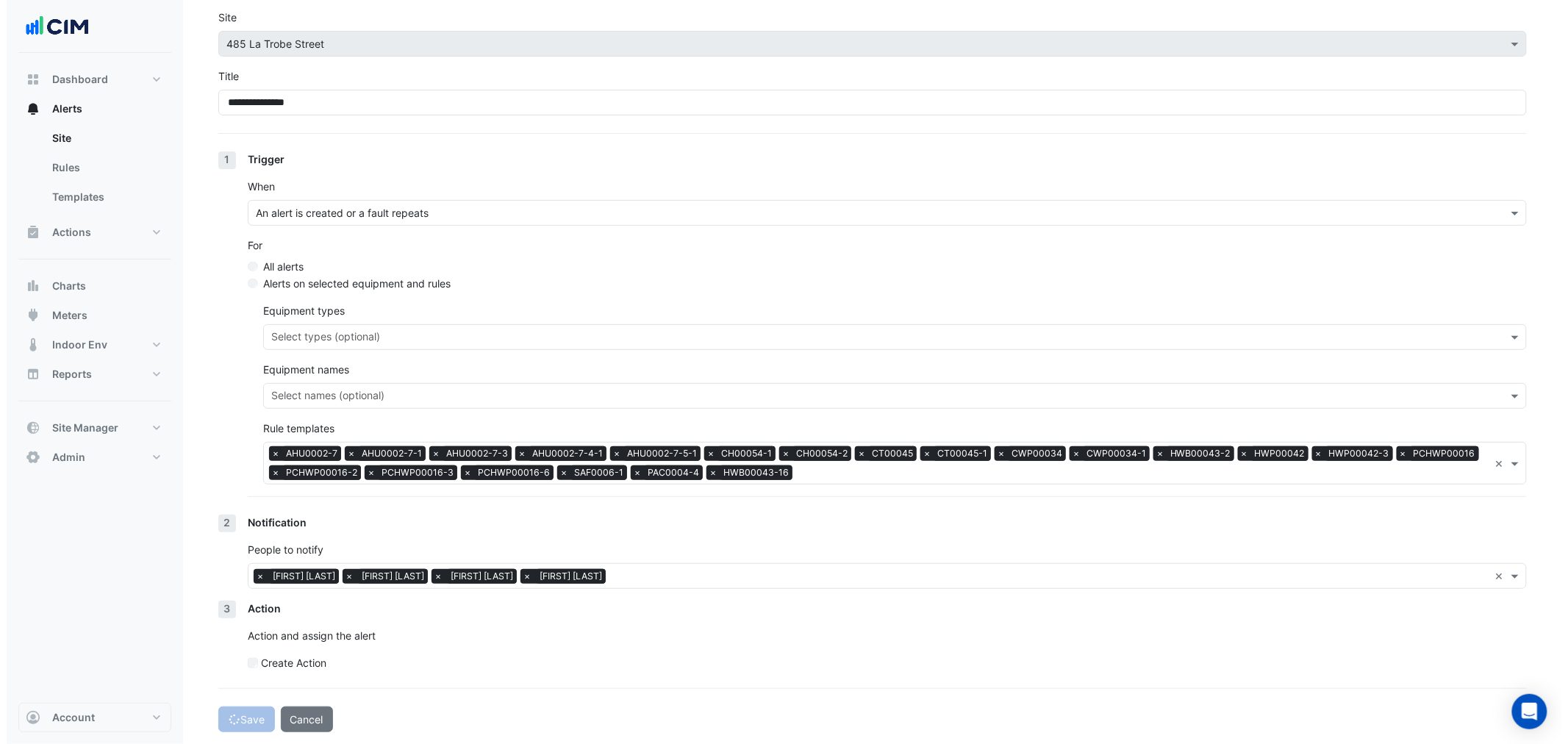 scroll, scrollTop: 0, scrollLeft: 0, axis: both 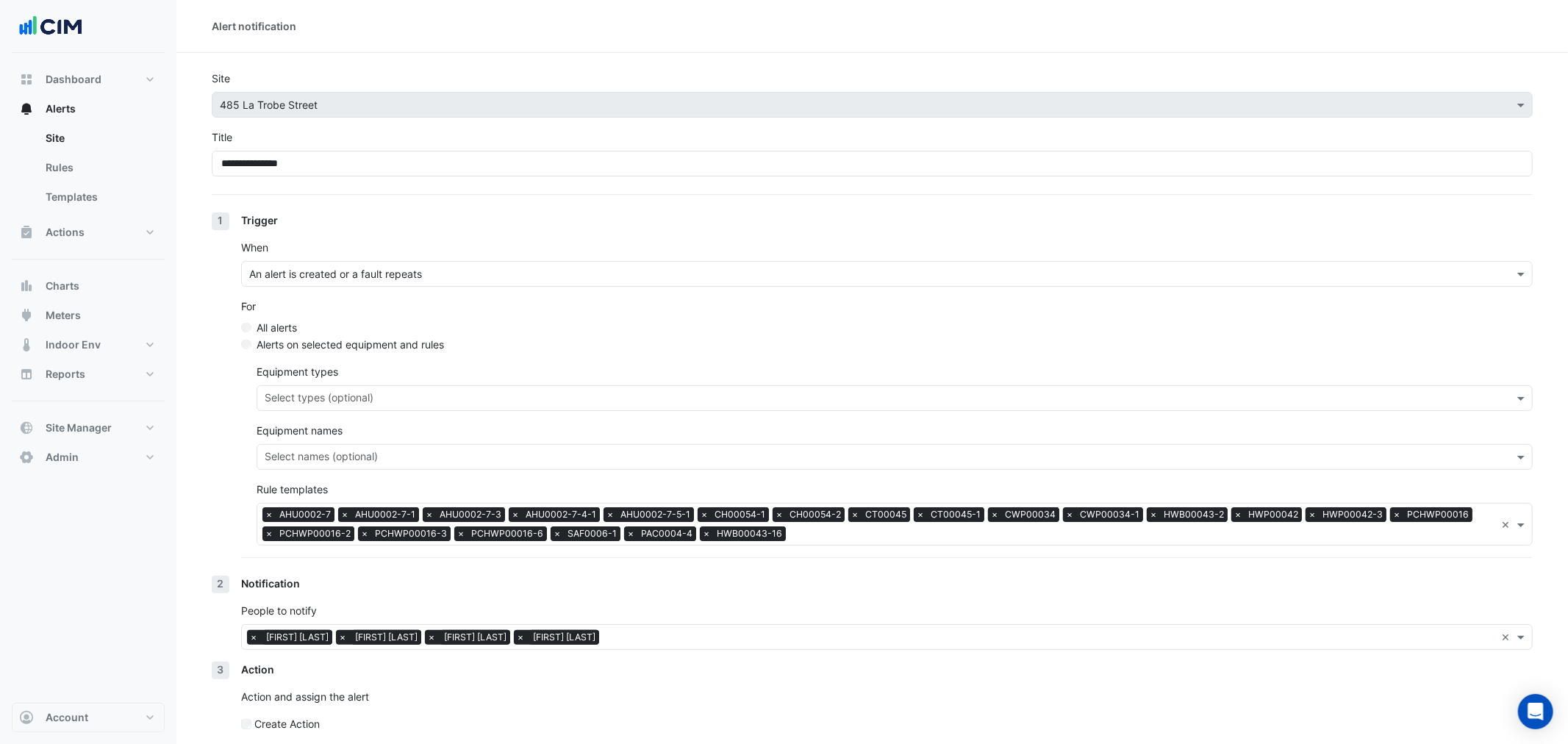 select on "*****" 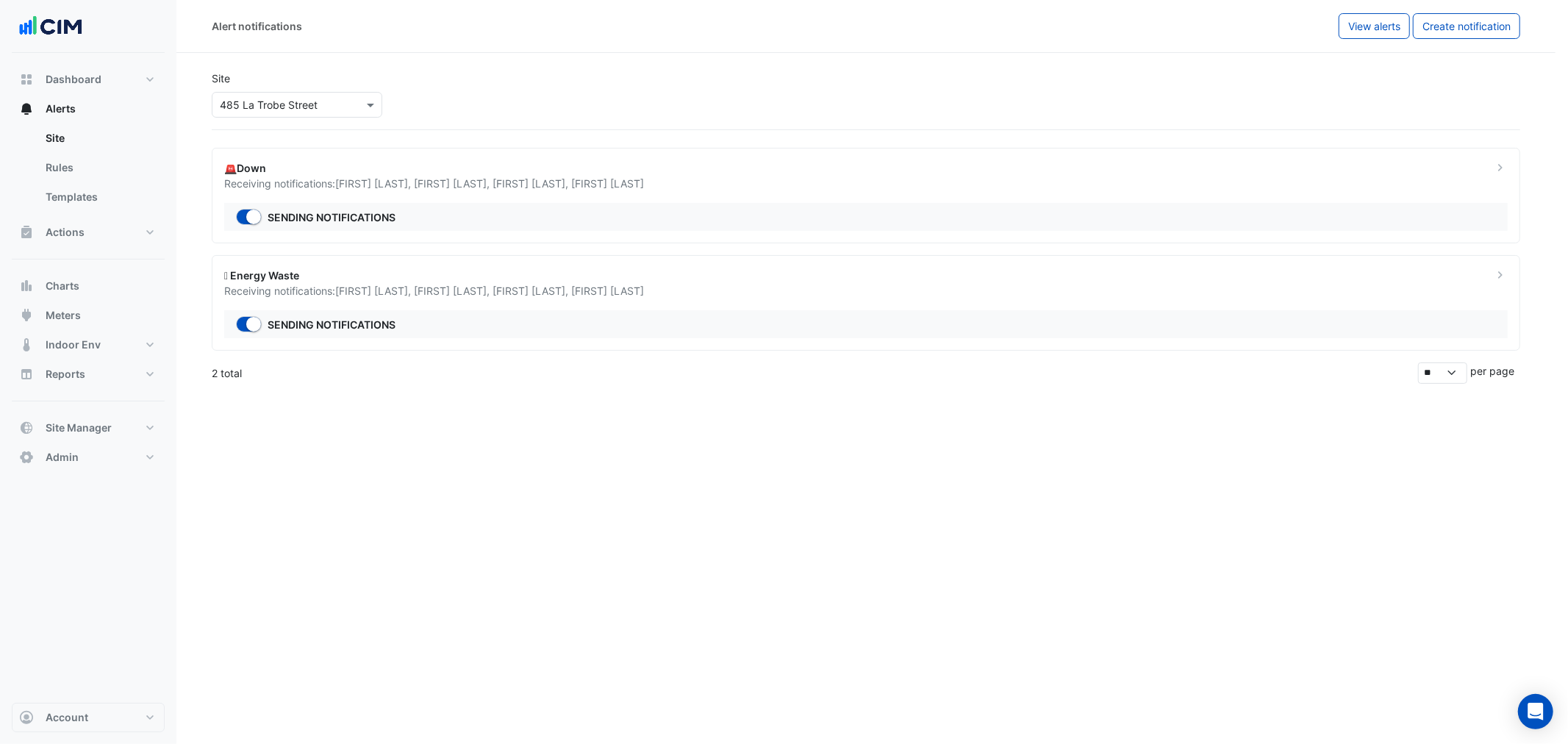 click 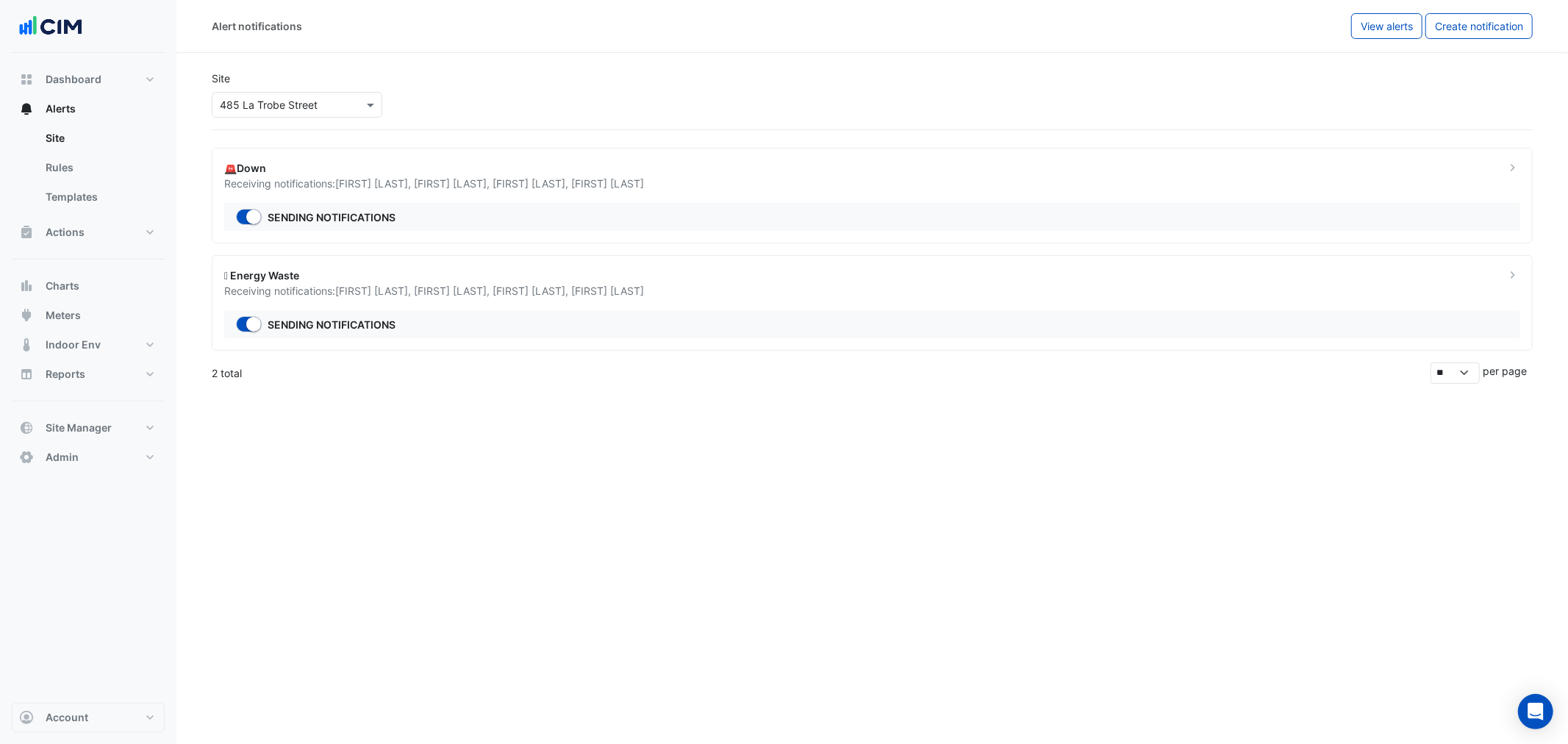 click 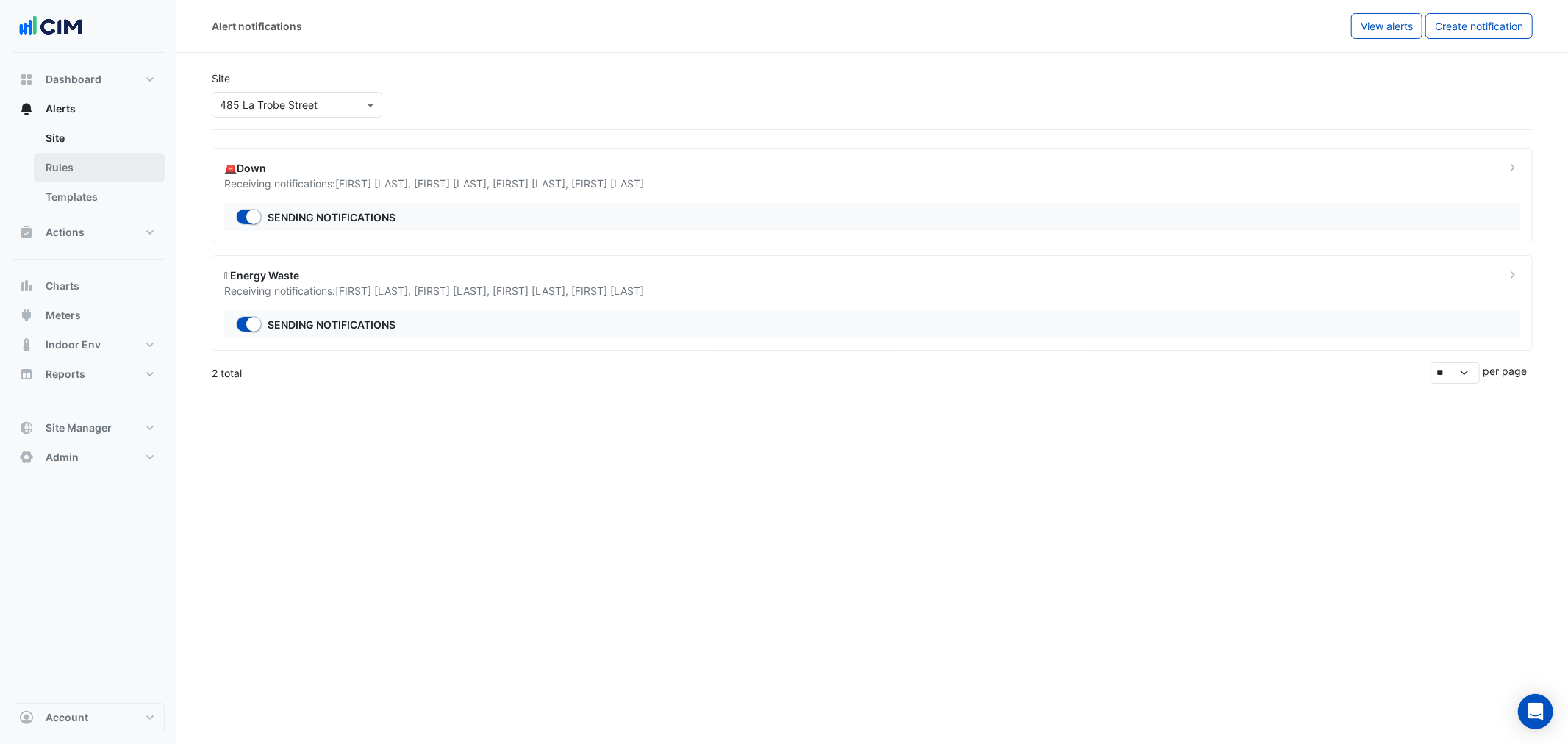 click on "Rules" at bounding box center [99, 168] 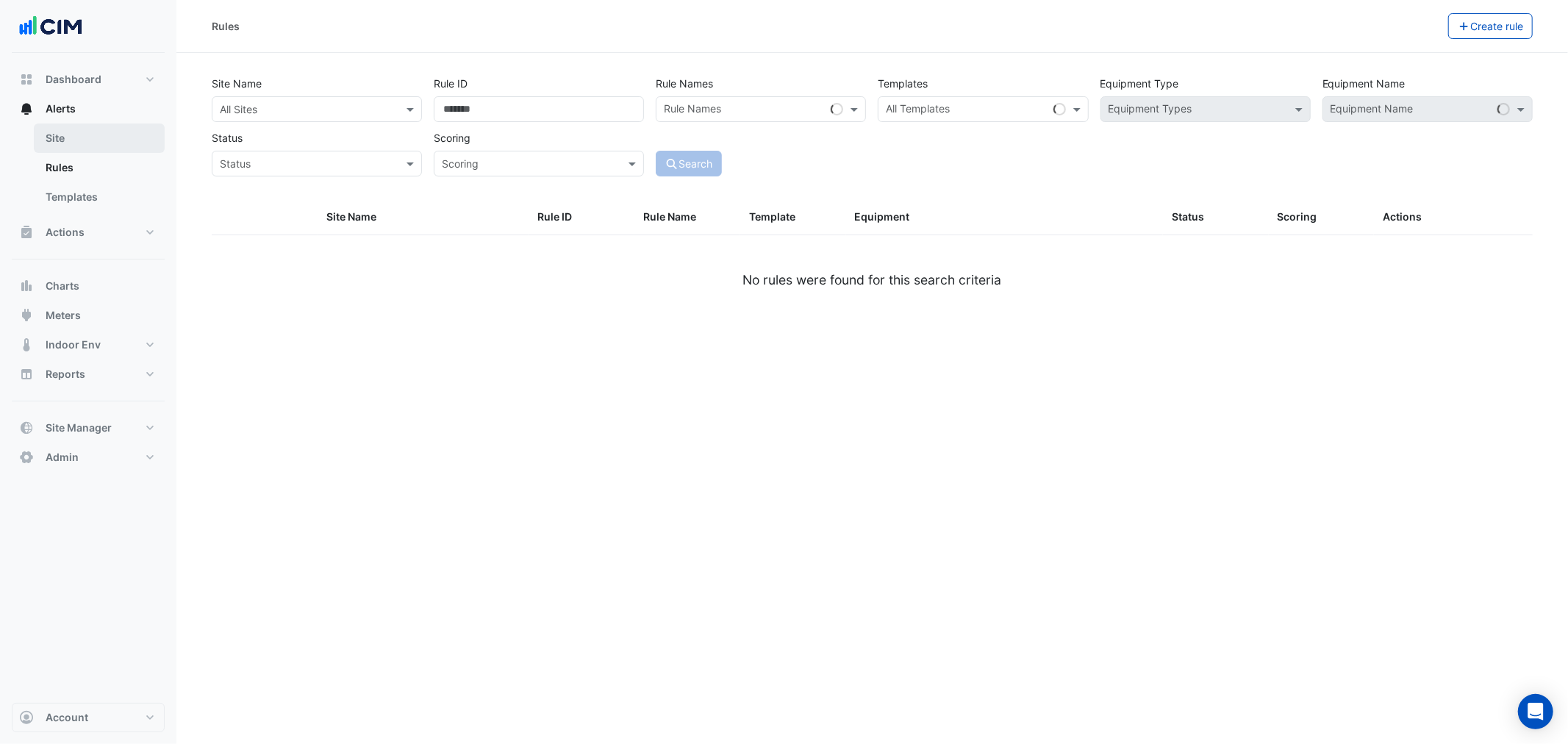 click on "Site" at bounding box center [99, 138] 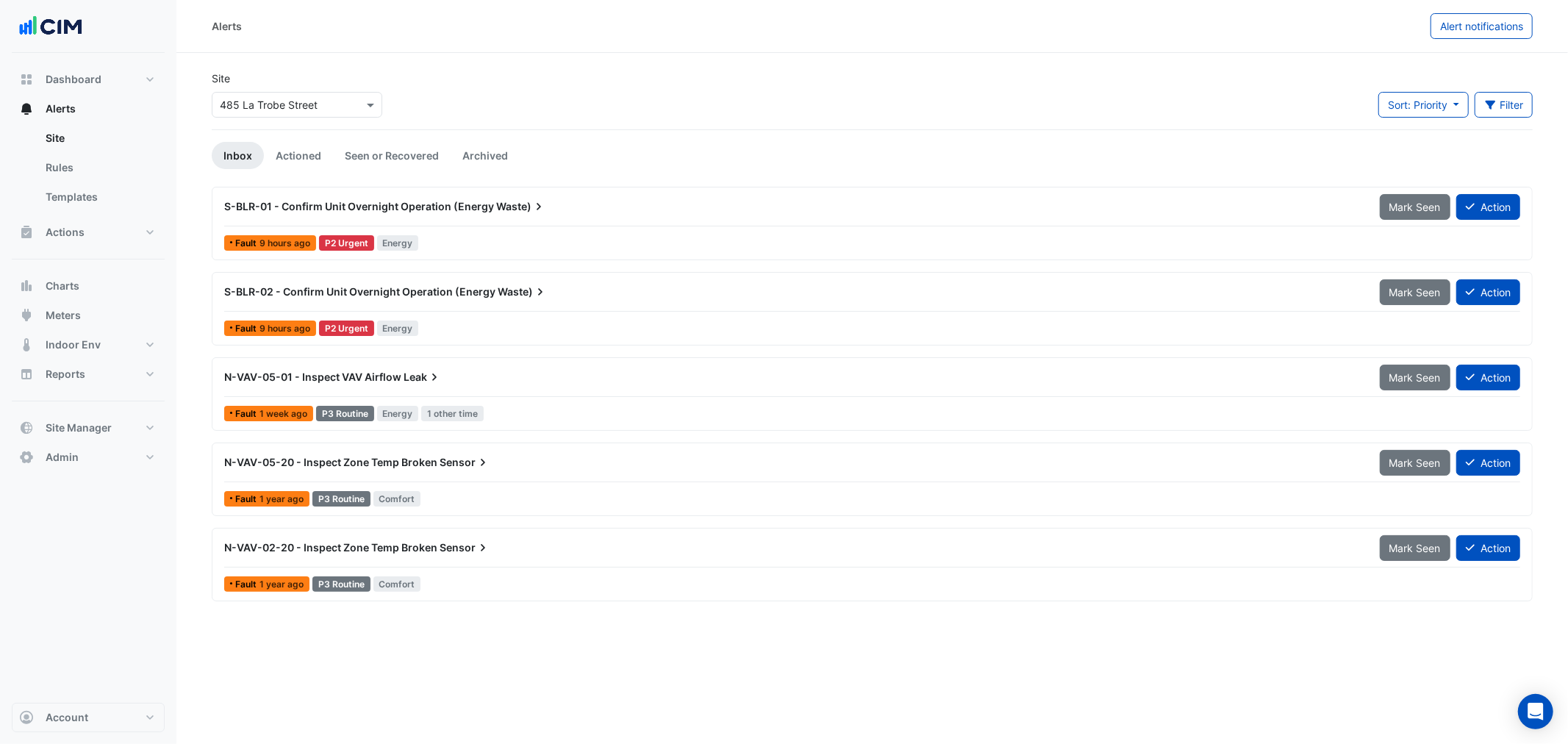 drag, startPoint x: 1482, startPoint y: 28, endPoint x: 914, endPoint y: 270, distance: 617.4042 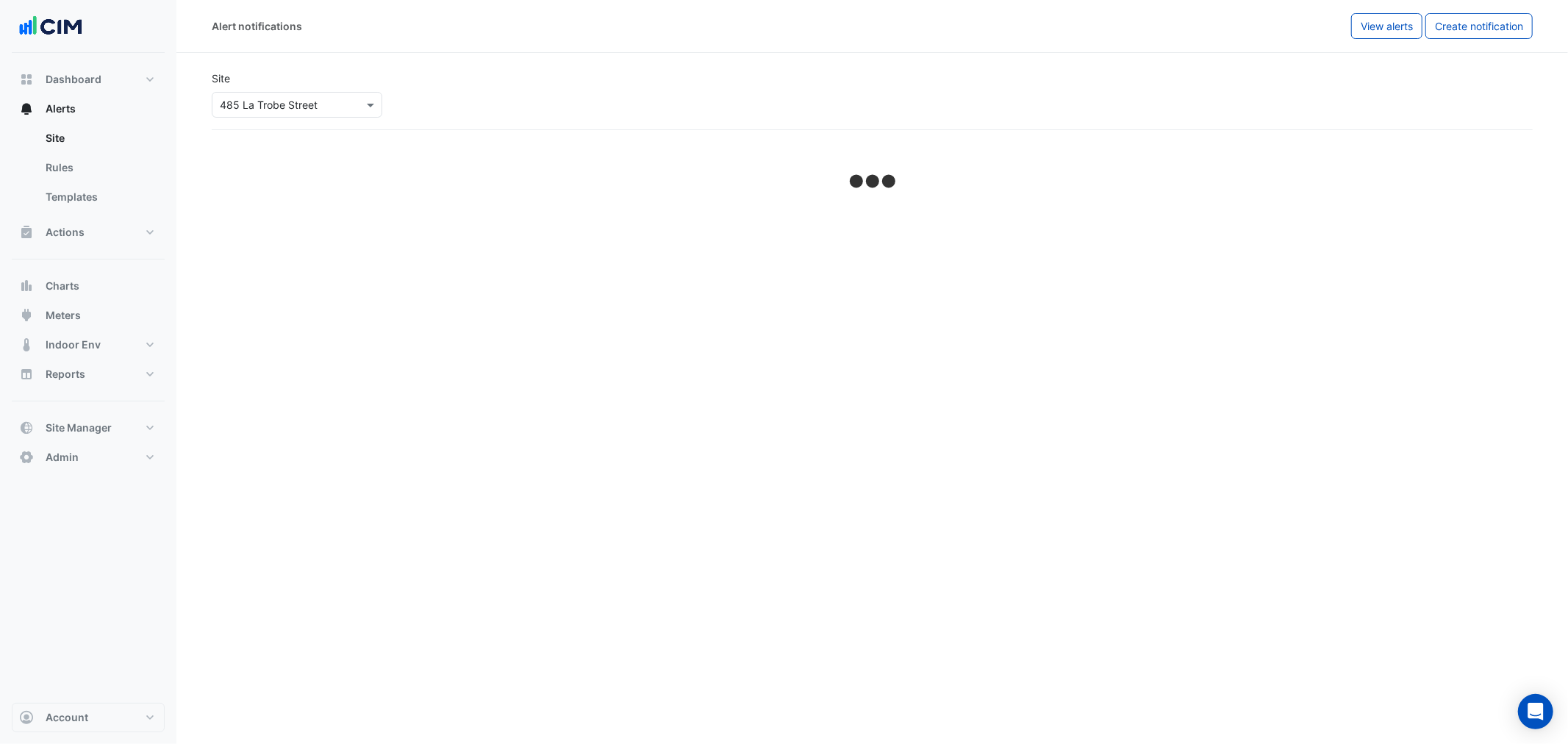 select on "*****" 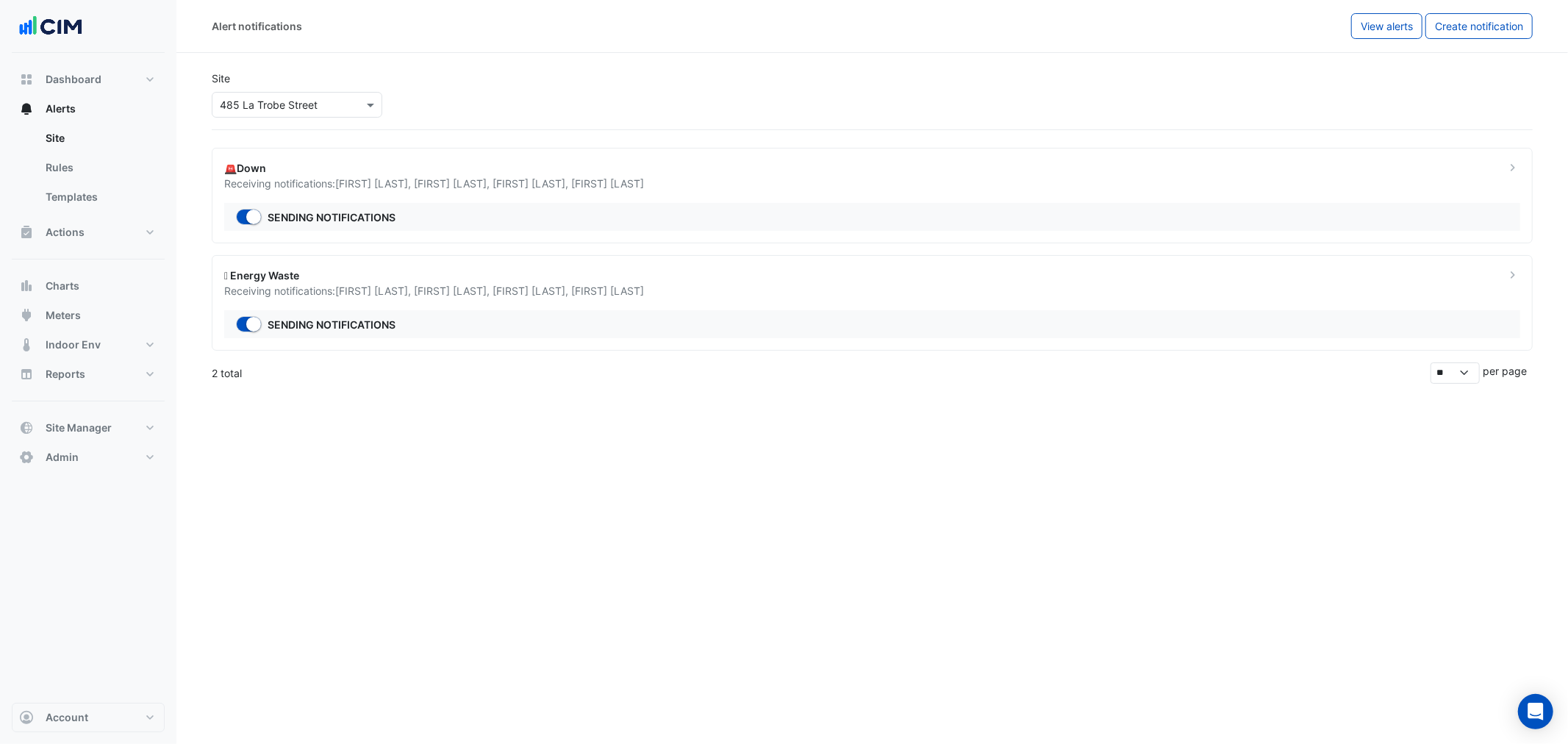 click on "🪫 Energy Waste
Receiving notifications:
Ken Richards ,
Robert White ,
Sean Grinter ,
Darren  Tremlett
Sending notifications" 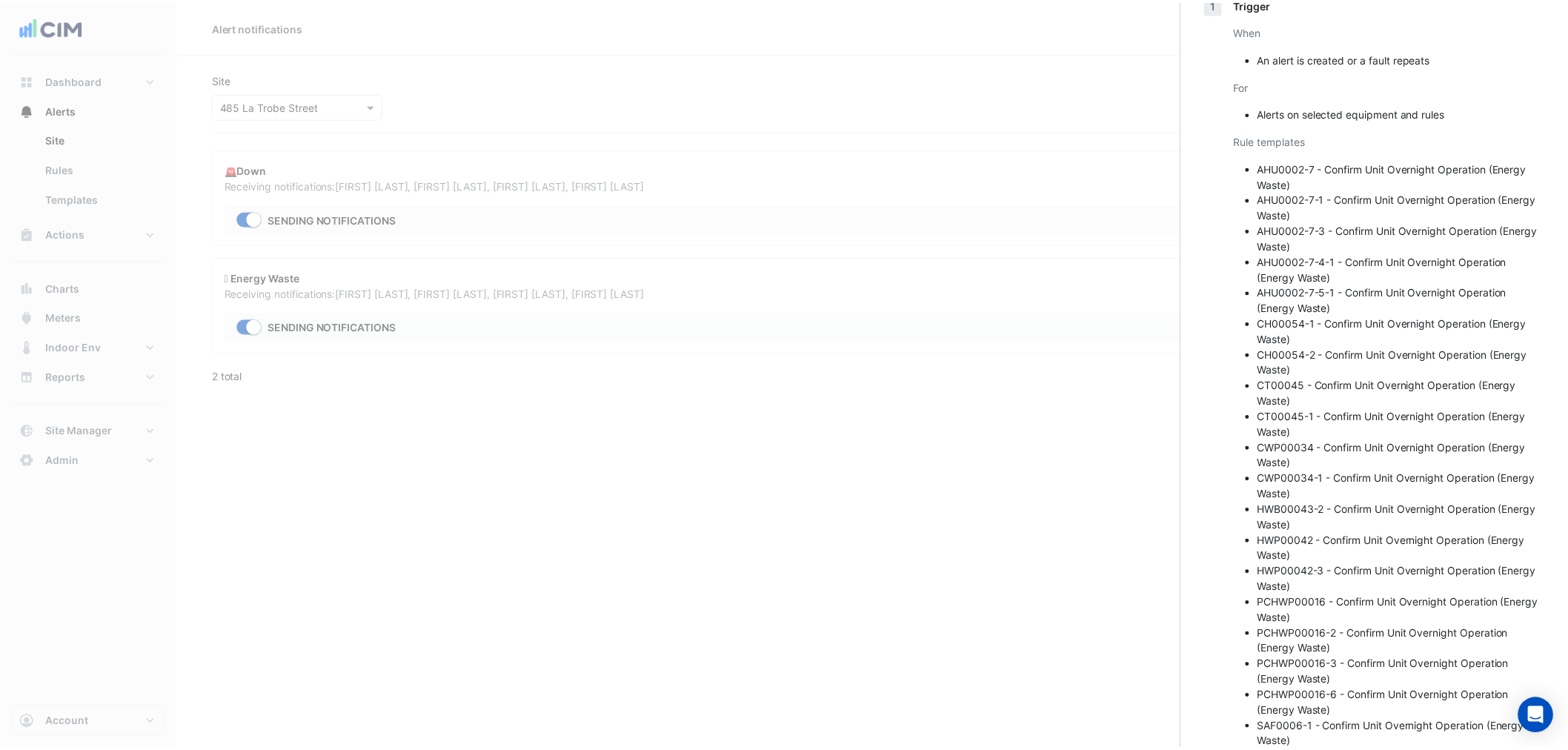 scroll, scrollTop: 0, scrollLeft: 0, axis: both 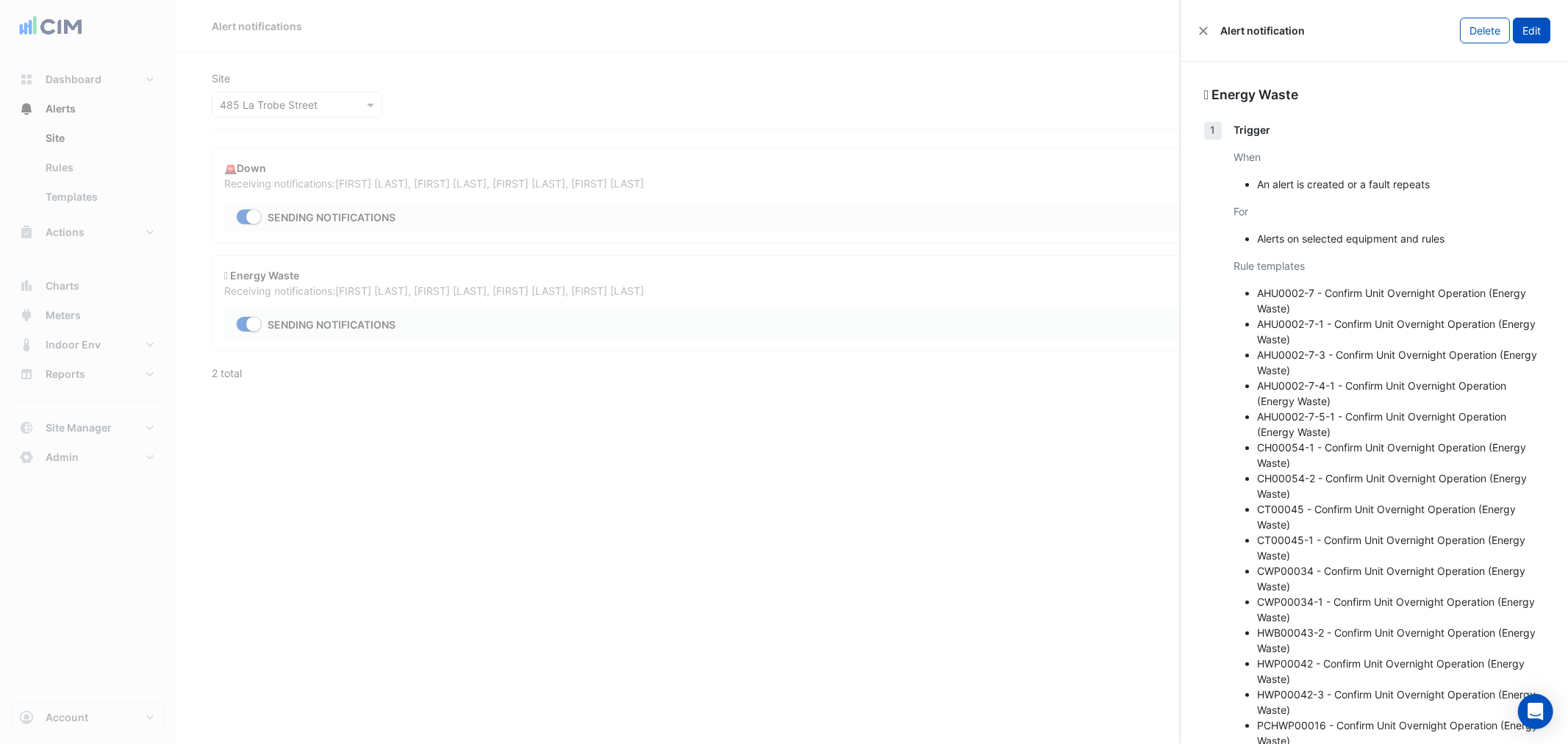 click on "Edit" 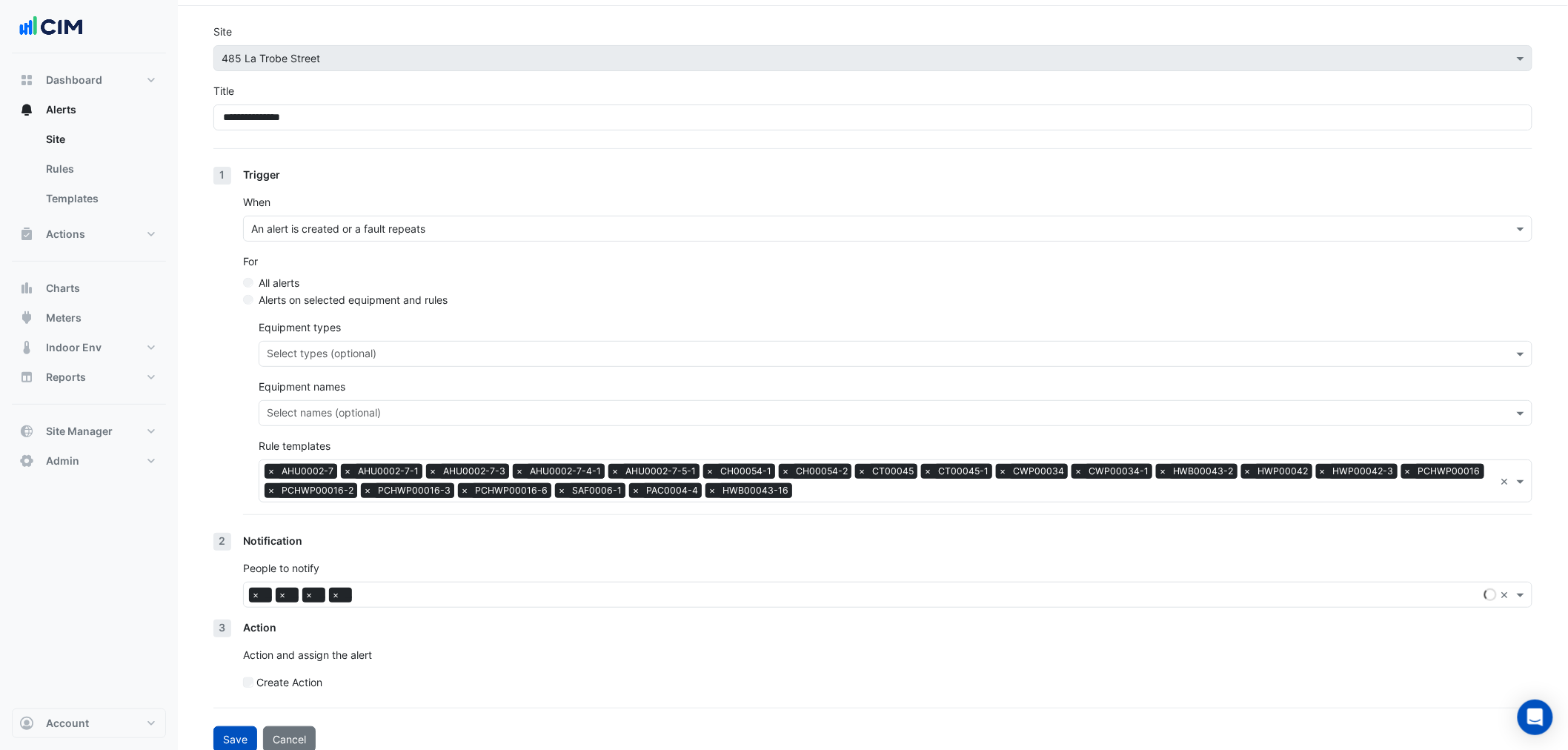 scroll, scrollTop: 62, scrollLeft: 0, axis: vertical 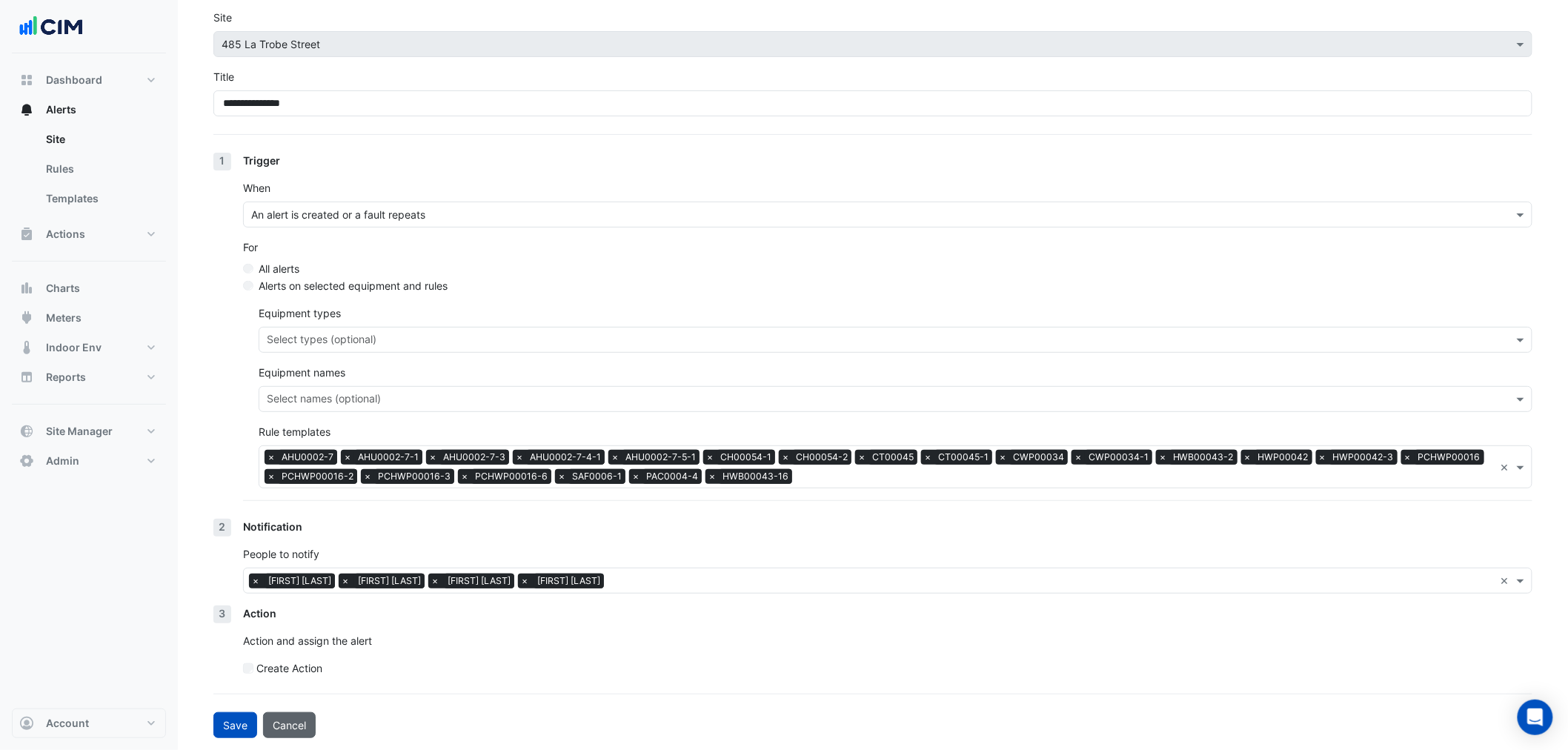 click on "Cancel" 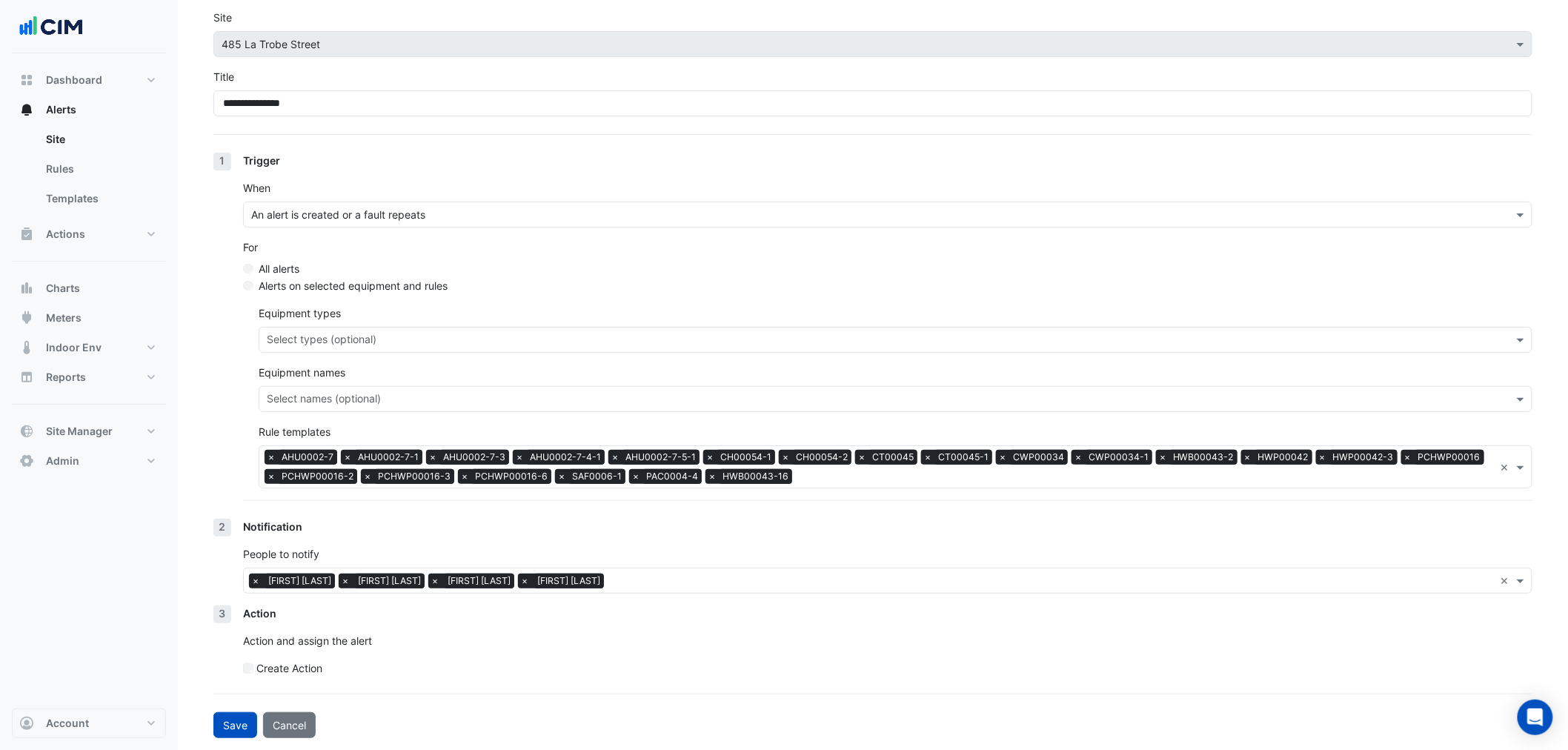 select on "*****" 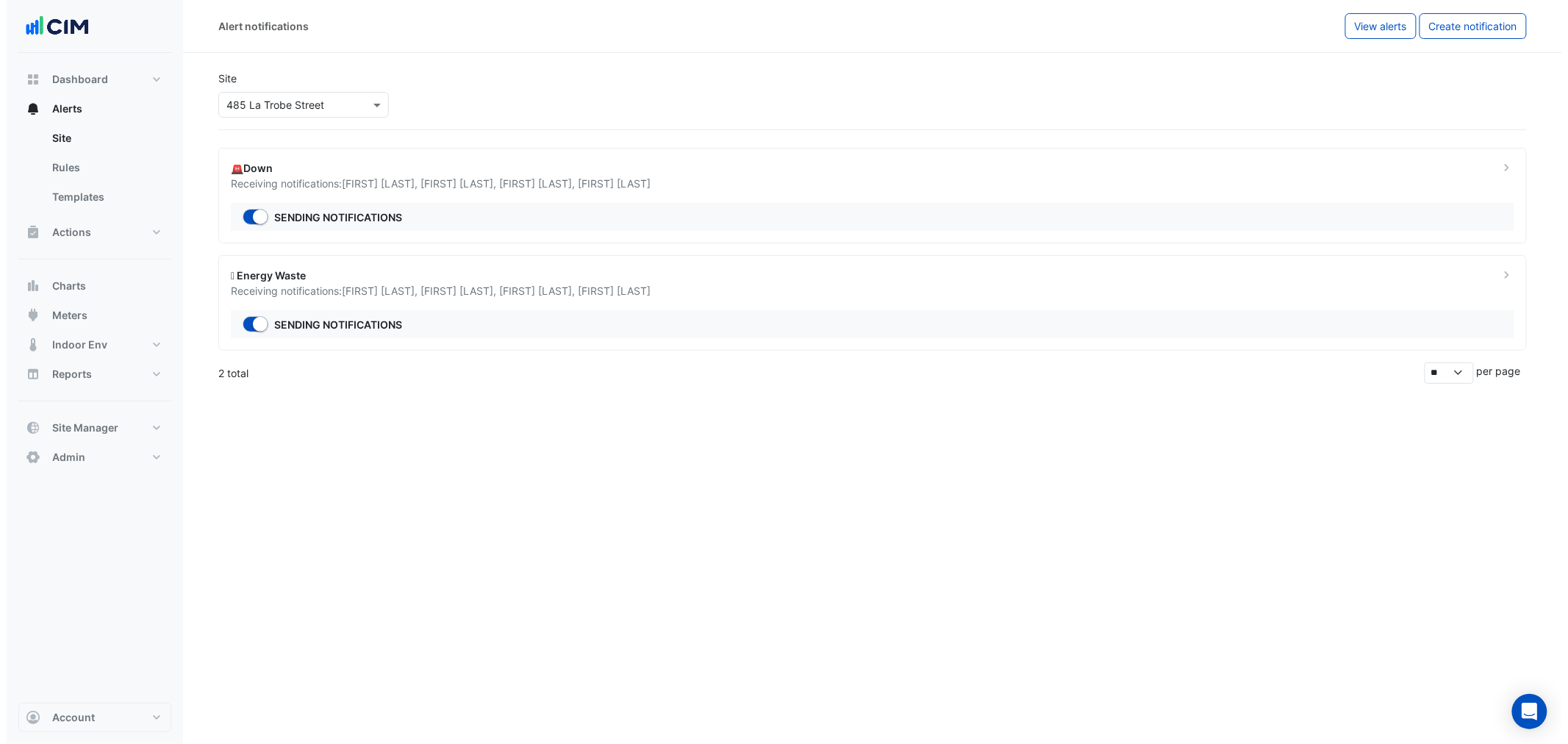 scroll, scrollTop: 0, scrollLeft: 0, axis: both 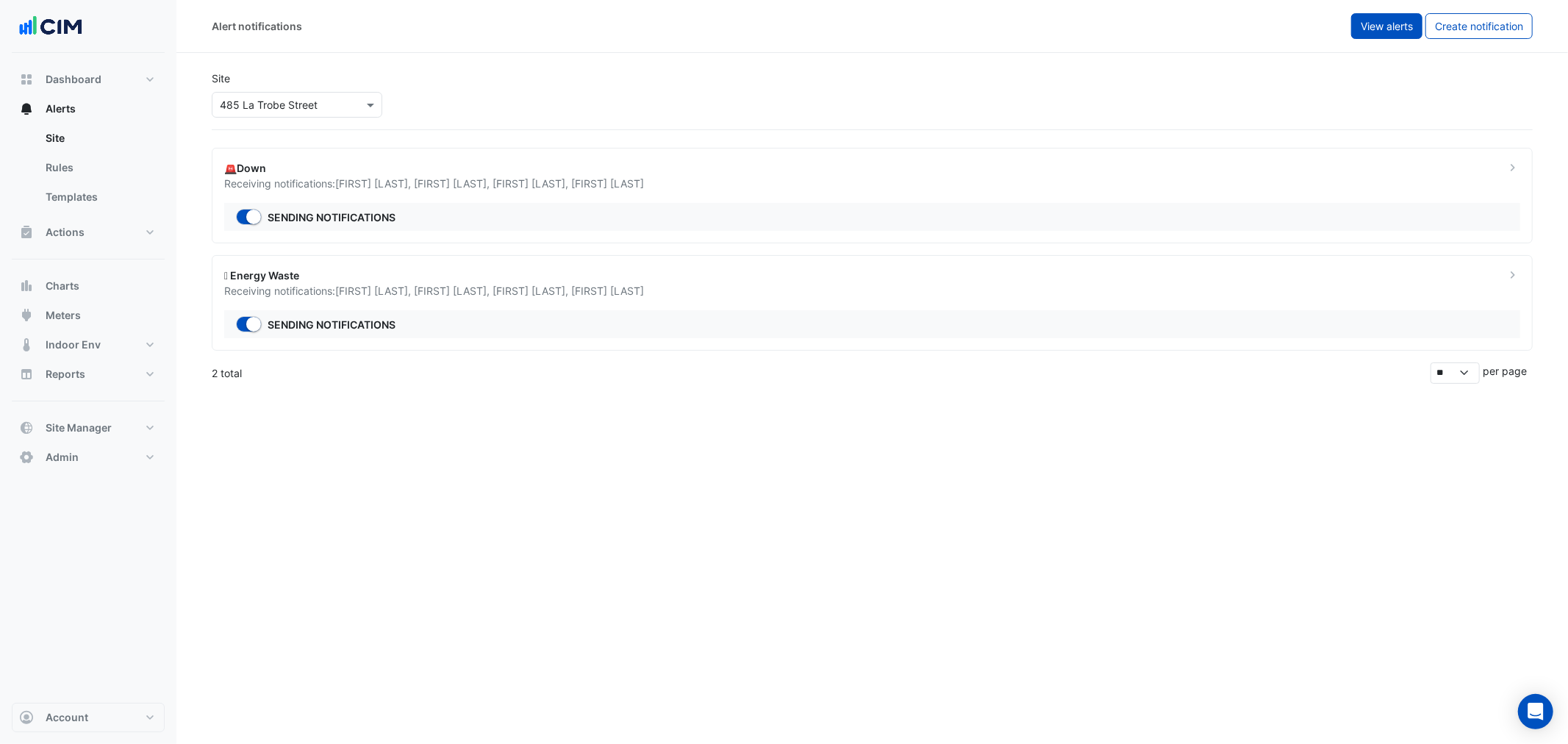 click on "View alerts" 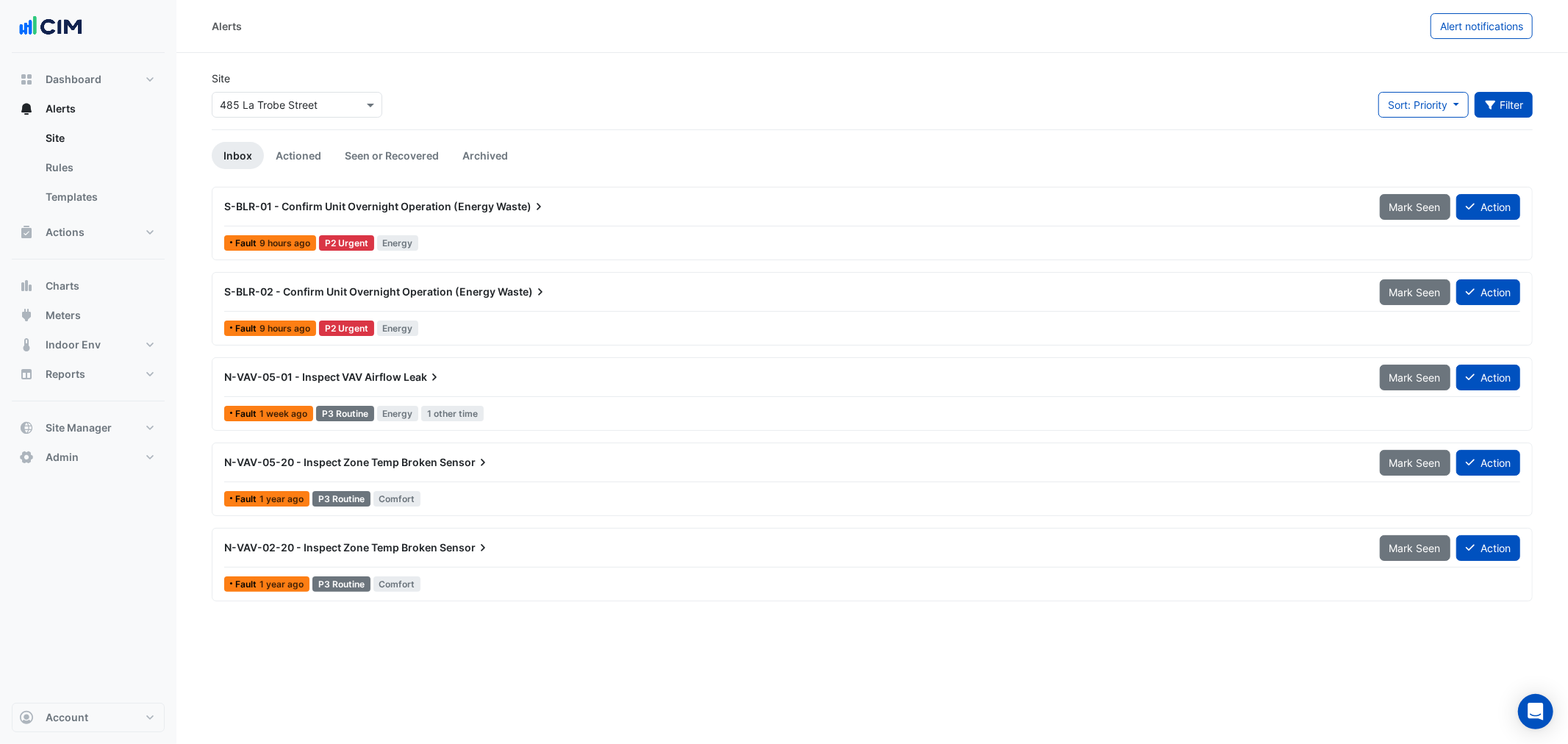 click on "Filter" 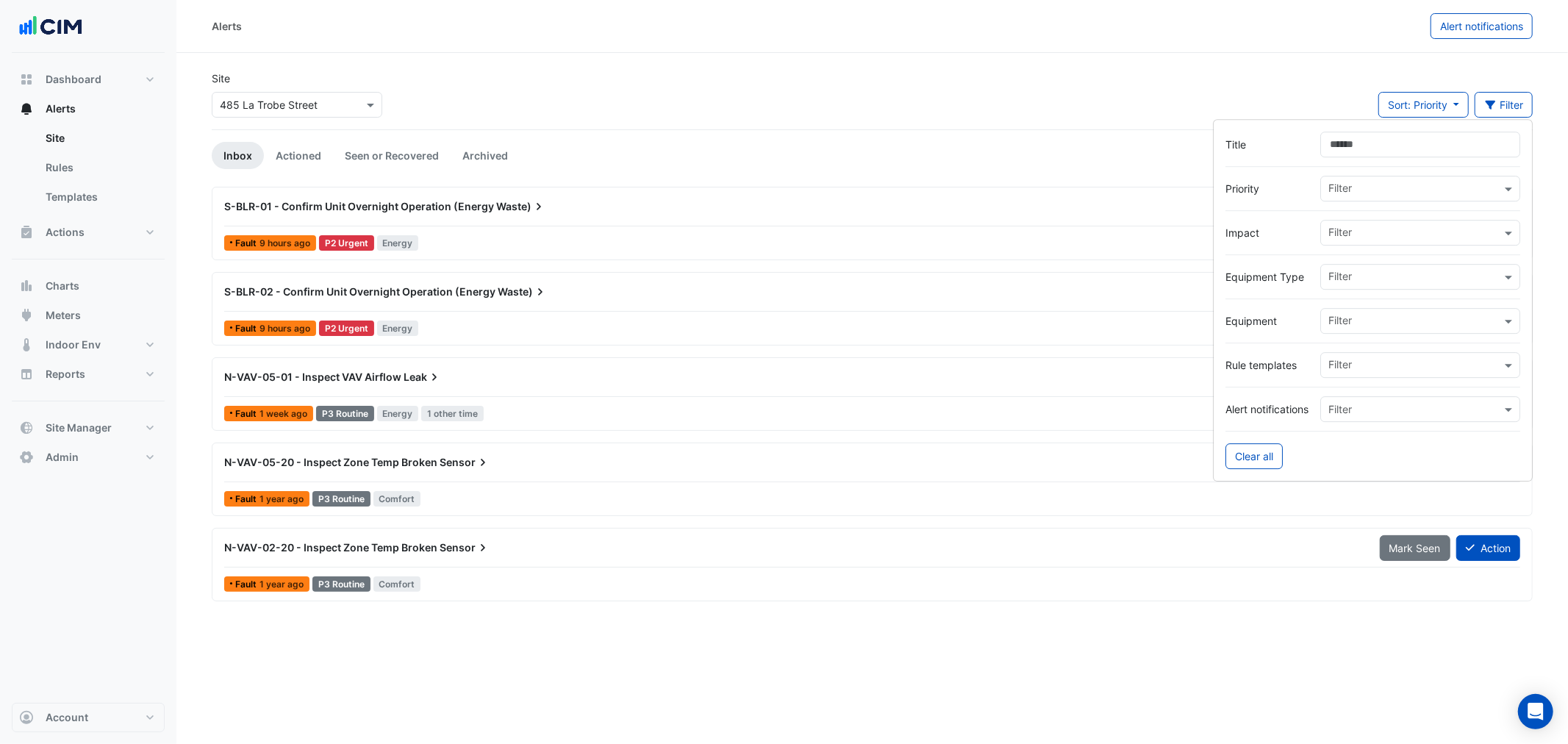 click at bounding box center [1406, 409] 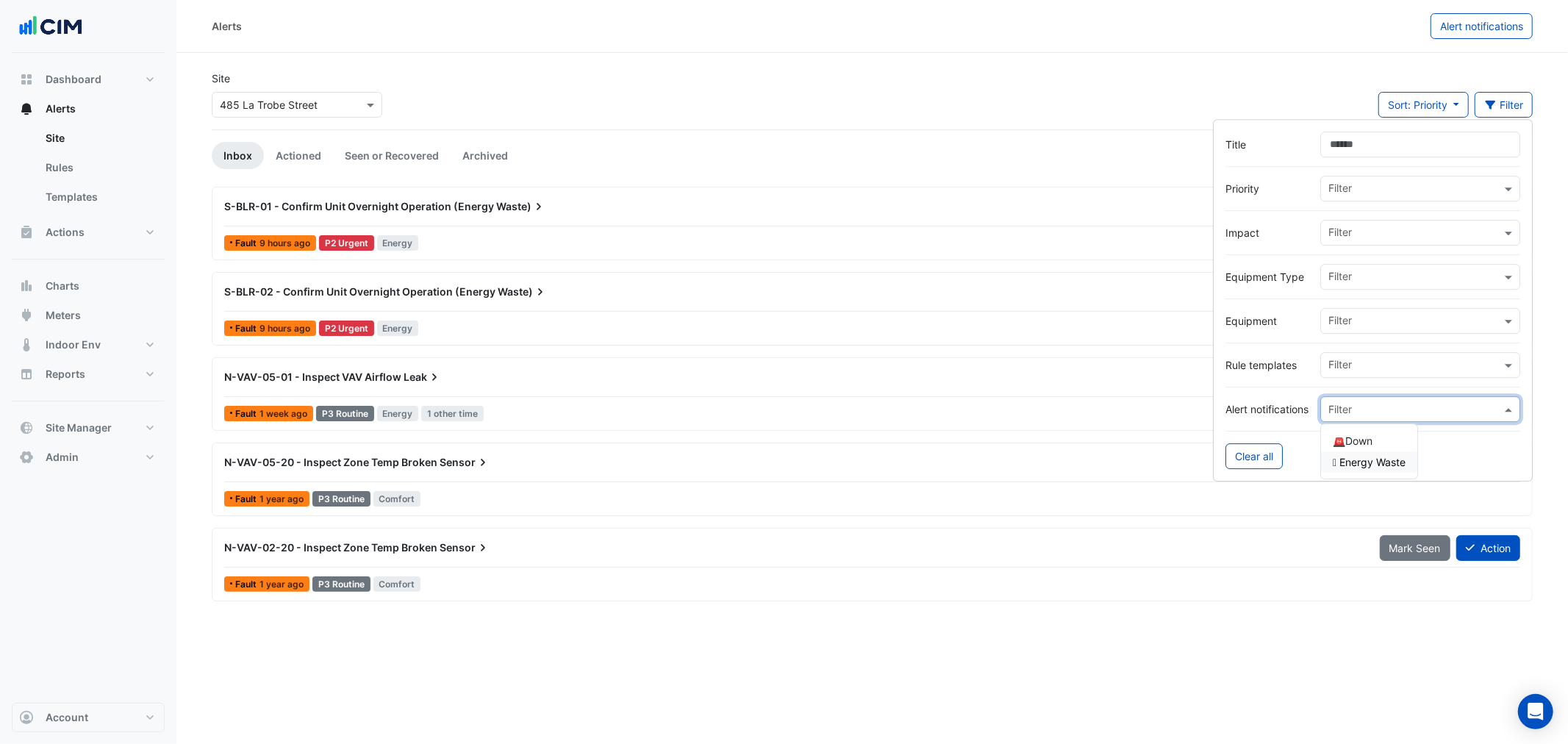 click on "🪫 Energy Waste" at bounding box center (1369, 462) 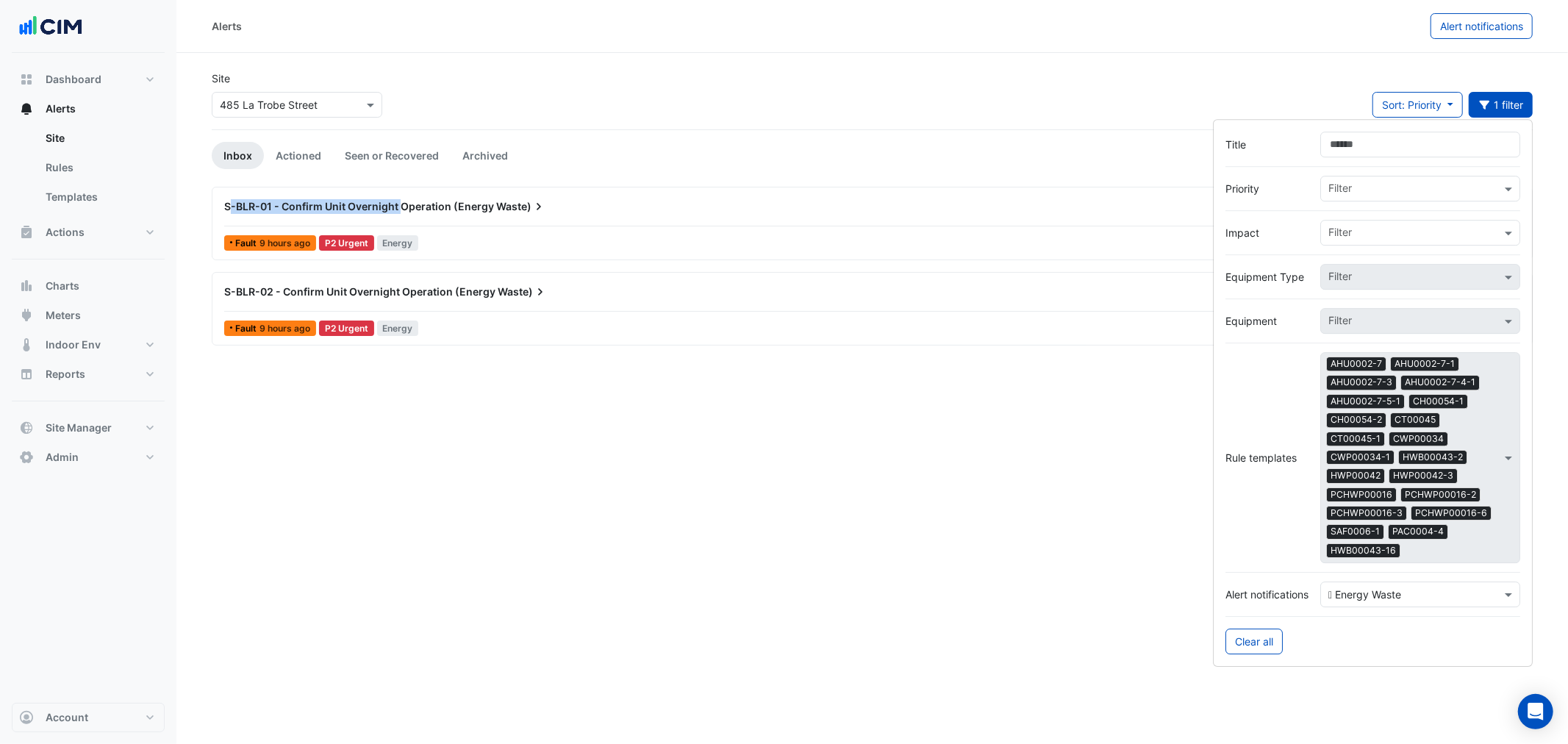drag, startPoint x: 230, startPoint y: 206, endPoint x: 401, endPoint y: 204, distance: 171.0117 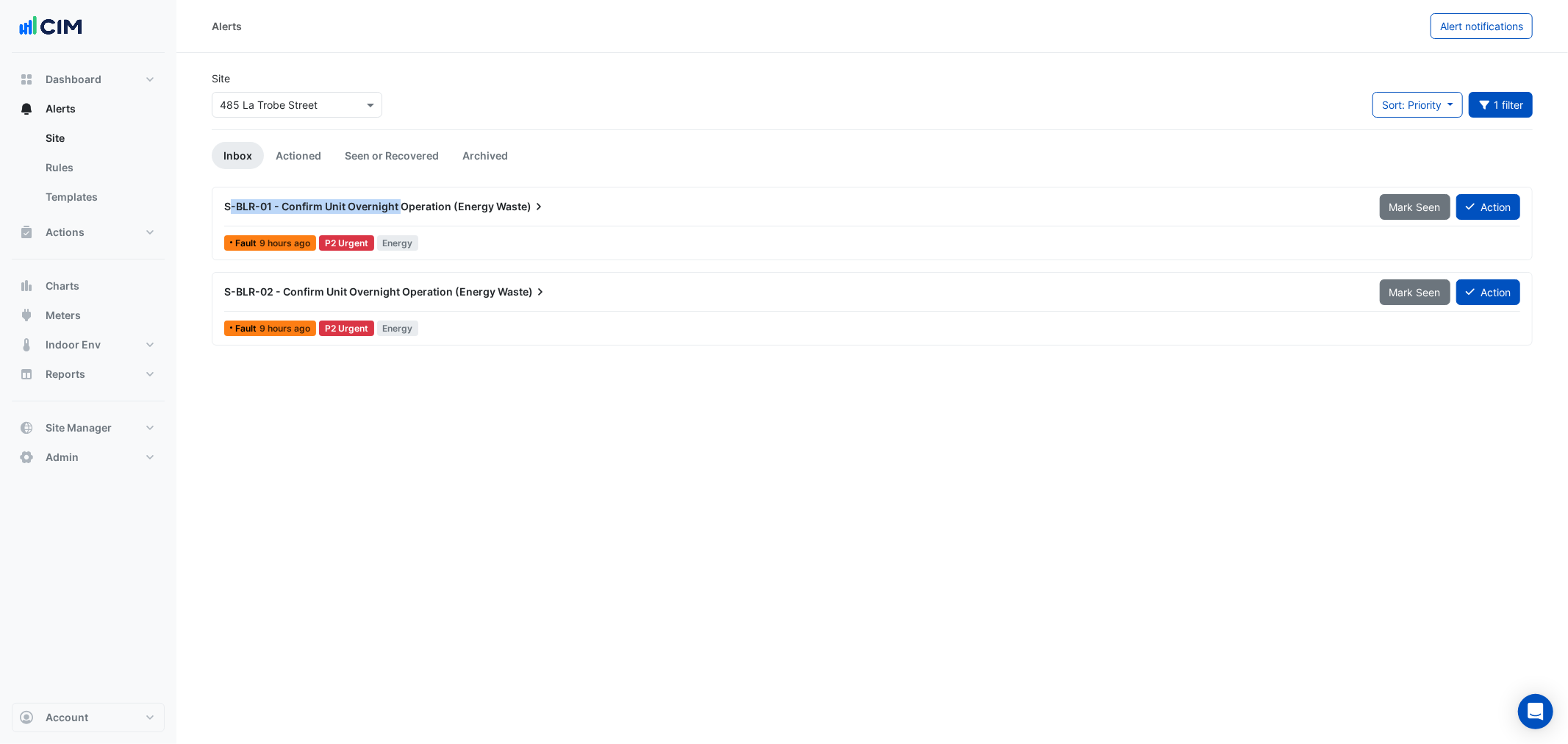 drag, startPoint x: 274, startPoint y: 99, endPoint x: 270, endPoint y: 116, distance: 17.464249 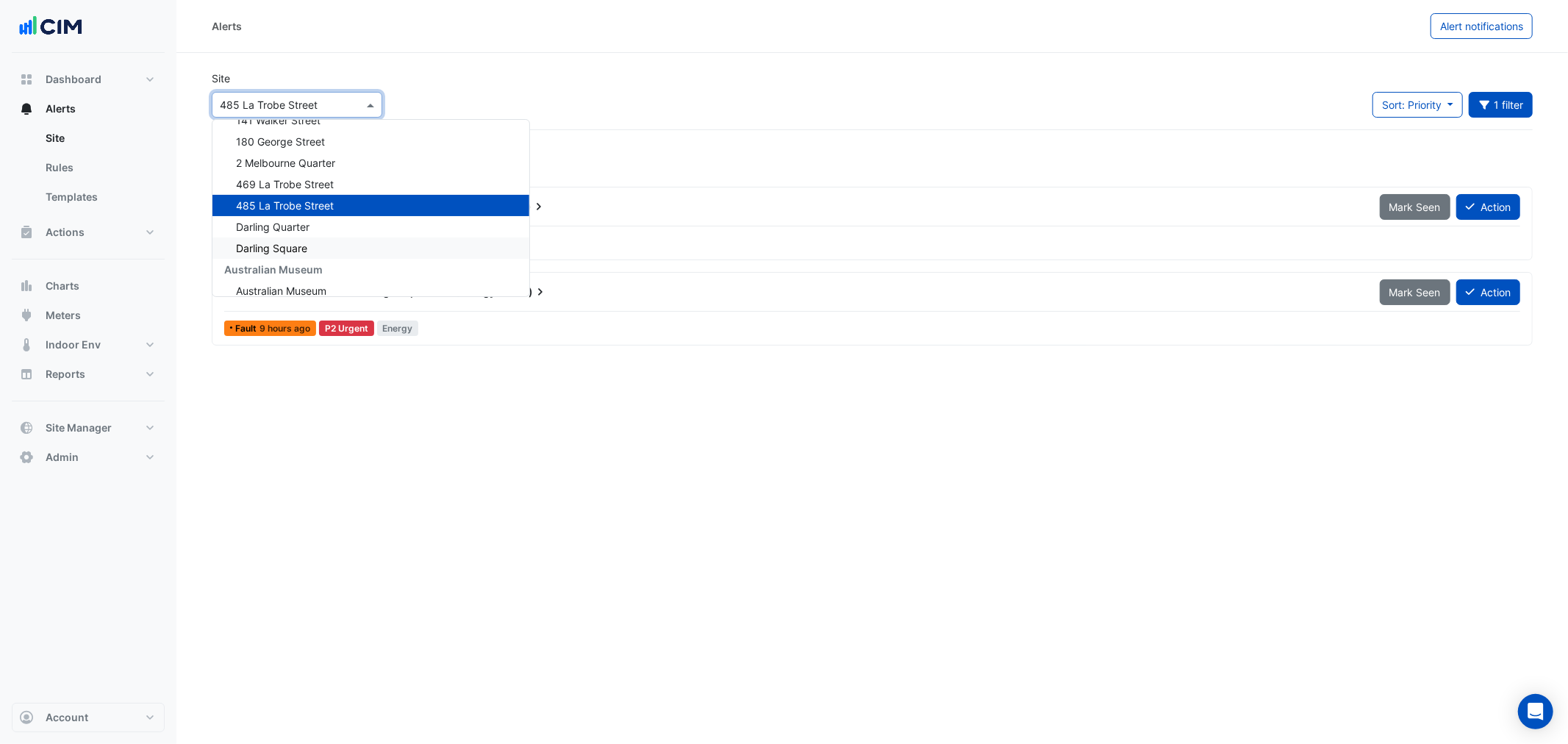 scroll, scrollTop: 1239, scrollLeft: 0, axis: vertical 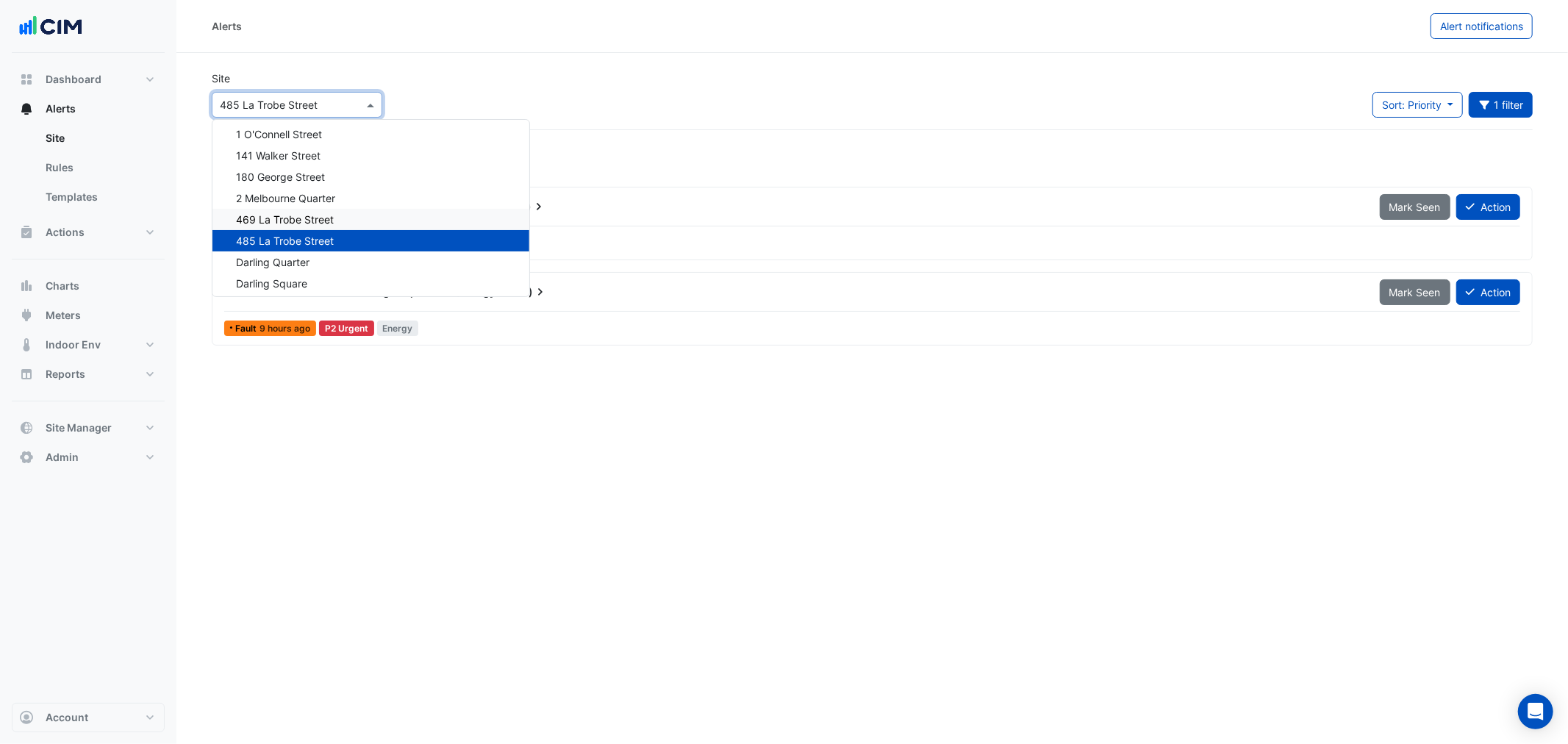 click on "469 La Trobe Street" at bounding box center (370, 219) 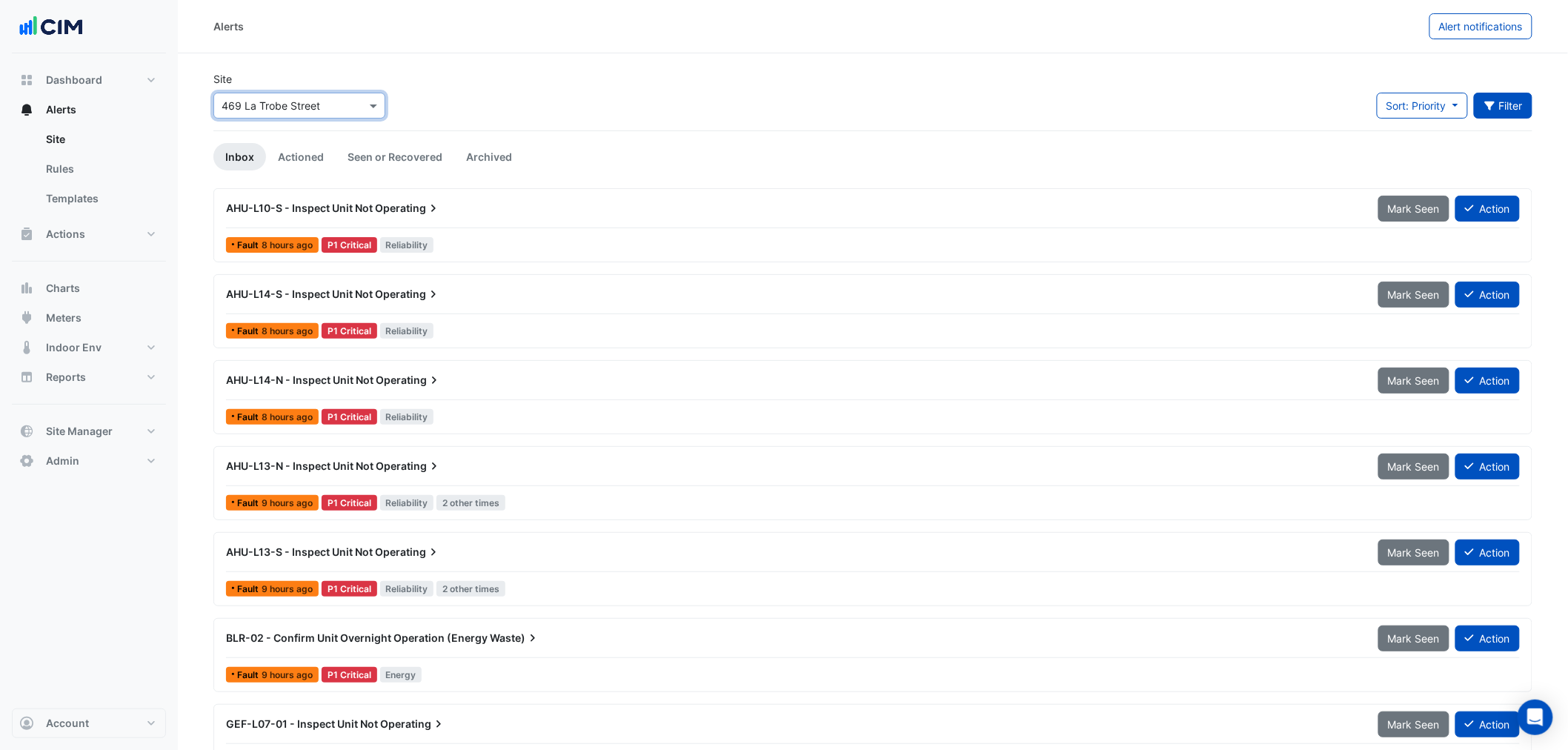 click on "Filter" 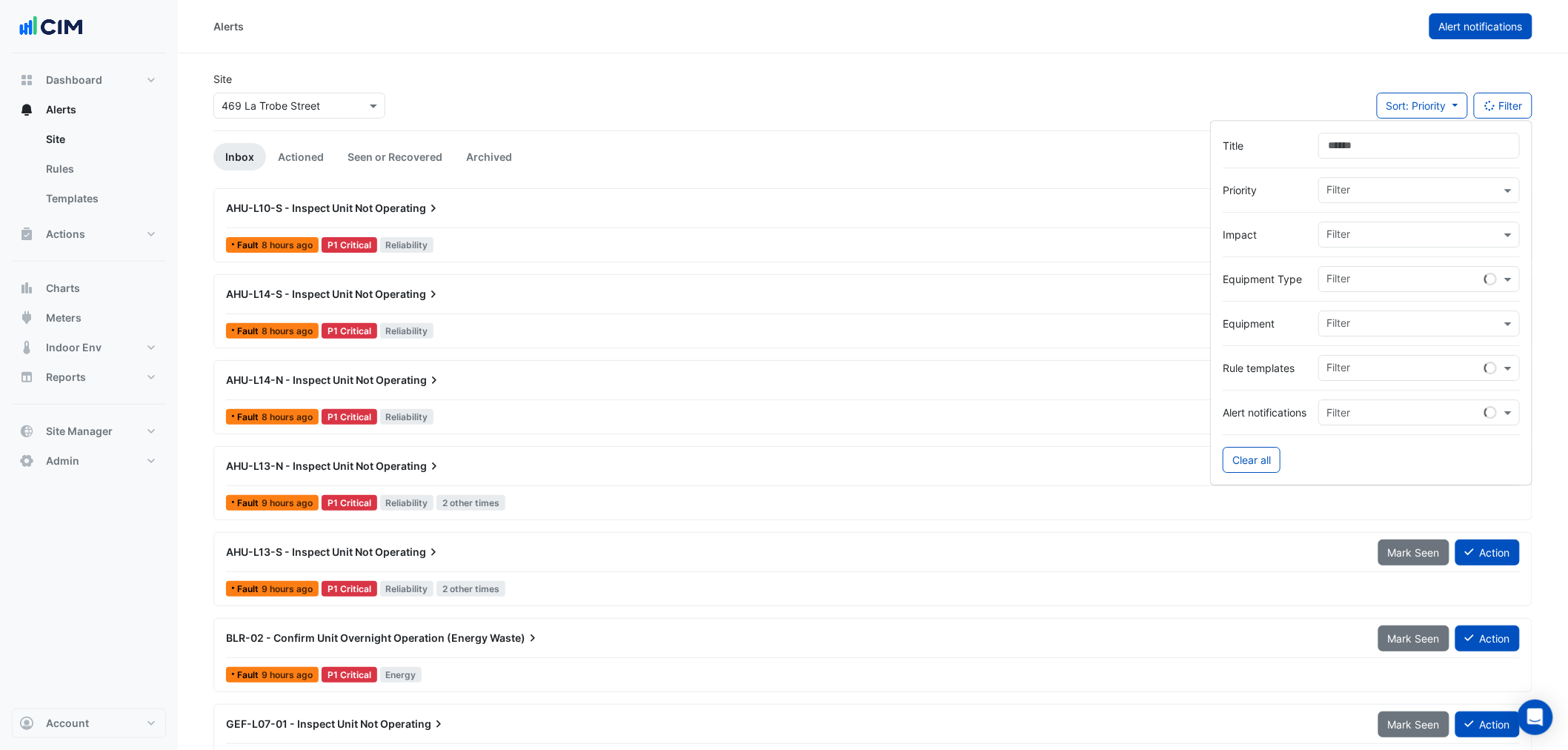 click on "Alert notifications" 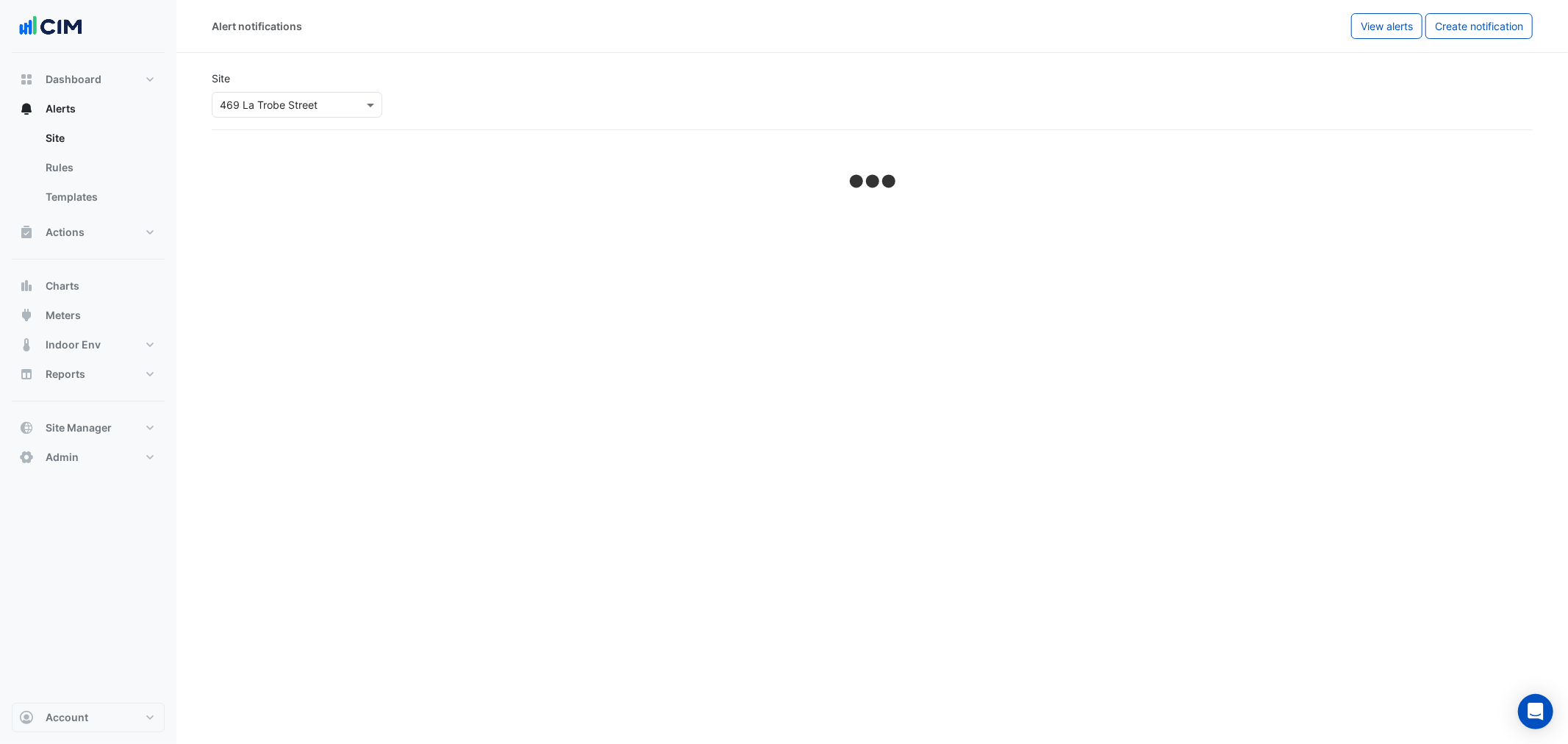 select on "*****" 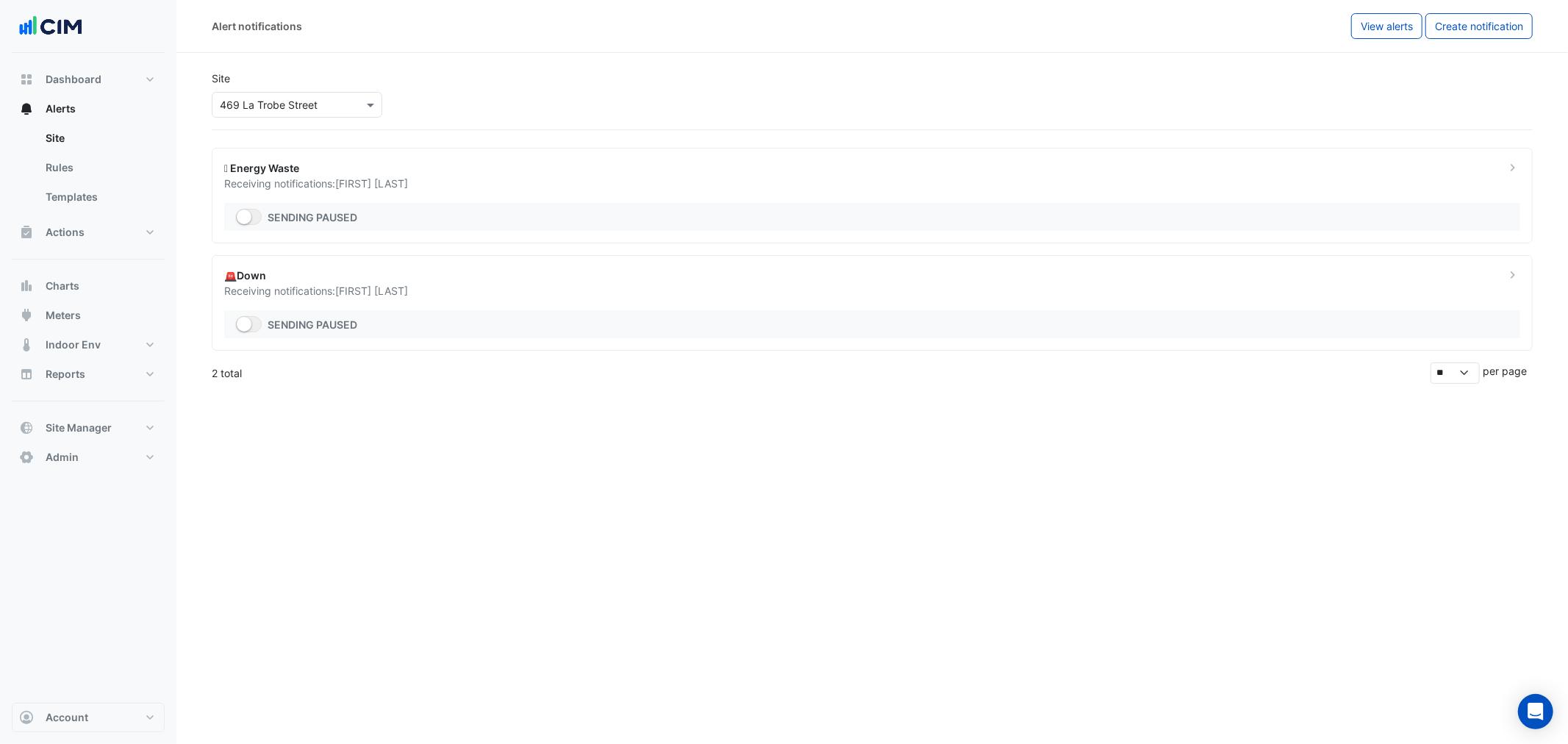 drag, startPoint x: 333, startPoint y: 142, endPoint x: 312, endPoint y: 109, distance: 39.115214 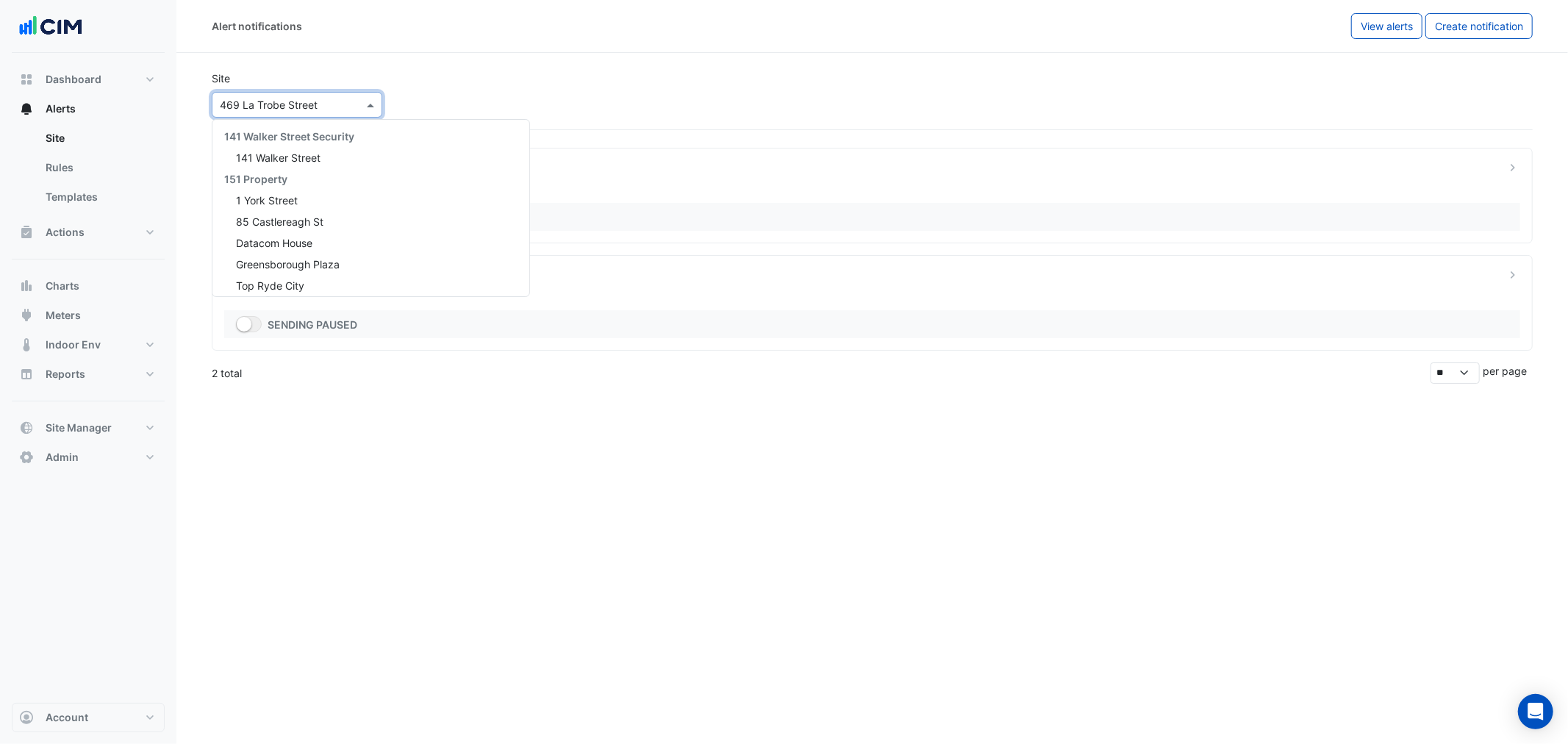 click at bounding box center (282, 105) 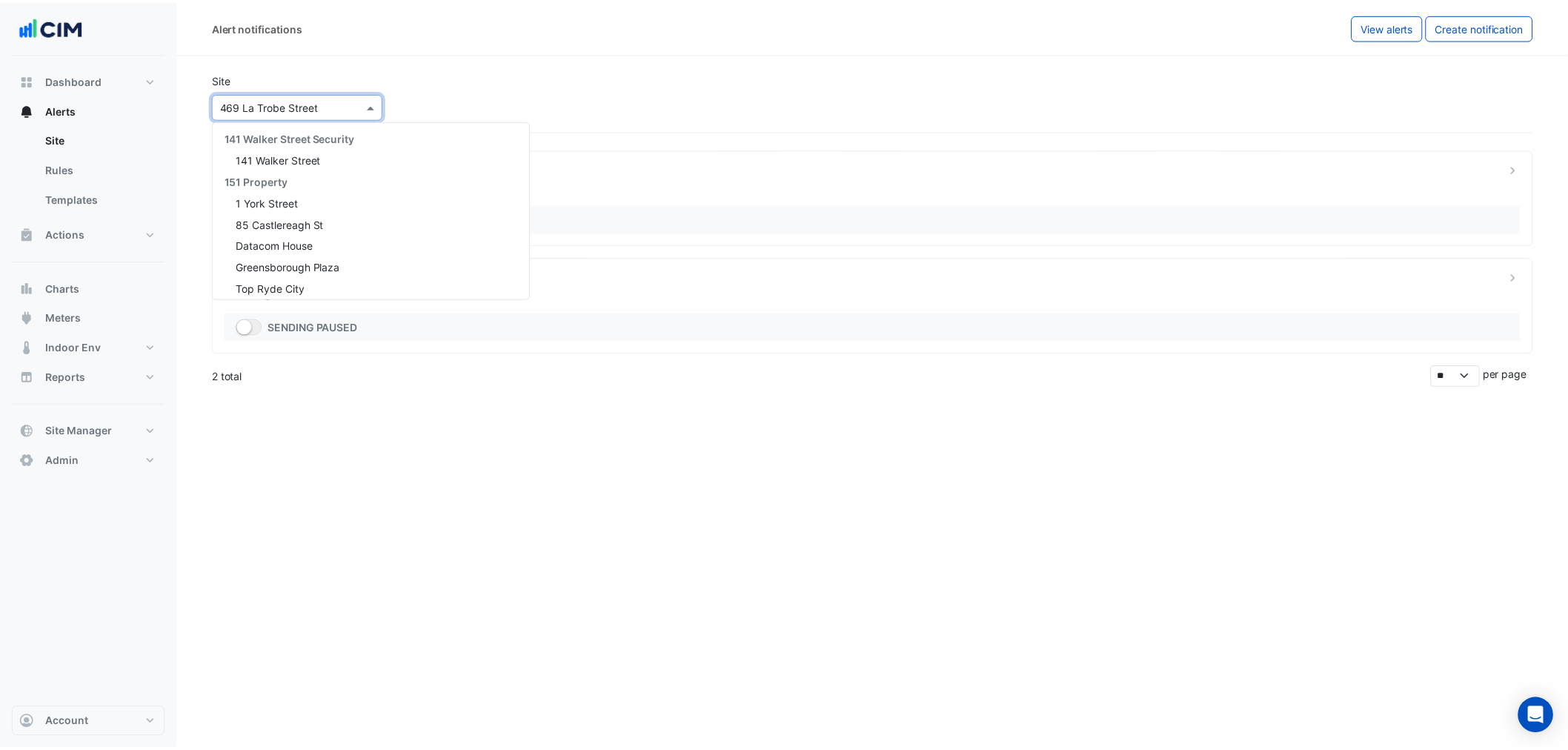 scroll, scrollTop: 1337, scrollLeft: 0, axis: vertical 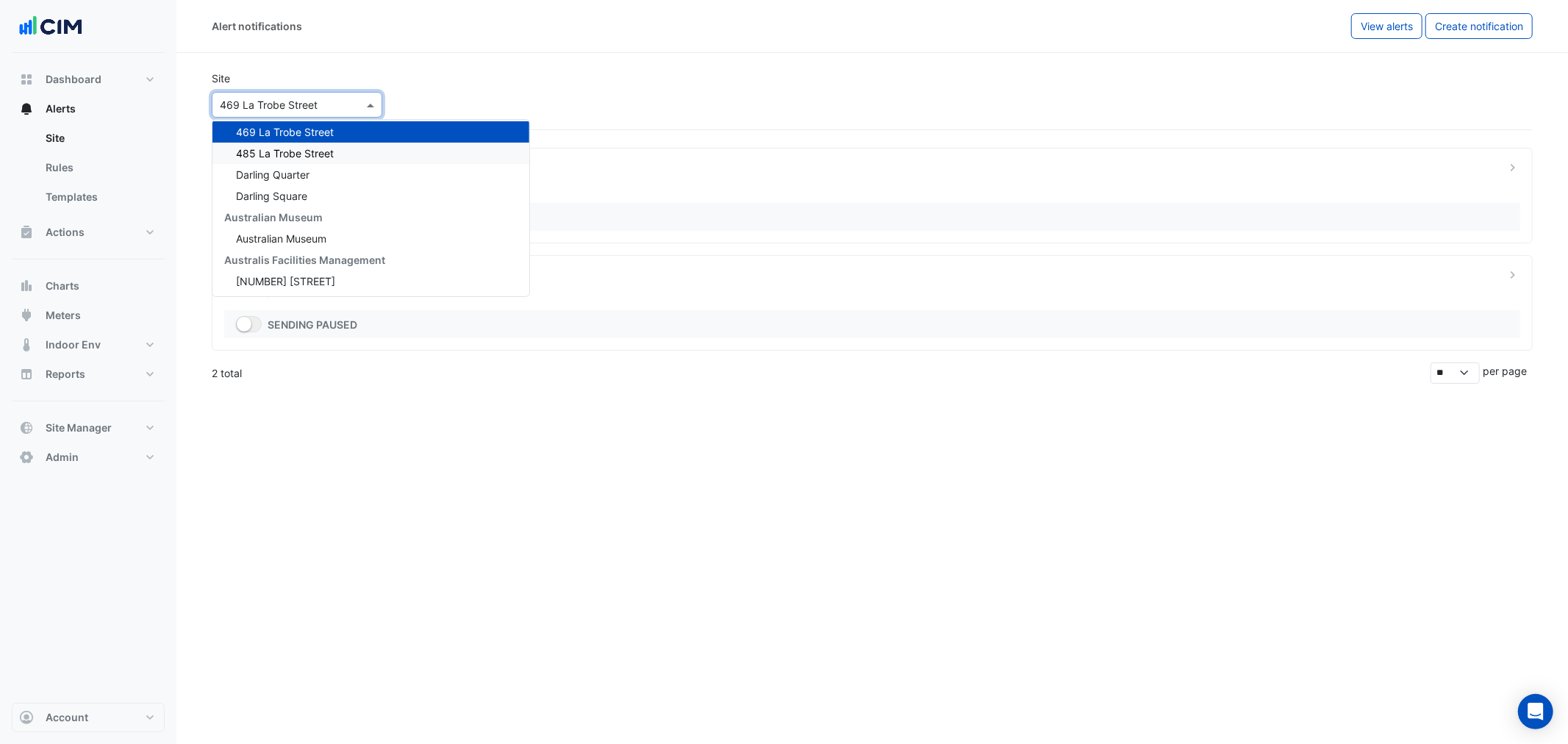 click on "485 La Trobe Street" at bounding box center (284, 153) 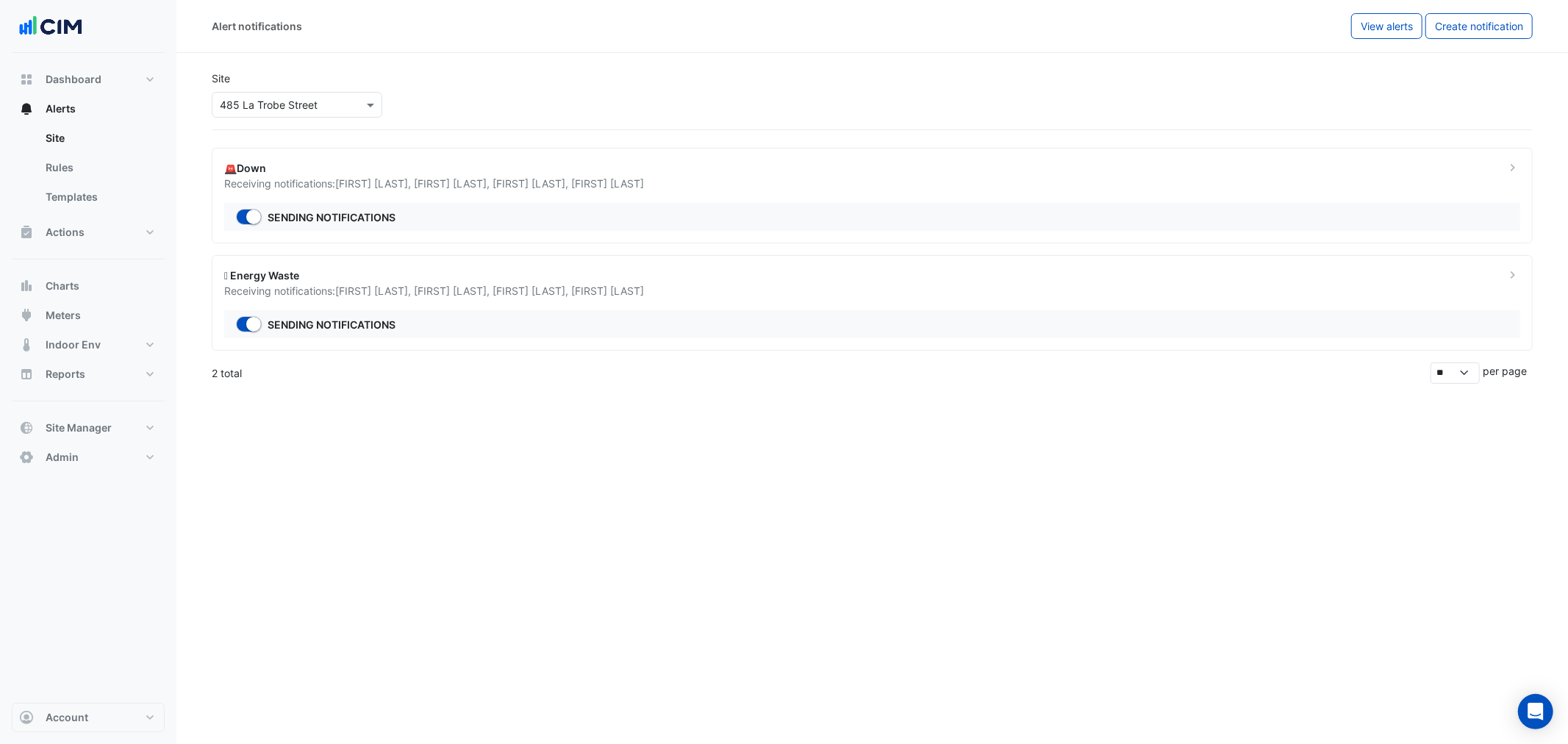 drag, startPoint x: 243, startPoint y: 186, endPoint x: 516, endPoint y: 182, distance: 273.0293 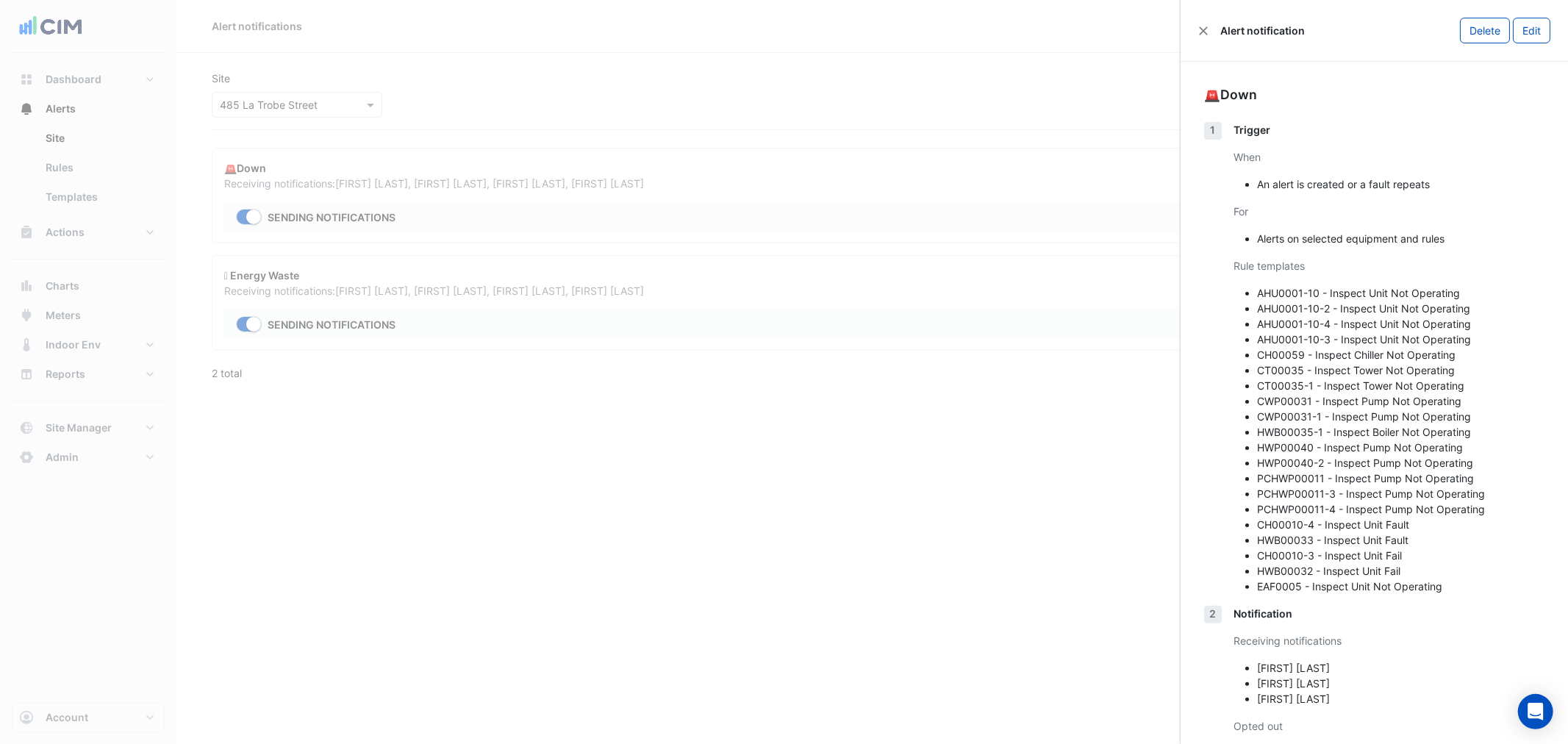 click 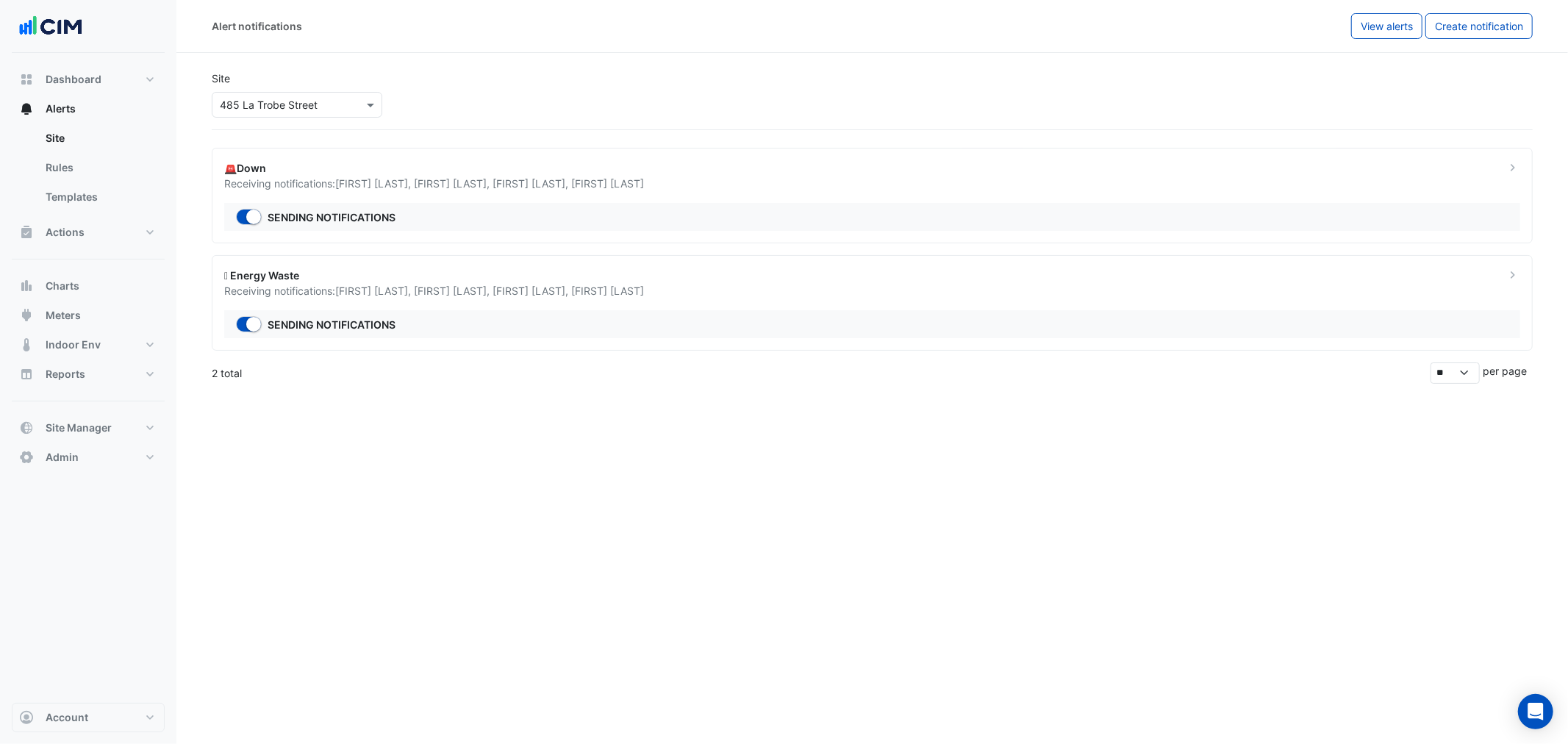 drag, startPoint x: 321, startPoint y: 190, endPoint x: 584, endPoint y: 187, distance: 263.0171 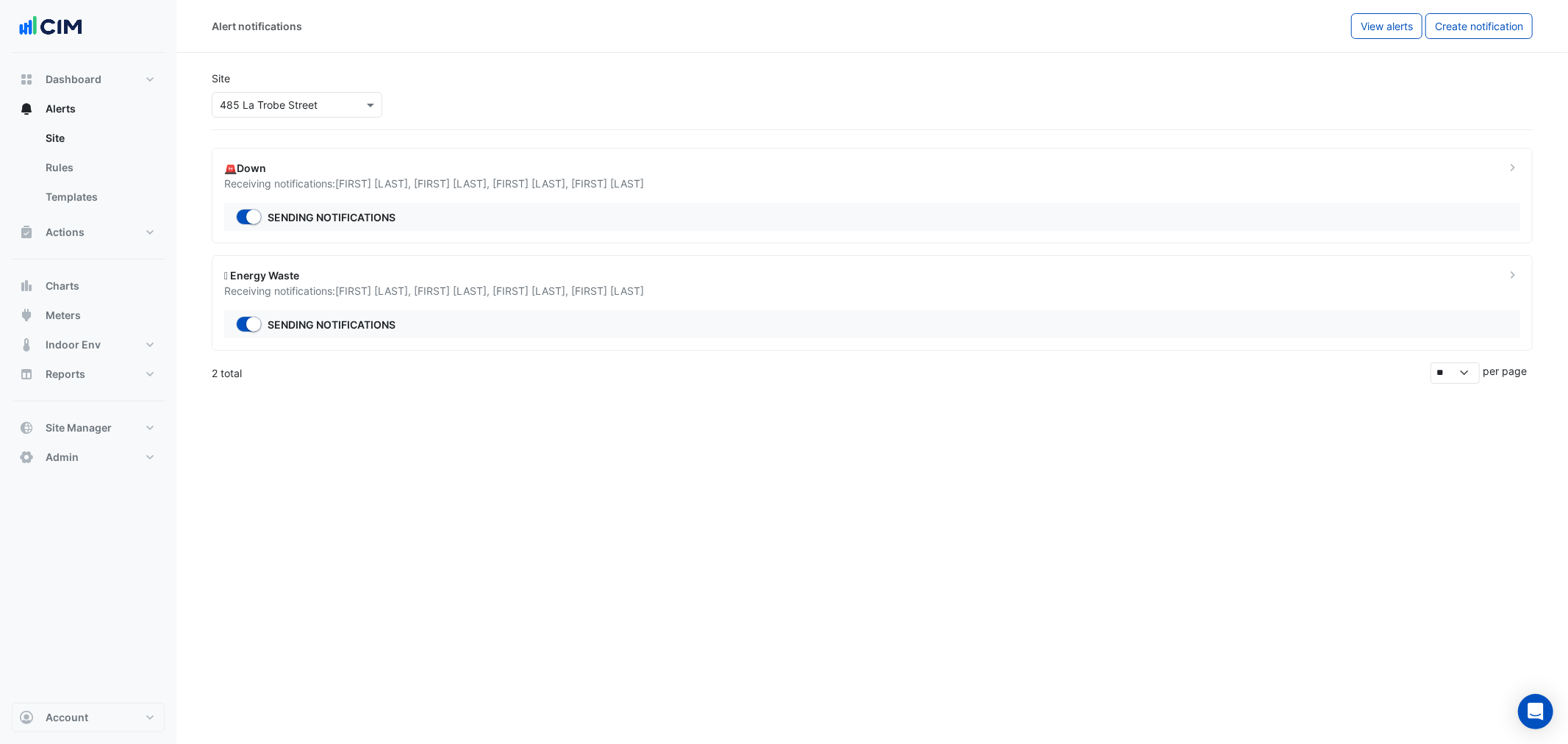 click 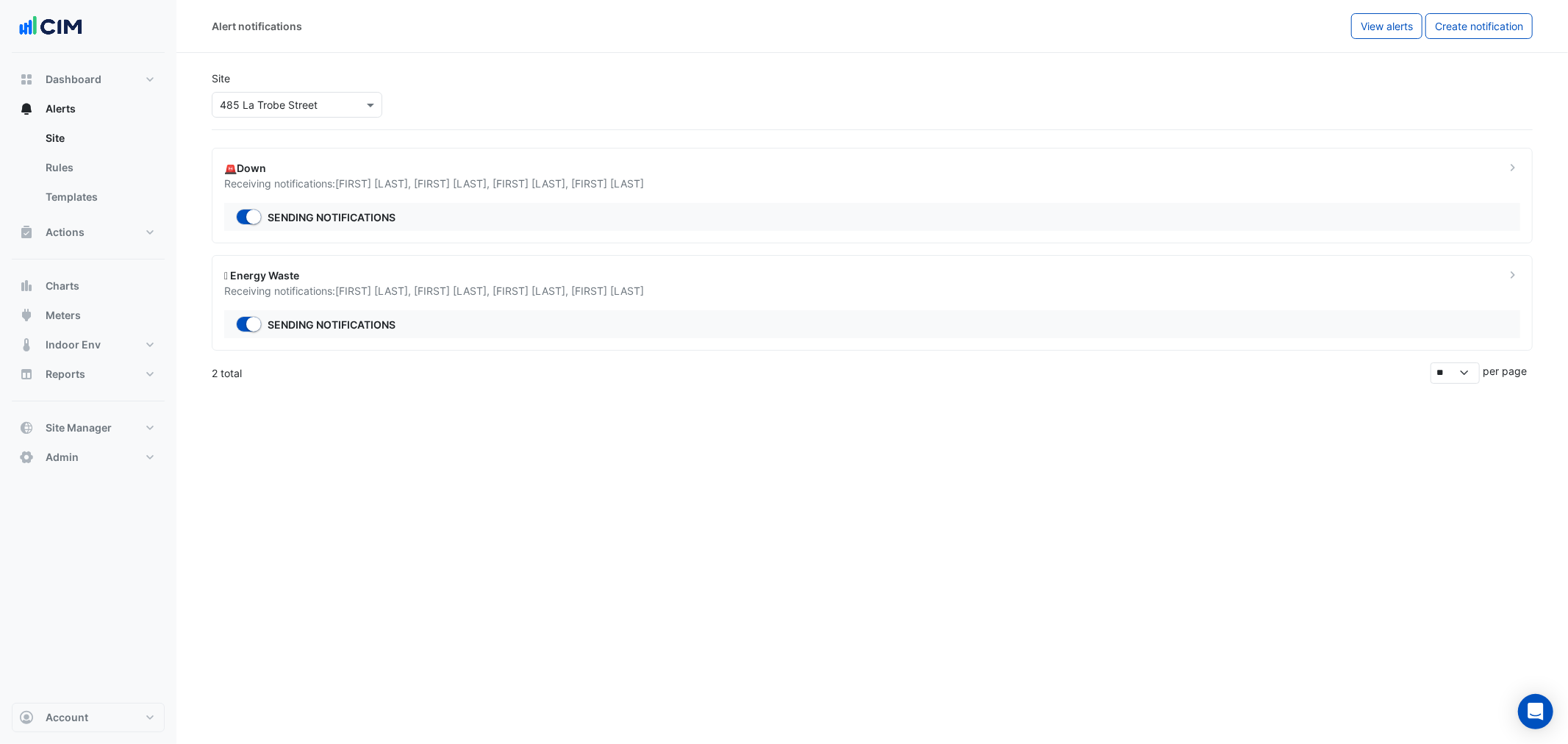 drag, startPoint x: 535, startPoint y: 313, endPoint x: 565, endPoint y: 318, distance: 30.41381 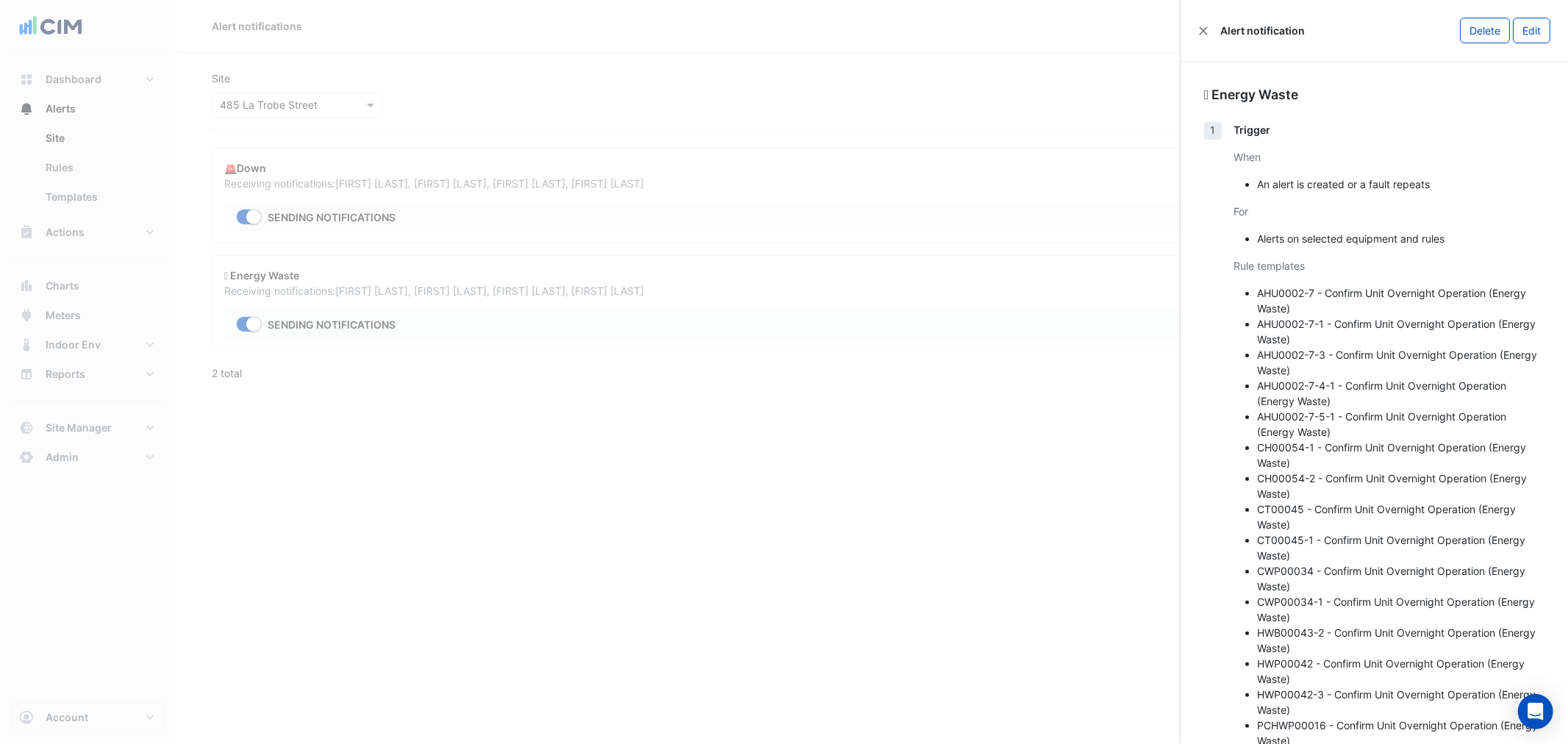 click 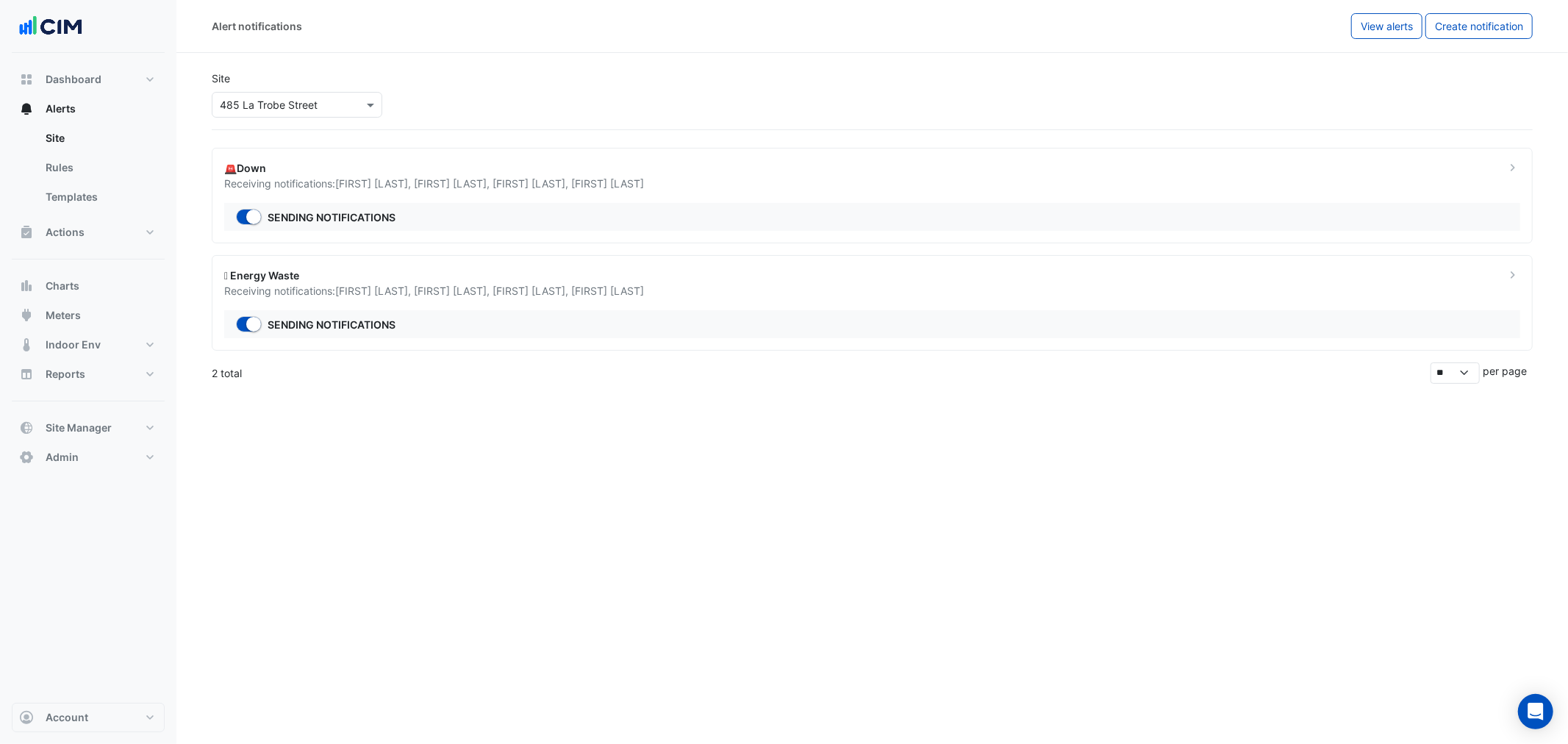 drag, startPoint x: 217, startPoint y: 290, endPoint x: 596, endPoint y: 284, distance: 379.0475 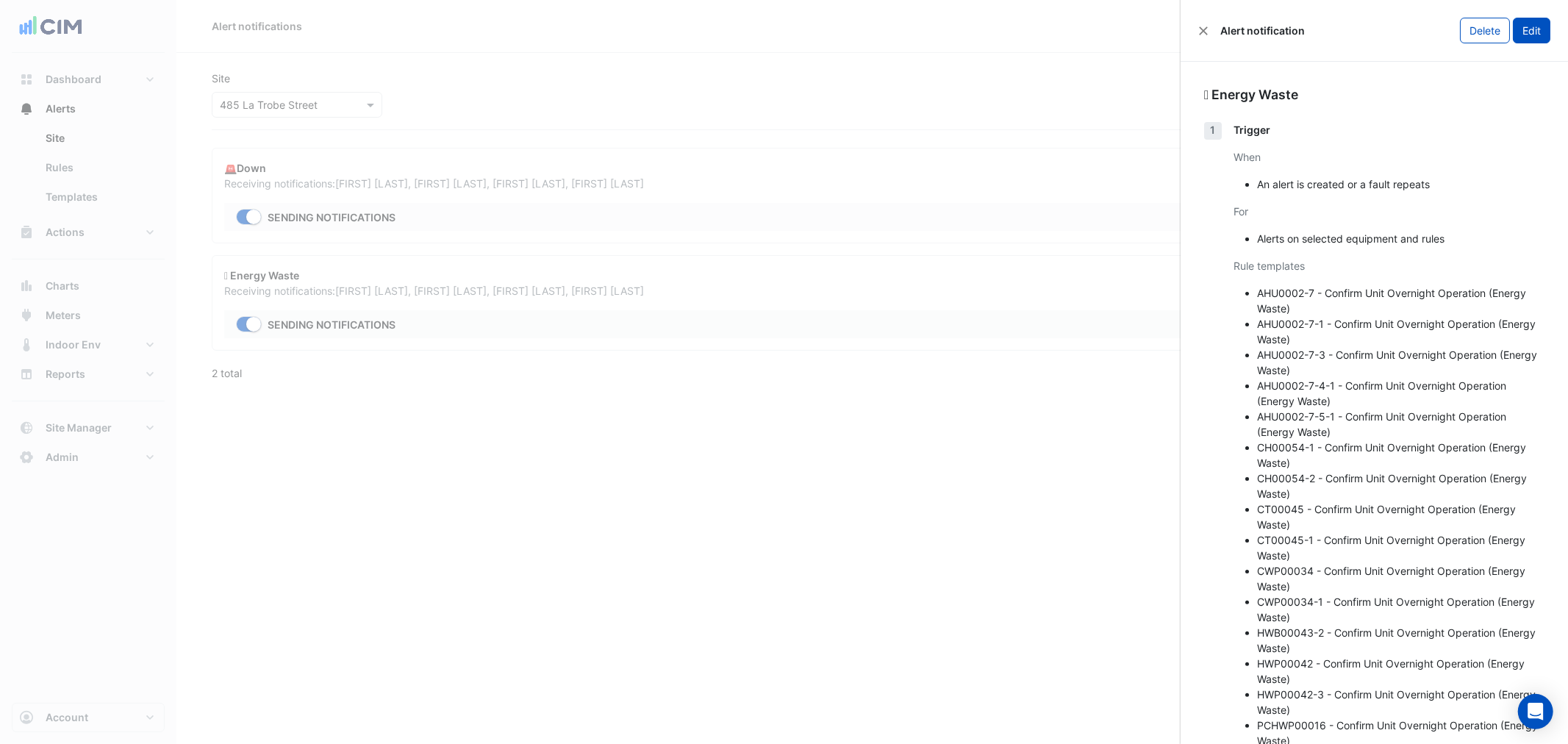 click on "Edit" 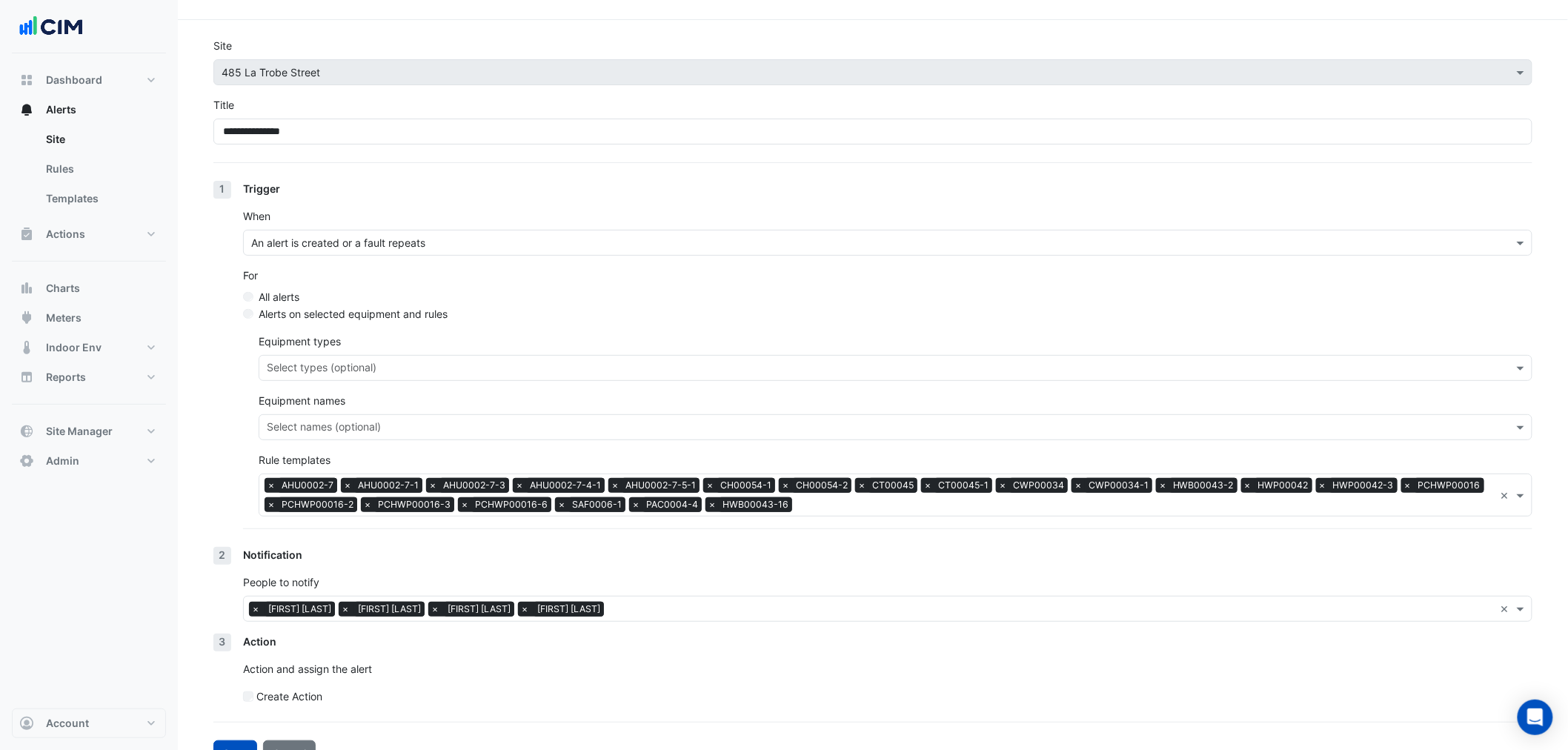 scroll, scrollTop: 62, scrollLeft: 0, axis: vertical 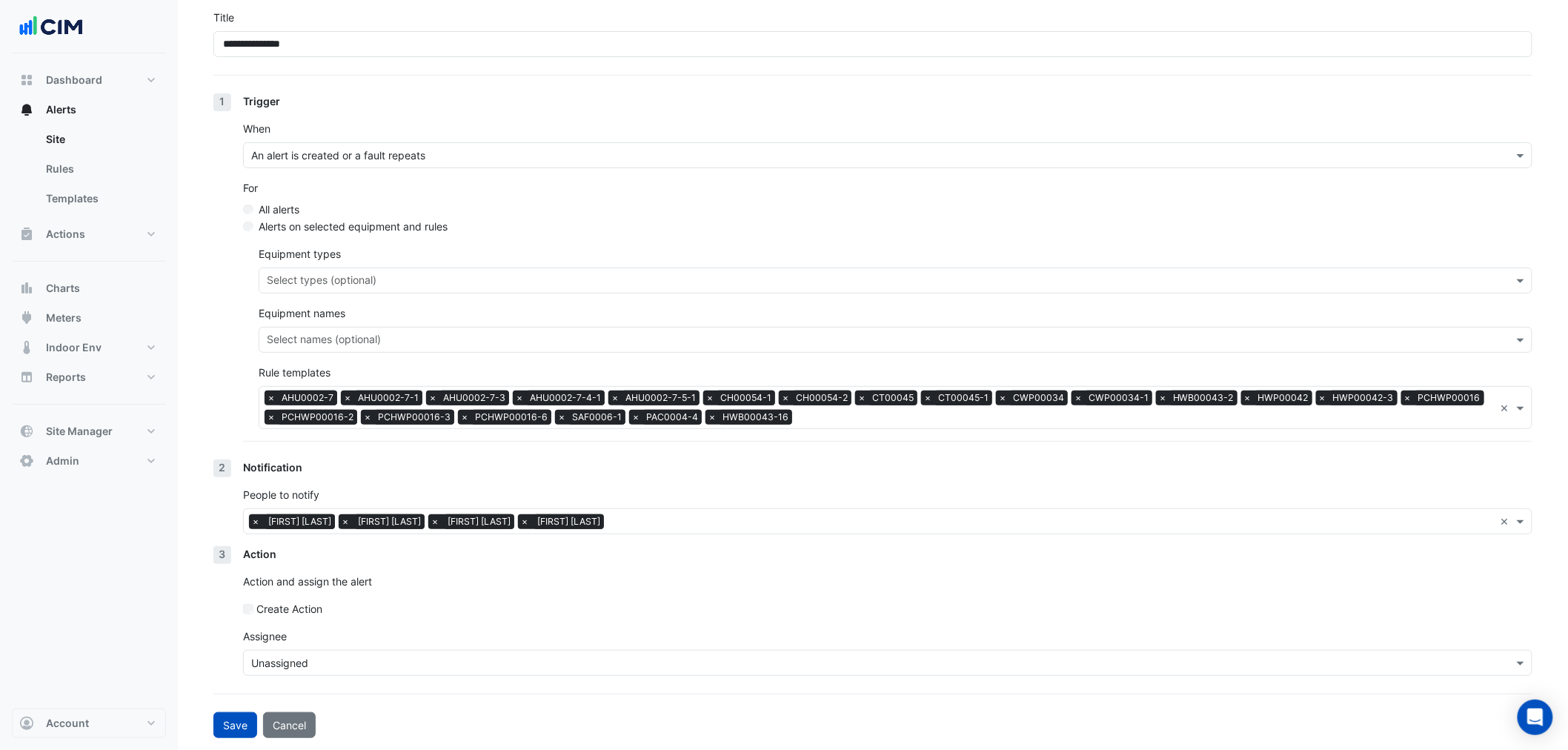 click at bounding box center (873, 663) 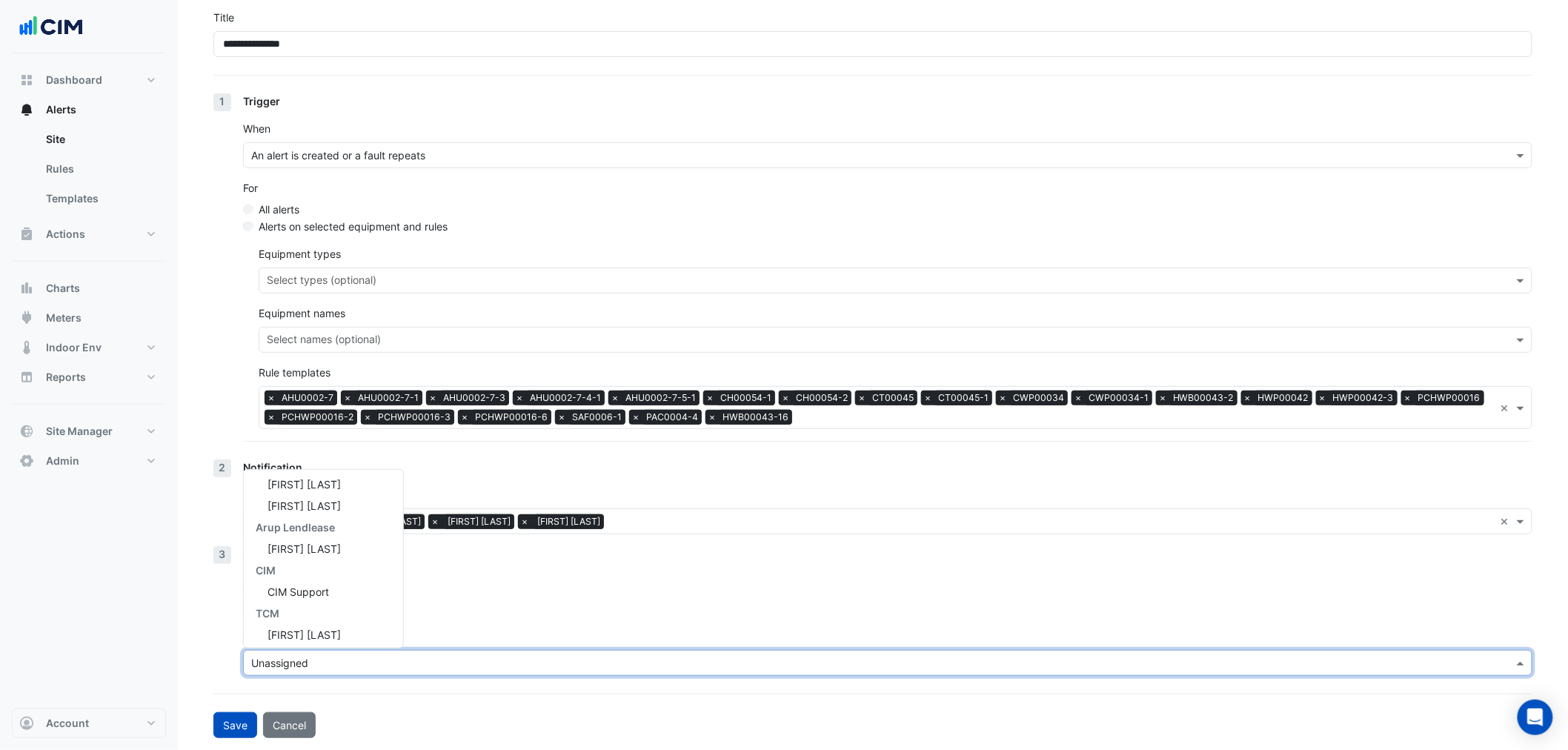 scroll, scrollTop: 413, scrollLeft: 0, axis: vertical 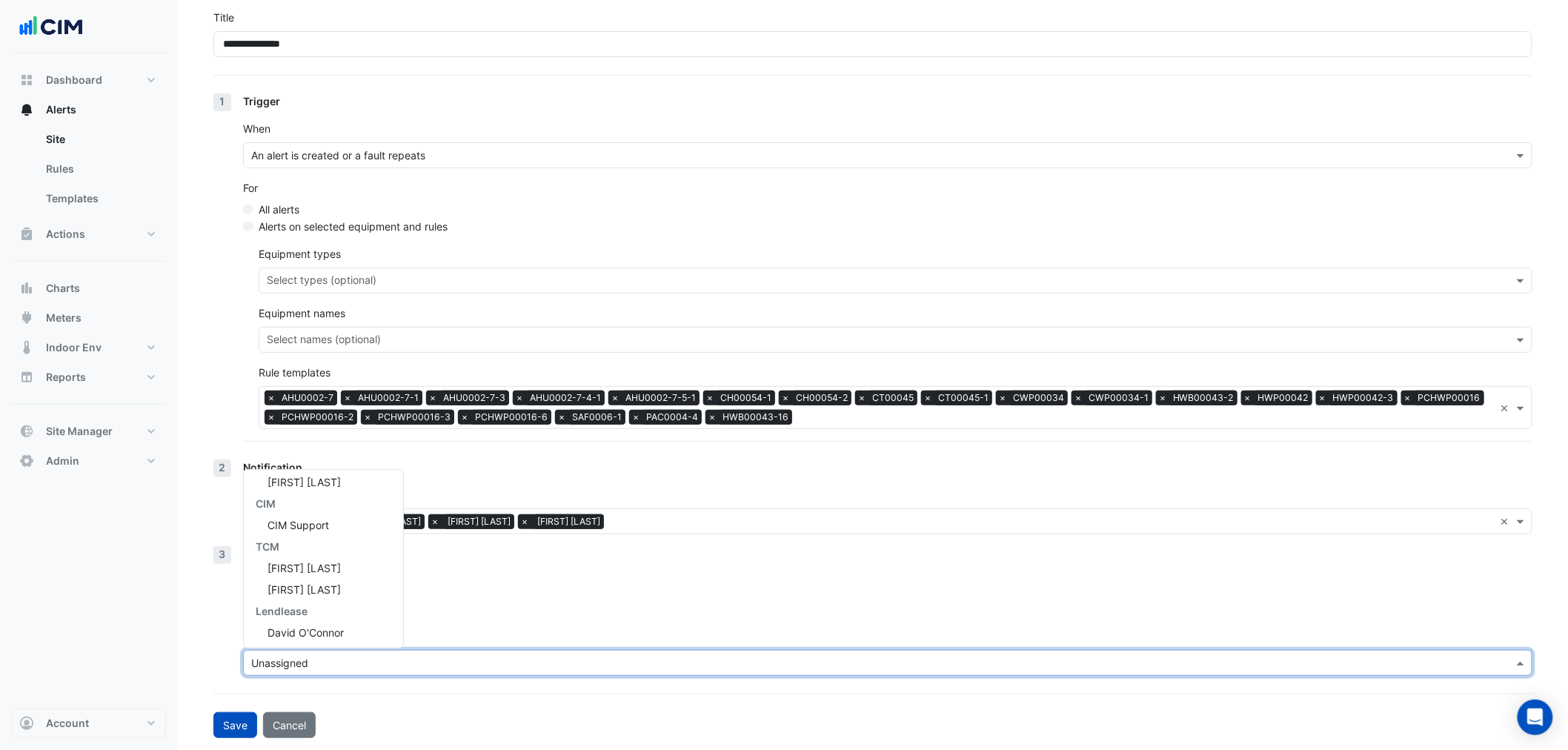 click on "Dashboard
Portfolio
Ratings
Performance
Alerts
Site
Rules
Templates
Actions
Site
Manager" at bounding box center [89, 381] 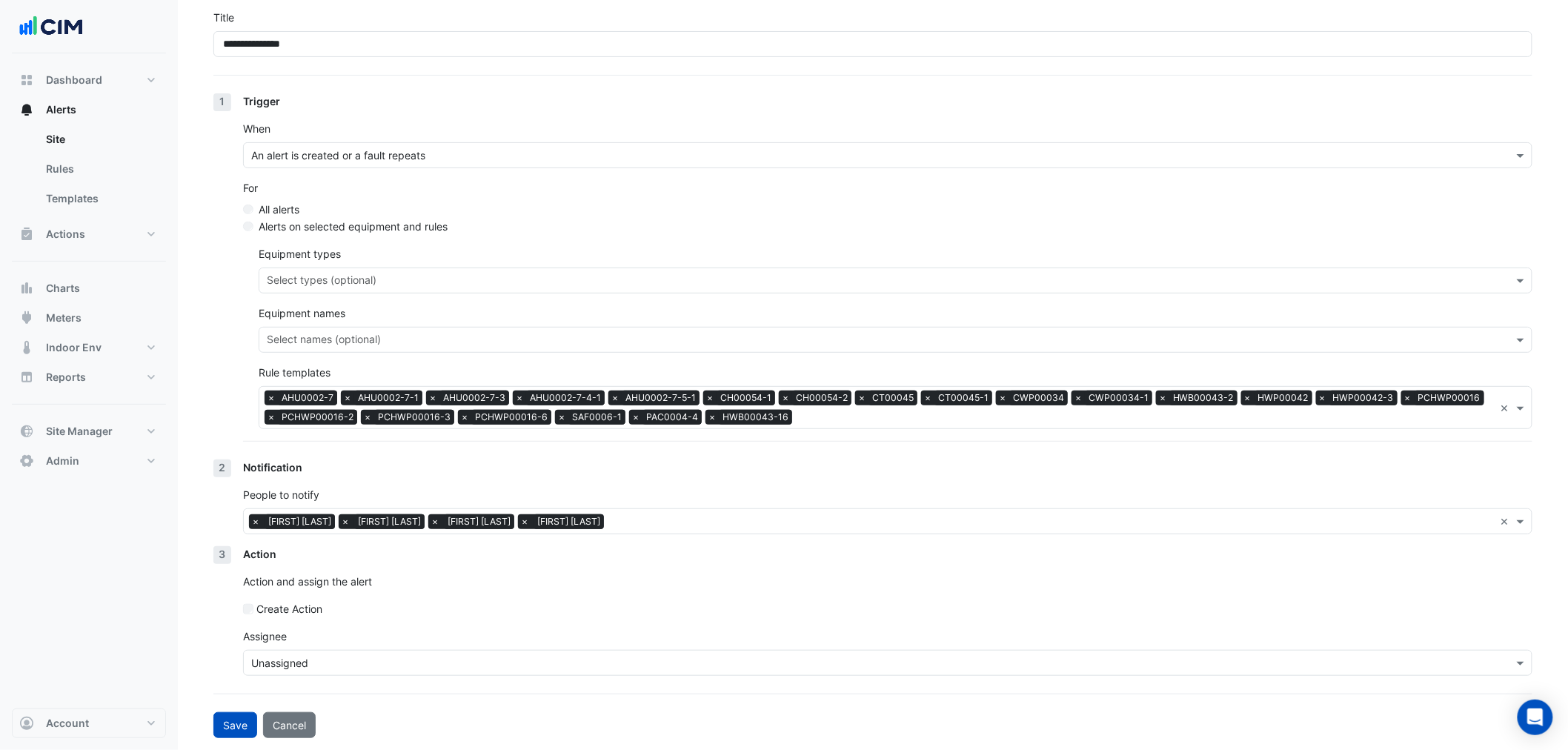 click on "Action
Action and assign the alert
Create Action
Assignee
Unassigned" 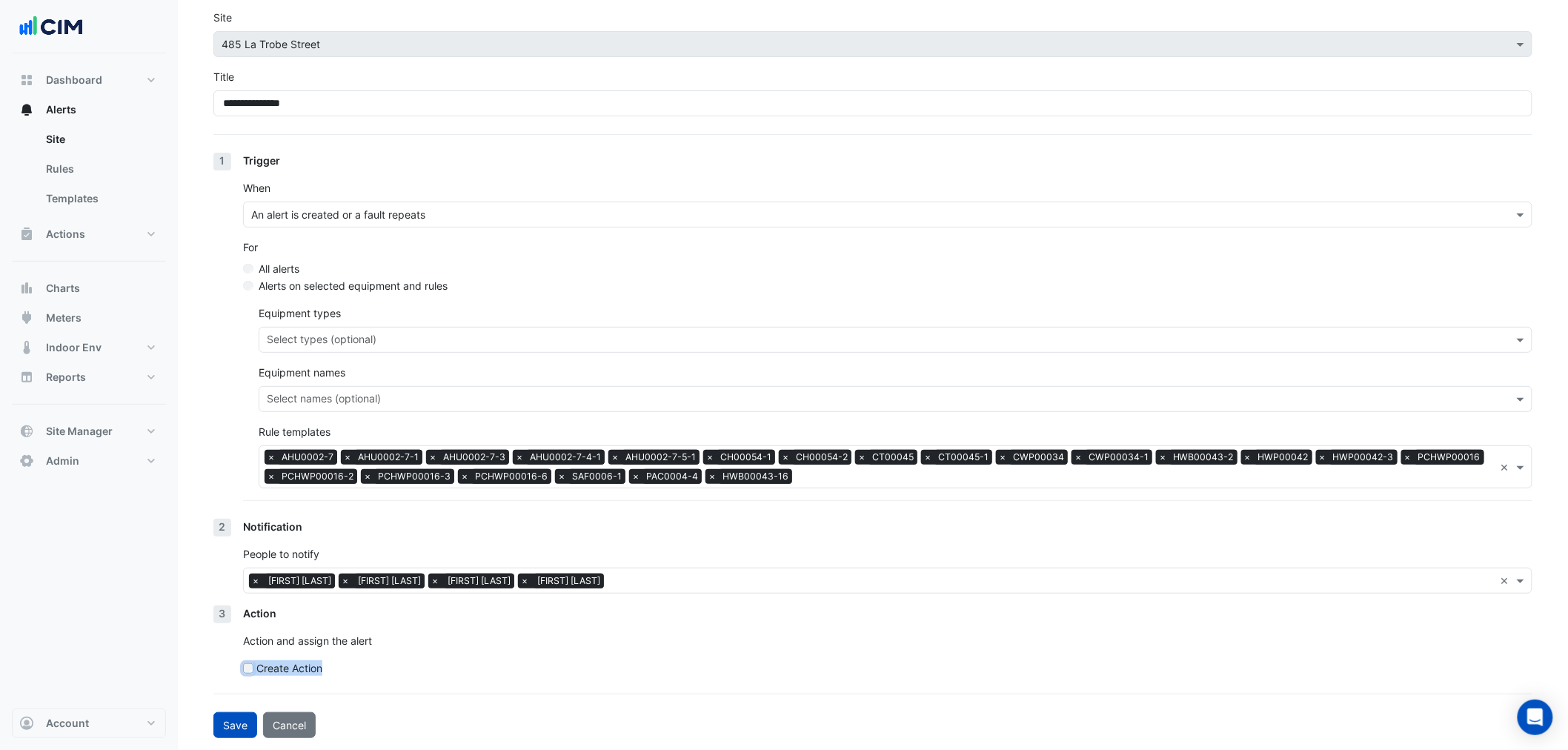 scroll, scrollTop: 62, scrollLeft: 0, axis: vertical 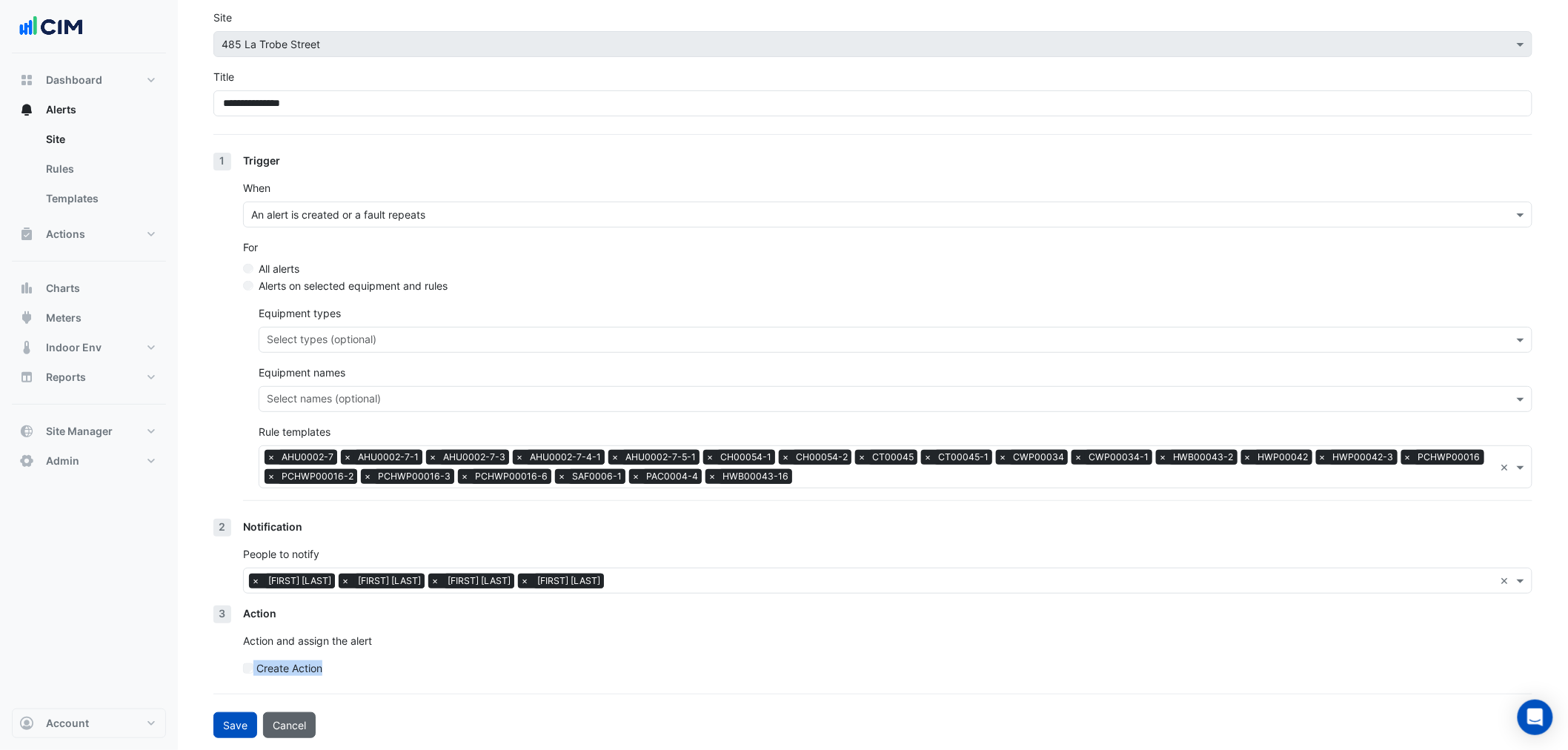 click on "Cancel" 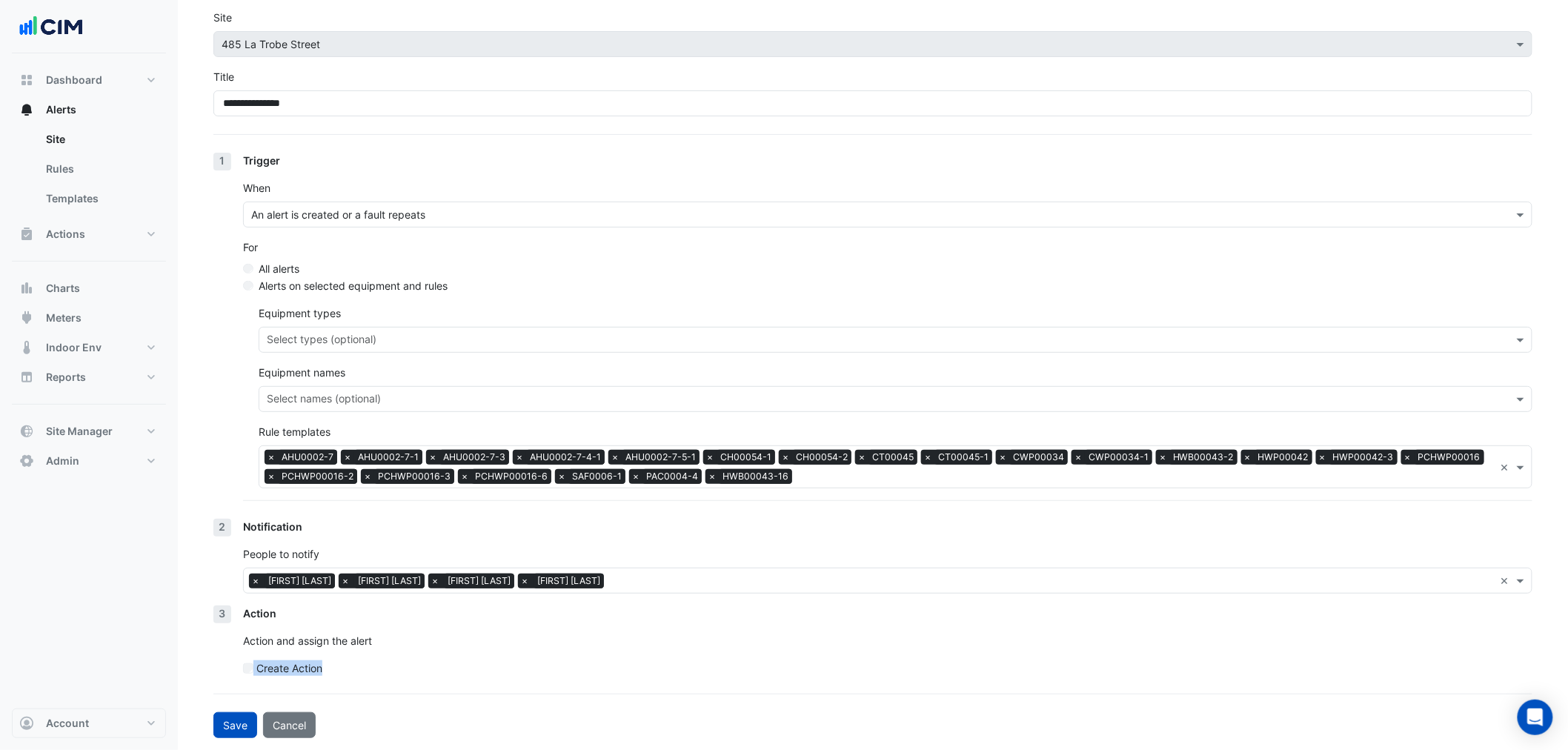 scroll, scrollTop: 0, scrollLeft: 0, axis: both 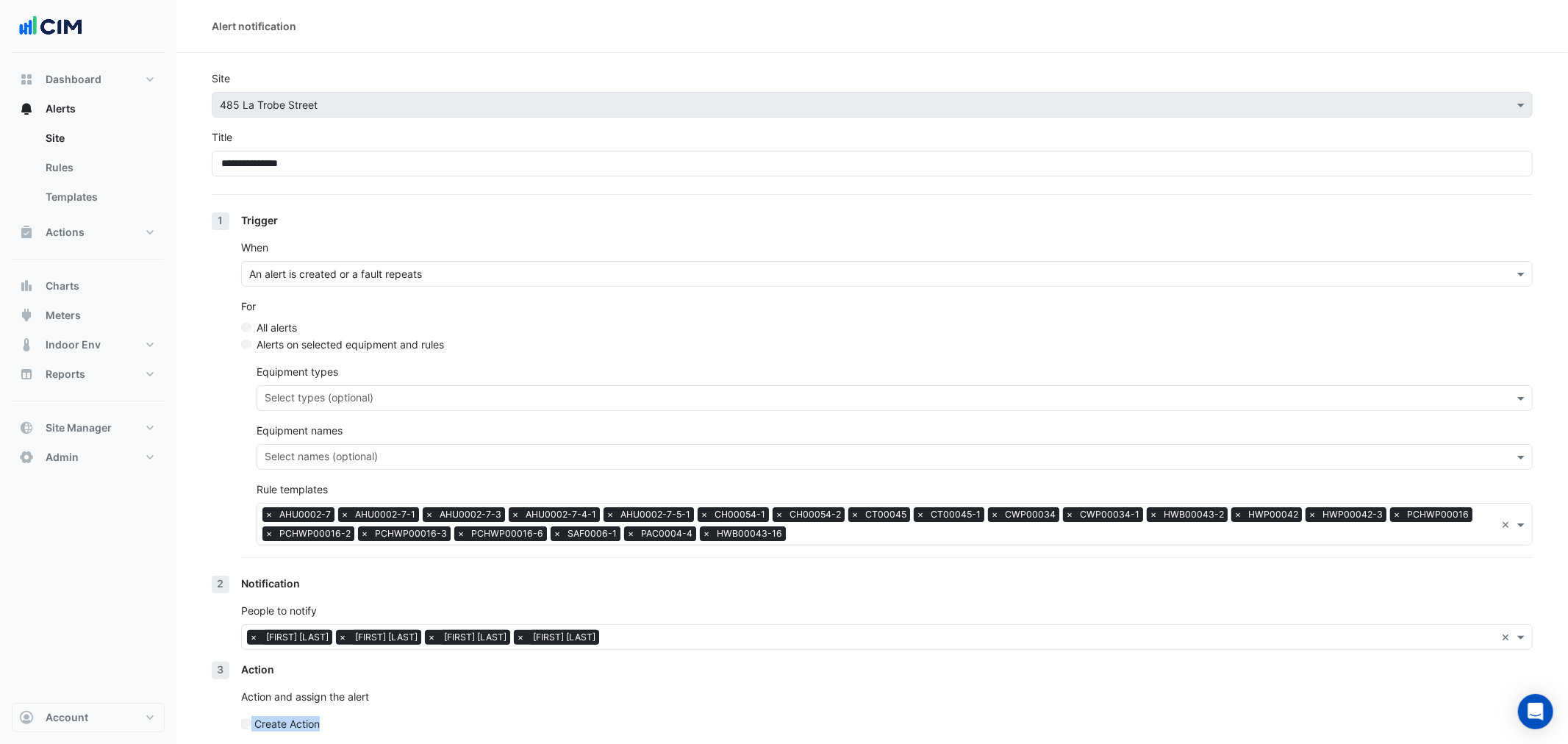 select on "*****" 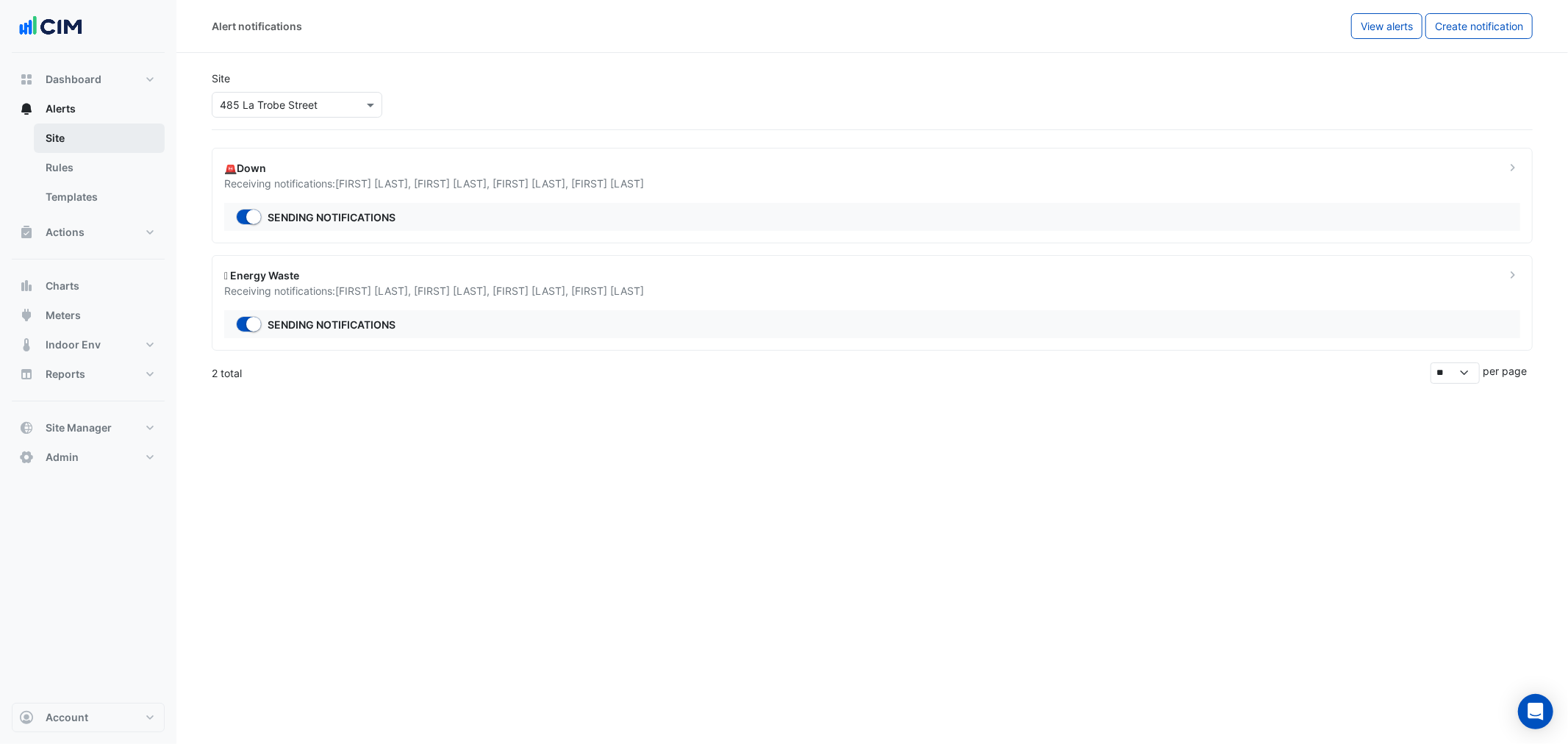 click on "Site" at bounding box center (99, 138) 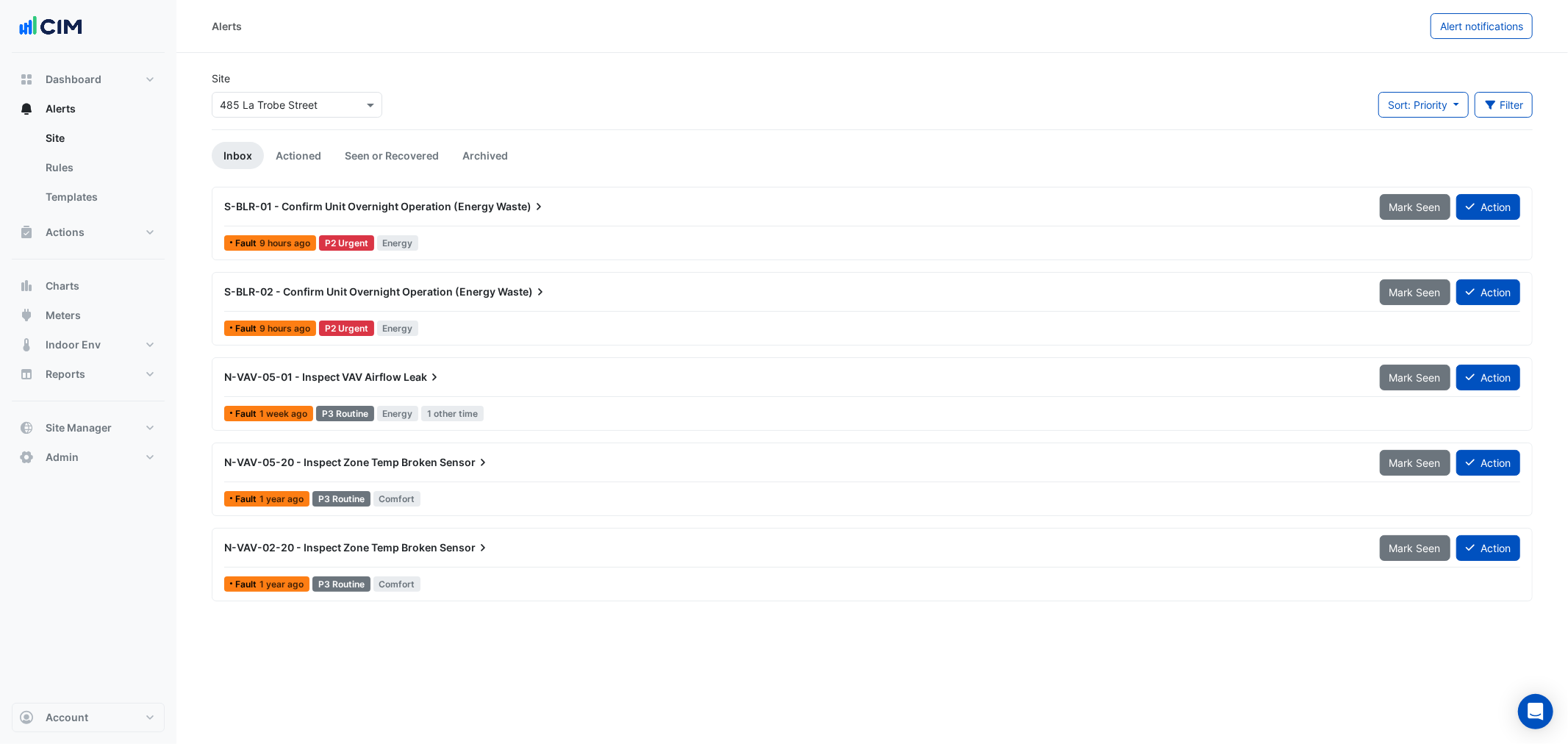 click on "N-VAV-05-01 - Inspect VAV Airflow
Leak
Mark Seen
Action
Fault
1 week ago
P3 Routine
Energy
1 other time" at bounding box center (872, 394) 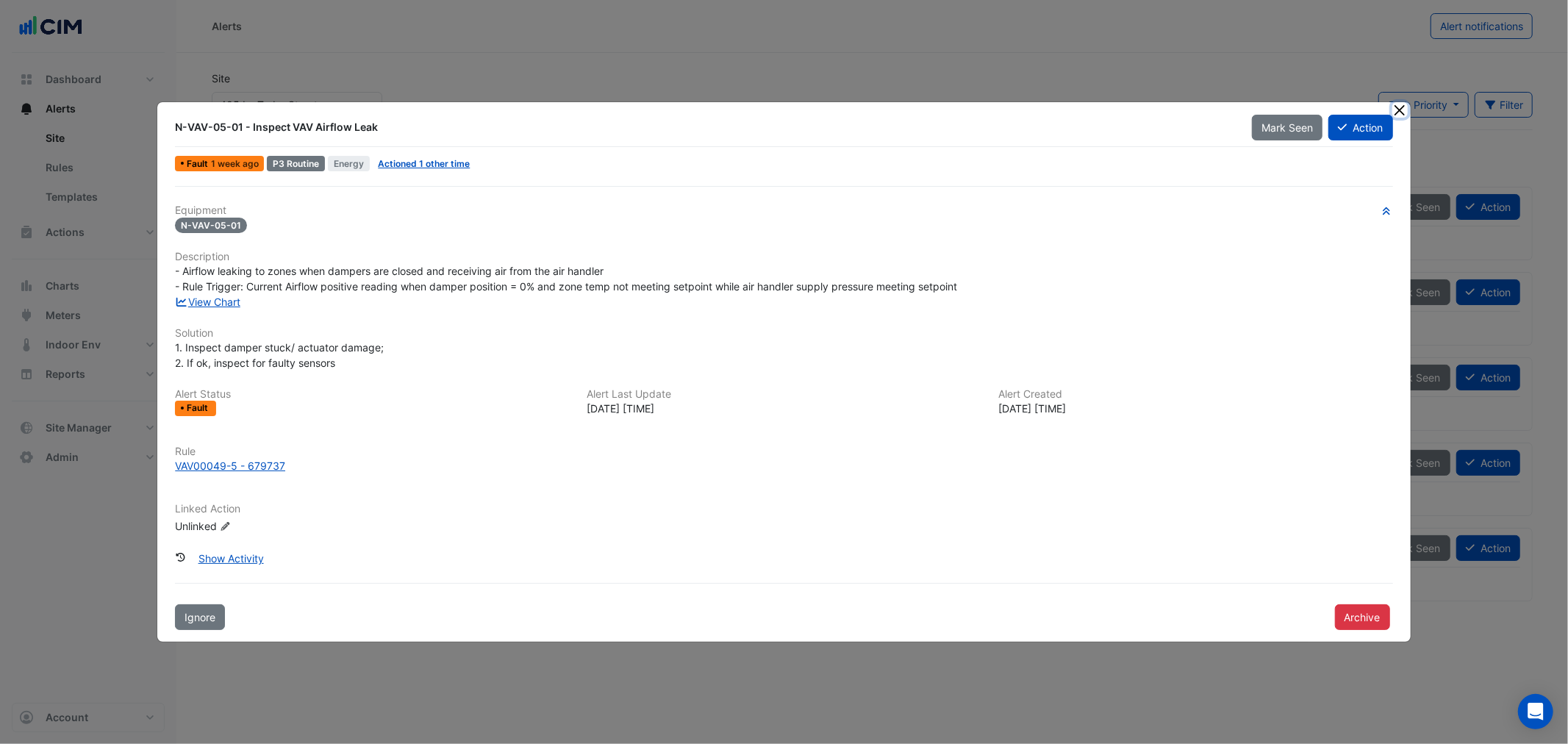 click 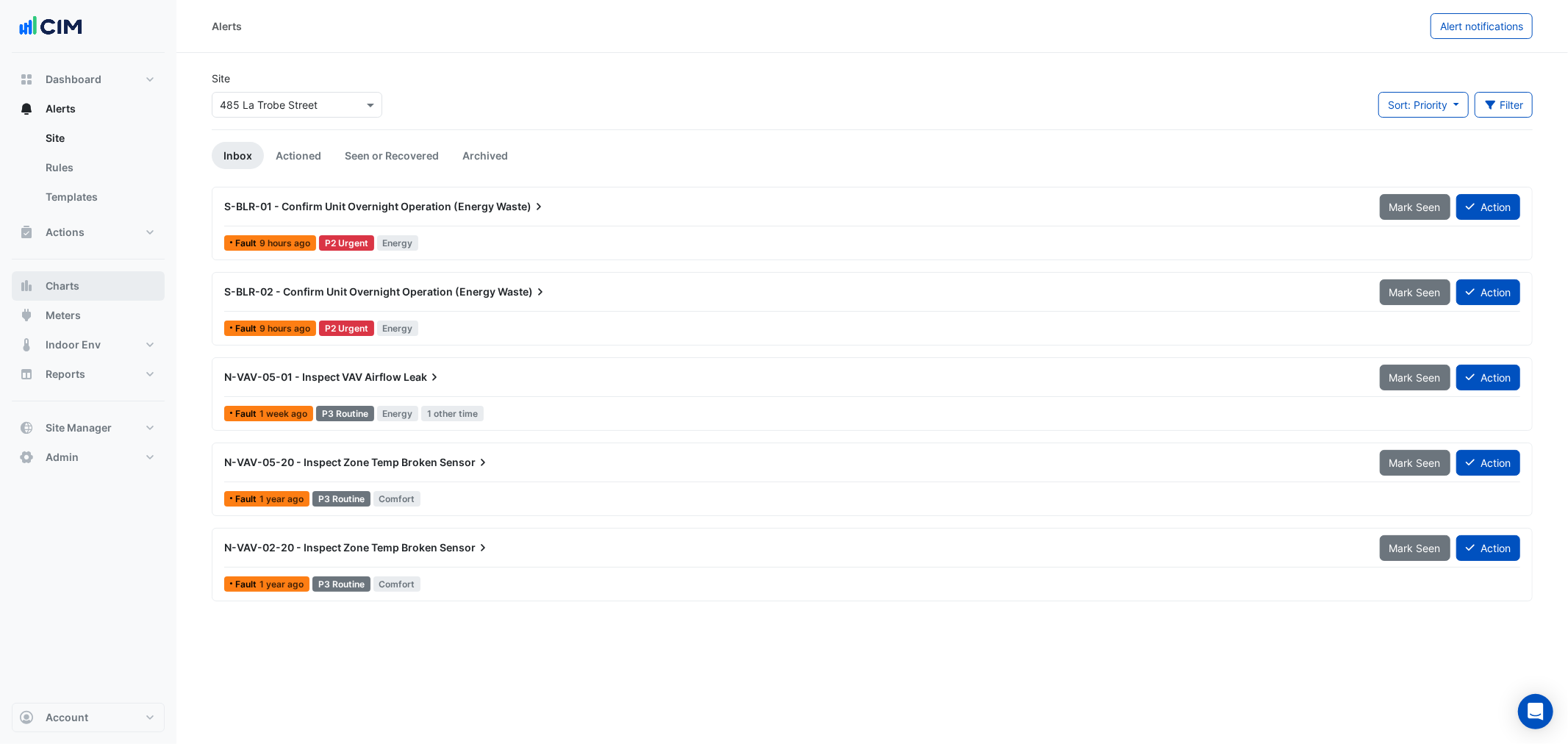 click on "Charts" at bounding box center [62, 286] 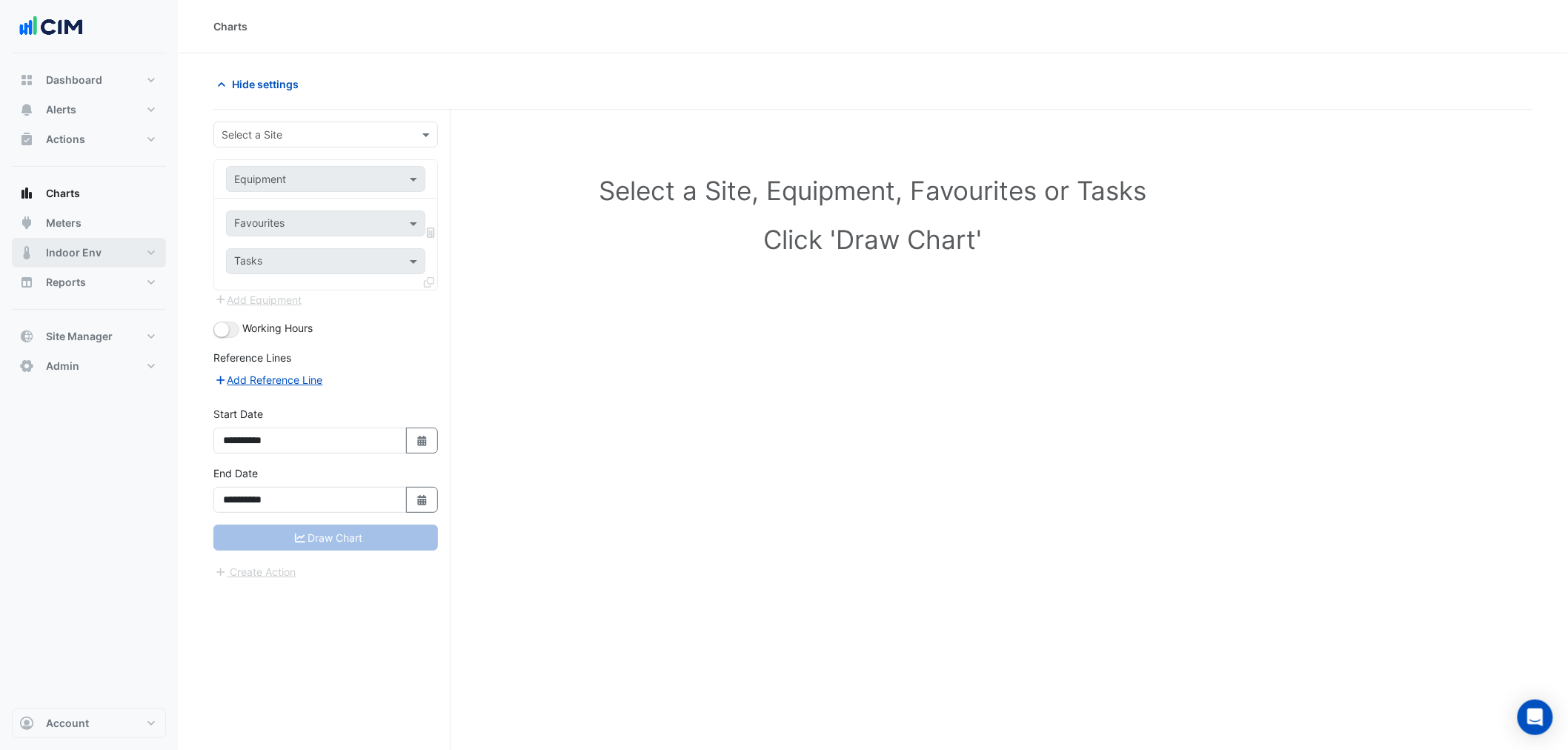 click on "Indoor Env" at bounding box center [73, 253] 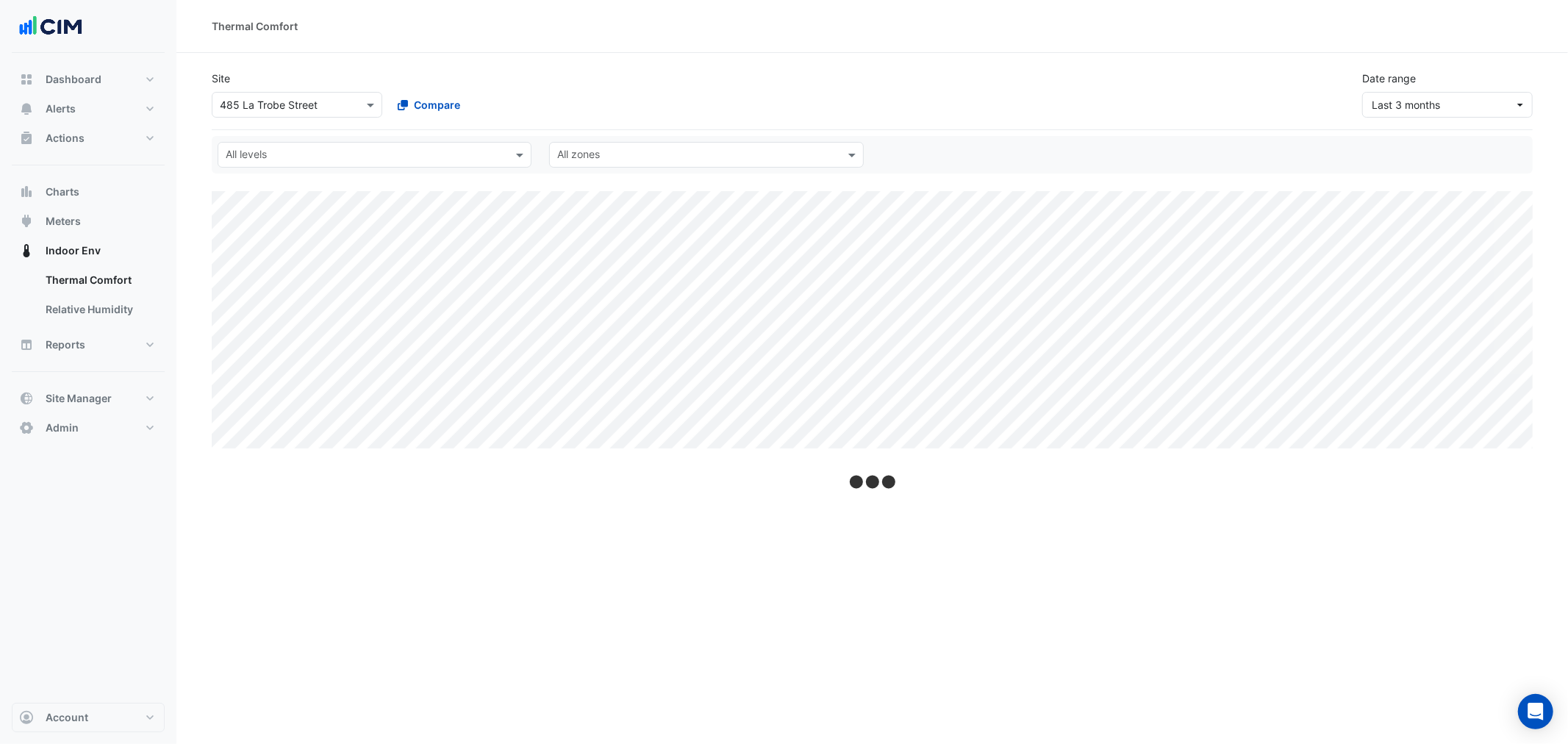 click 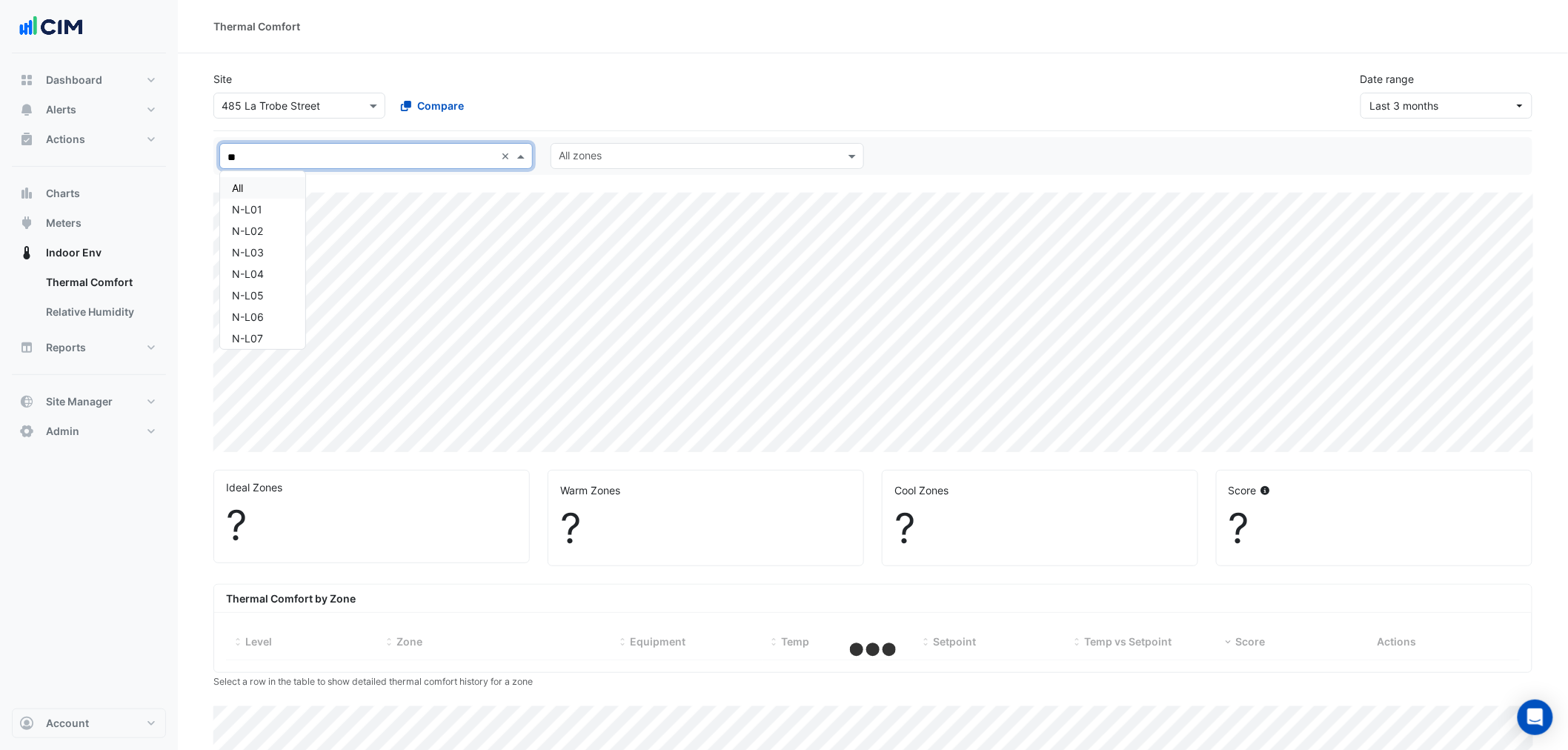 type on "***" 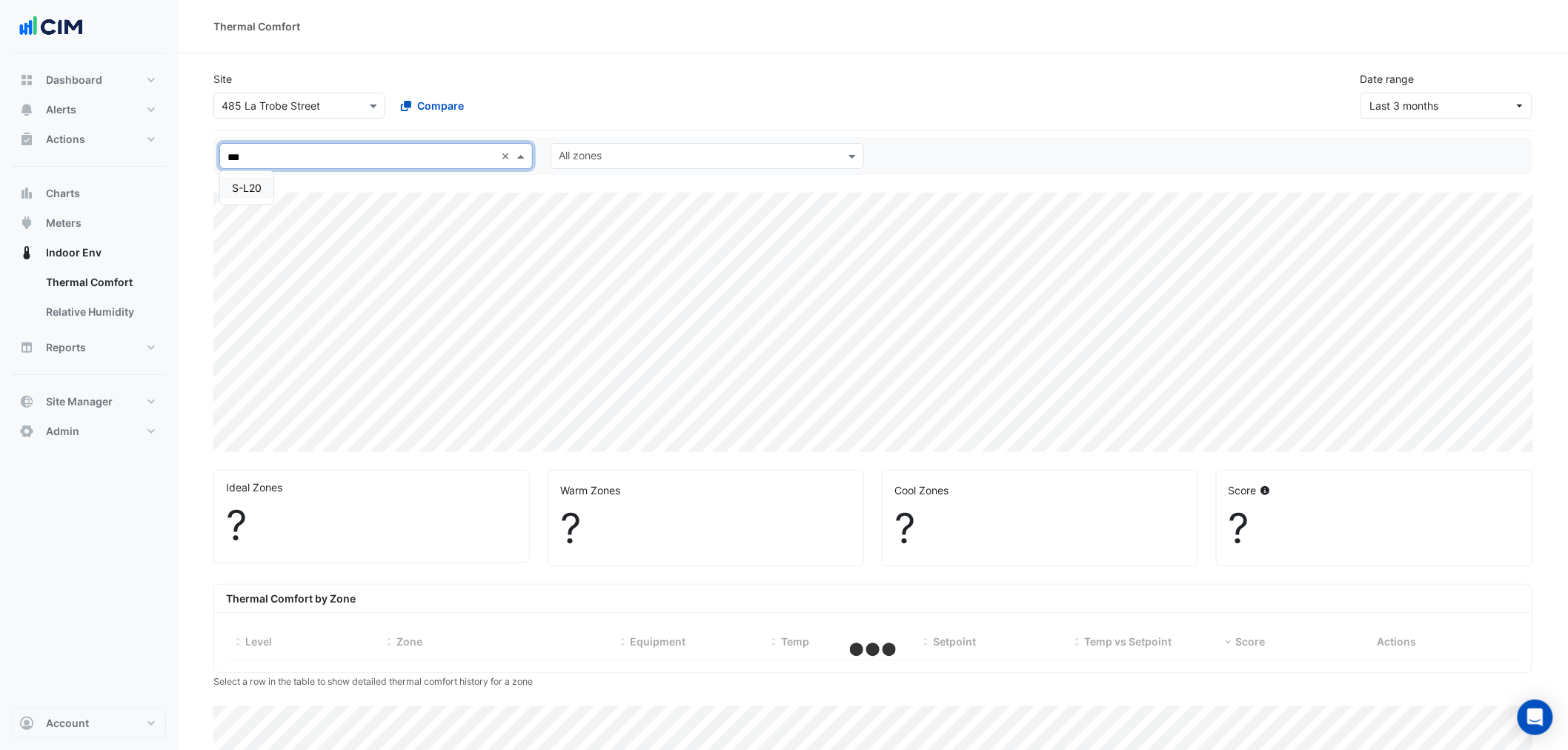 click on "S-L20" at bounding box center (247, 188) 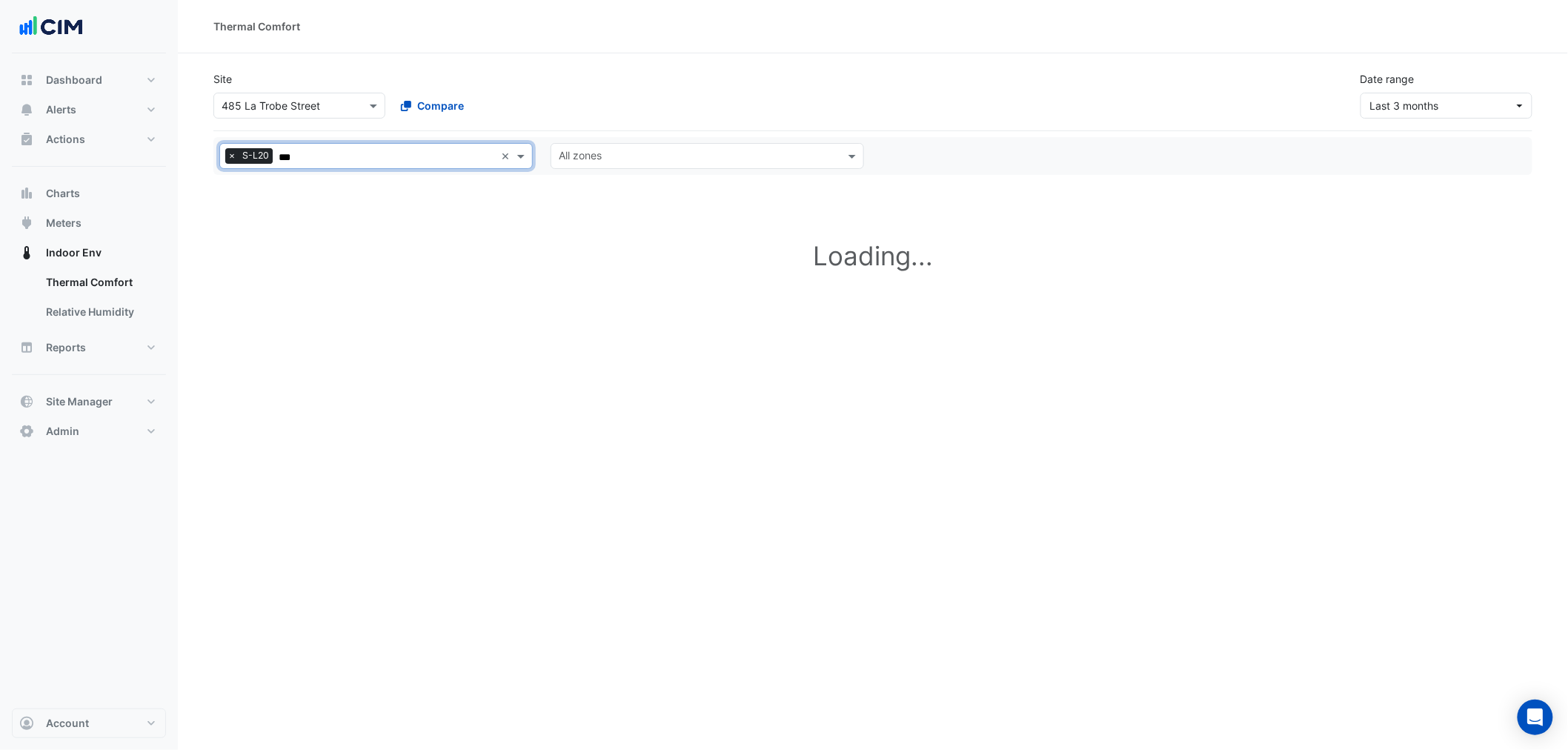 type 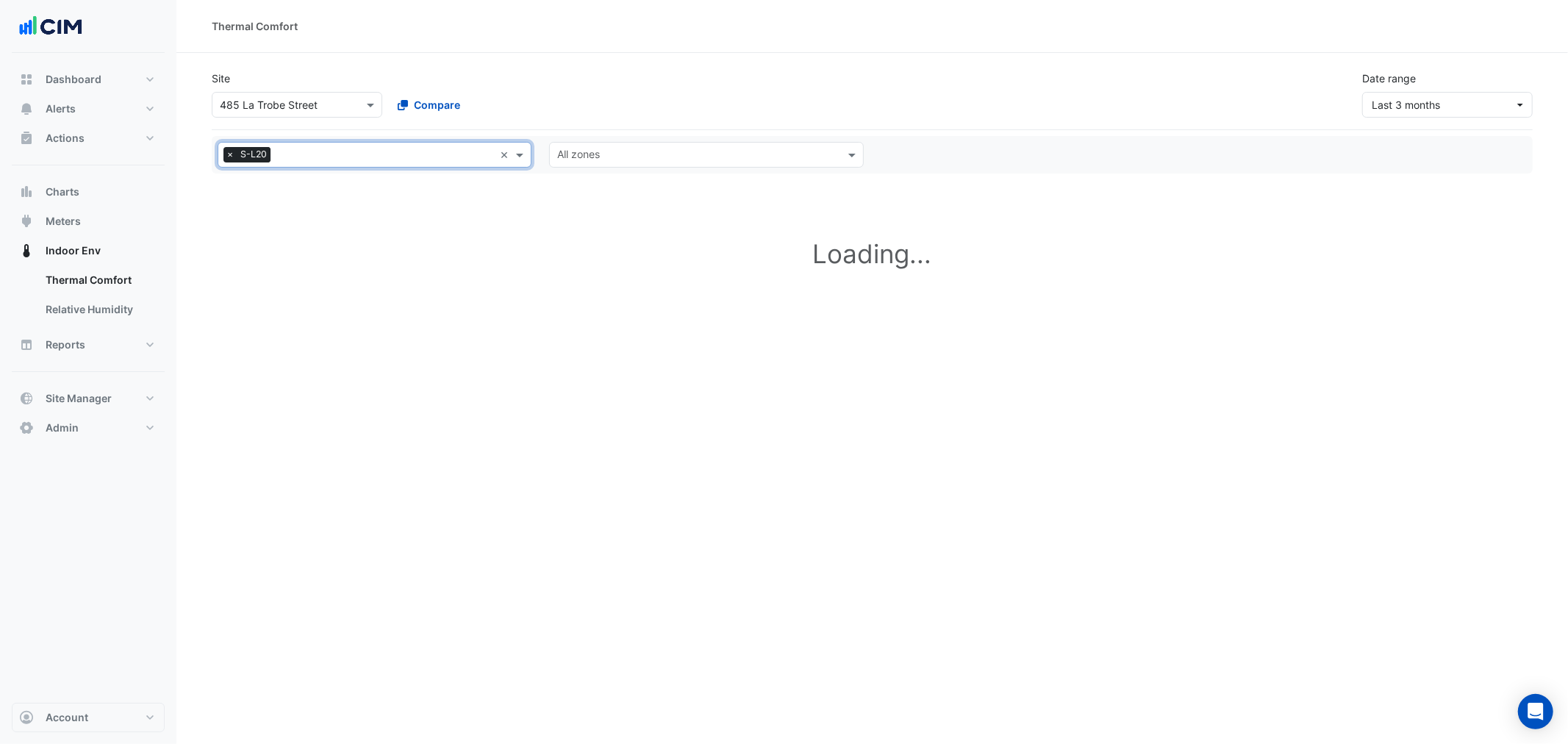click on "Site
Select a Site × 485 La Trobe Street
Compare
Date range
Last 3 months" 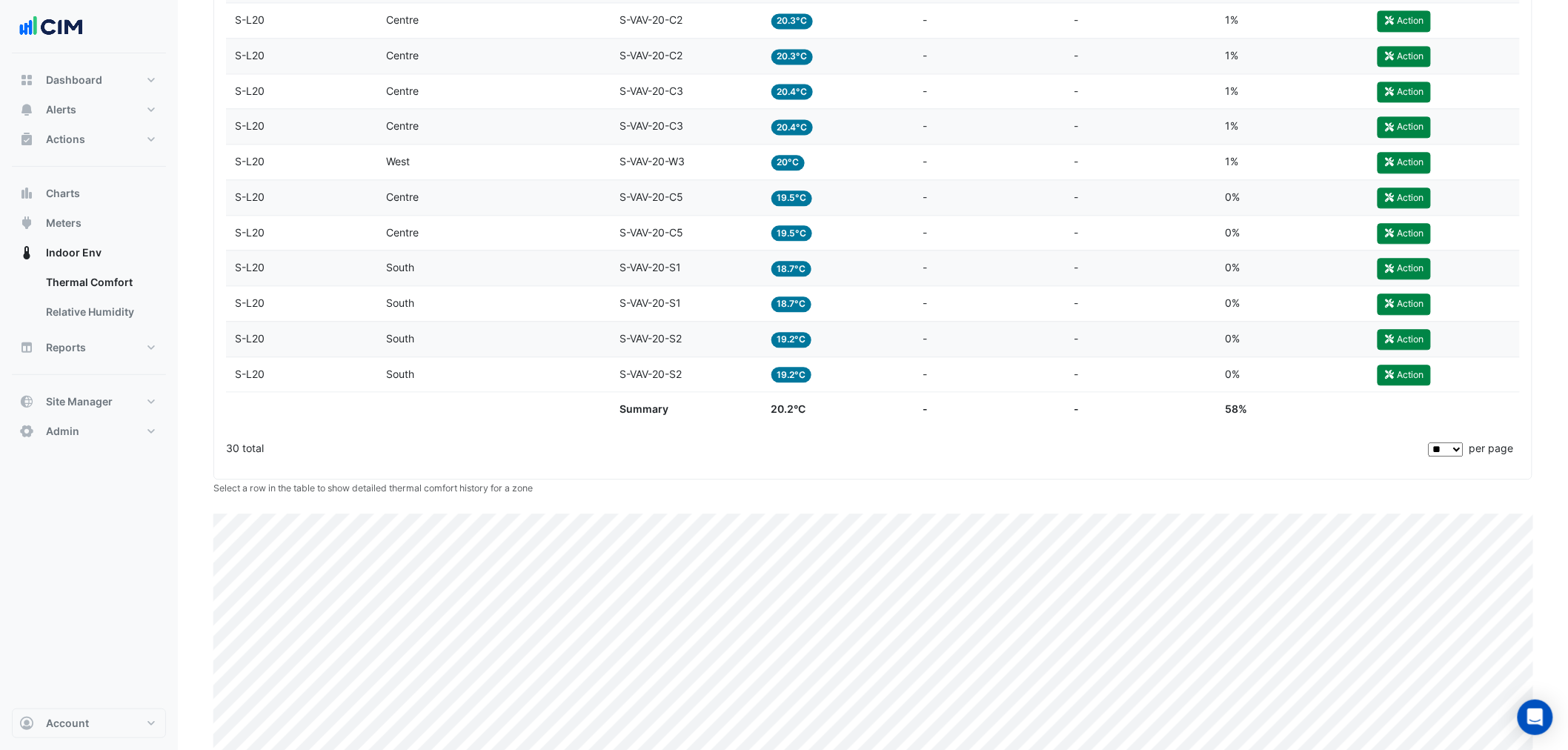 scroll, scrollTop: 1373, scrollLeft: 0, axis: vertical 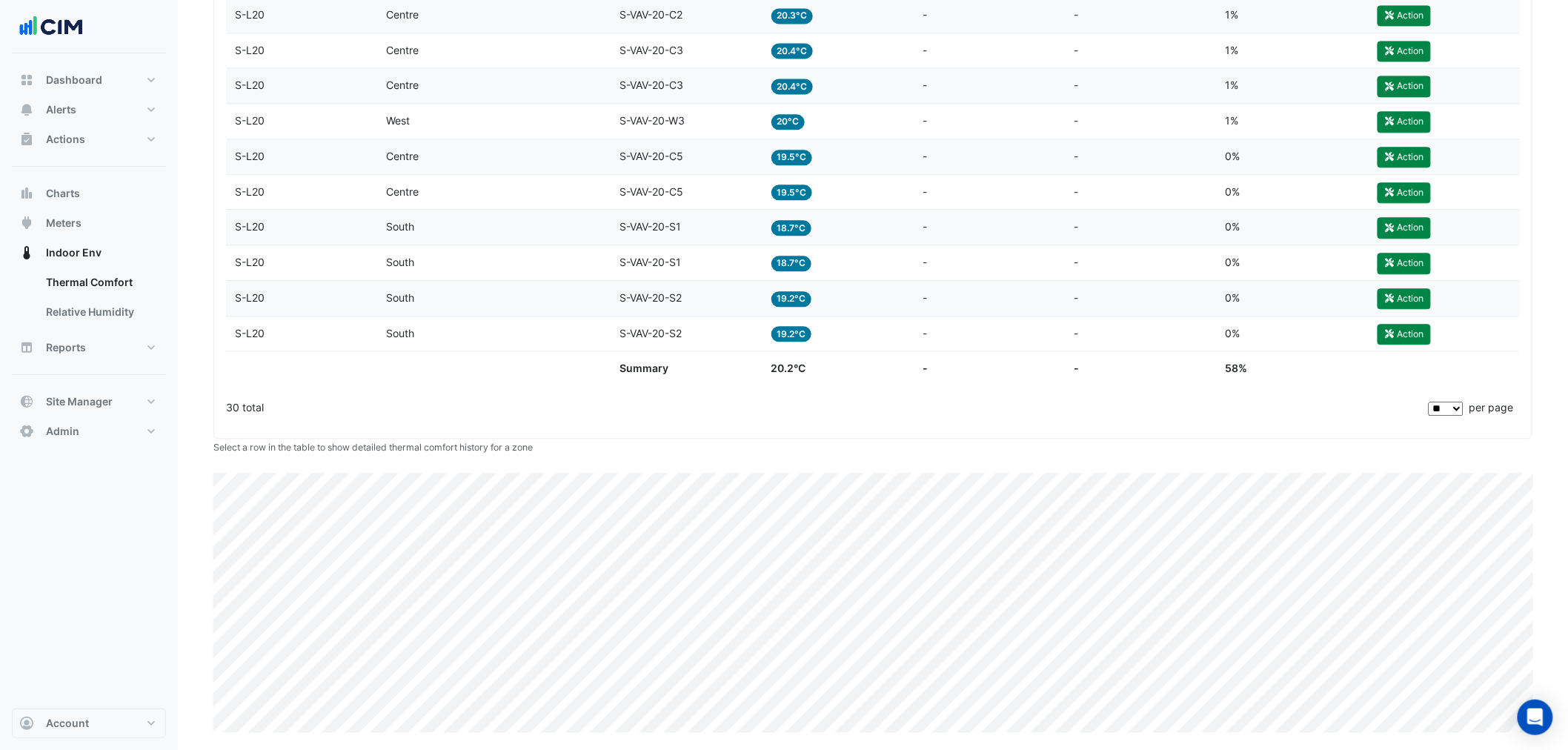 drag, startPoint x: 435, startPoint y: 335, endPoint x: 850, endPoint y: 341, distance: 415.0434 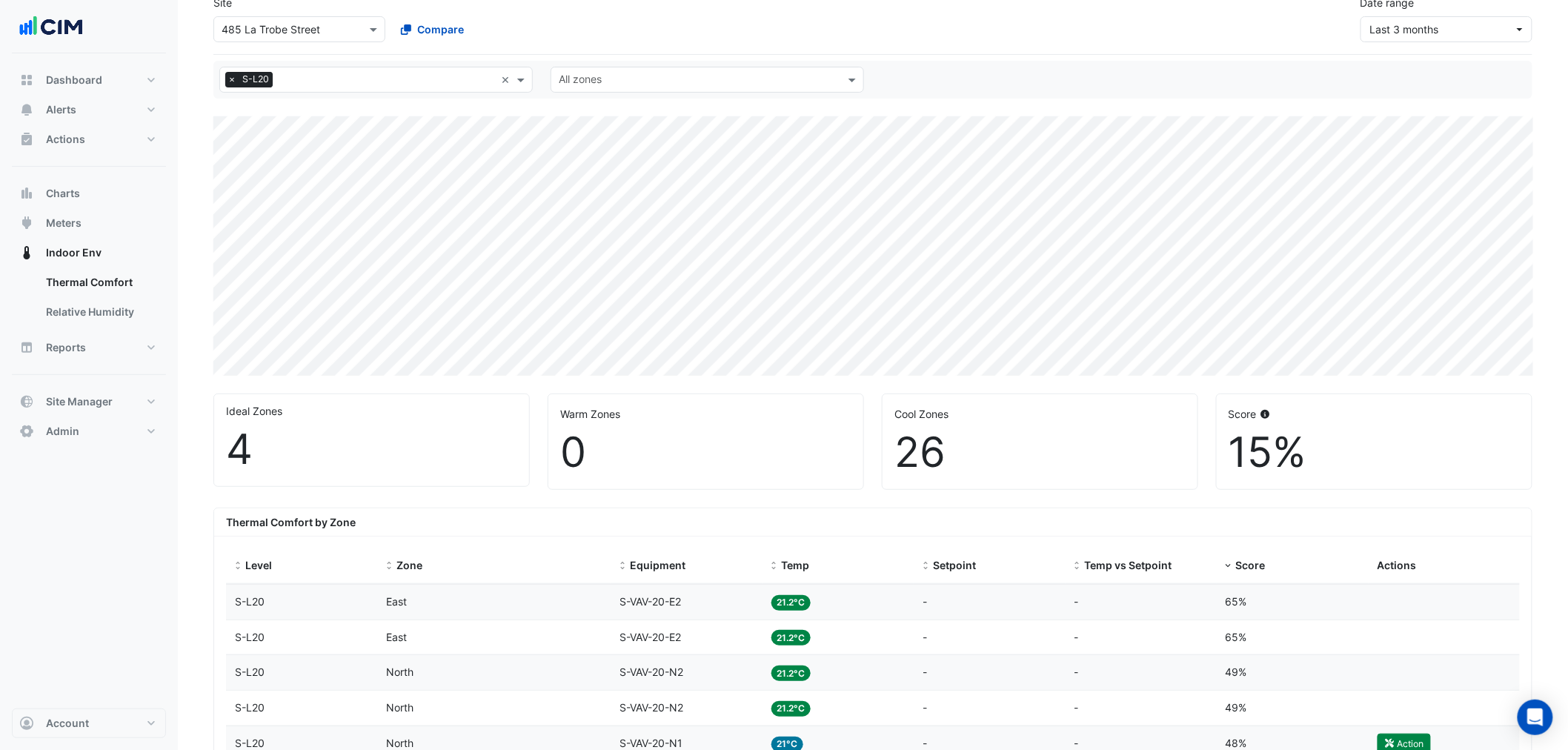 scroll, scrollTop: 0, scrollLeft: 0, axis: both 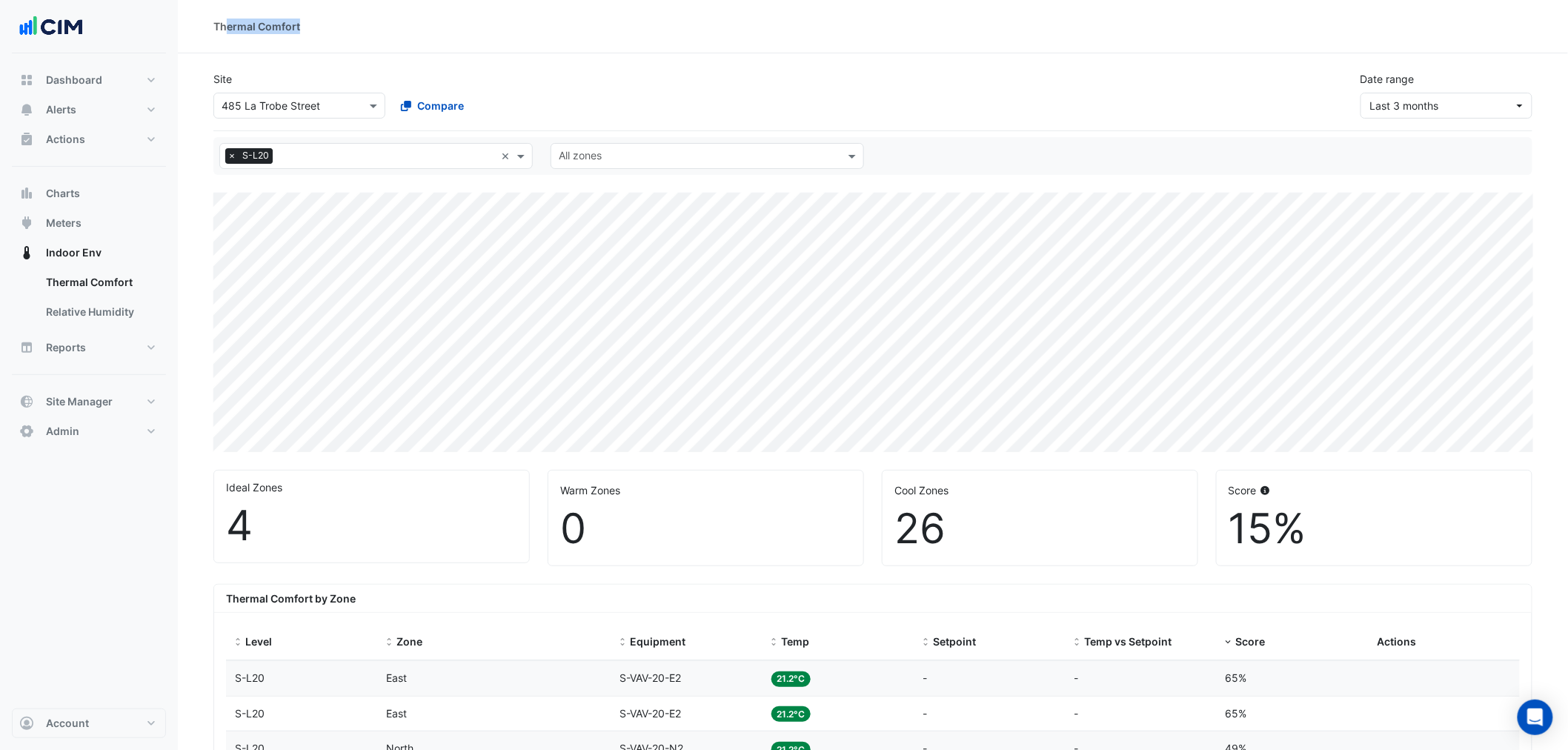 drag, startPoint x: 282, startPoint y: 19, endPoint x: 319, endPoint y: 23, distance: 37.215588 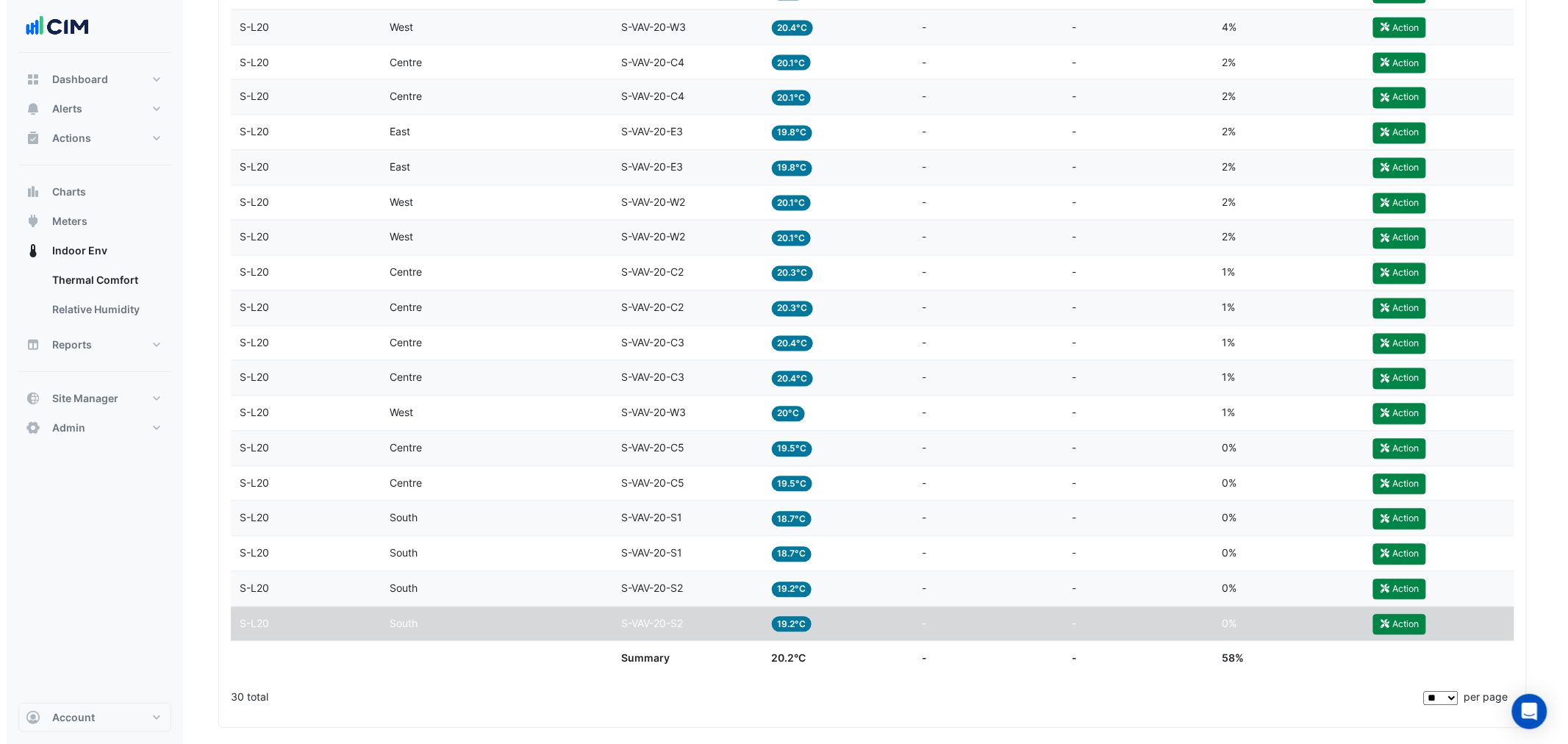 scroll, scrollTop: 1362, scrollLeft: 0, axis: vertical 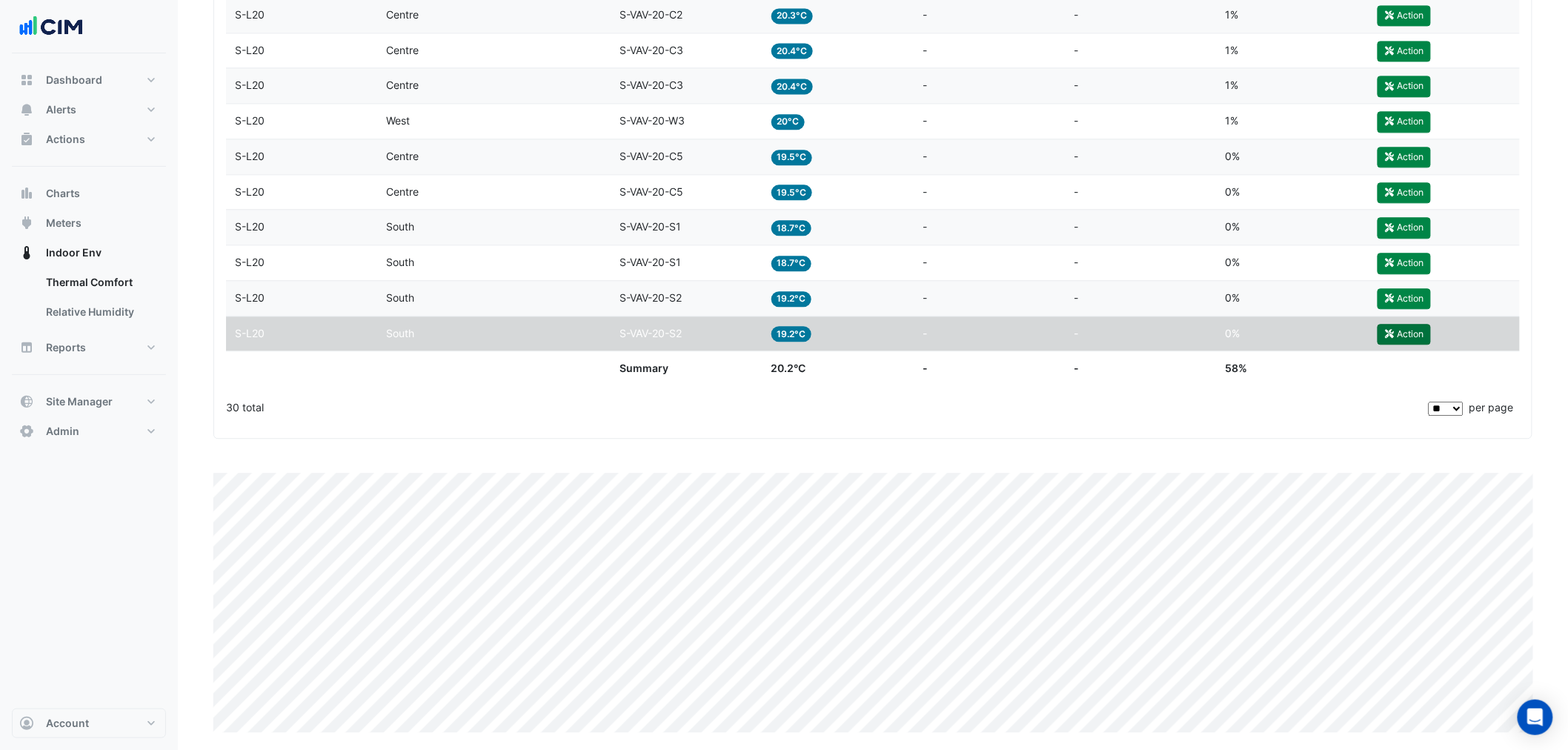 click on "Action" 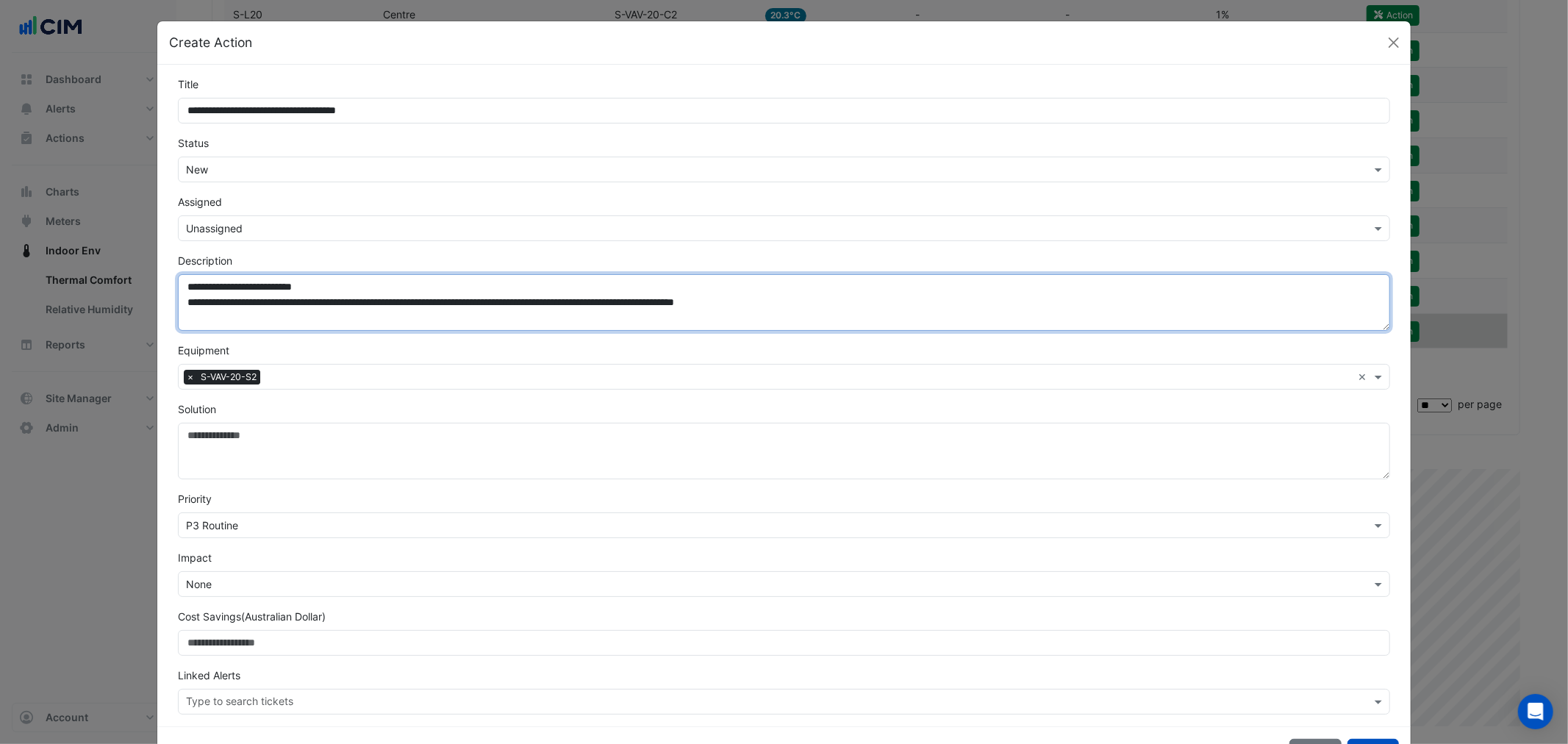 drag, startPoint x: 961, startPoint y: 298, endPoint x: 191, endPoint y: 311, distance: 770.1097 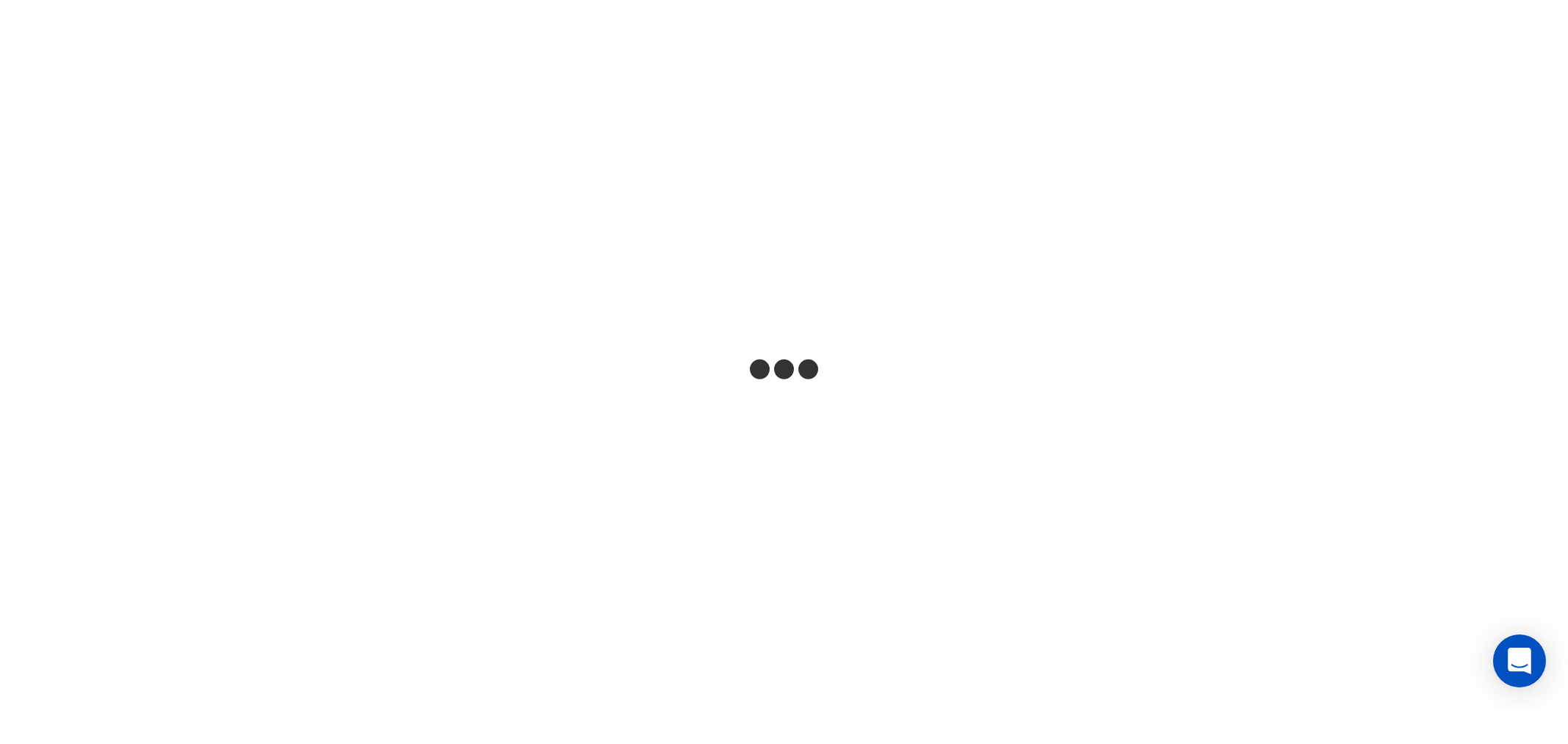 scroll, scrollTop: 0, scrollLeft: 0, axis: both 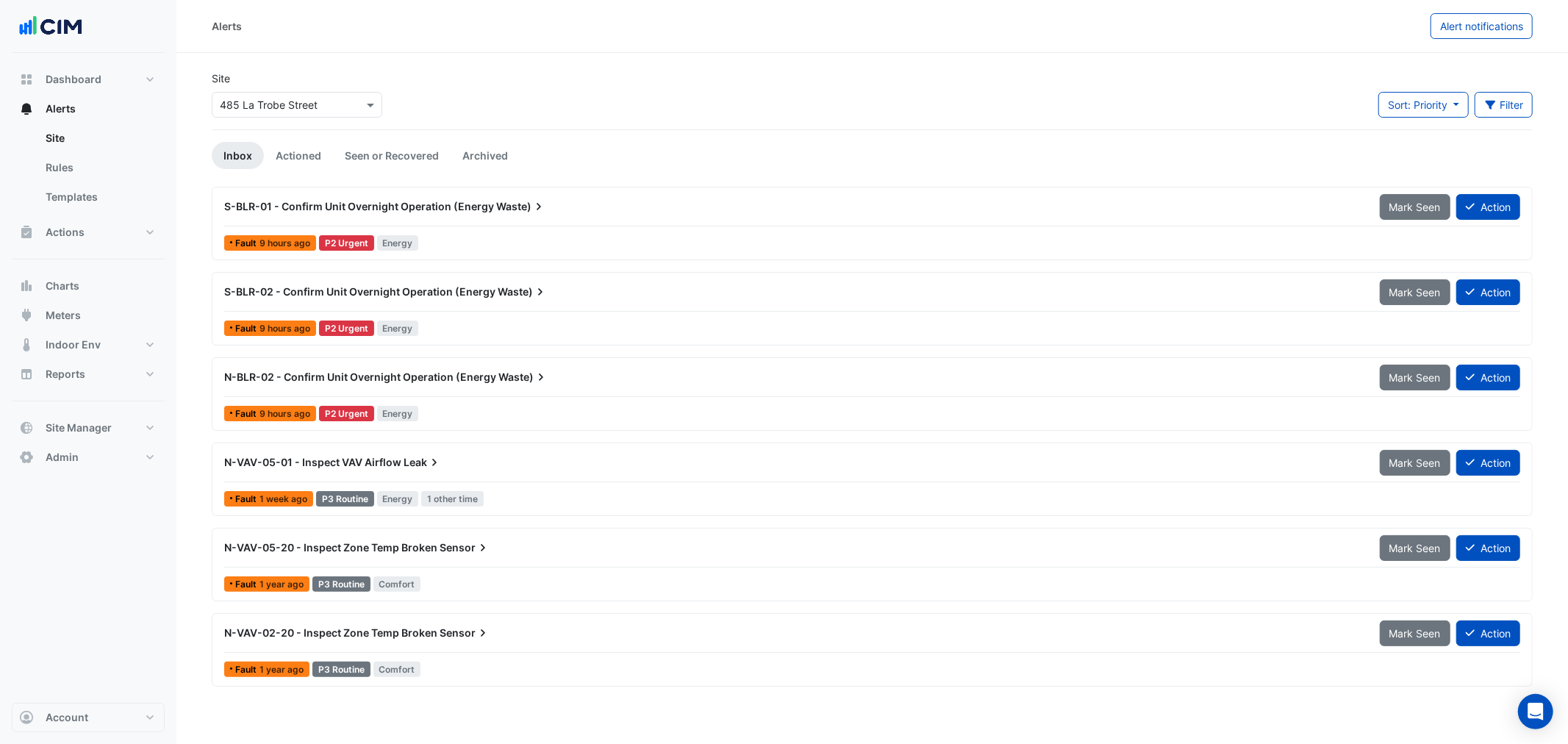 click on "S-BLR-01 - Confirm Unit Overnight Operation (Energy
Waste)
Mark Seen
Action" at bounding box center [872, 210] 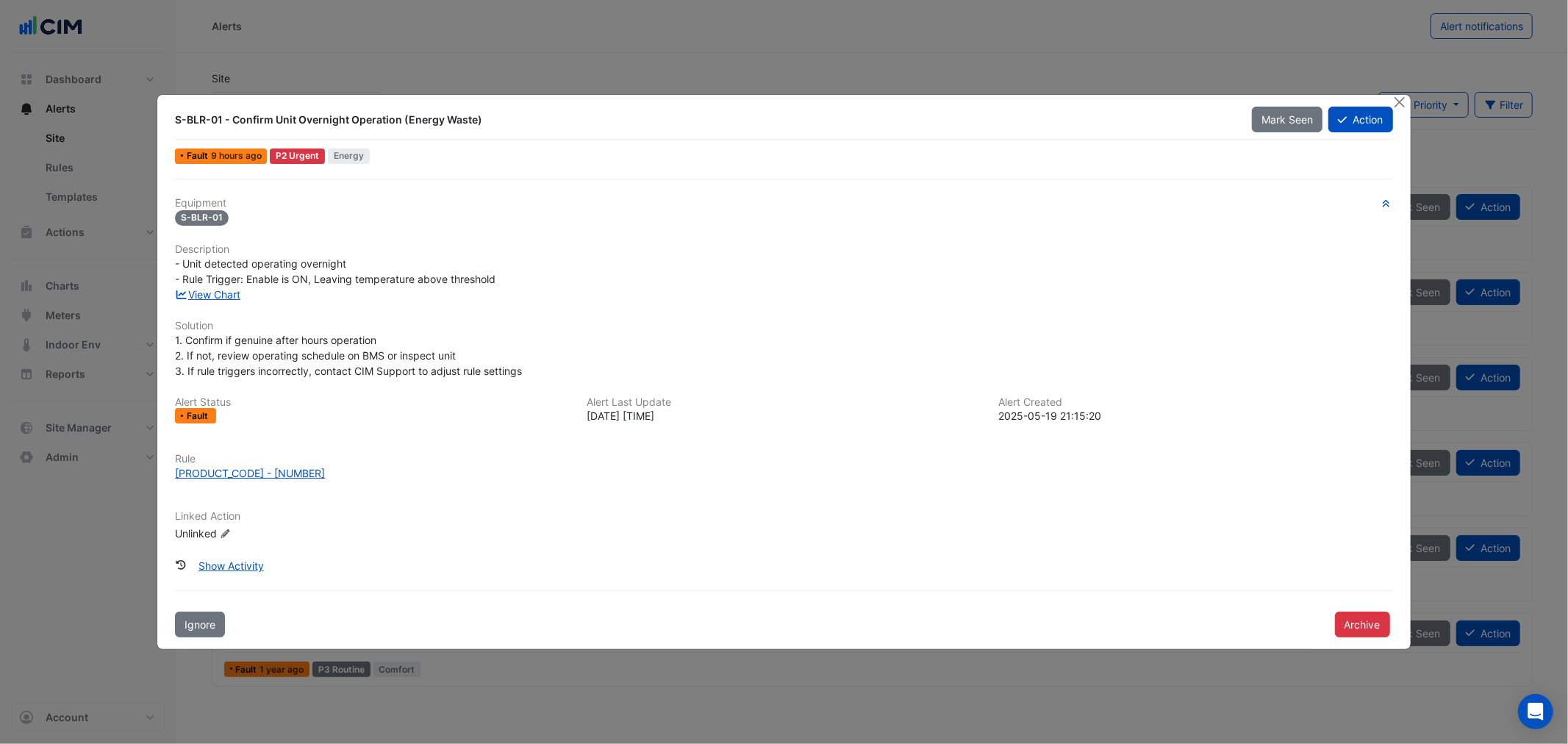 drag, startPoint x: 222, startPoint y: 288, endPoint x: 508, endPoint y: 248, distance: 288.7837 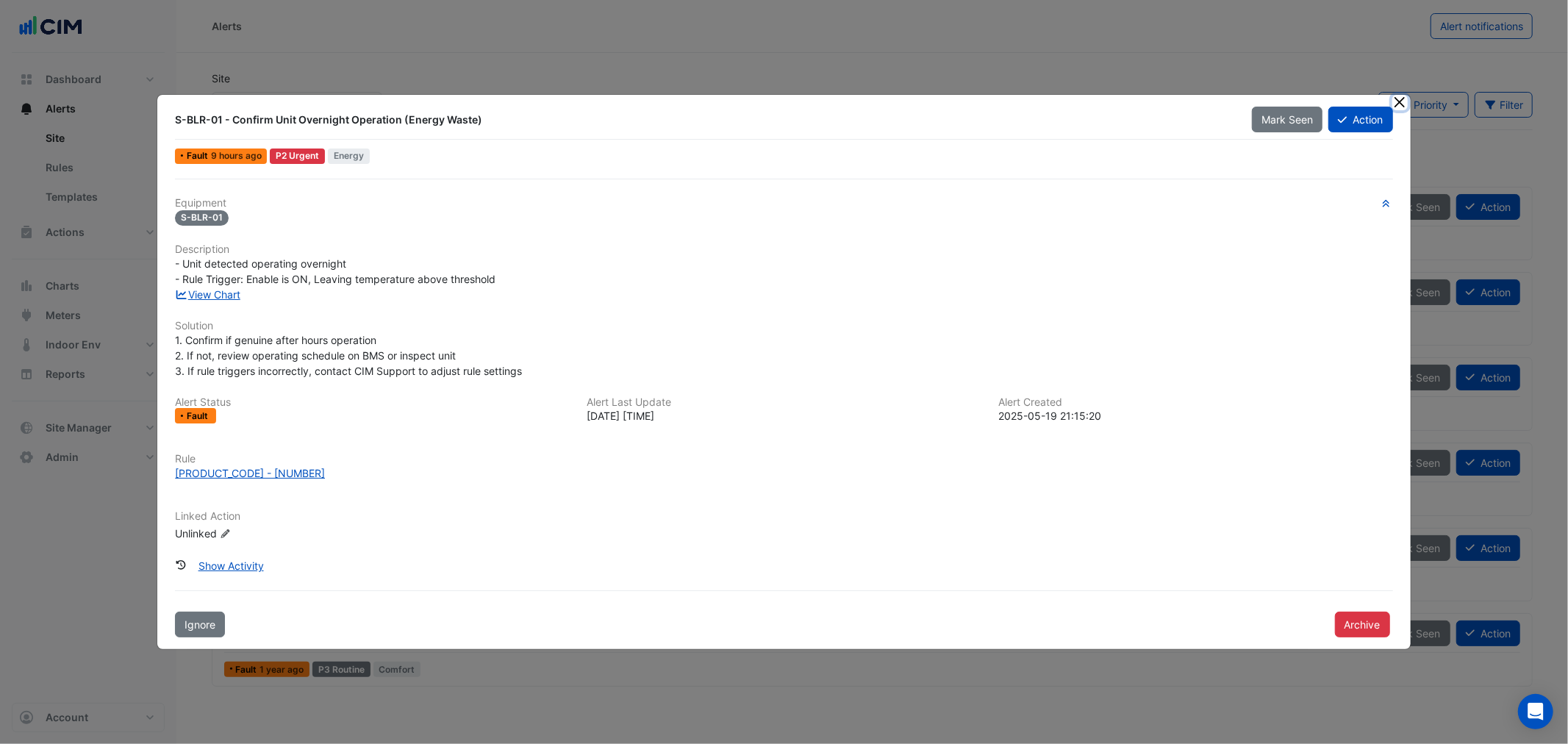 click 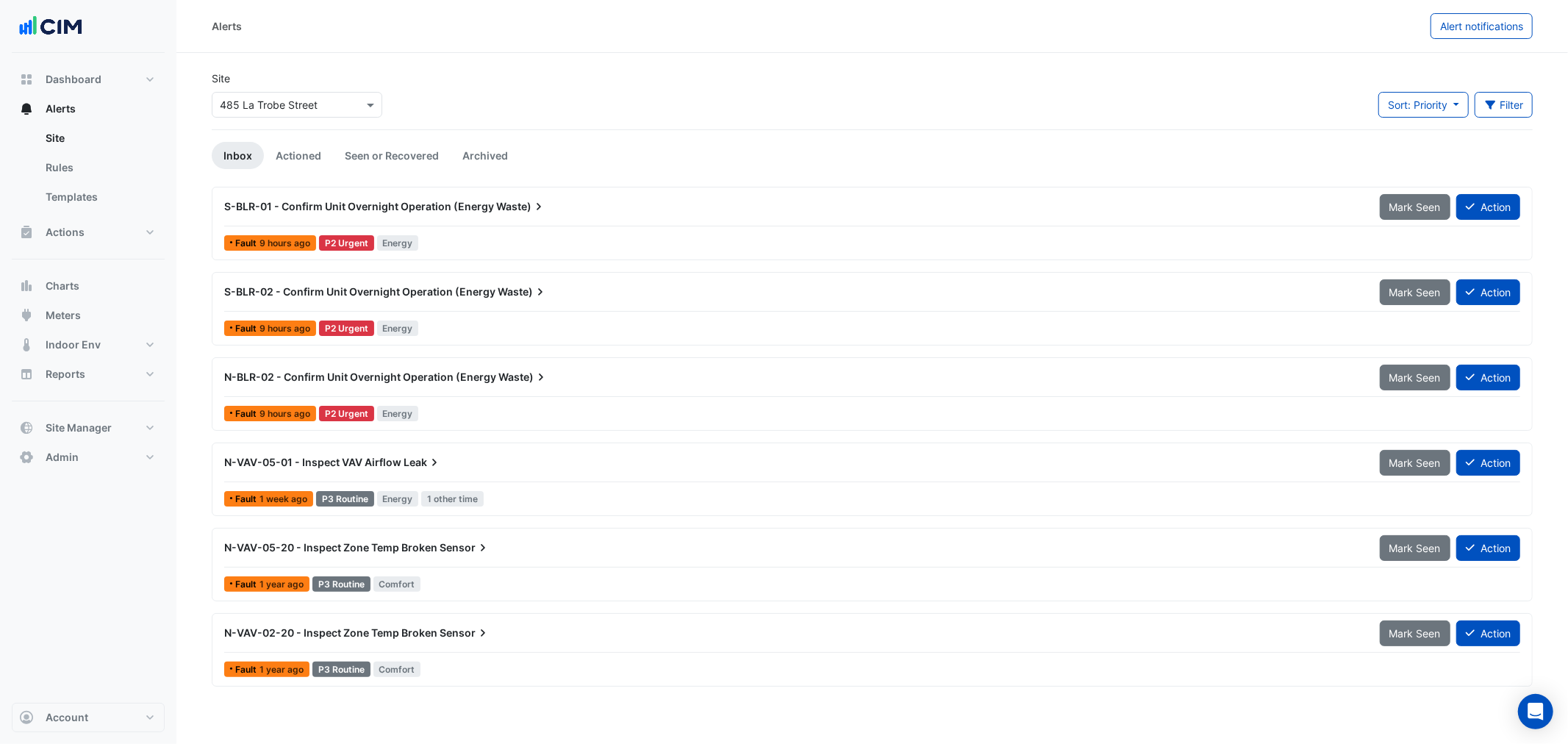 click on "N-BLR-02 - Confirm Unit Overnight Operation (Energy" at bounding box center [360, 376] 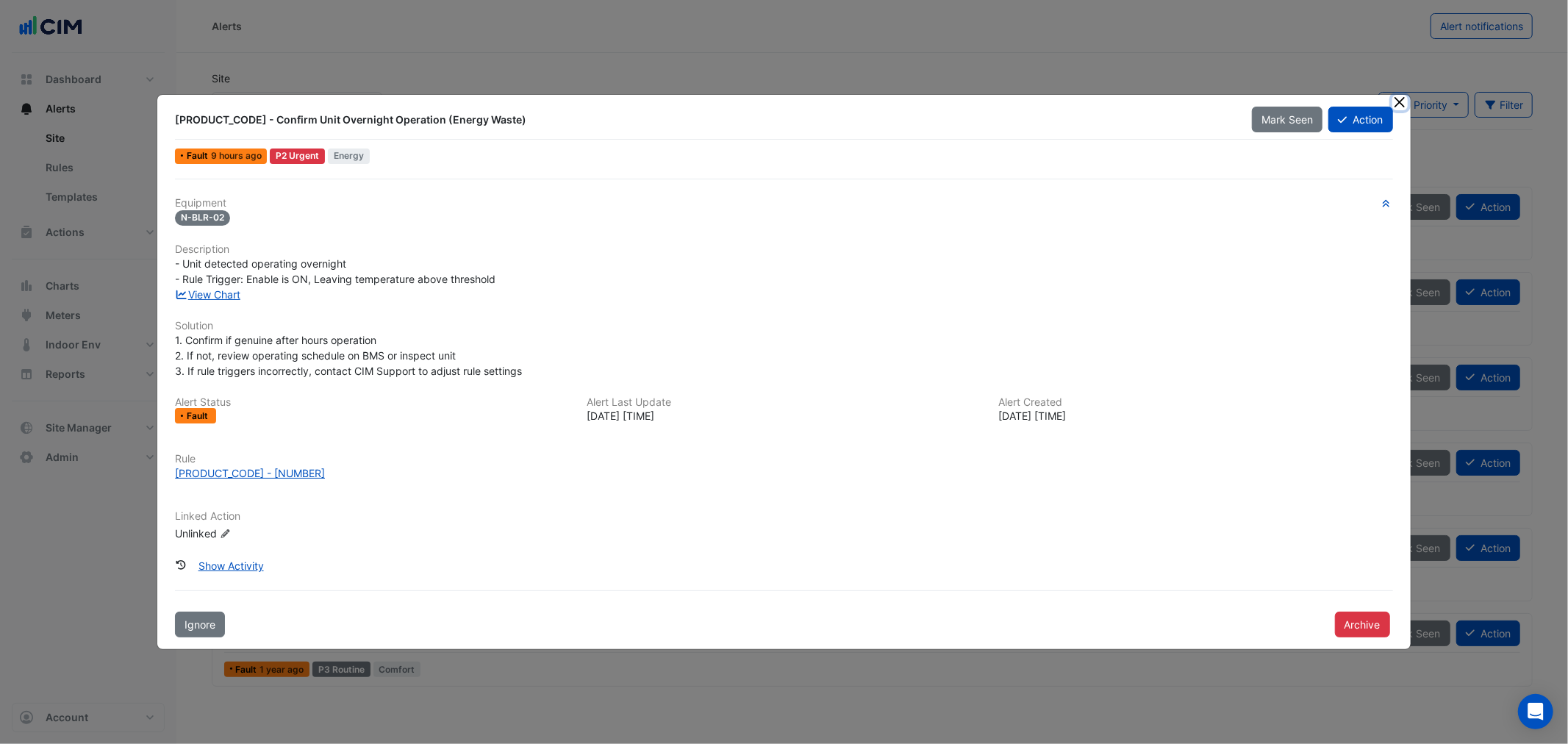 click 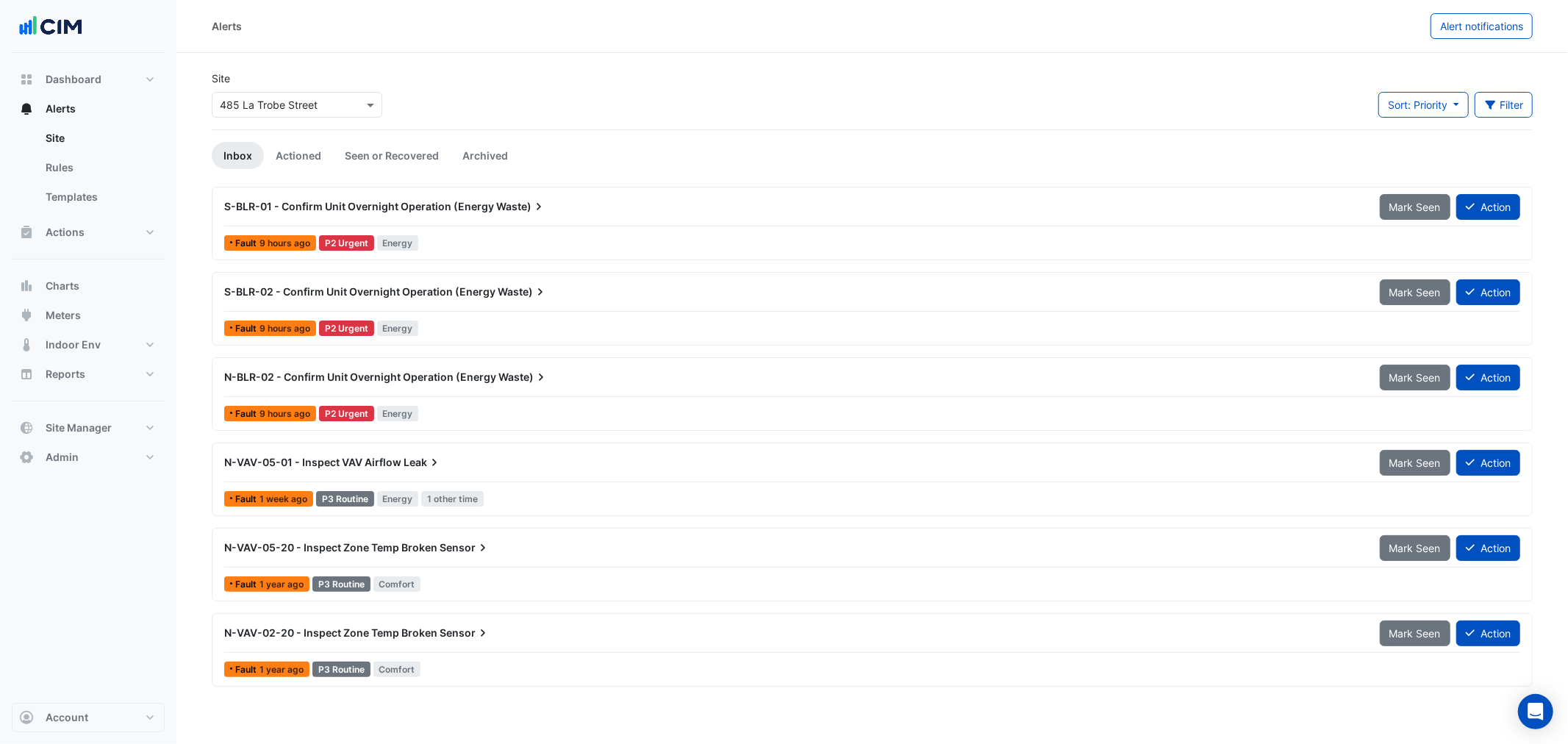drag, startPoint x: 736, startPoint y: 378, endPoint x: 1362, endPoint y: 376, distance: 626.0032 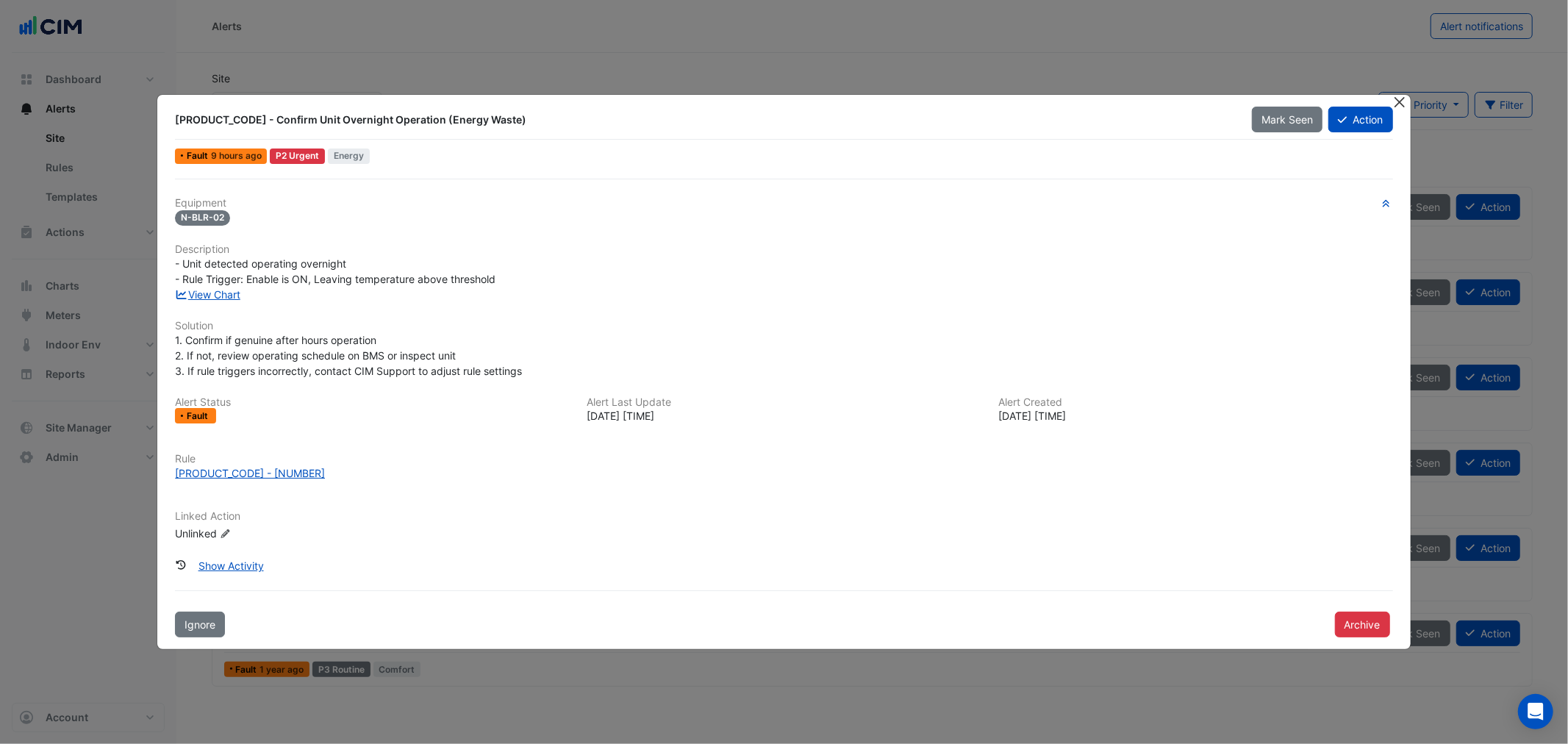 drag, startPoint x: 1403, startPoint y: 92, endPoint x: 1403, endPoint y: 105, distance: 13 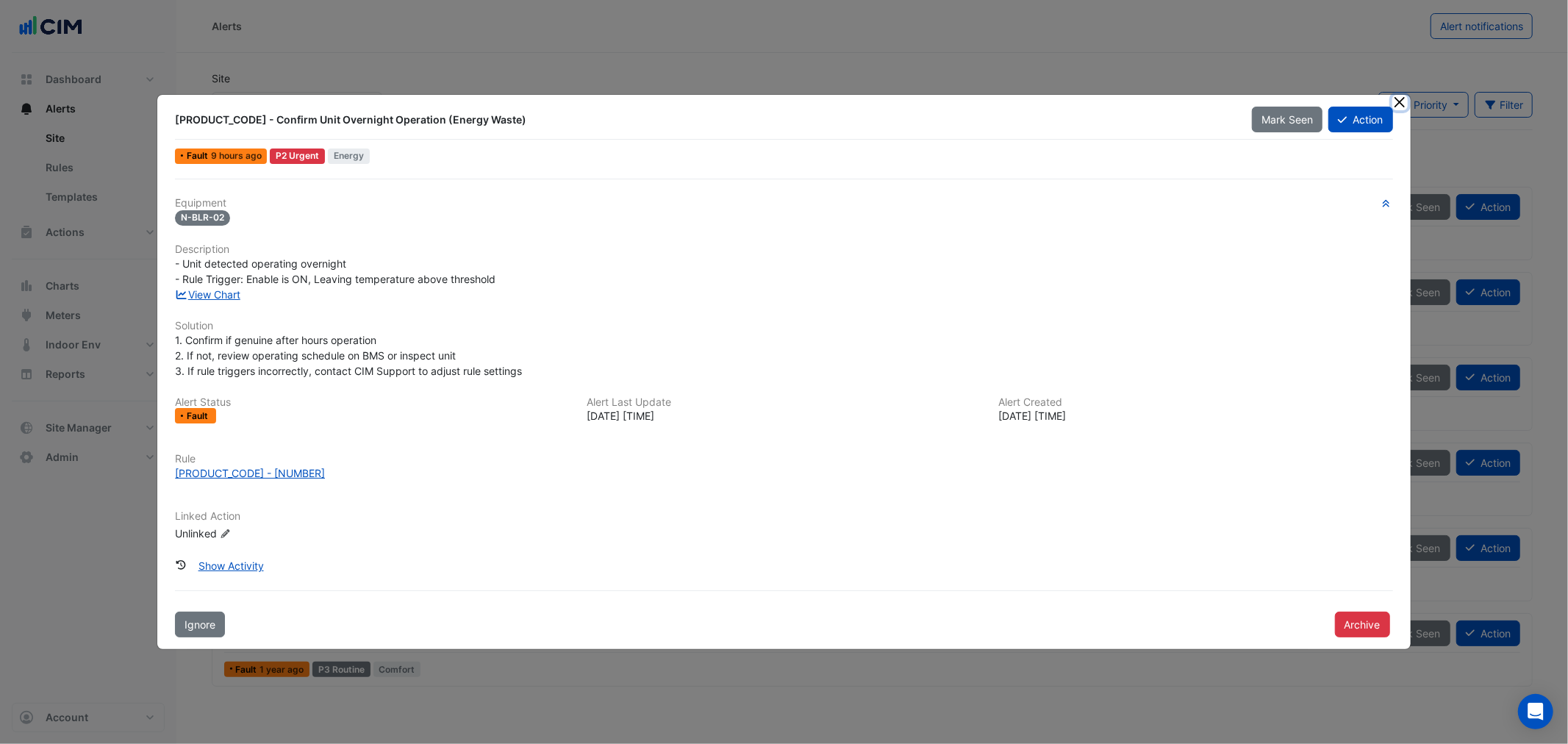 click 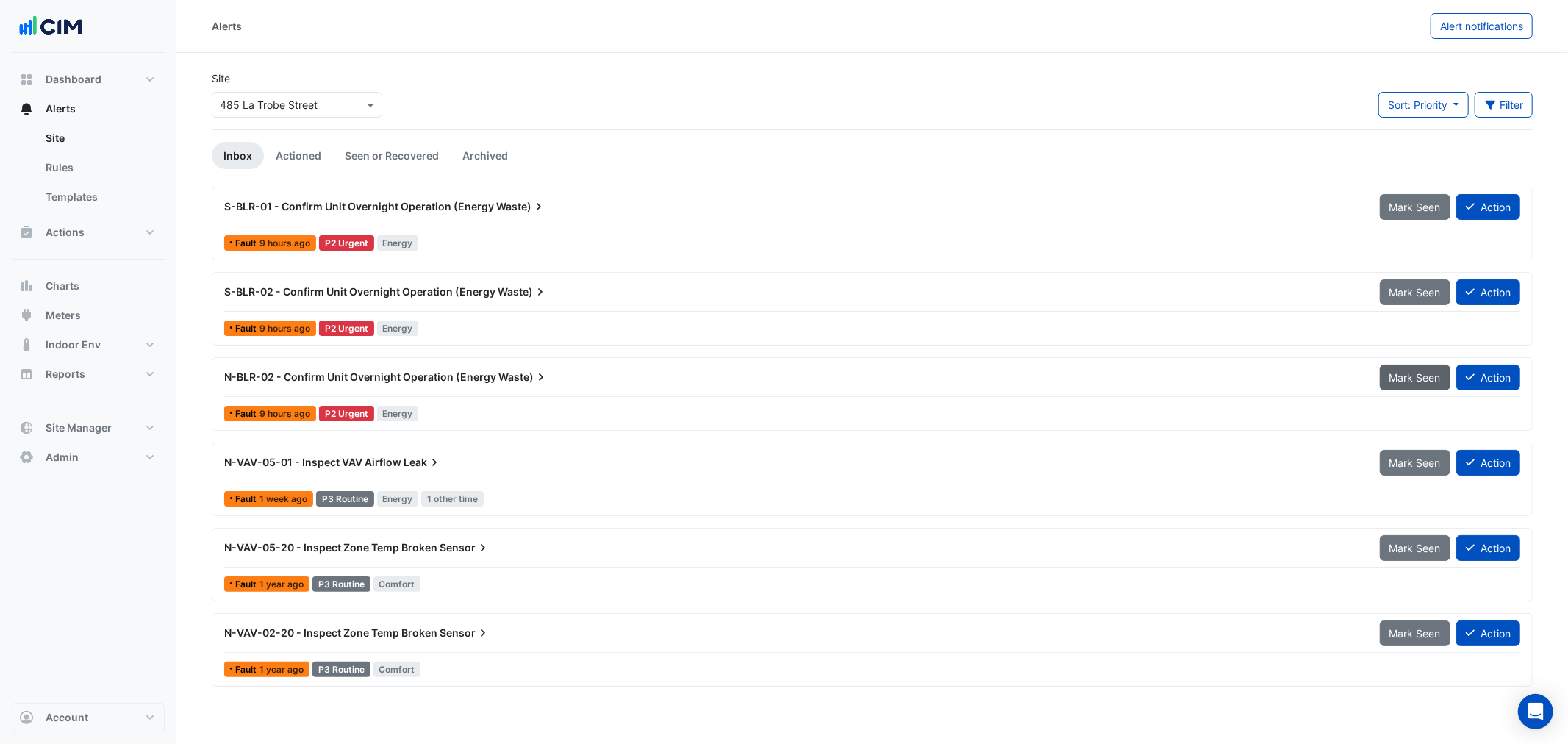 click on "Mark Seen" at bounding box center (1415, 377) 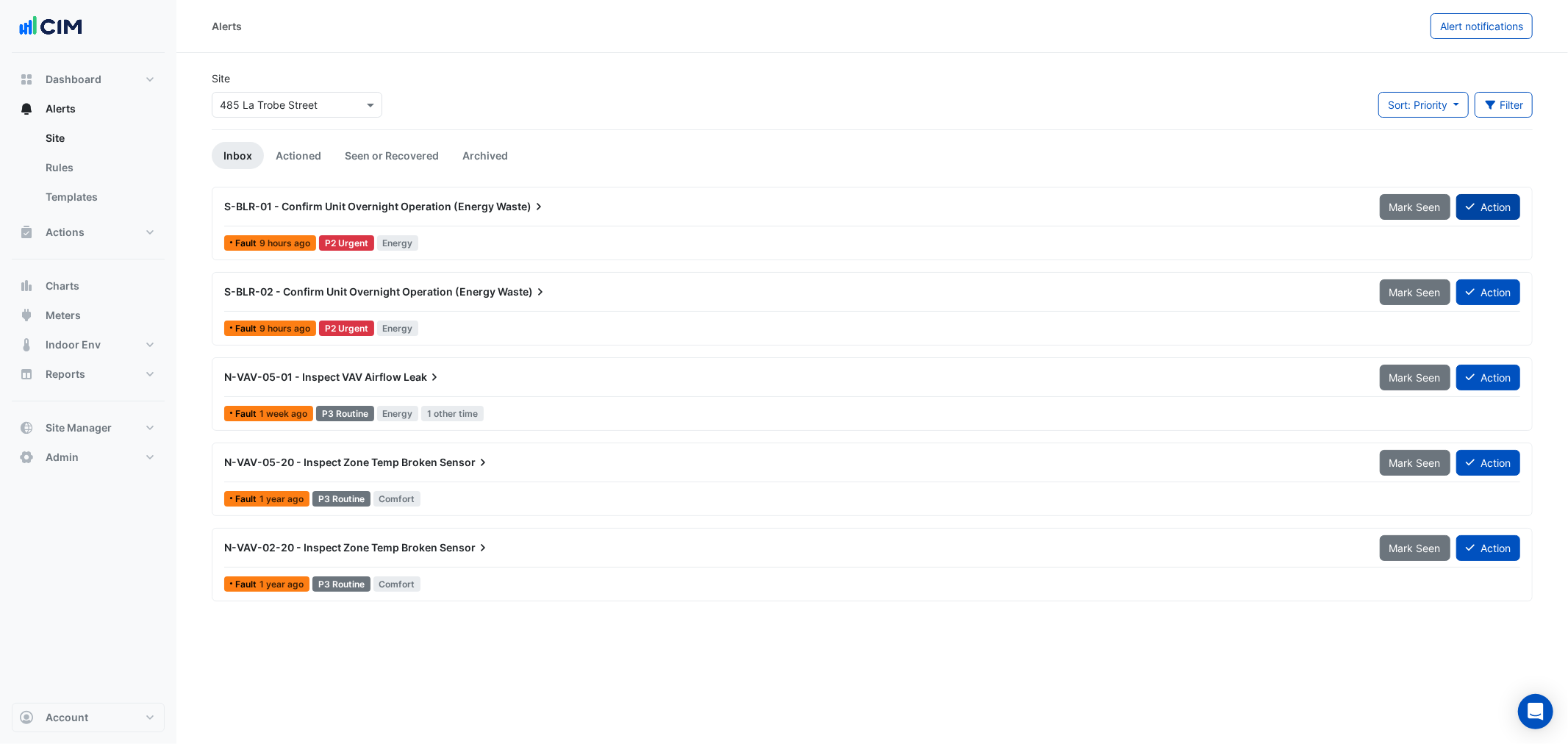 click on "Action" at bounding box center (1488, 207) 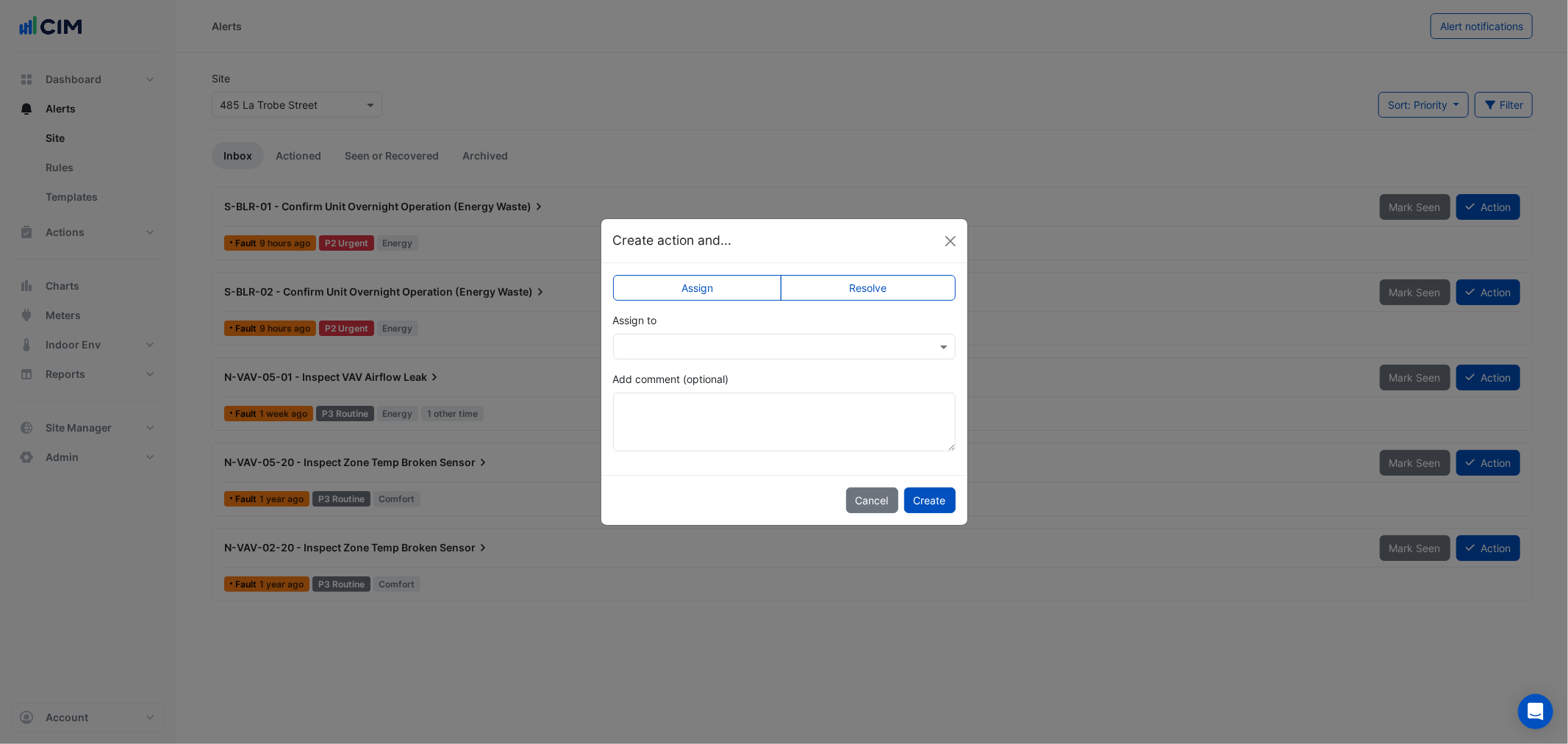 click on "Assign to" 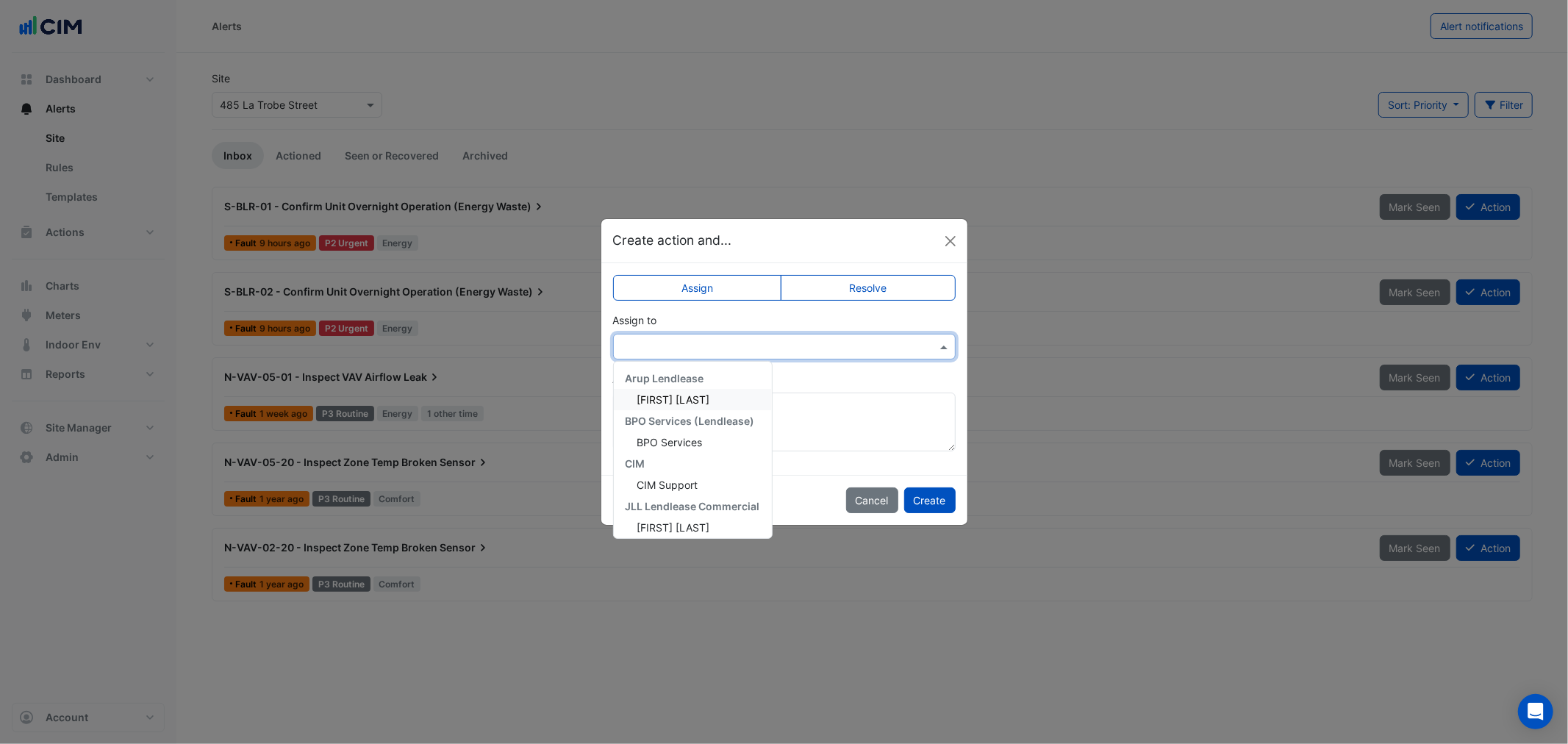 click at bounding box center (770, 347) 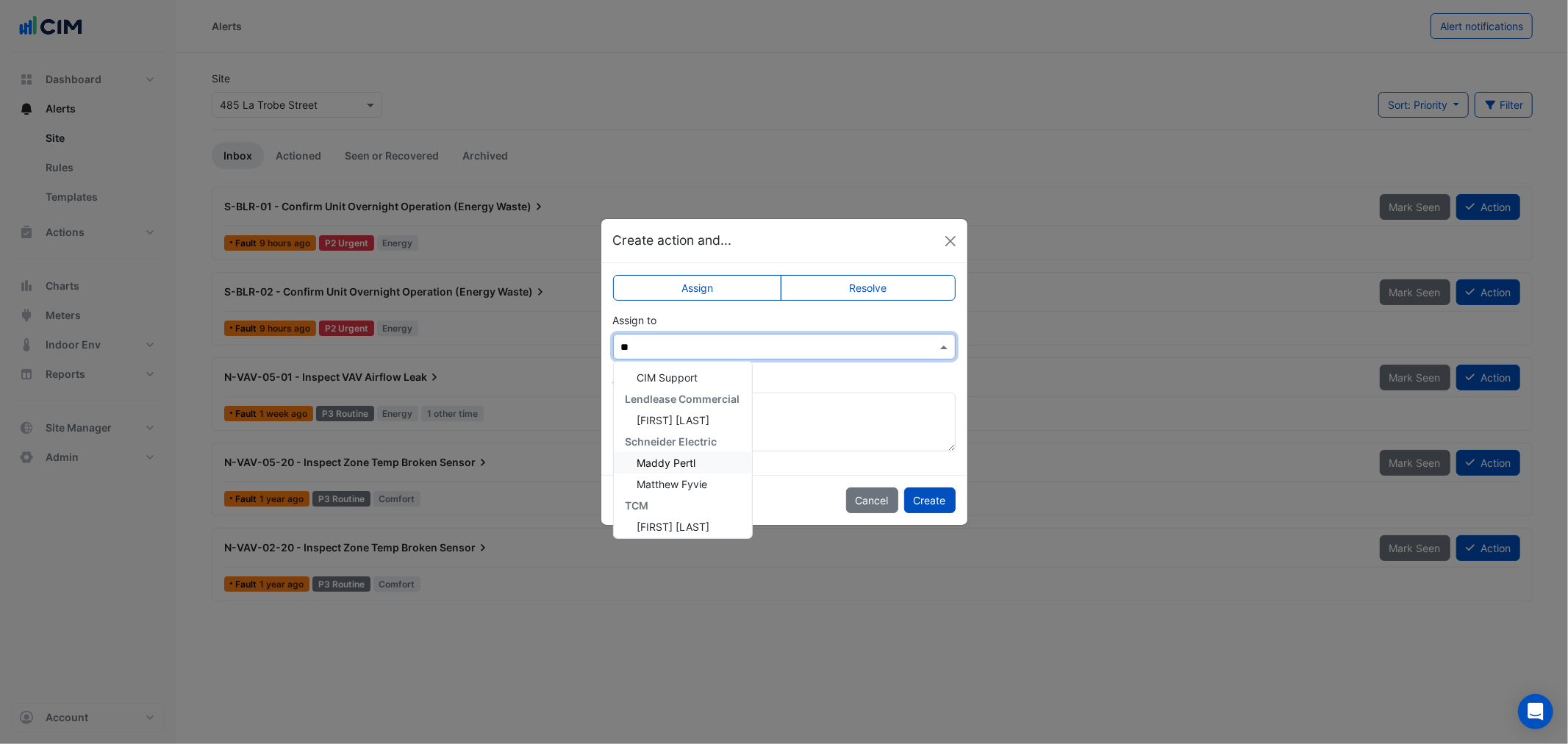 scroll, scrollTop: 0, scrollLeft: 0, axis: both 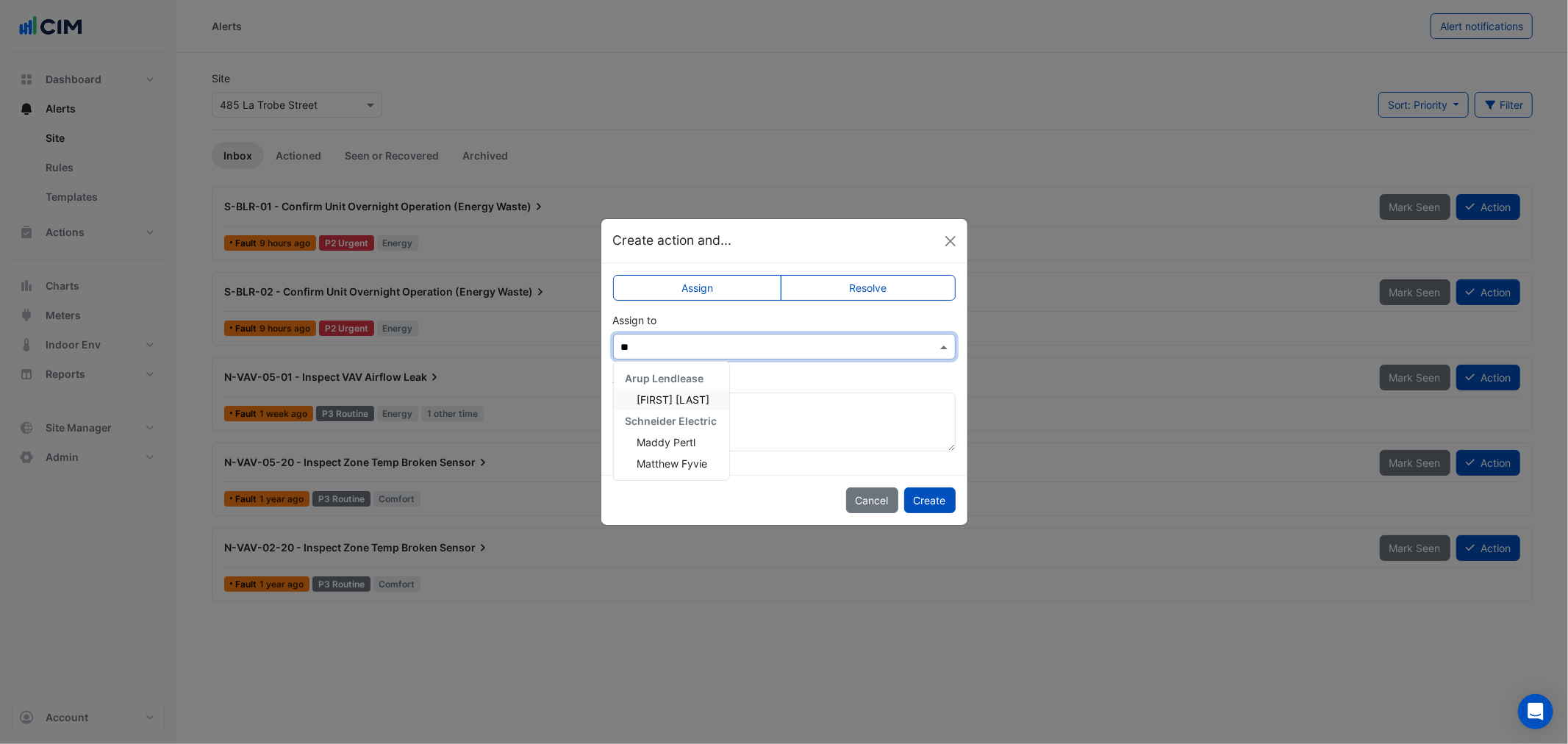 type on "***" 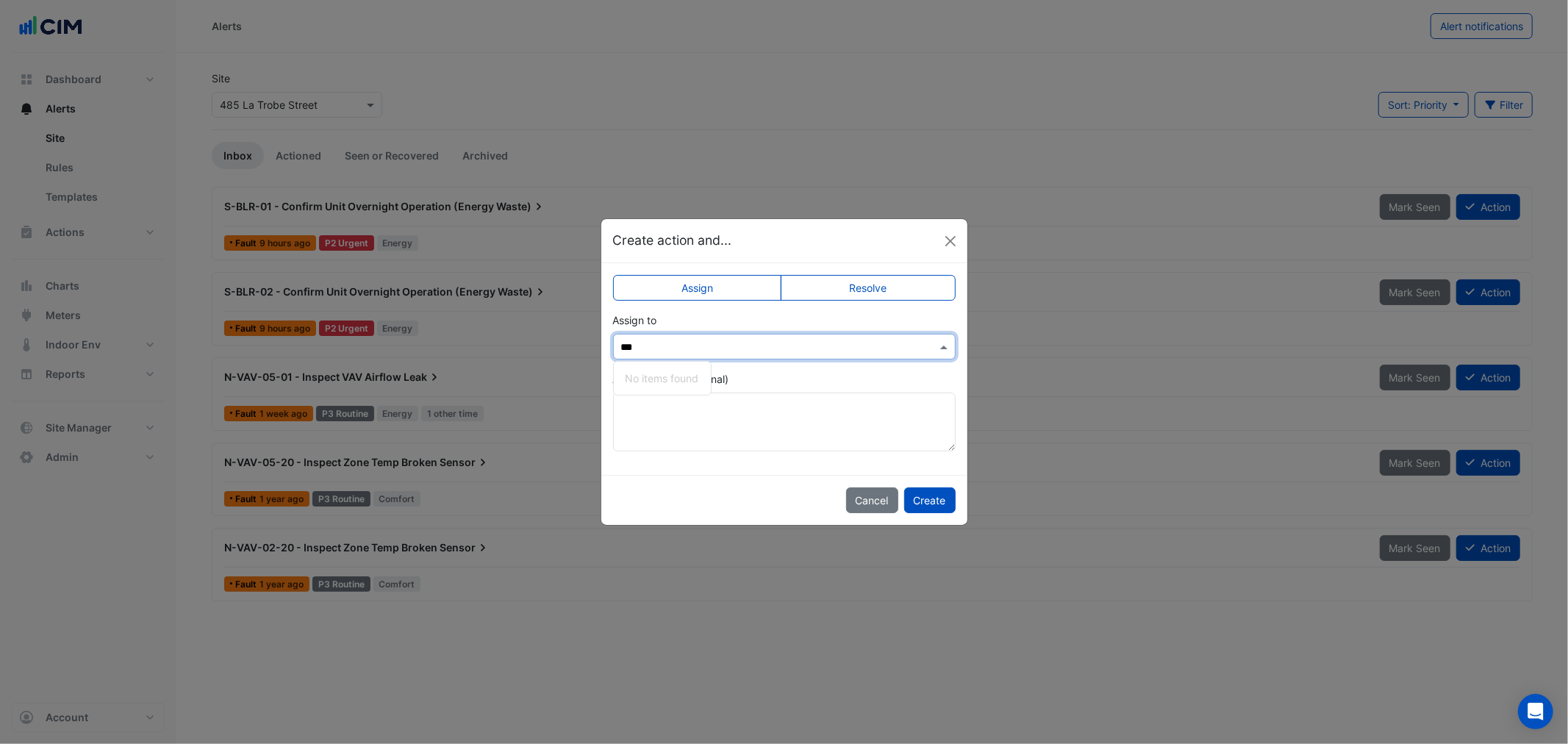 type on "****" 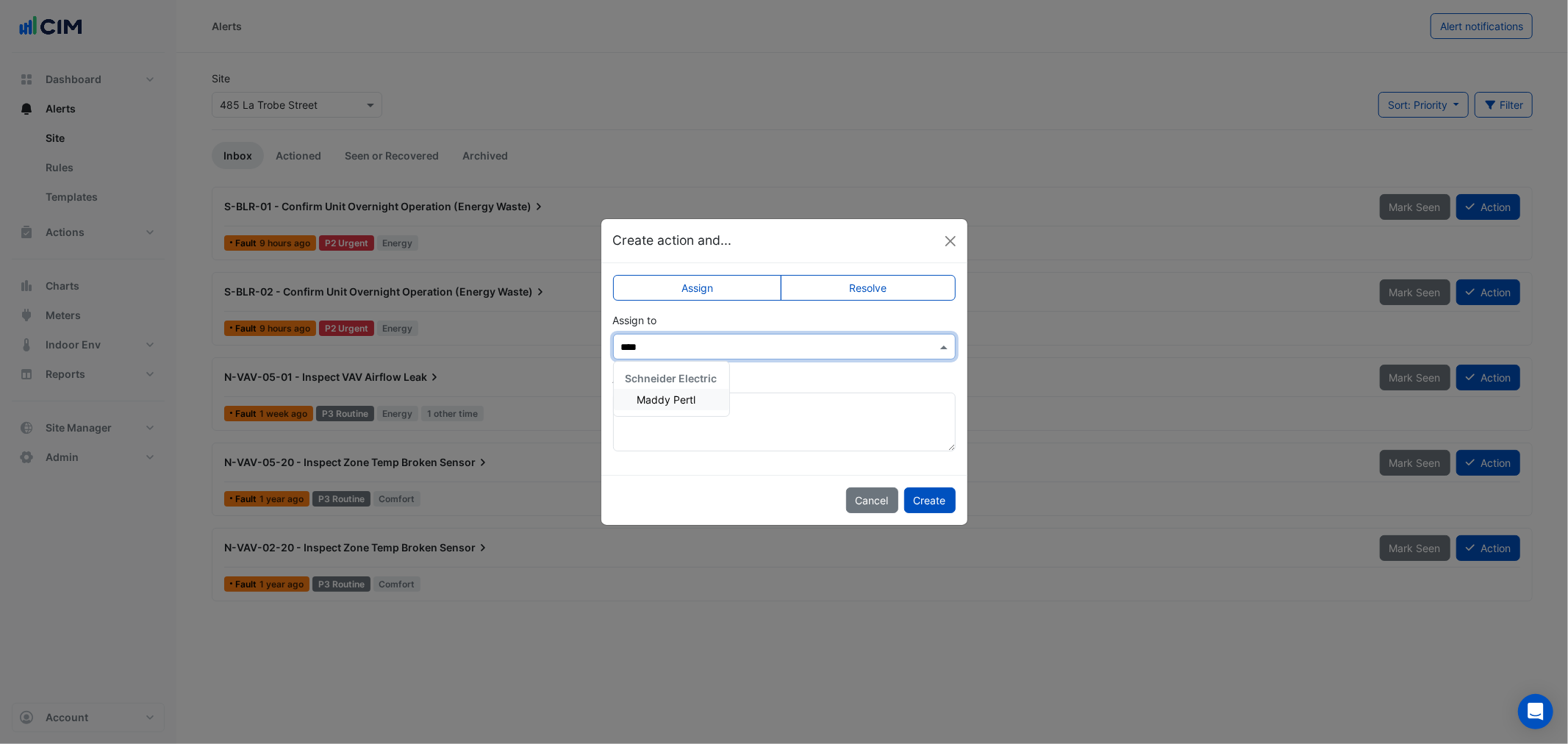 type on "****" 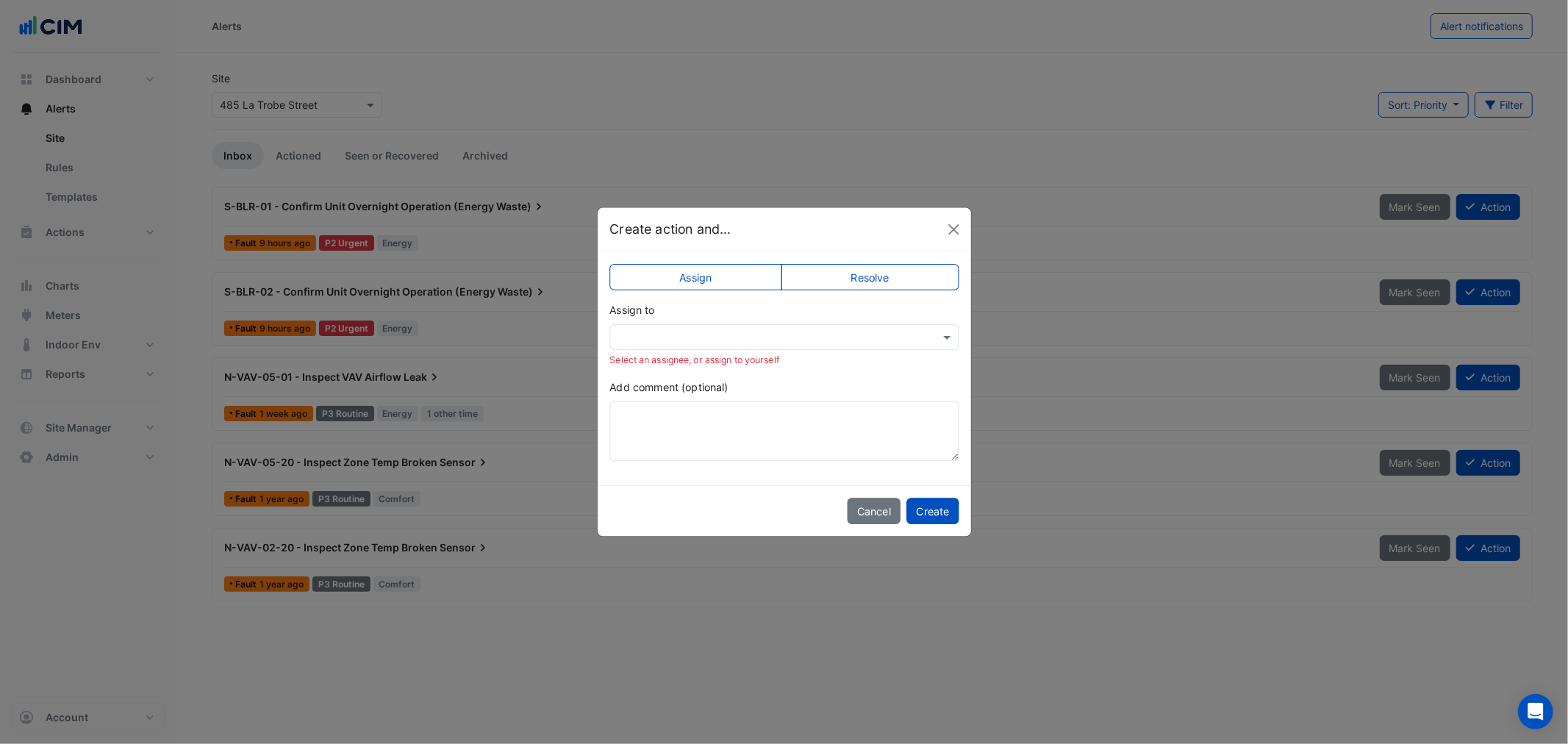 click on "Create action and...
Assign
Resolve
Assign to
Select an assignee, or assign to yourself
Add comment (optional)
Cancel
Create" 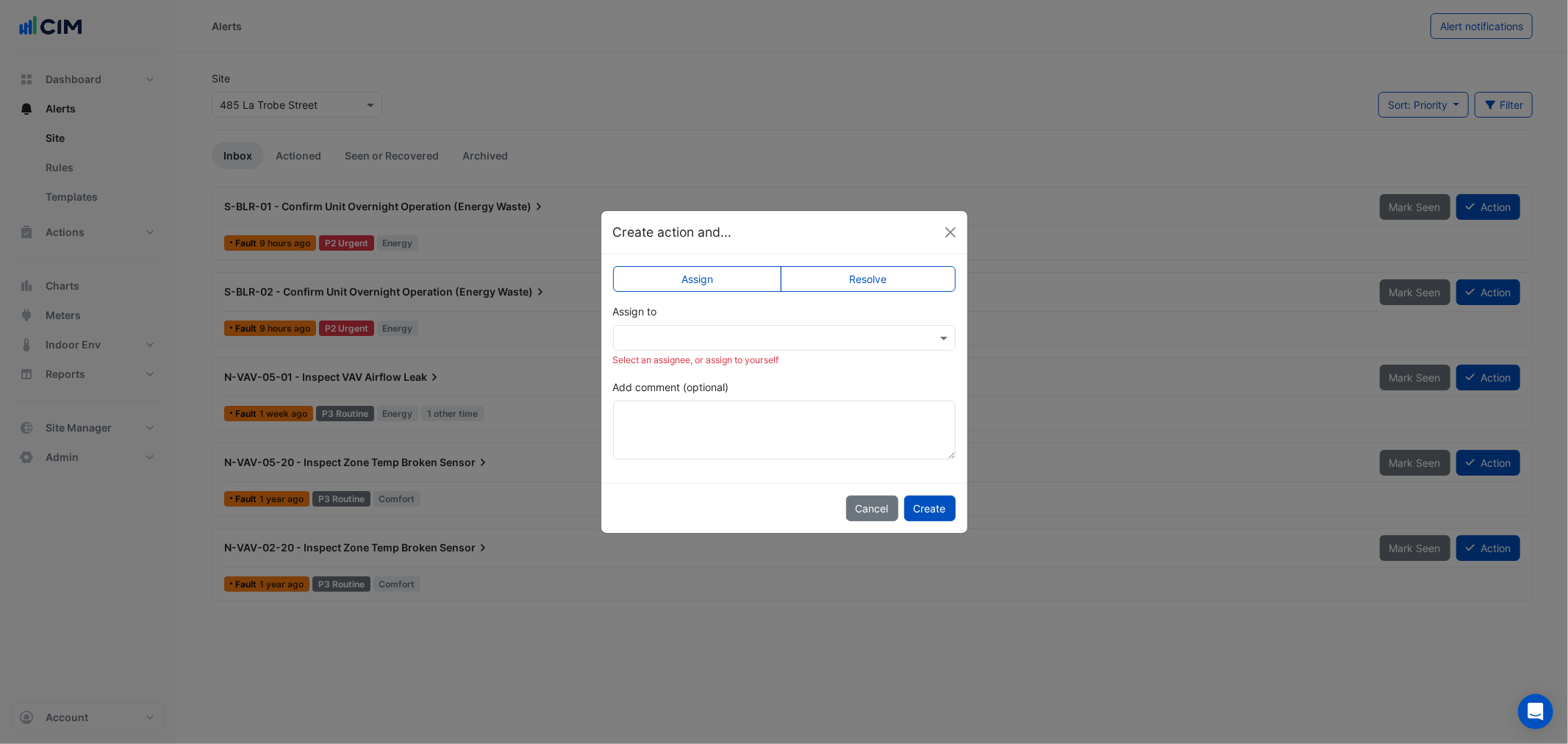 click at bounding box center [770, 338] 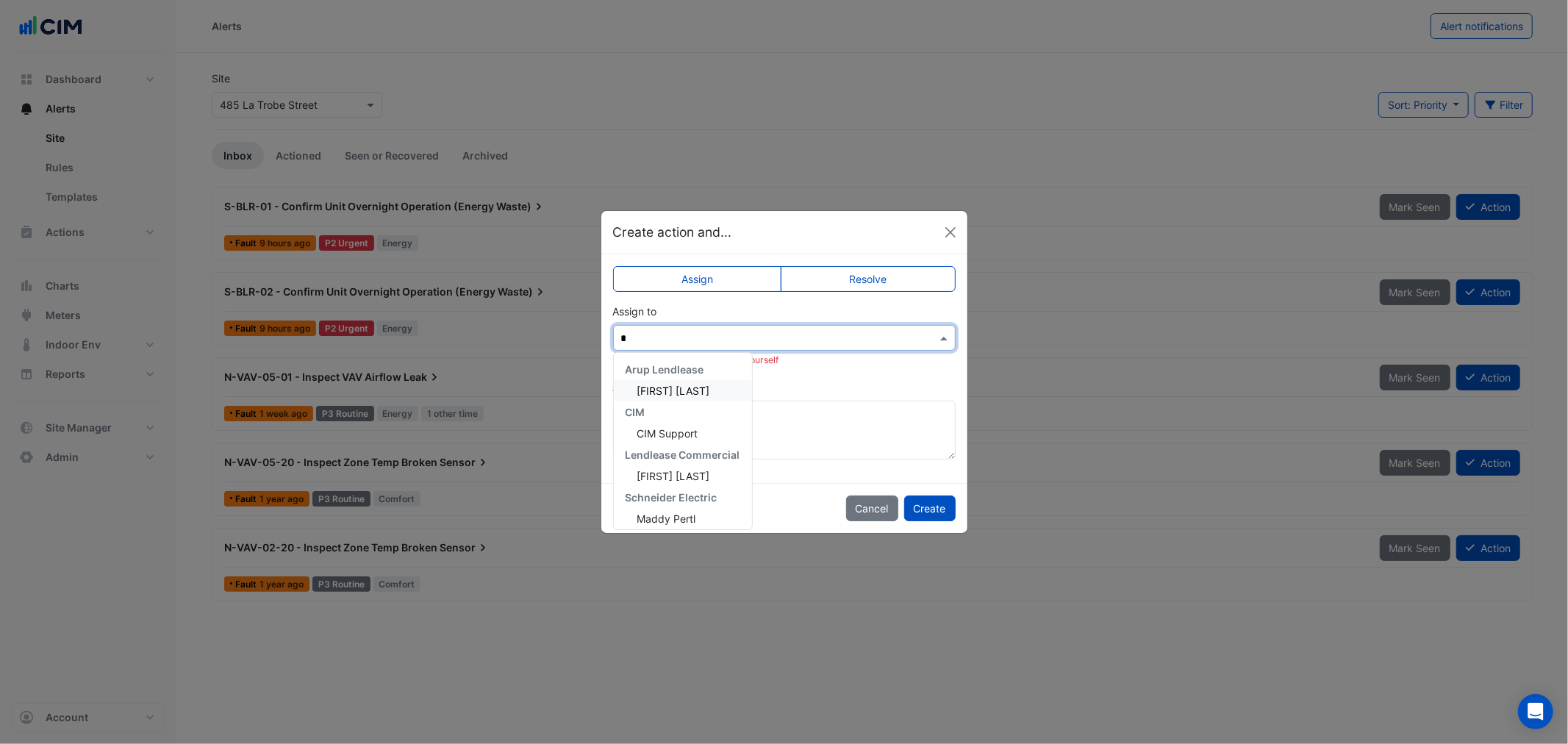 type on "**" 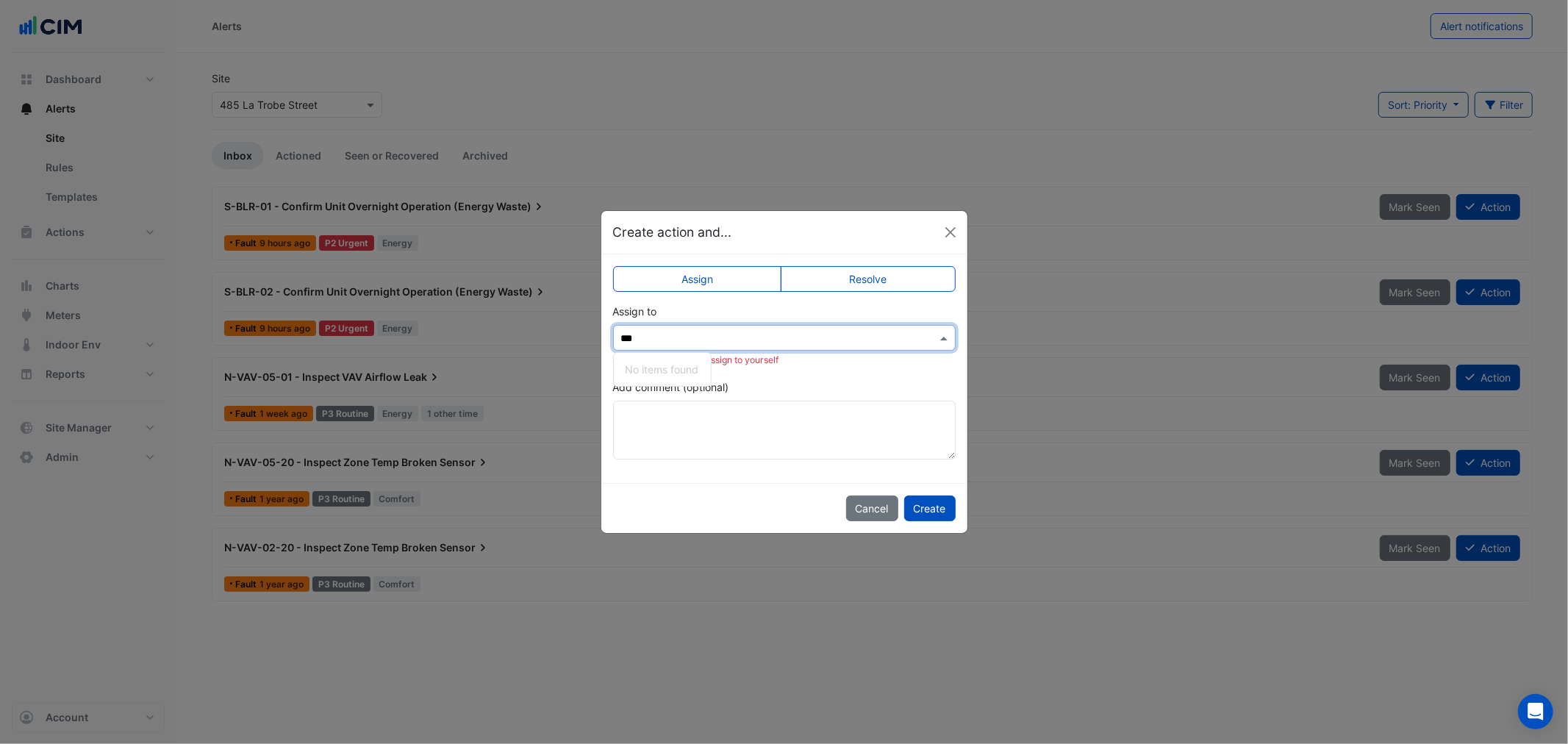 type on "****" 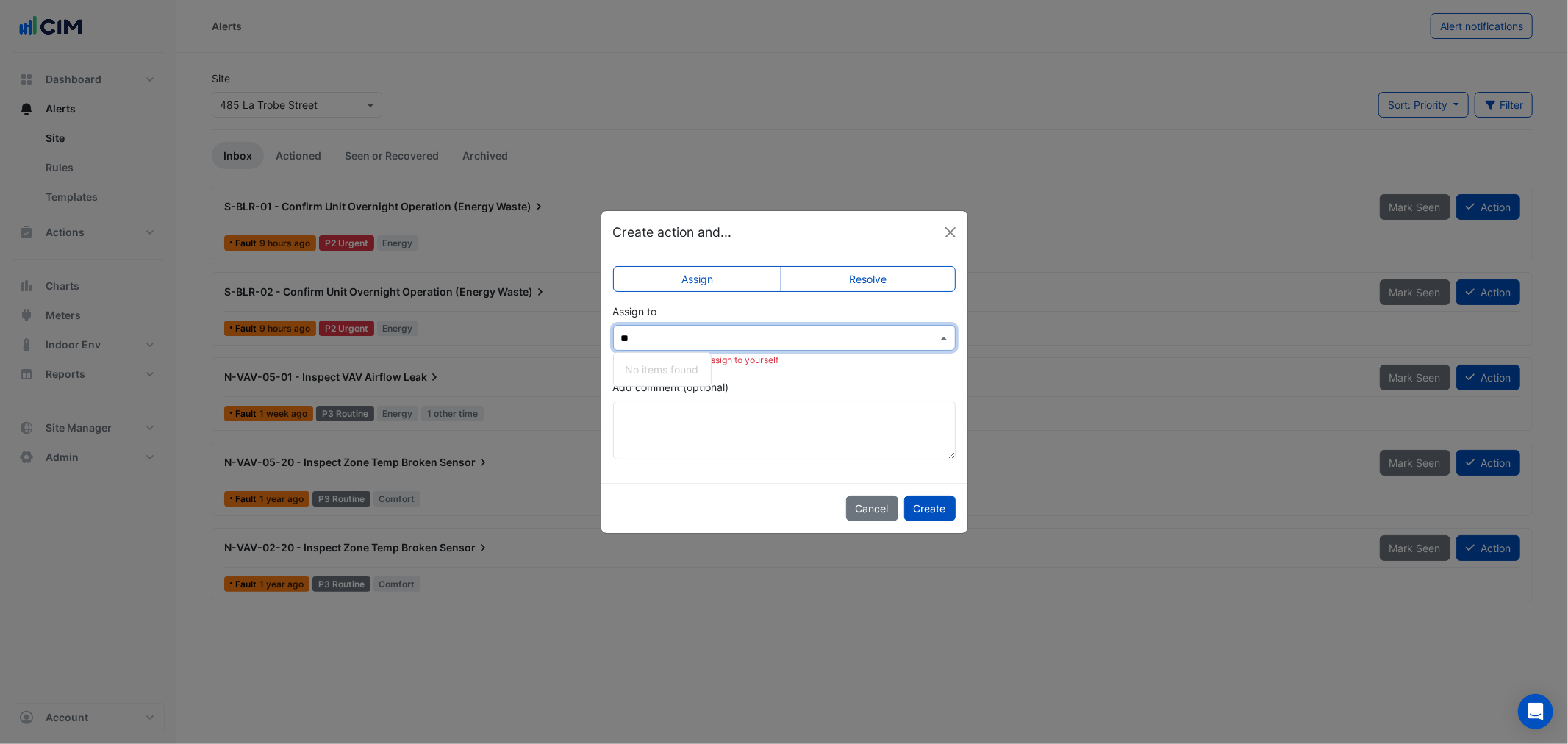type on "***" 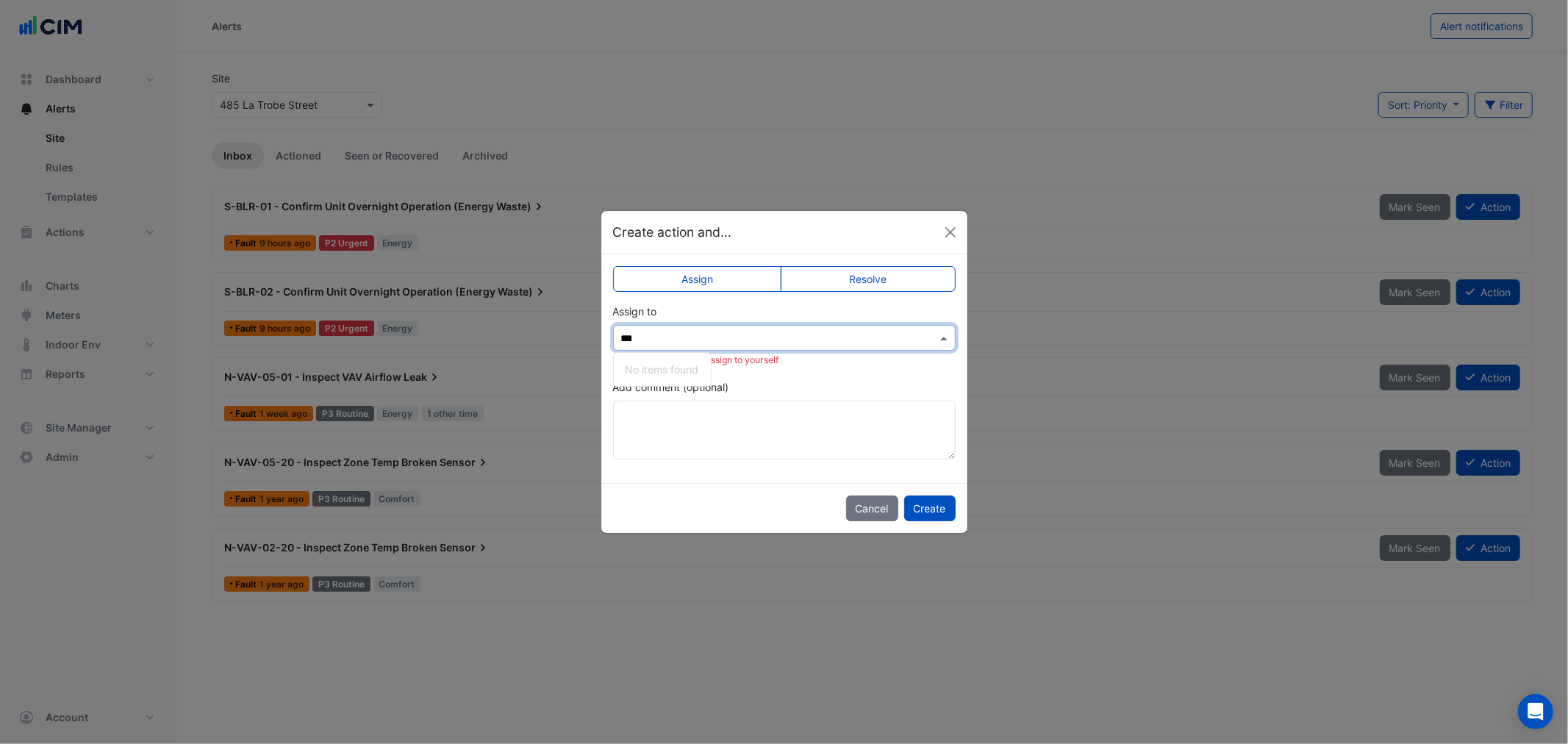 type 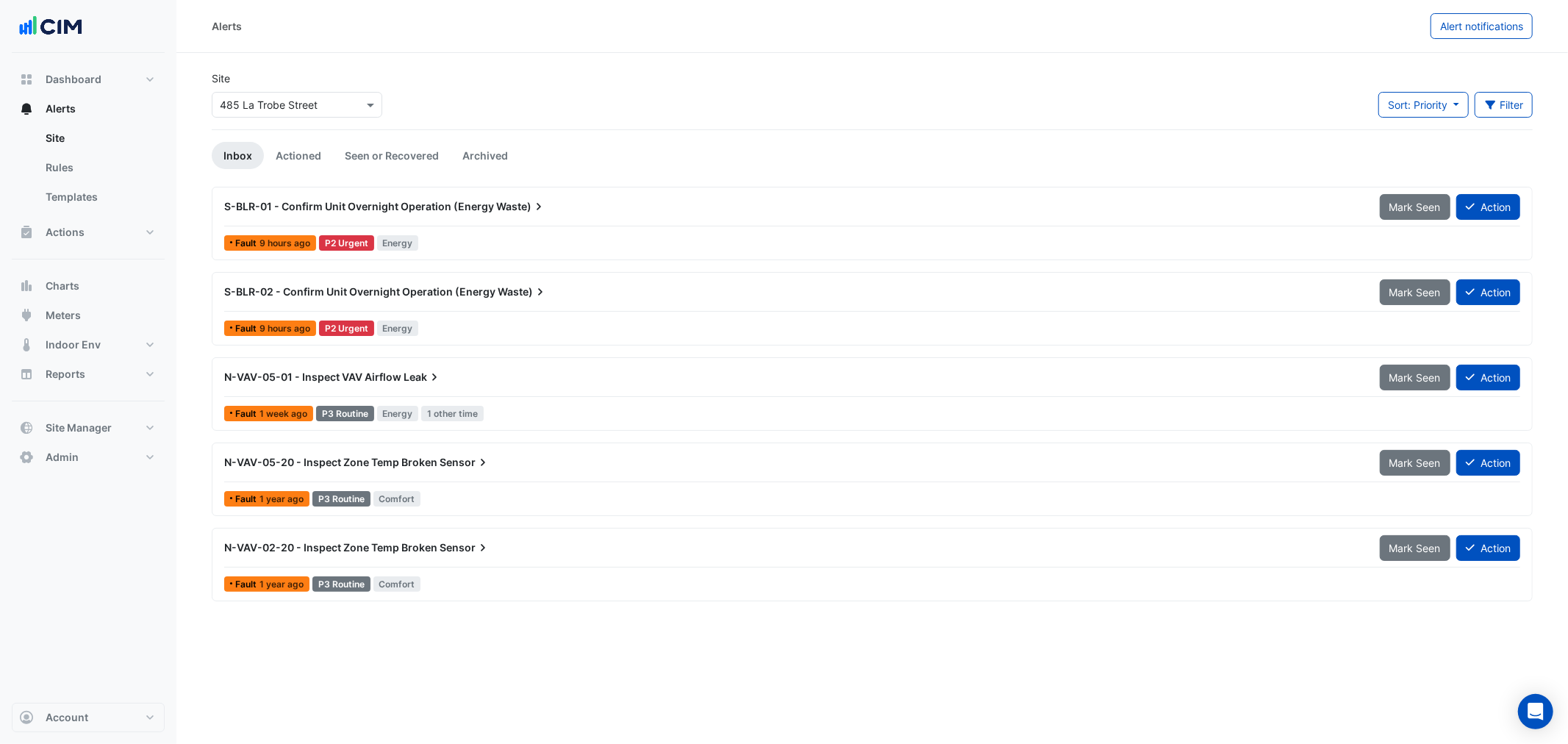 click on "Select a Site × 485 La Trobe Street" at bounding box center (297, 101) 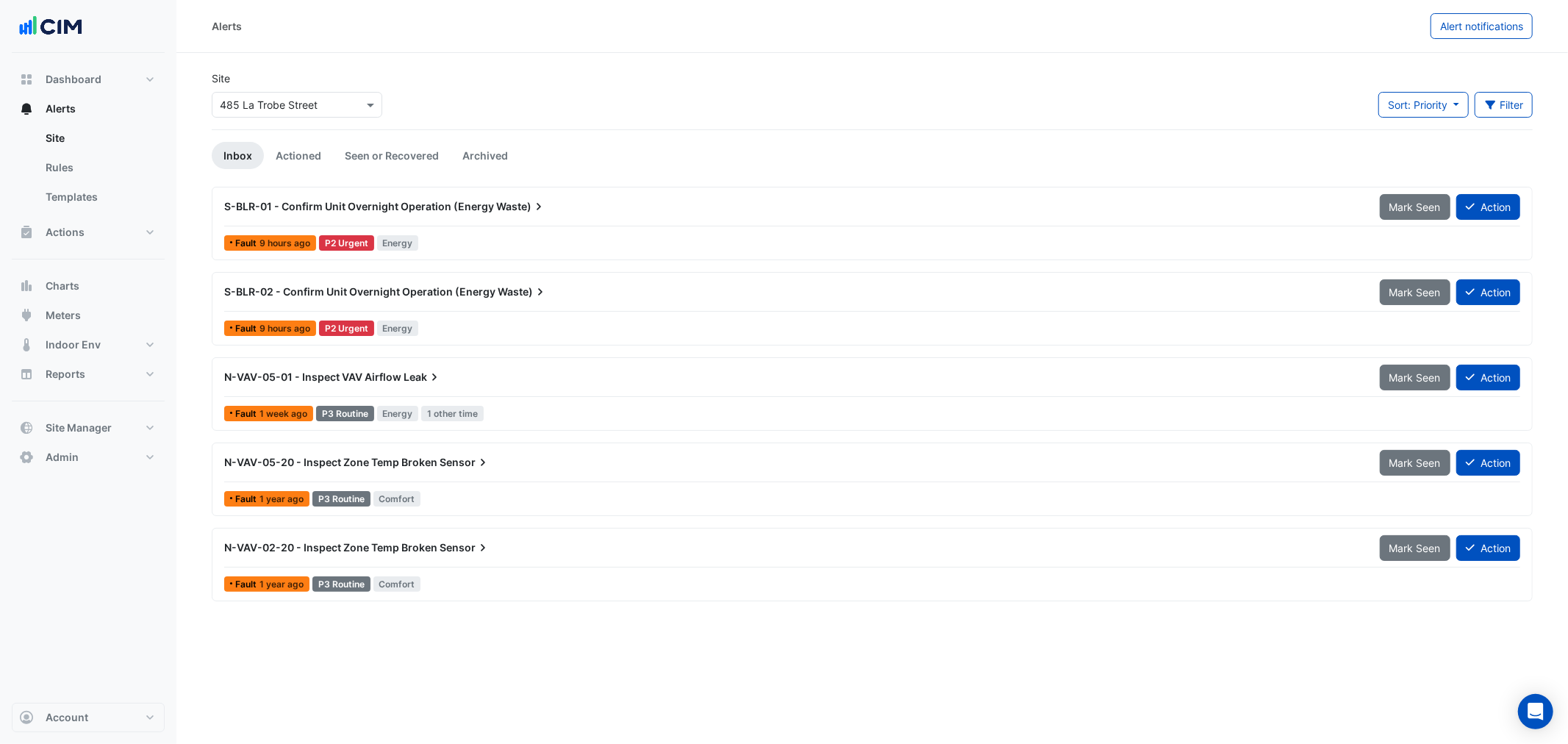 click at bounding box center (282, 105) 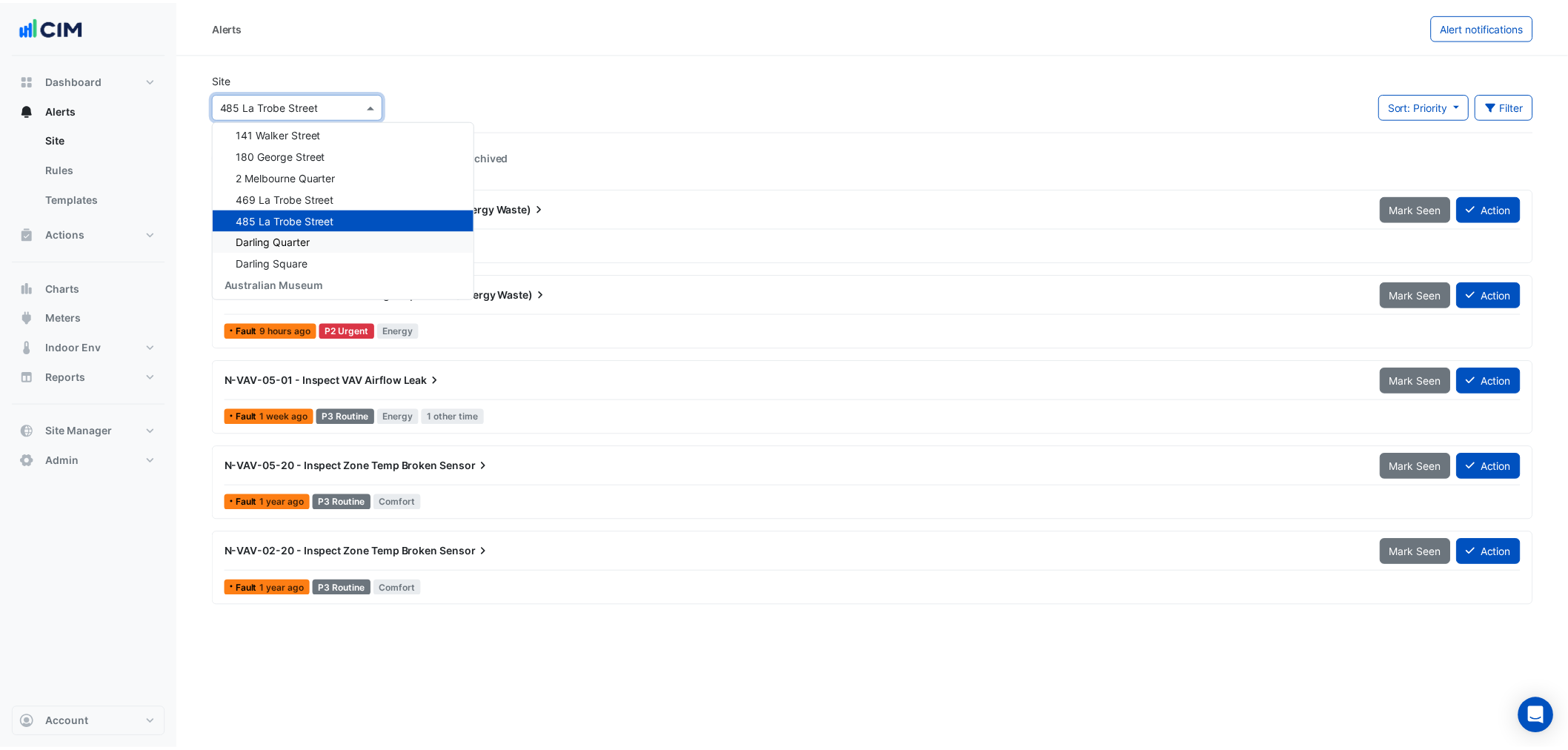 scroll, scrollTop: 1249, scrollLeft: 0, axis: vertical 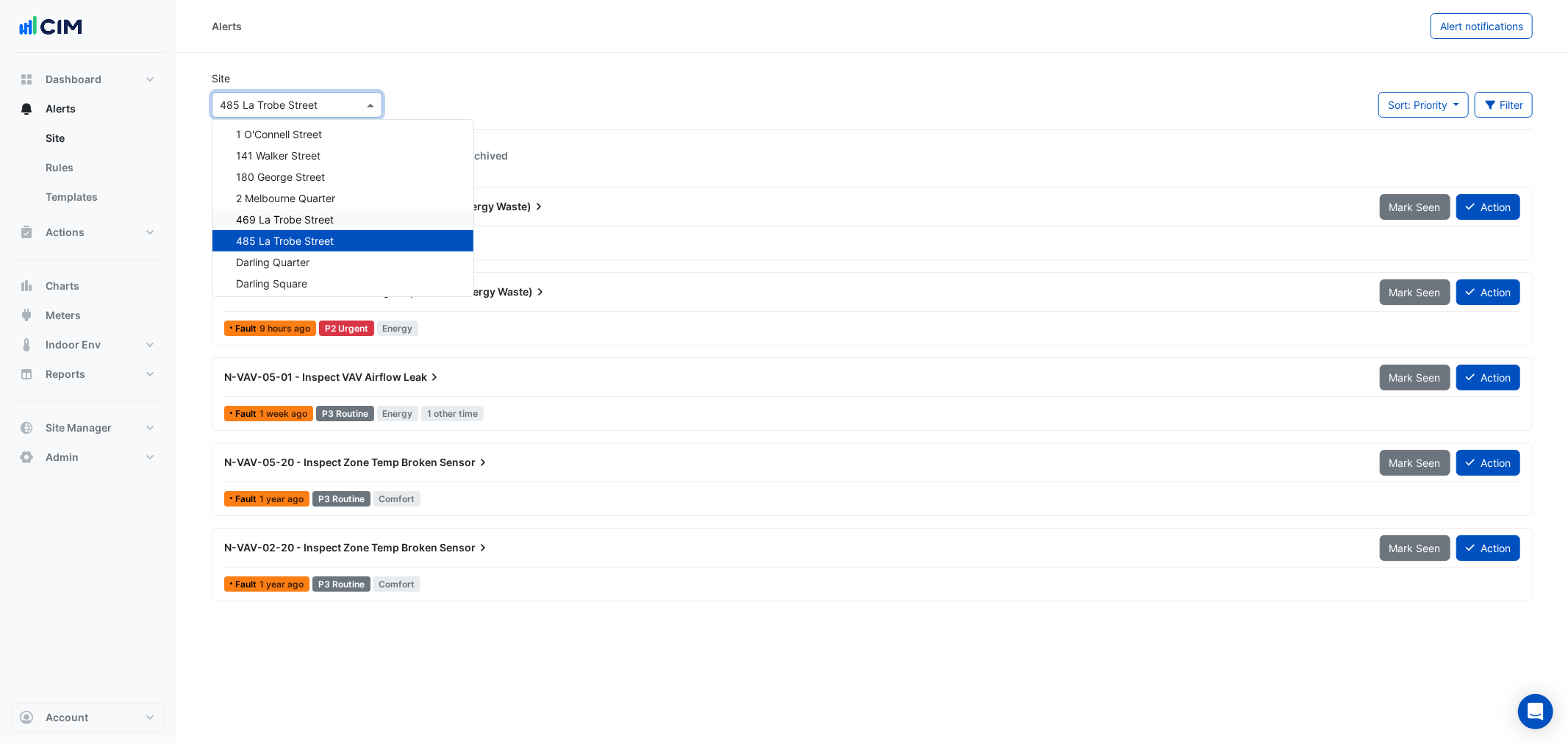 click on "469 La Trobe Street" at bounding box center [343, 219] 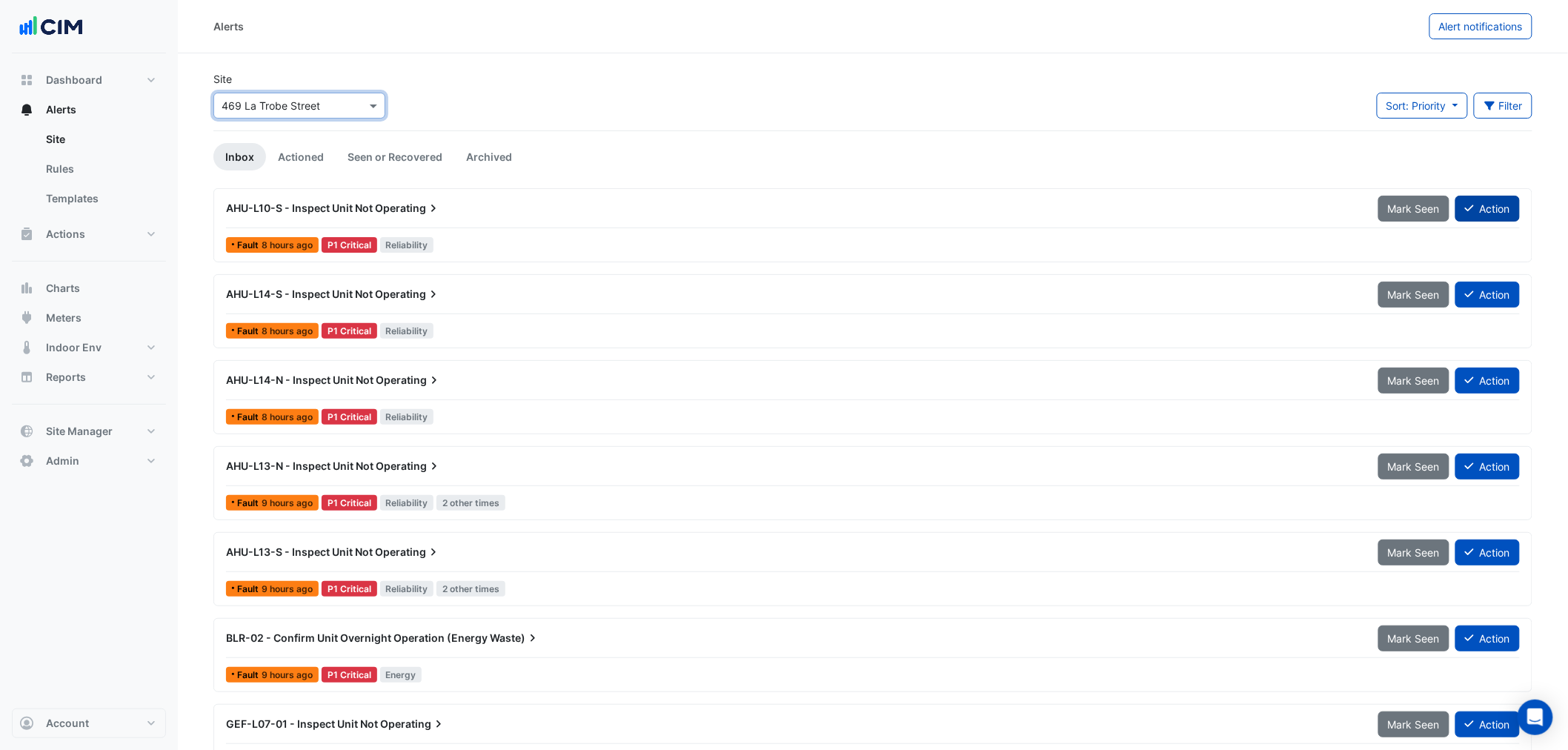 click on "Action" at bounding box center [1487, 208] 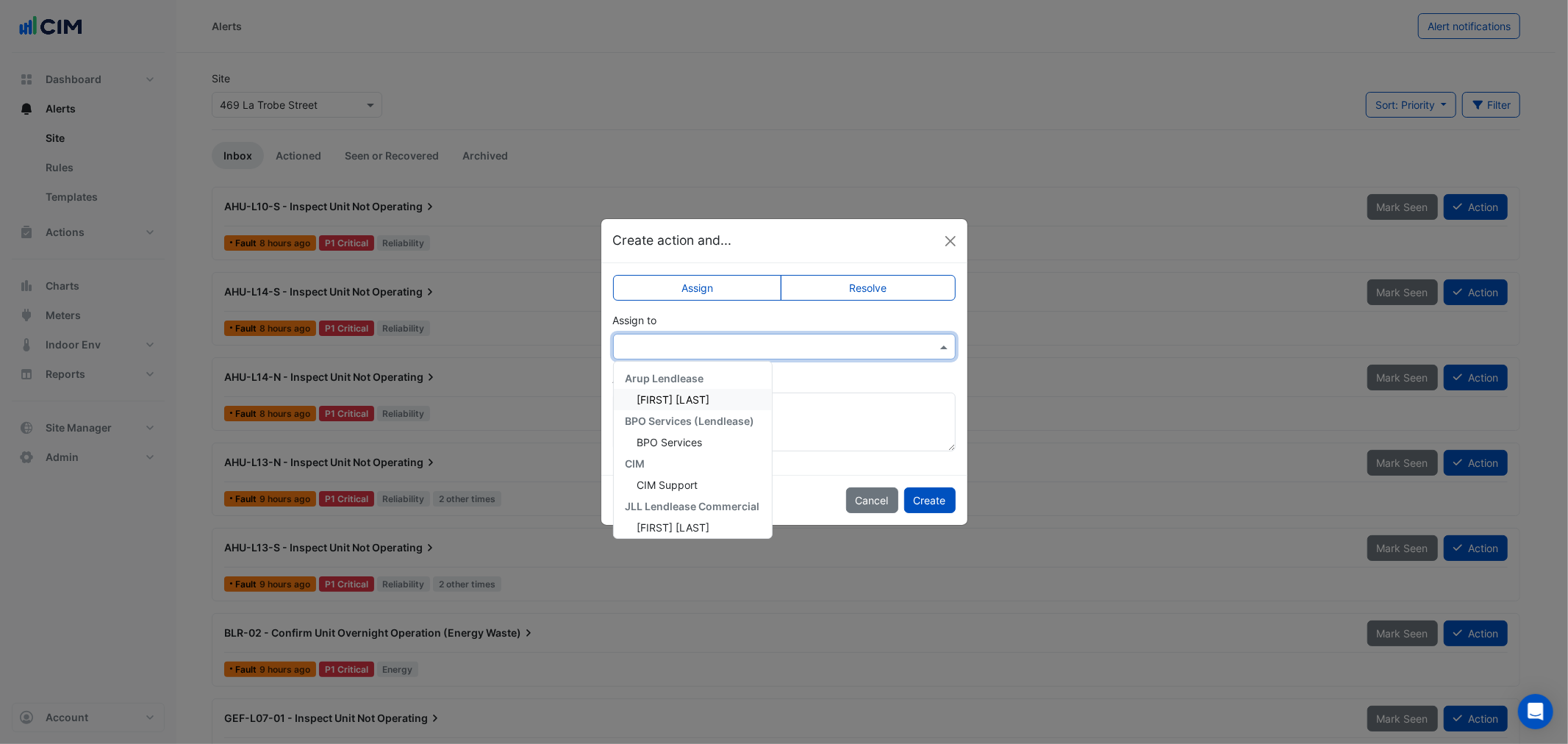 click at bounding box center (784, 346) 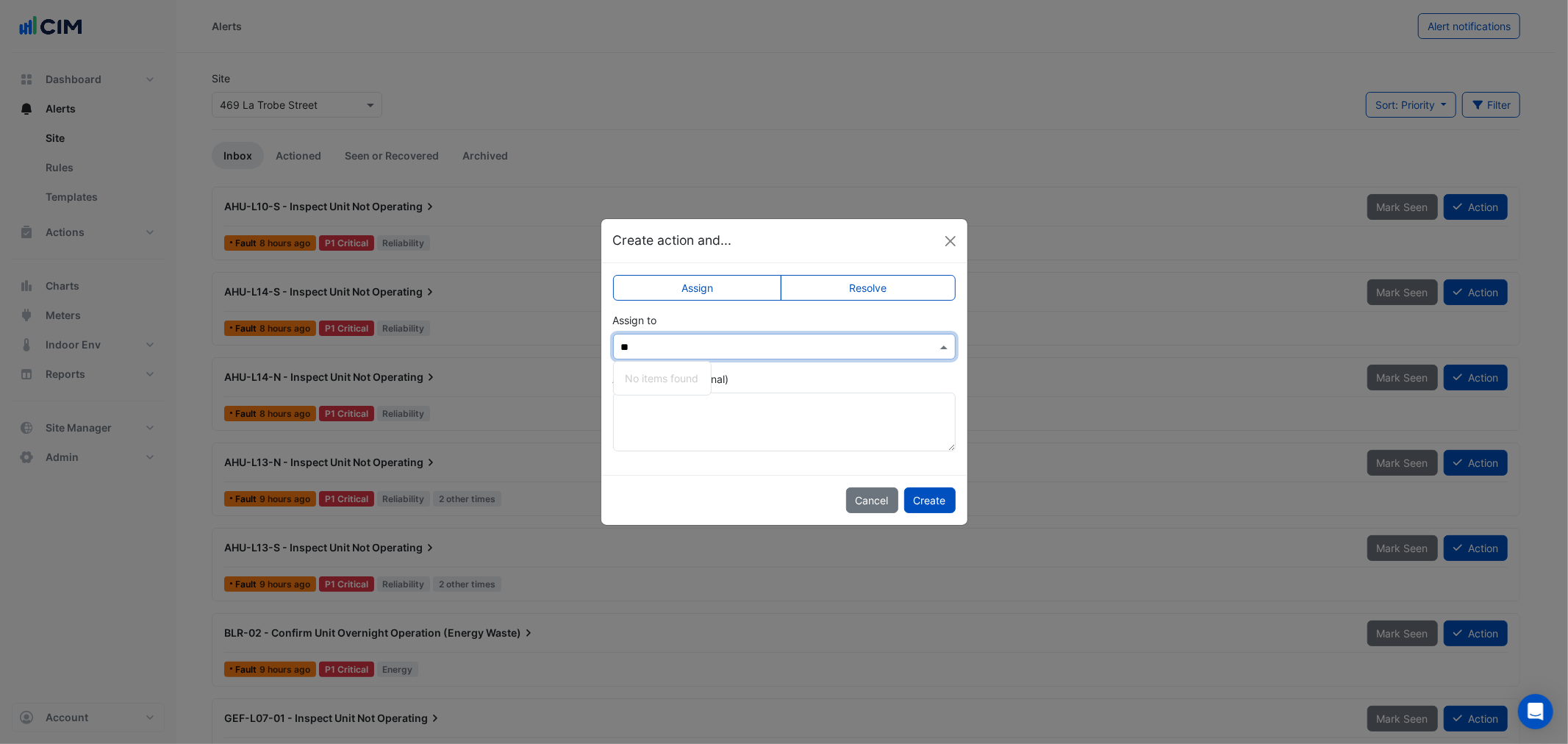 type on "*" 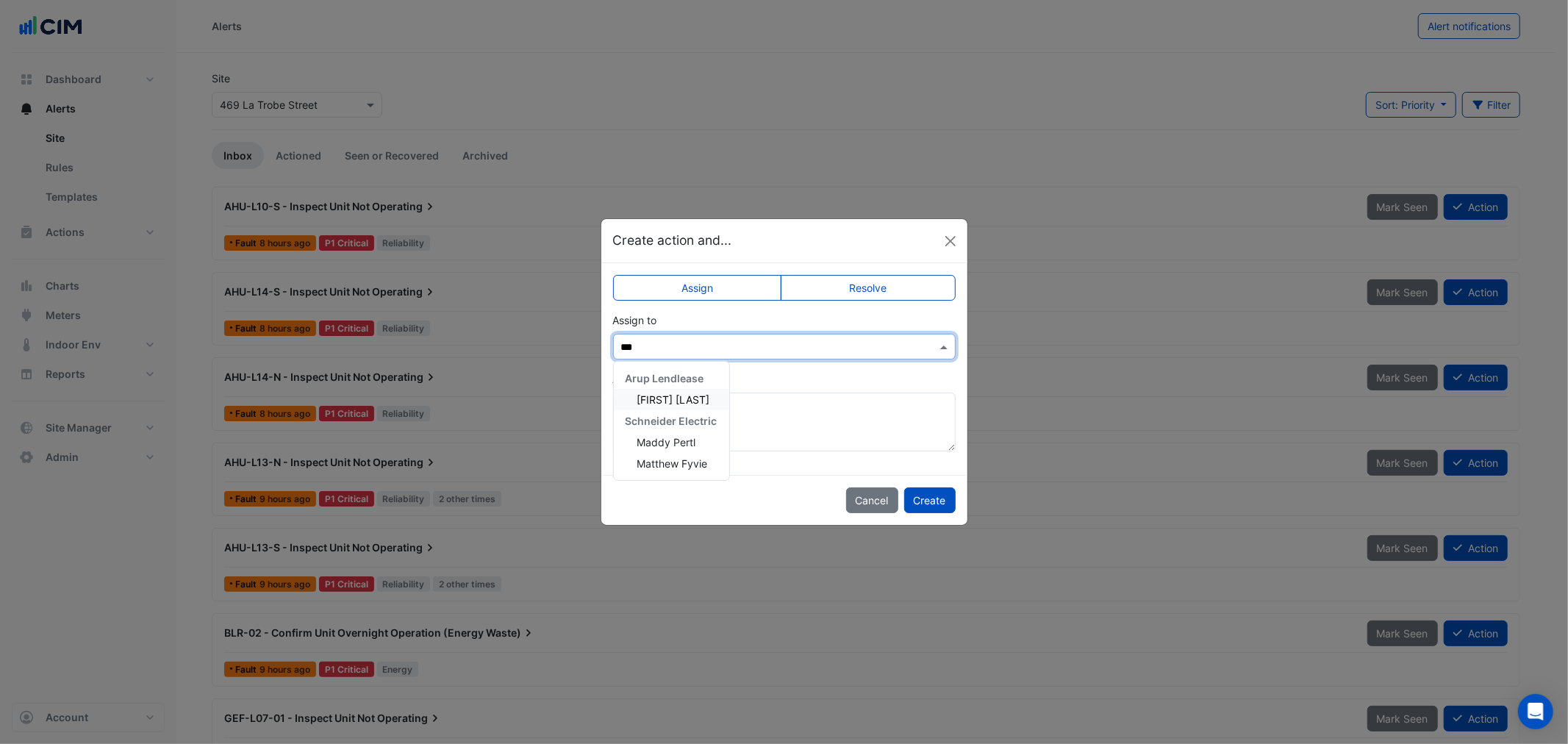 type on "****" 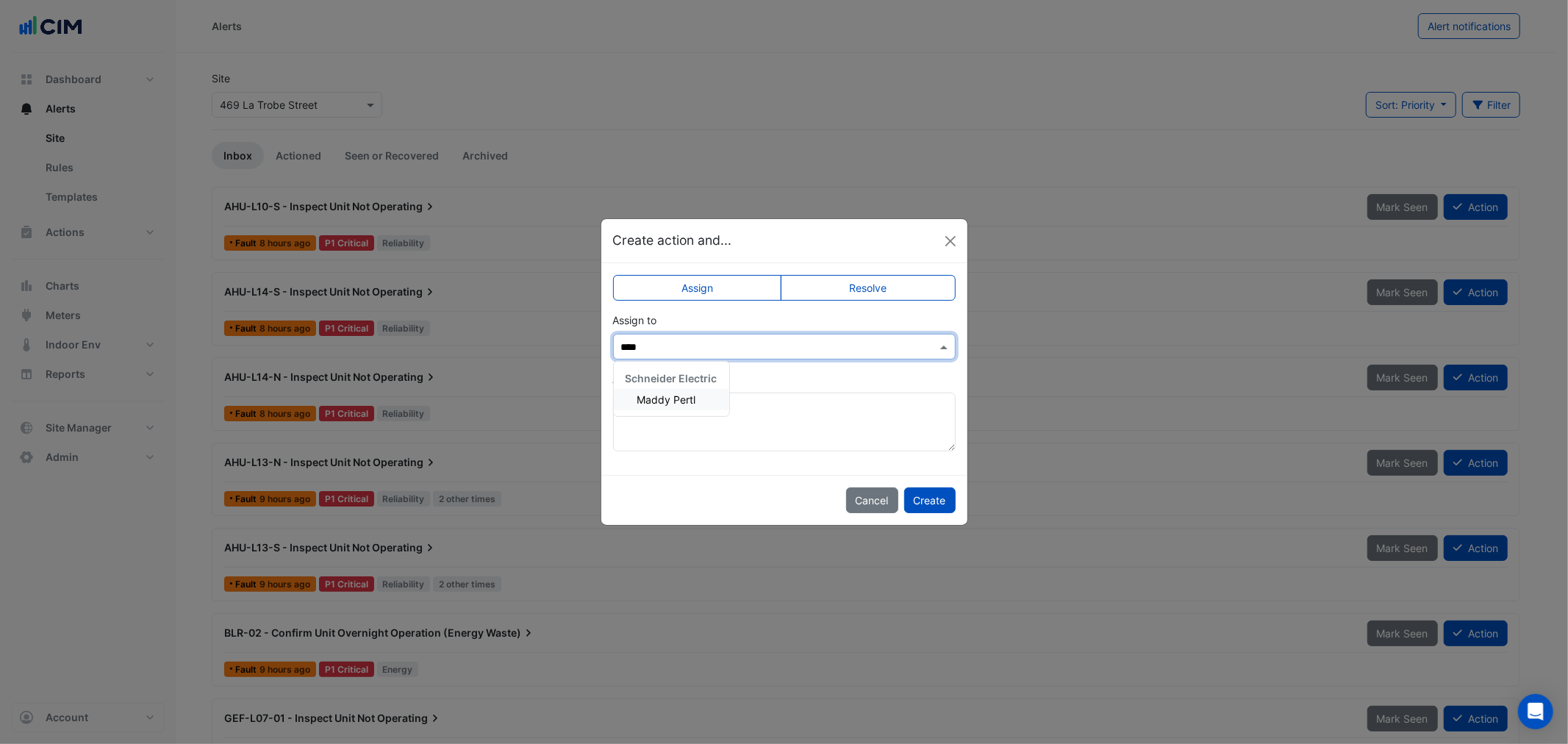 type 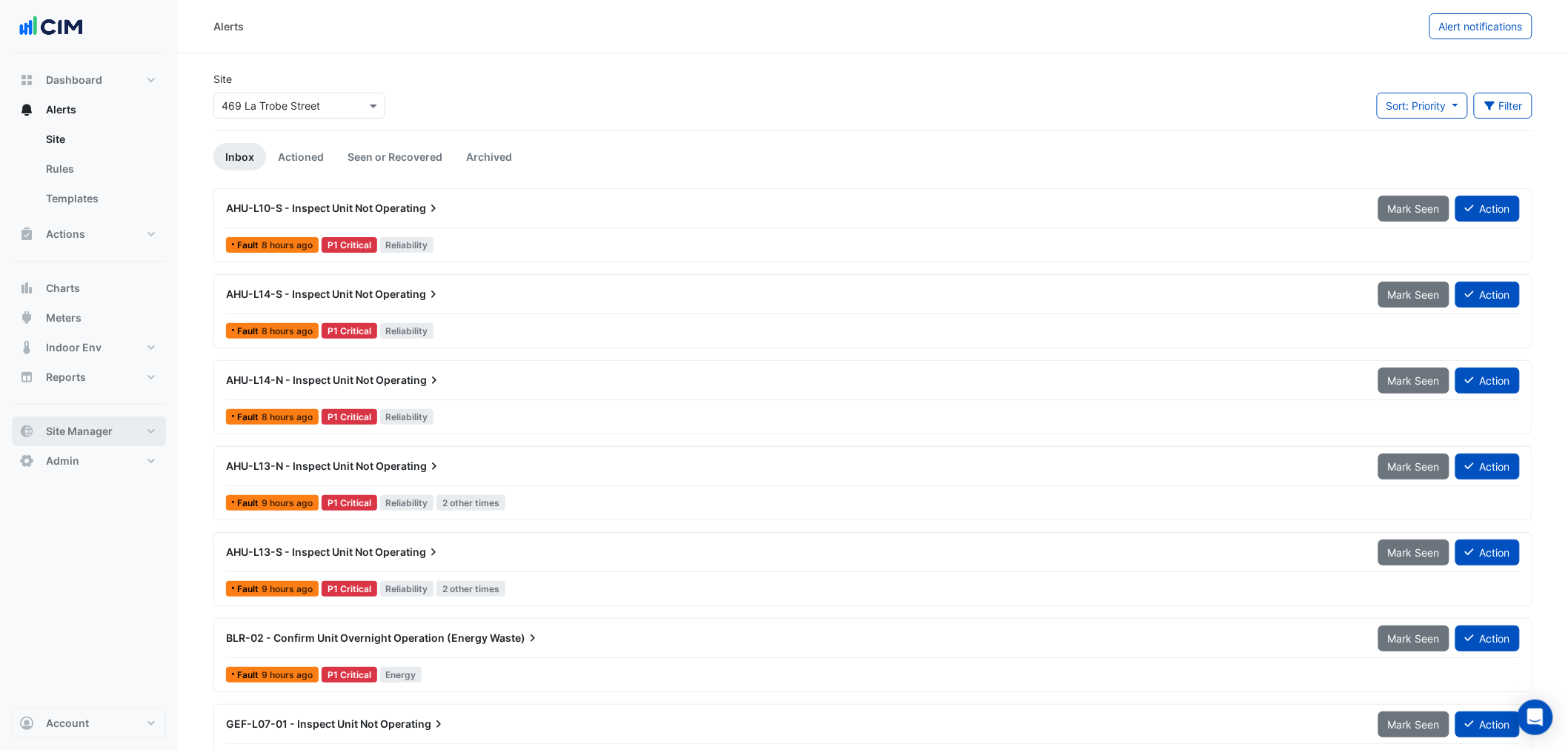 click on "Site Manager" at bounding box center [79, 431] 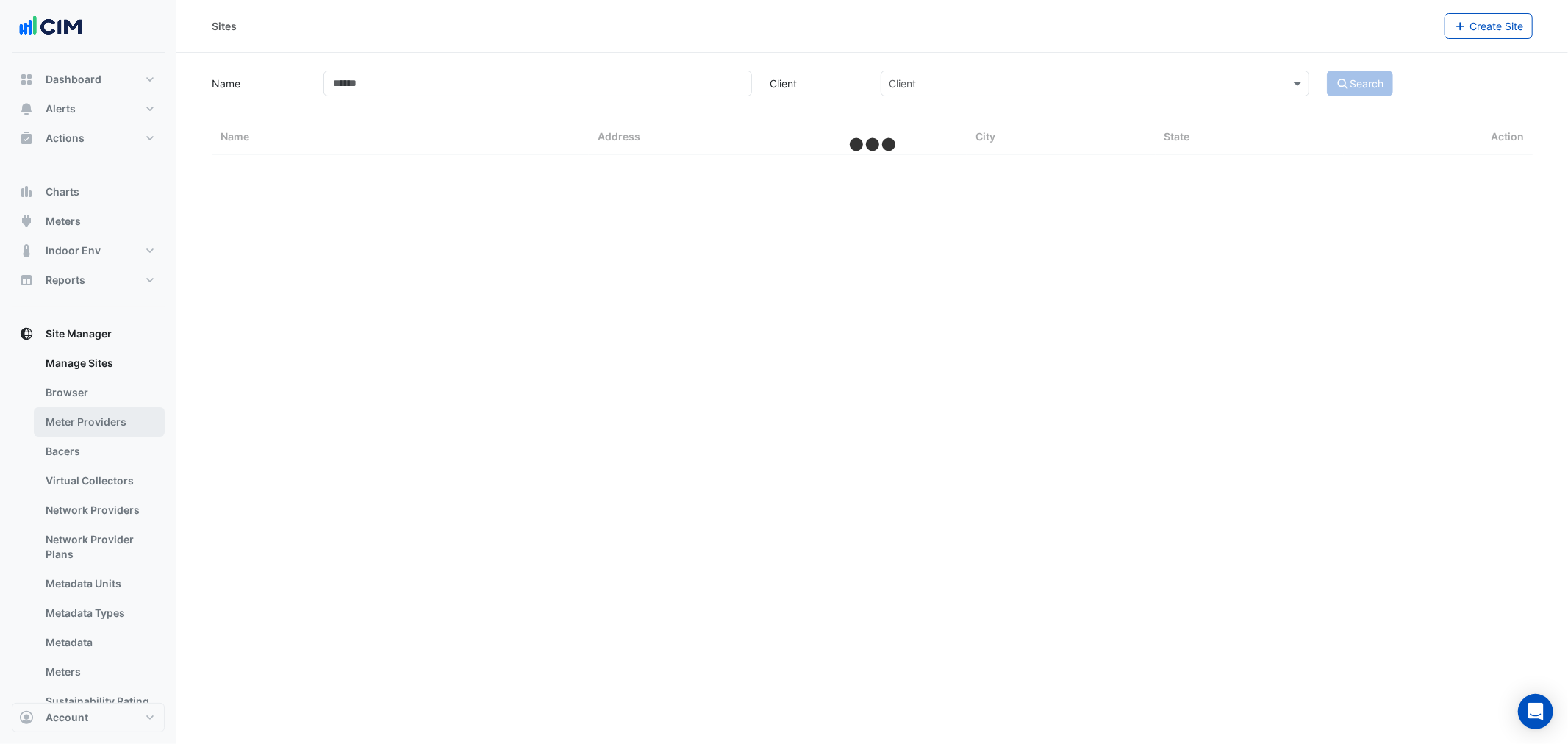 select on "**" 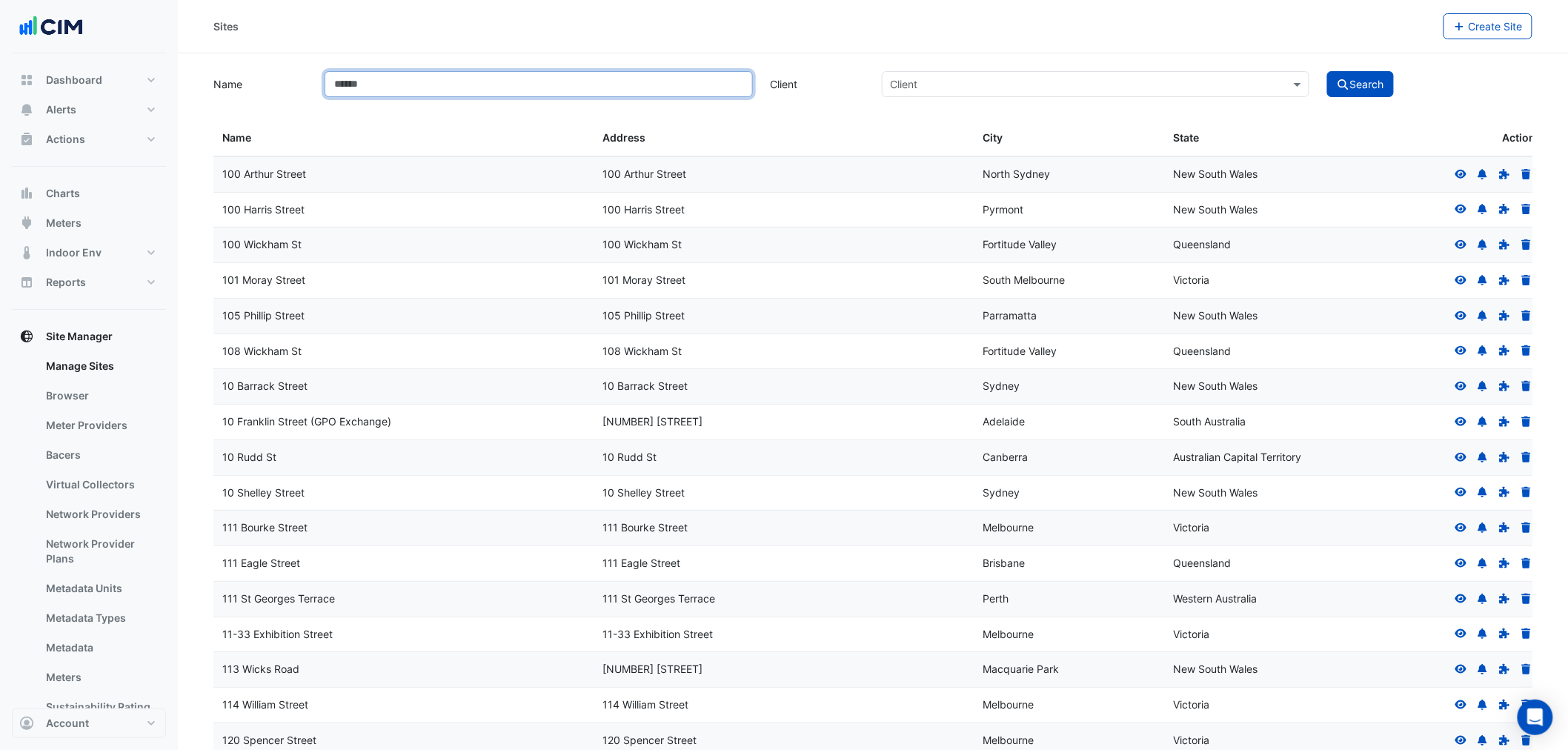 click on "Name" at bounding box center (538, 84) 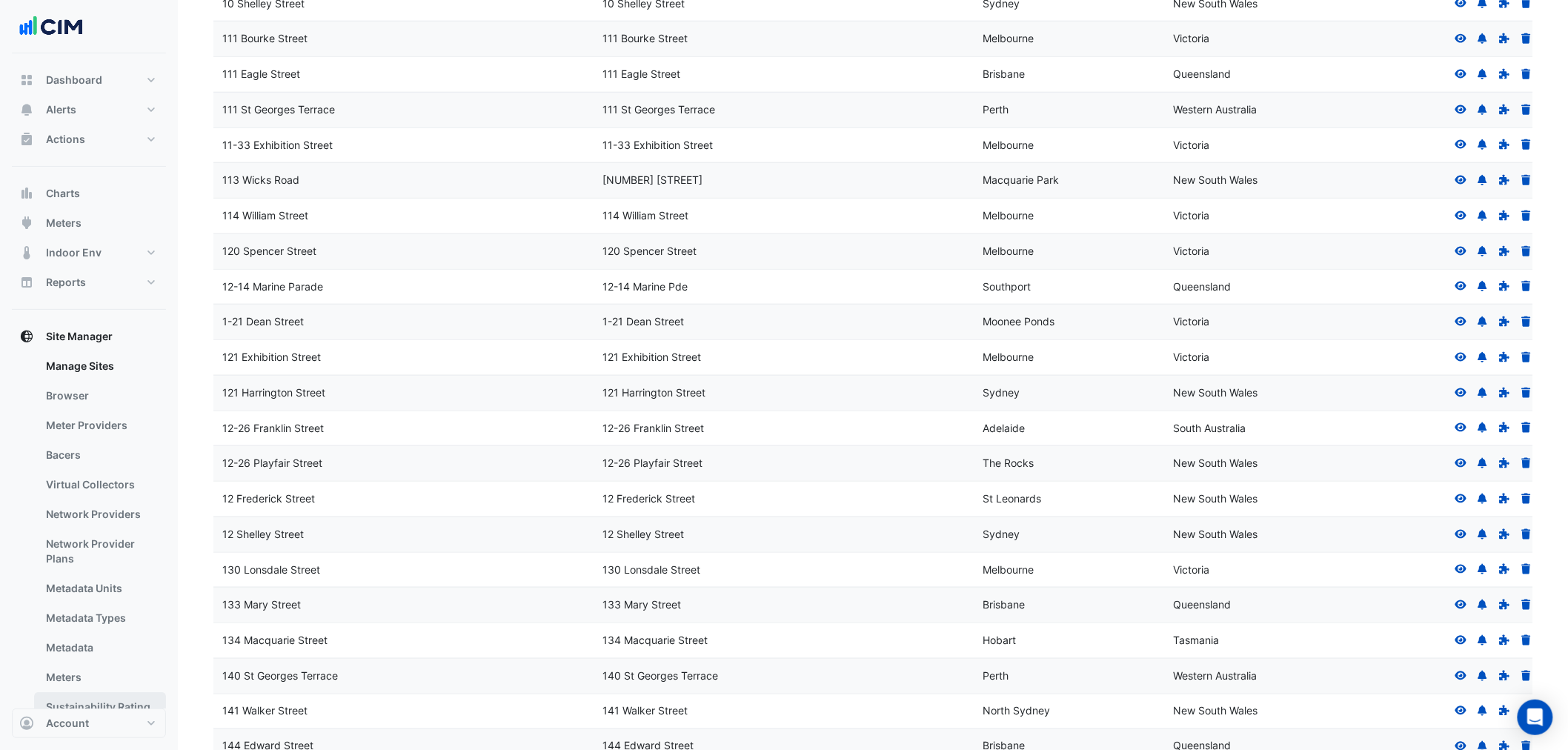 scroll, scrollTop: 768, scrollLeft: 0, axis: vertical 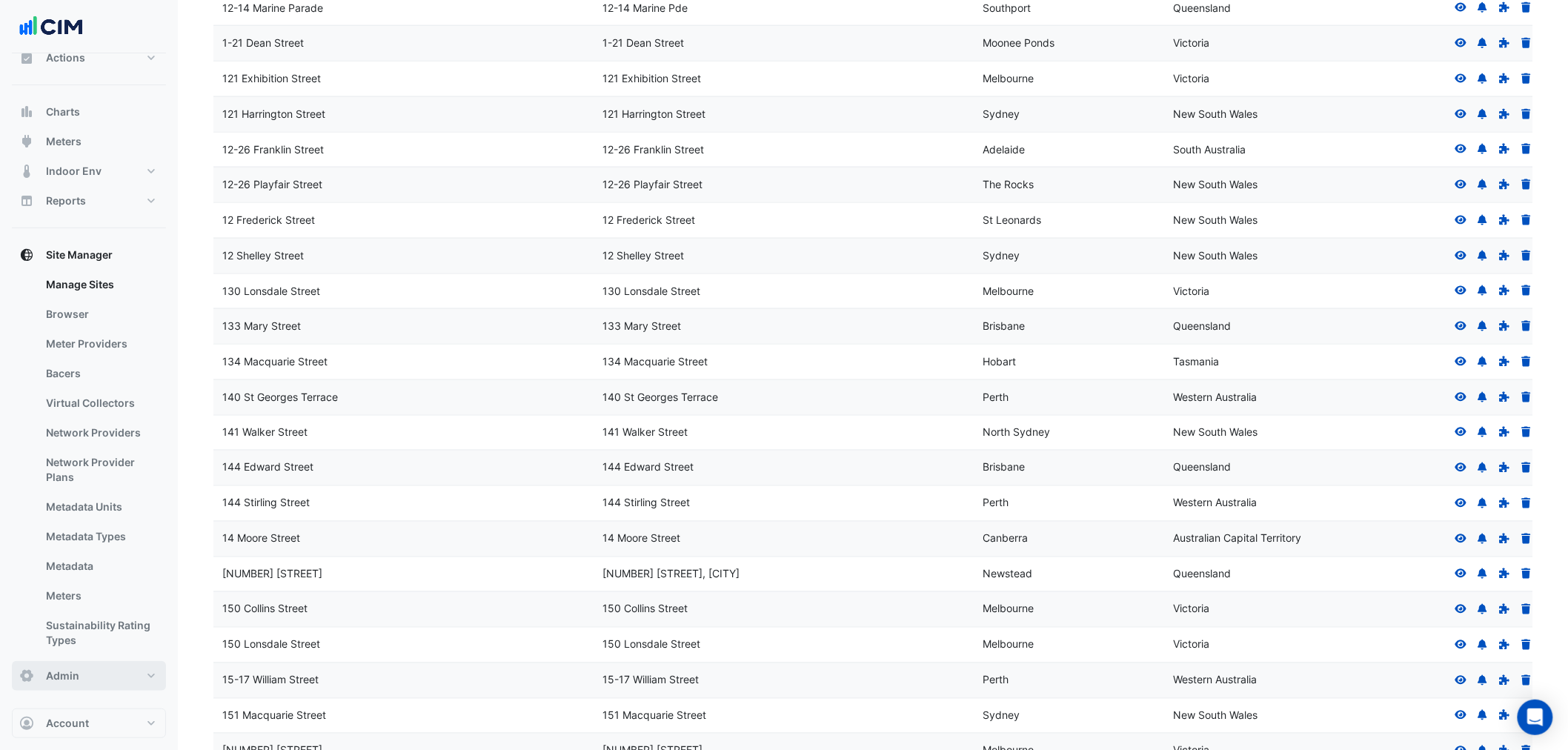 click on "Admin" at bounding box center (89, 676) 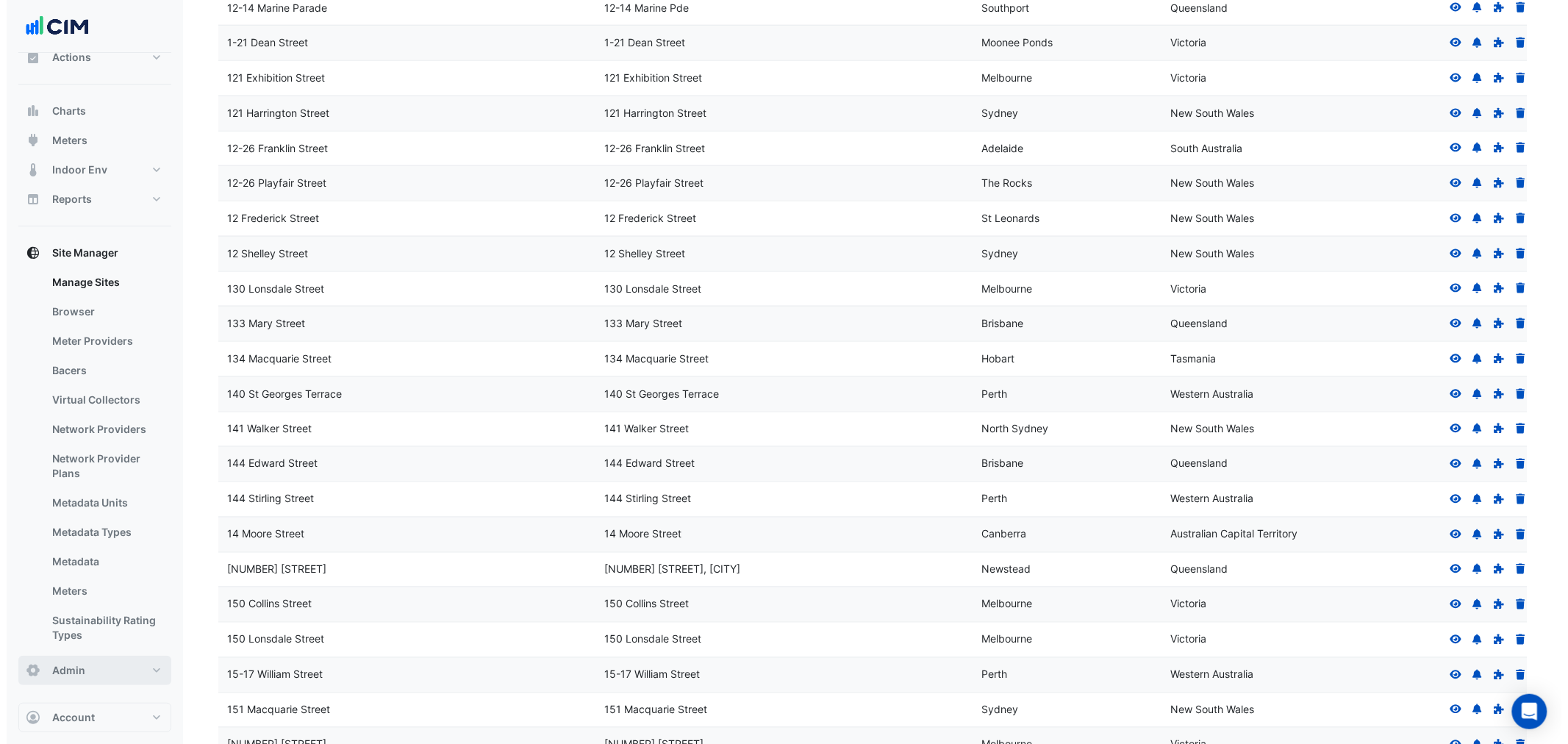 scroll, scrollTop: 0, scrollLeft: 0, axis: both 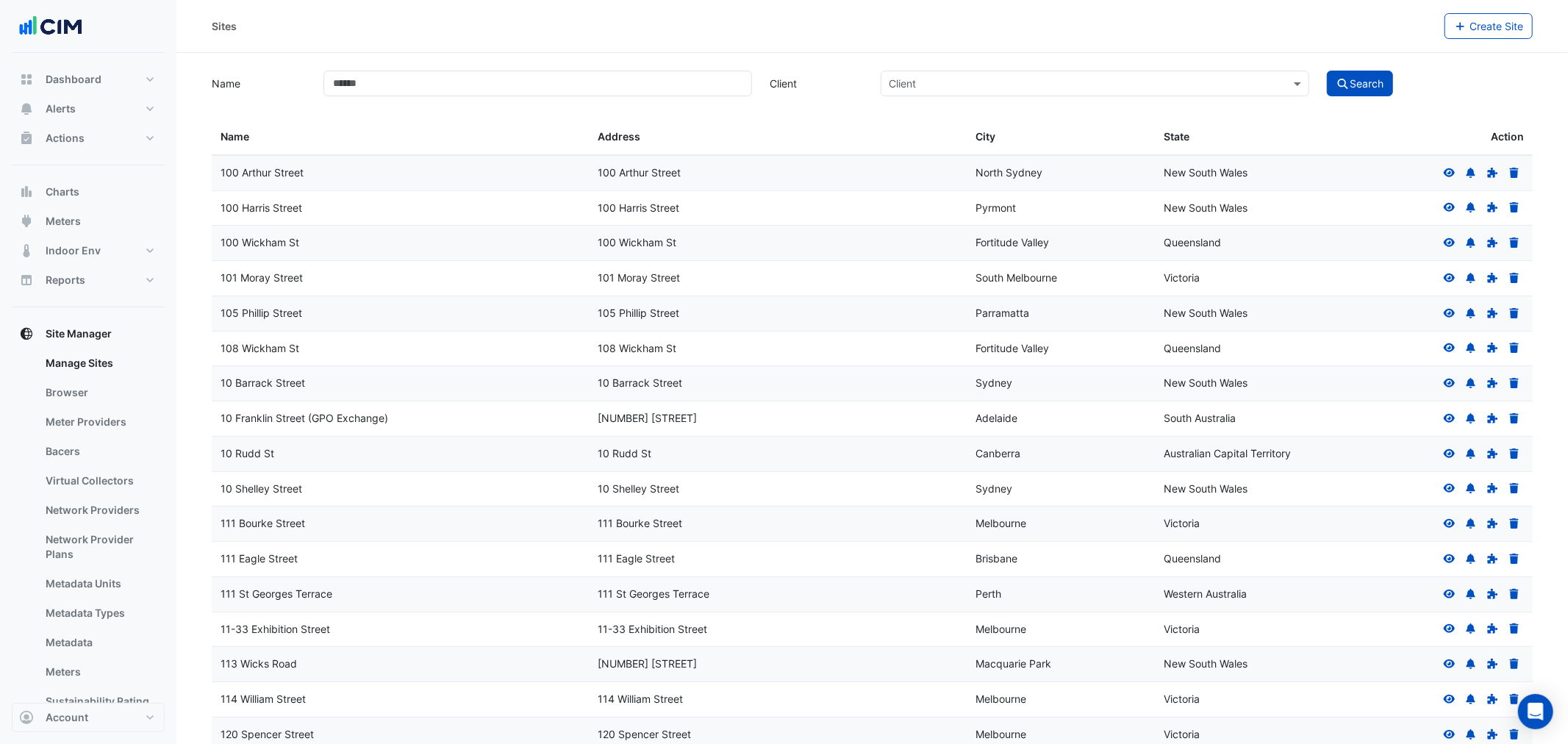select on "**" 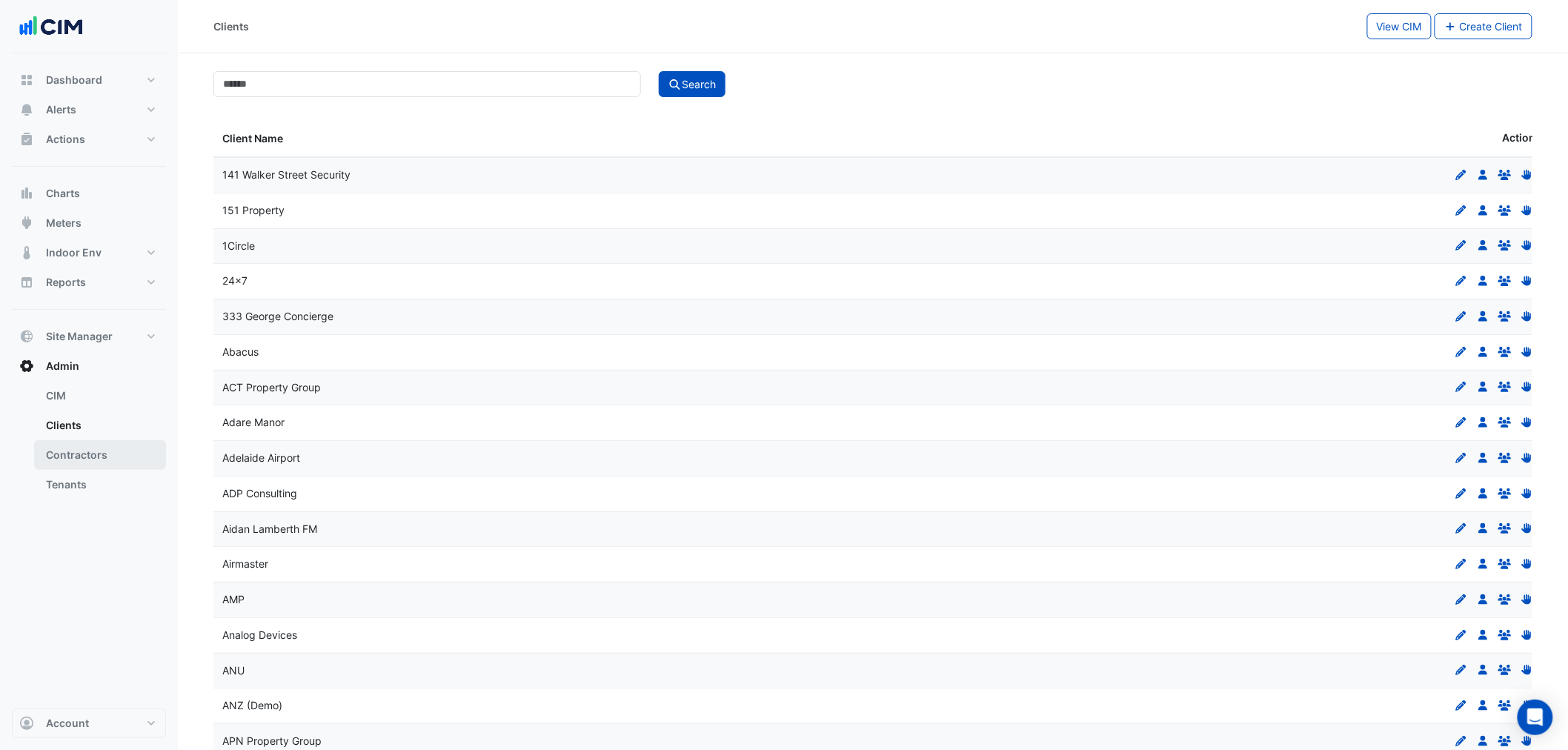 click on "Contractors" at bounding box center [100, 455] 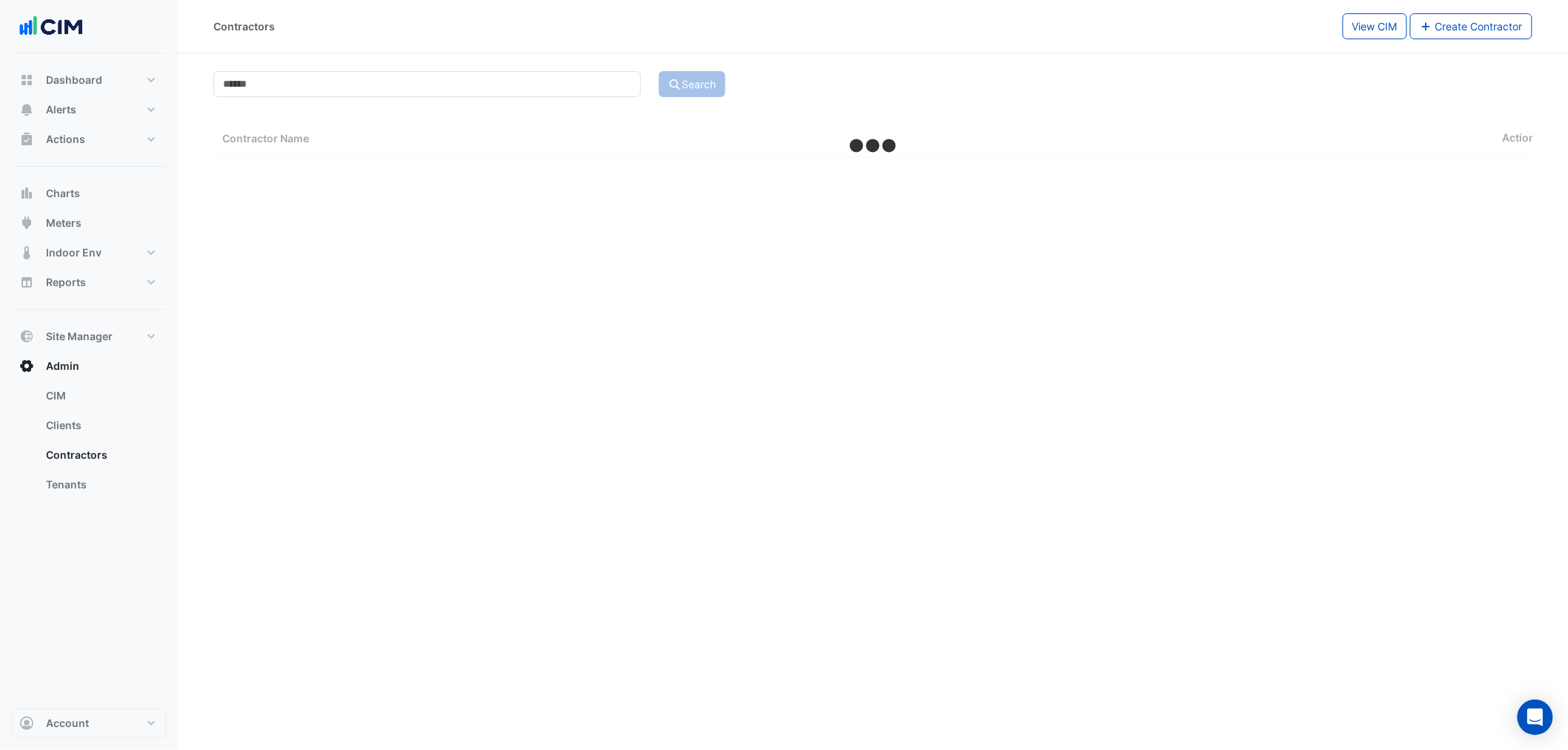select on "**" 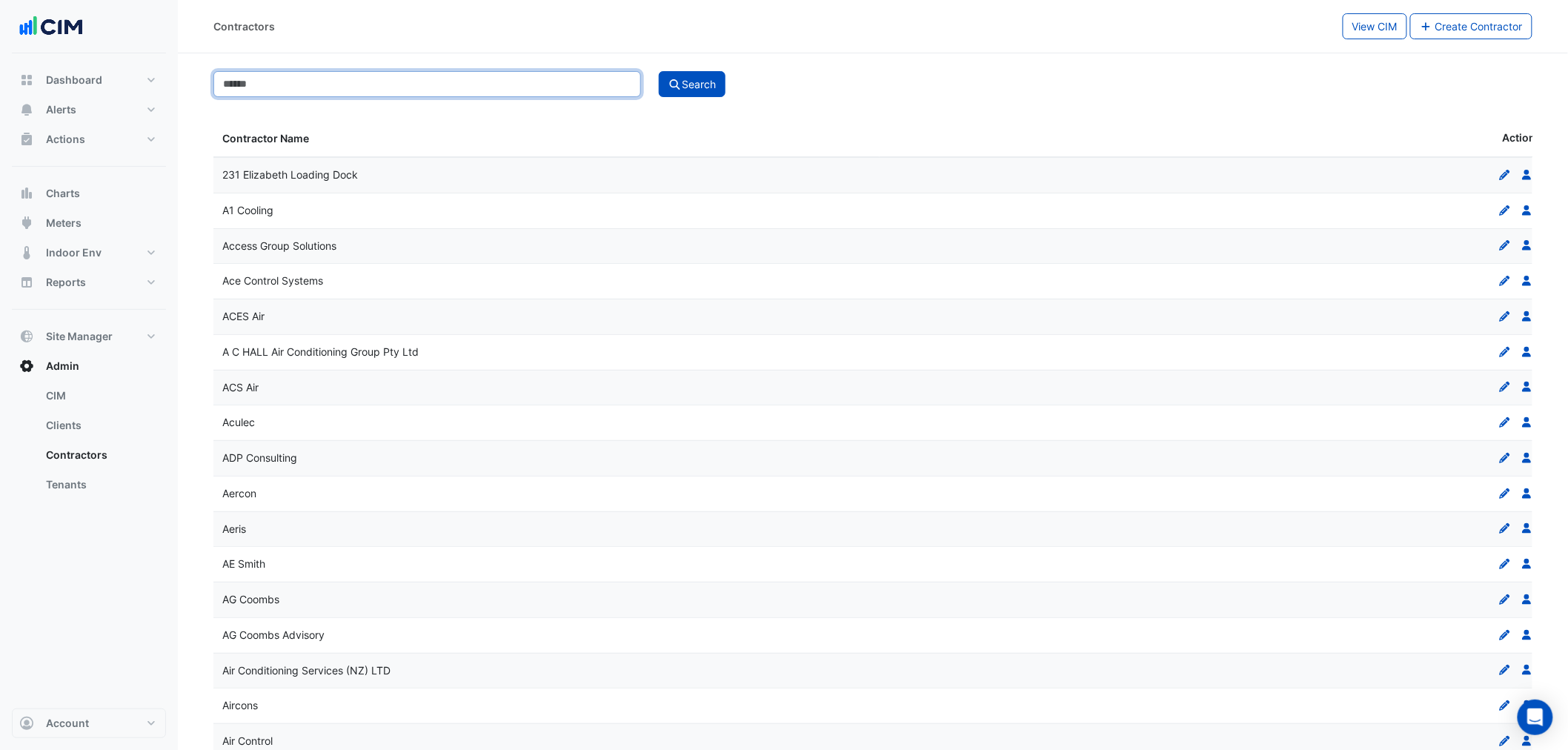 click 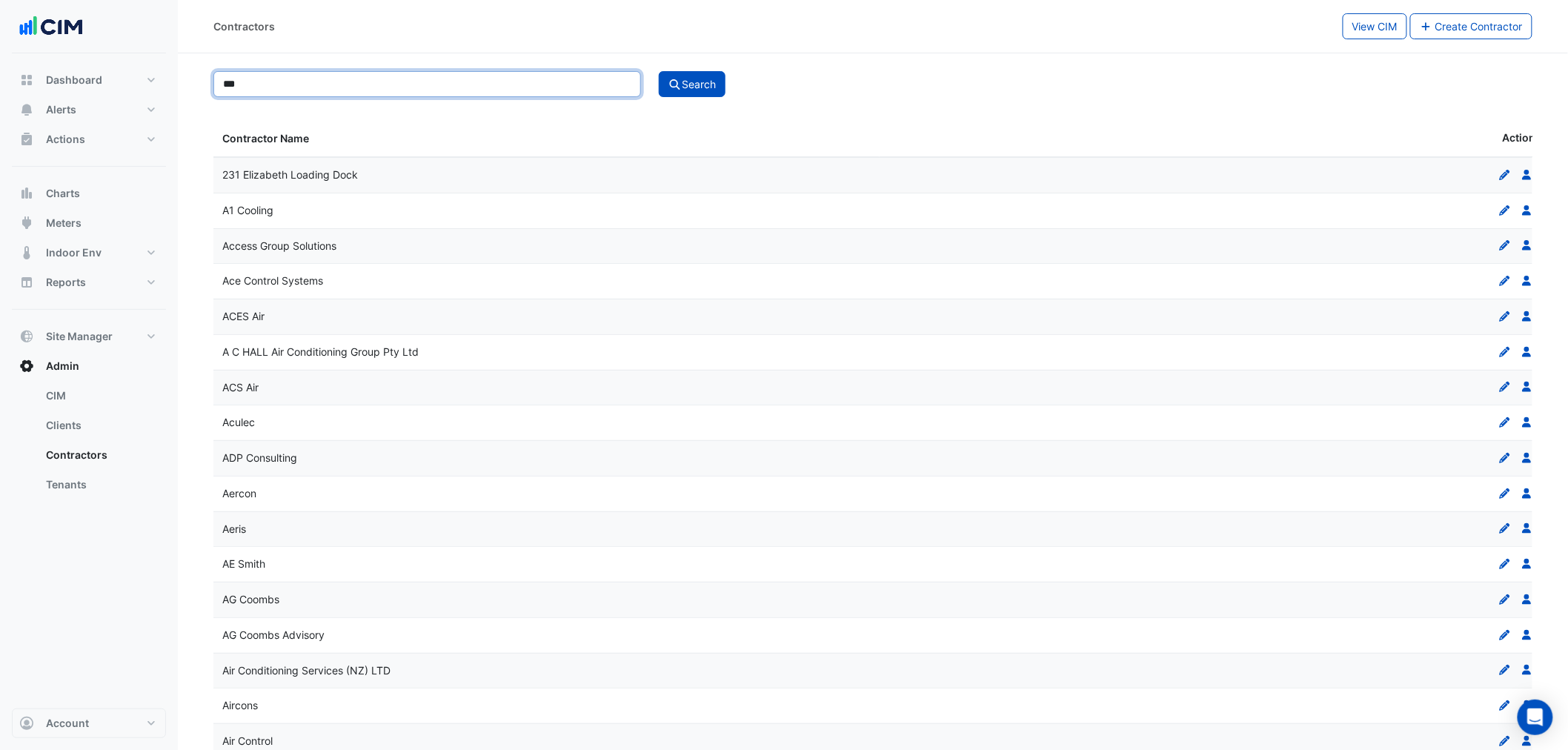 type on "***" 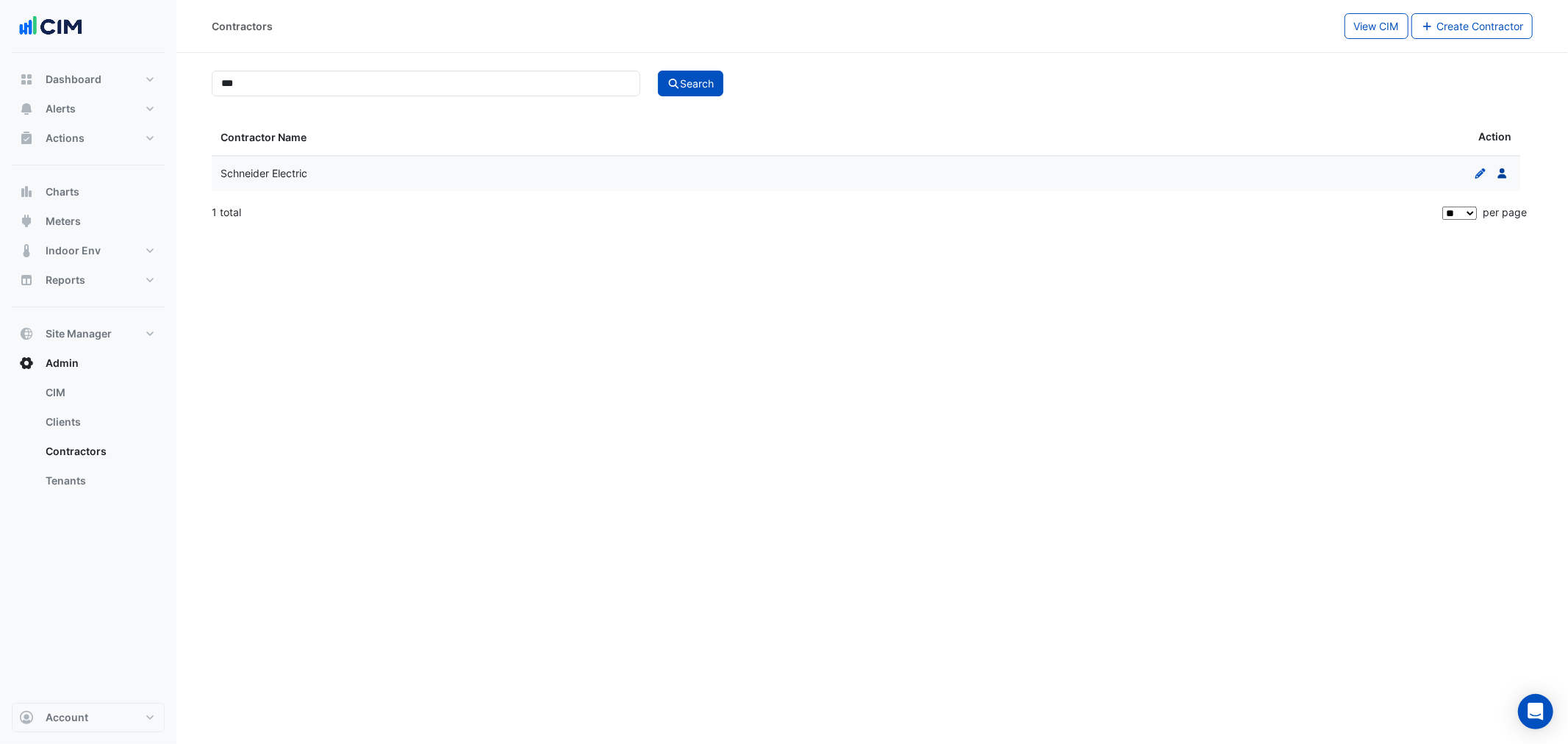 click 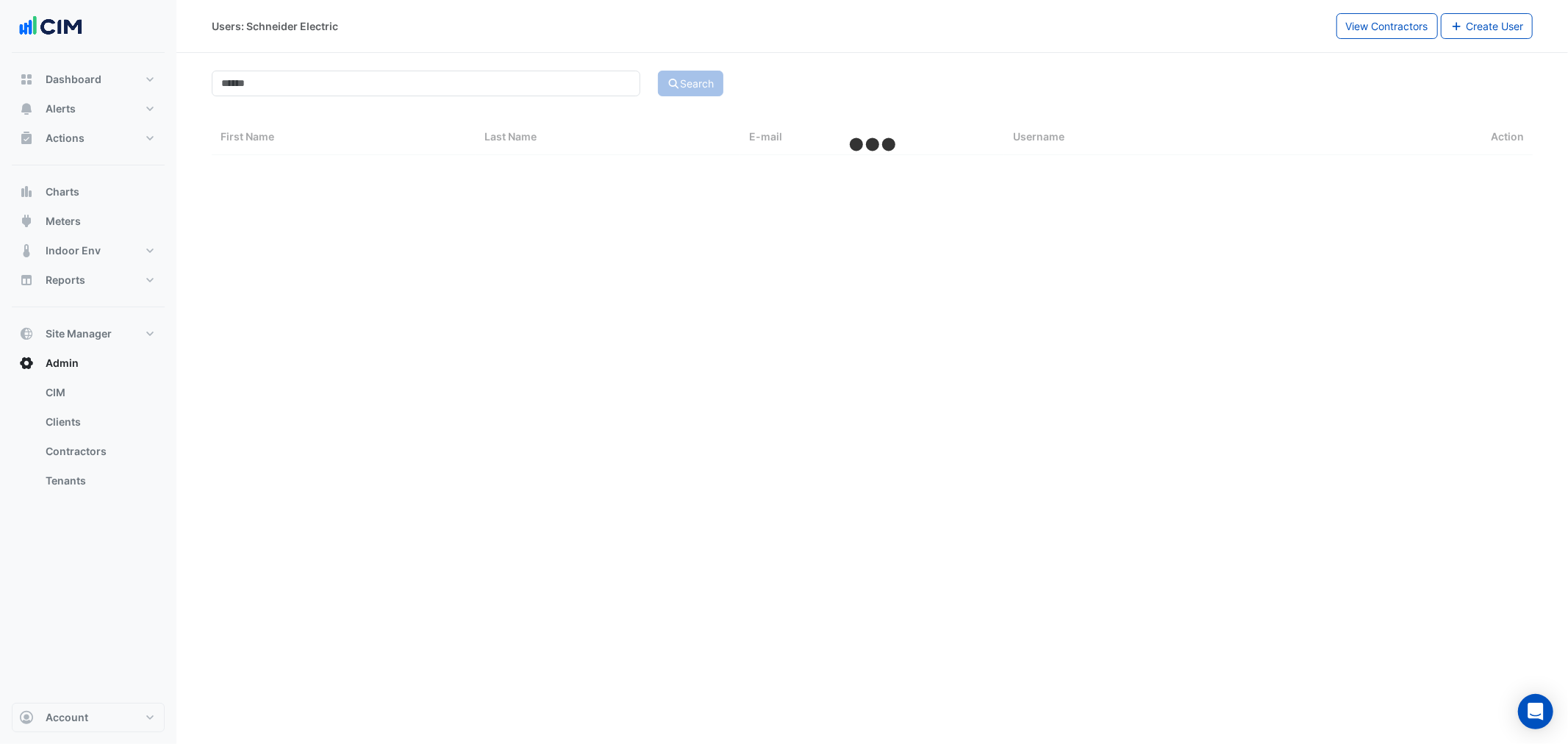 select on "**" 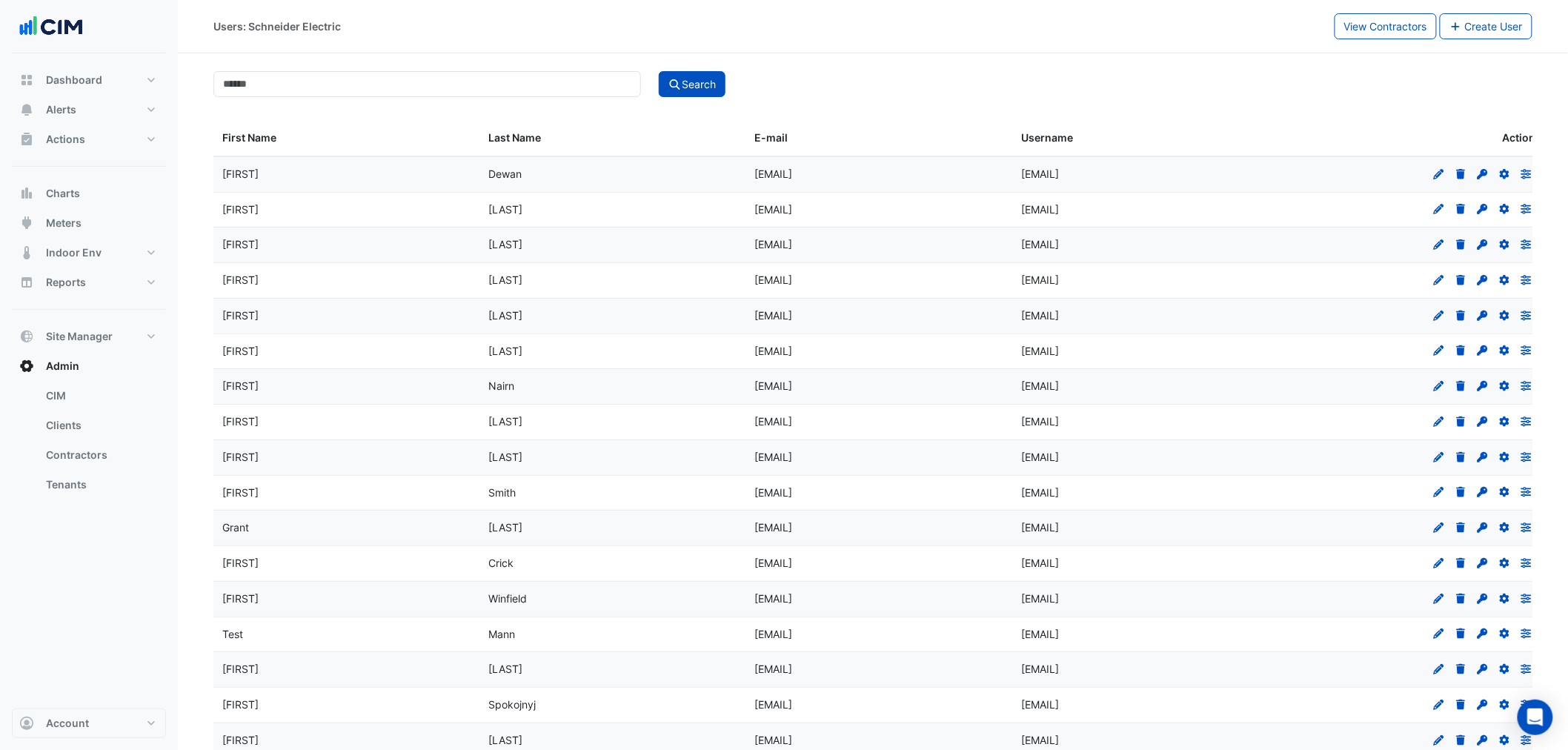 click on "Noller" 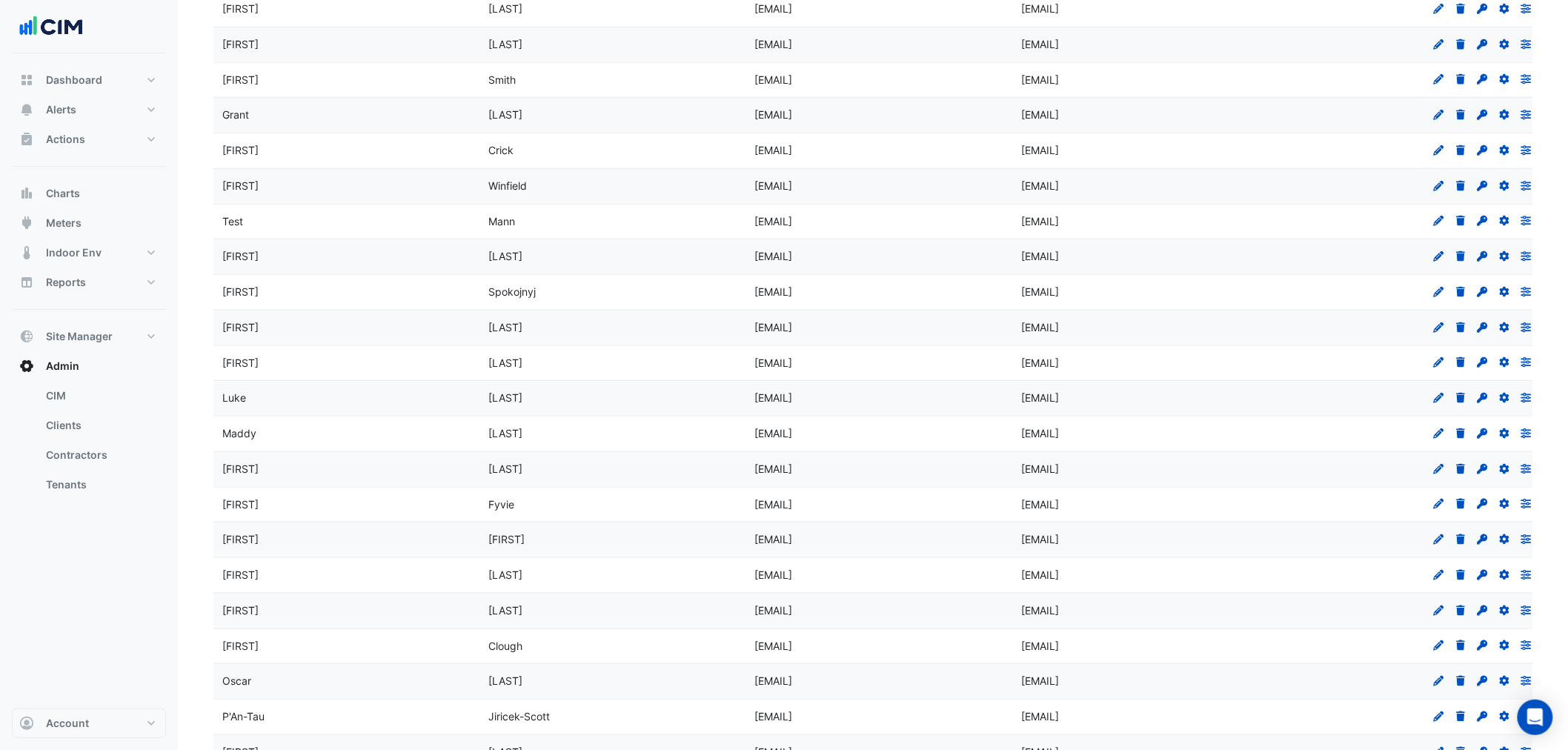 scroll, scrollTop: 617, scrollLeft: 0, axis: vertical 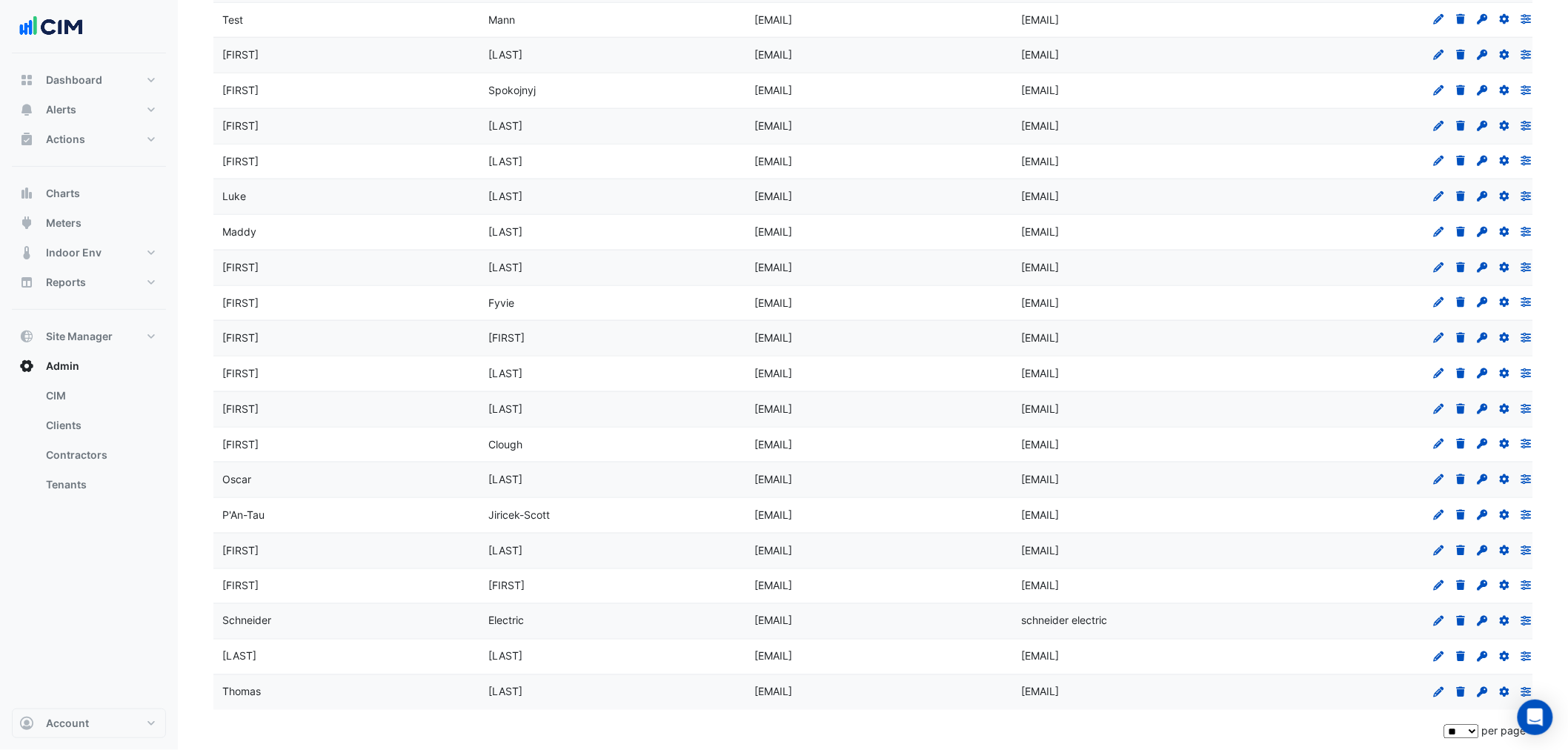 click on "Smity" 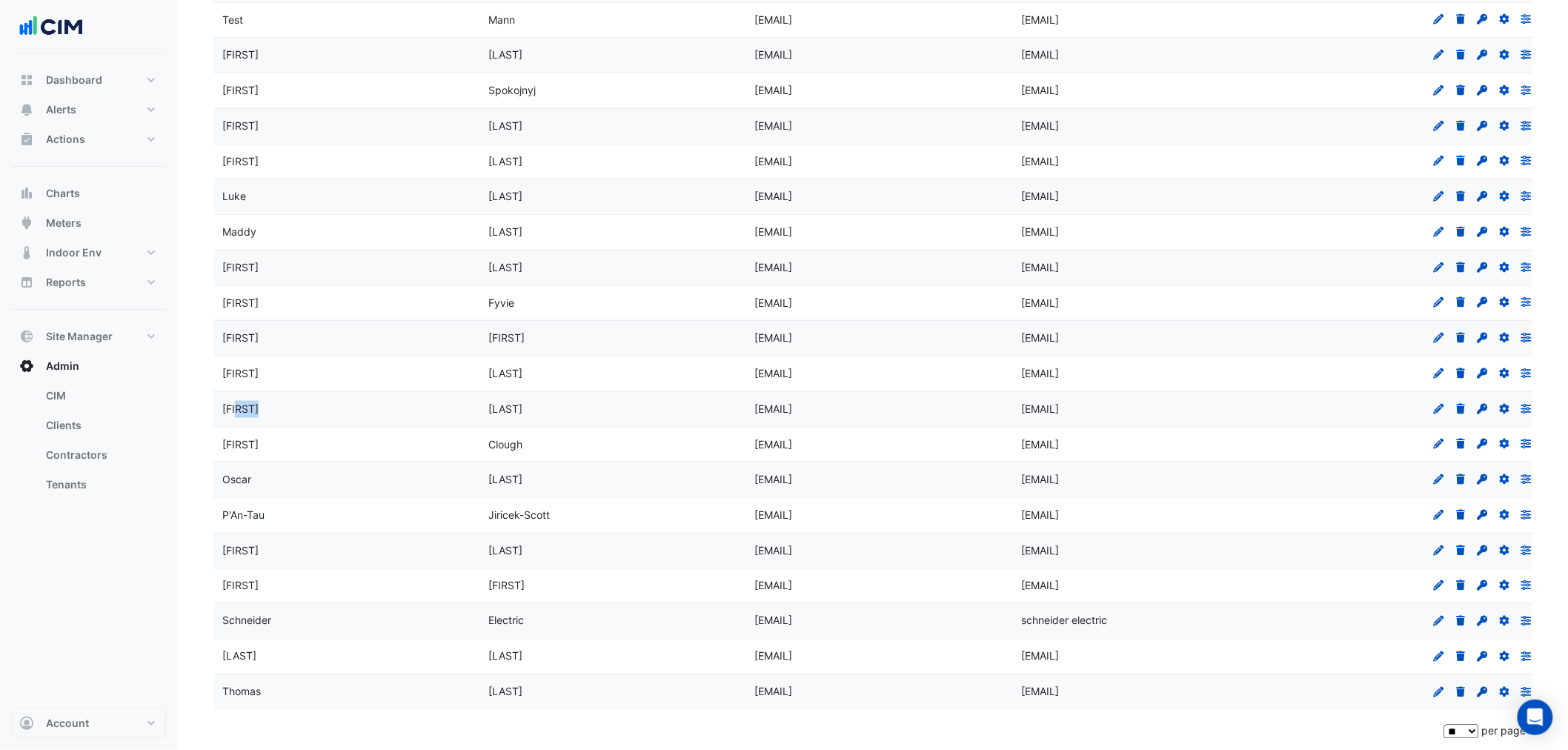 click on "Nic" 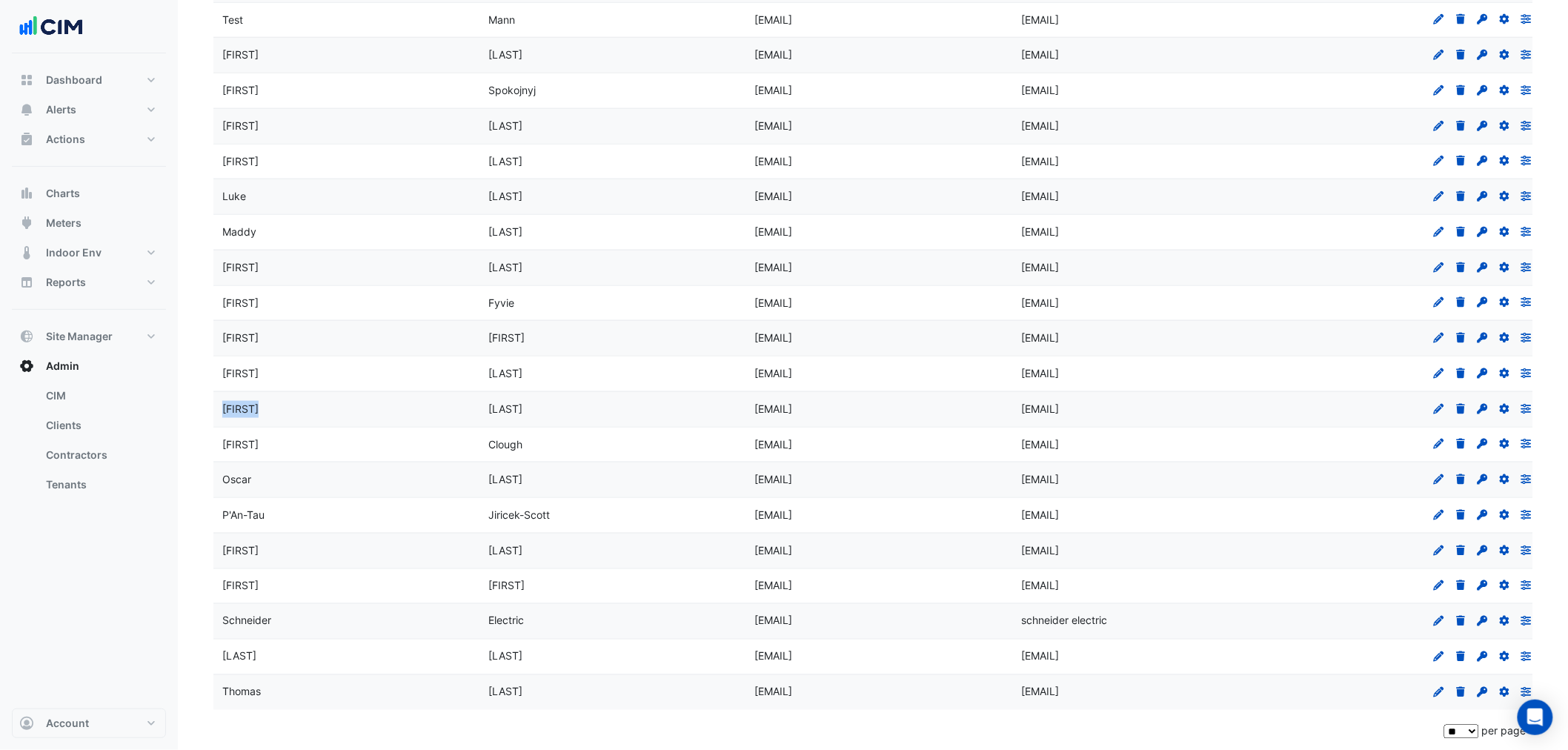 click on "Nic" 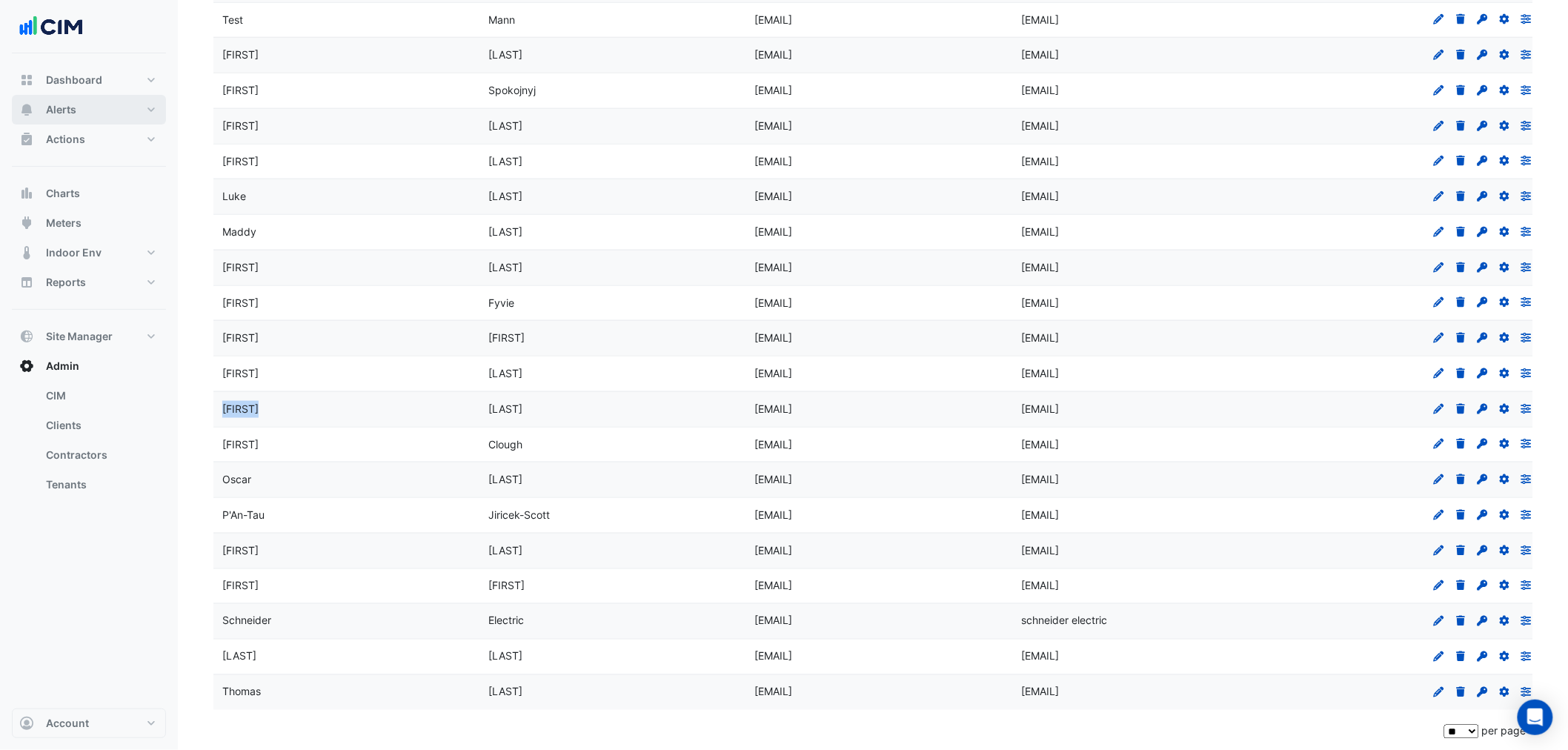 click on "Alerts" at bounding box center [61, 110] 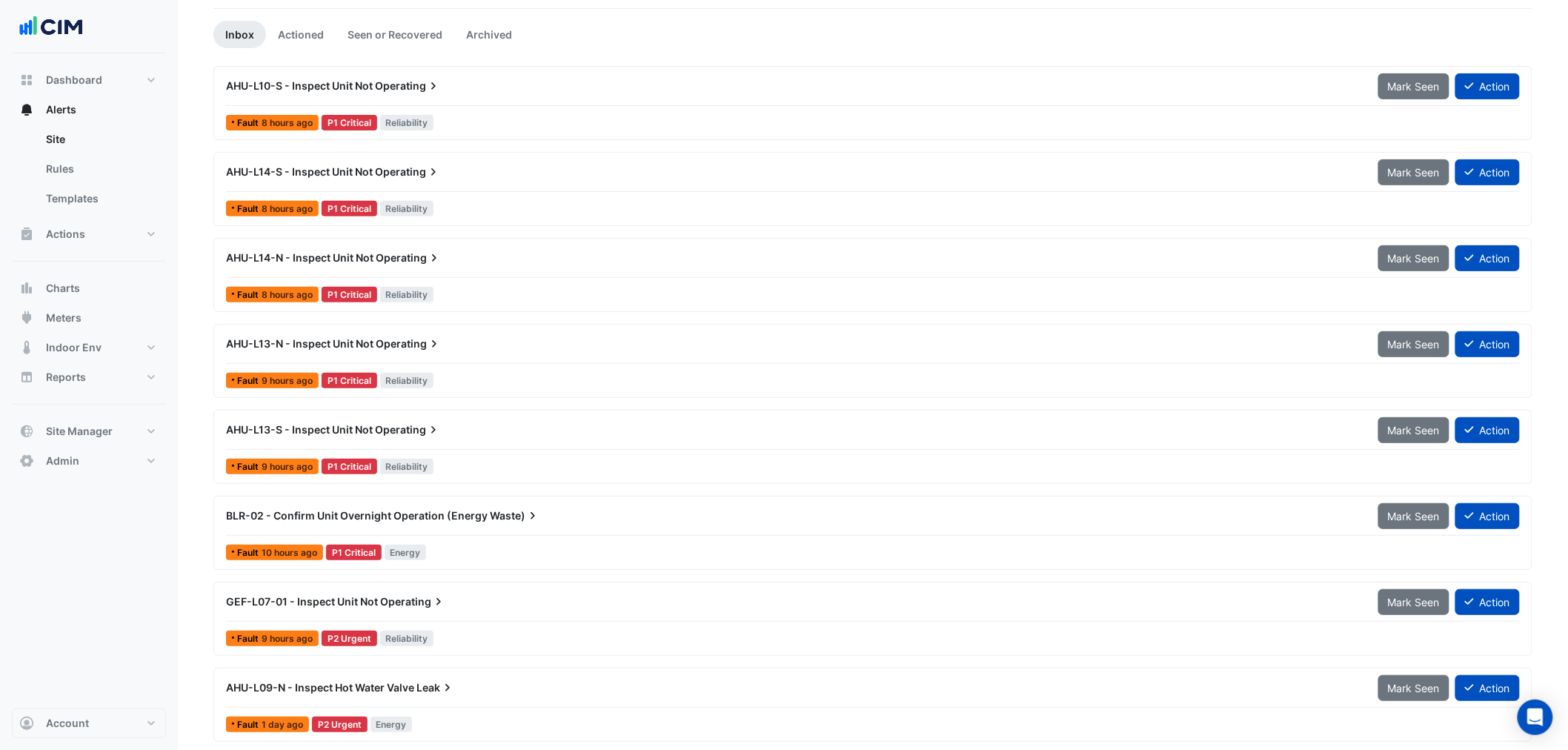 scroll, scrollTop: 0, scrollLeft: 0, axis: both 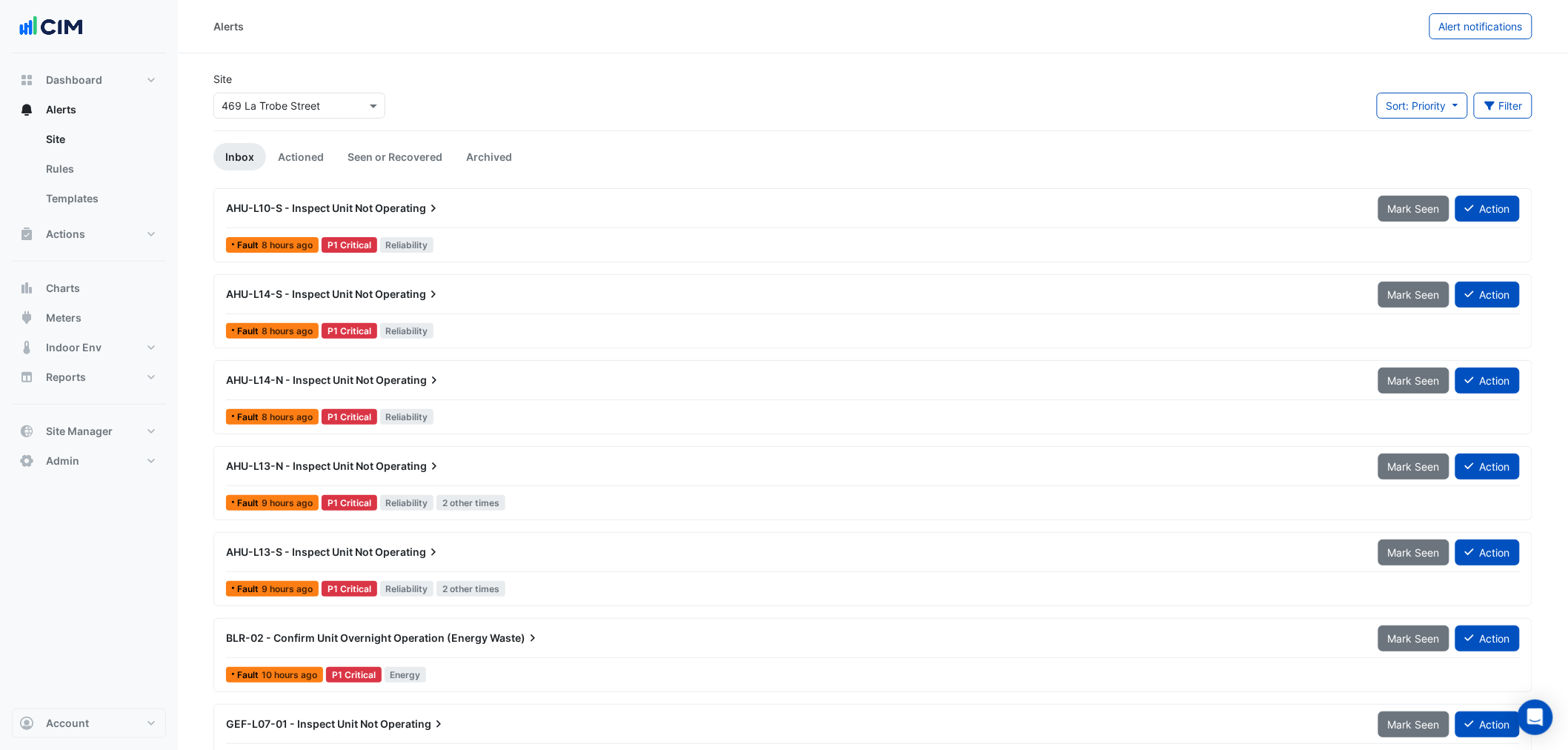 click at bounding box center (285, 106) 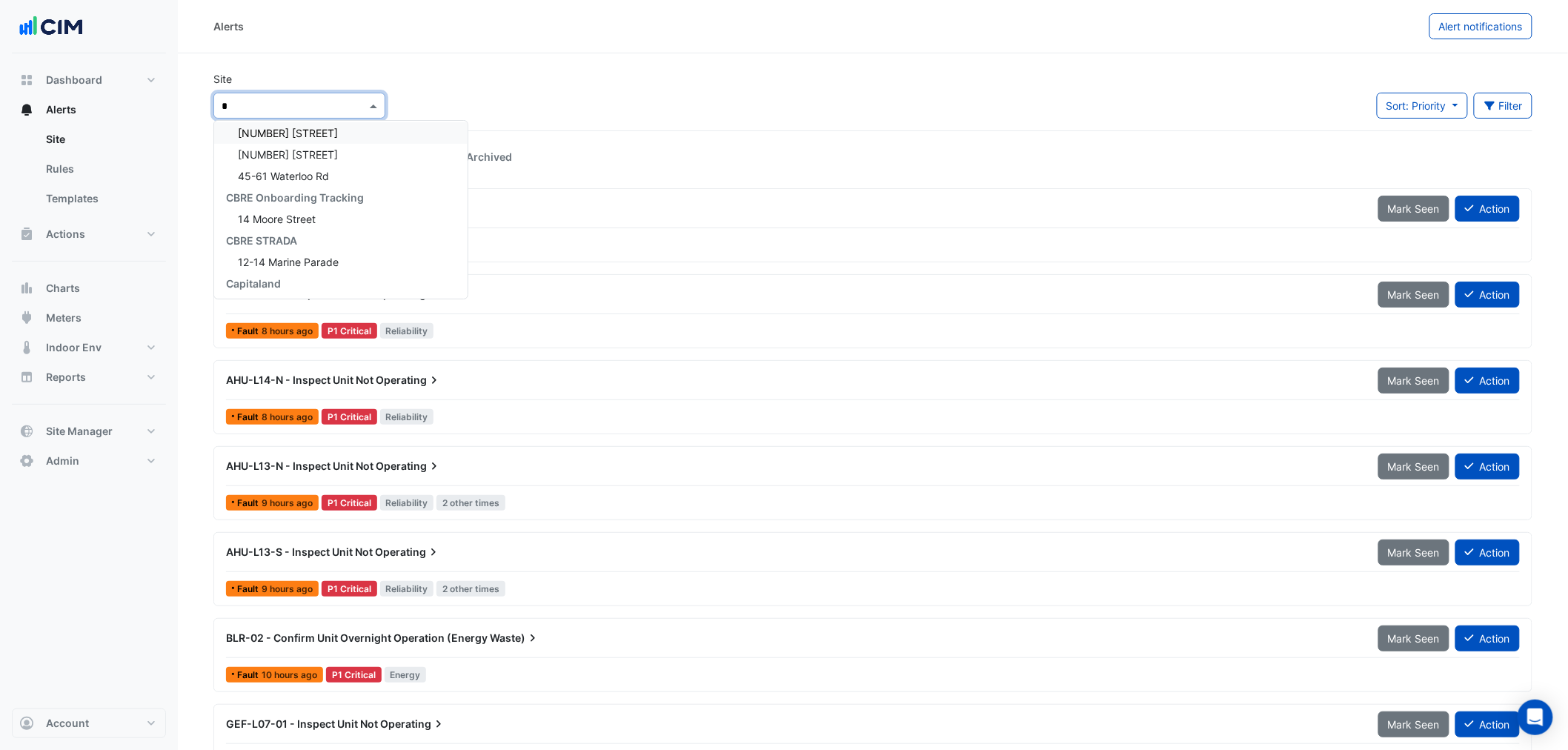scroll, scrollTop: 5, scrollLeft: 0, axis: vertical 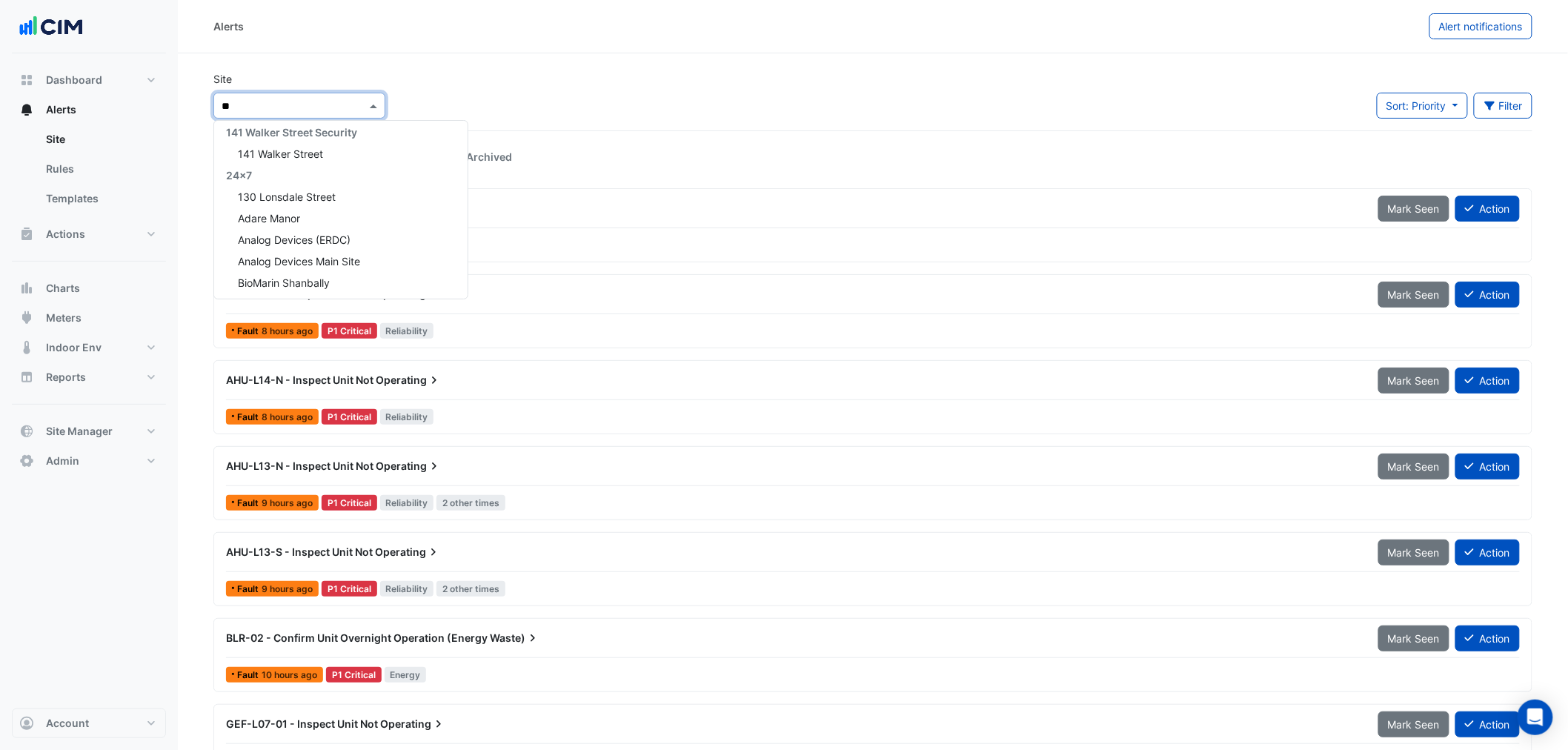 type on "***" 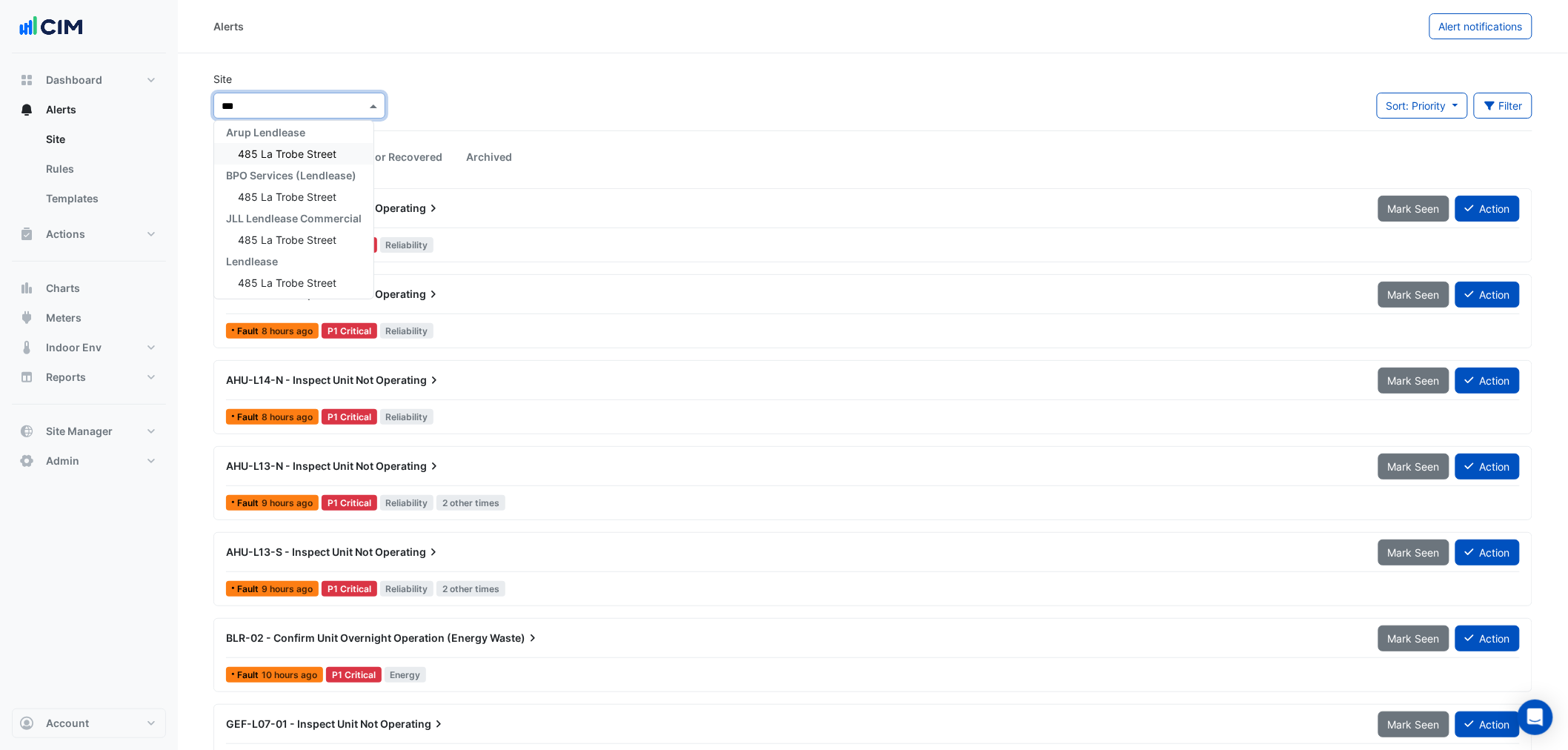 type 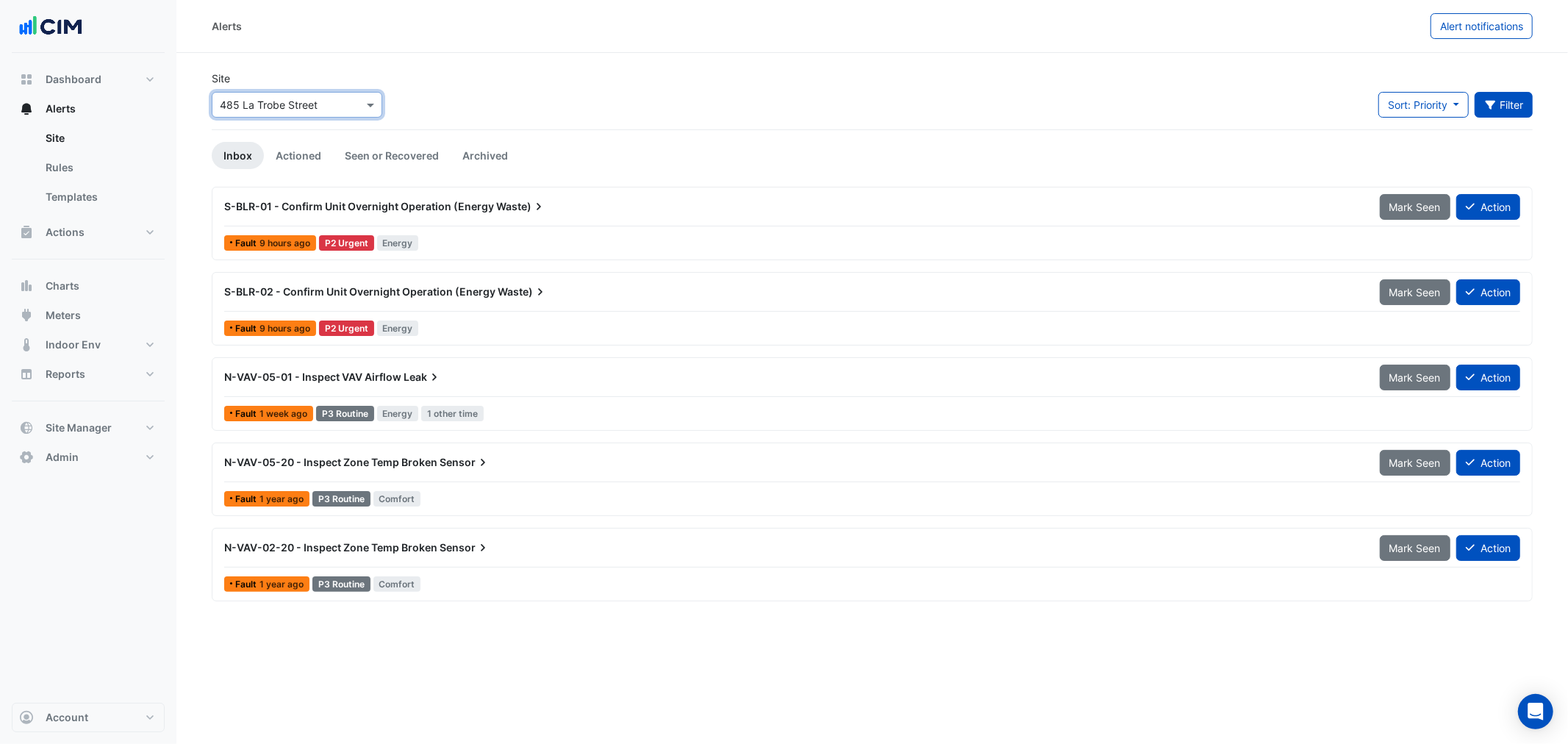 click on "Filter" 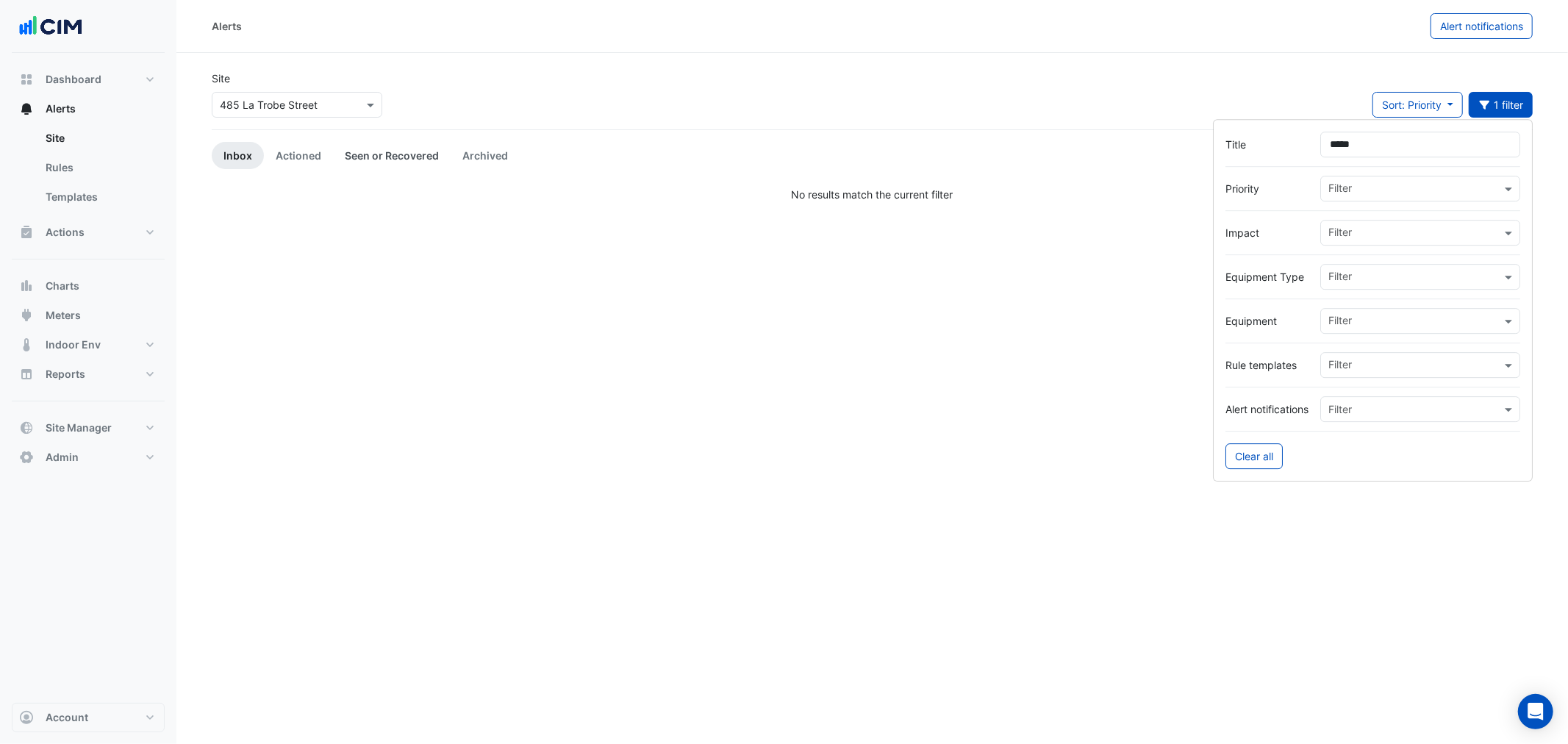 type on "*****" 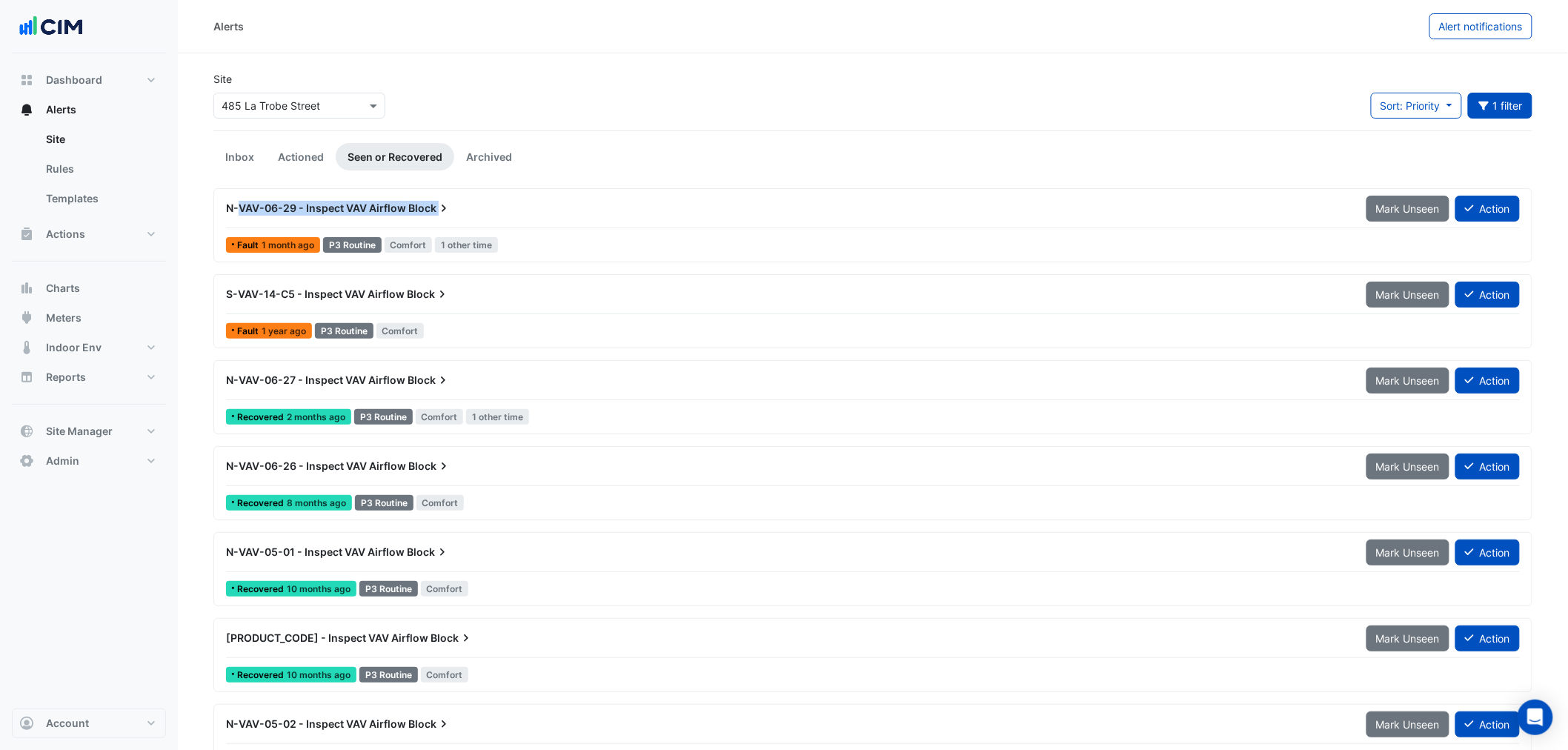 drag, startPoint x: 317, startPoint y: 208, endPoint x: 434, endPoint y: 206, distance: 117.01709 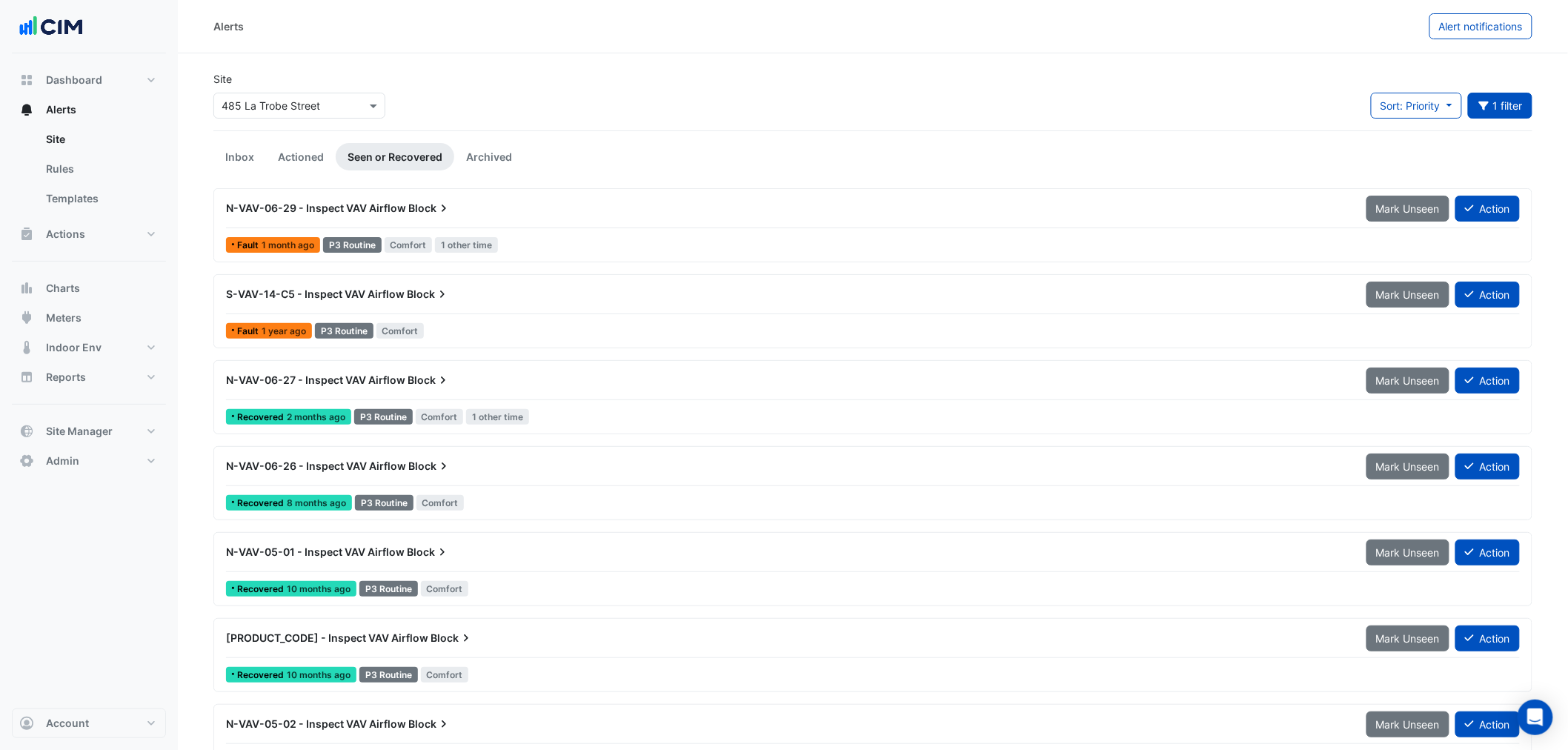 click at bounding box center (873, 228) 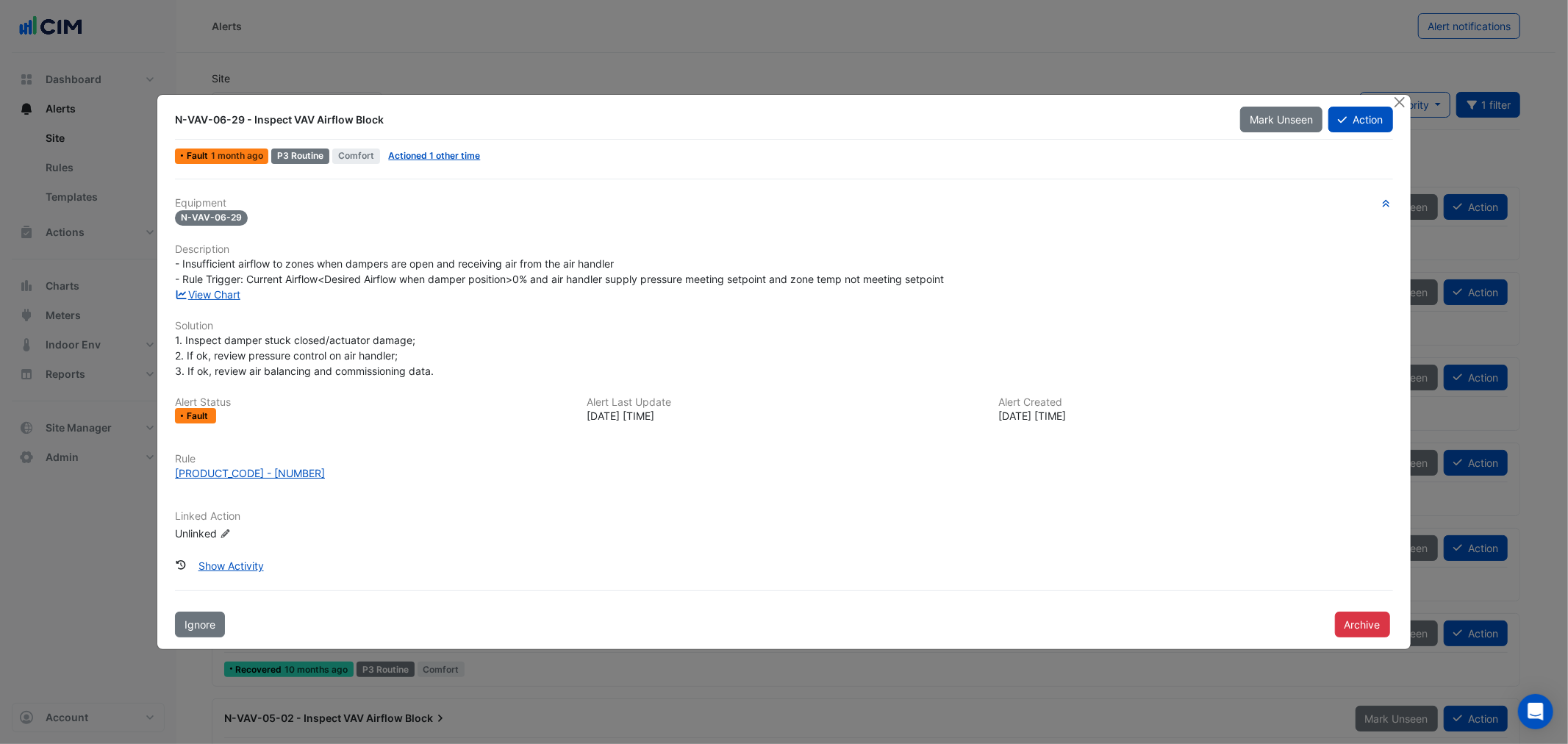 click on "View Chart" 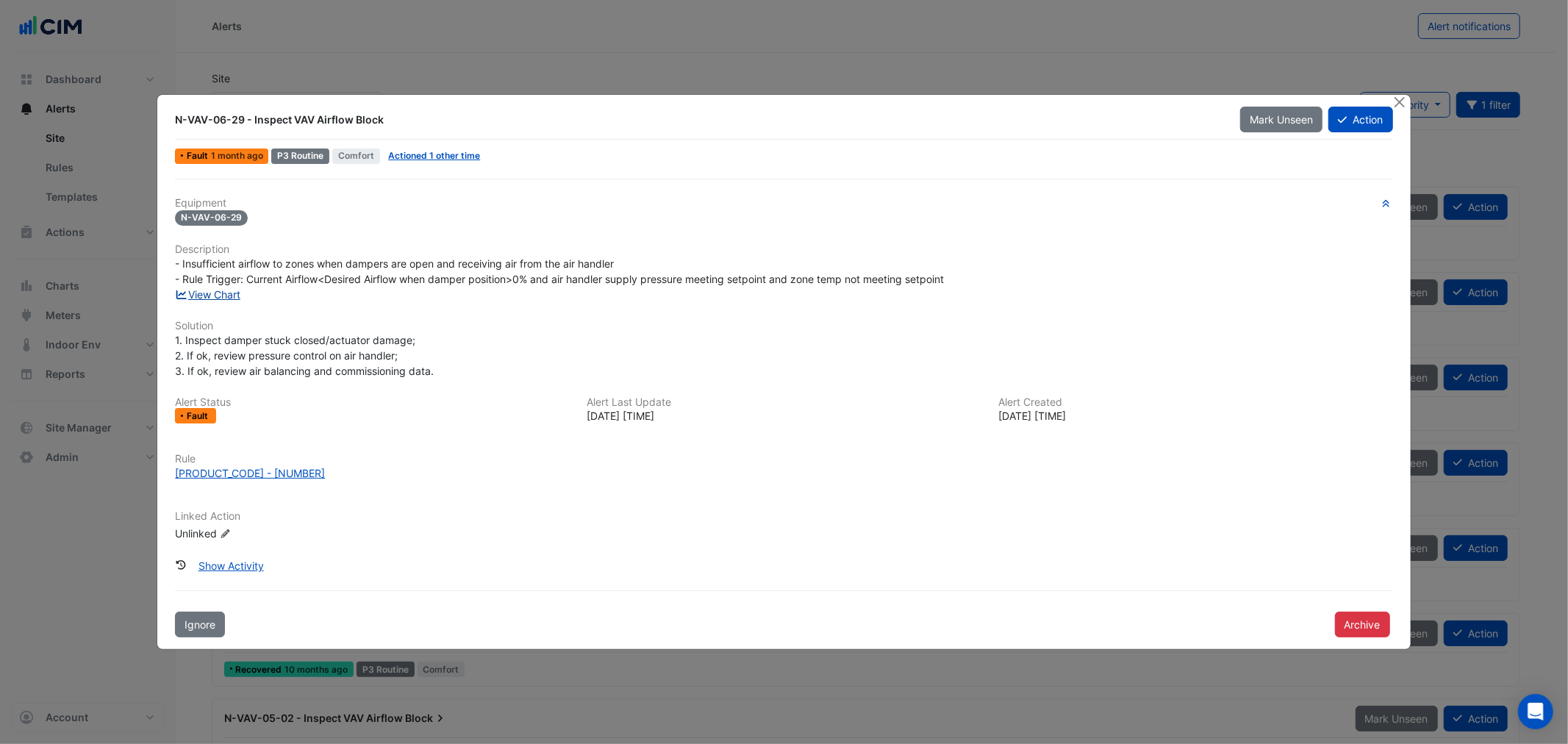 click on "View Chart" 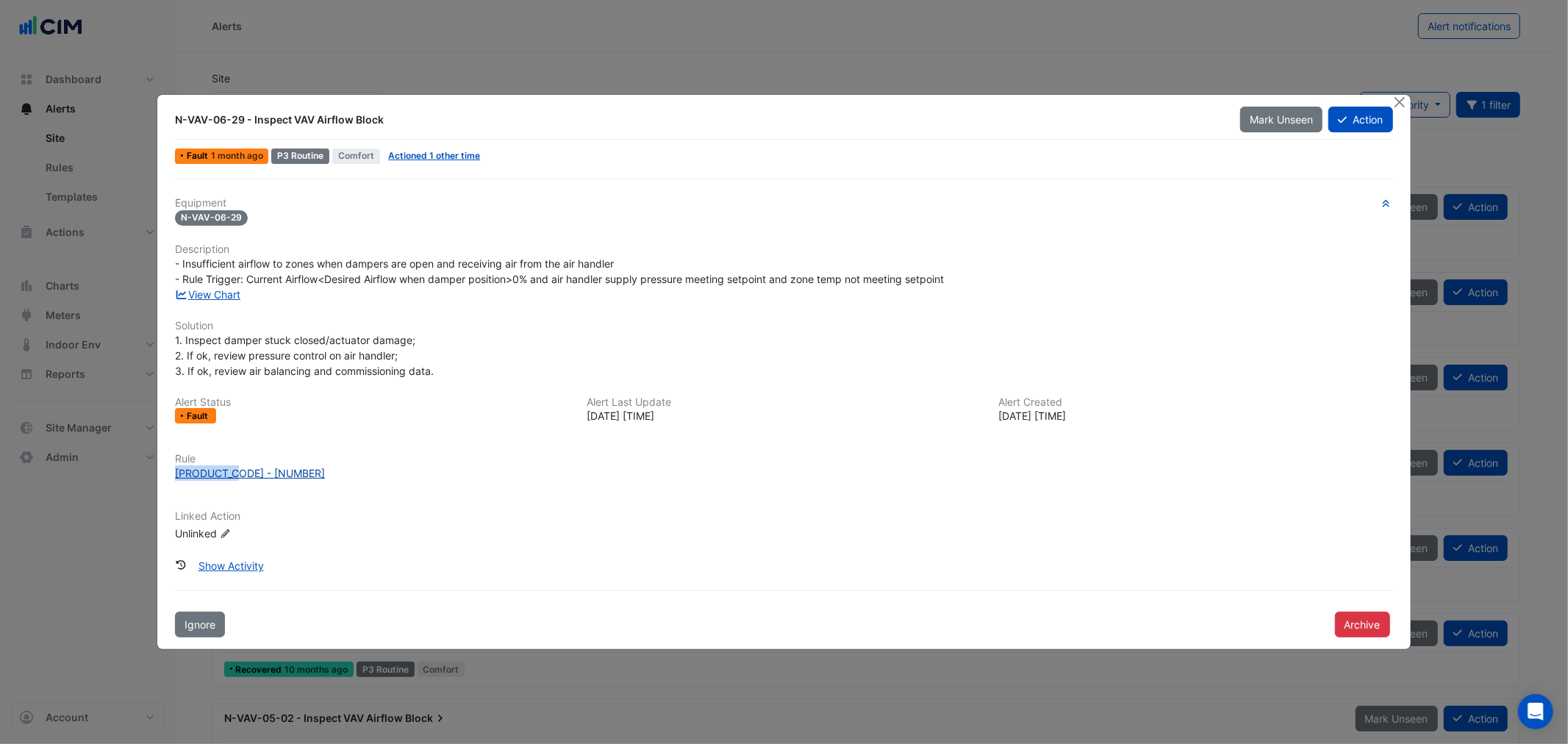 drag, startPoint x: 168, startPoint y: 469, endPoint x: 238, endPoint y: 476, distance: 70.349129 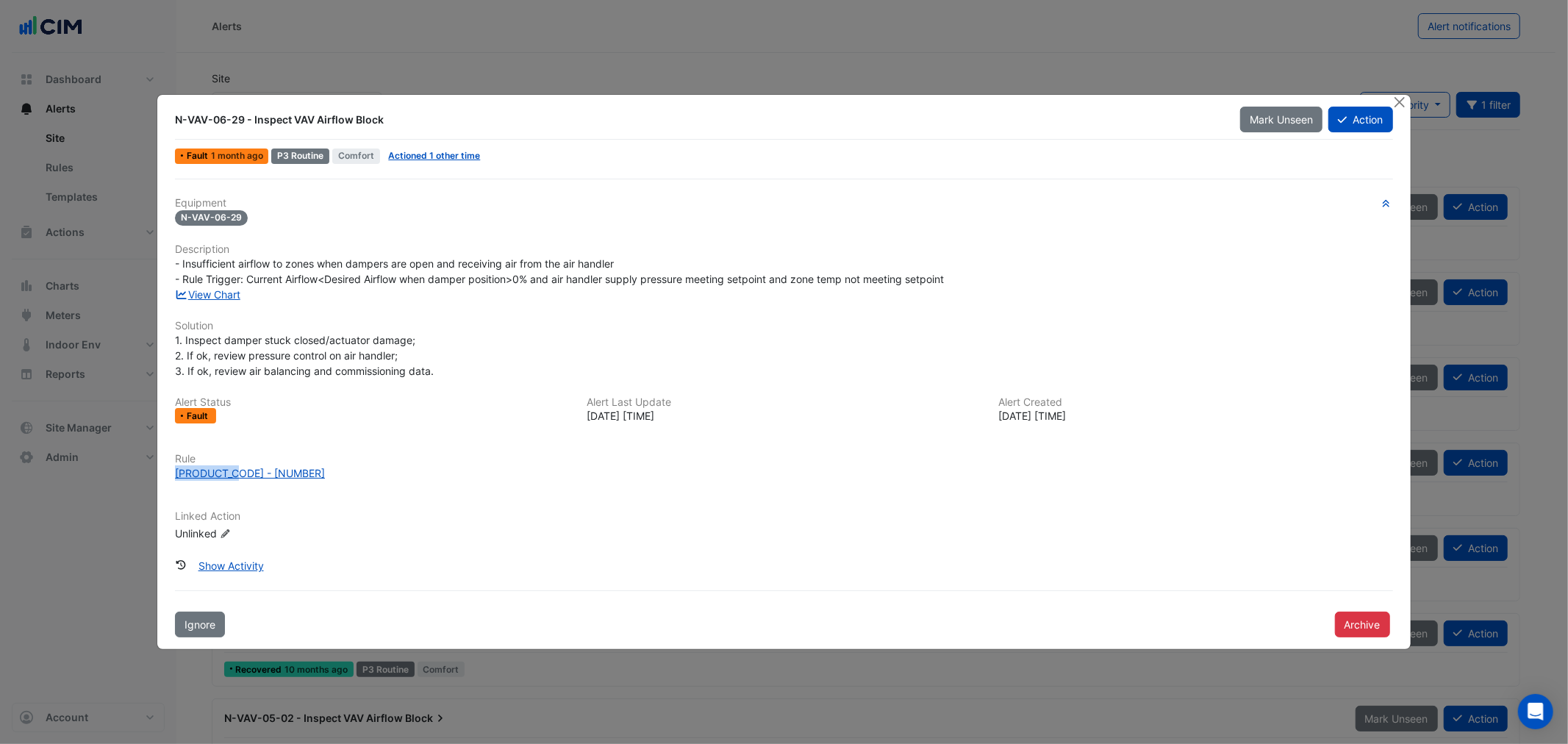 copy on "VAV00047-9" 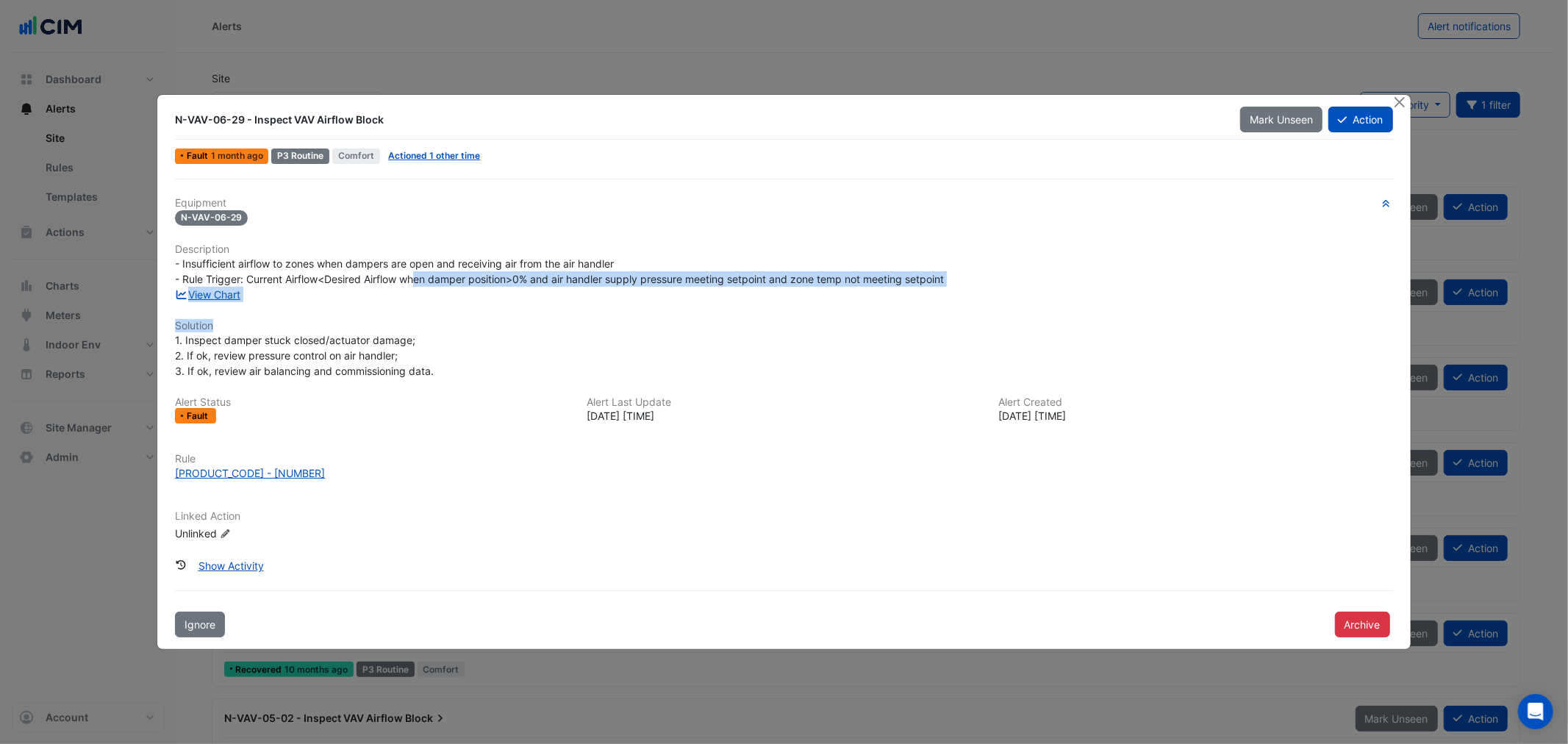 drag, startPoint x: 420, startPoint y: 280, endPoint x: 506, endPoint y: 302, distance: 88.76936 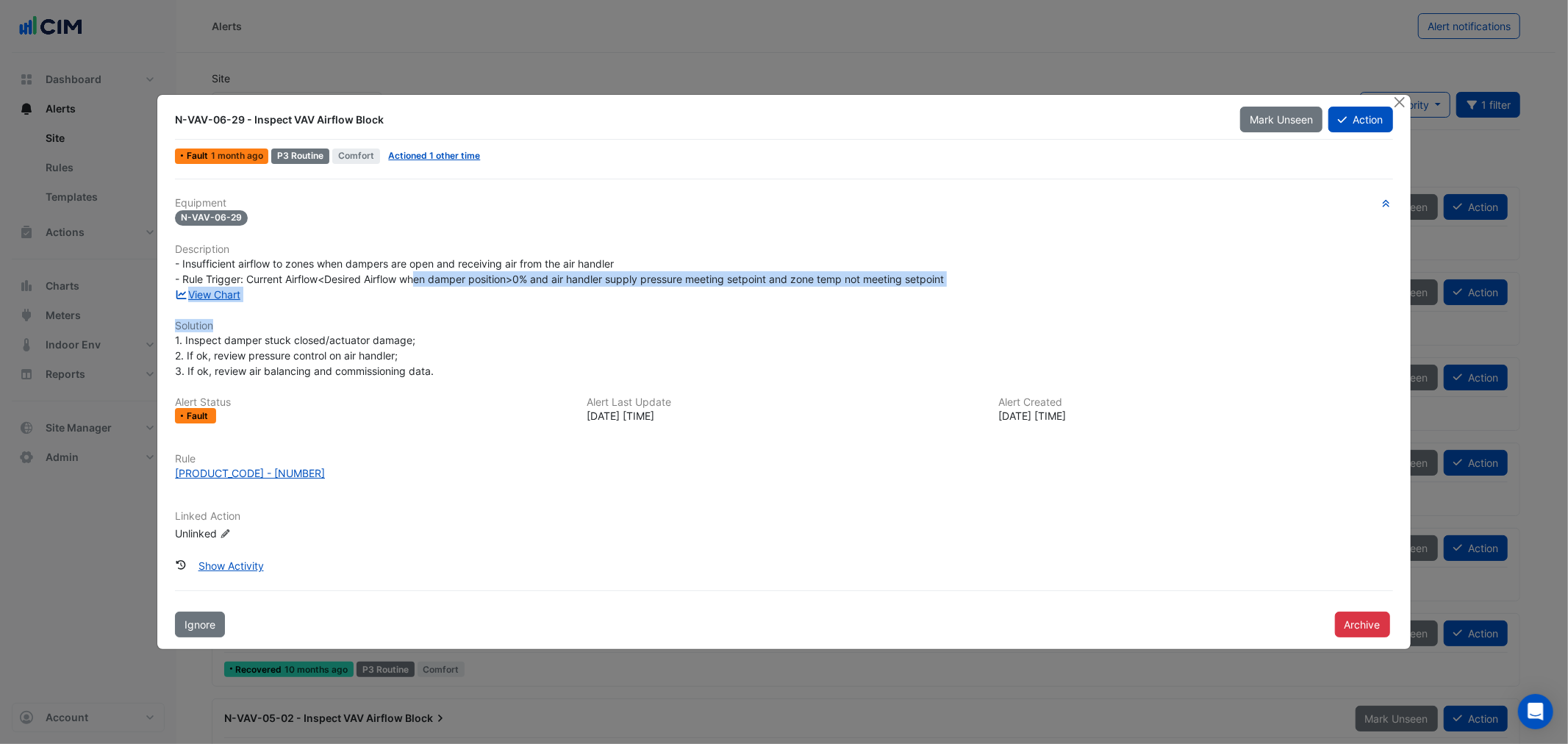 click on "- Insufficient airflow to zones when dampers are open and receiving air from the air handler
- Rule Trigger: Current Airflow<Desired Airflow when damper position>0% and air handler supply pressure meeting setpoint and zone temp not meeting setpoint" 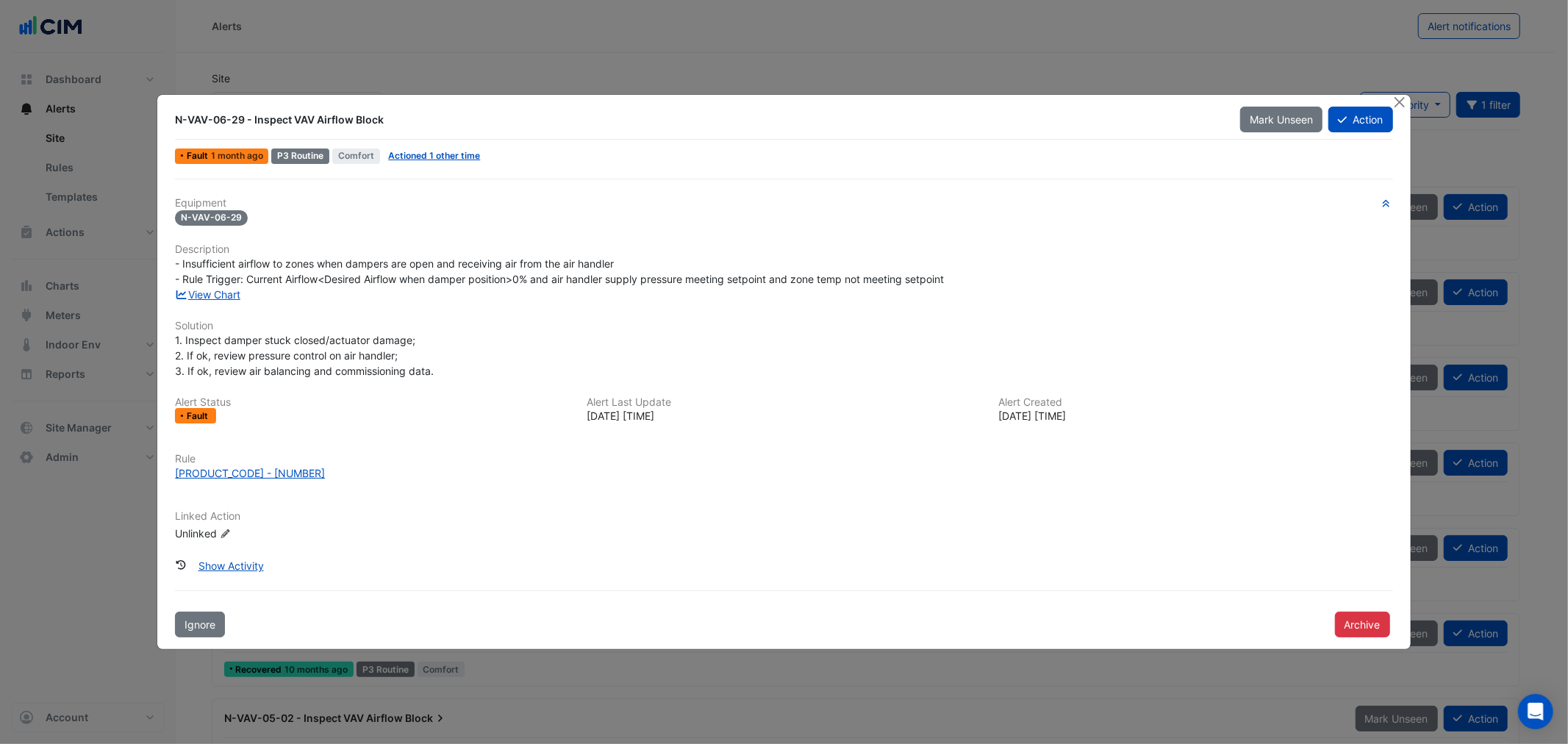 drag, startPoint x: 178, startPoint y: 113, endPoint x: 379, endPoint y: 145, distance: 203.5313 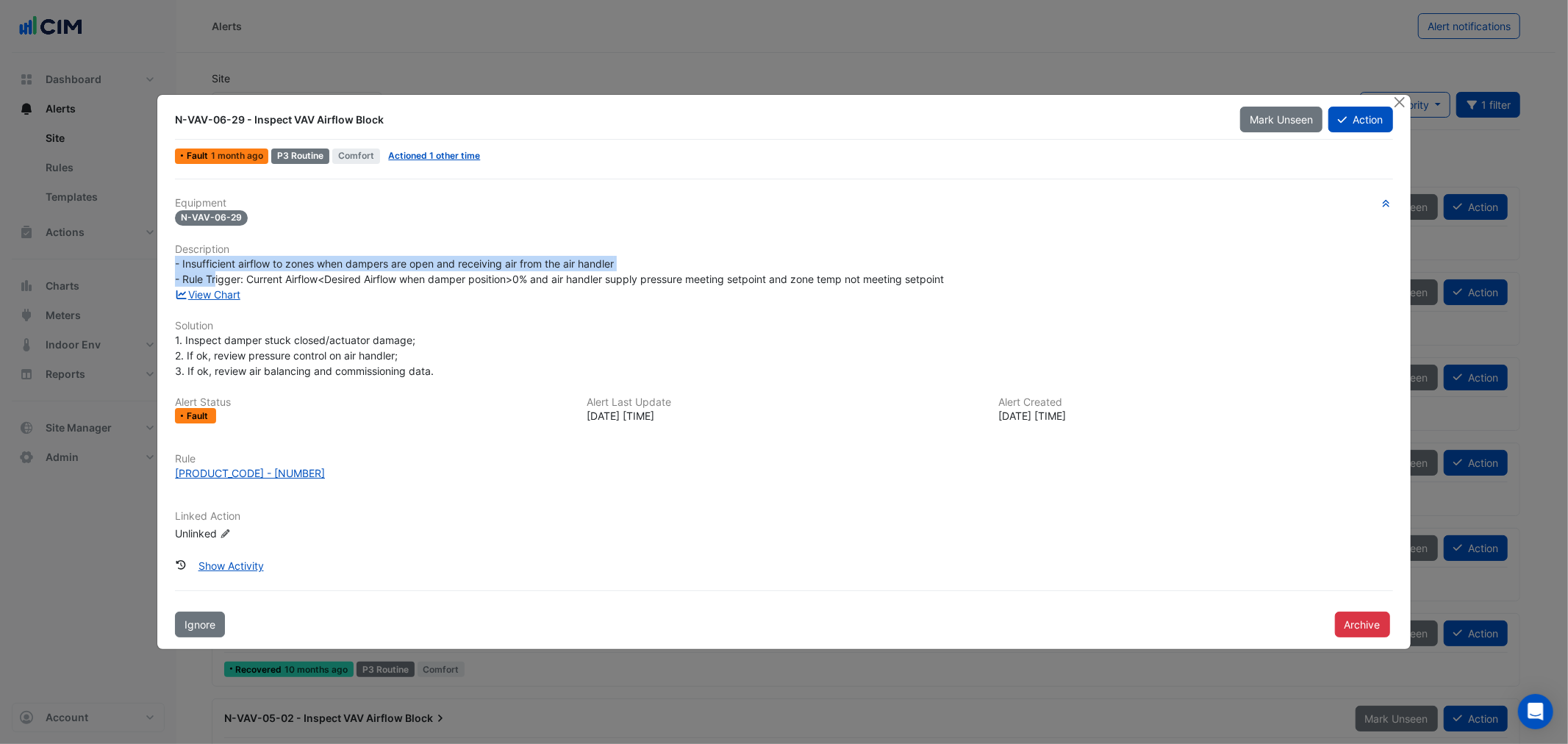 drag, startPoint x: 217, startPoint y: 273, endPoint x: 613, endPoint y: 199, distance: 402.85481 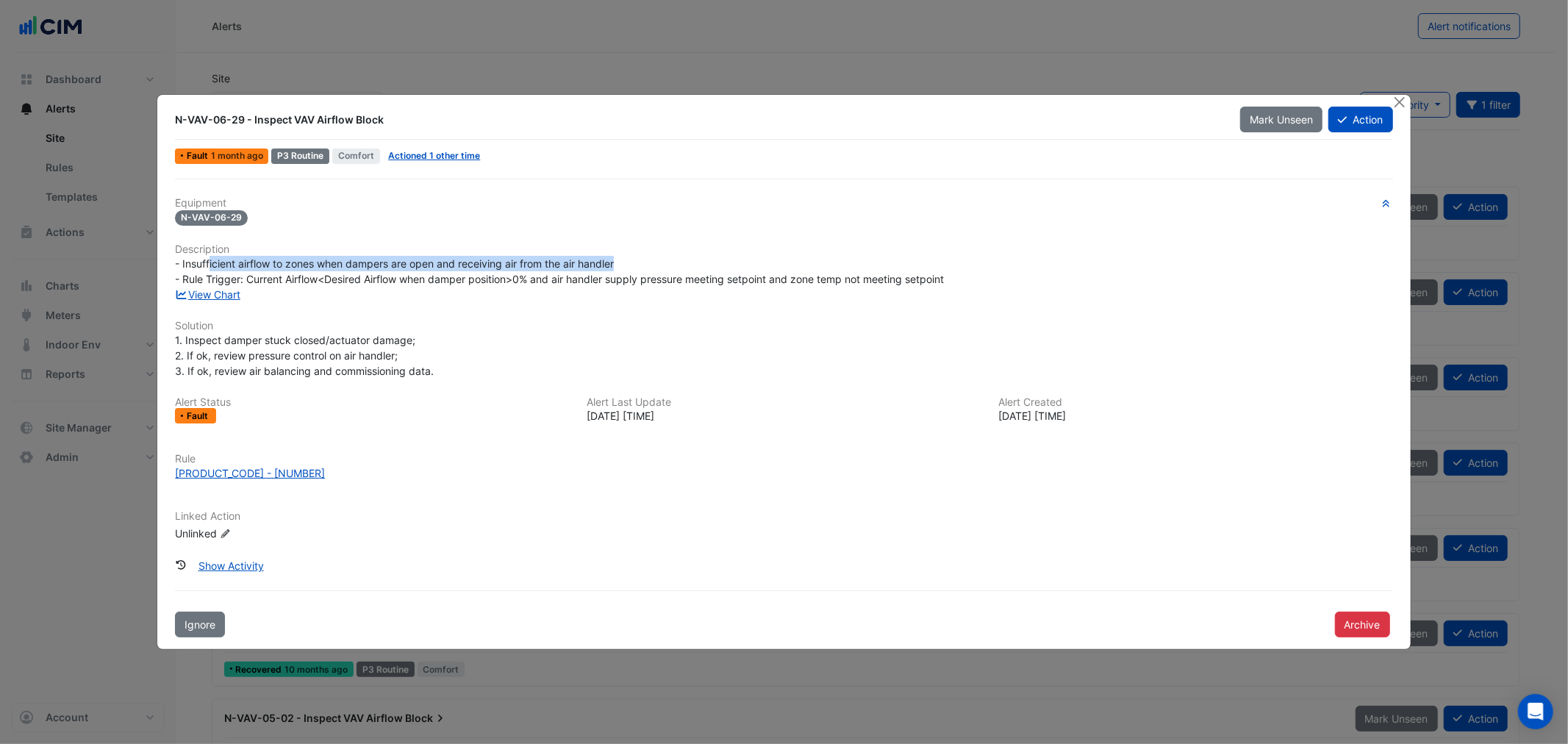 drag, startPoint x: 210, startPoint y: 263, endPoint x: 735, endPoint y: 262, distance: 525.001 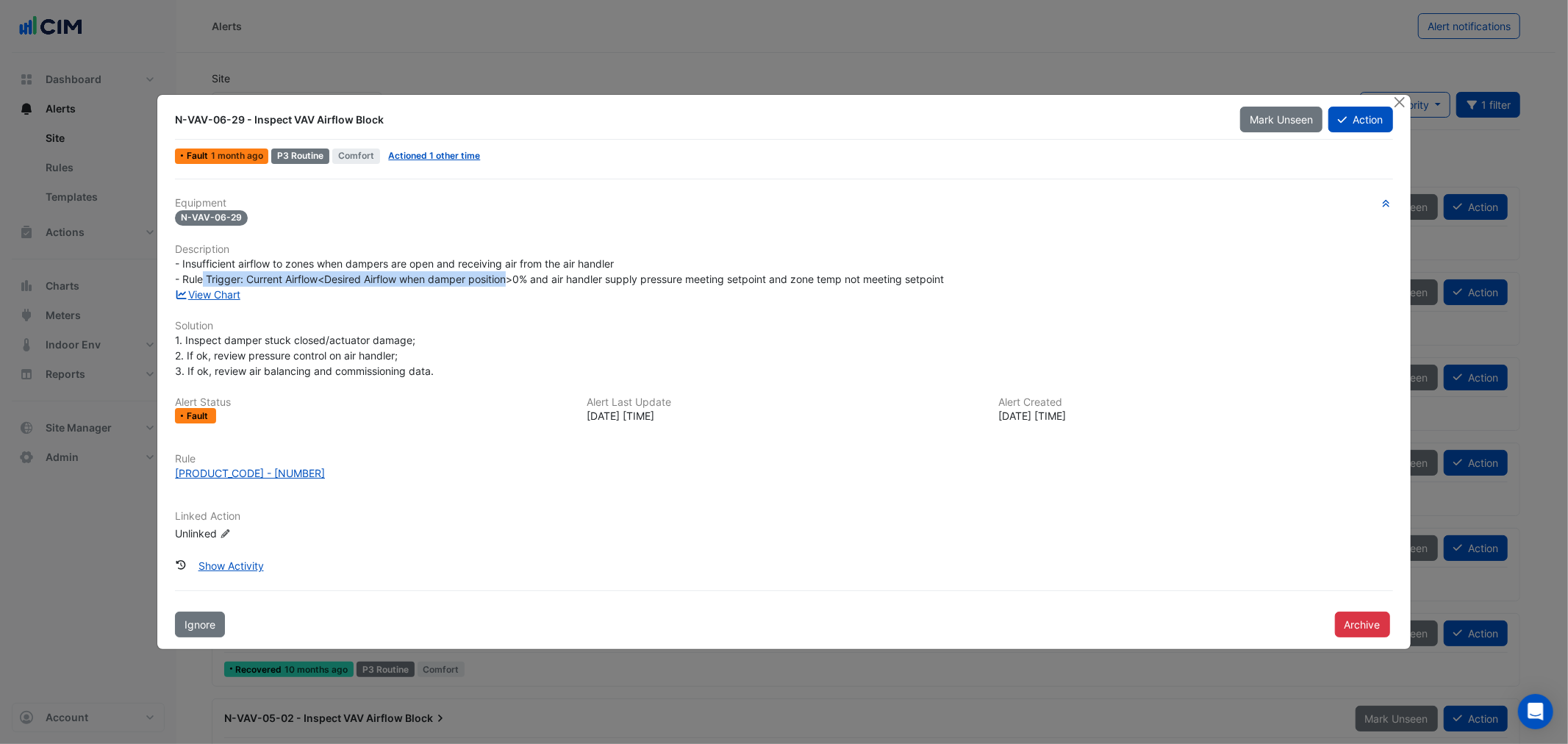 drag, startPoint x: 204, startPoint y: 277, endPoint x: 515, endPoint y: 282, distance: 311.04019 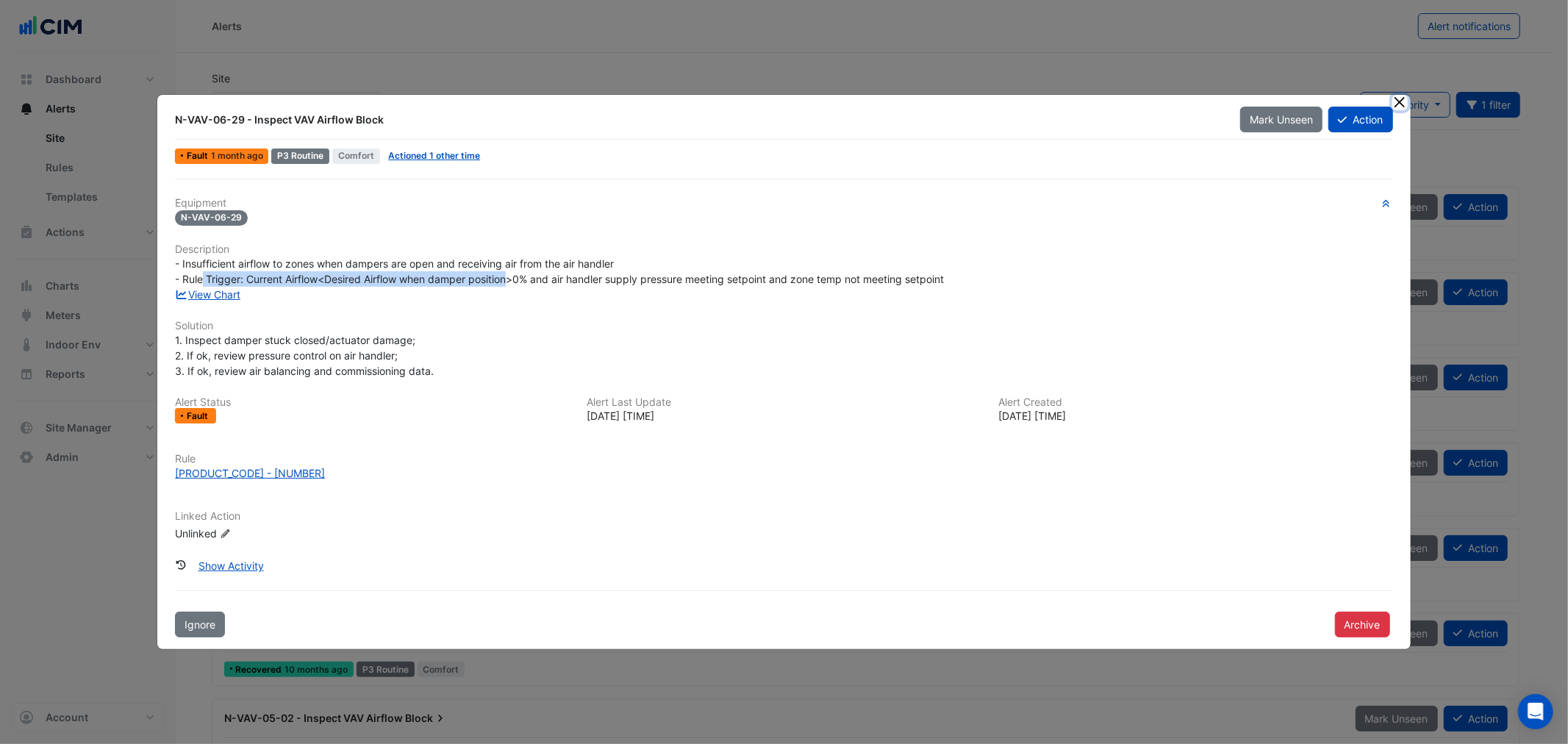 click 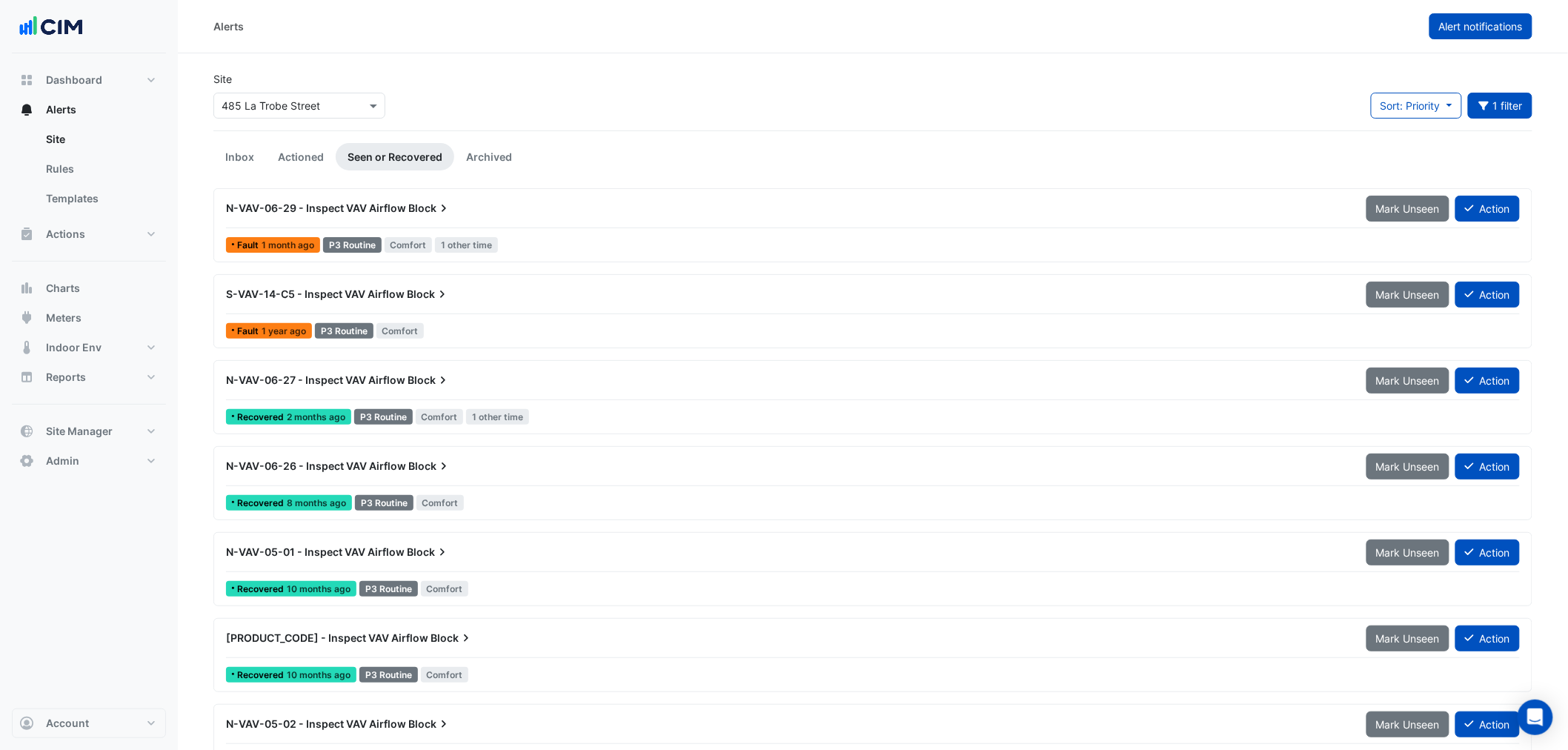 click on "Alert notifications" 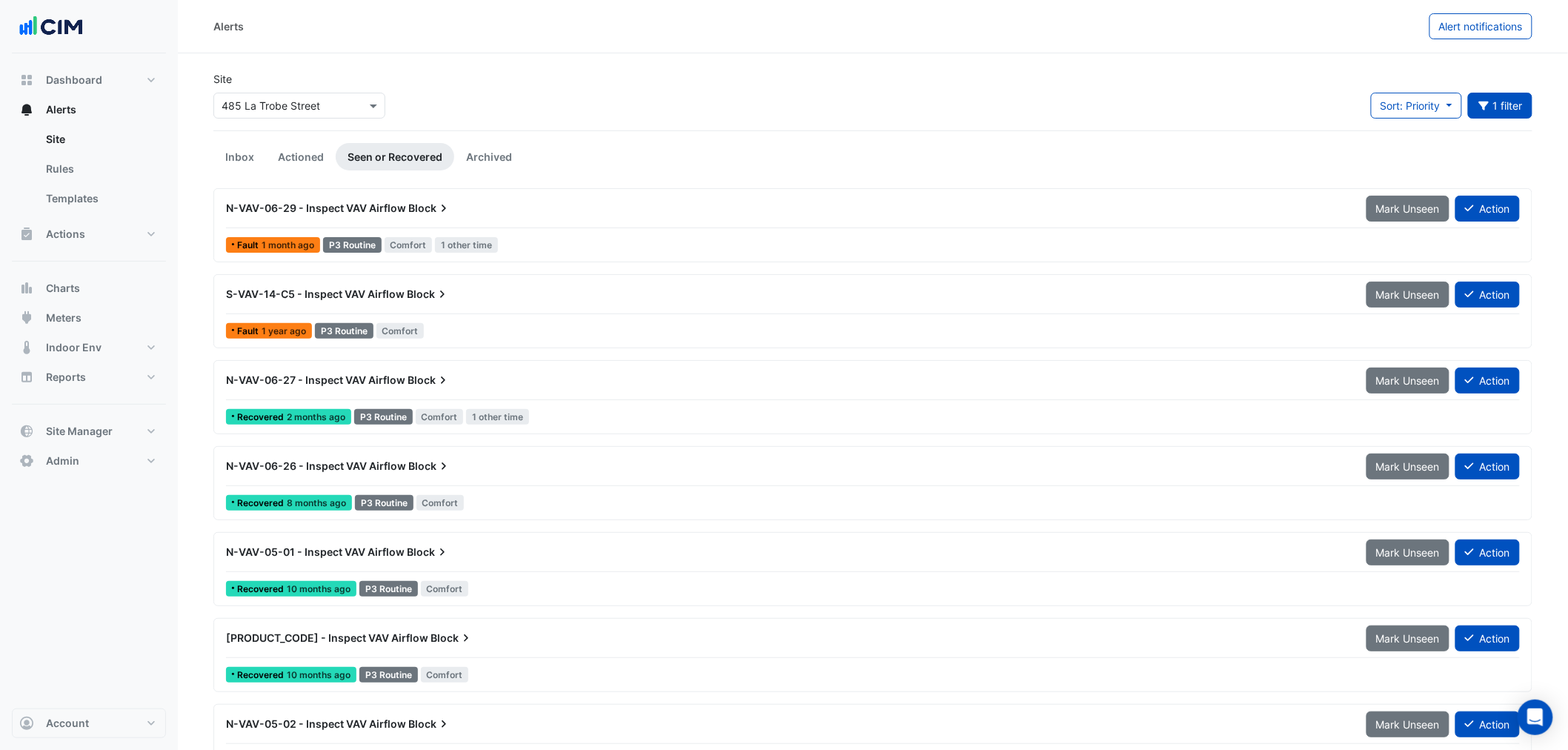 select on "*****" 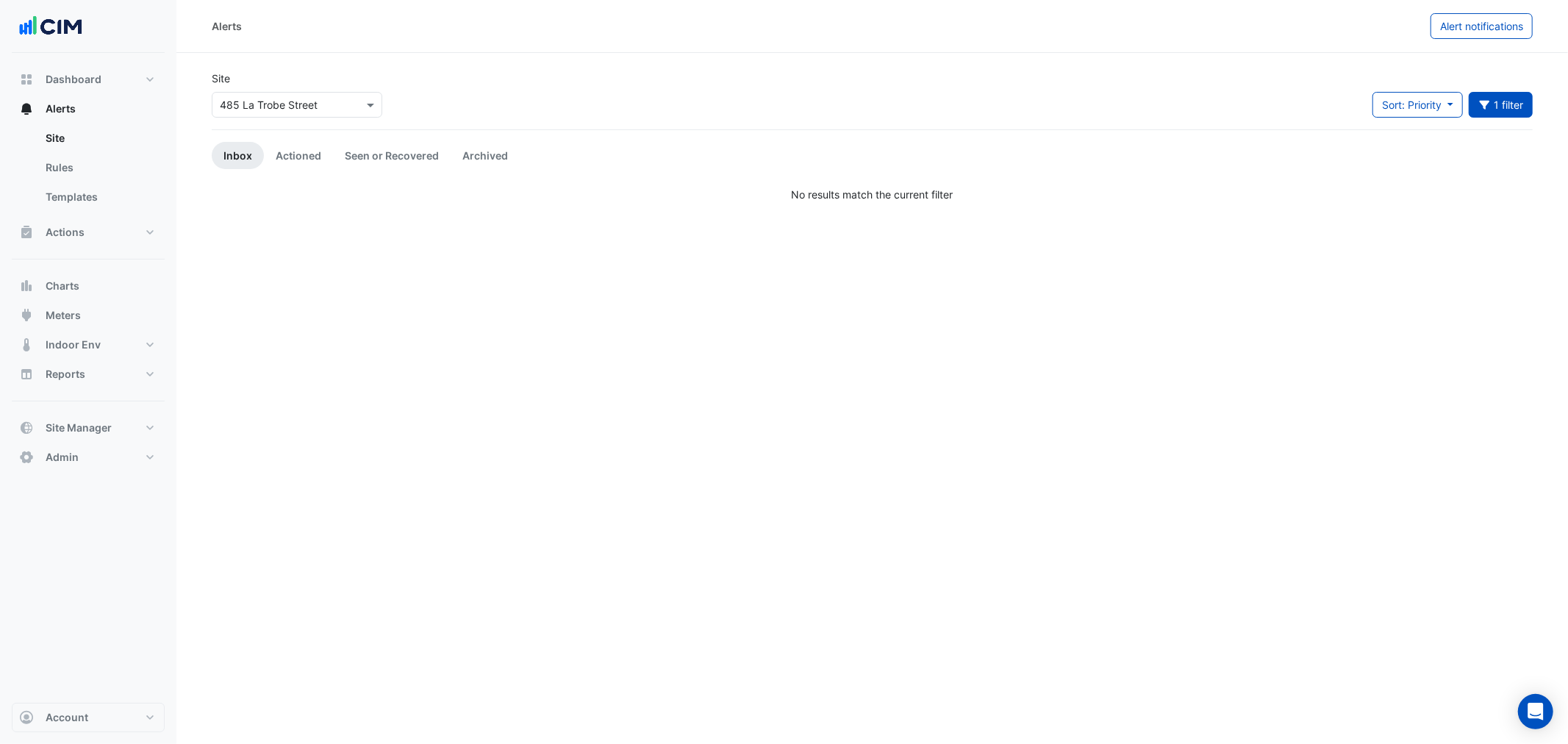 click on "Sort: Priority
Priority
Updated
1 filter
Title
*****
Priority
Filter
Impact
Filter
Equipment Type
Filter
Equipment" 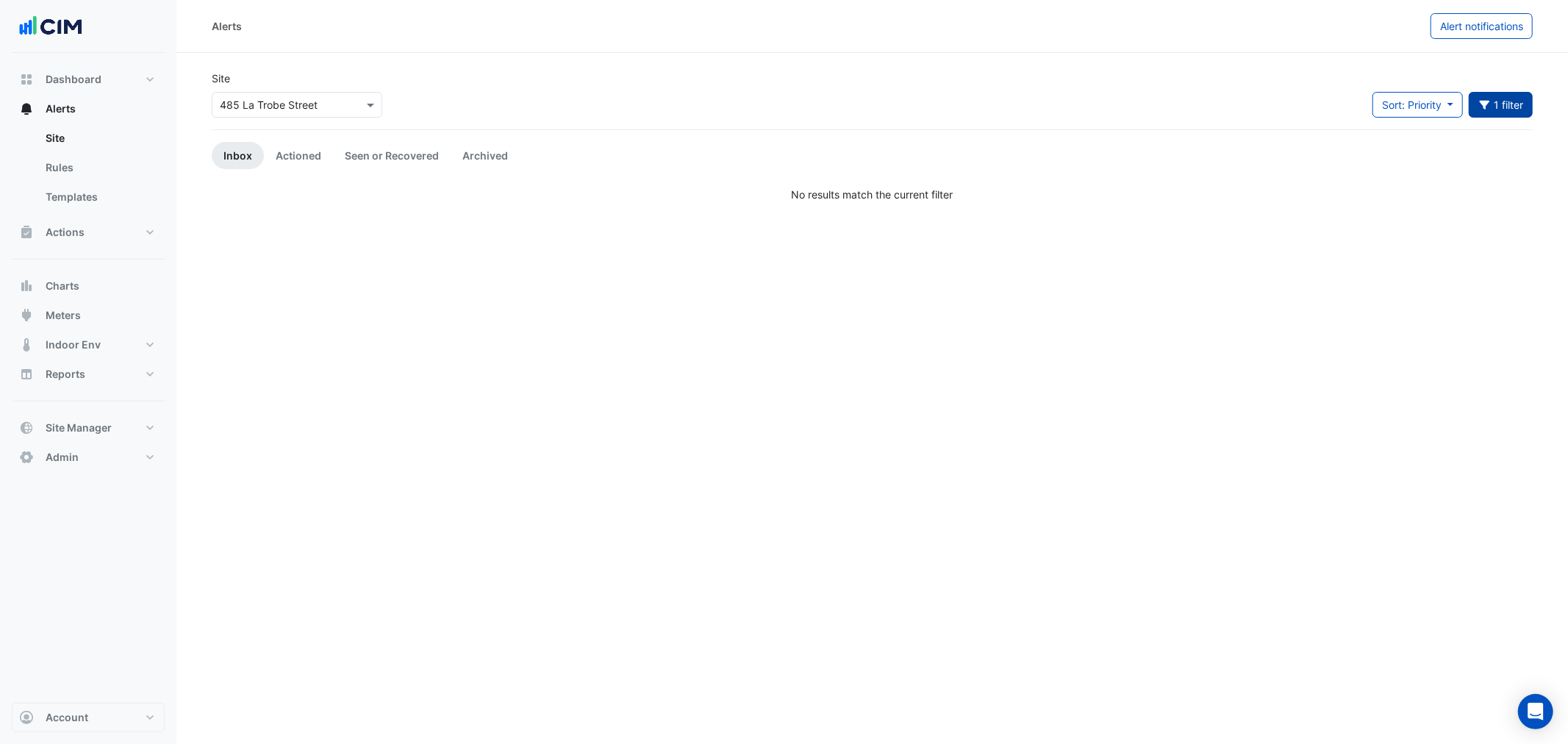click on "1 filter" 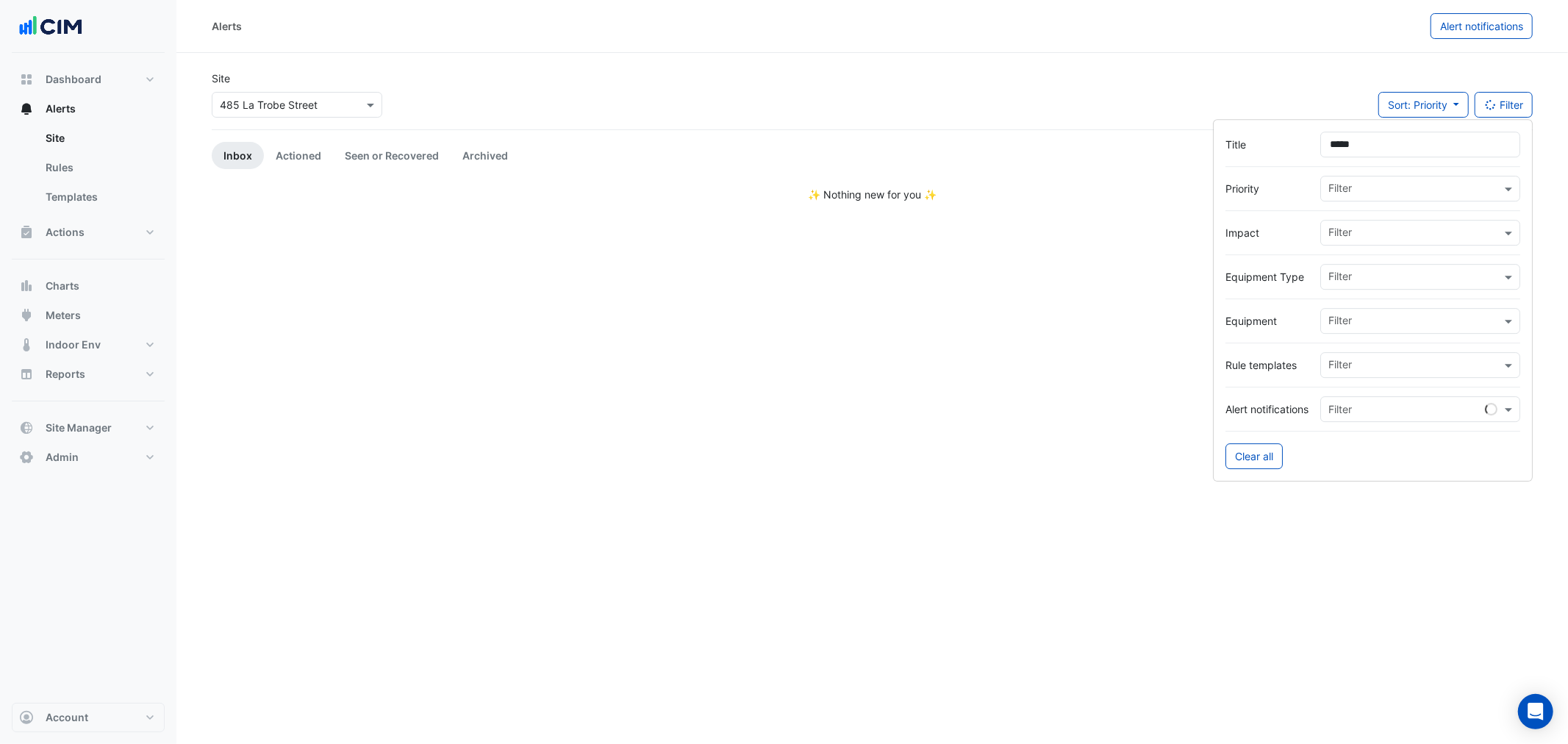 drag, startPoint x: 1197, startPoint y: 141, endPoint x: 1006, endPoint y: 151, distance: 191.2616 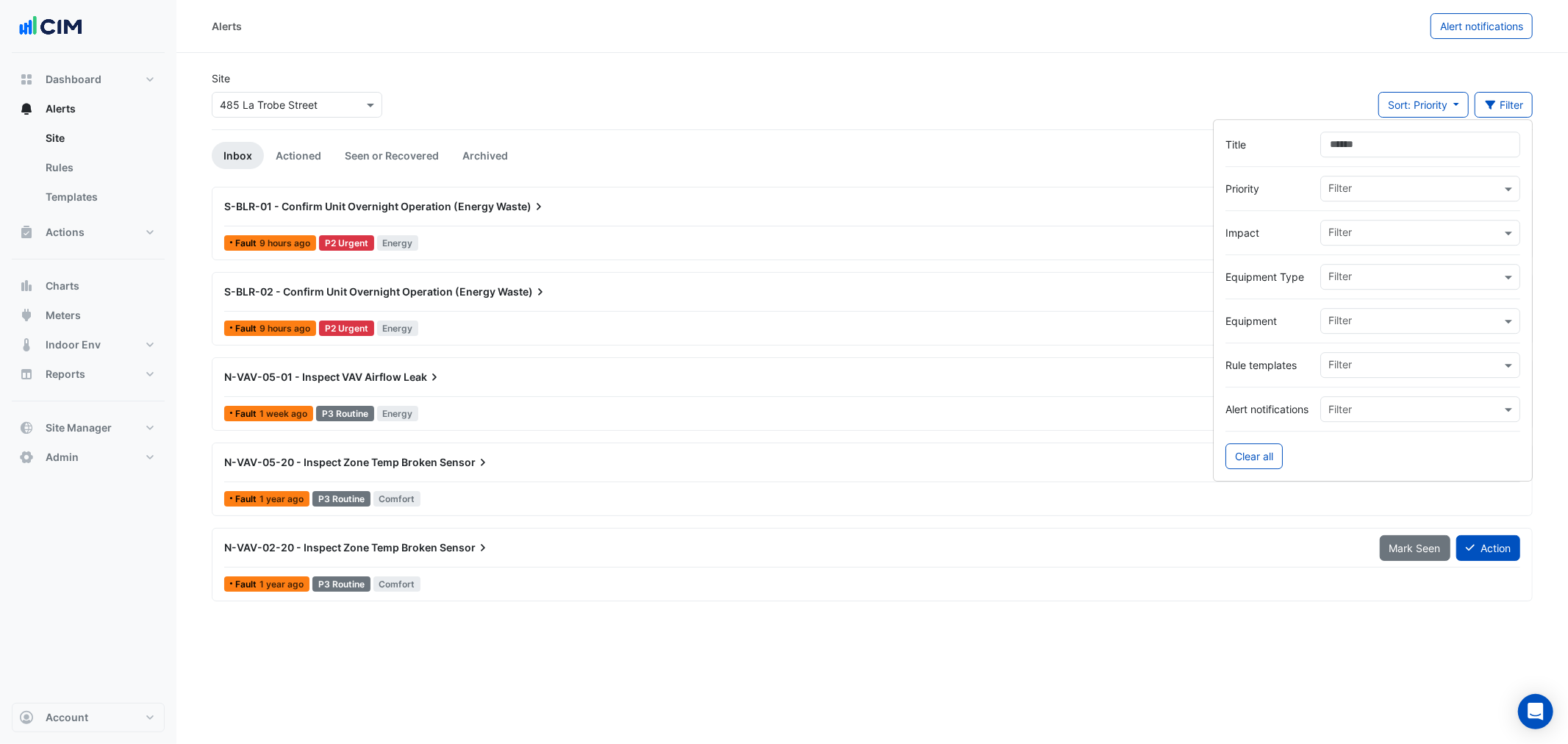 type 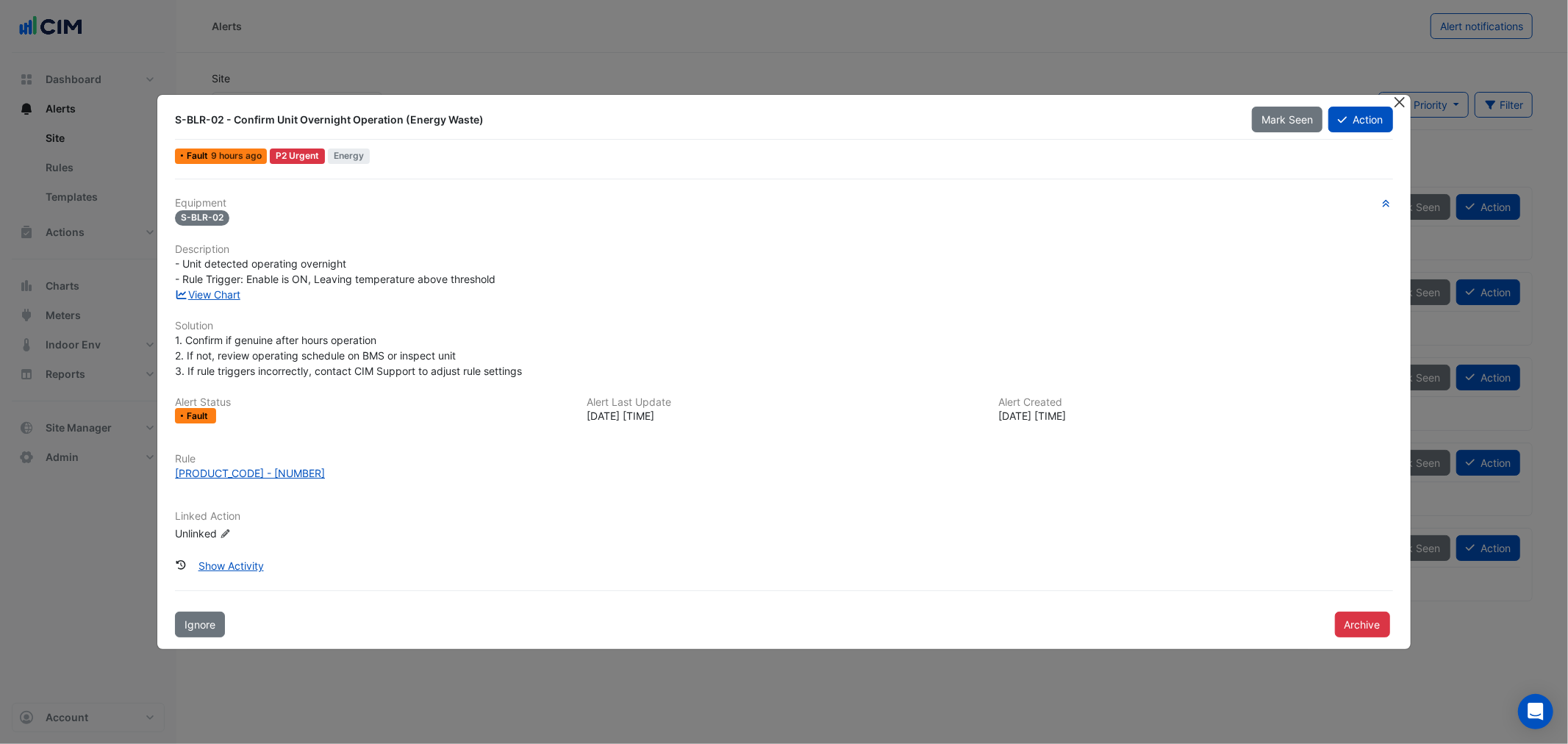 click 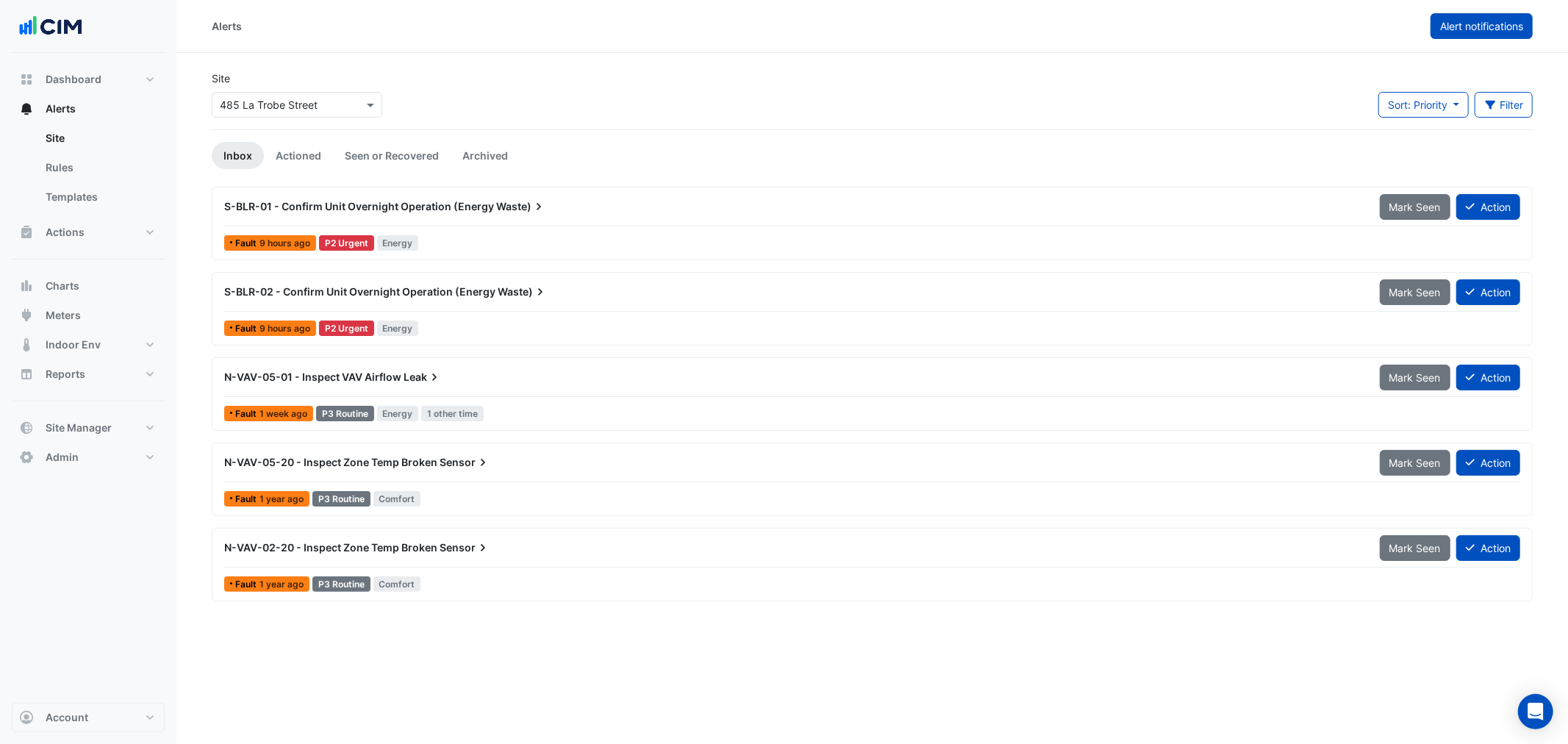 click on "Alert notifications" 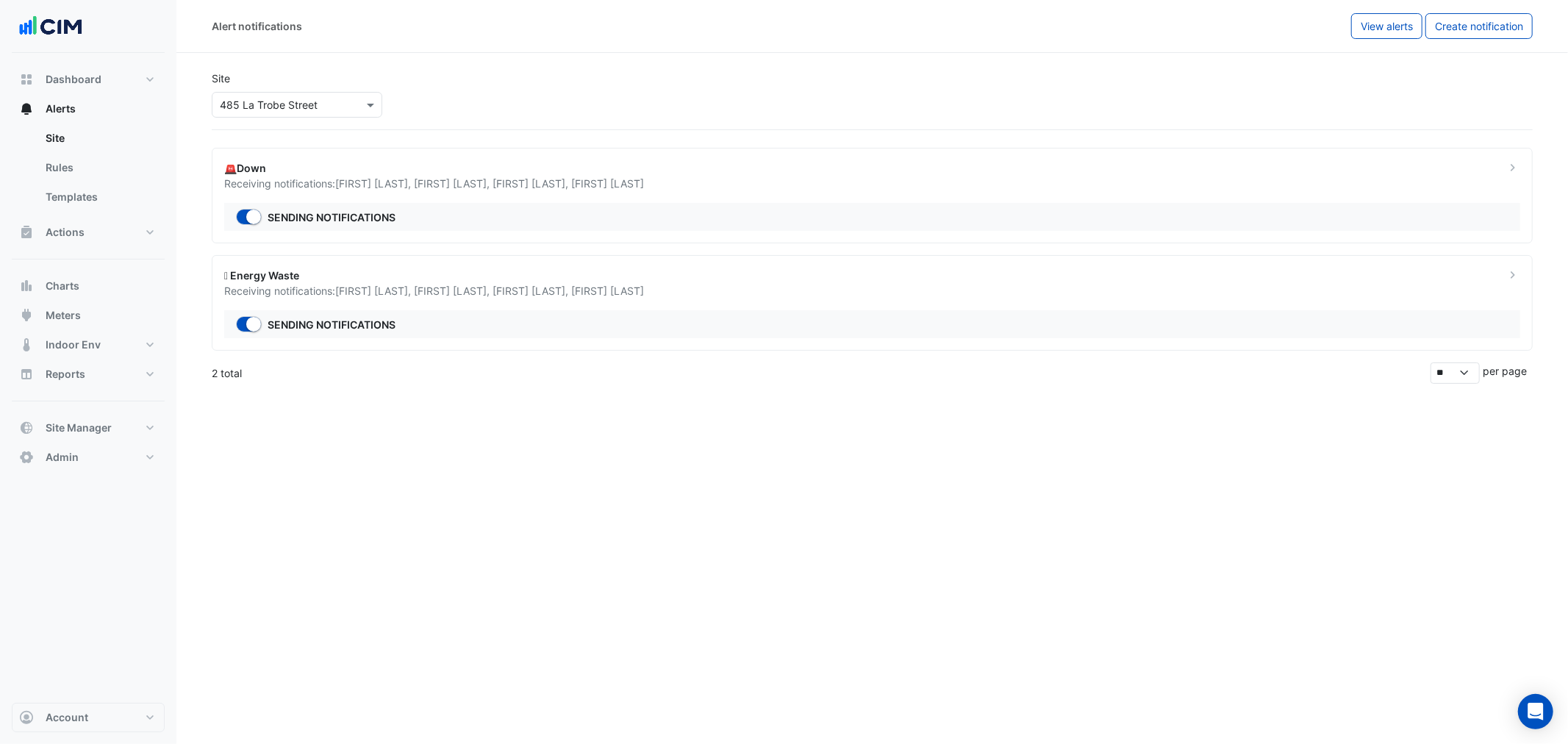 click on "Receiving notifications:
Ken Richards ,
Robert White ,
Sean Grinter ,
Darren  Tremlett" 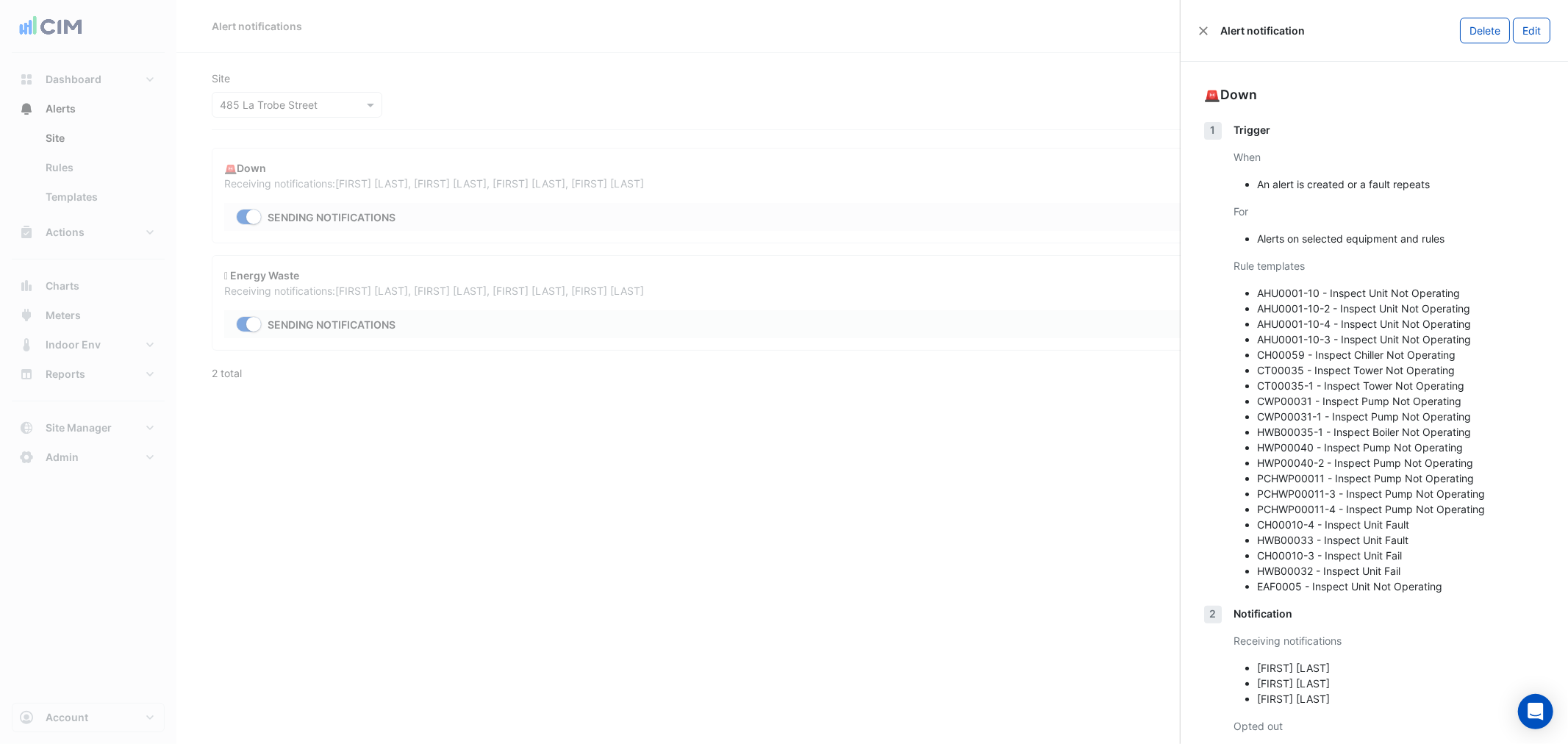 click on "Edit" 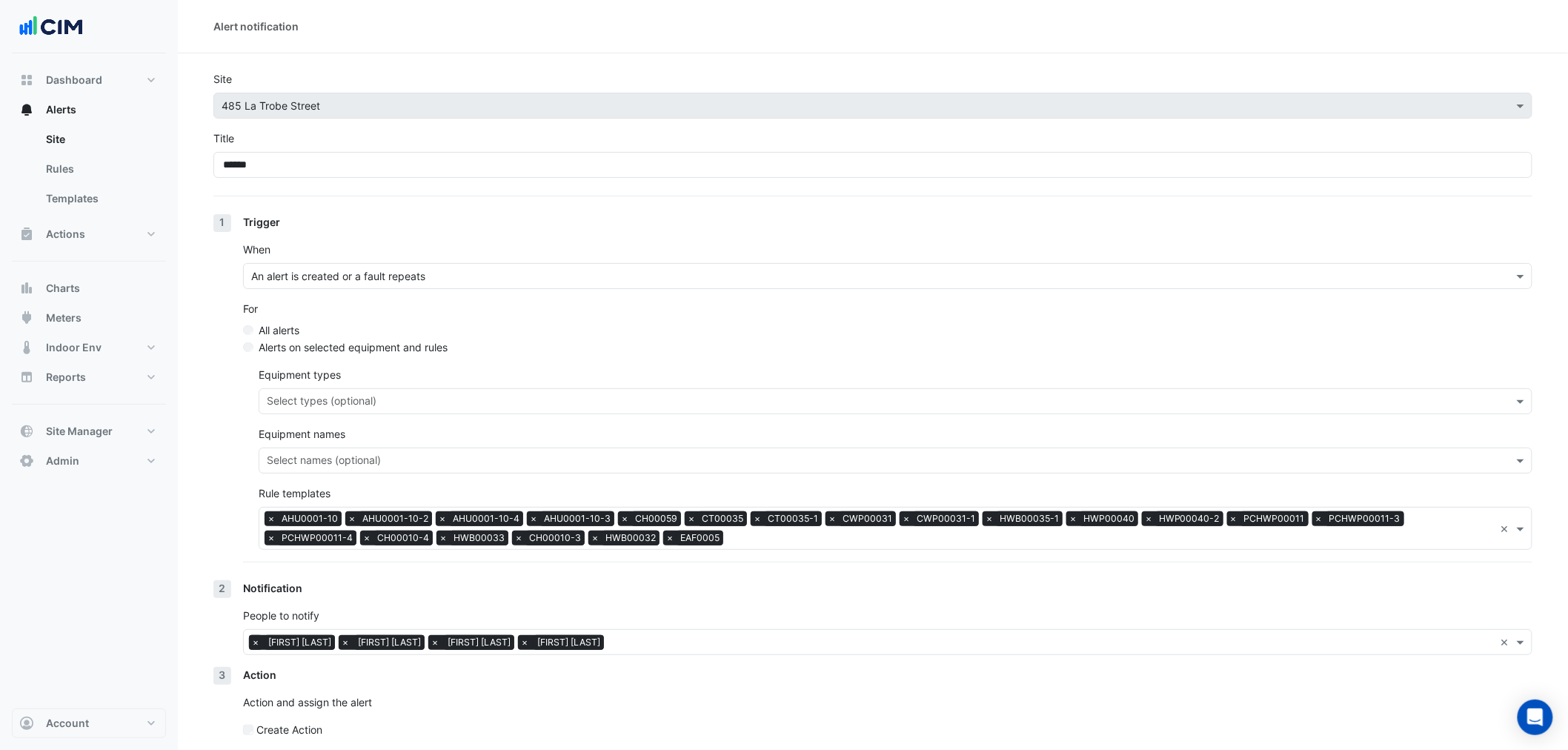 click on "×" at bounding box center (256, 643) 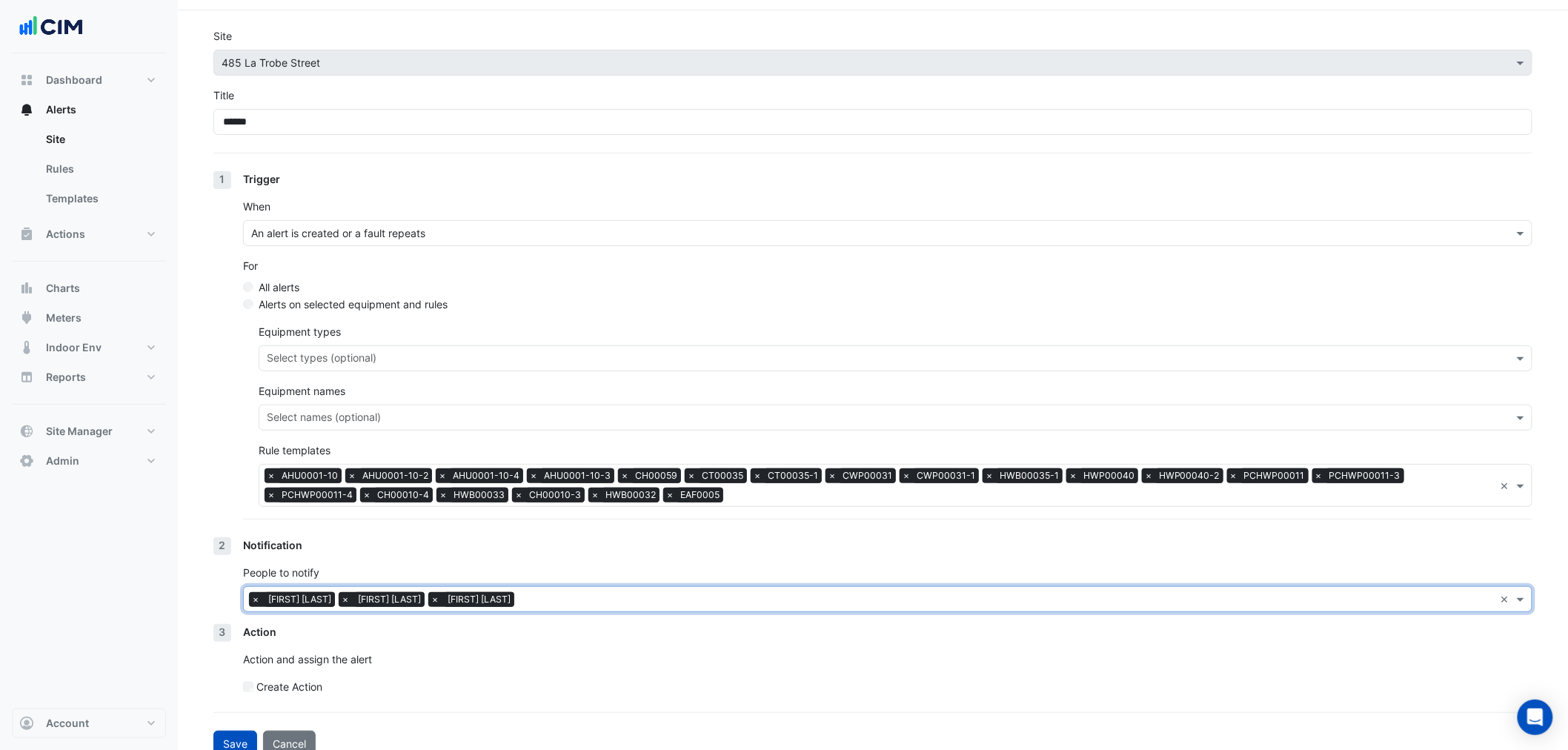 scroll, scrollTop: 62, scrollLeft: 0, axis: vertical 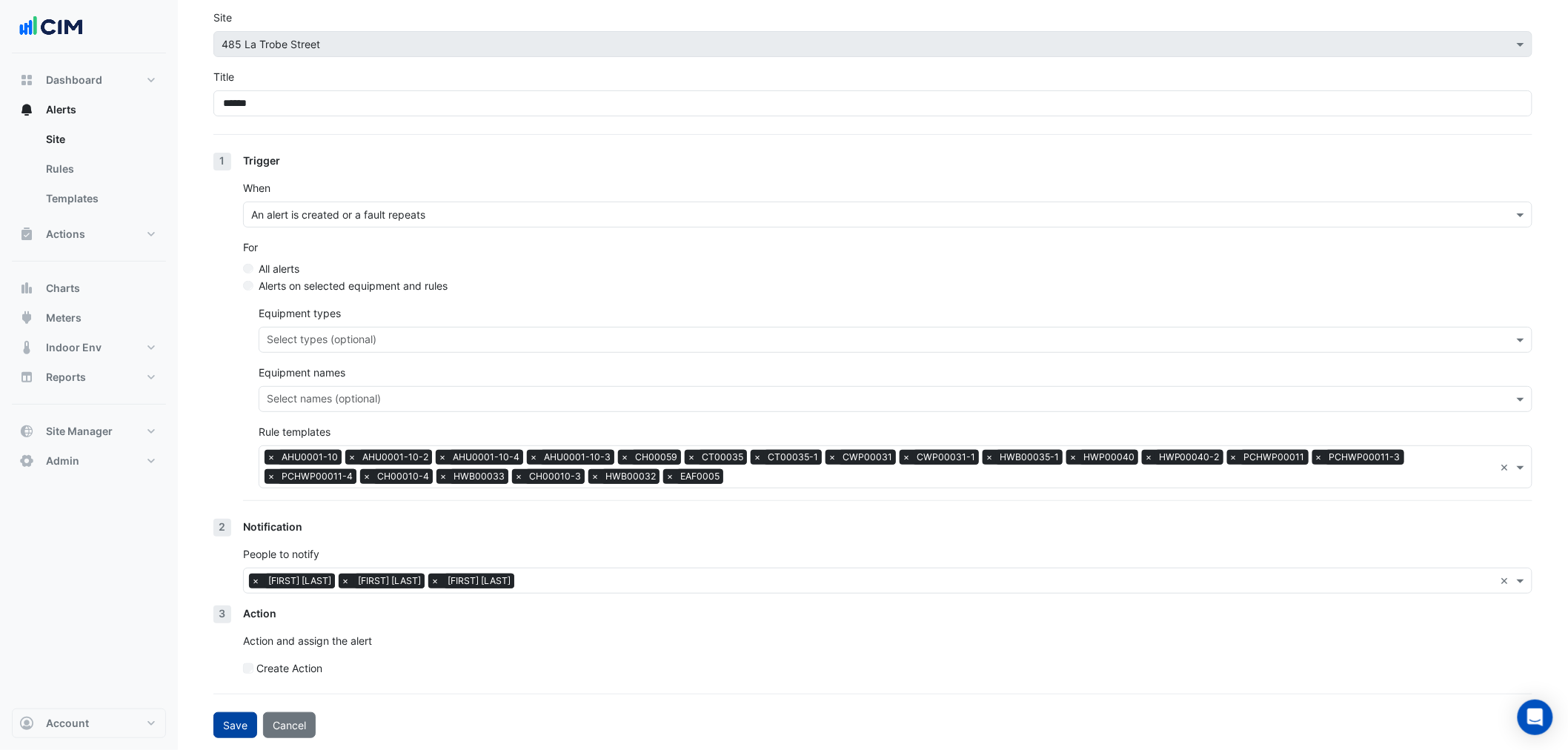 click on "Save" 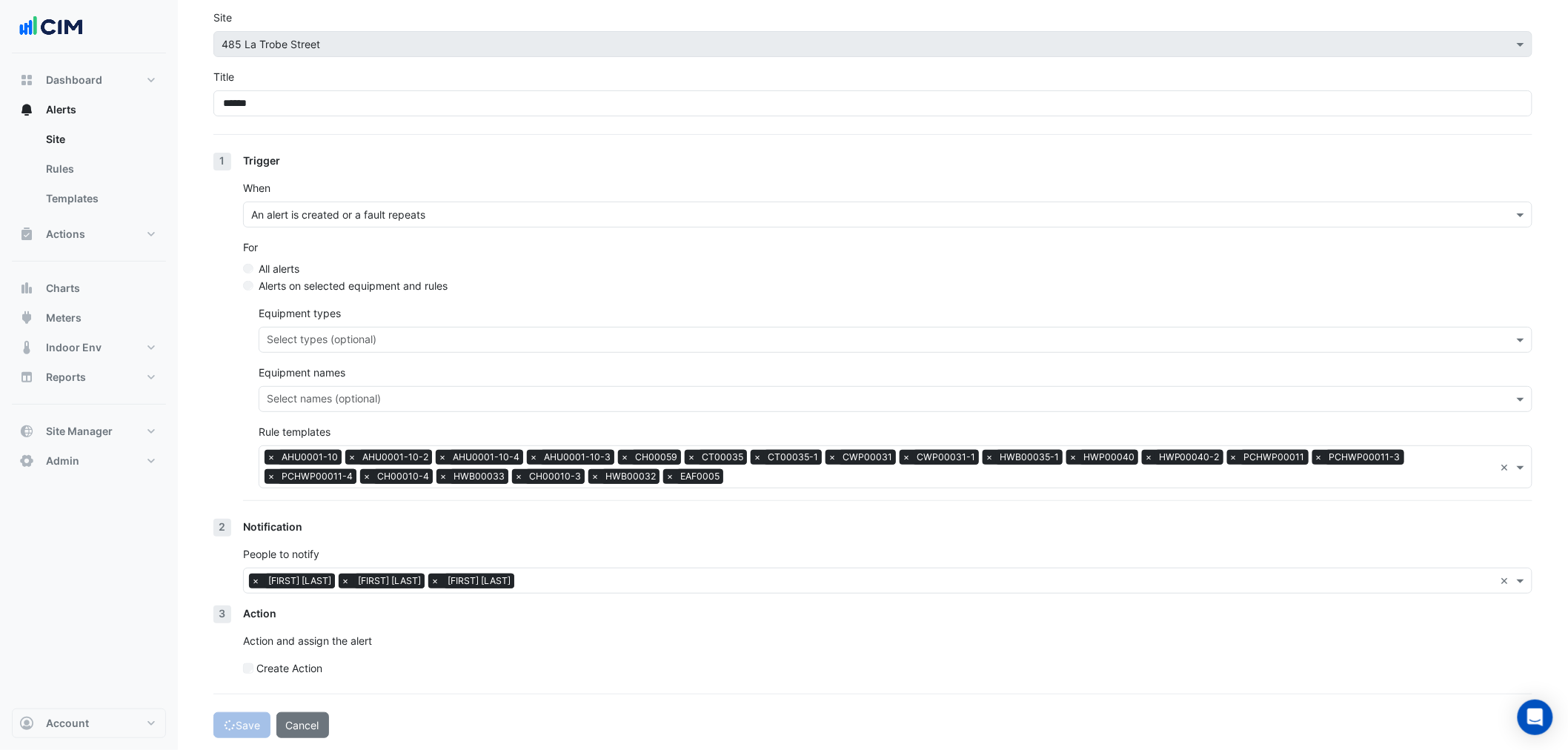 select on "*****" 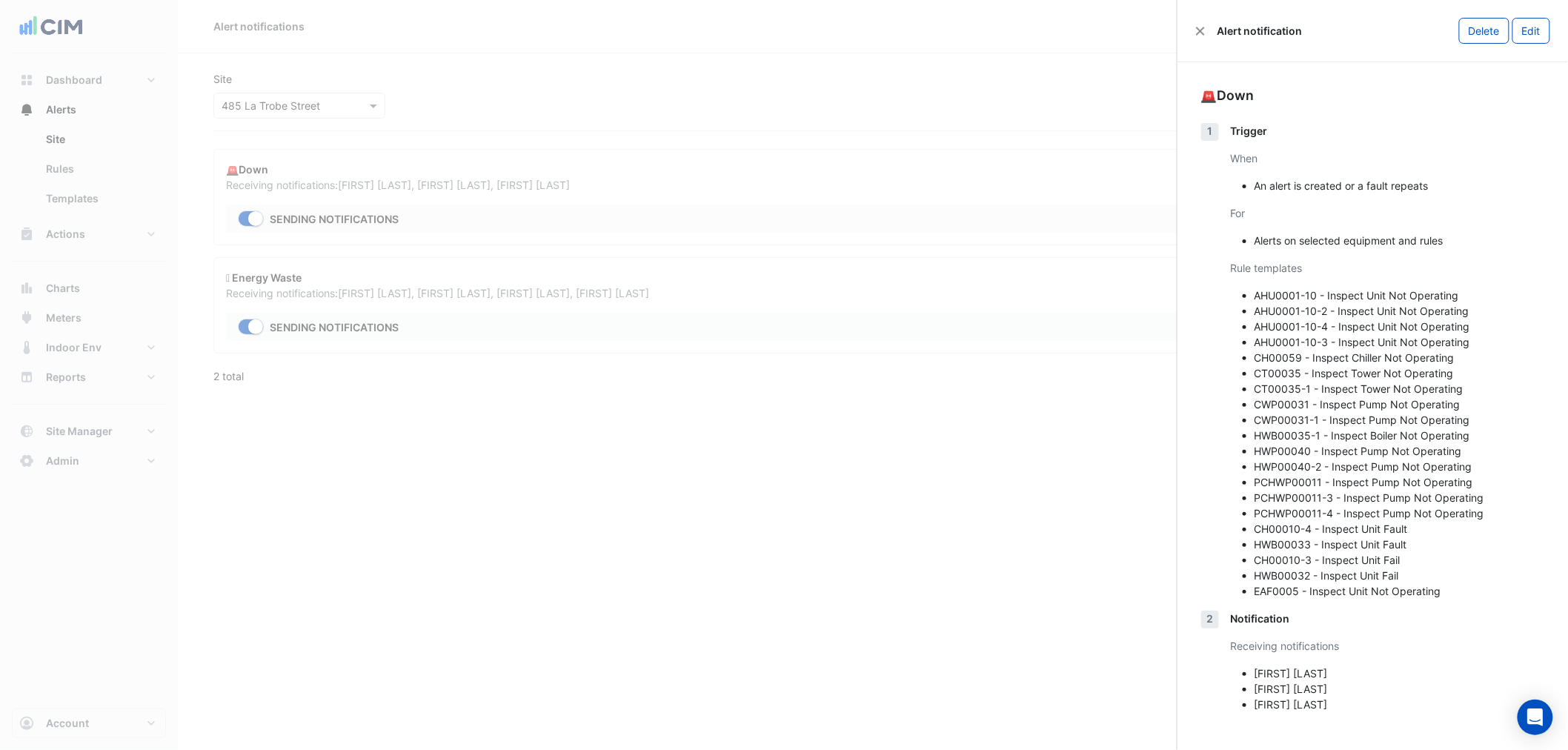 scroll, scrollTop: 0, scrollLeft: 0, axis: both 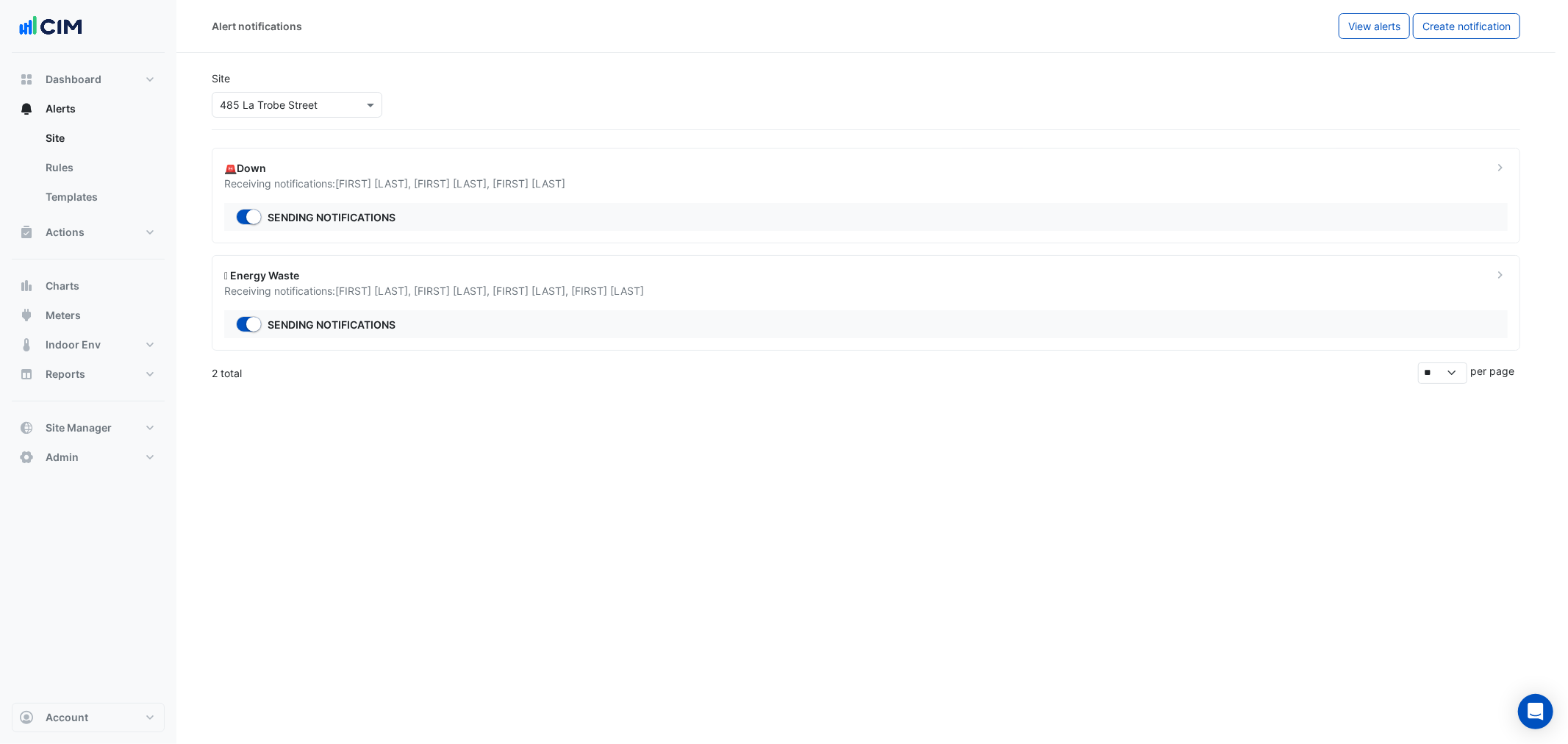 click 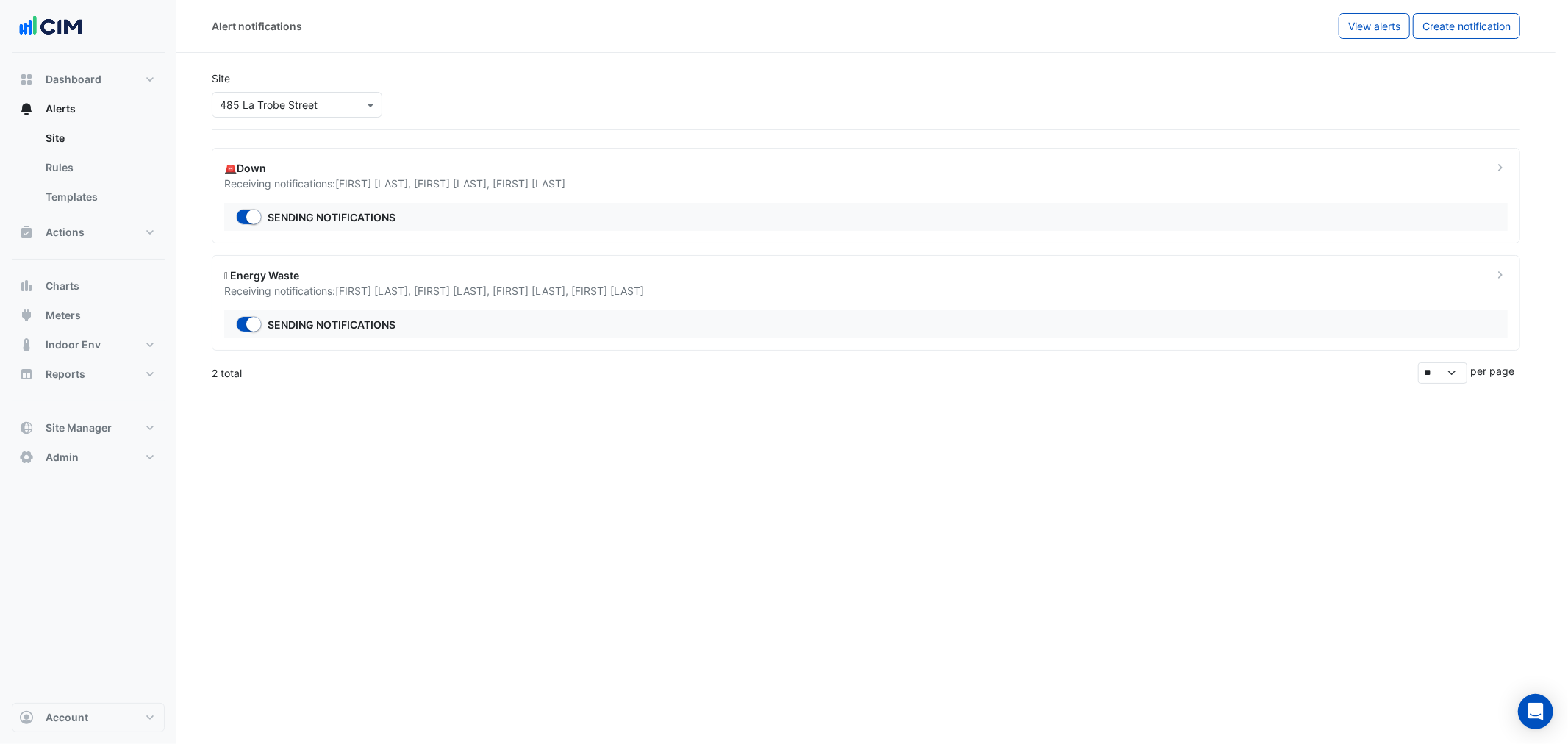 click on "🪫 Energy Waste
Receiving notifications:
Ken Richards ,
Robert White ,
Sean Grinter ,
Darren  Tremlett
Sending notifications" 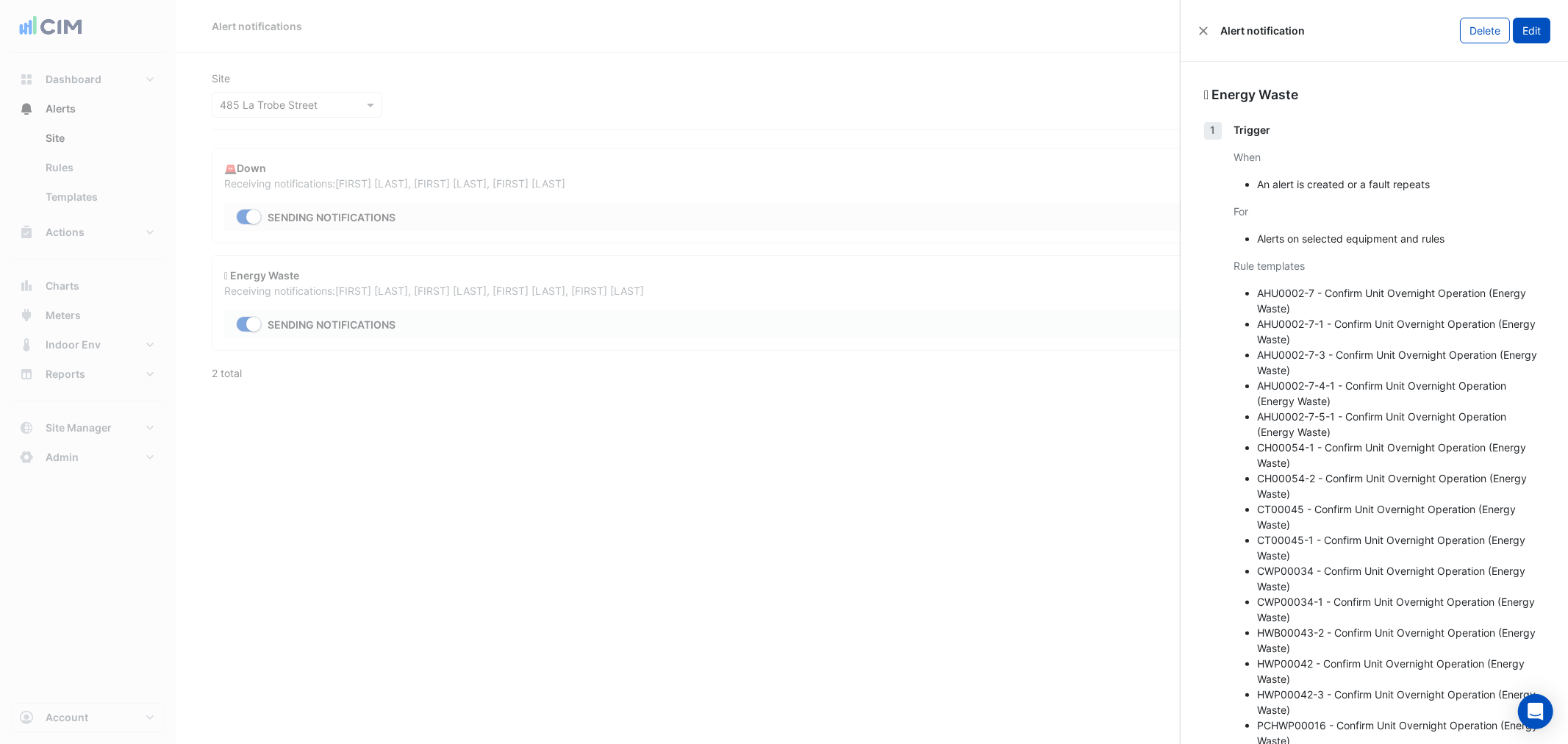 click on "Edit" 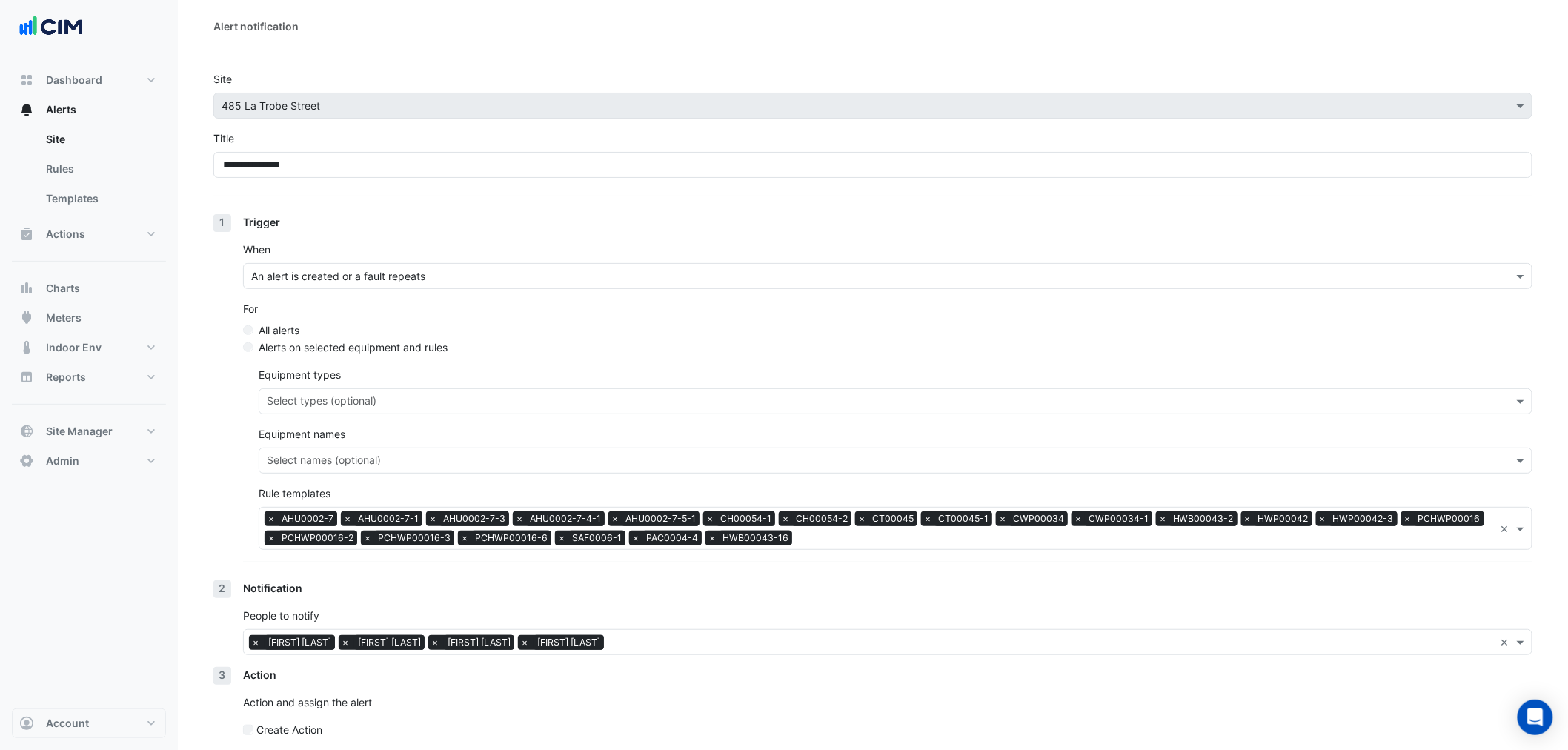 scroll, scrollTop: 62, scrollLeft: 0, axis: vertical 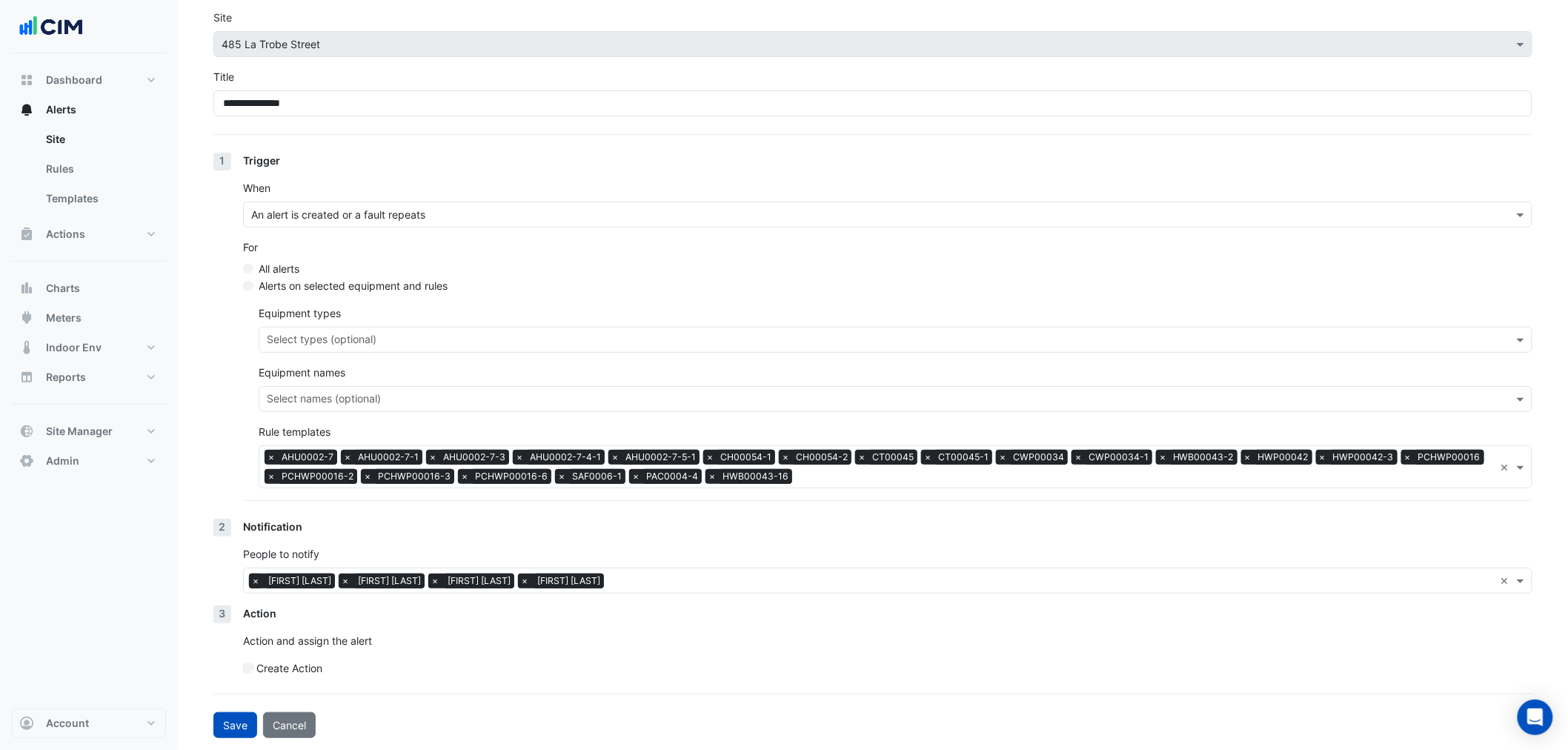 click on "×" at bounding box center (256, 581) 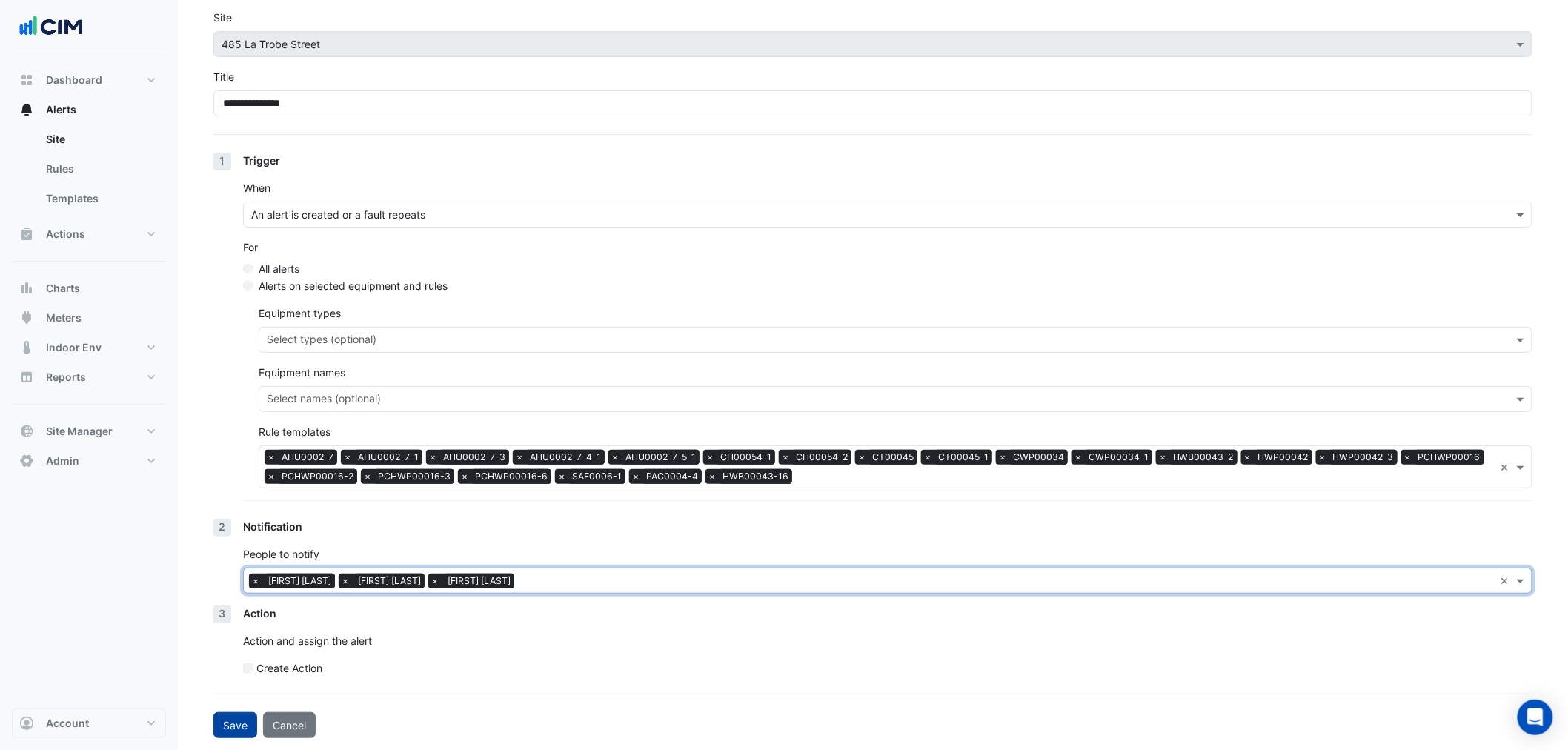 click on "Save" 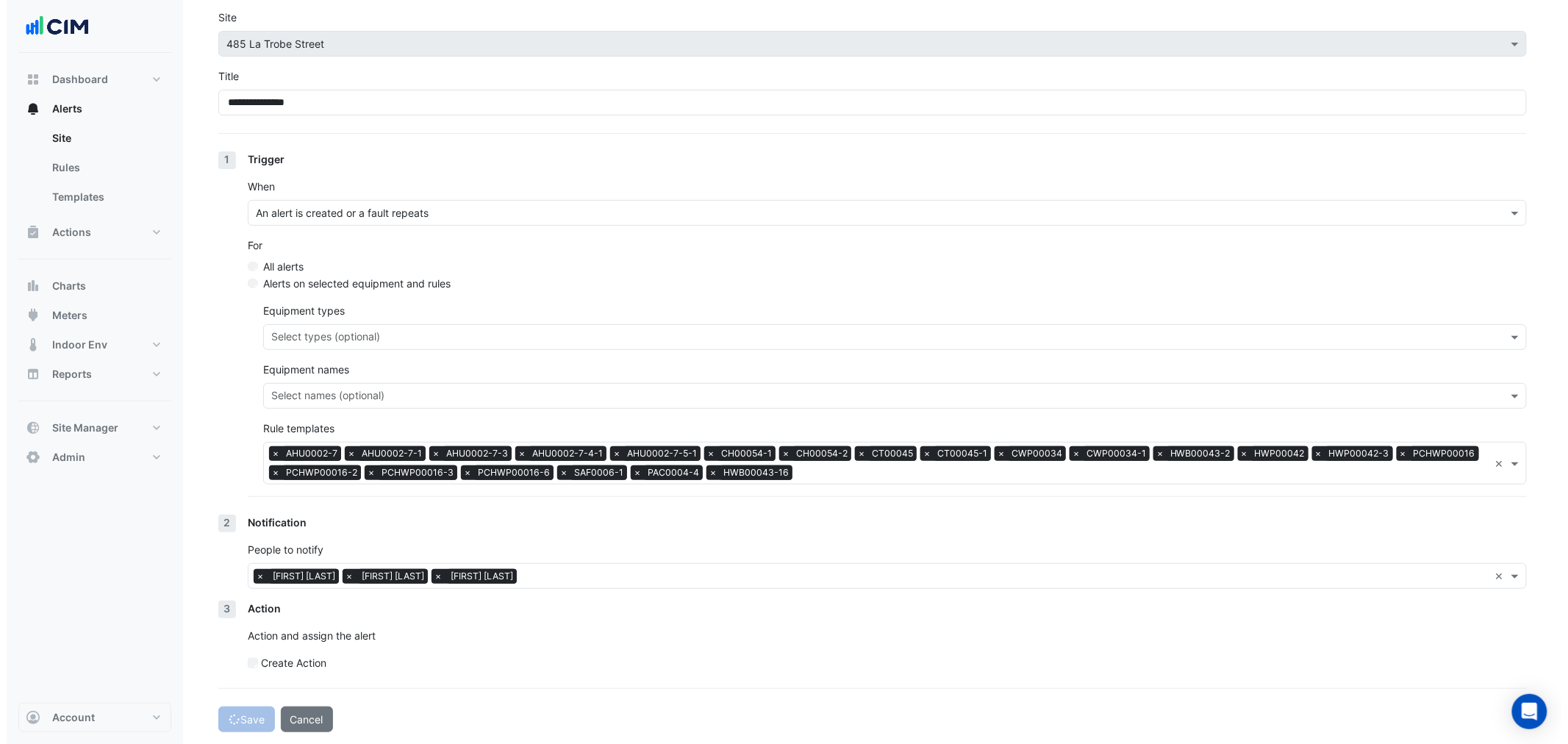 scroll, scrollTop: 0, scrollLeft: 0, axis: both 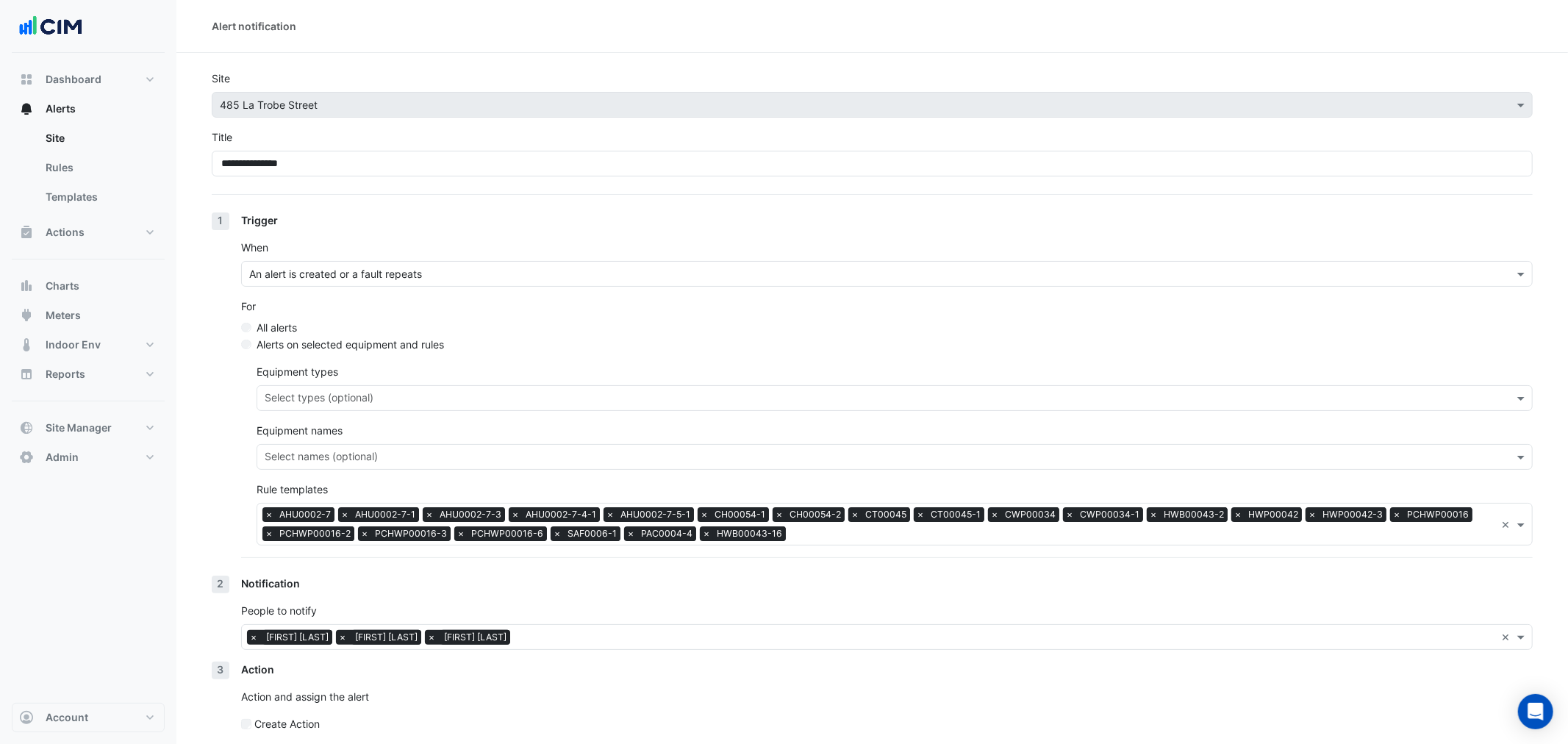 select on "*****" 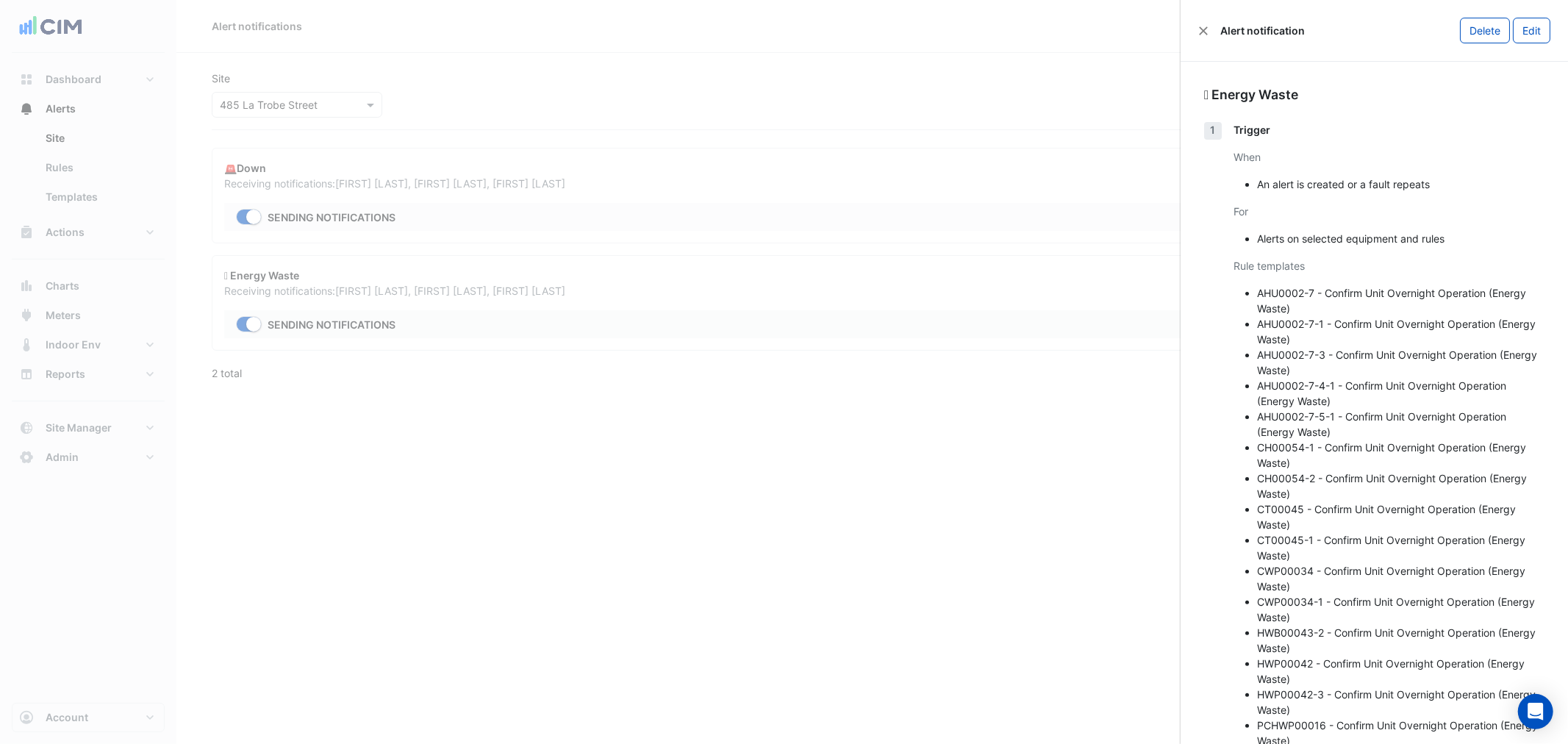 click 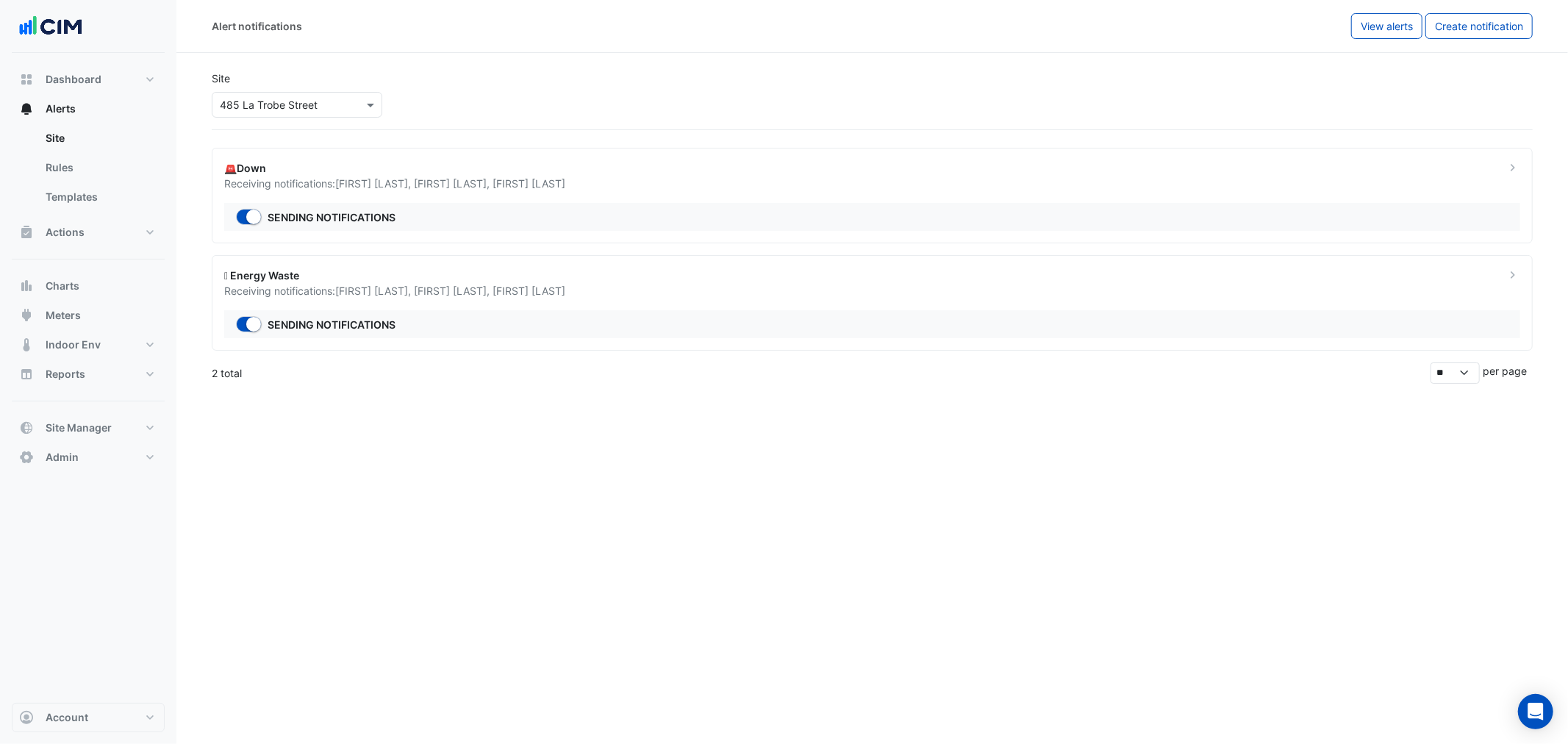 click on "Sending notifications" 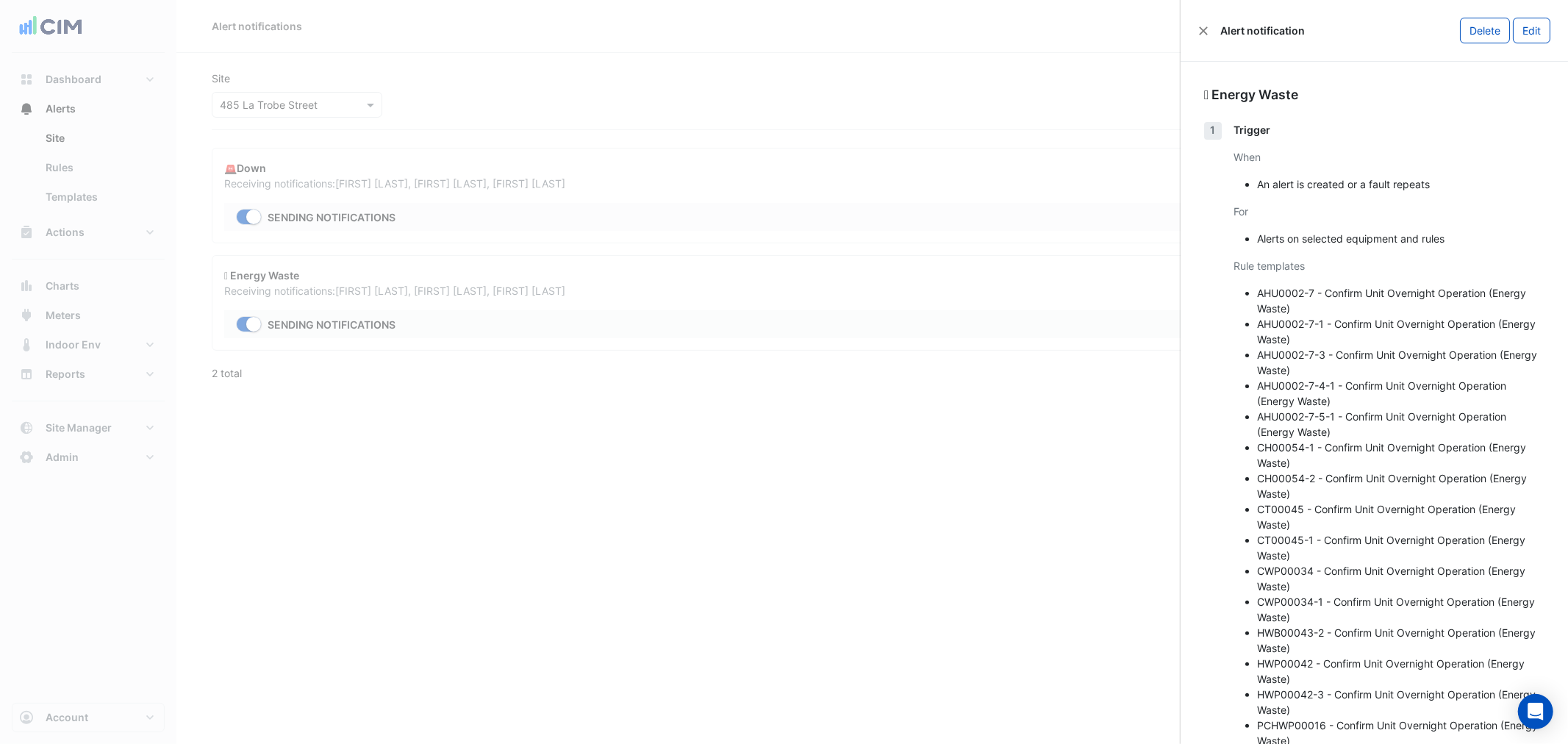 click on "Edit" 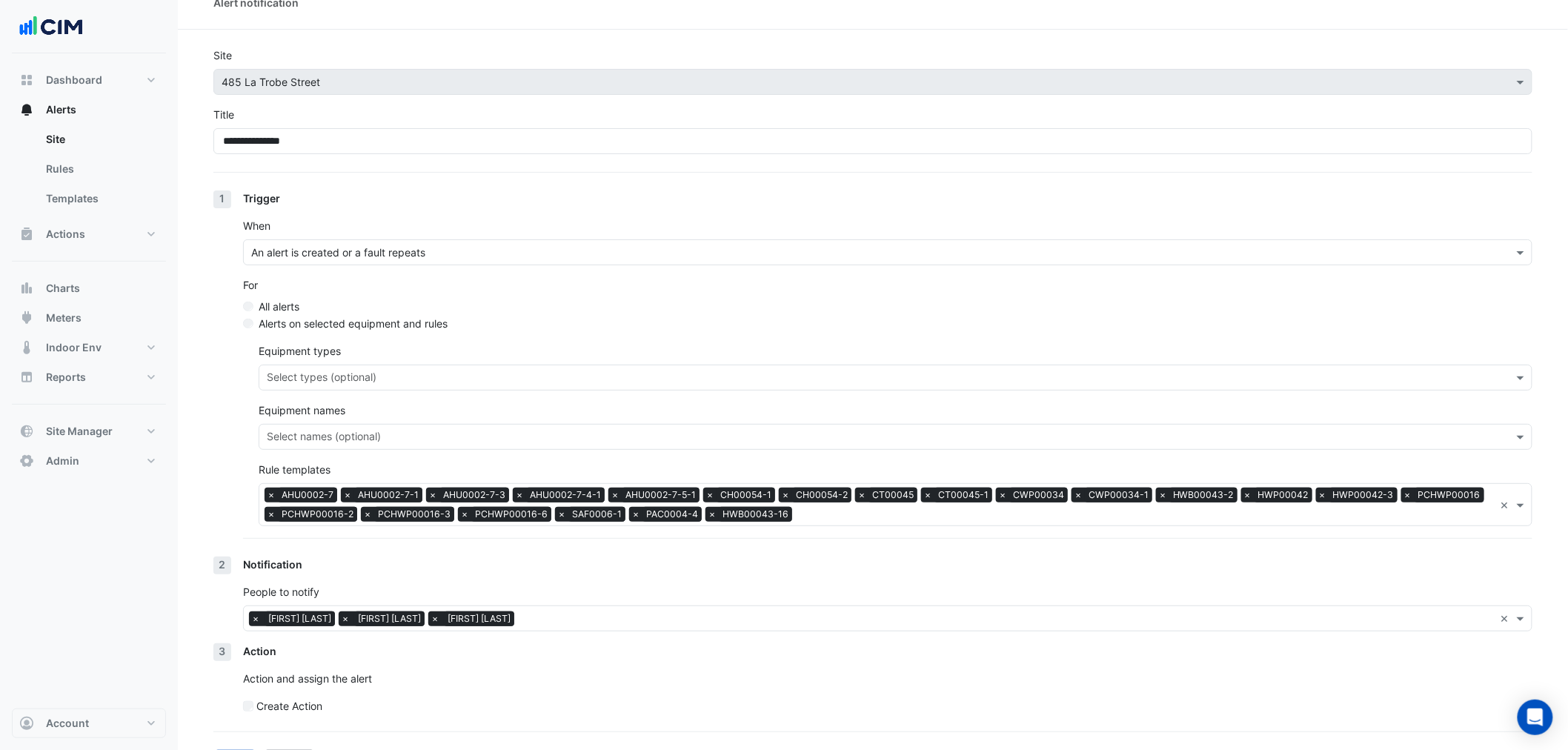 scroll, scrollTop: 62, scrollLeft: 0, axis: vertical 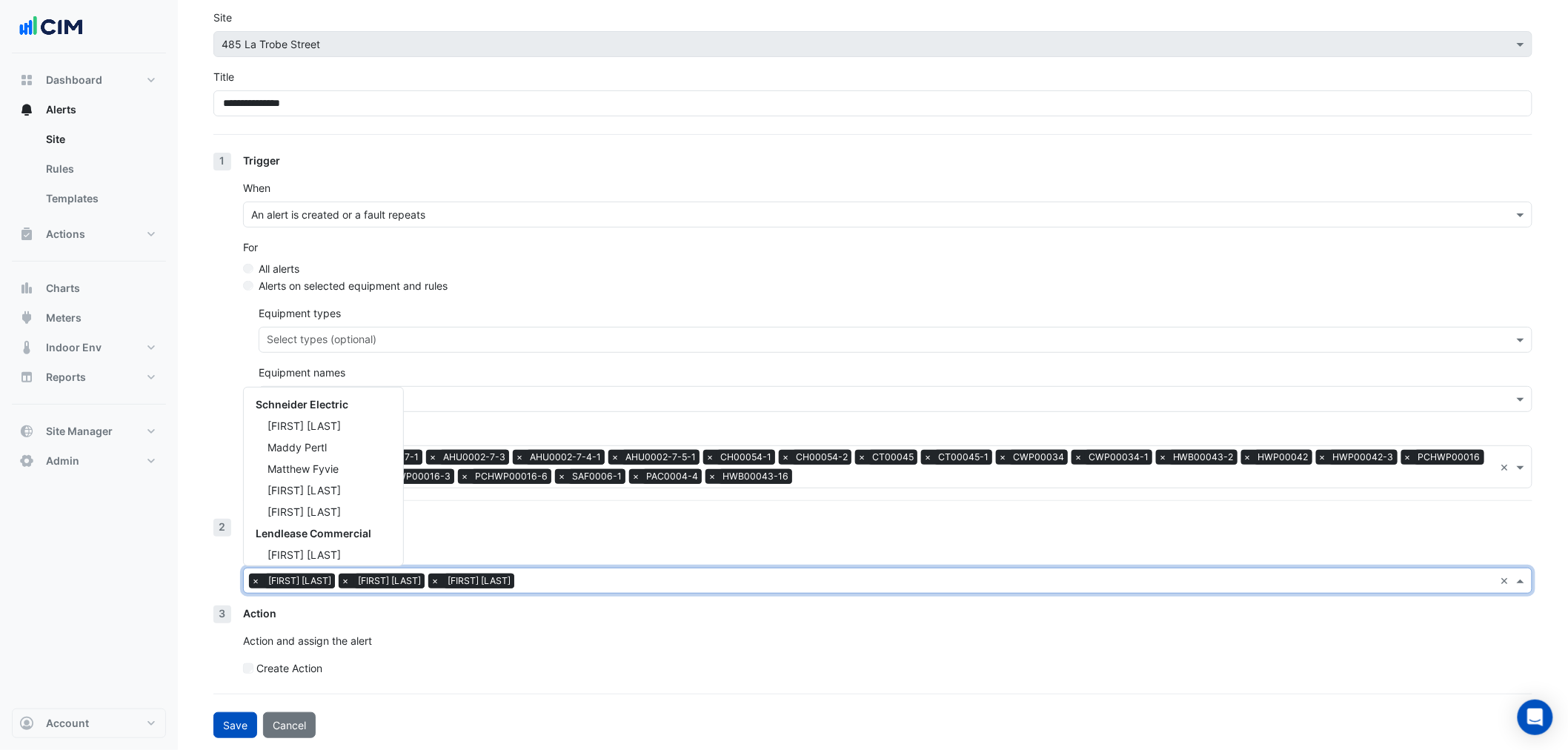 click at bounding box center (1007, 582) 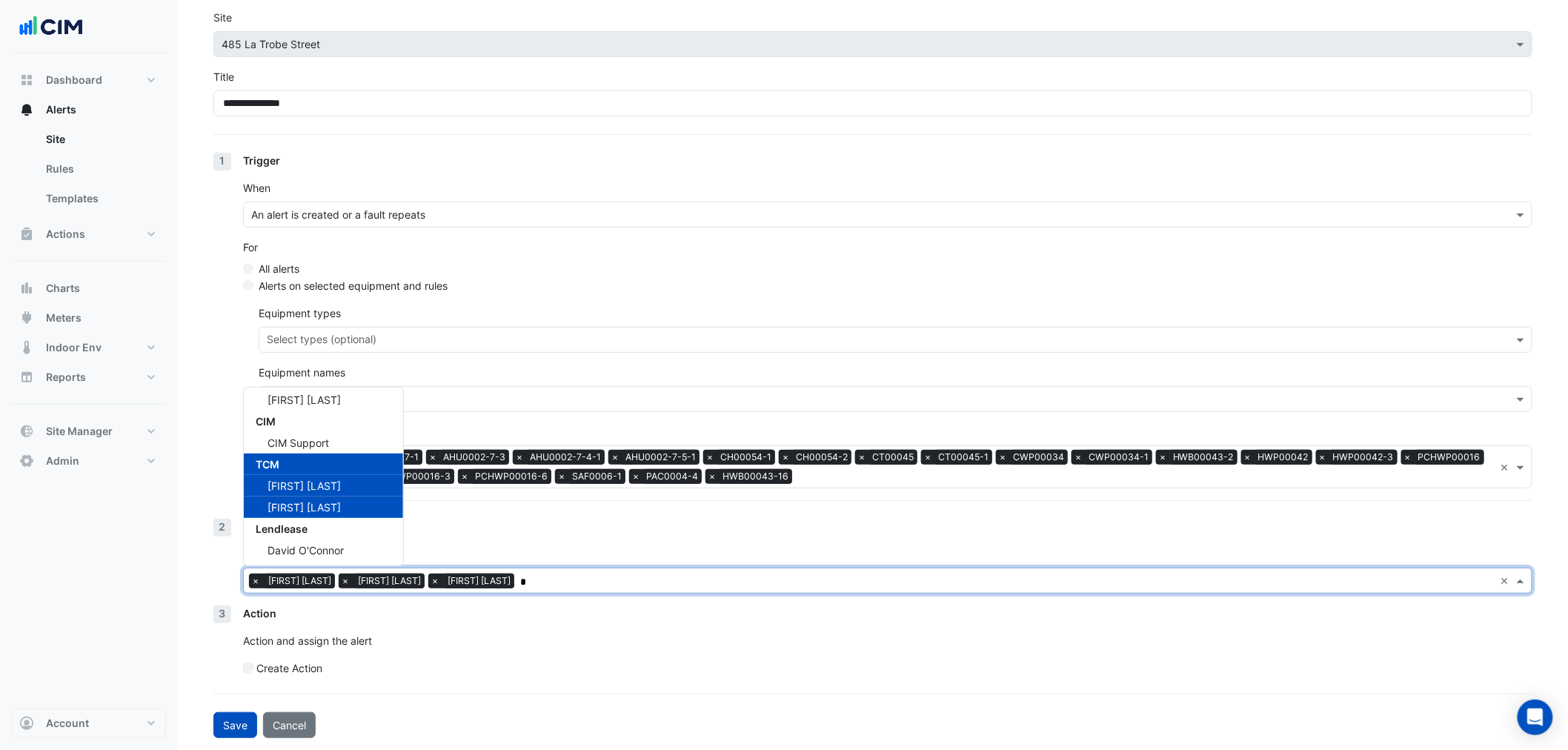 scroll, scrollTop: 0, scrollLeft: 0, axis: both 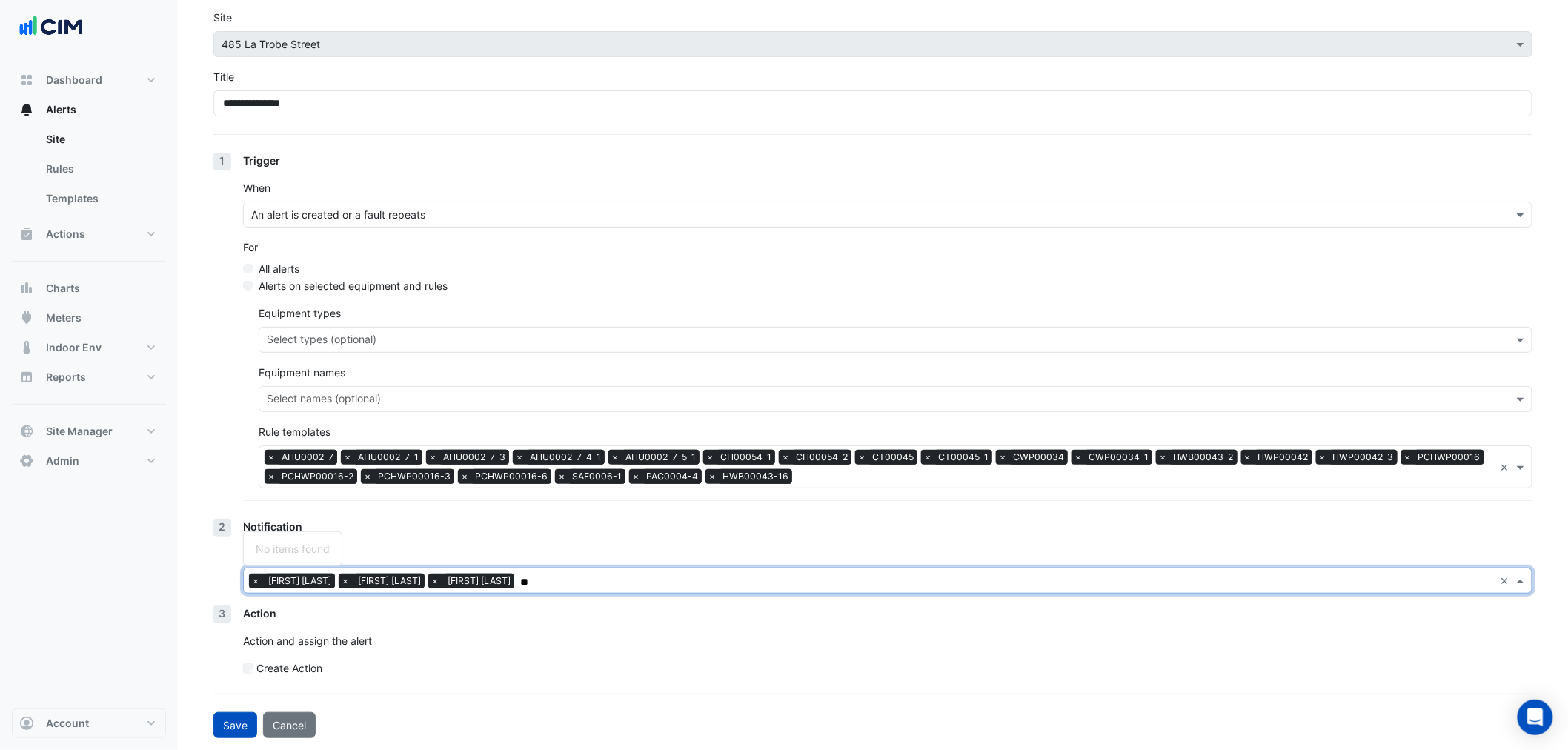 type on "*" 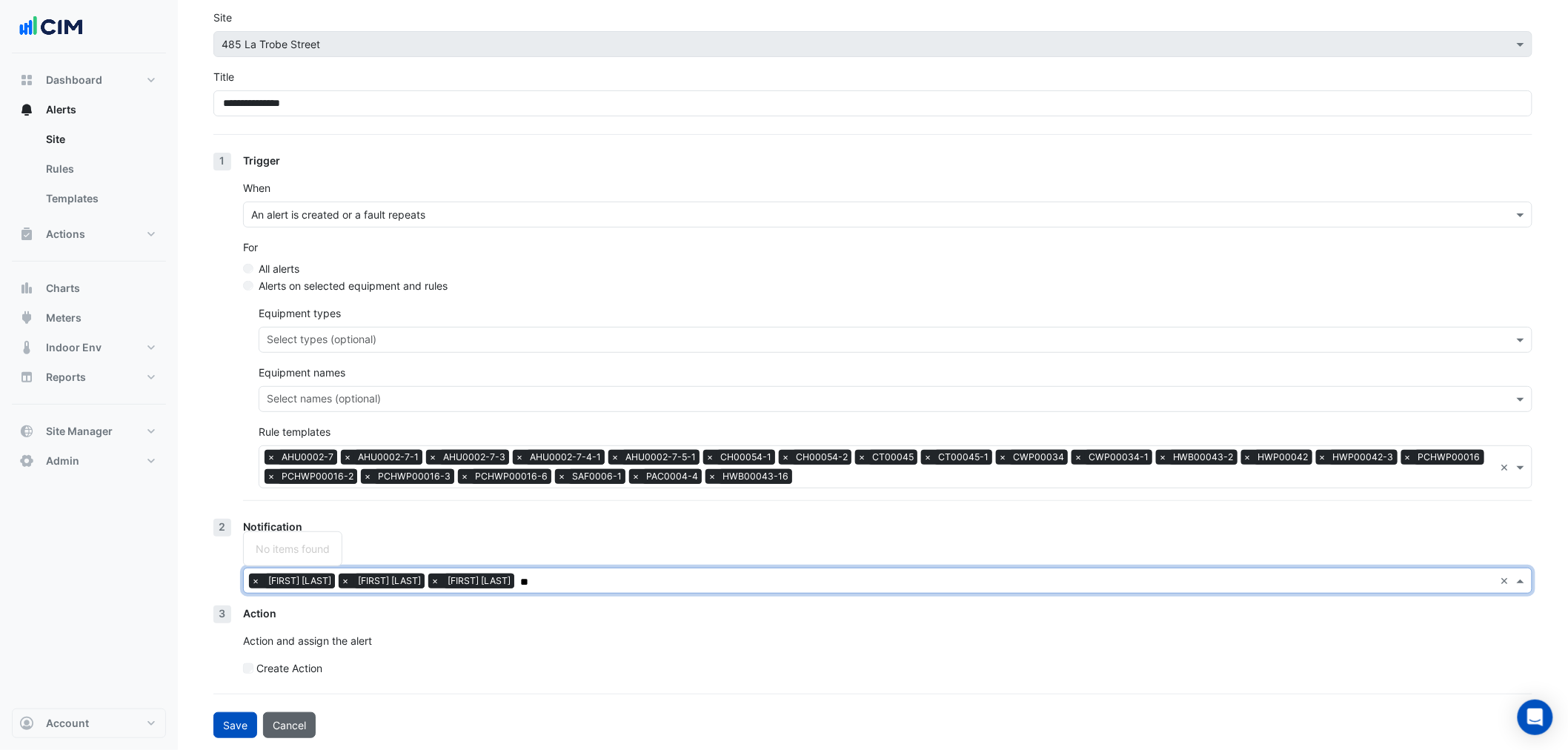 type on "**" 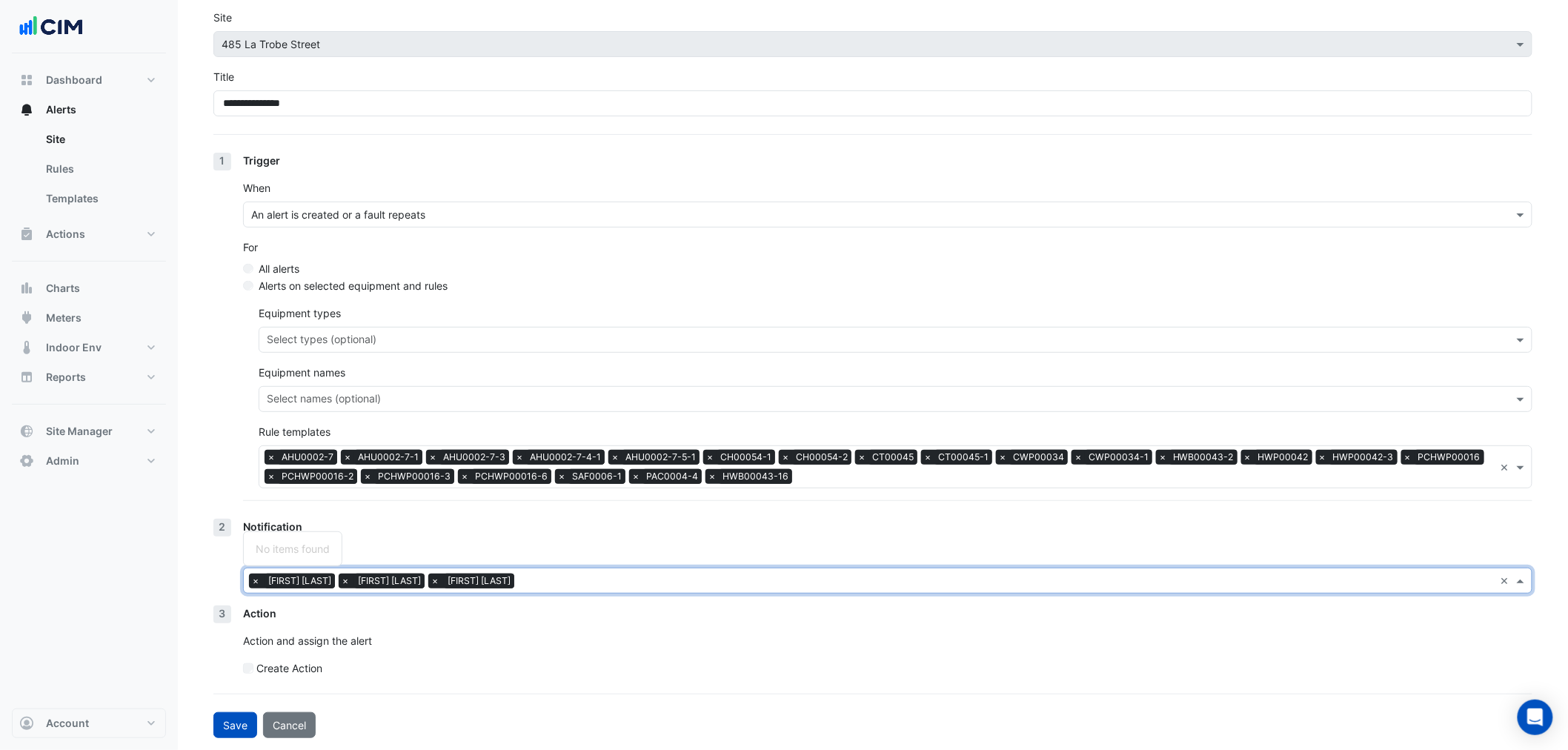 select on "*****" 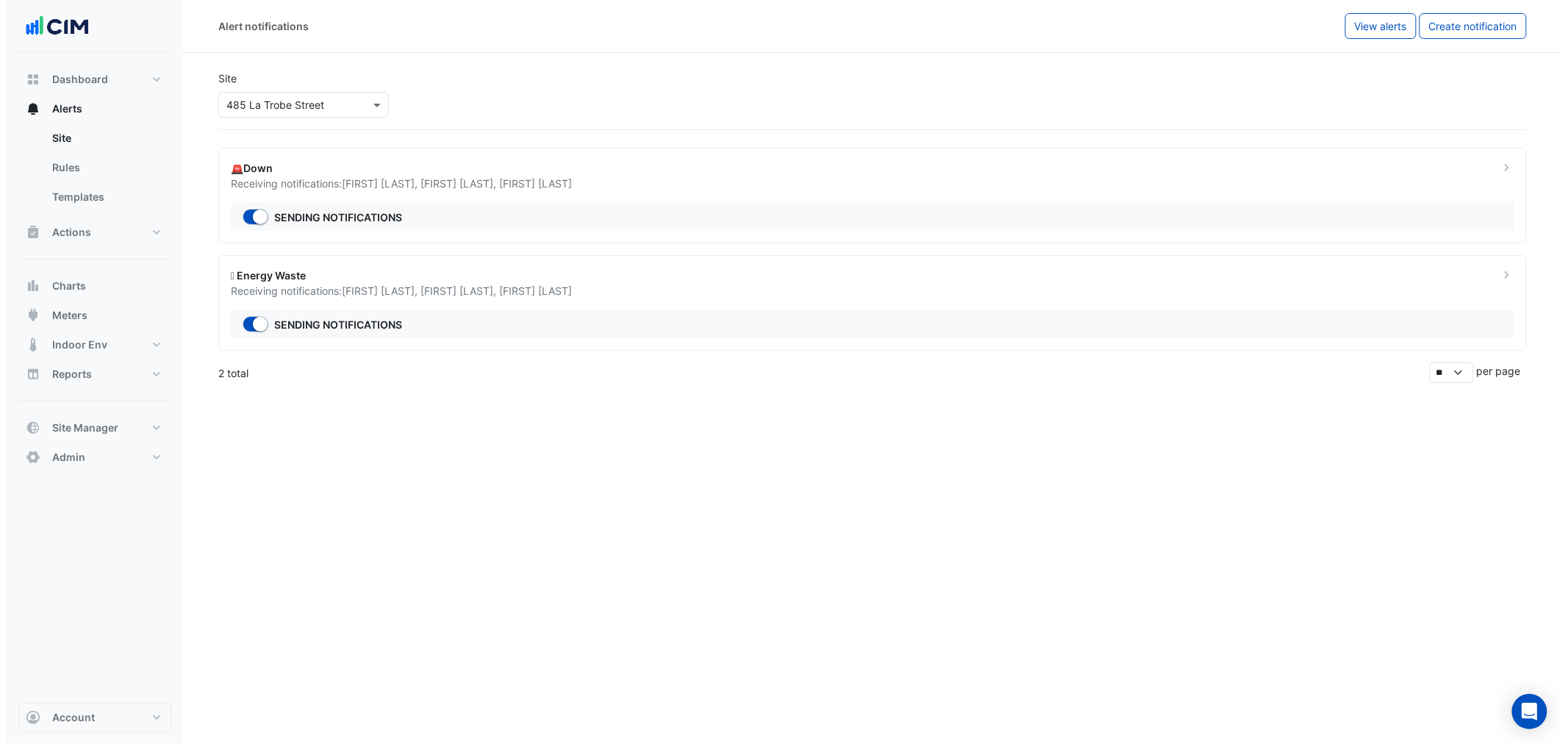 scroll, scrollTop: 0, scrollLeft: 0, axis: both 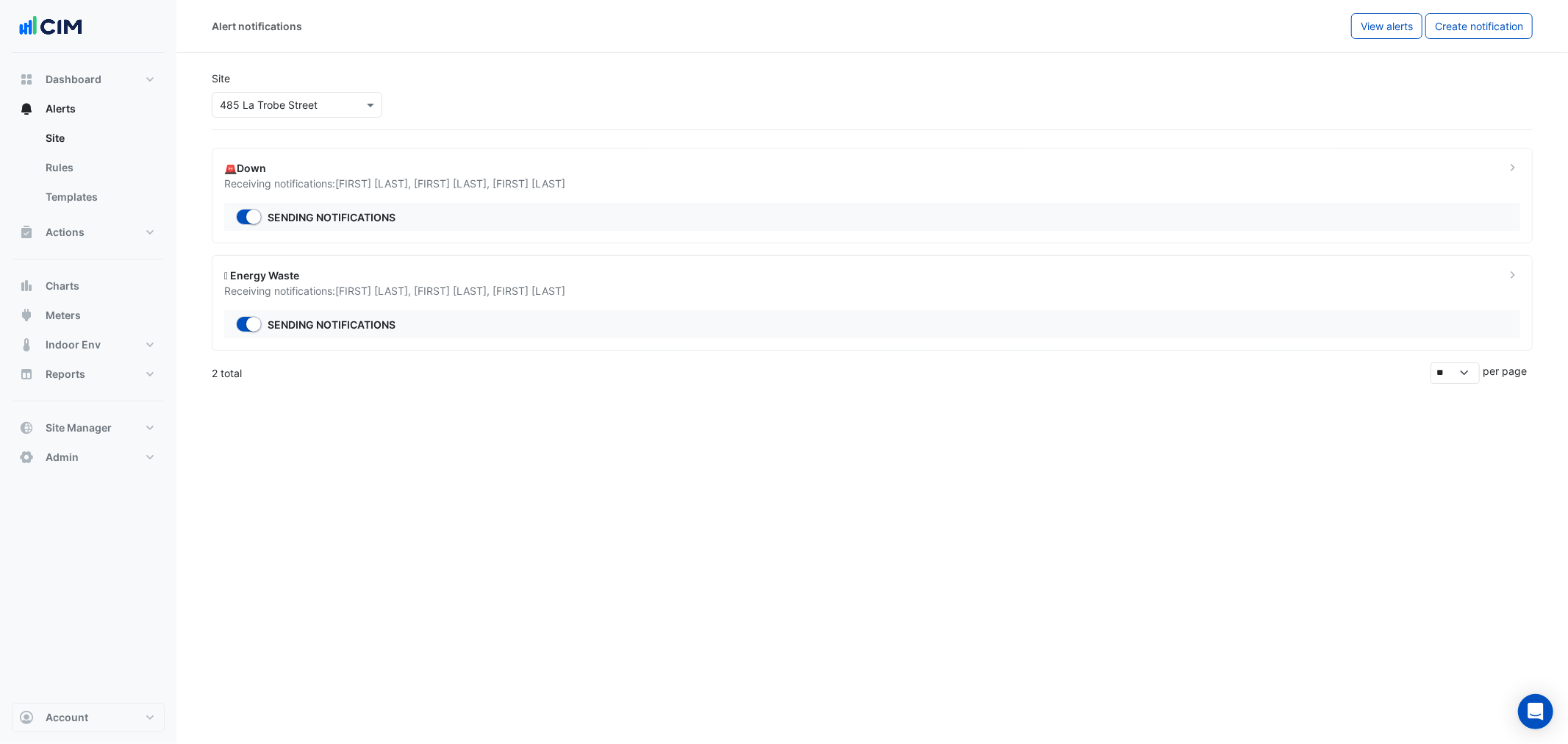 click on "Select a Site × 485 La Trobe Street" at bounding box center (297, 104) 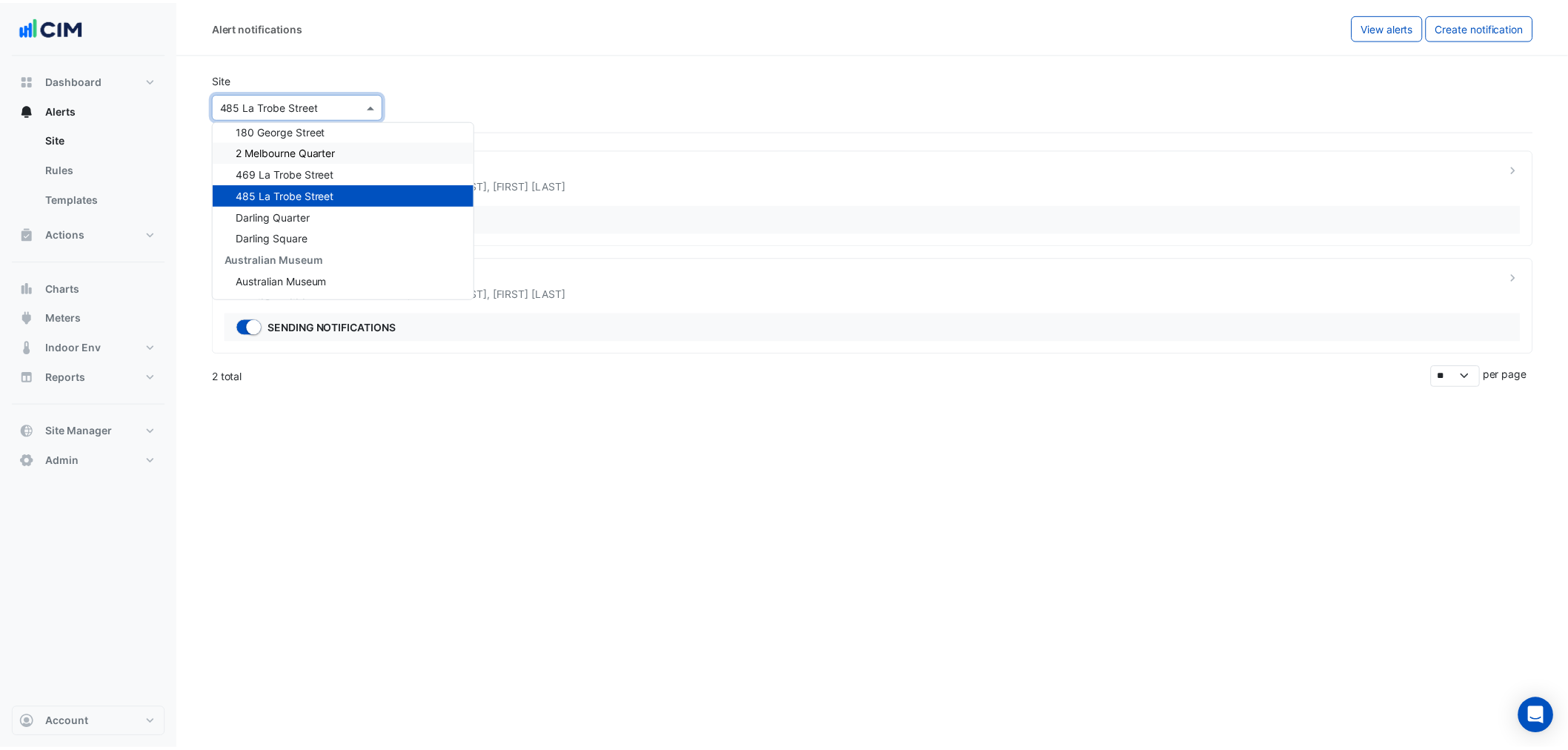 scroll, scrollTop: 1249, scrollLeft: 0, axis: vertical 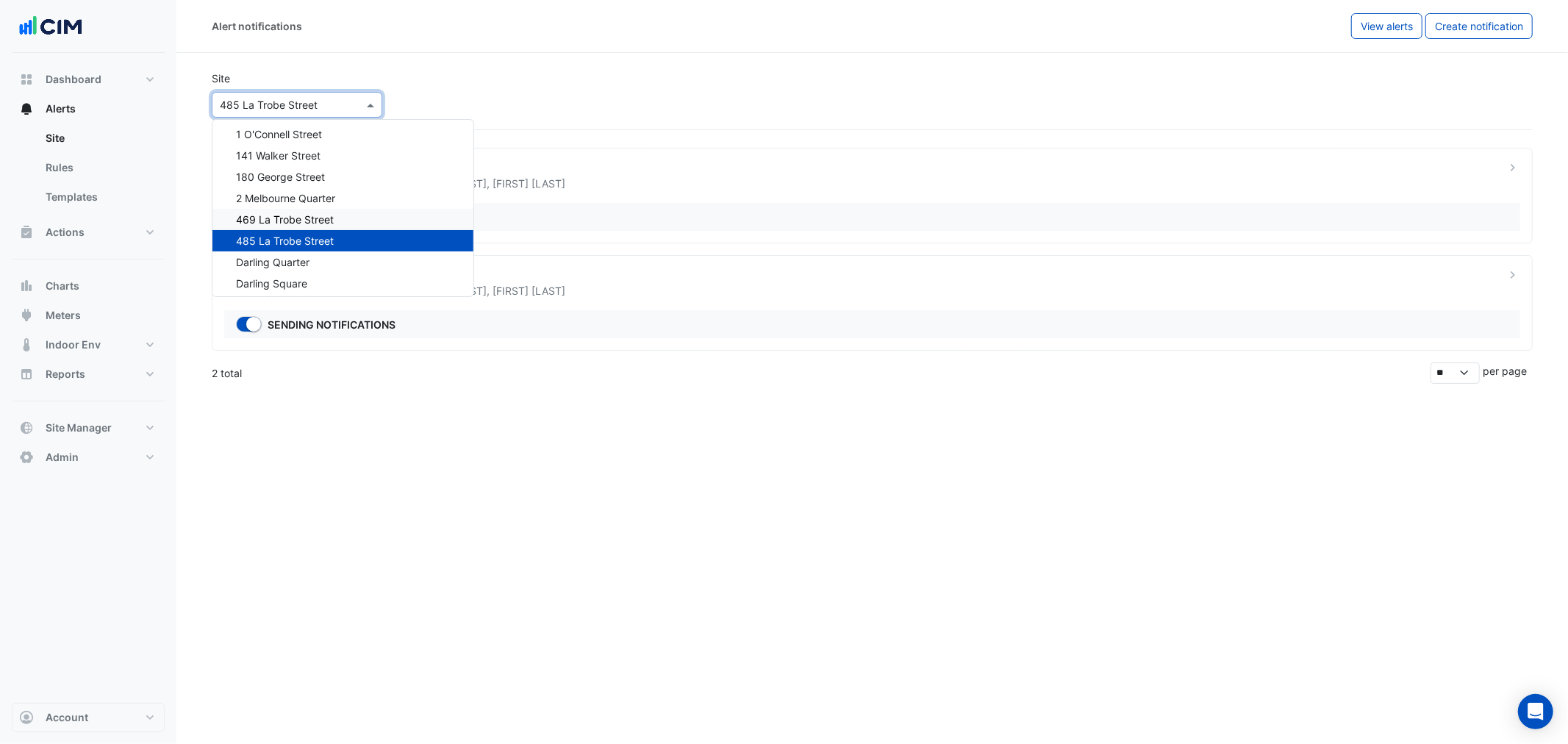 click on "469 La Trobe Street" at bounding box center [284, 219] 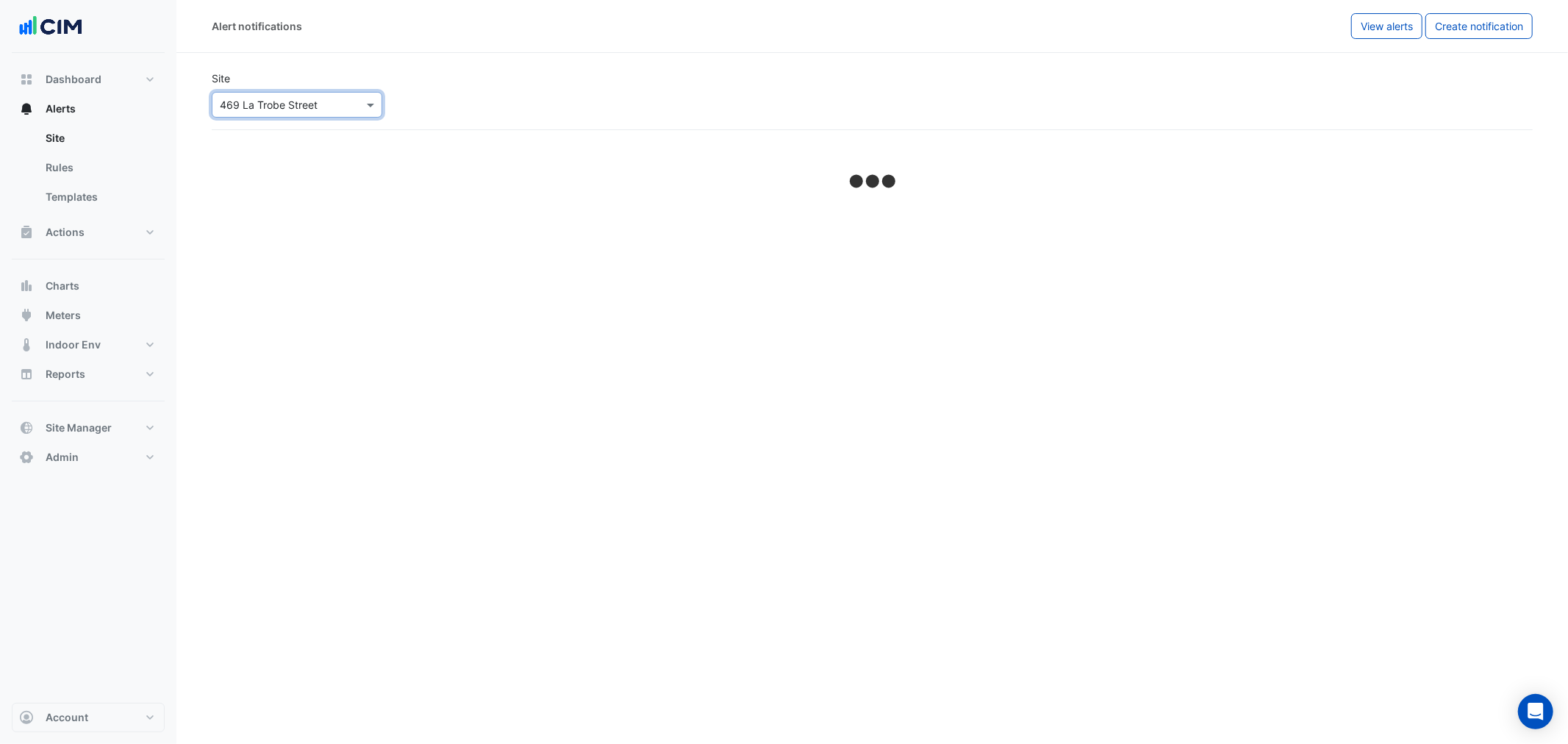 select on "*****" 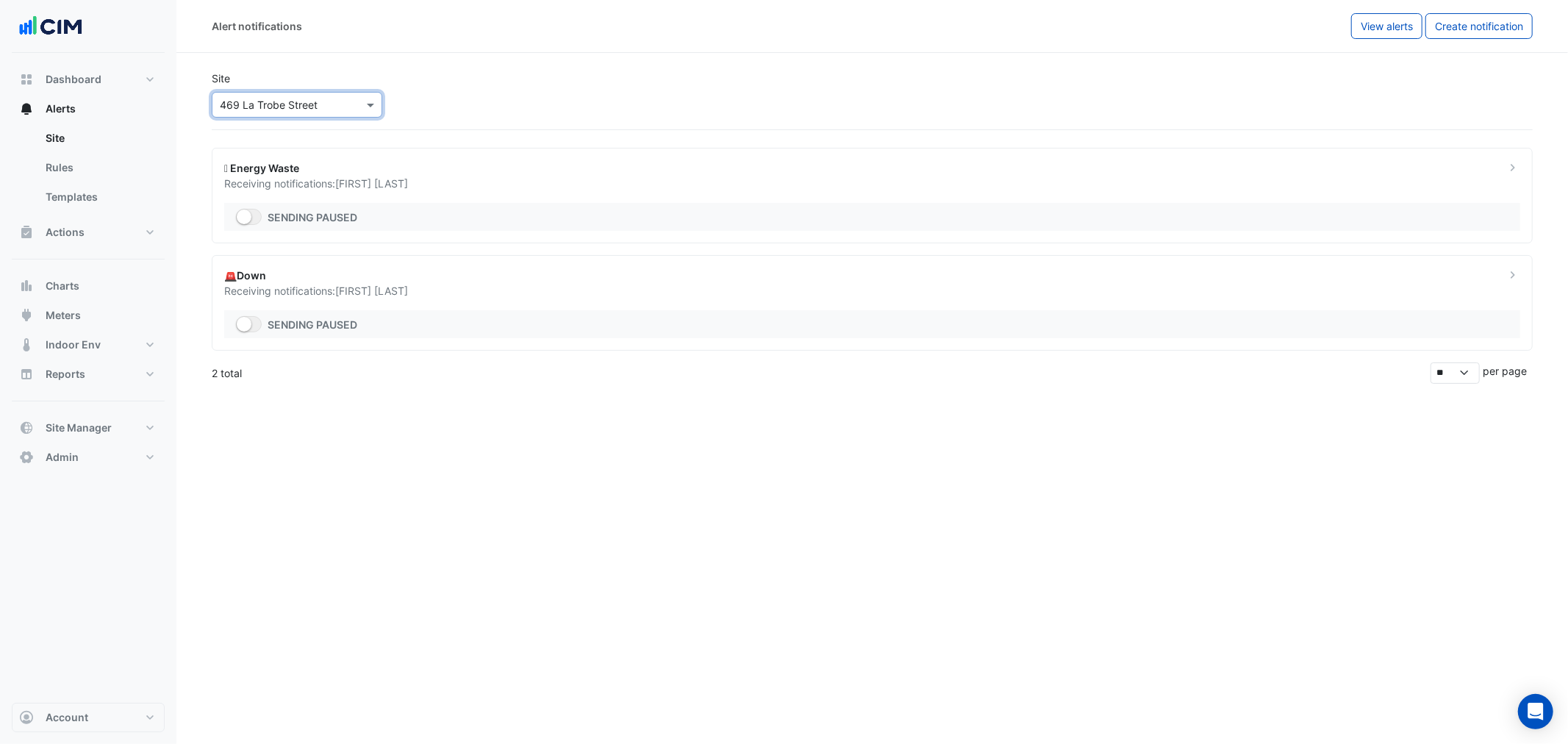 click on "🪫 Energy Waste
Receiving notifications:
Robert White
Sending paused" 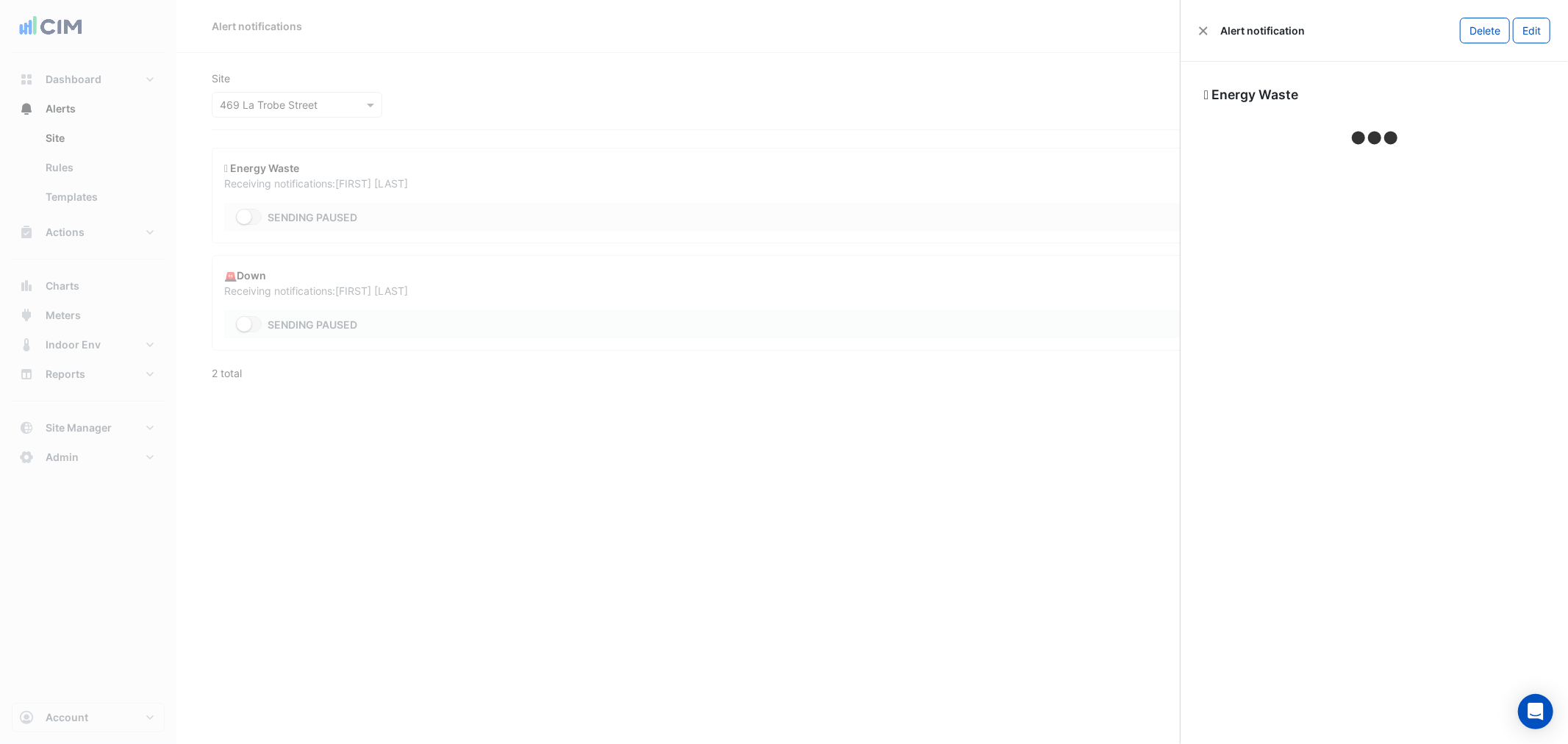 click 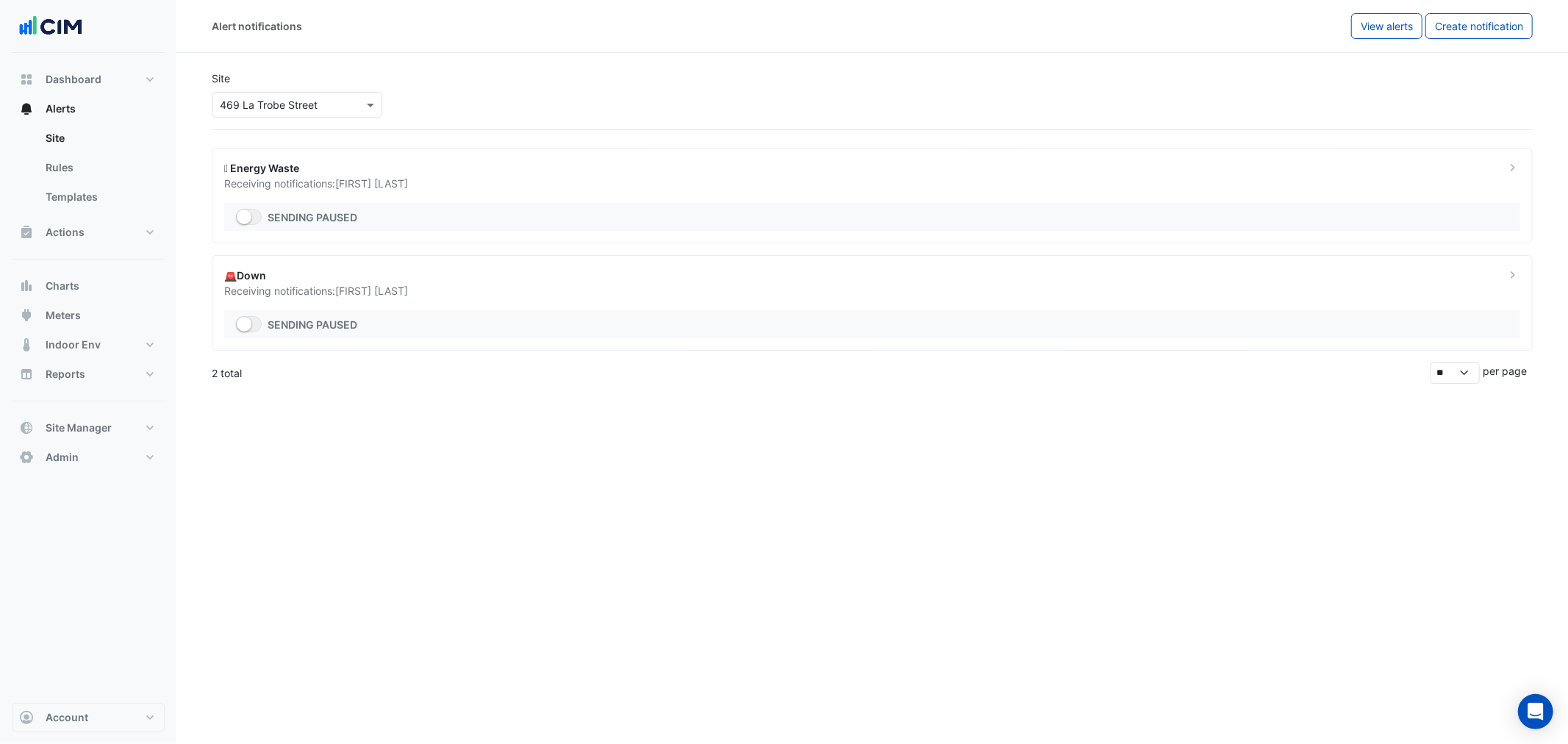 click on "🚨Down
Receiving notifications:
Robert White
Sending paused" 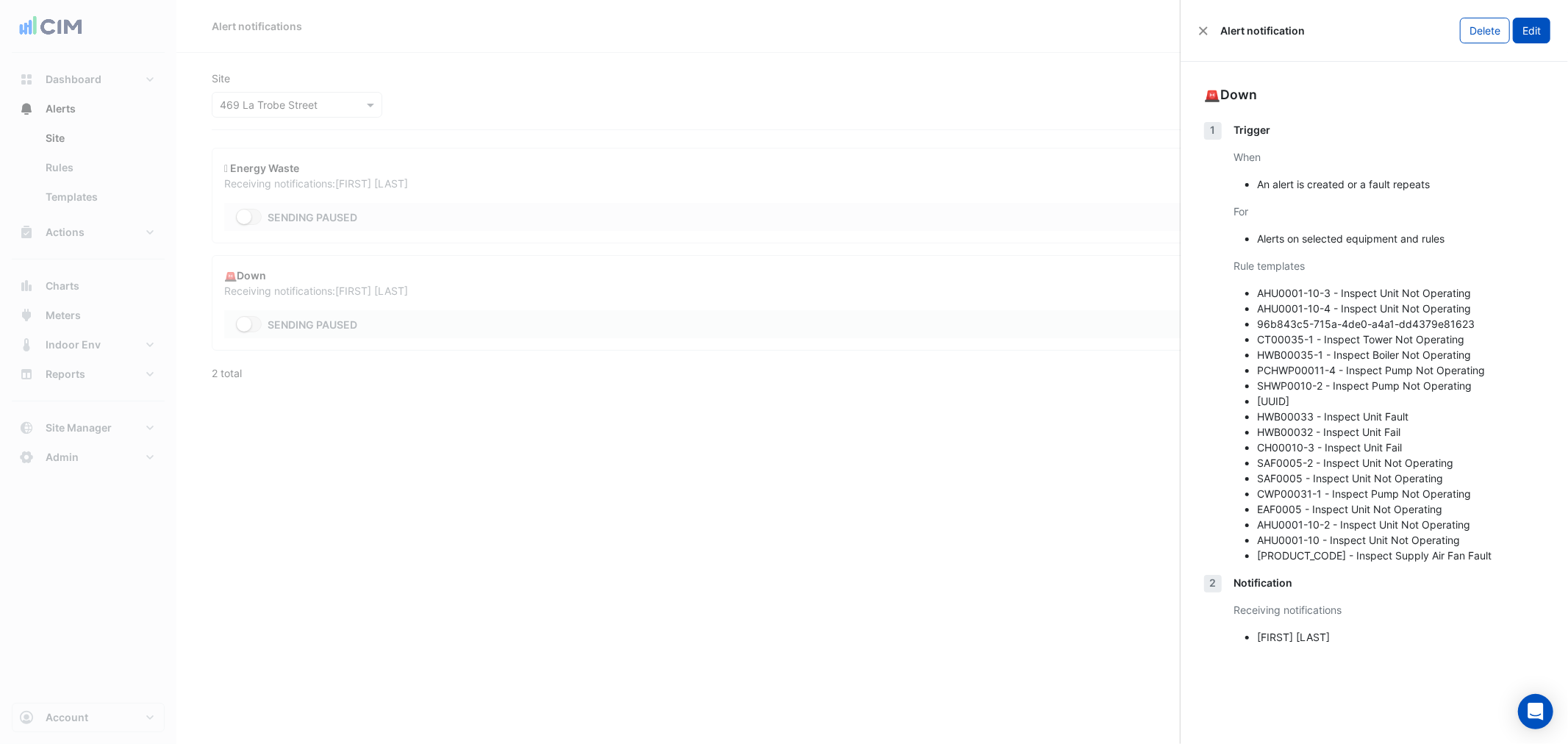 click on "Edit" 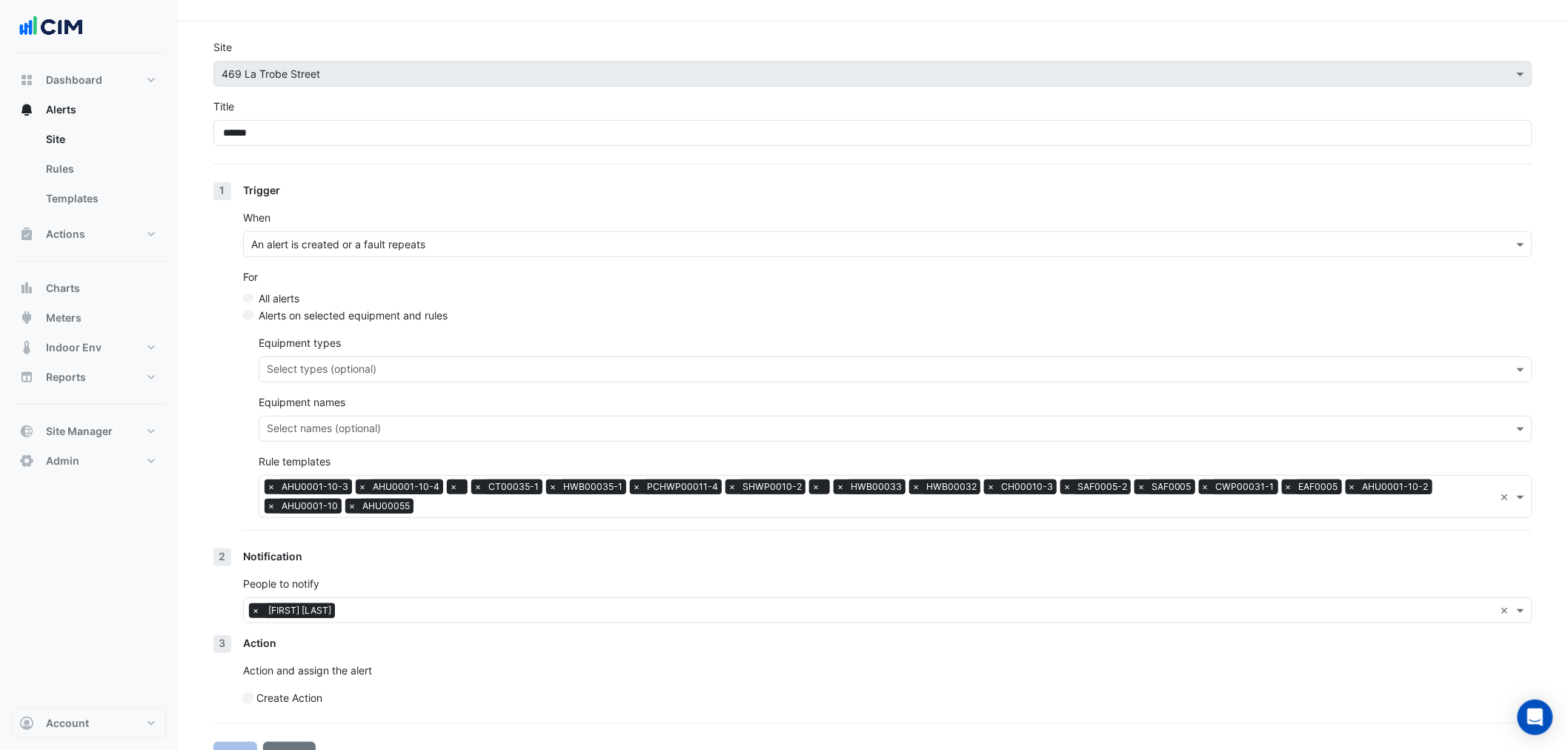 scroll, scrollTop: 62, scrollLeft: 0, axis: vertical 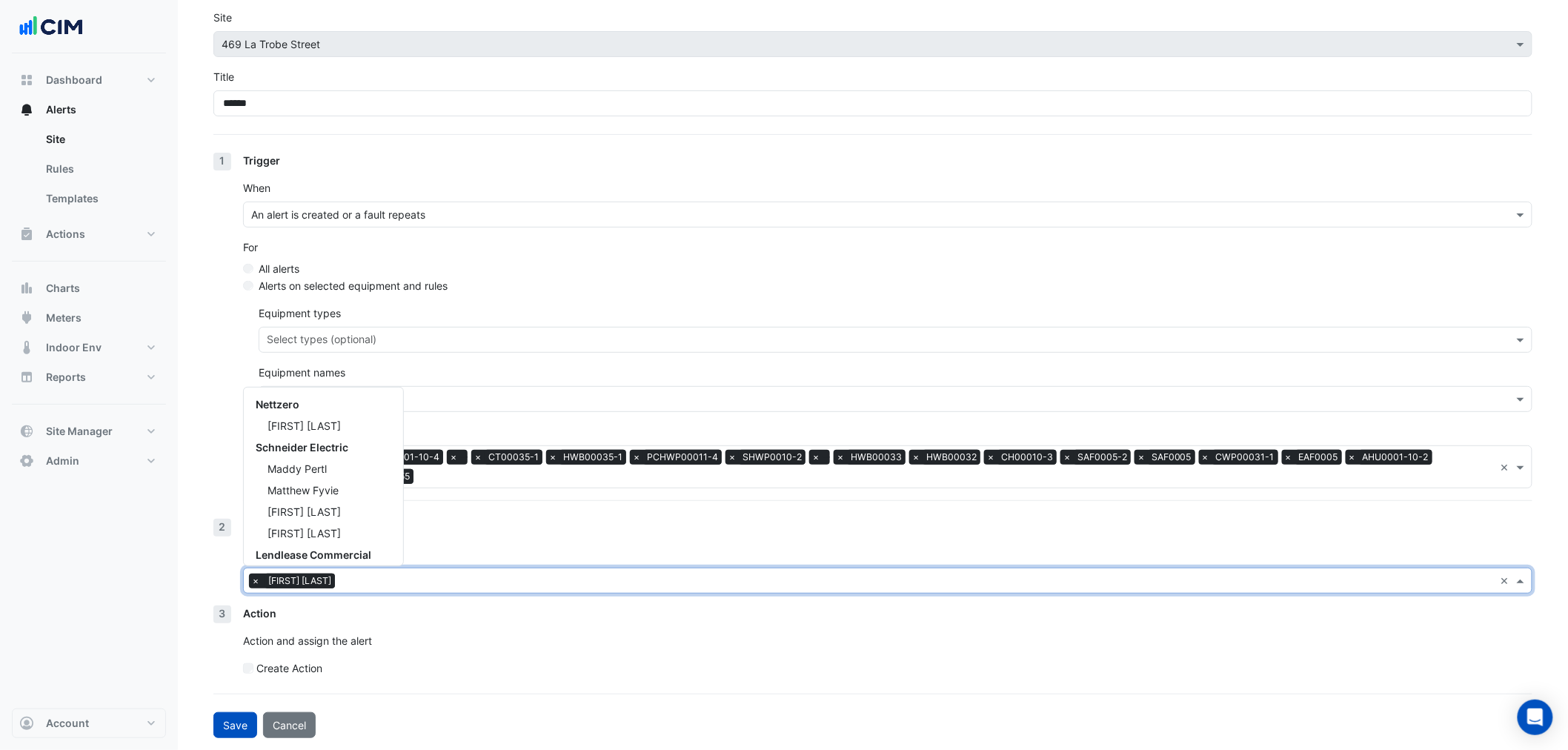 click at bounding box center (917, 582) 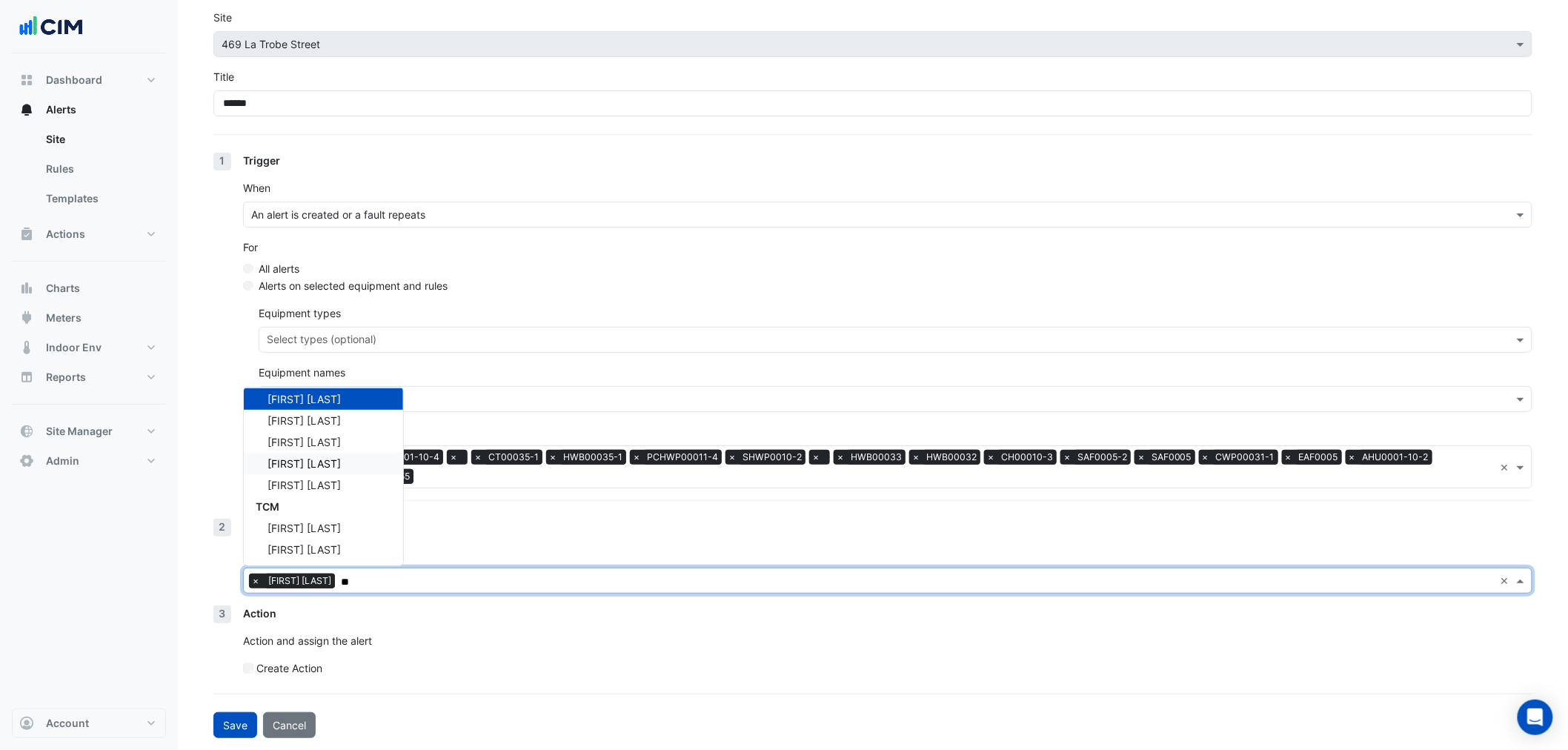 scroll, scrollTop: 0, scrollLeft: 0, axis: both 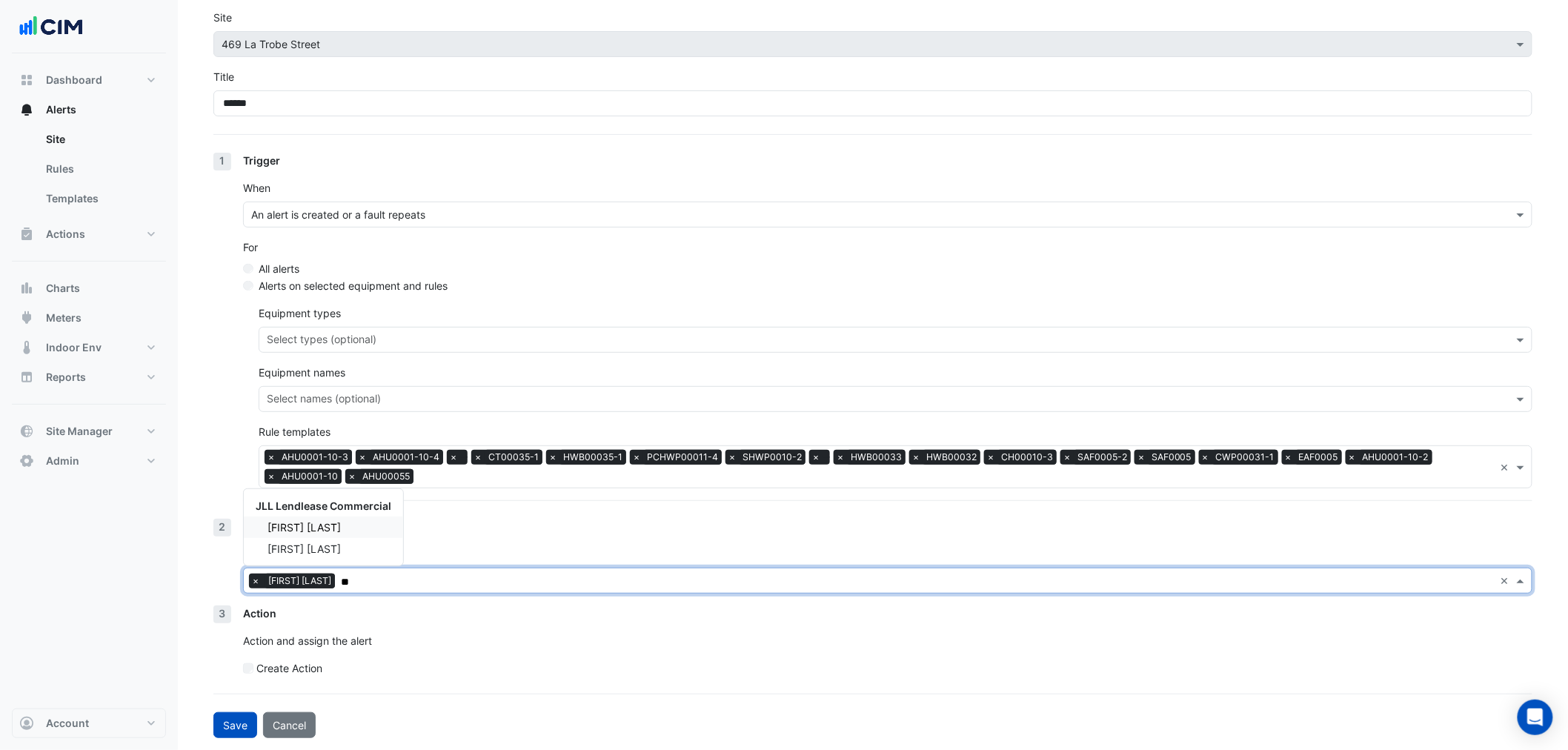 click on "Jason Eby" at bounding box center (323, 527) 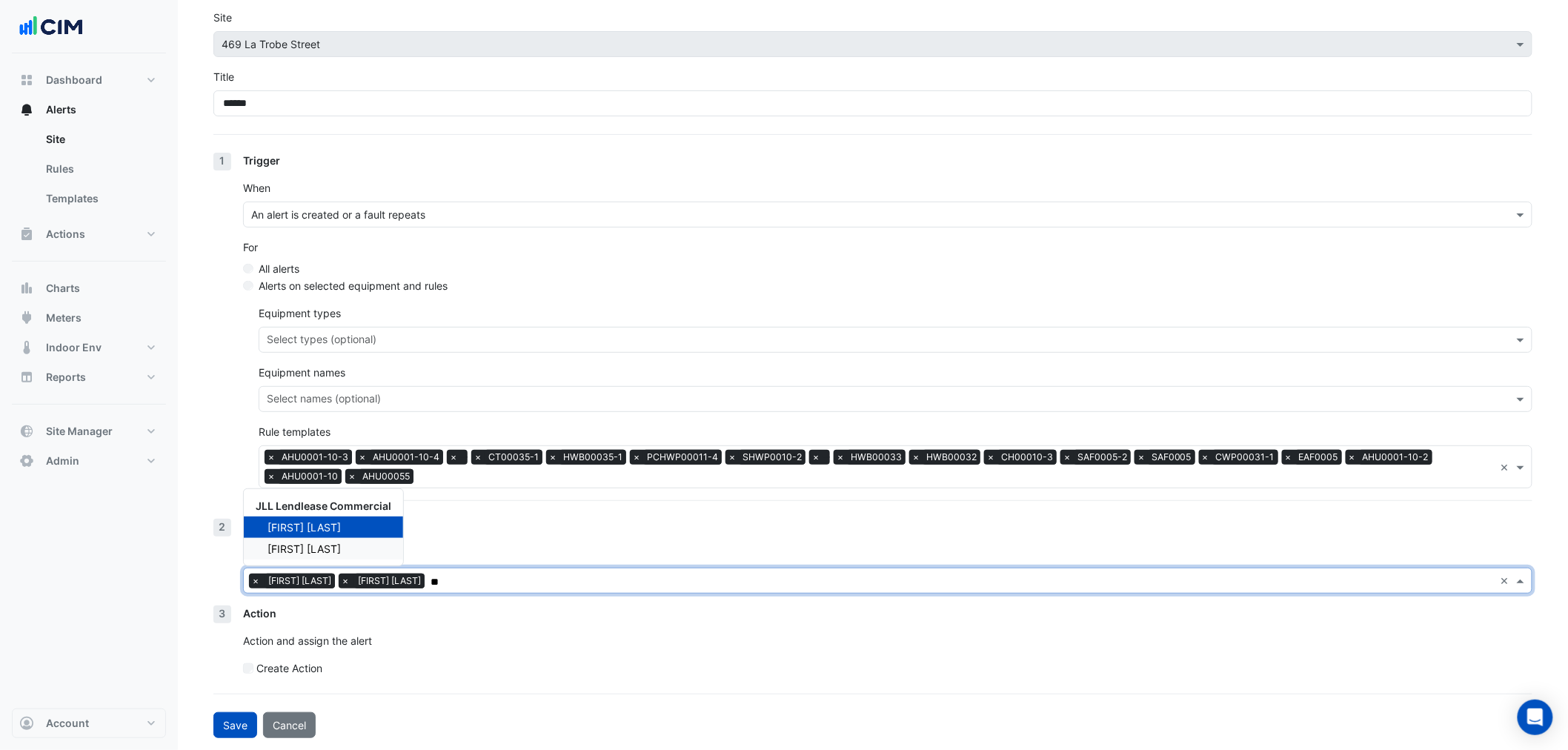 type on "**" 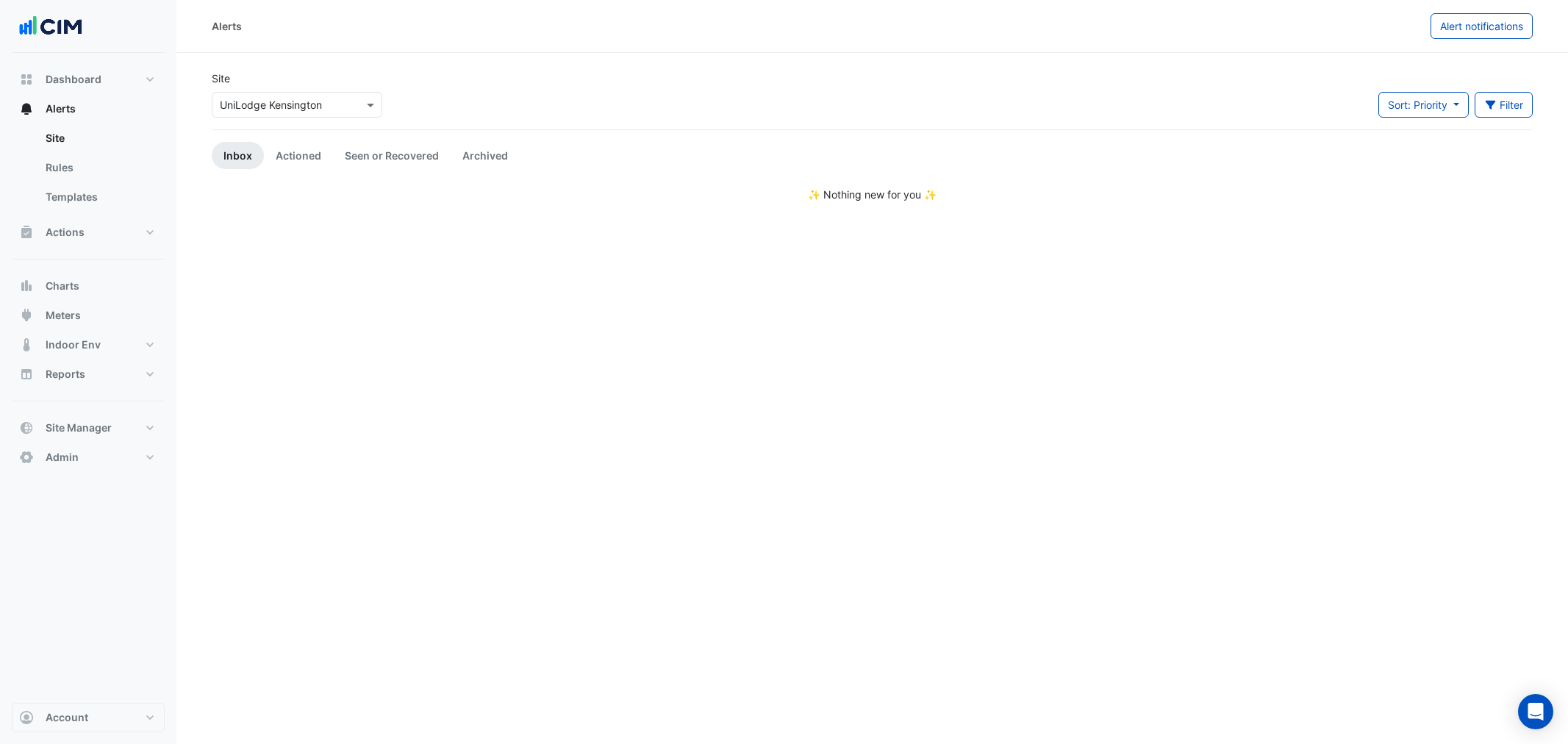 scroll, scrollTop: 0, scrollLeft: 0, axis: both 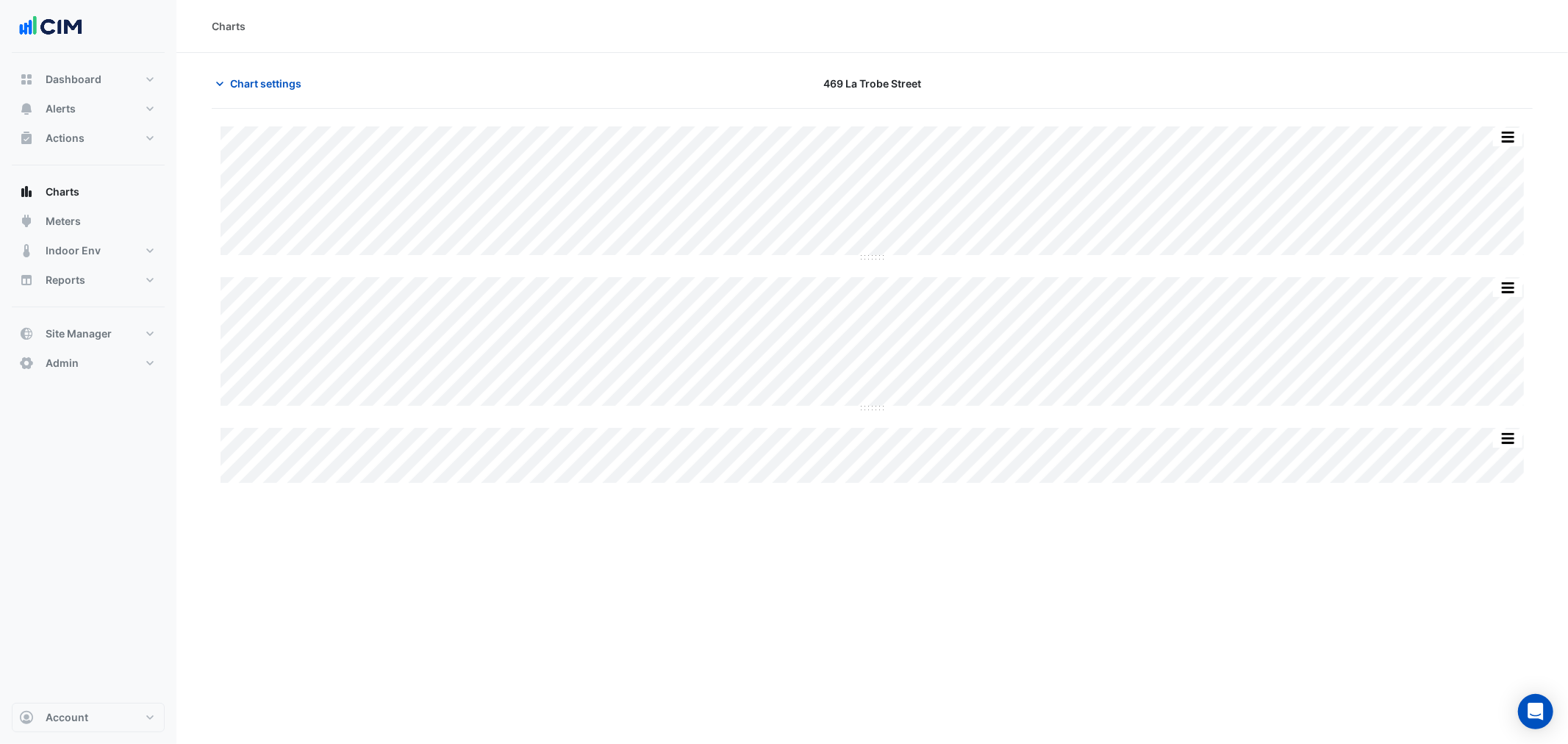 click on "Chart settings
469 La Trobe Street
Split by Equip Split All Split None Print Save as JPEG Save as PNG Pivot Data Table Export CSV - Flat Export CSV - Pivot Select Chart Type Select Timezone    —    AHU-L05-N    Unit Supply Air Temperature       L05 East-Perimeter    Tue 27-May-2025 10:45       26.22 °C       —    AHU-L05-N    Unit Return Air Temperature       L05 North    Tue 27-May-2025 10:45       22.25 °C       —    BLR-01    Hot Water Common Leaving Temperature       L18-RT Plantroom    Tue 27-May-2025 10:45       67.58 °C       —    Weather    Temperature (Celcius)          Tue 27-May-2025 10:45       12.58 °C       ◼       AHU00017-12 - Rule ID: 821150          Tue 27-May-2025 07:45       Alert    Timezone: Australia/Melbourne (AEST)
Split by Equip Split All Split None Print Save as JPEG Save as PNG Pivot Data Table" 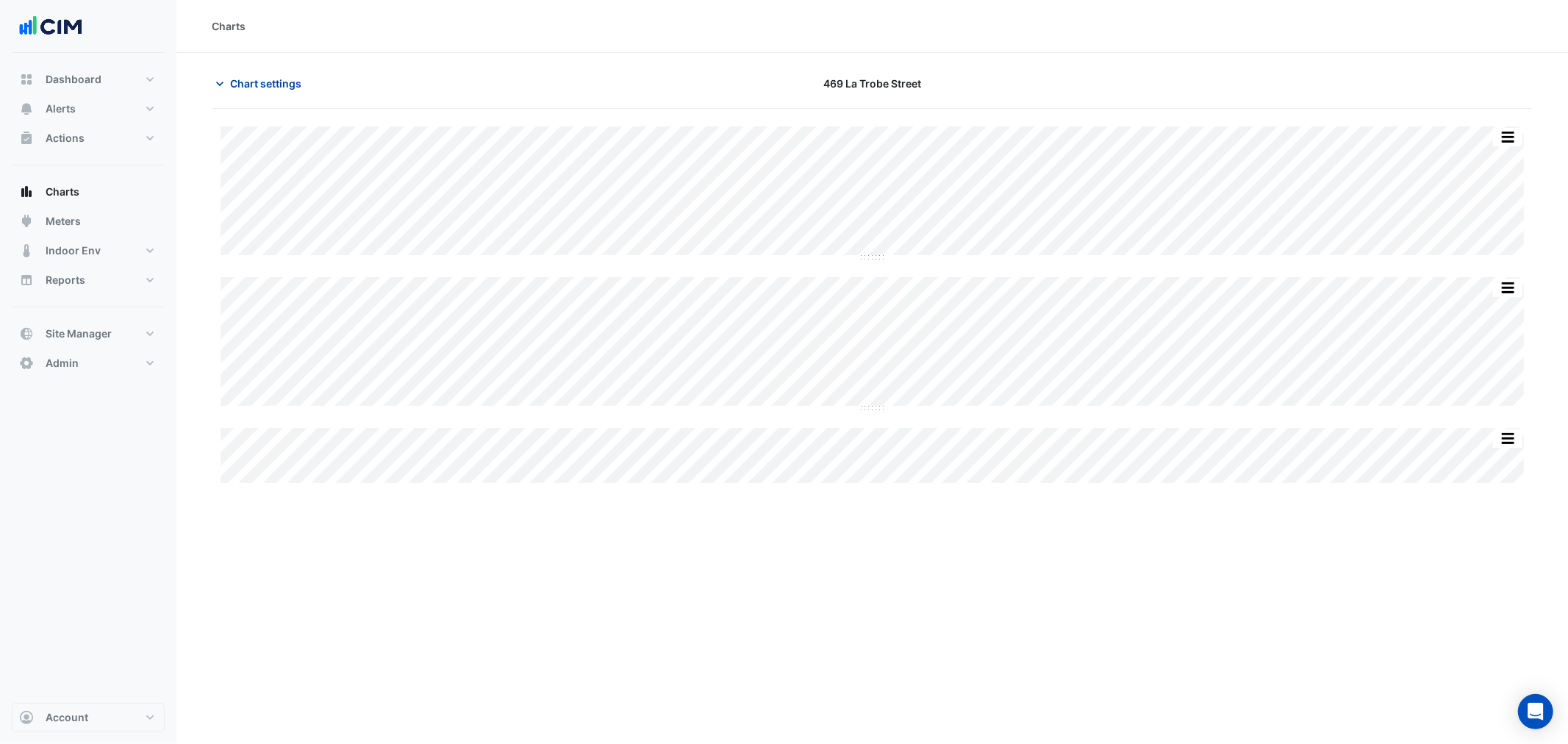 click on "Chart settings" 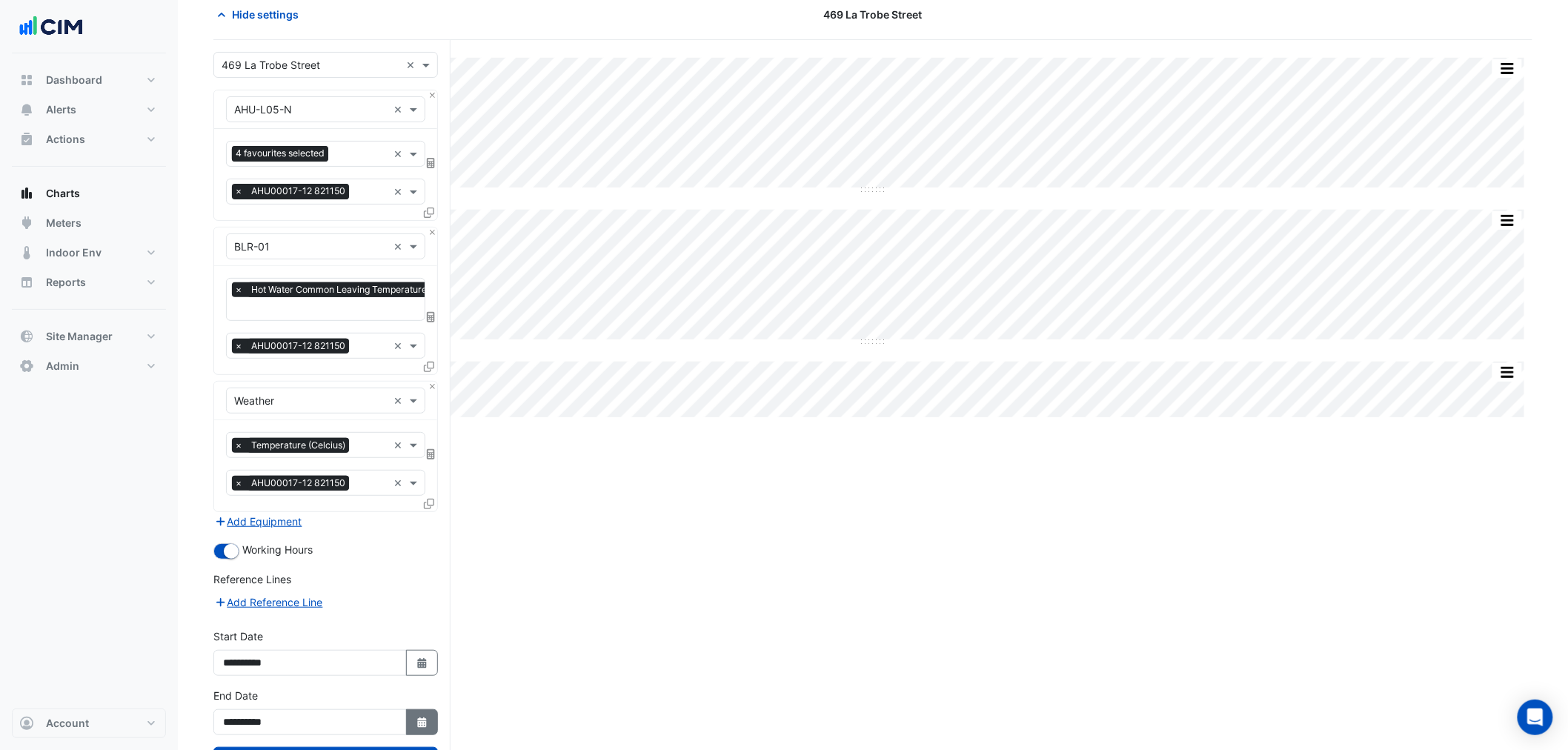 scroll, scrollTop: 131, scrollLeft: 0, axis: vertical 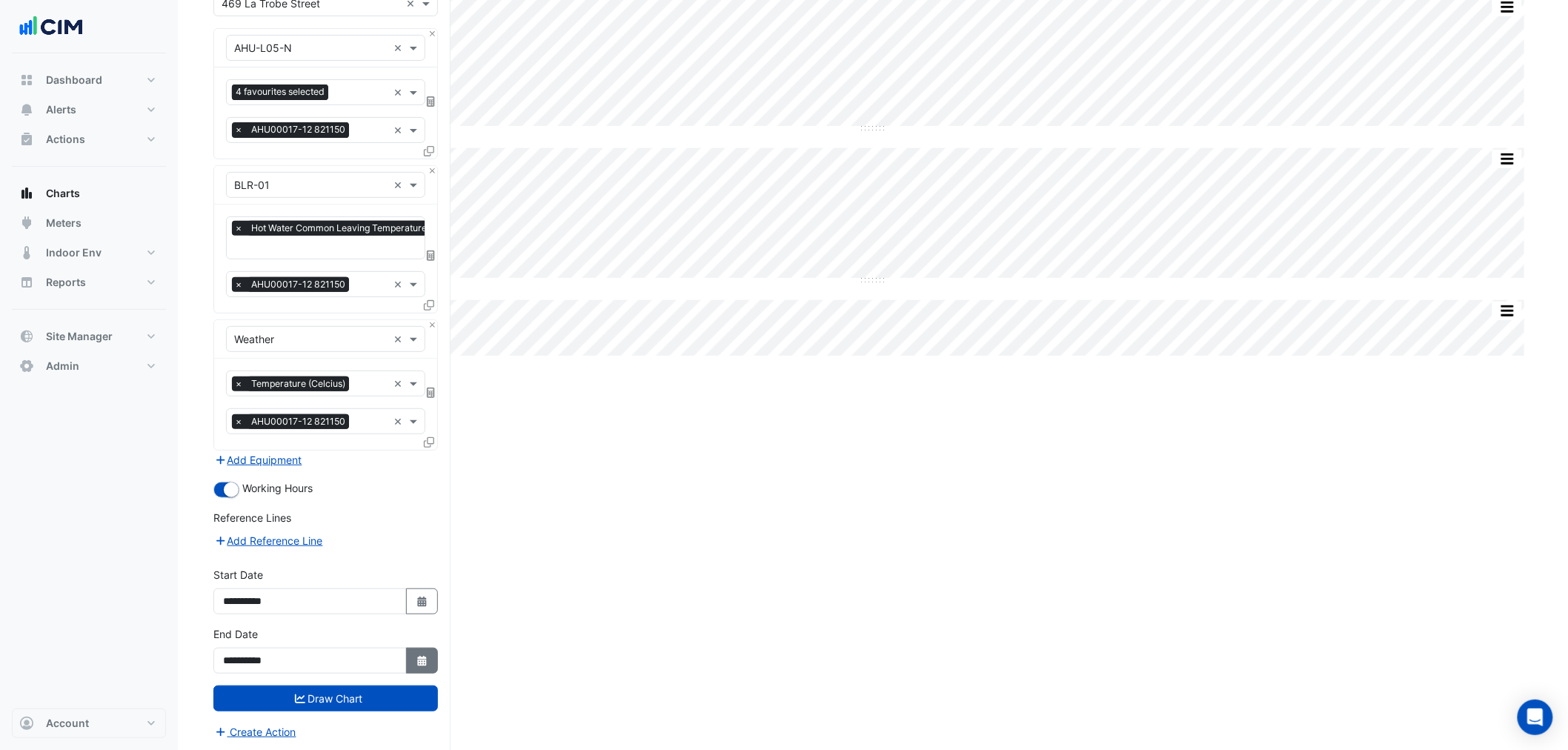 click on "Select Date" 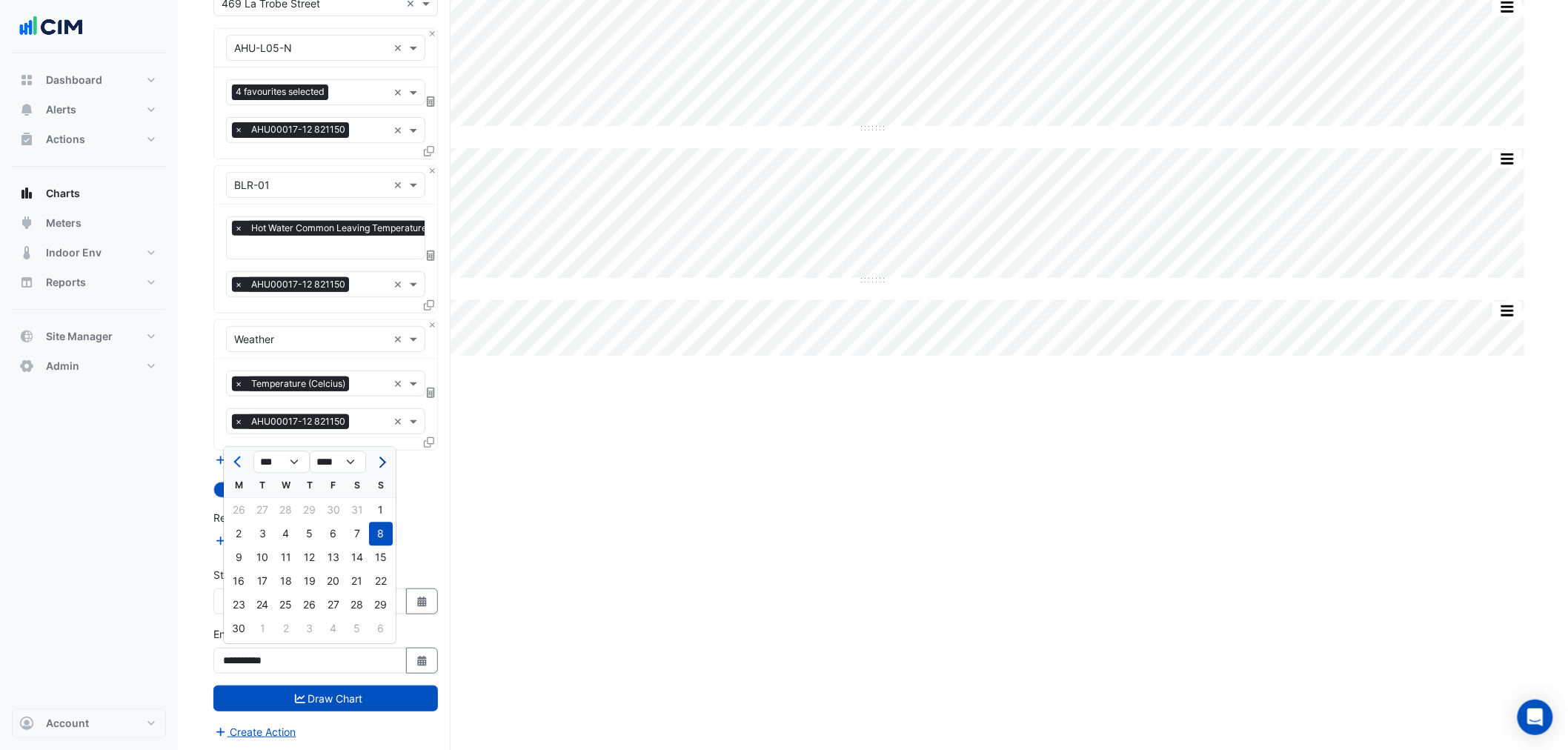 click 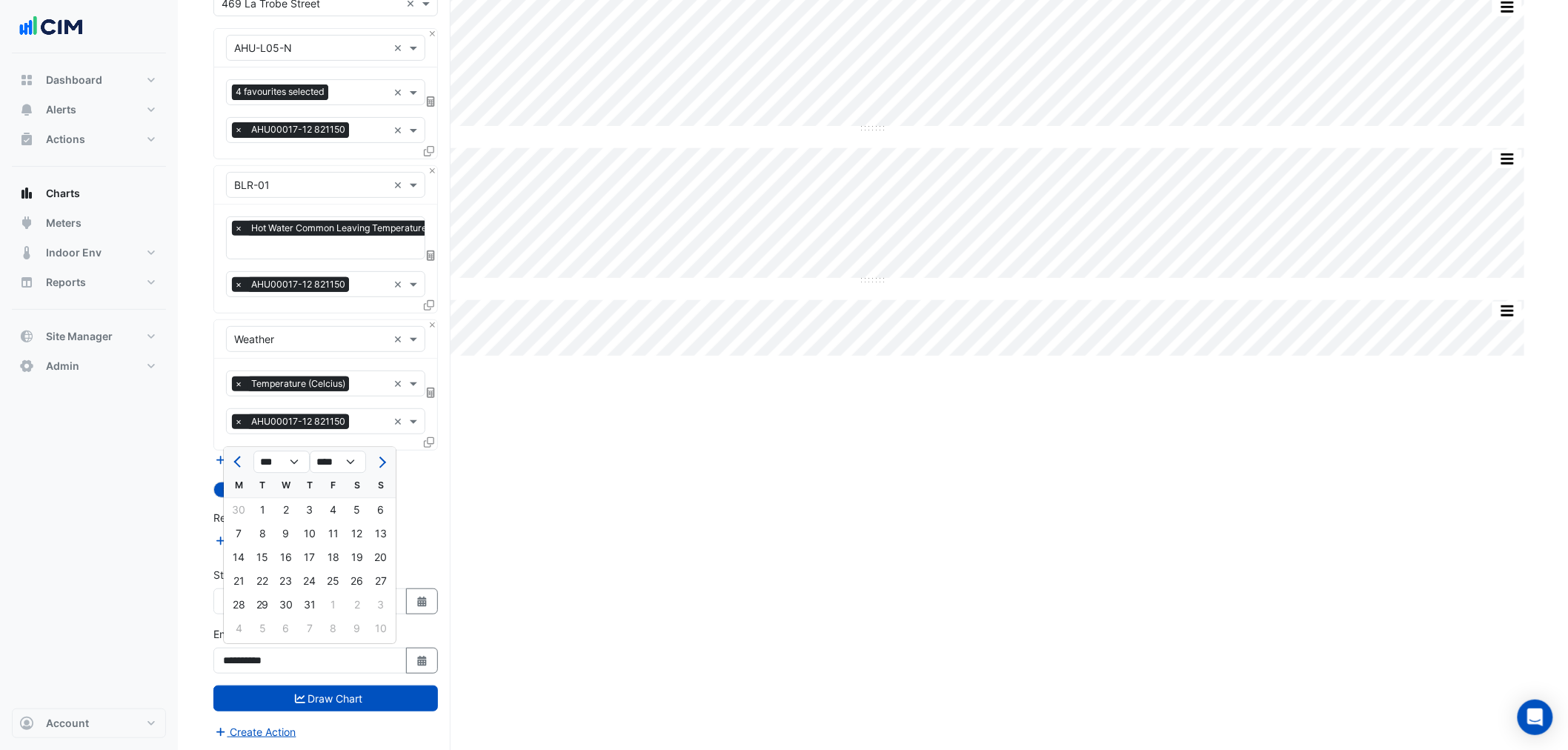 drag, startPoint x: 298, startPoint y: 636, endPoint x: 304, endPoint y: 648, distance: 13.416408 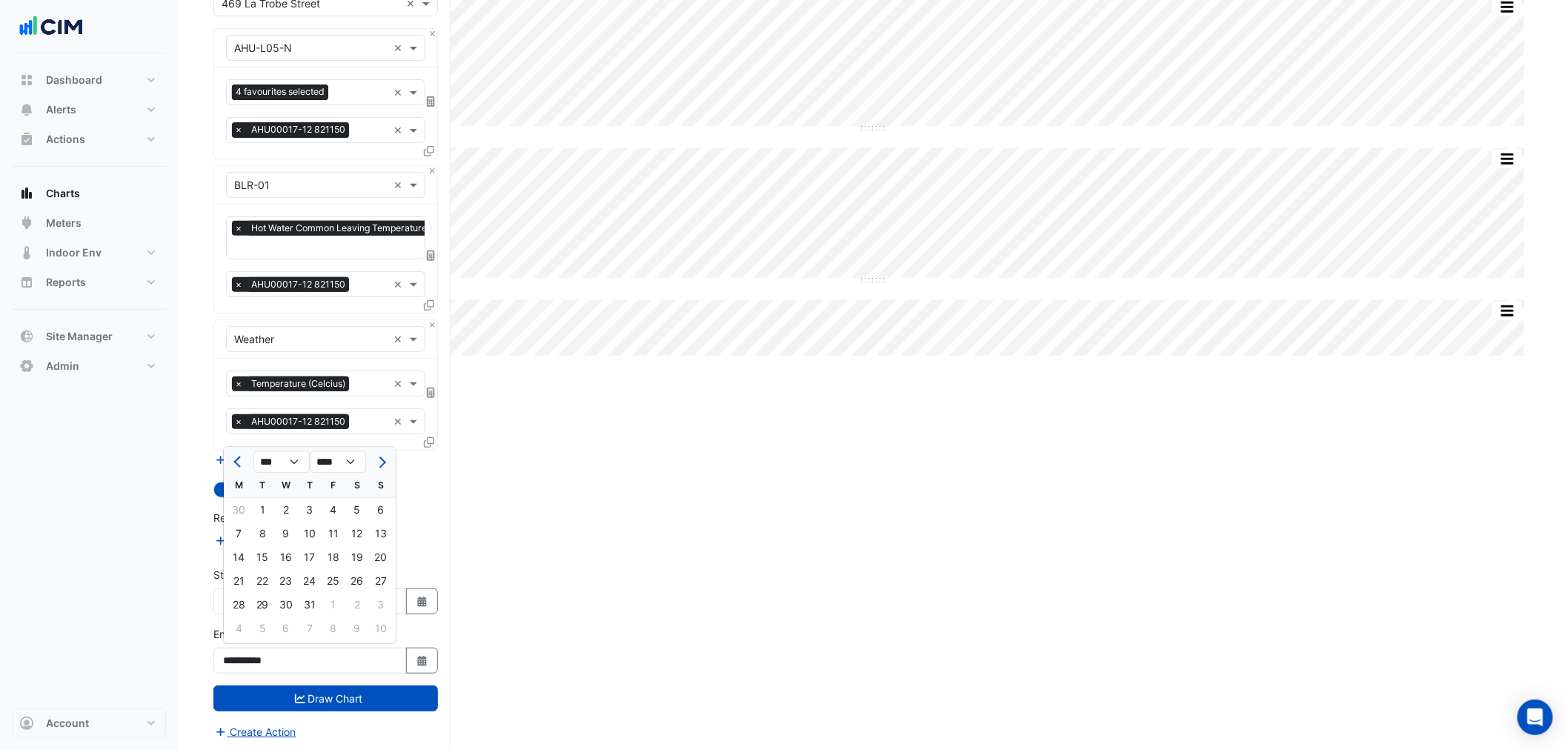 click on "7" 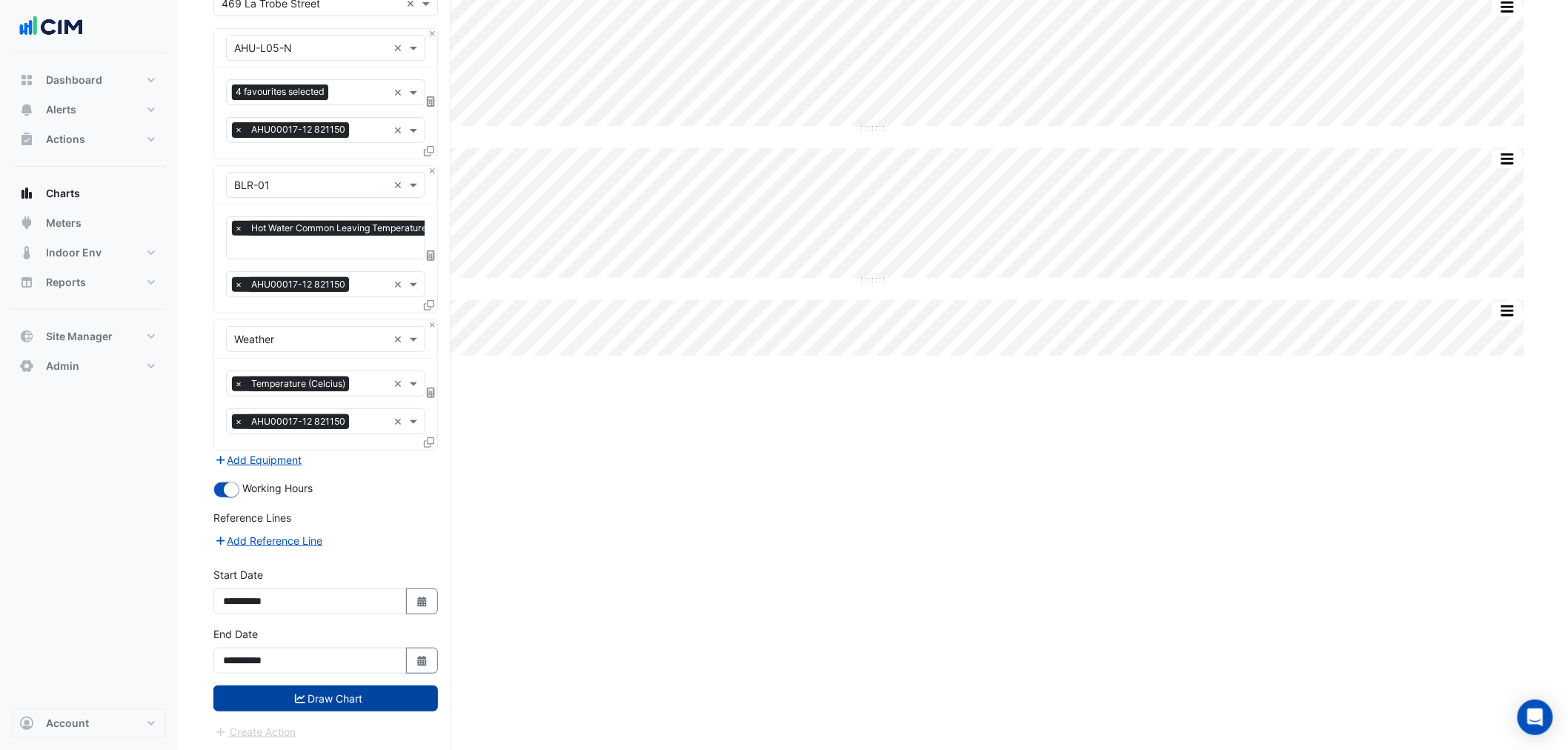 click on "Draw Chart" at bounding box center (325, 698) 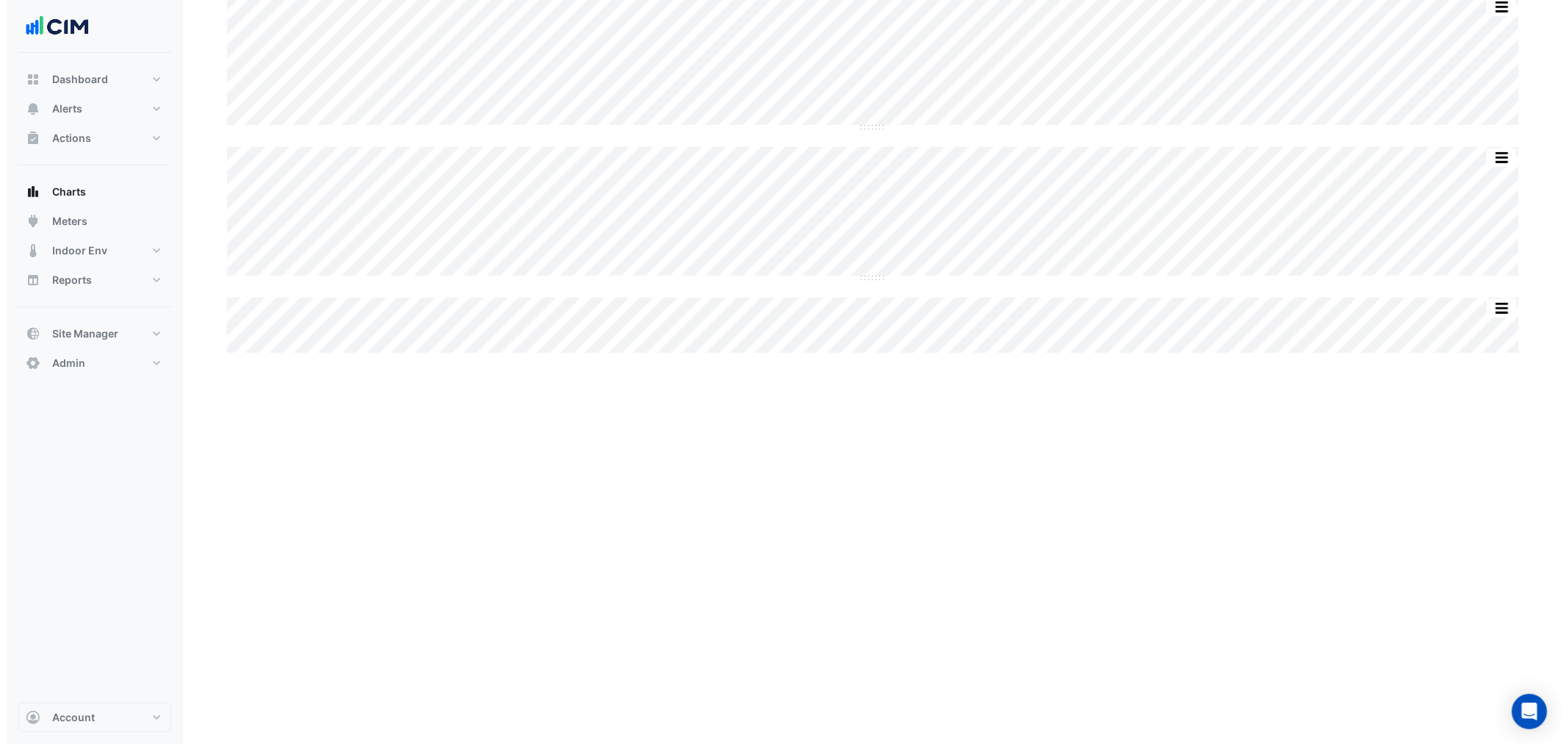scroll, scrollTop: 0, scrollLeft: 0, axis: both 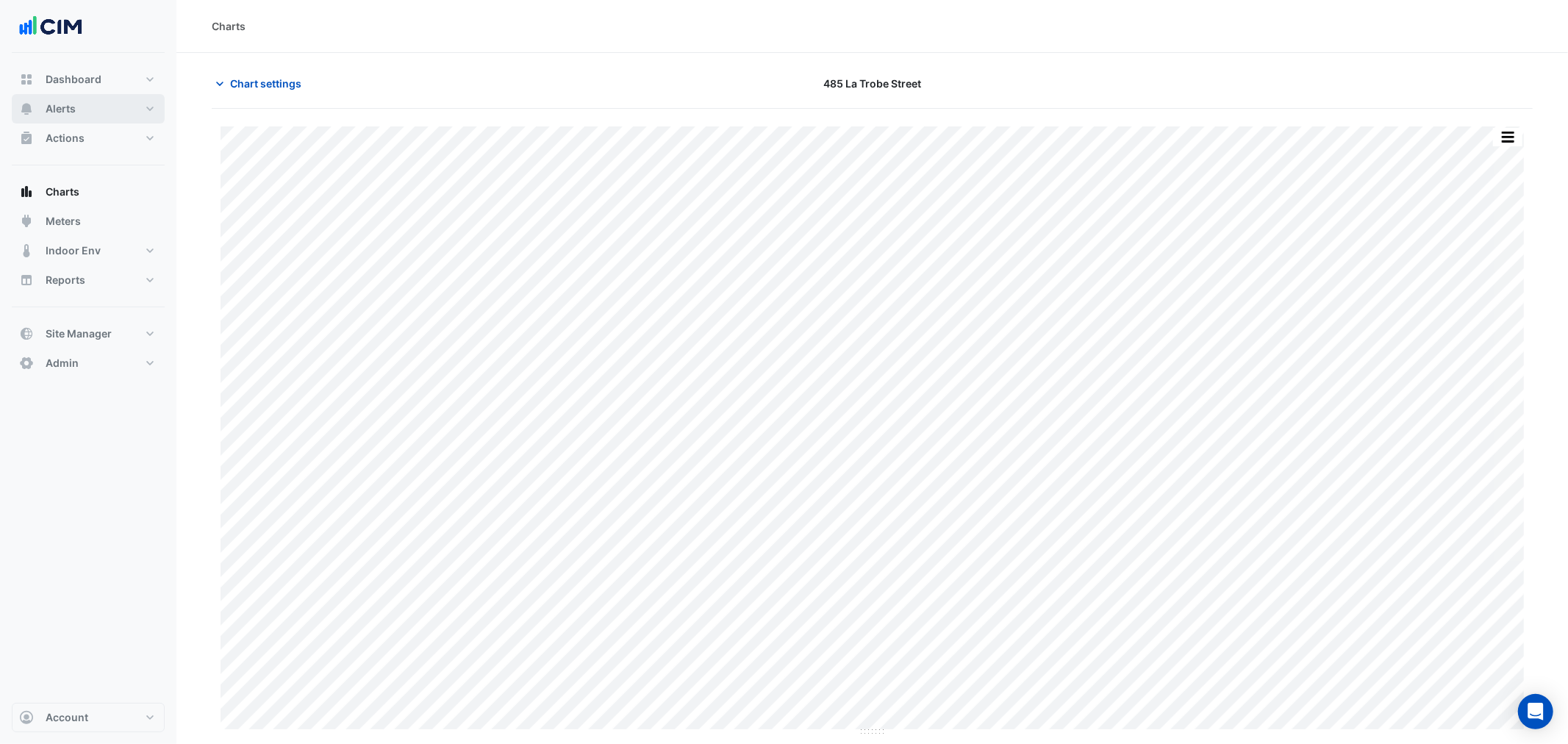 click on "Alerts" at bounding box center [88, 109] 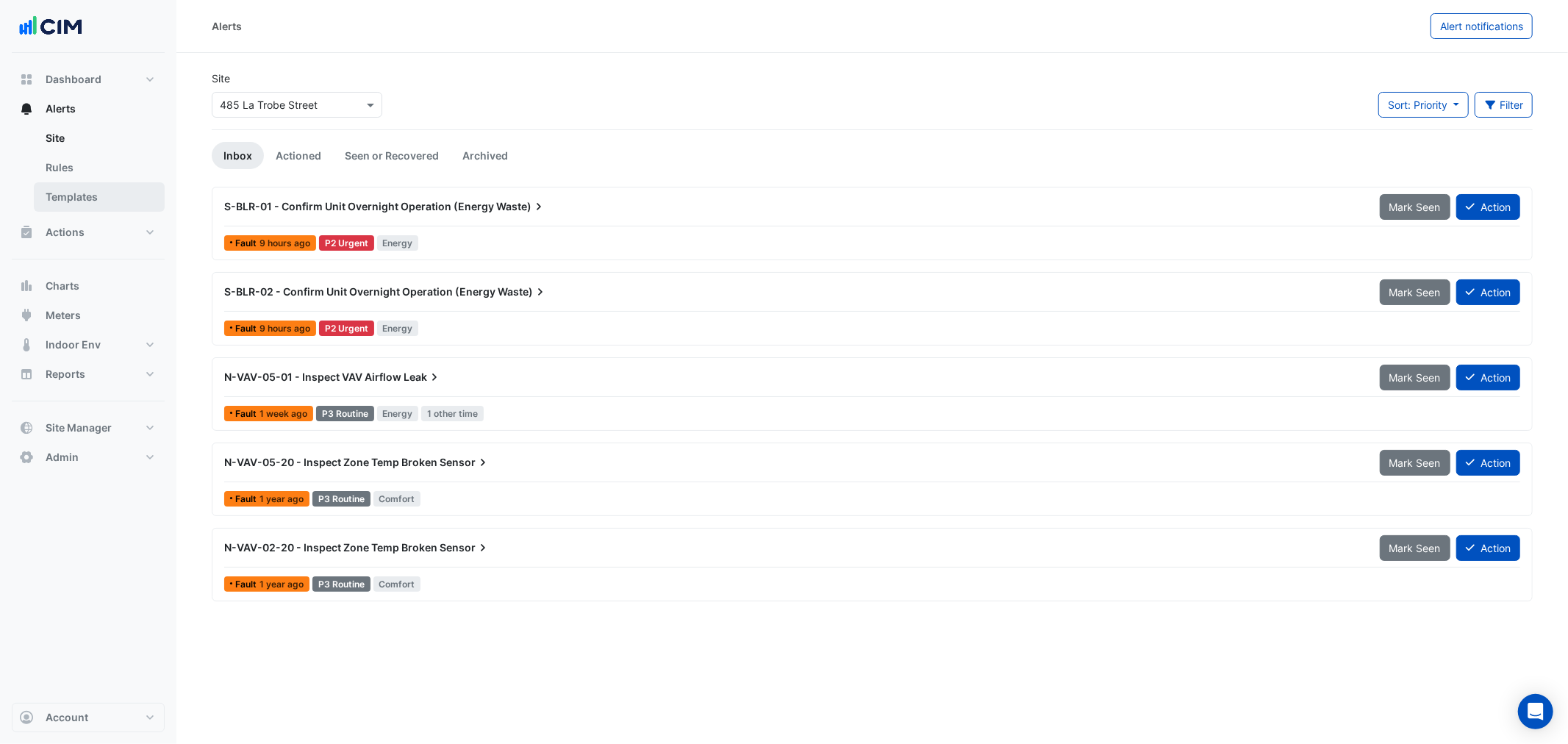 click on "Templates" at bounding box center (99, 197) 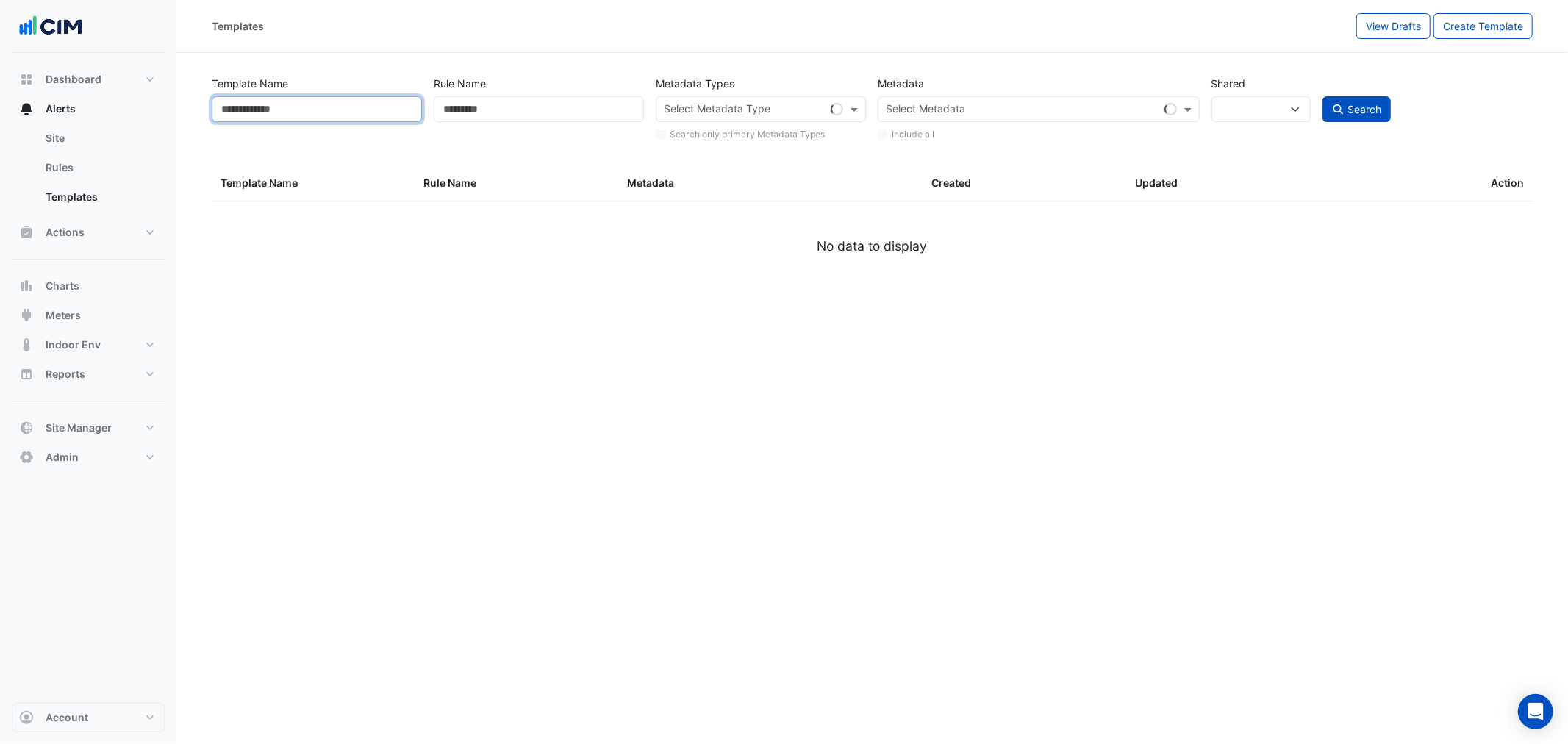 click on "Template Name" at bounding box center (317, 109) 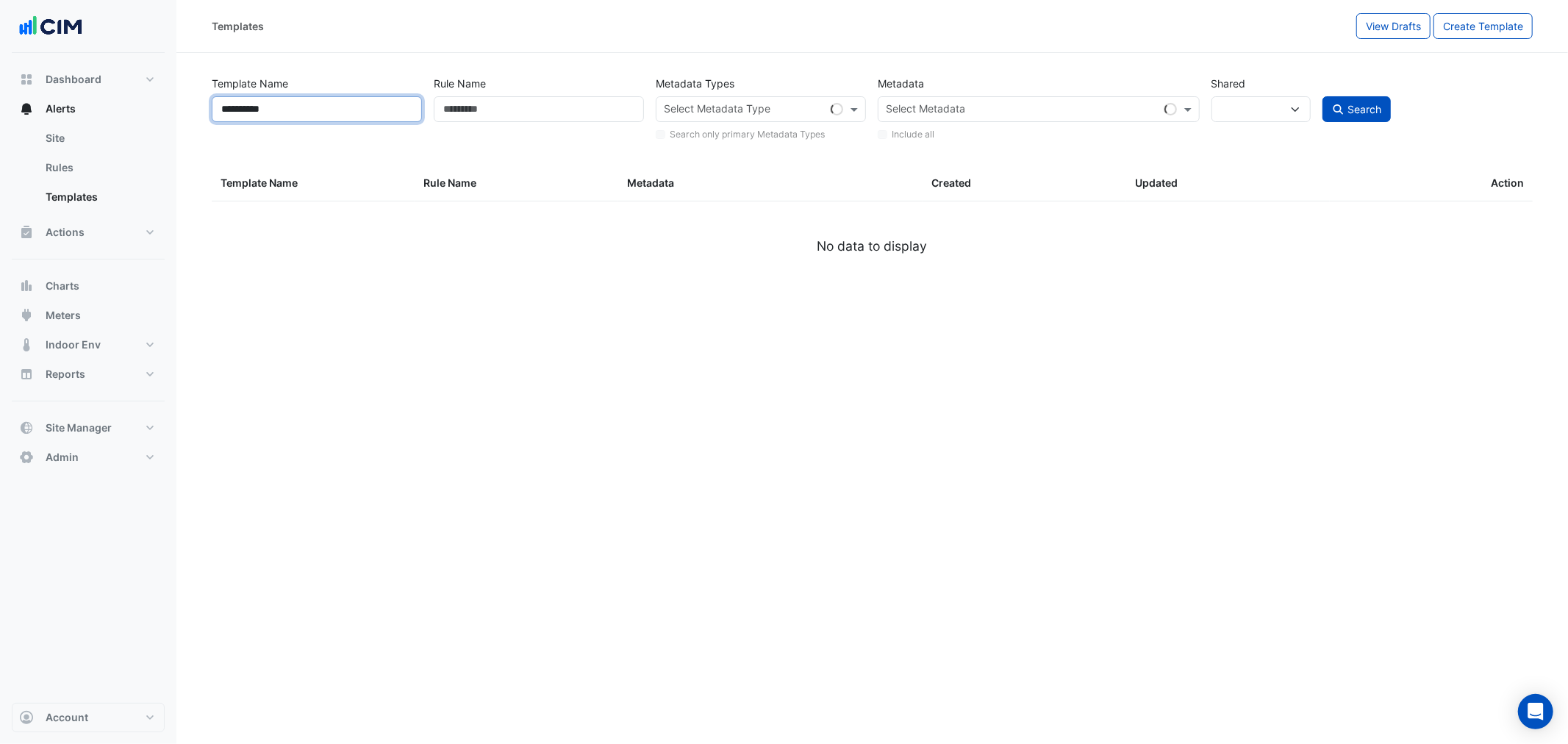 type on "**********" 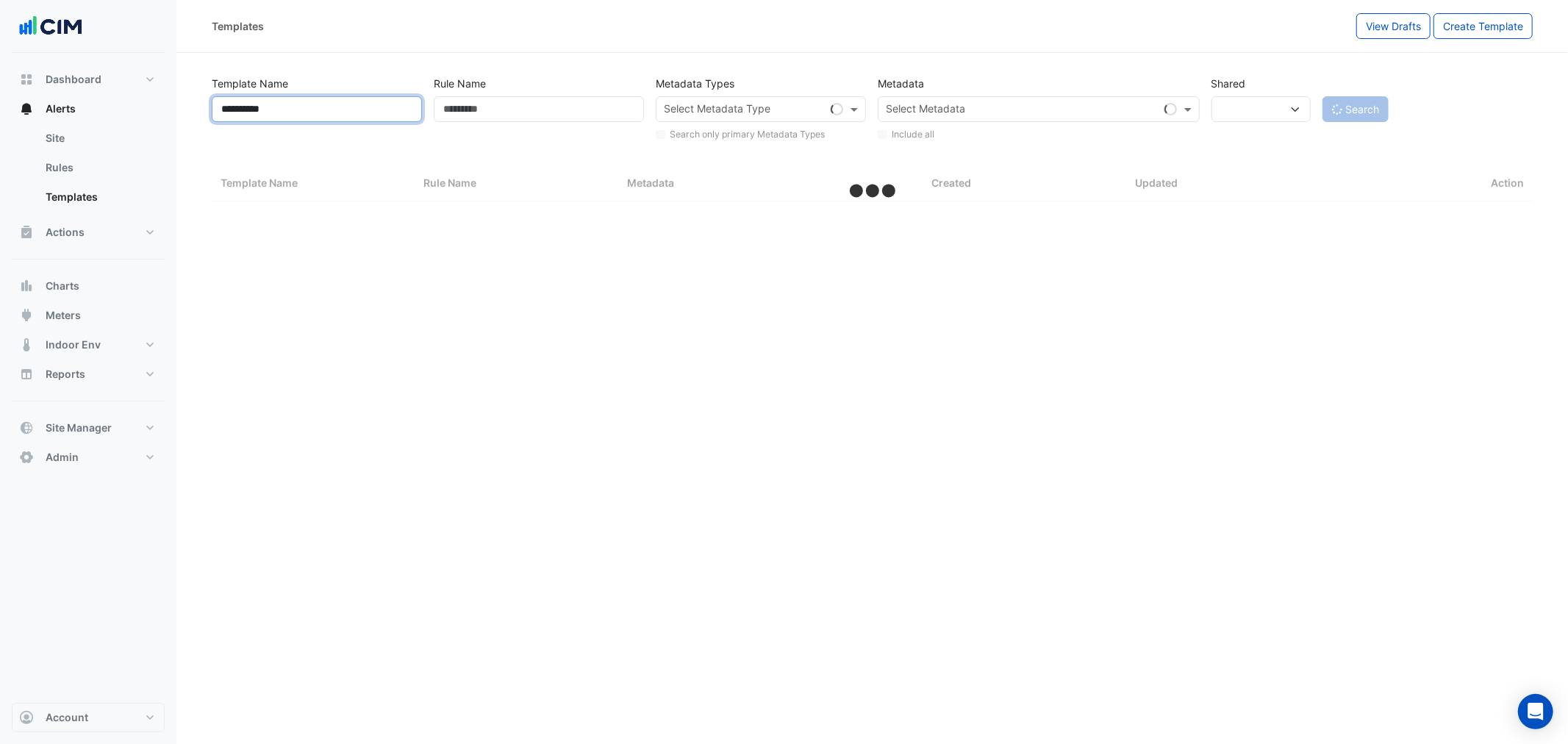 type 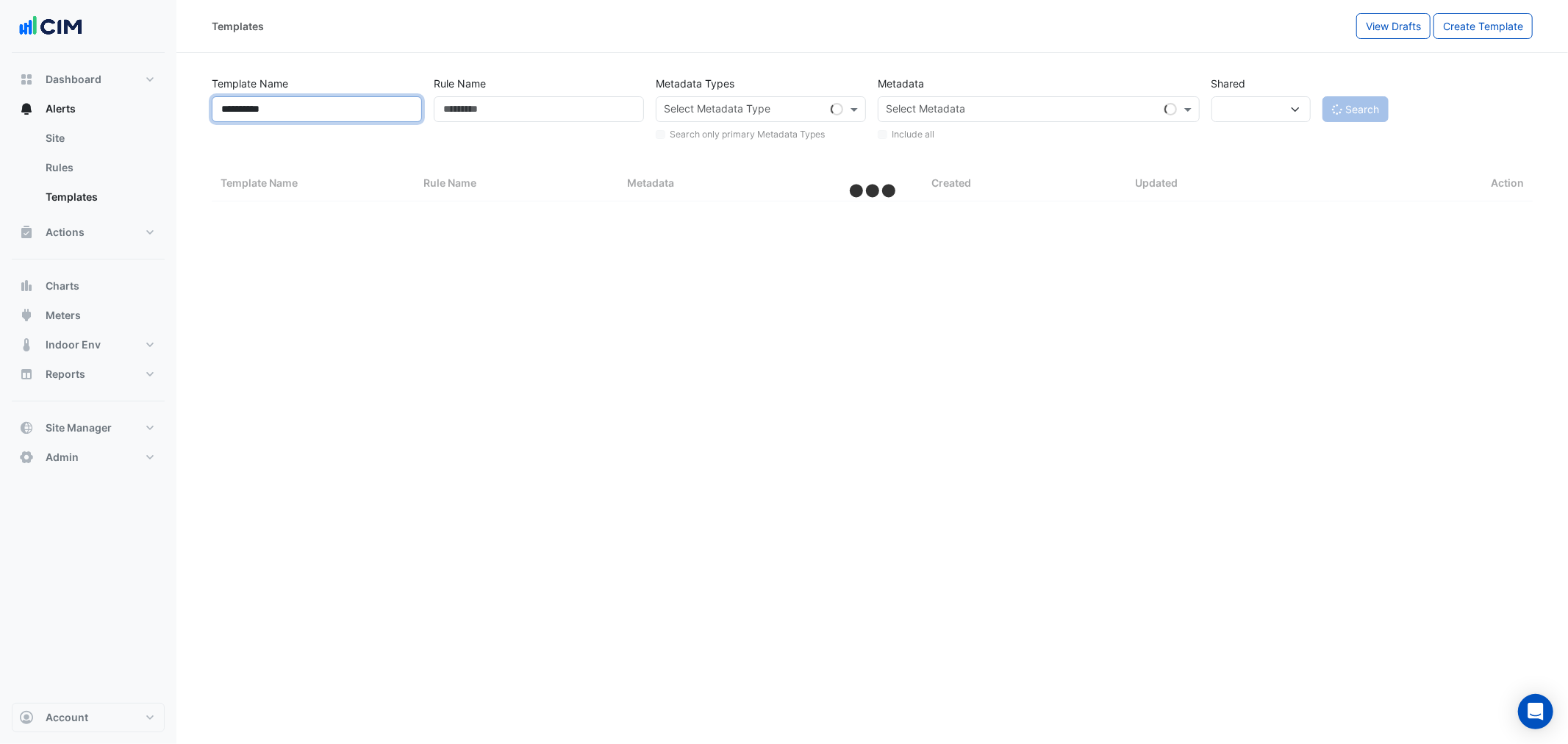 select 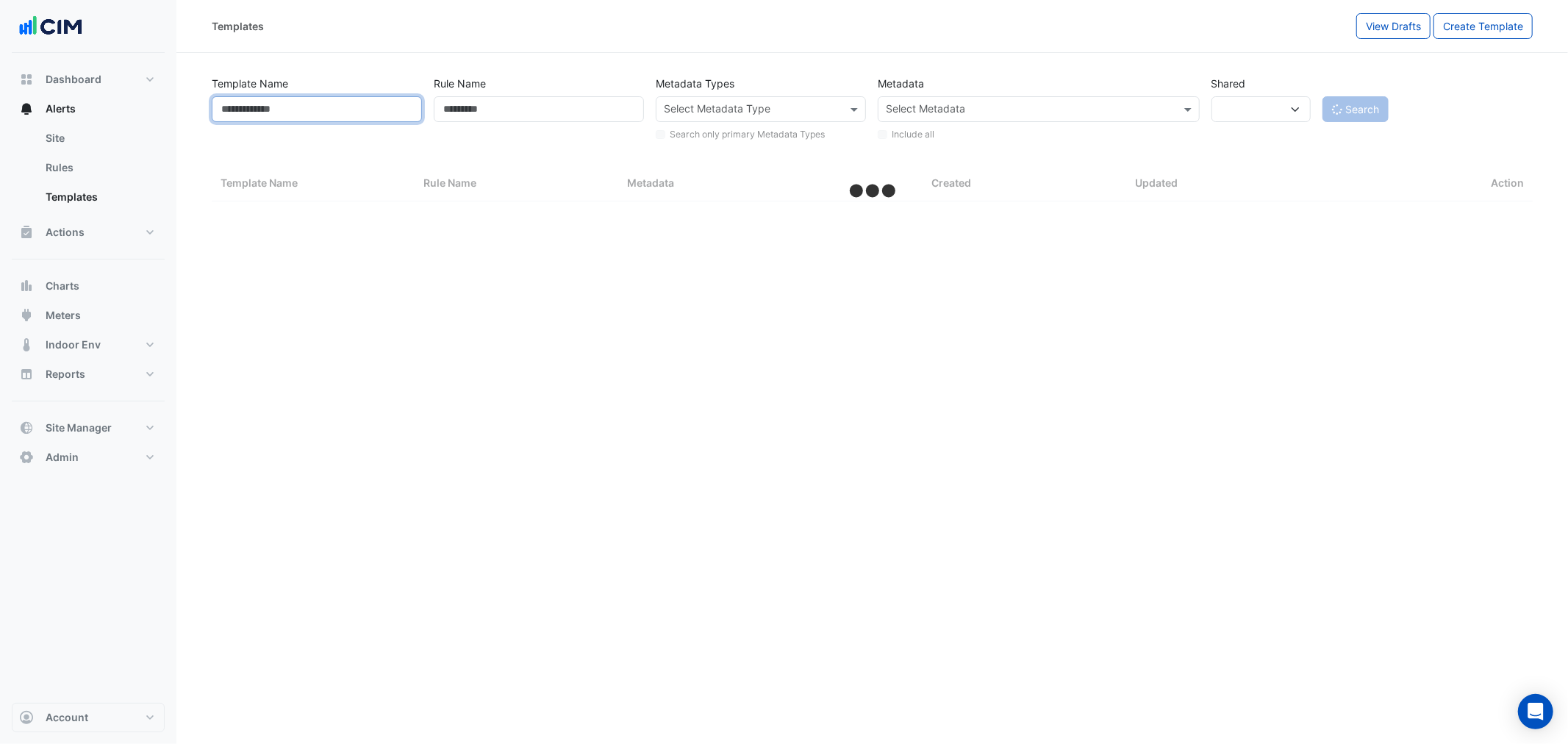 select on "**" 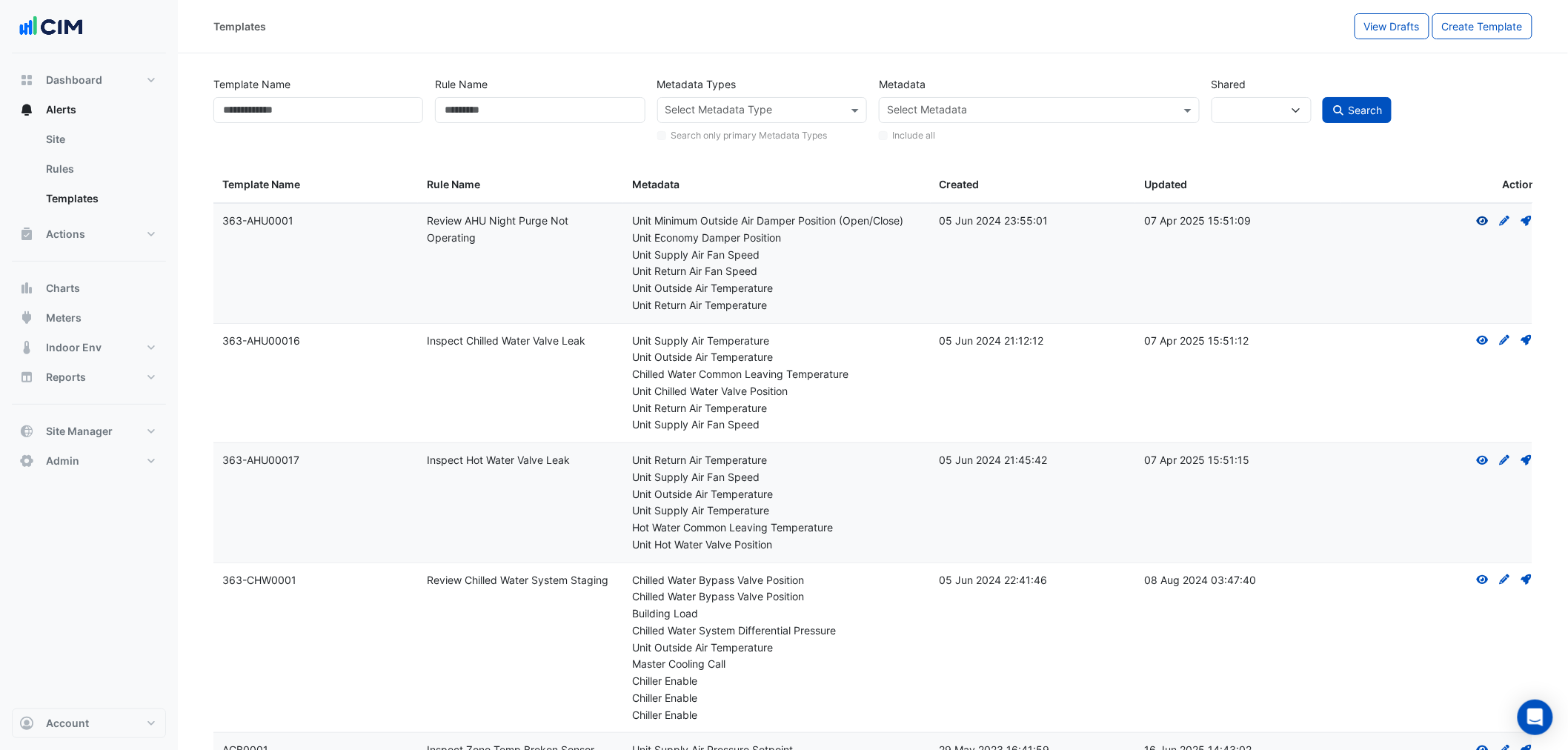 click on "View" 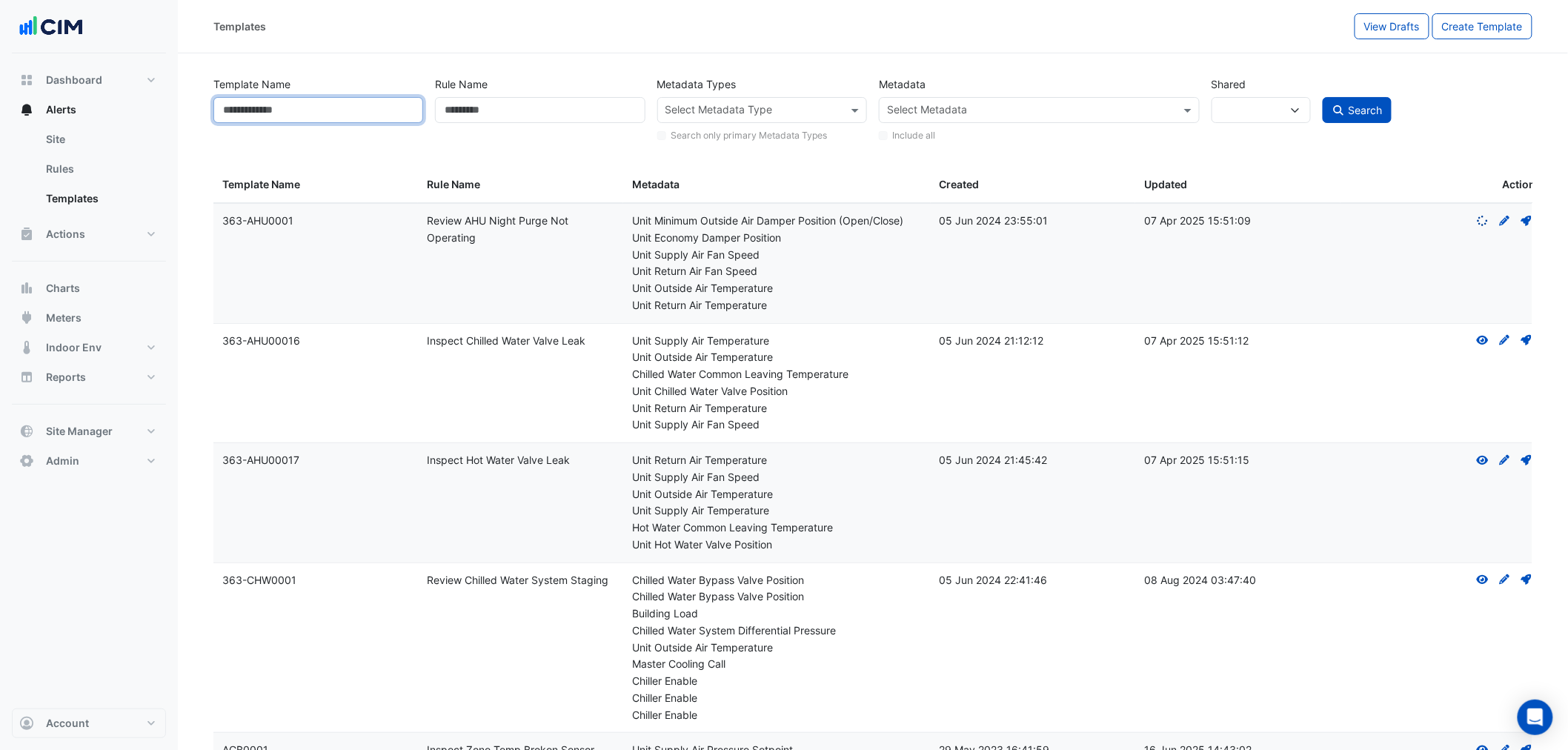 click on "Template Name" at bounding box center [318, 110] 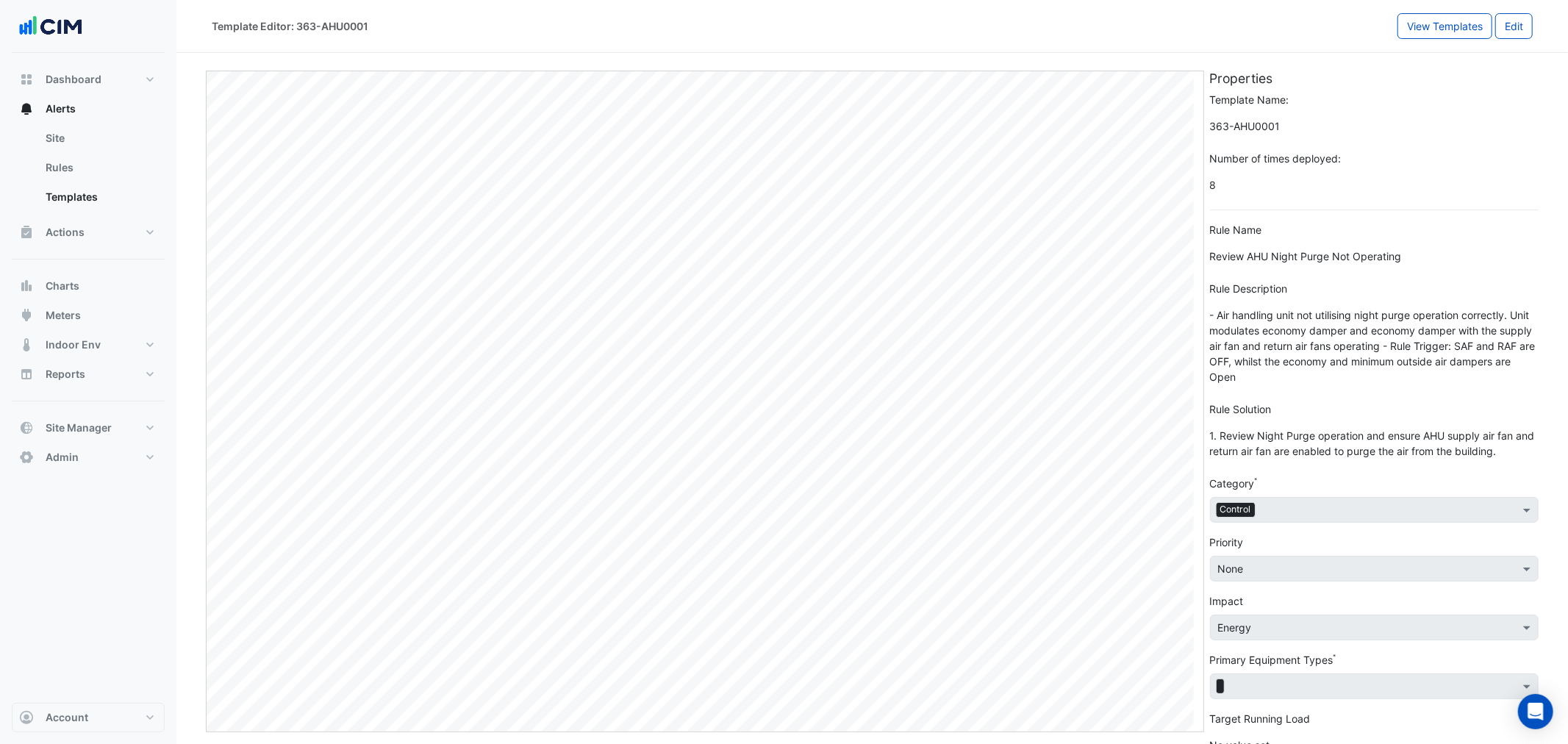 select 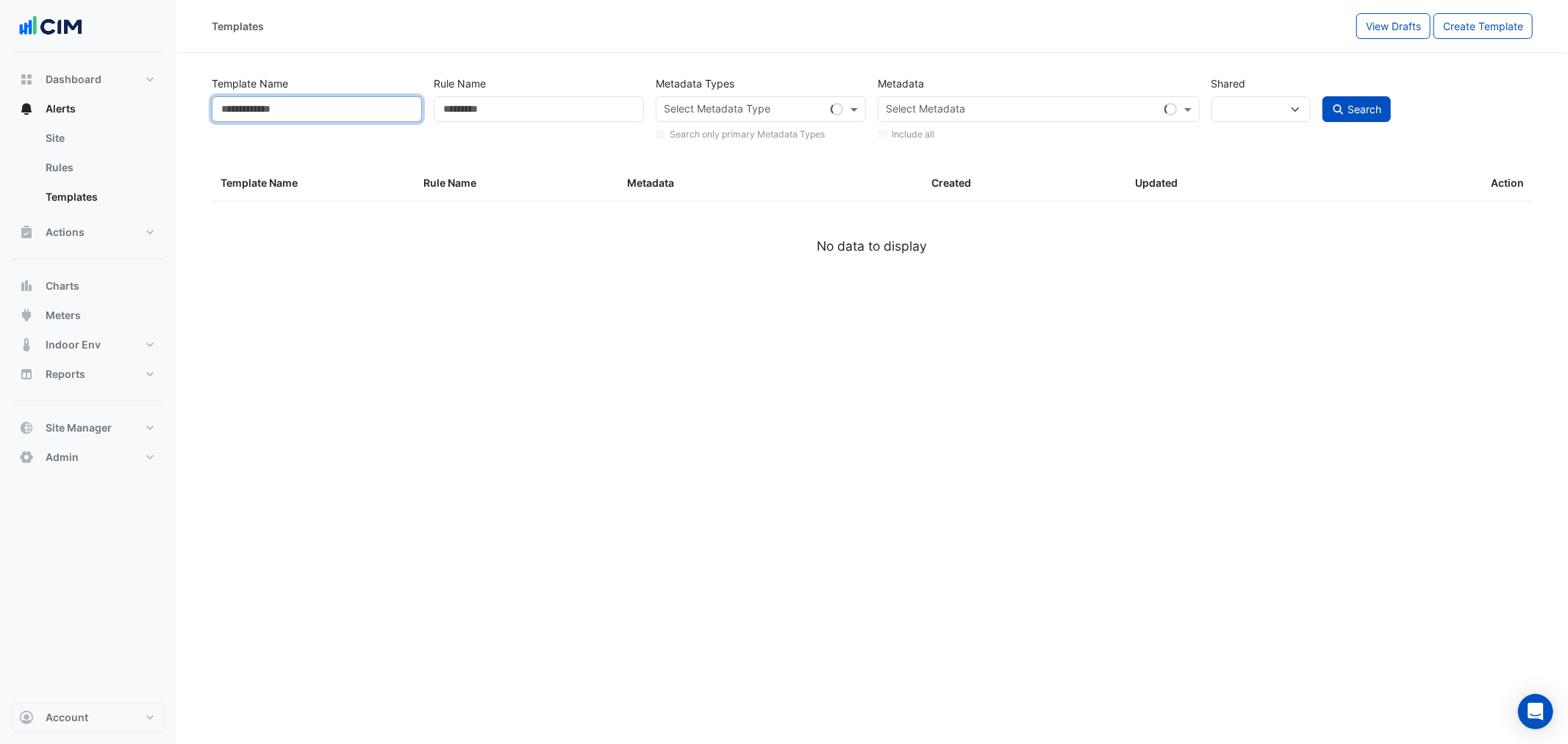 click on "Template Name" at bounding box center (317, 109) 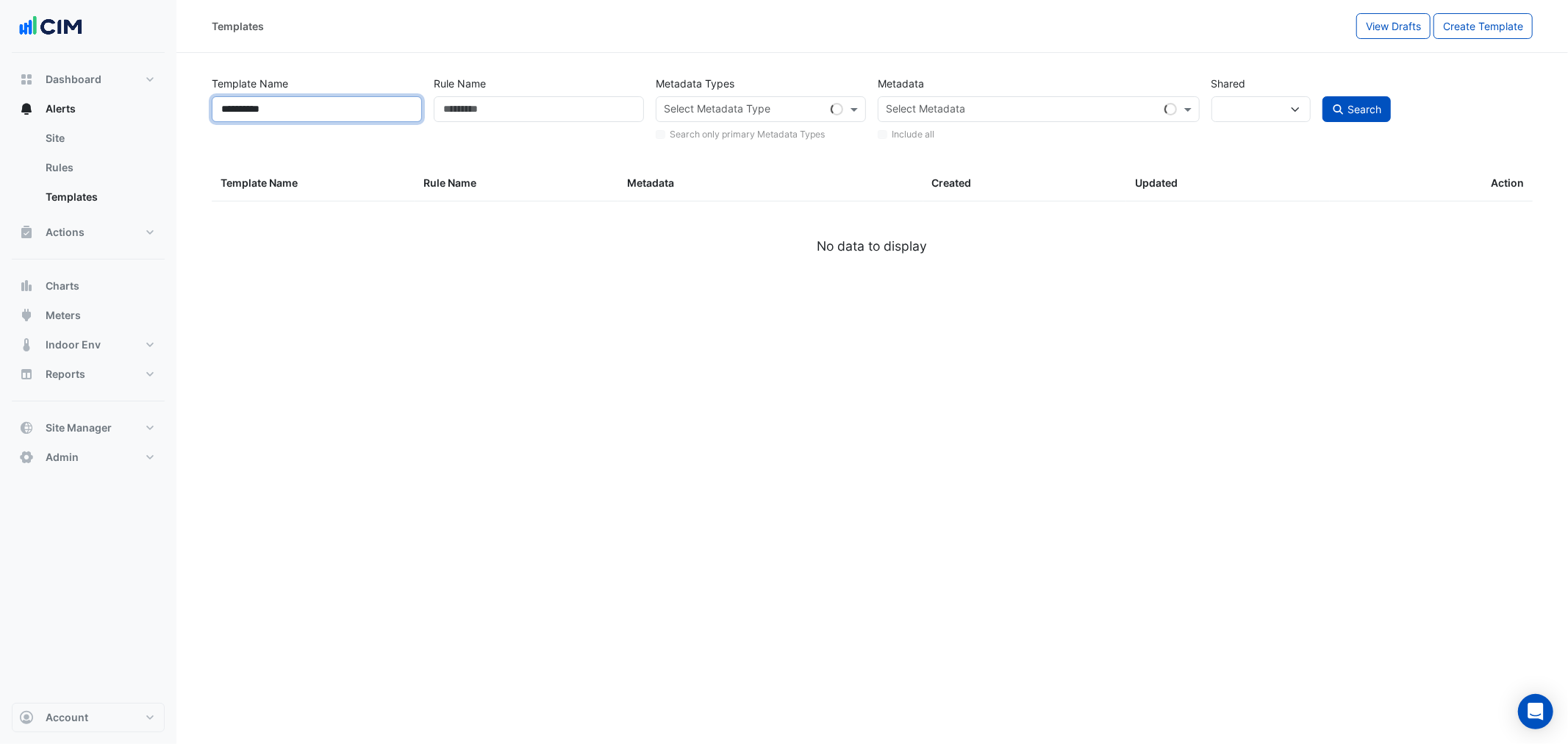type on "**********" 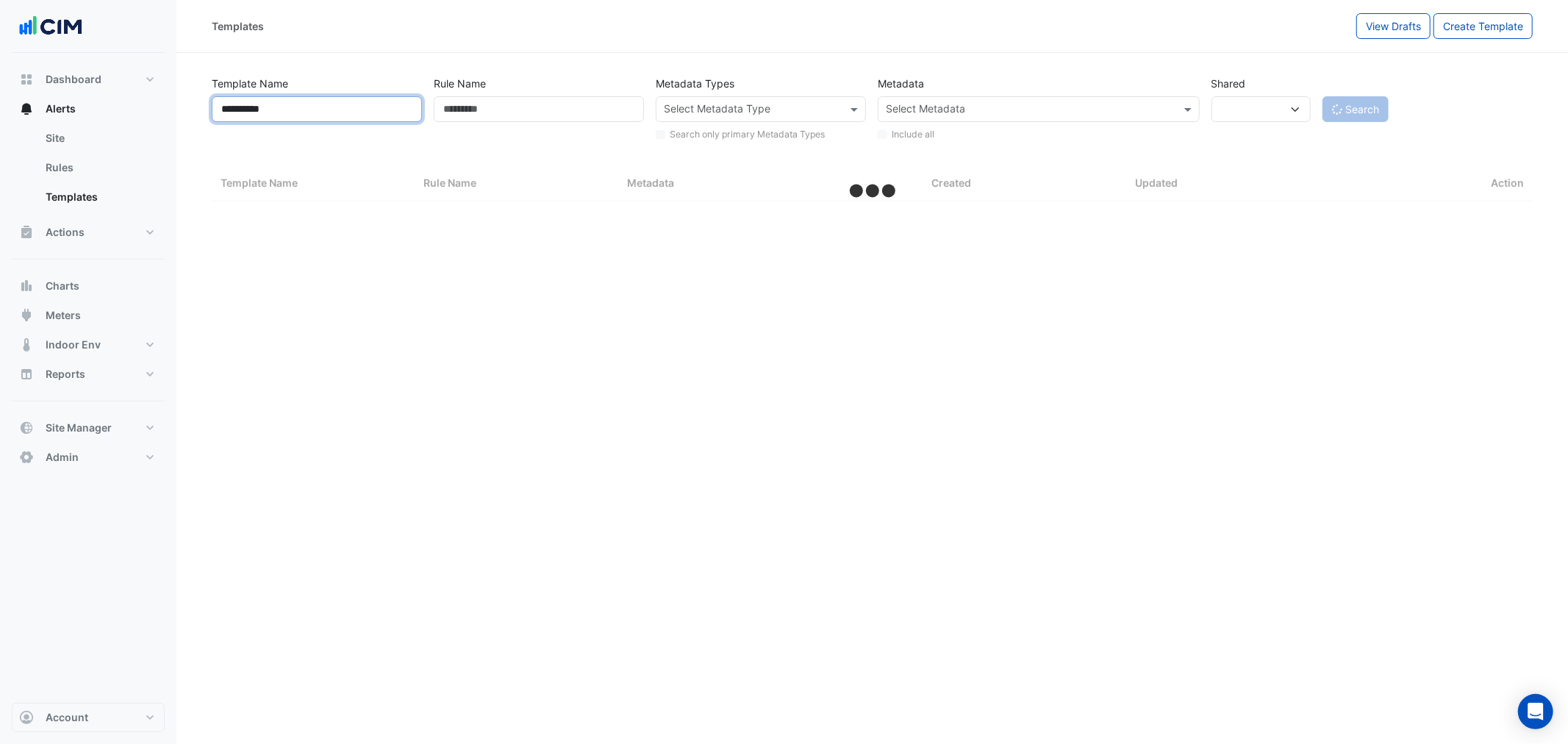 select on "**" 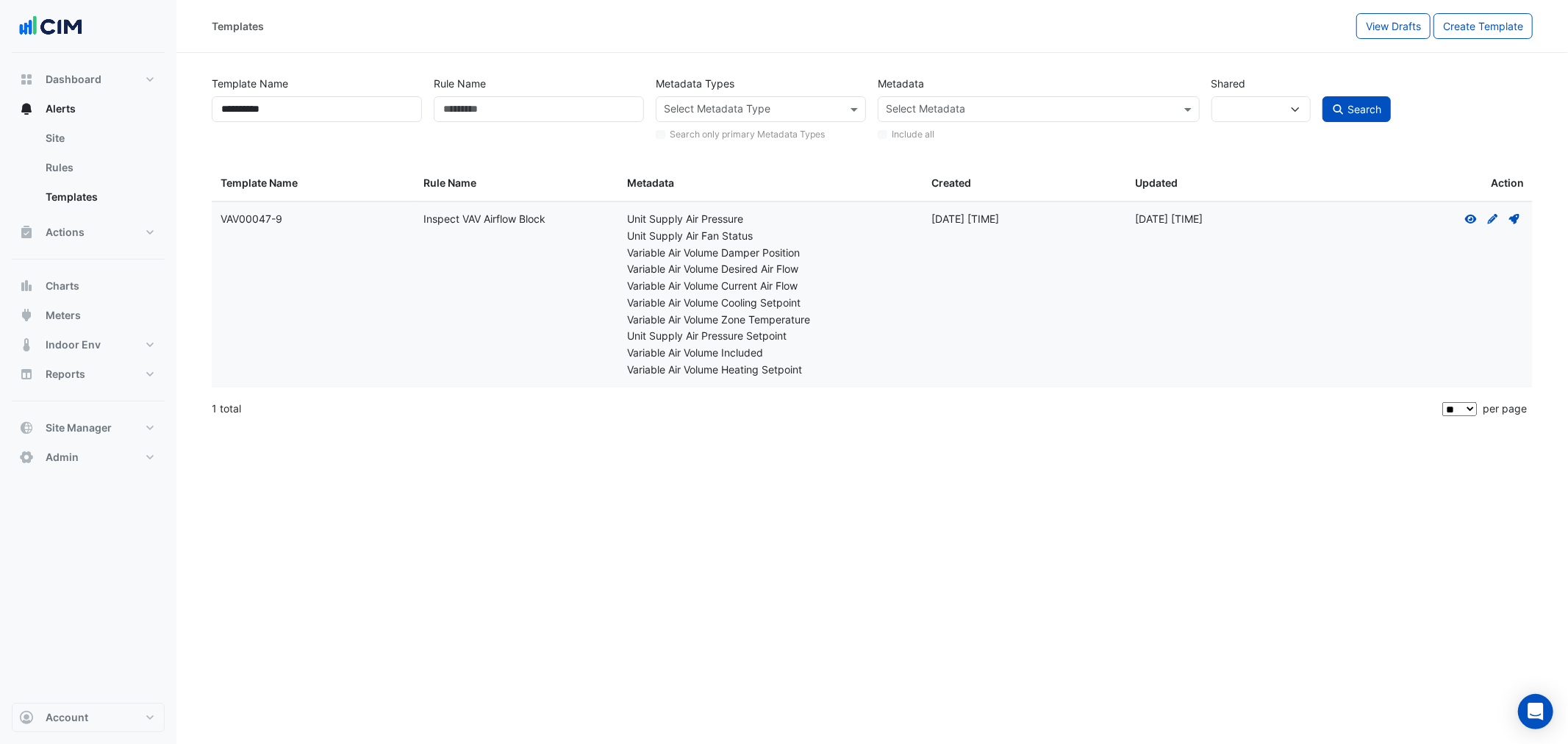click on "View" 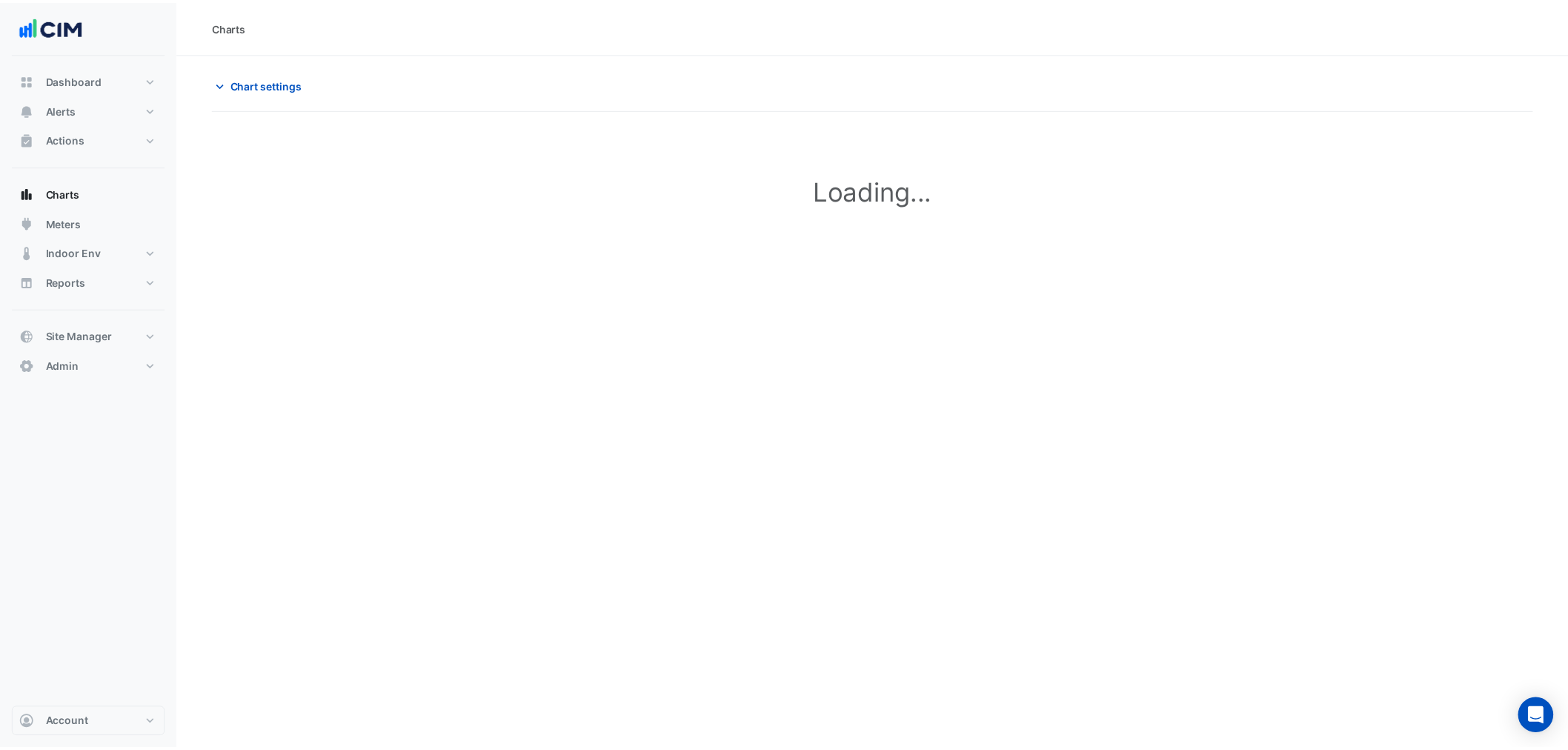 scroll, scrollTop: 0, scrollLeft: 0, axis: both 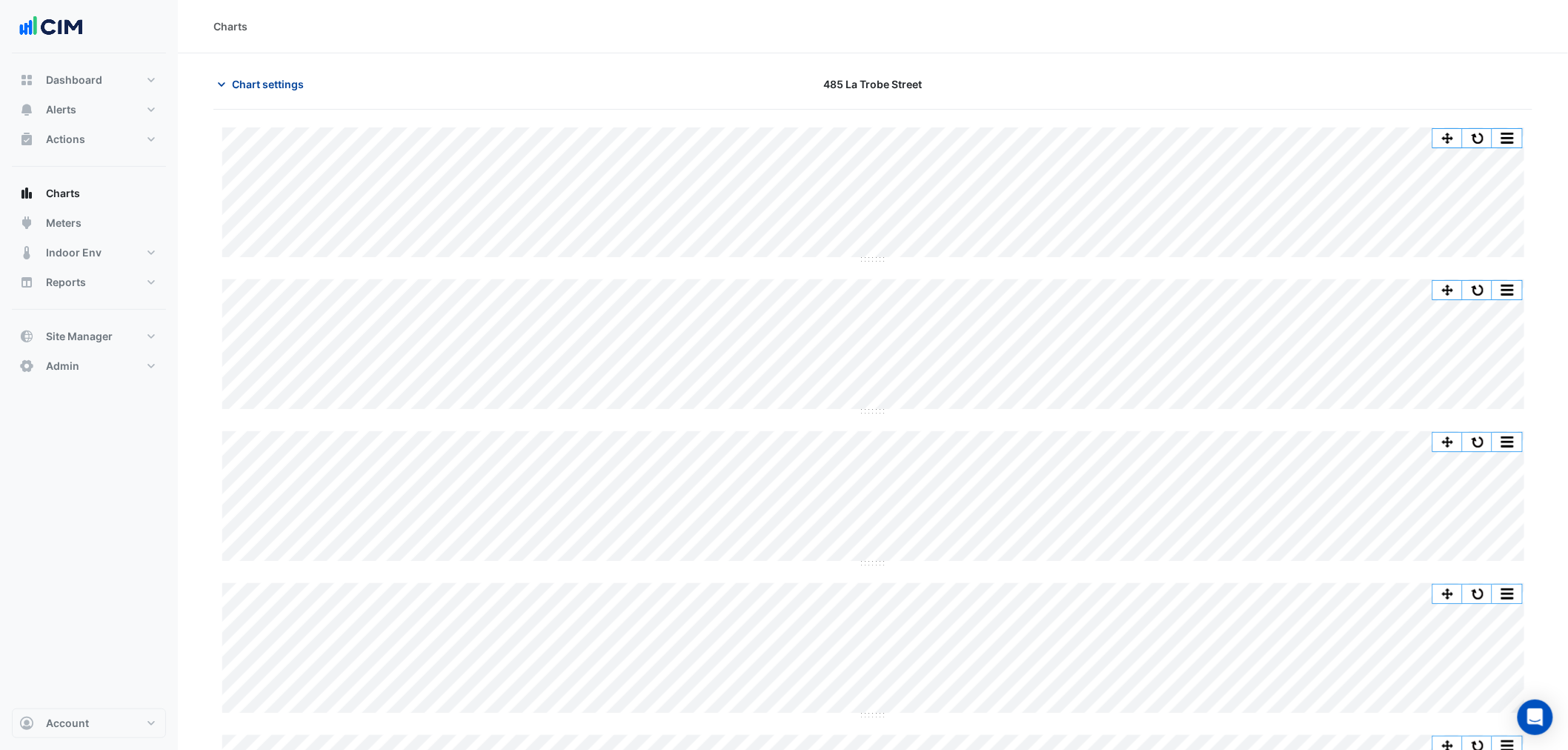click on "Chart settings" 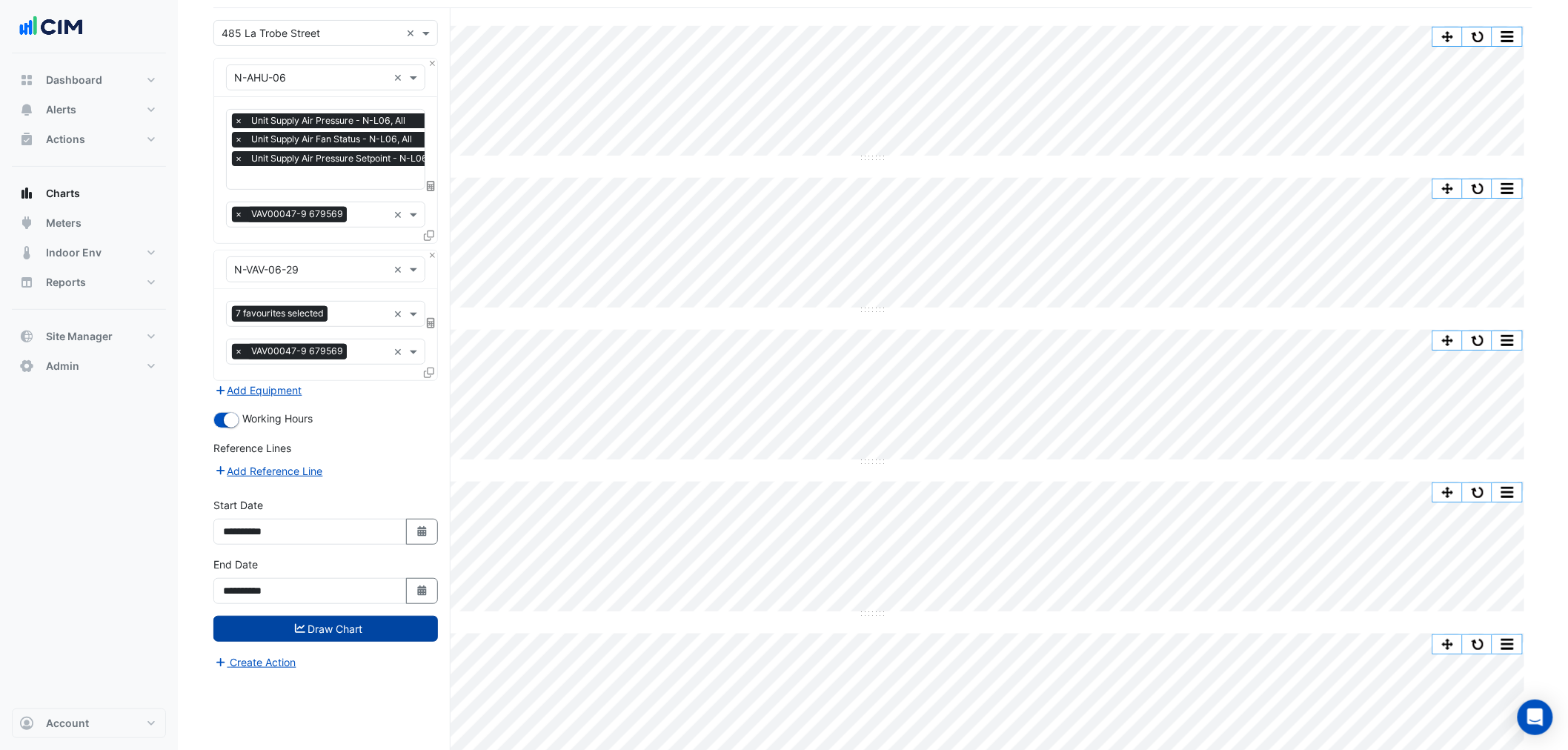 scroll, scrollTop: 196, scrollLeft: 0, axis: vertical 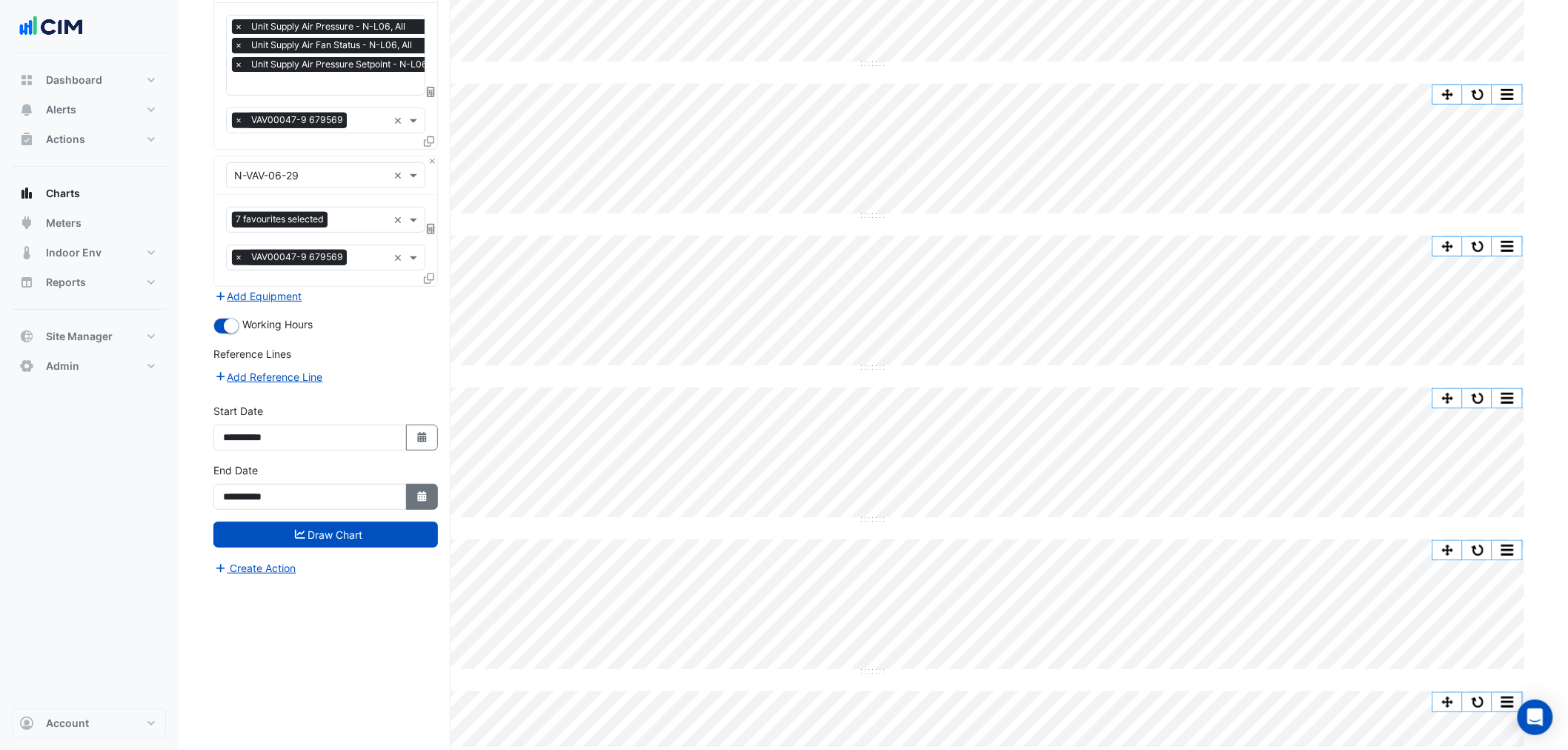 click 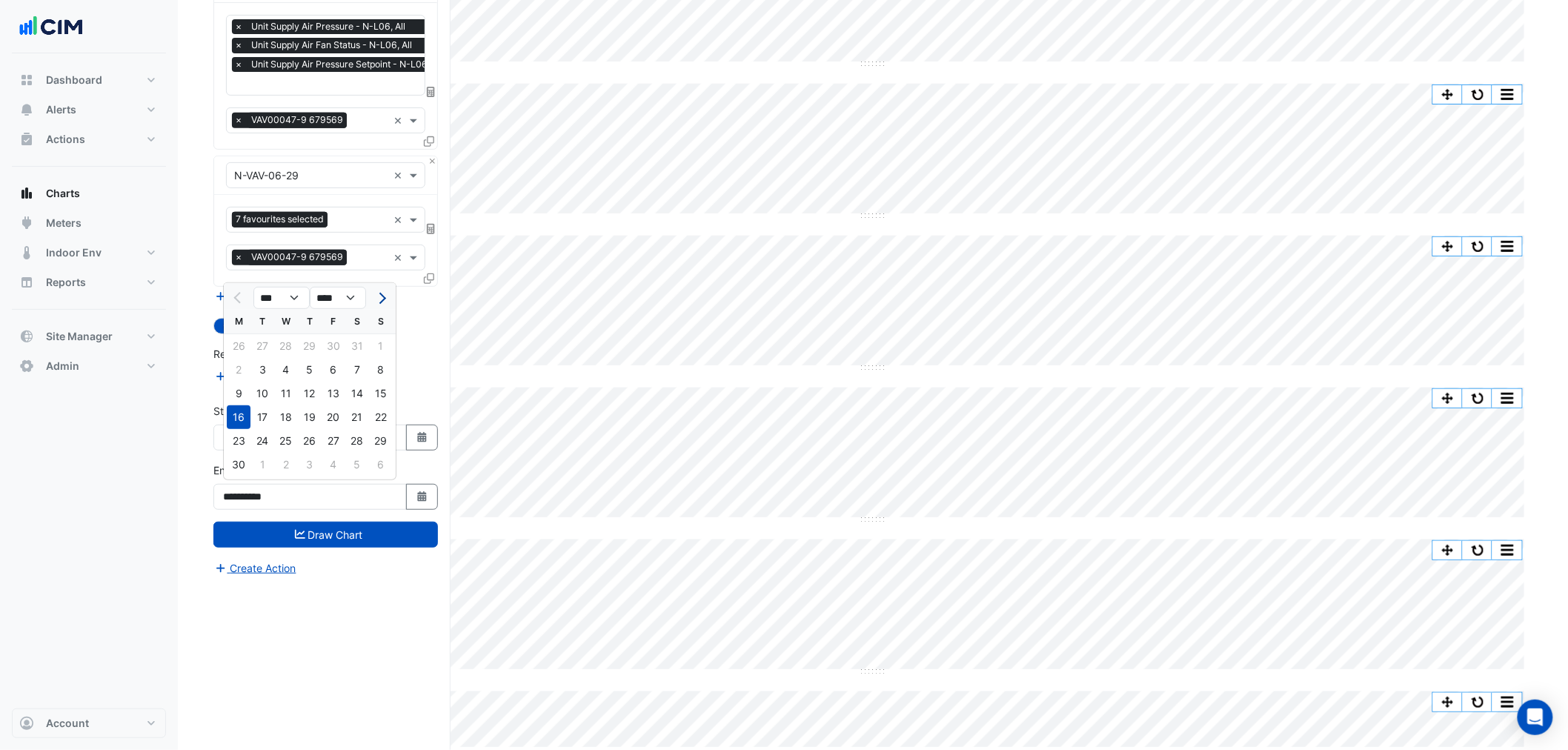 click 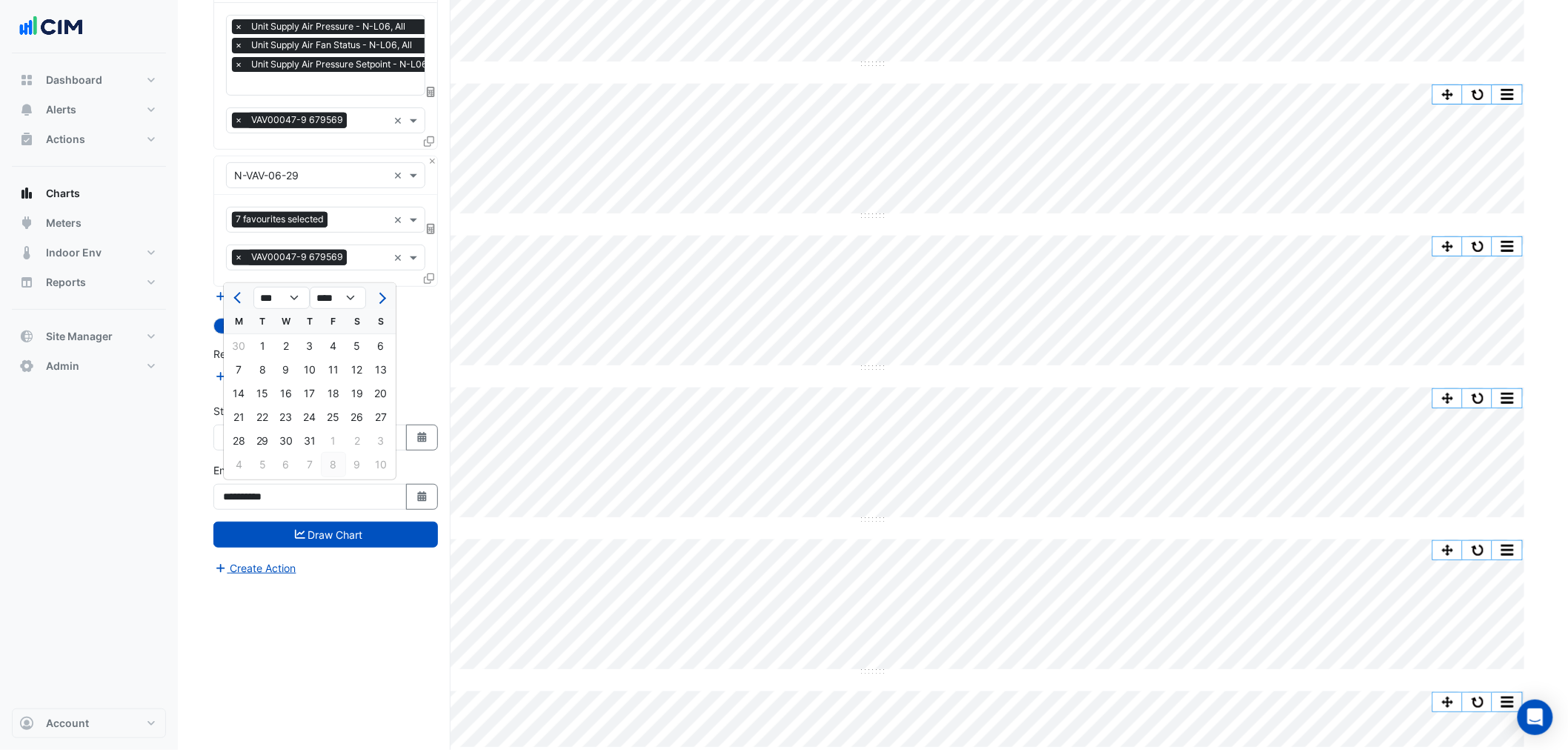 click on "8" 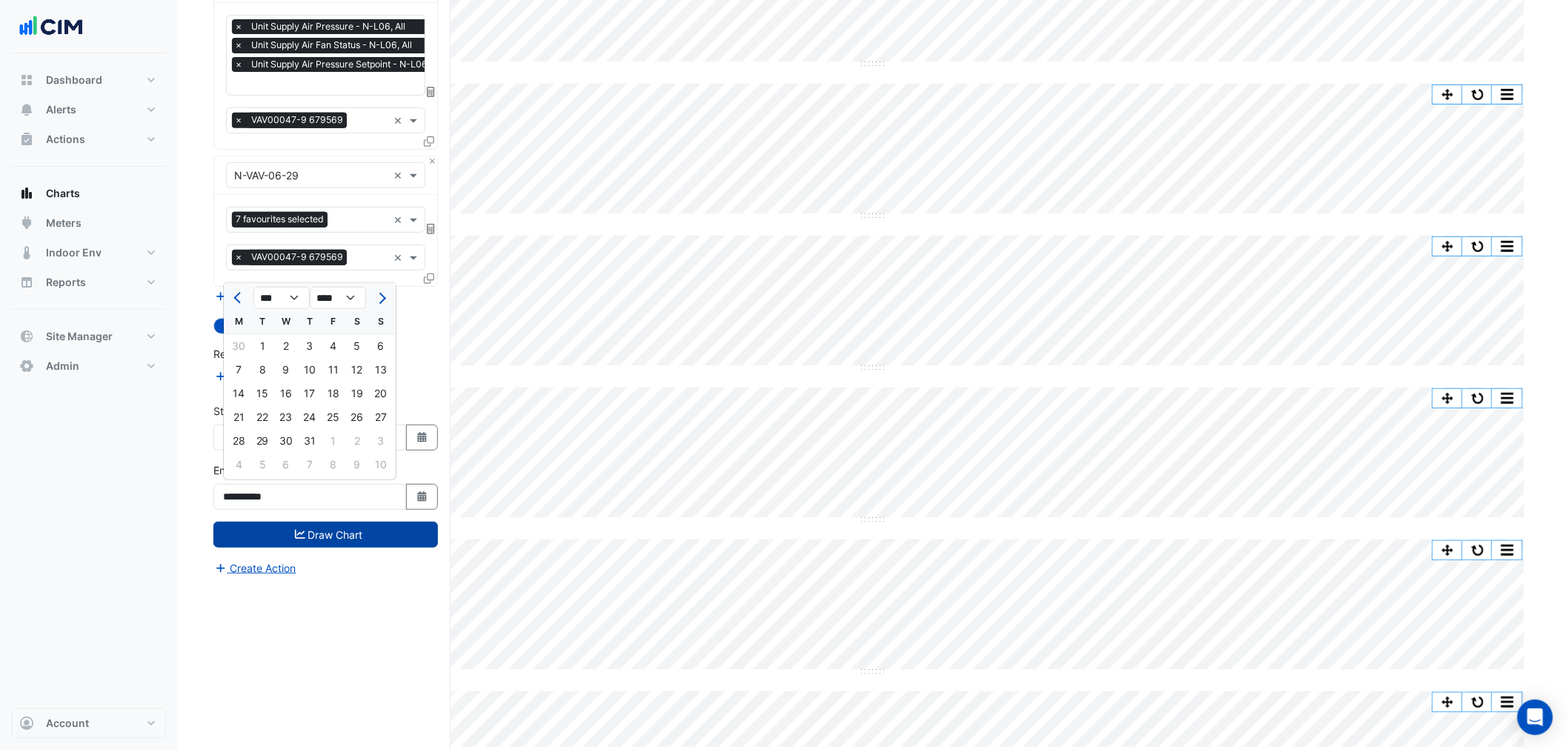 type on "**********" 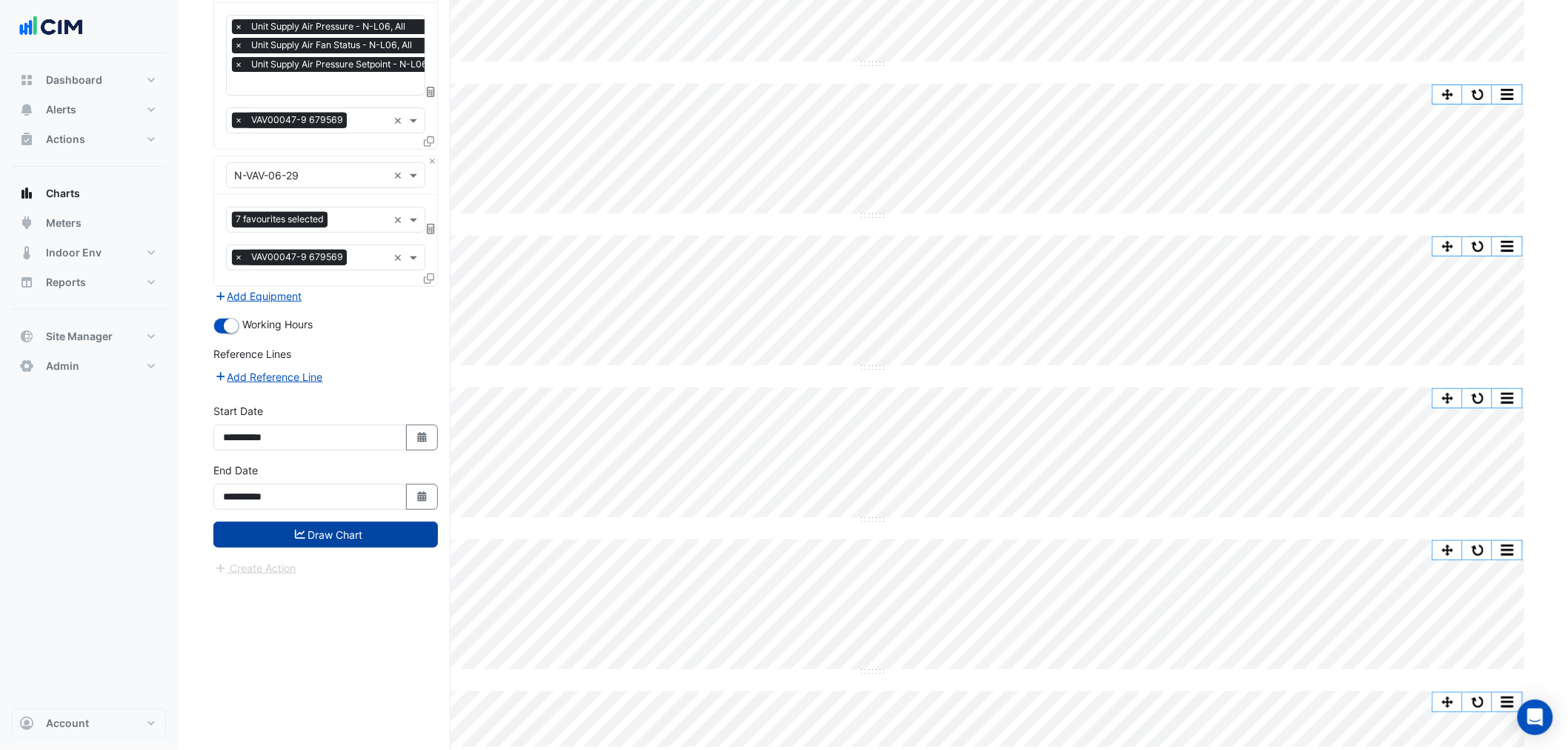 click on "Draw Chart" at bounding box center [325, 534] 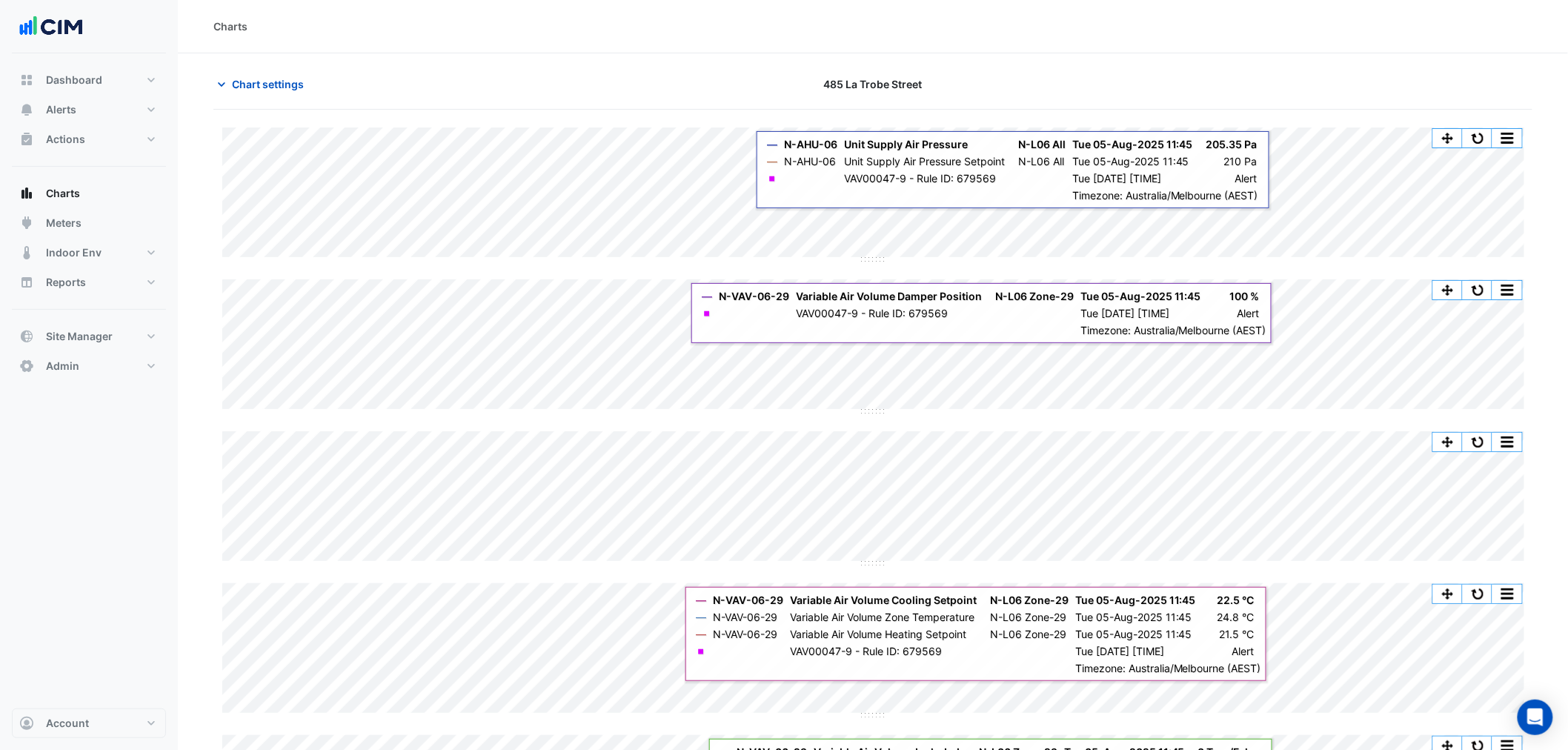 scroll, scrollTop: 109, scrollLeft: 0, axis: vertical 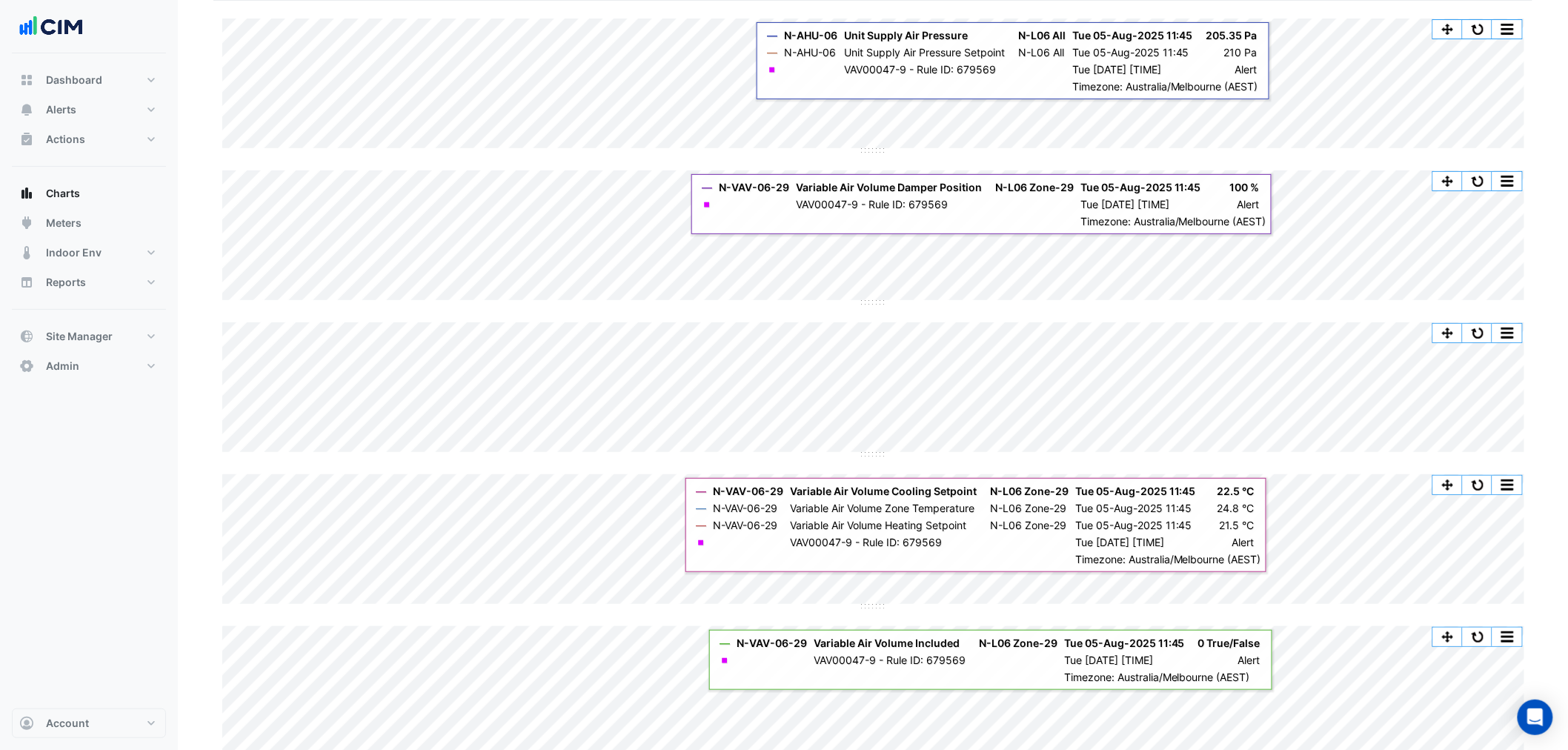 click 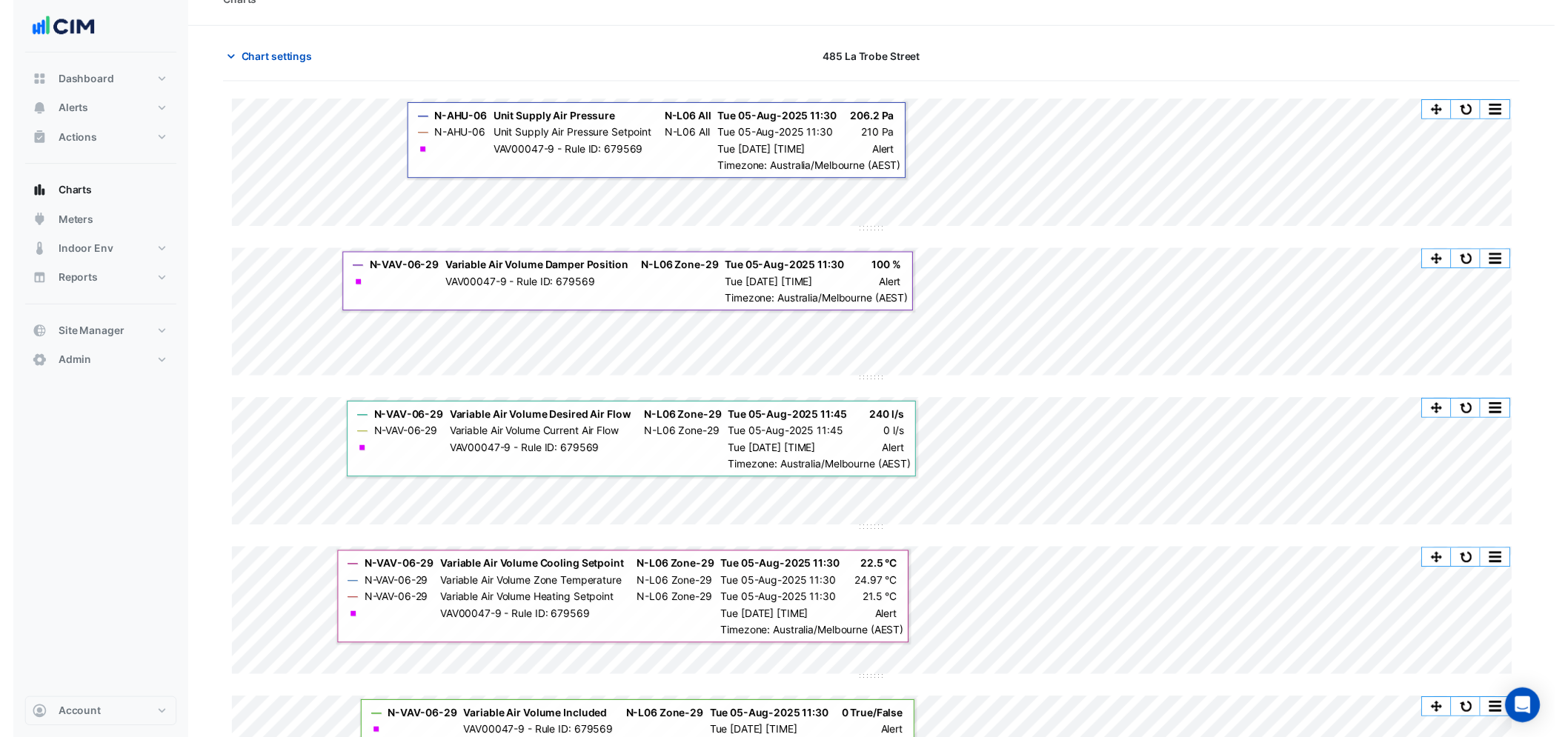 scroll, scrollTop: 109, scrollLeft: 0, axis: vertical 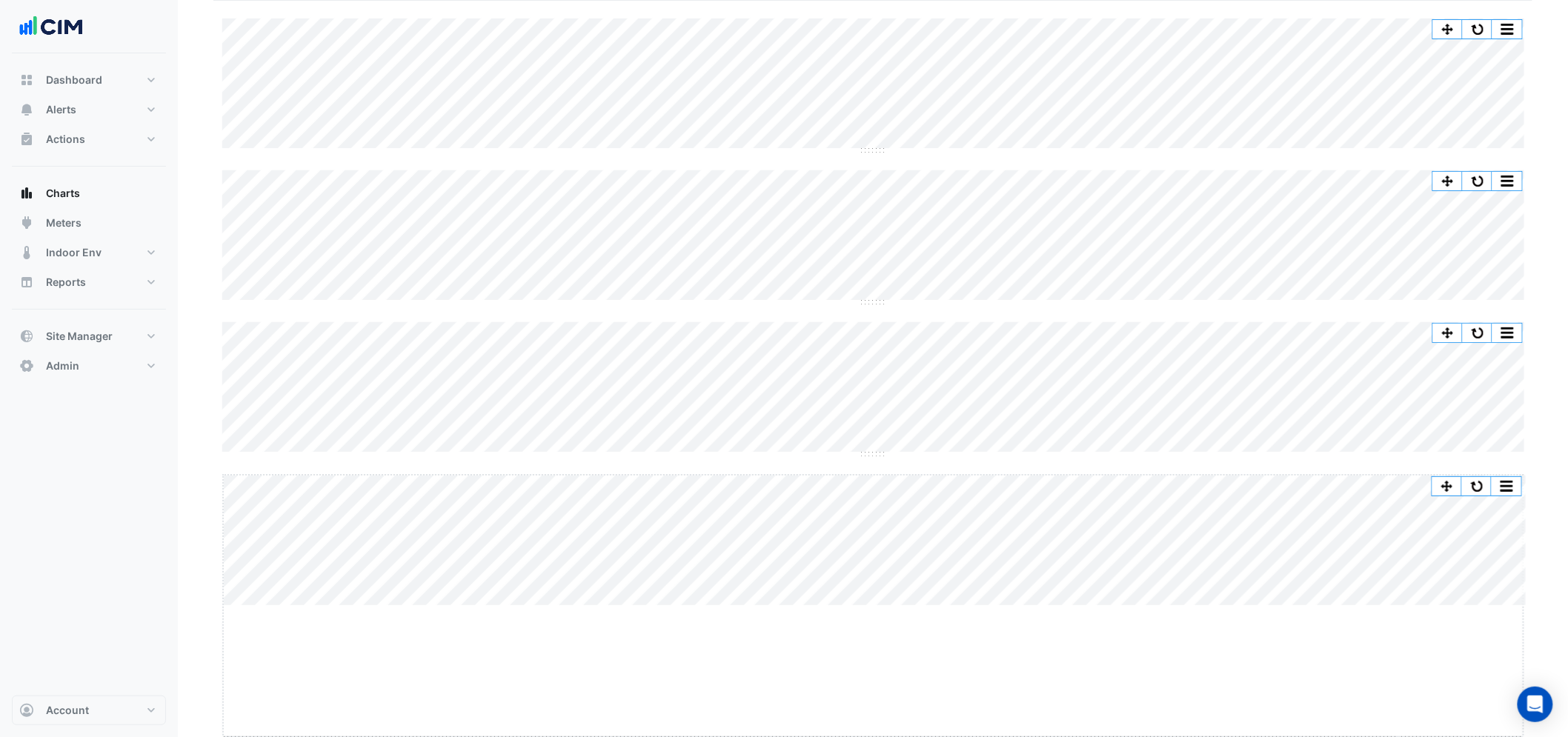 click on "Split by Equip Split All Split None Print Save as JPEG Save as PNG Pivot Data Table Export CSV - Flat Export CSV - Pivot Select Chart Type Select Timezone    —    N-AHU-06    Unit Supply Air Pressure       N-L06 All    Tue [DATE] [TIME]       196.85 Pa       —    N-AHU-06    Unit Supply Air Pressure Setpoint       N-L06 All    Tue [DATE] [TIME]       205 Pa       ◼       VAV00047-9 - Rule ID: 679569          Tue [DATE] [TIME]       Alert    Timezone: Australia/Melbourne (AEST)
Split by Equip Split All Split None Print Save as JPEG Save as PNG Pivot Data Table Export CSV - Flat Export CSV - Pivot Select Chart Type Select Timezone    —    N-VAV-06-29    Variable Air Volume Damper Position       N-L06 Zone-29    Tue [DATE] [TIME]       100 %       ◼       VAV00047-9 - Rule ID: 679569          Tue [DATE] [TIME]       Alert    Timezone: Australia/Melbourne (AEST)
Split by Equip Split All Split None Print" 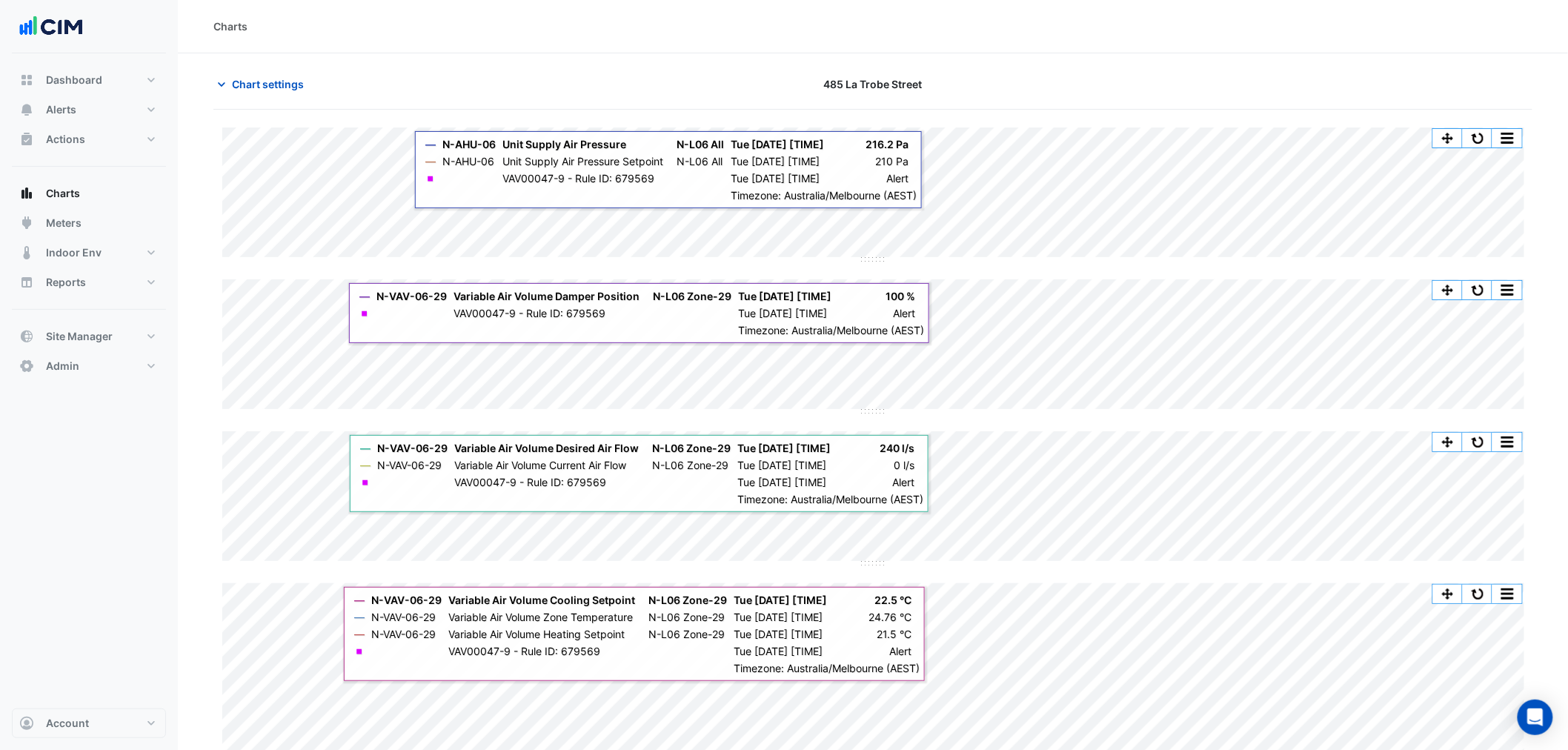 scroll, scrollTop: 109, scrollLeft: 0, axis: vertical 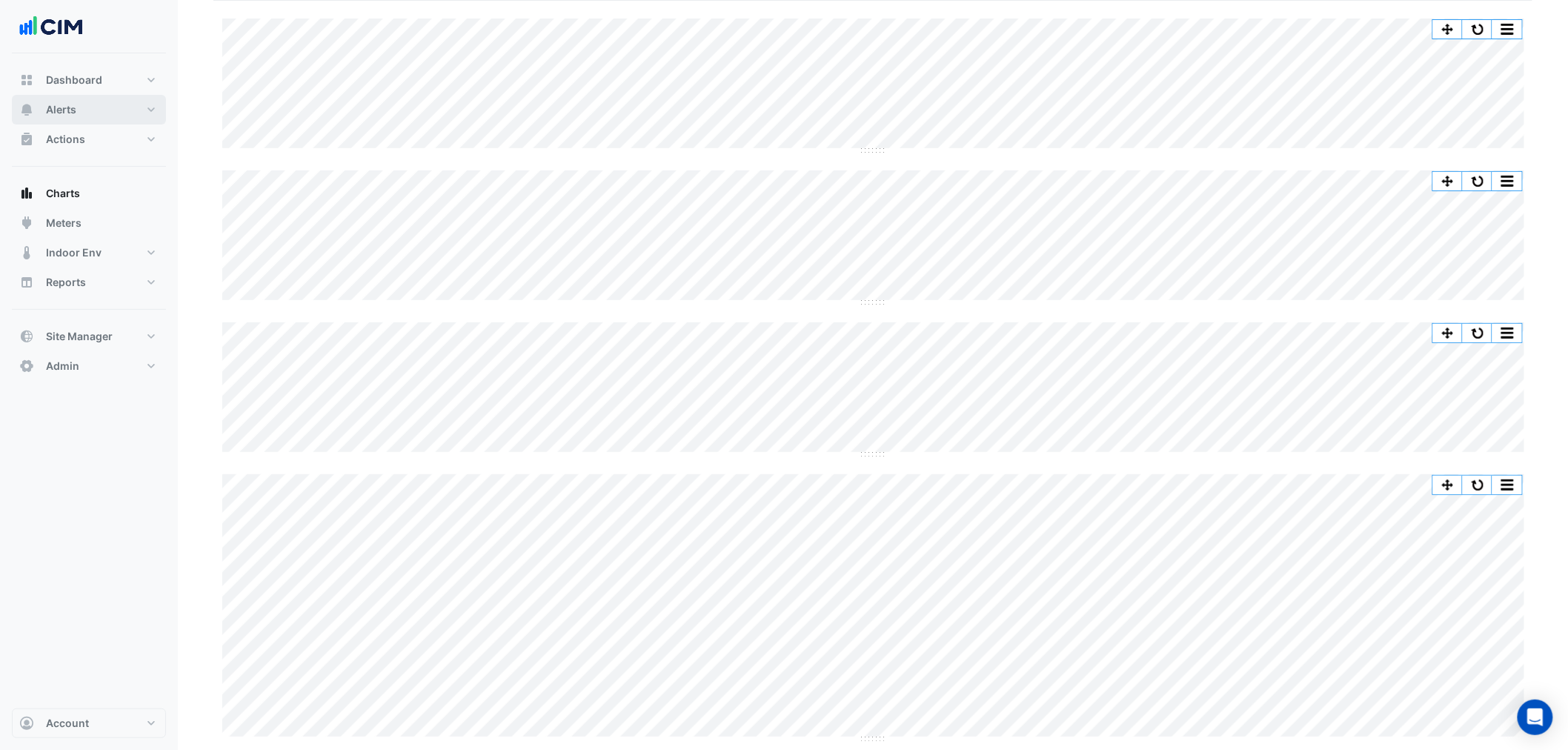 click on "Alerts" at bounding box center [89, 110] 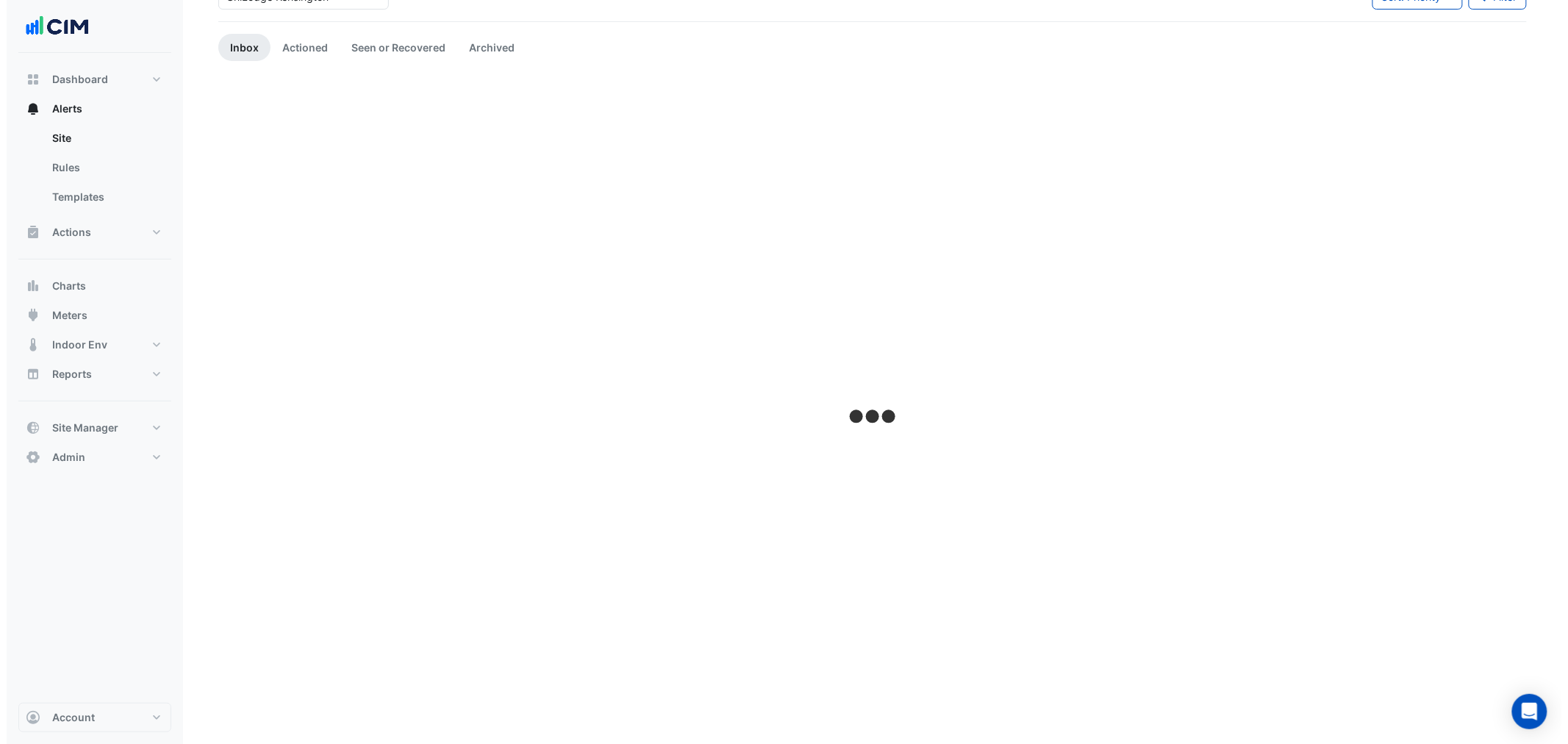 scroll, scrollTop: 0, scrollLeft: 0, axis: both 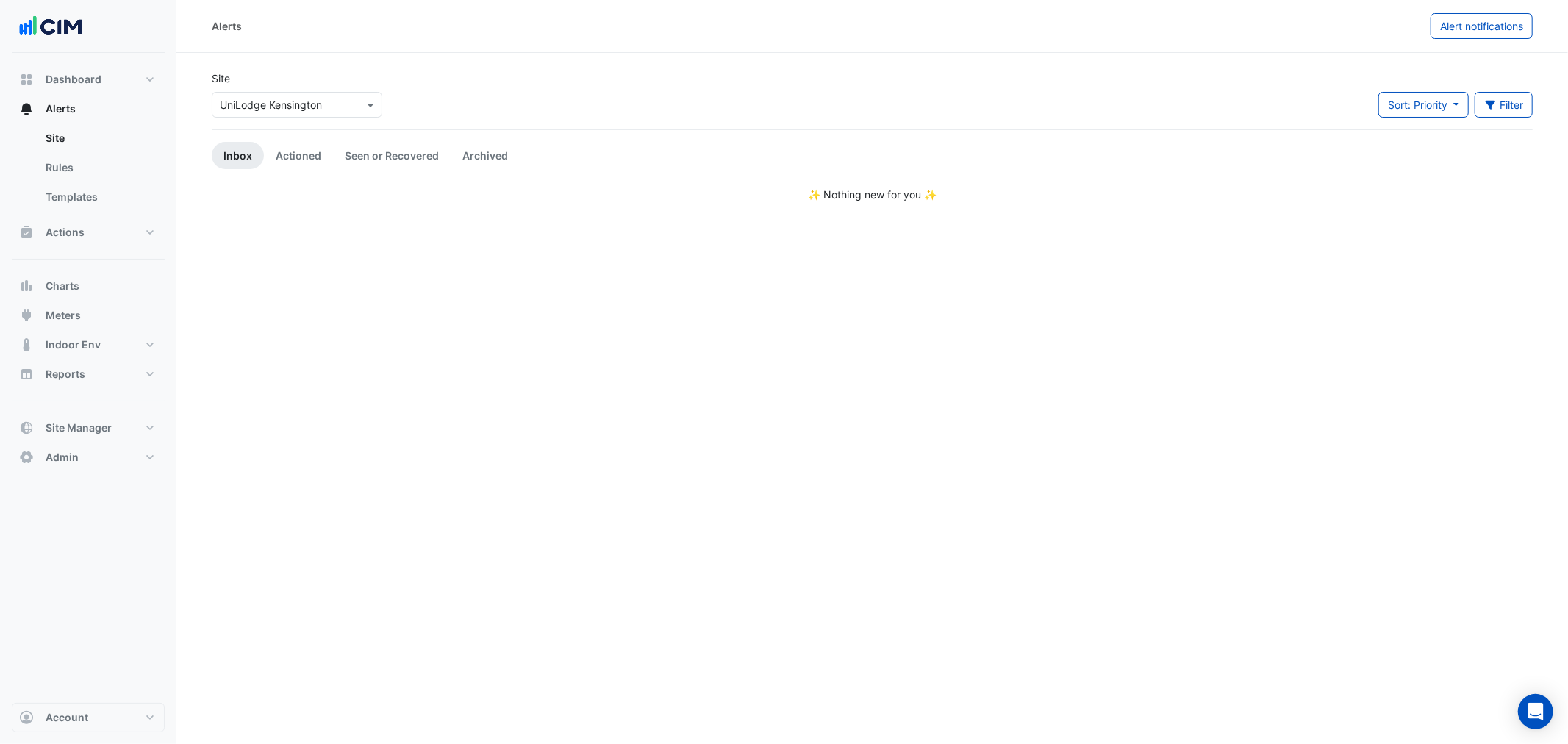 click at bounding box center (282, 105) 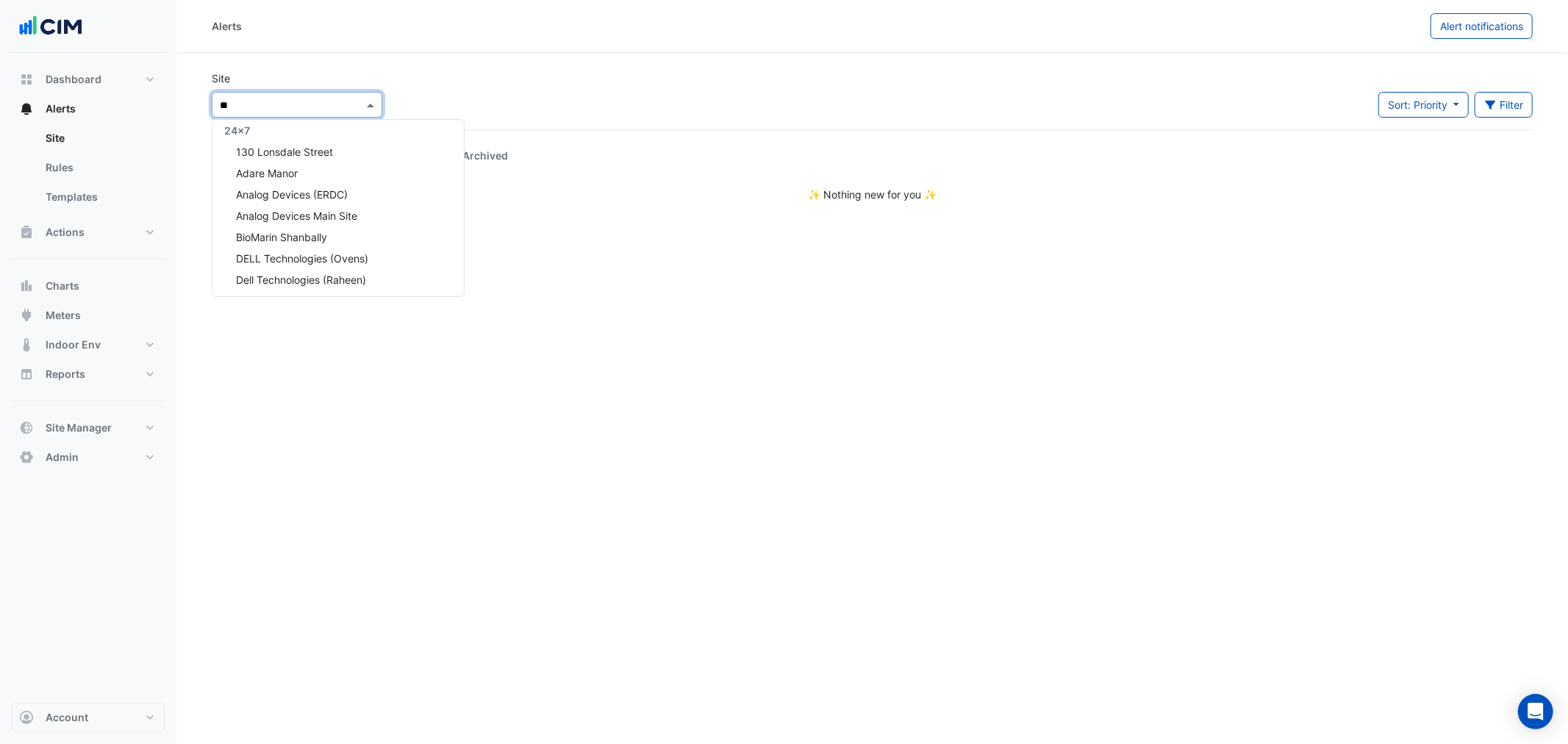 type on "***" 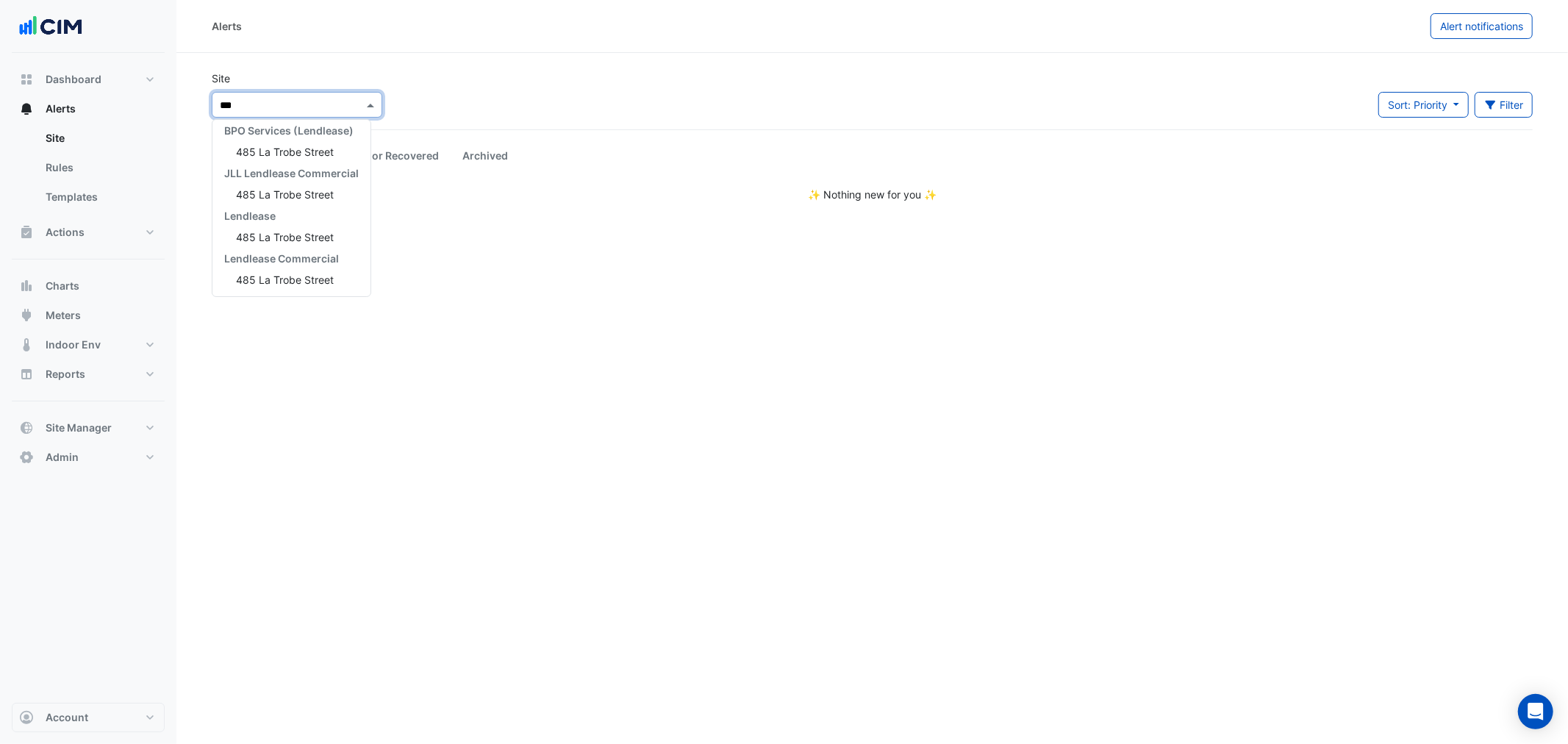 scroll, scrollTop: 48, scrollLeft: 0, axis: vertical 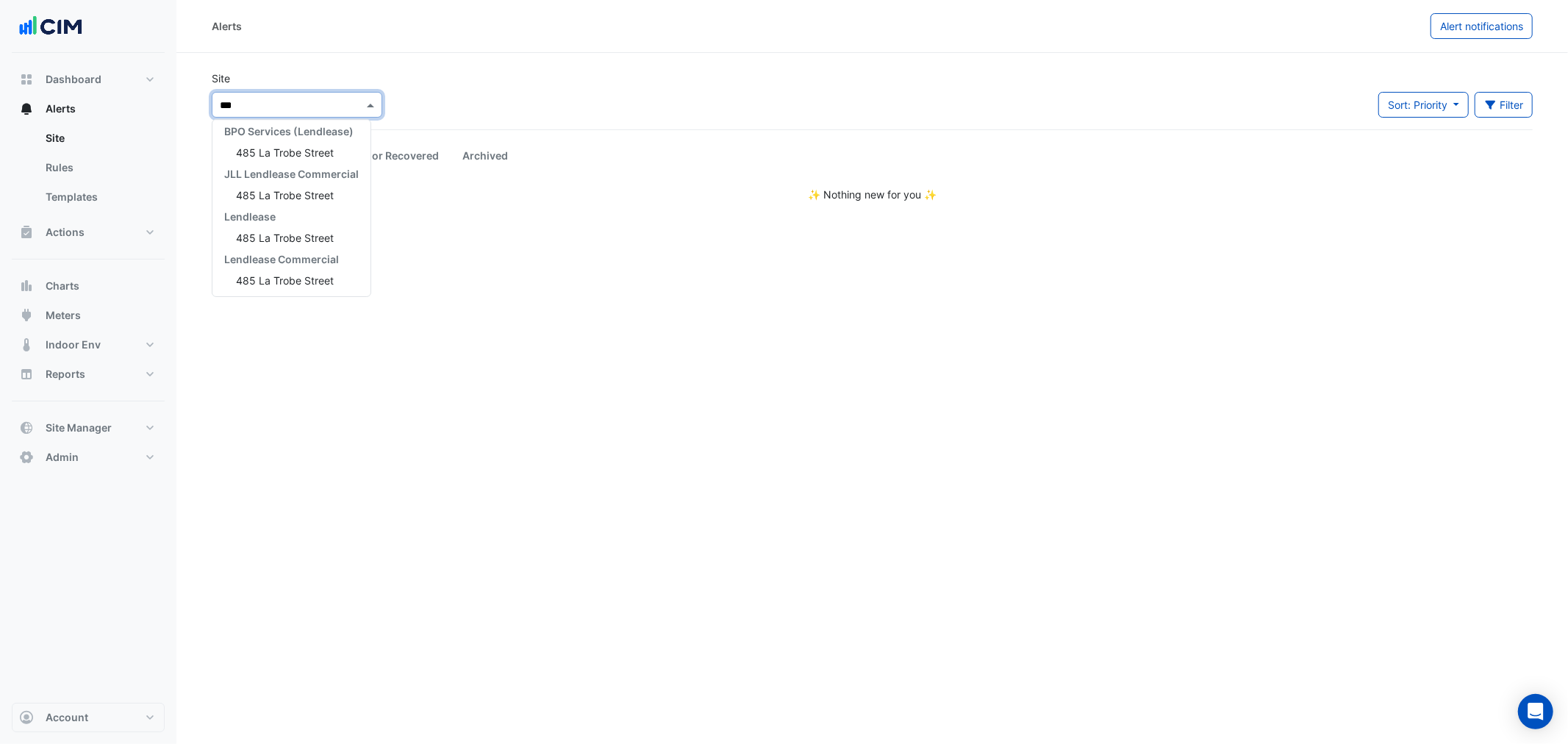 type 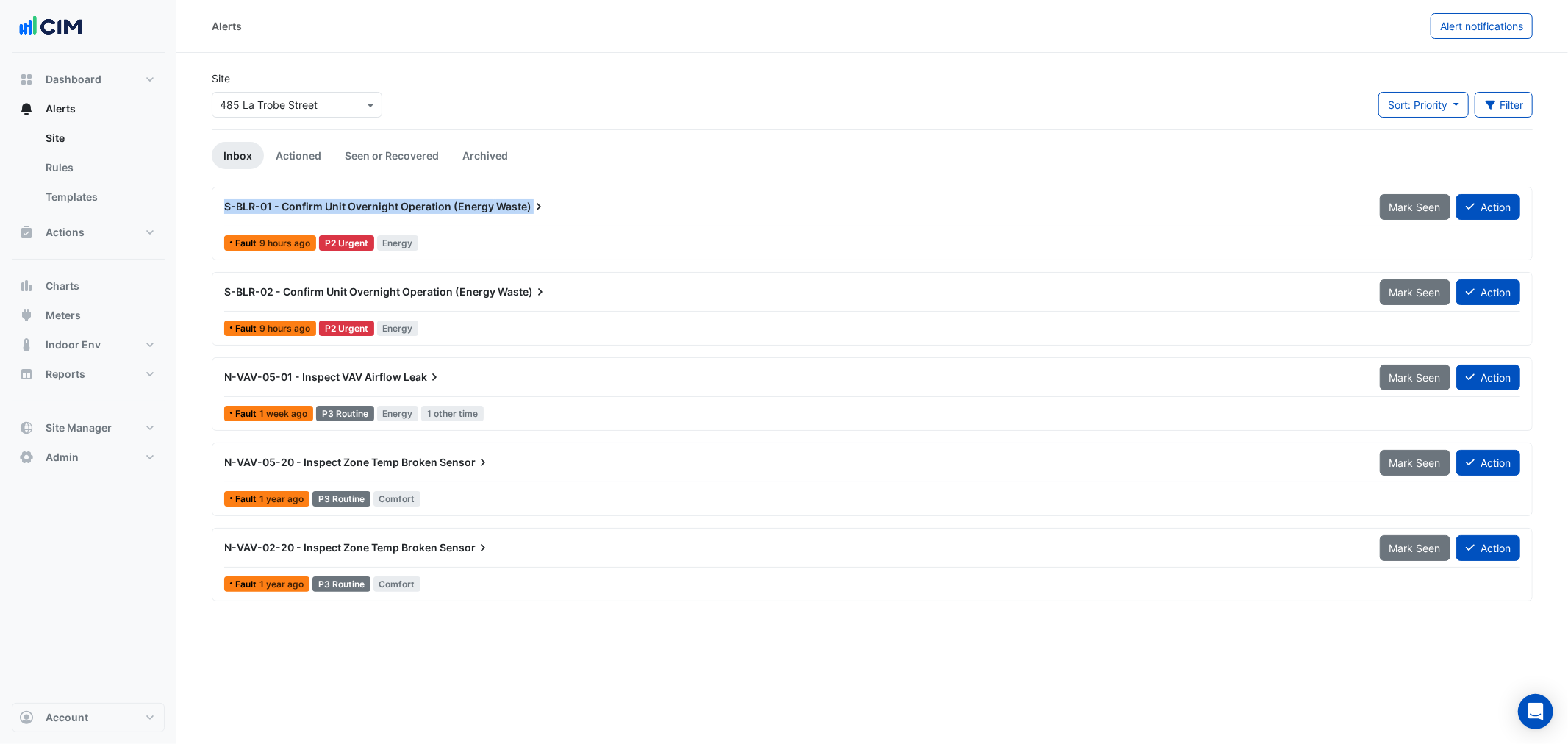 drag, startPoint x: 218, startPoint y: 212, endPoint x: 278, endPoint y: 273, distance: 85.56284 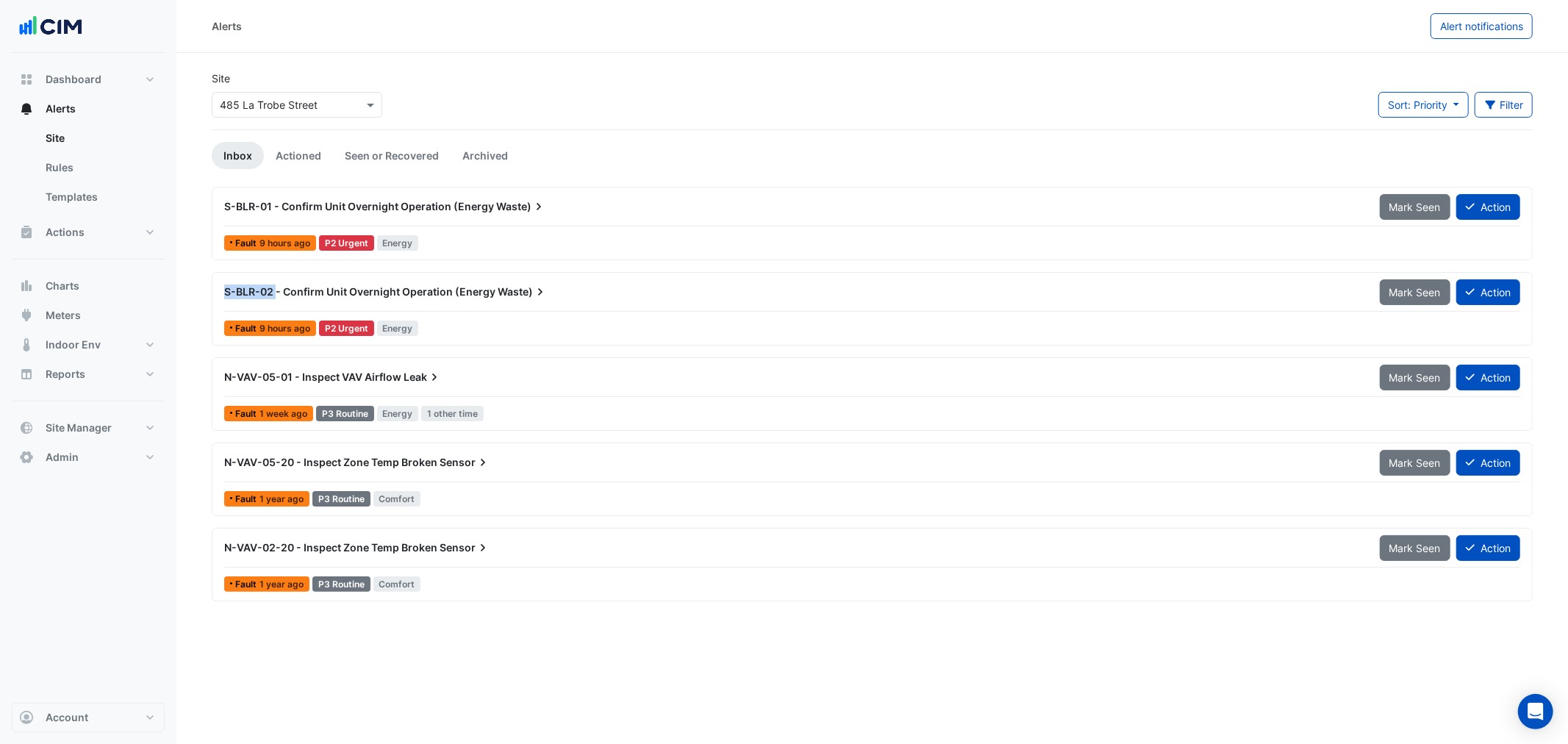 drag, startPoint x: 223, startPoint y: 290, endPoint x: 276, endPoint y: 297, distance: 53.46027 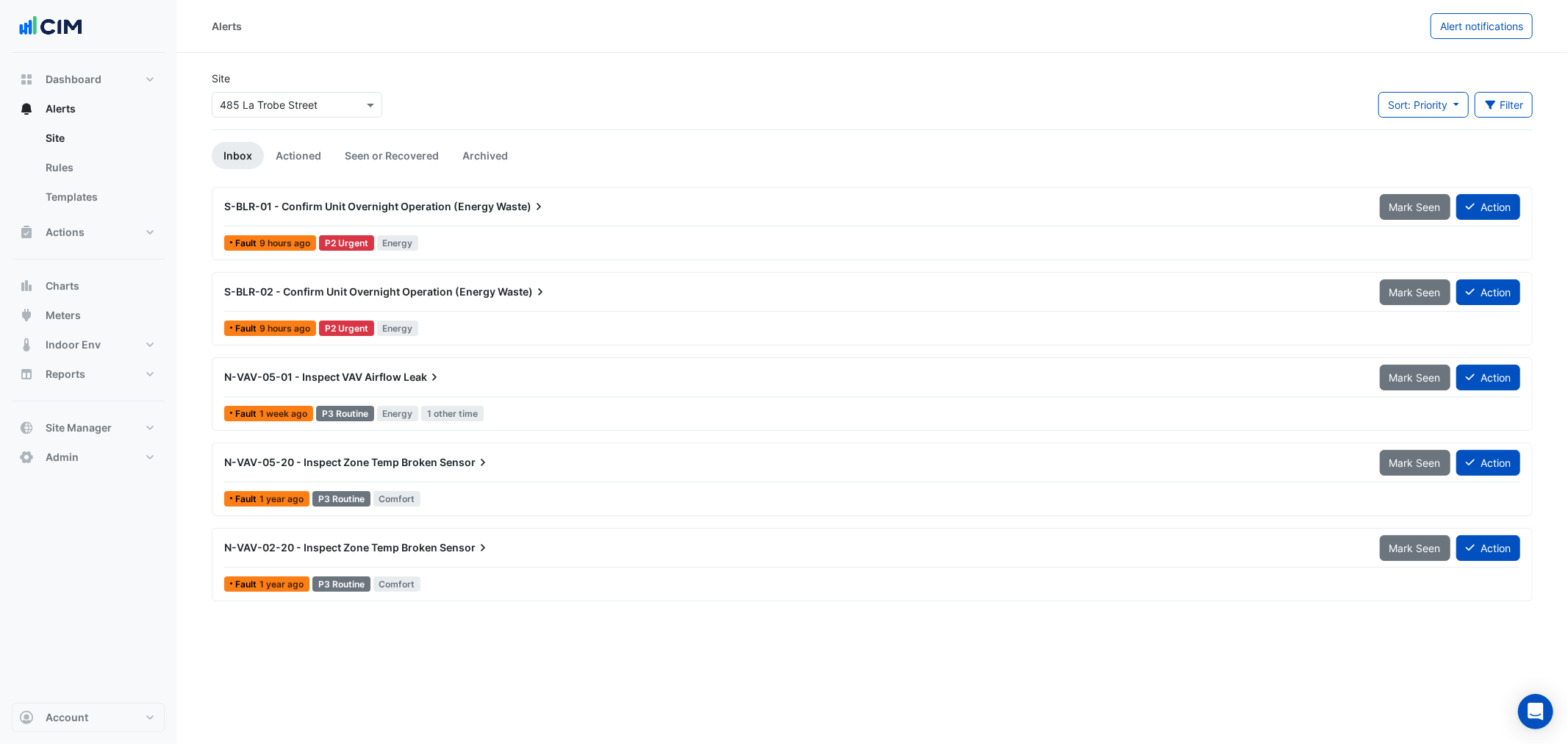 click on "S-BLR-02 - Confirm Unit Overnight Operation (Energy
Waste)
Mark Seen
Action" at bounding box center (872, 295) 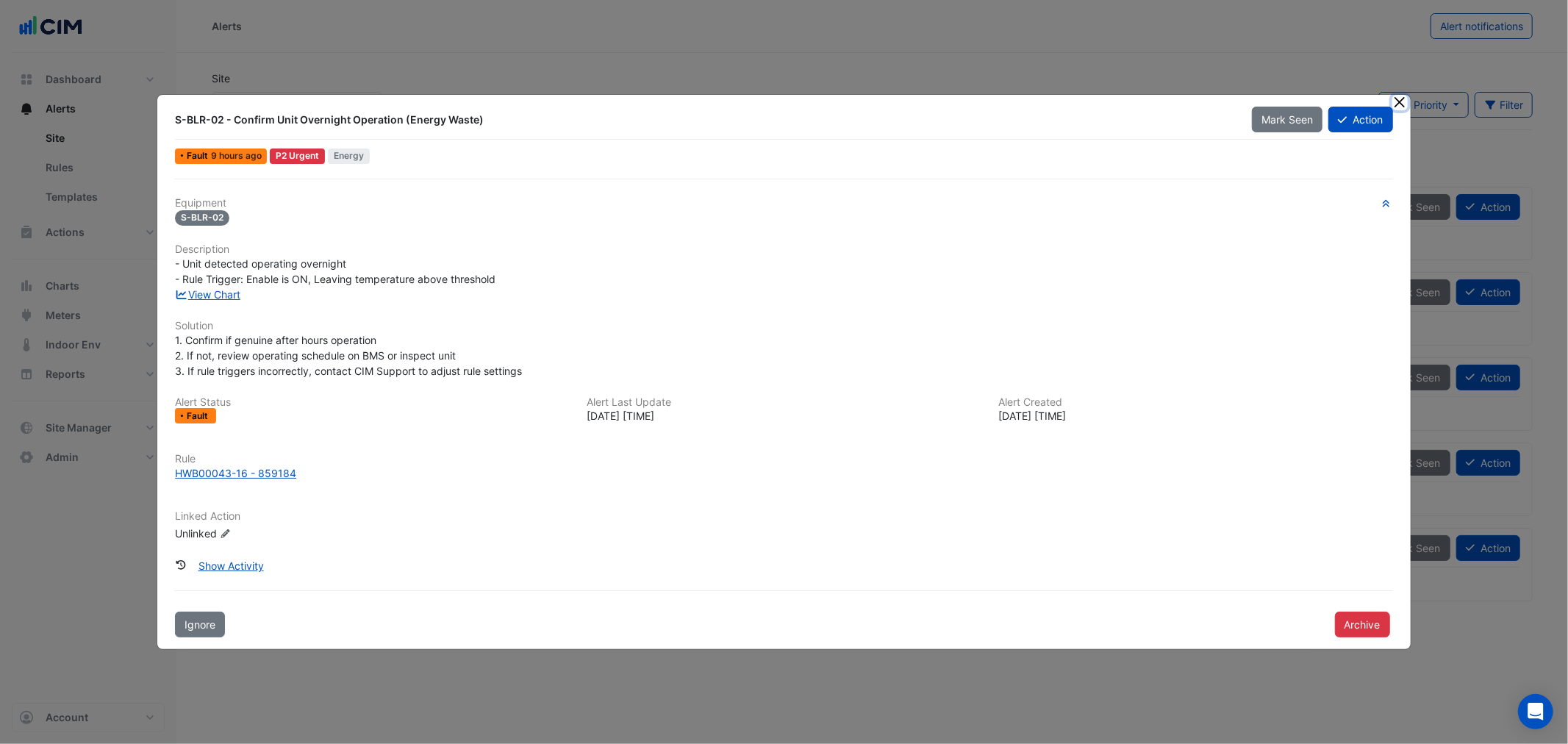 click 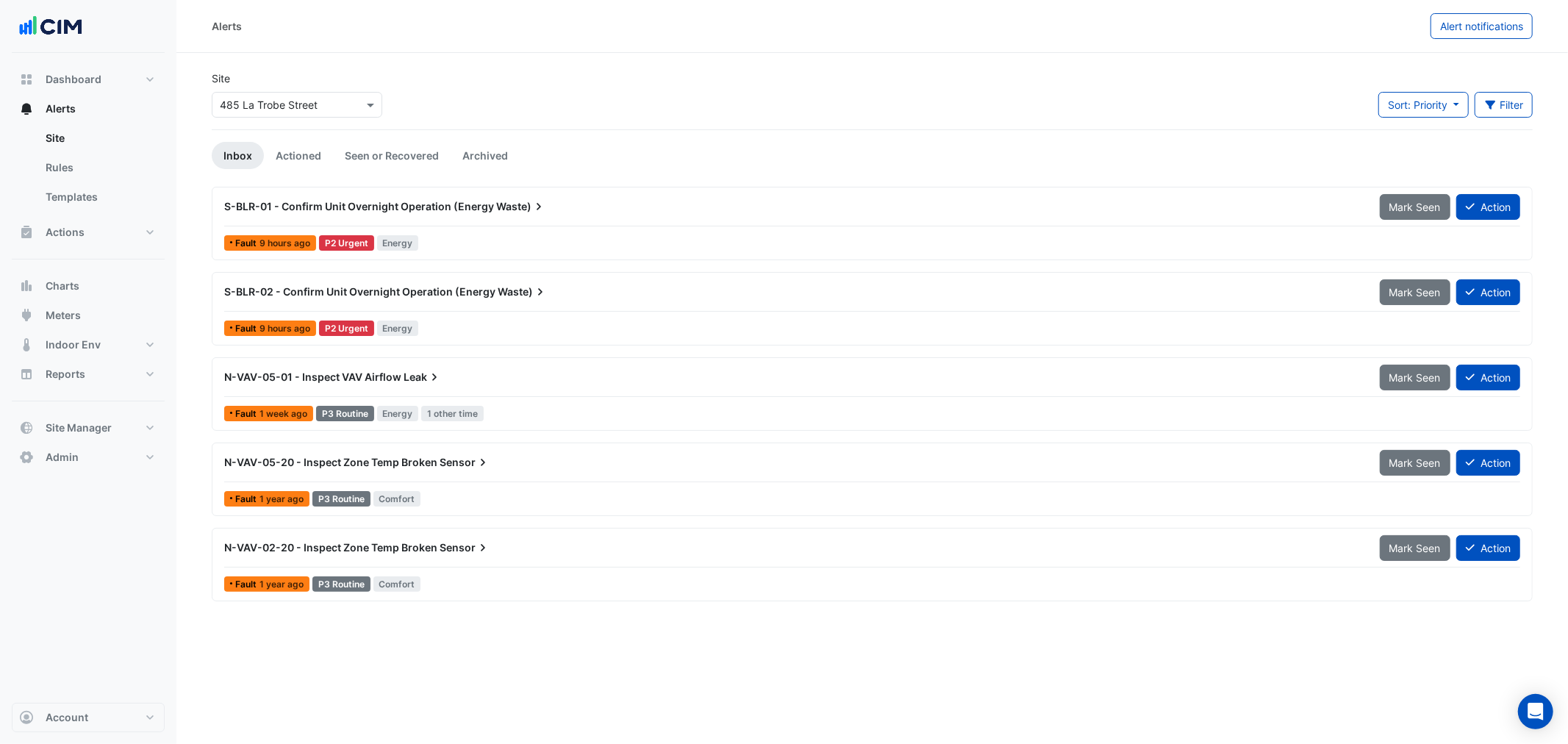 click on "[NUMBER] La Trobe Street" at bounding box center (297, 104) 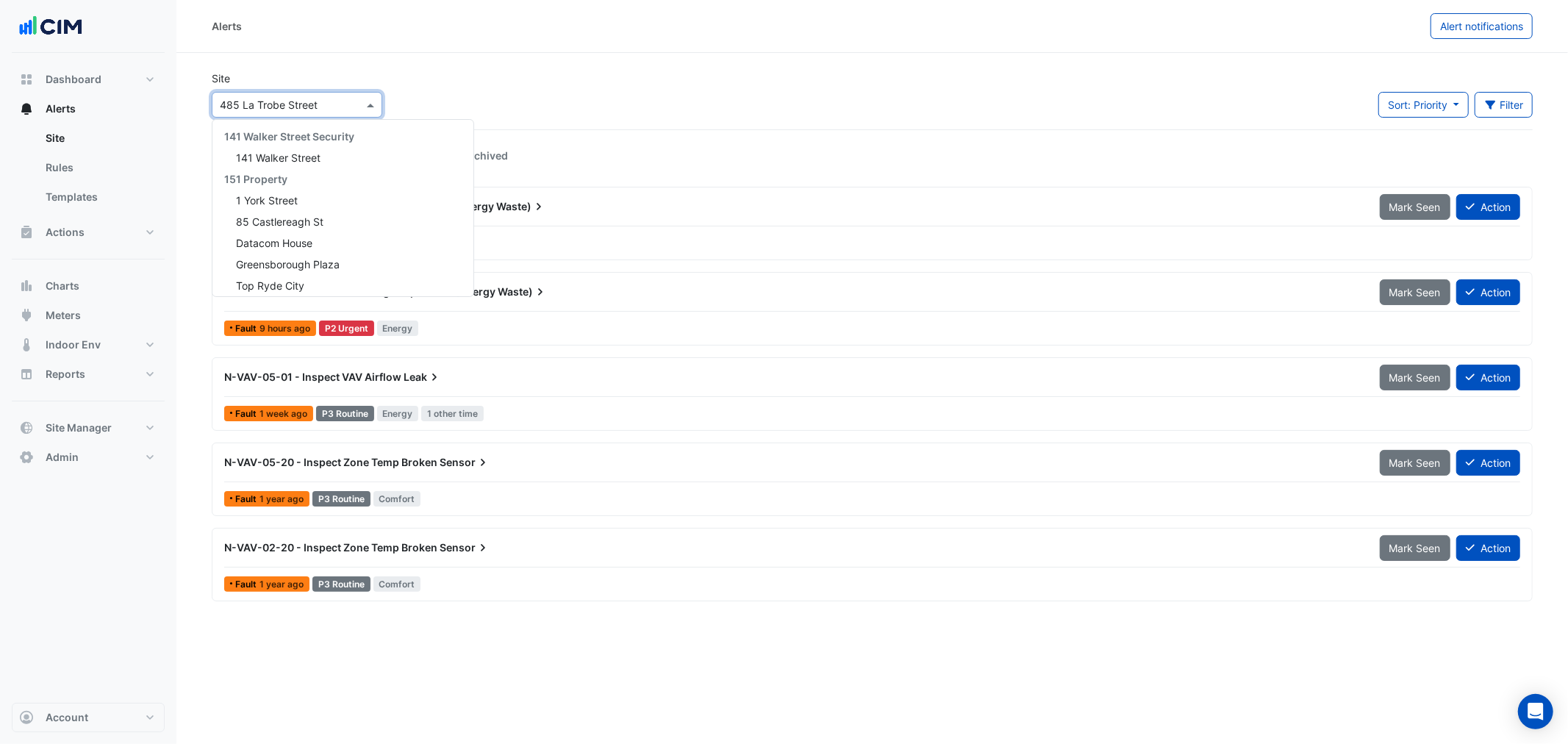 scroll, scrollTop: 1348, scrollLeft: 0, axis: vertical 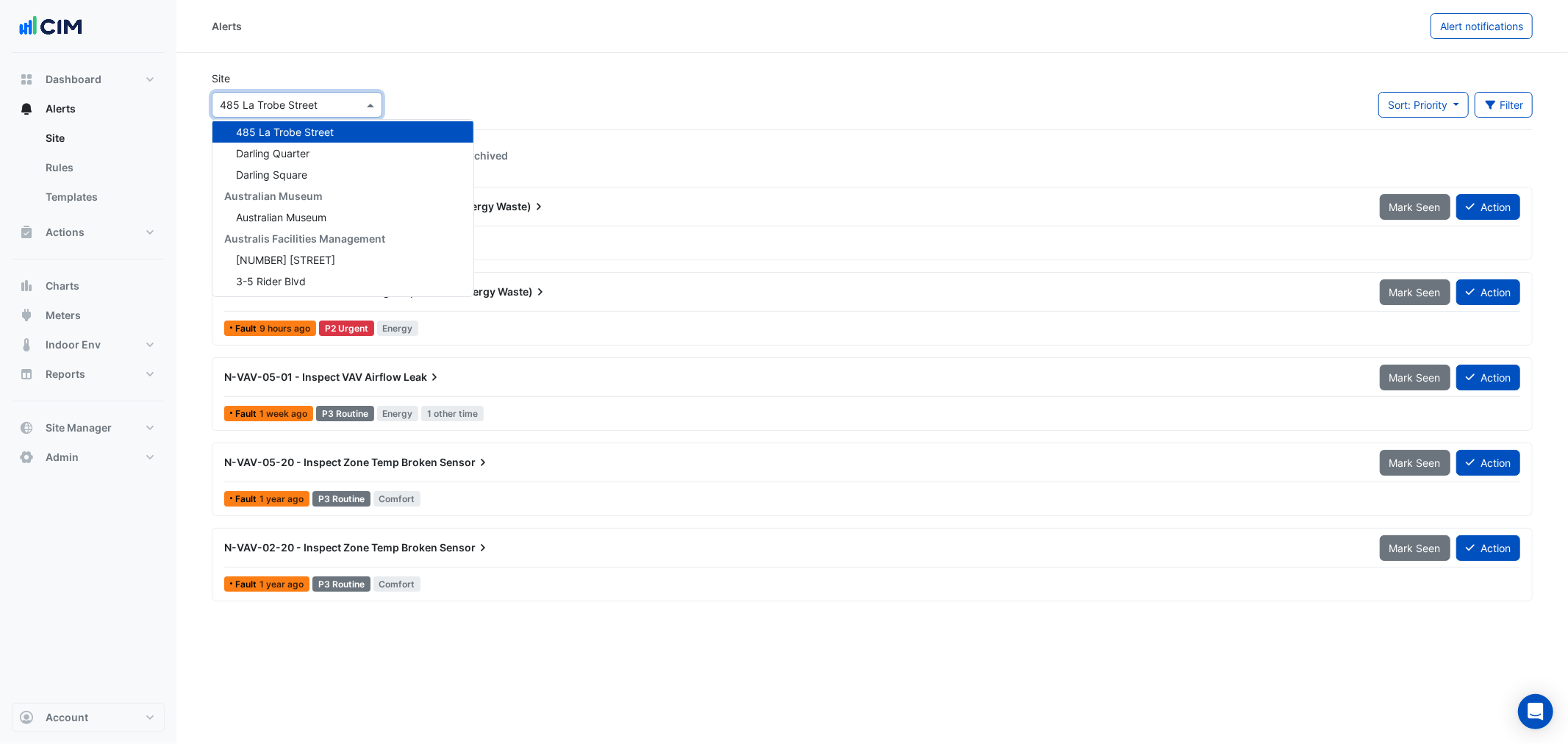 click on "[NUMBER] La Trobe Street [NUMBER] Walker Street [NUMBER] Property [NUMBER] York Street [NUMBER] Castlereagh St Datacom House Greensborough Plaza Top Ryde City [NUMBER]Circle Hyperdome Robina Town Centre [NUMBER]x7 [NUMBER] Lonsdale Street Adare Manor Analog Devices (ERDC) Analog Devices Main Site BioMarin Shanbally DELL Technologies (Ovens) Dell Technologies (Raheen) Gilead Sciences Immigration Museum Janssen Biologics Janssen Pharma Cork Melbourne Museum Merribek Annexe Museums Discovery Centre National Library of Australia Scienceworks Vision Care Main Site Jacksonville Vision Care Main Site Limerick Vision Care R&D Jacksonville Voco Gold Coast [NUMBER] George Concierge [NUMBER] George Street ADP Consulting [NUMBER]-[NUMBER] Exhibition Street Canberra Centre Eastland Watergardens Town Centre Adare Manor Adare Manor [NAME] Lamberth FM [NUMBER] Creek Street [NUMBER] Adelaide Street [NUMBER] Lonsdale Street Analog Devices Analog Devices (ERDC) Analog Devices Main Site Aramark [NUMBER] Shelbourne Road Linn Dubh" 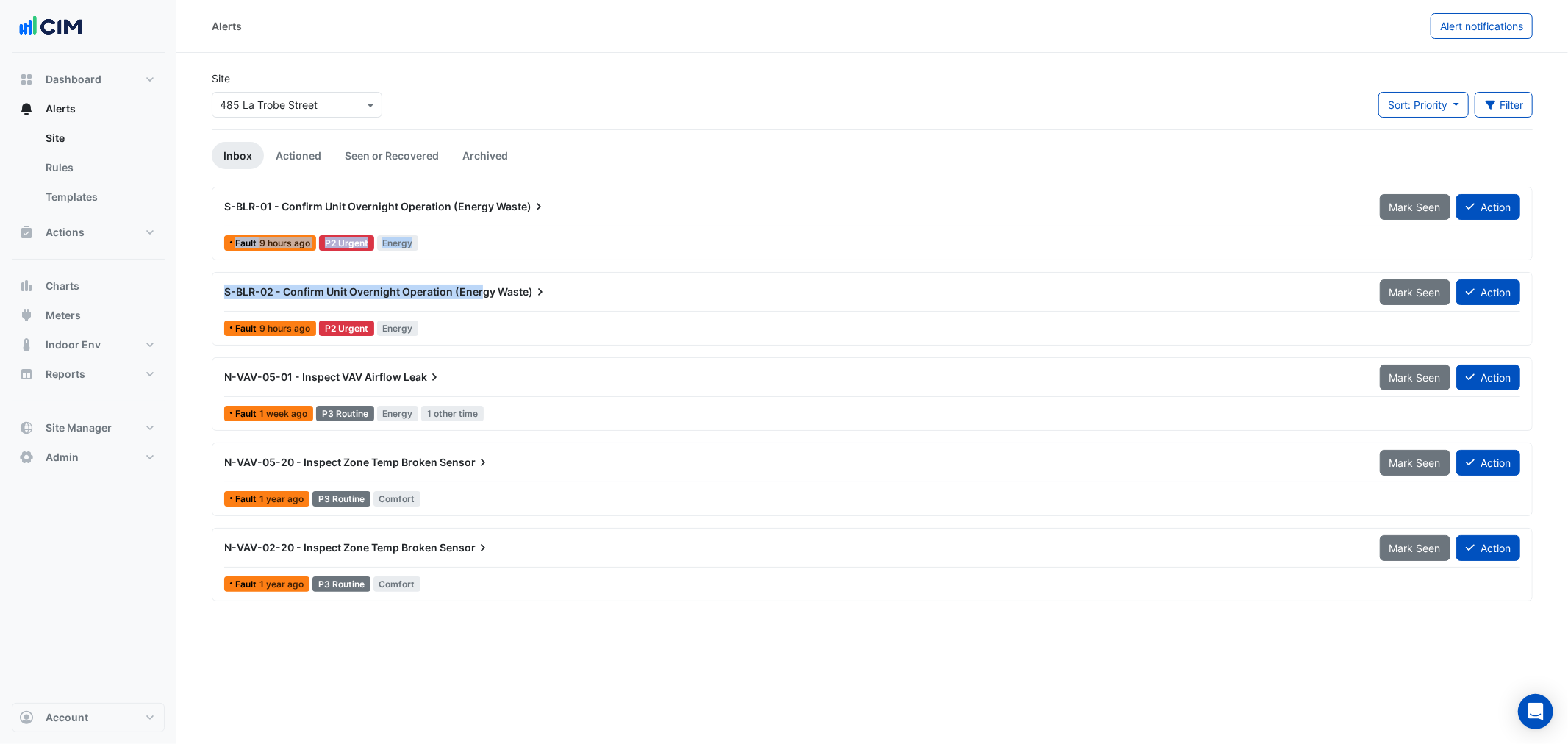 drag, startPoint x: 229, startPoint y: 221, endPoint x: 480, endPoint y: 302, distance: 263.7461 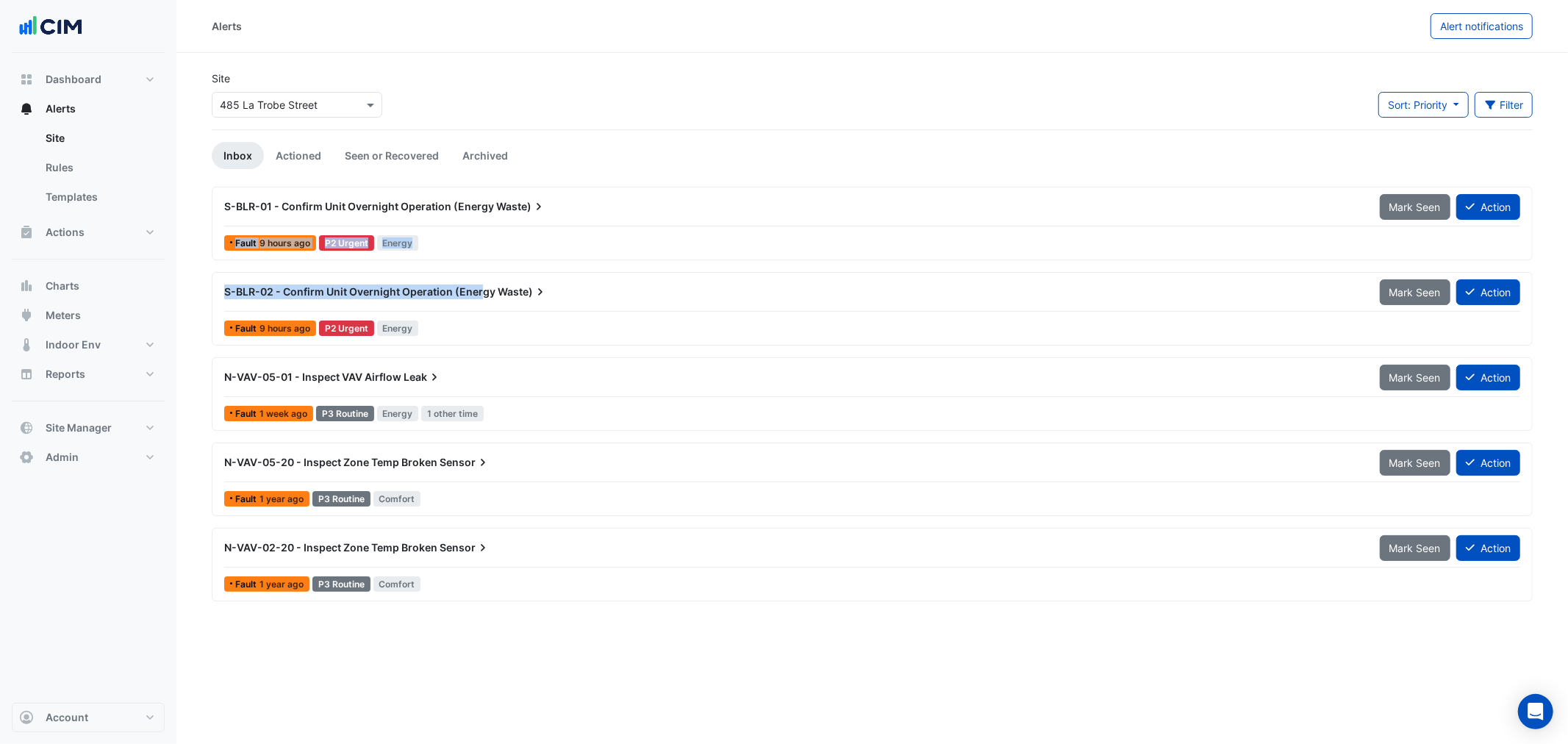 click at bounding box center [282, 105] 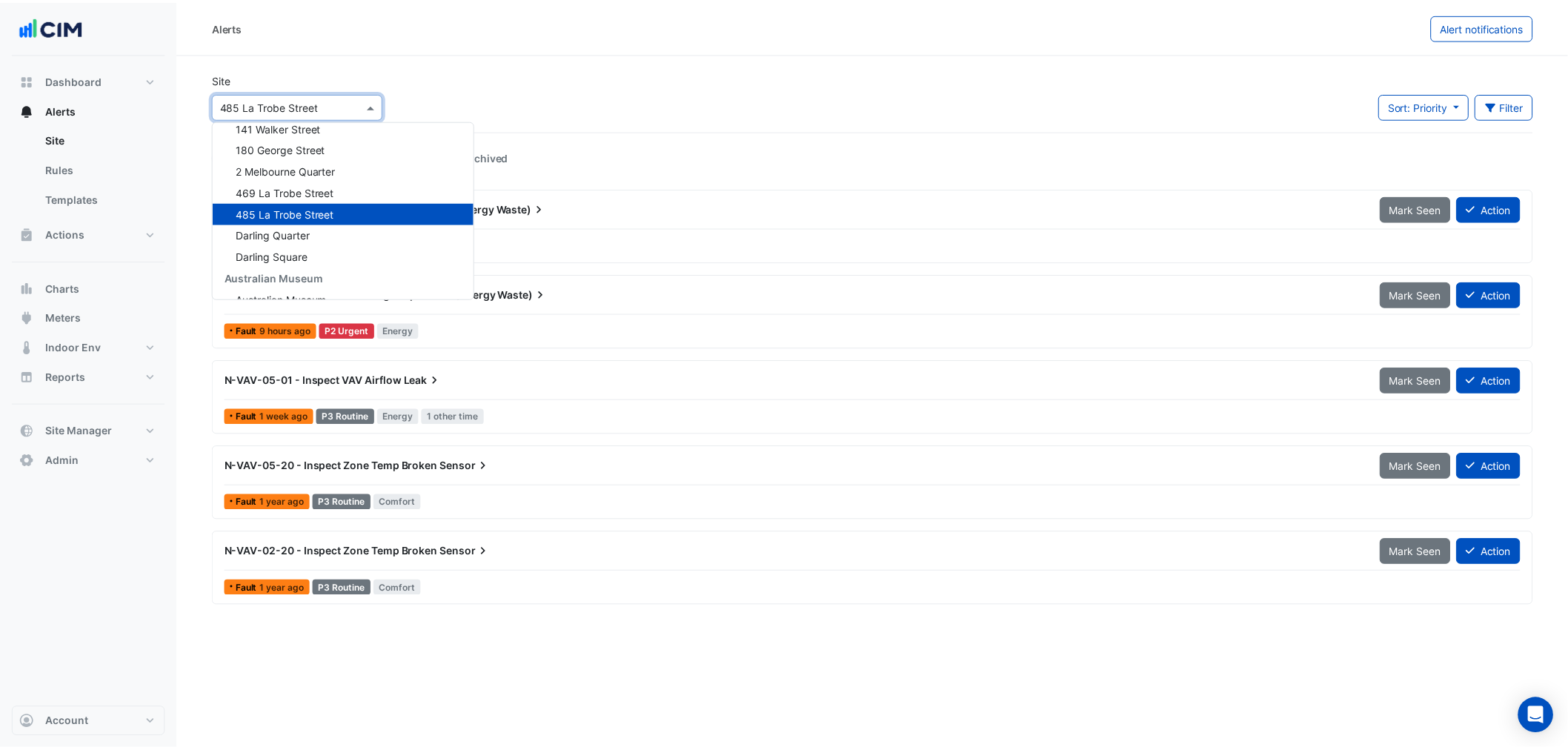 scroll, scrollTop: 1249, scrollLeft: 0, axis: vertical 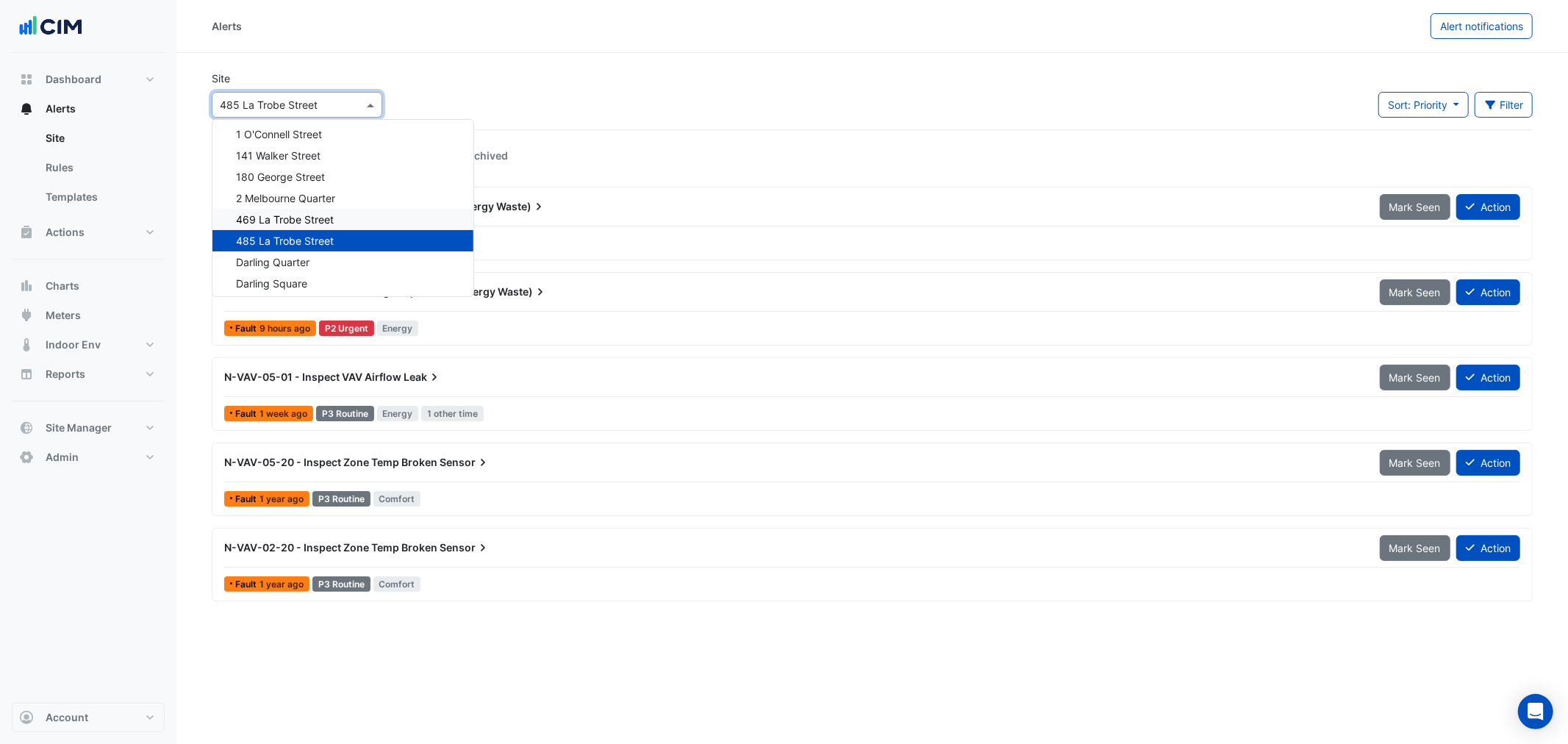 click on "469 La Trobe Street" at bounding box center [284, 219] 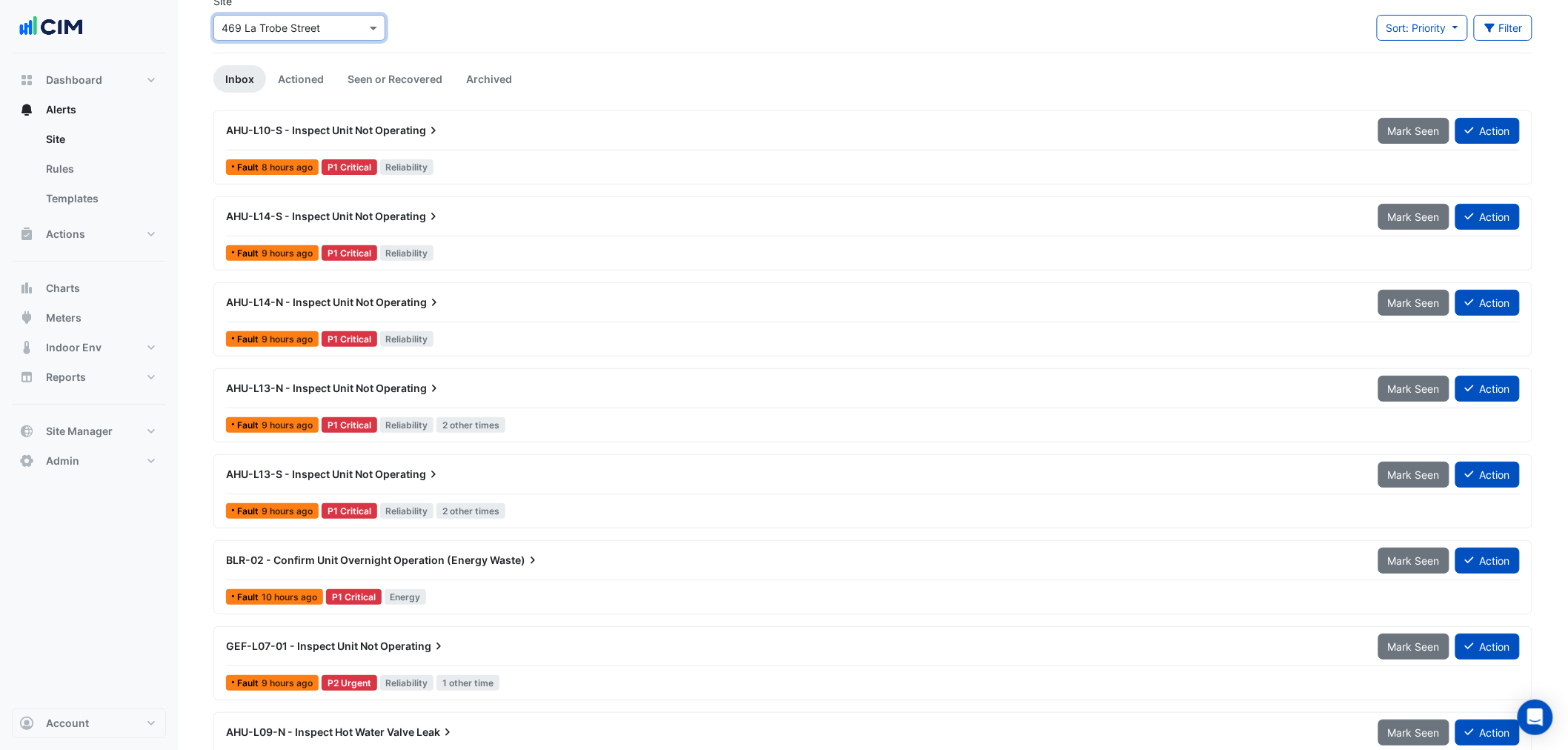 scroll, scrollTop: 109, scrollLeft: 0, axis: vertical 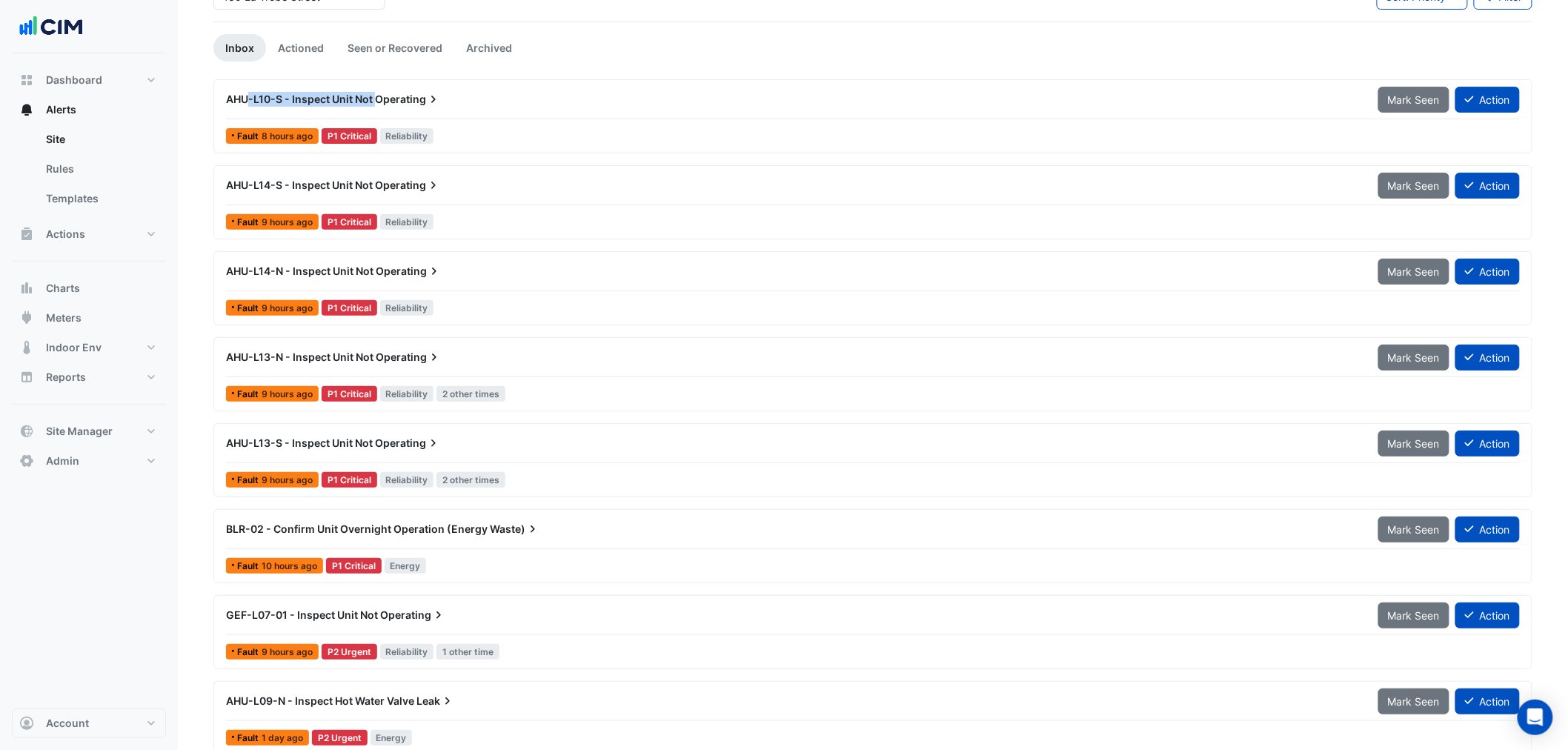 drag, startPoint x: 249, startPoint y: 96, endPoint x: 408, endPoint y: 90, distance: 159.11317 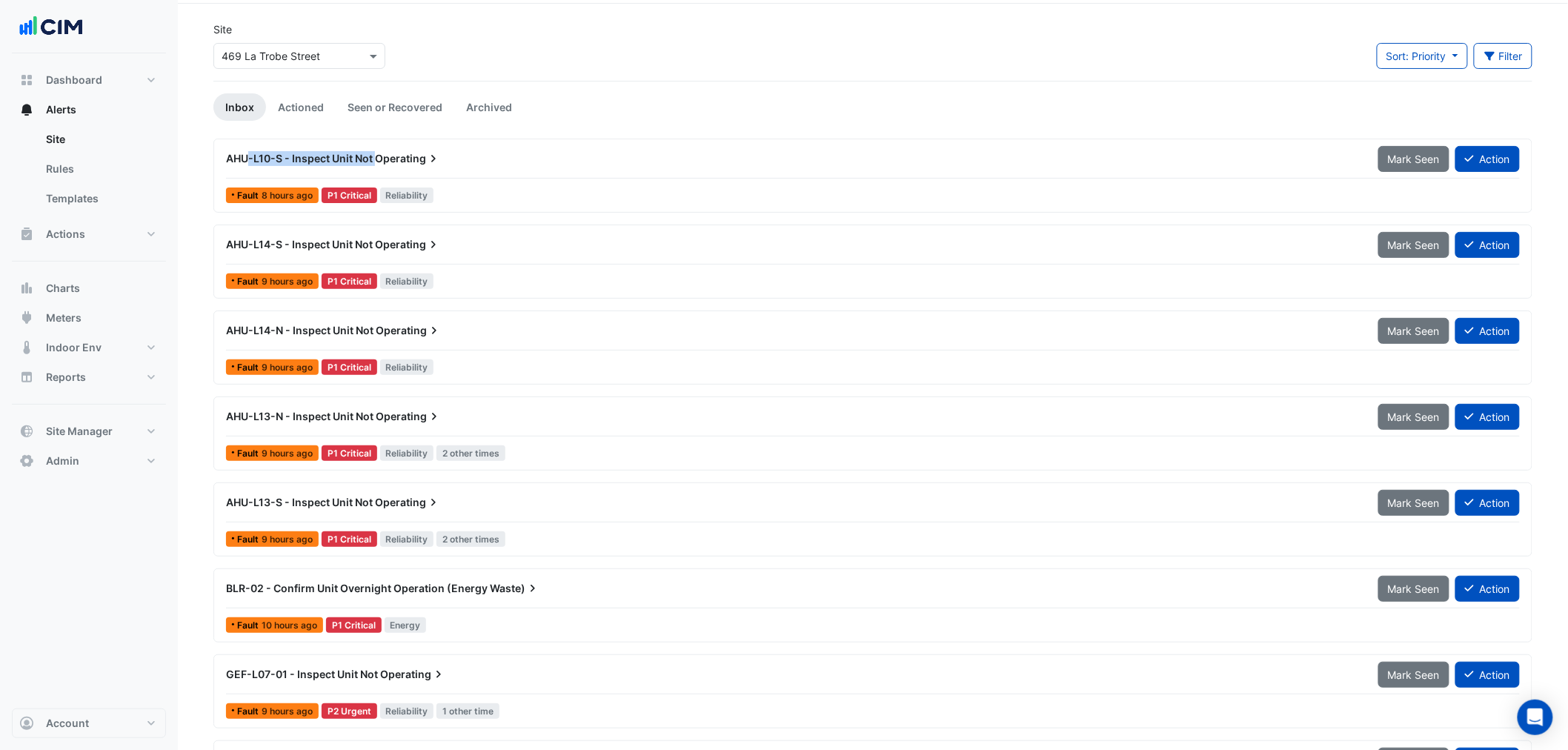 scroll, scrollTop: 0, scrollLeft: 0, axis: both 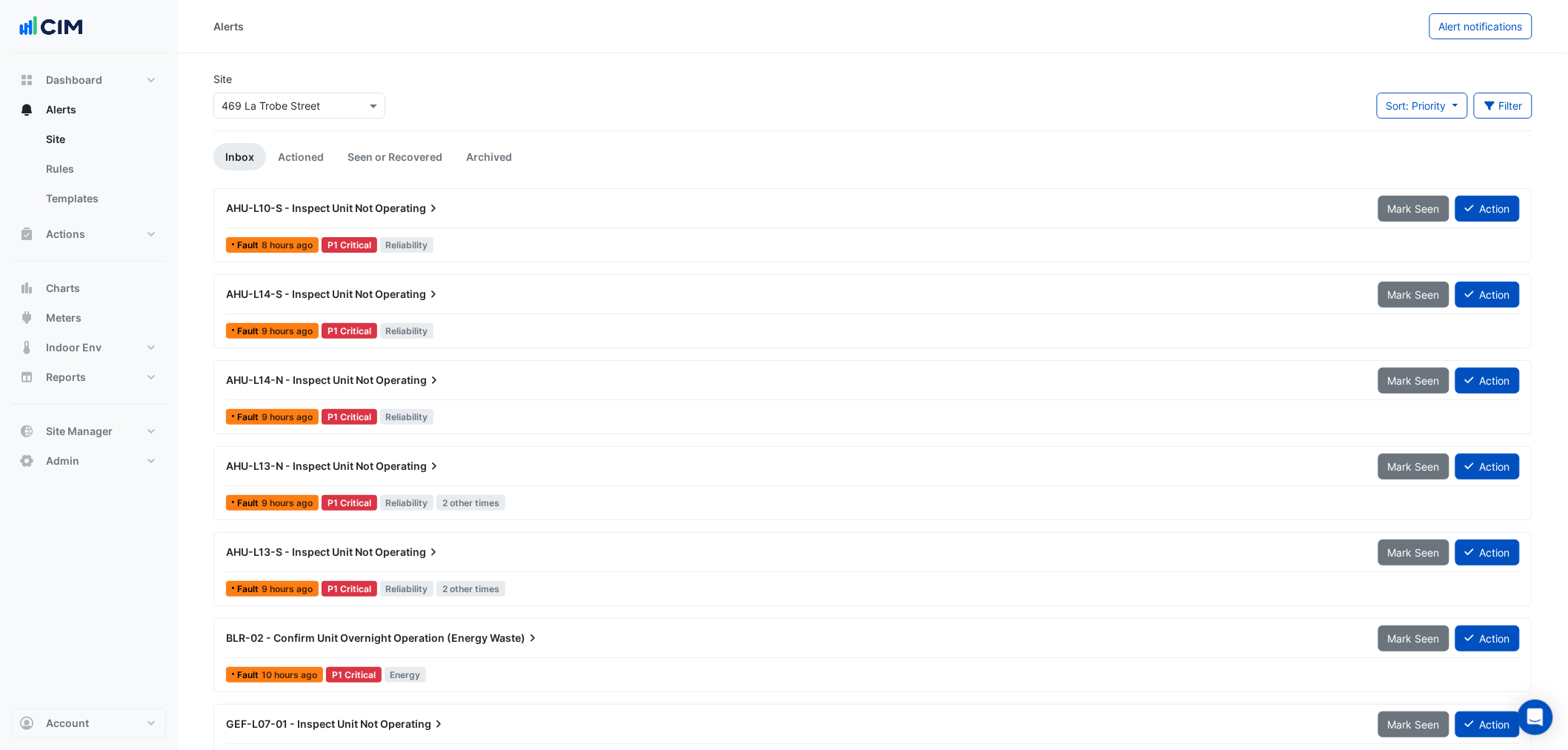 click on "Site
Select a Site × [NUMBER] [STREET]" 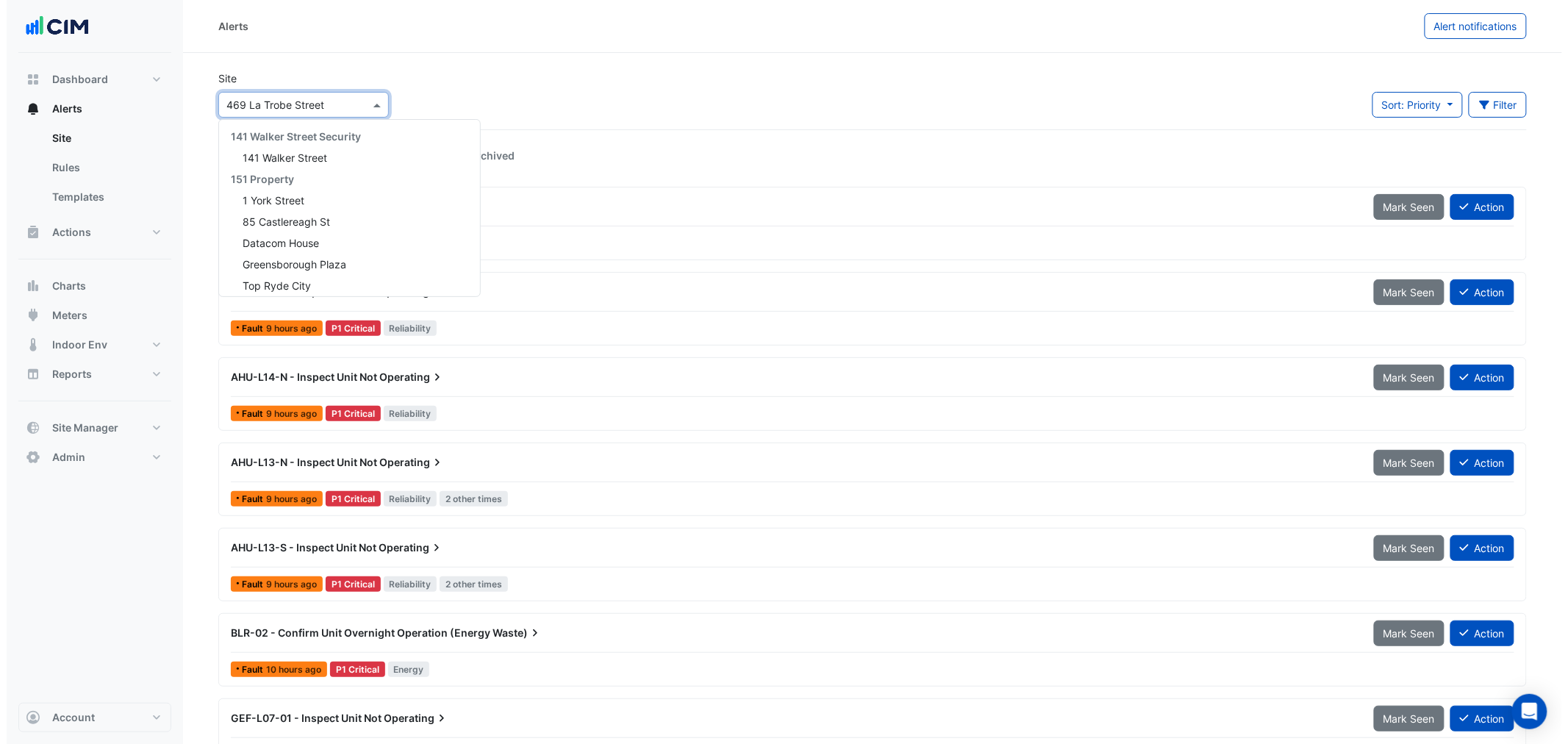 scroll, scrollTop: 1326, scrollLeft: 0, axis: vertical 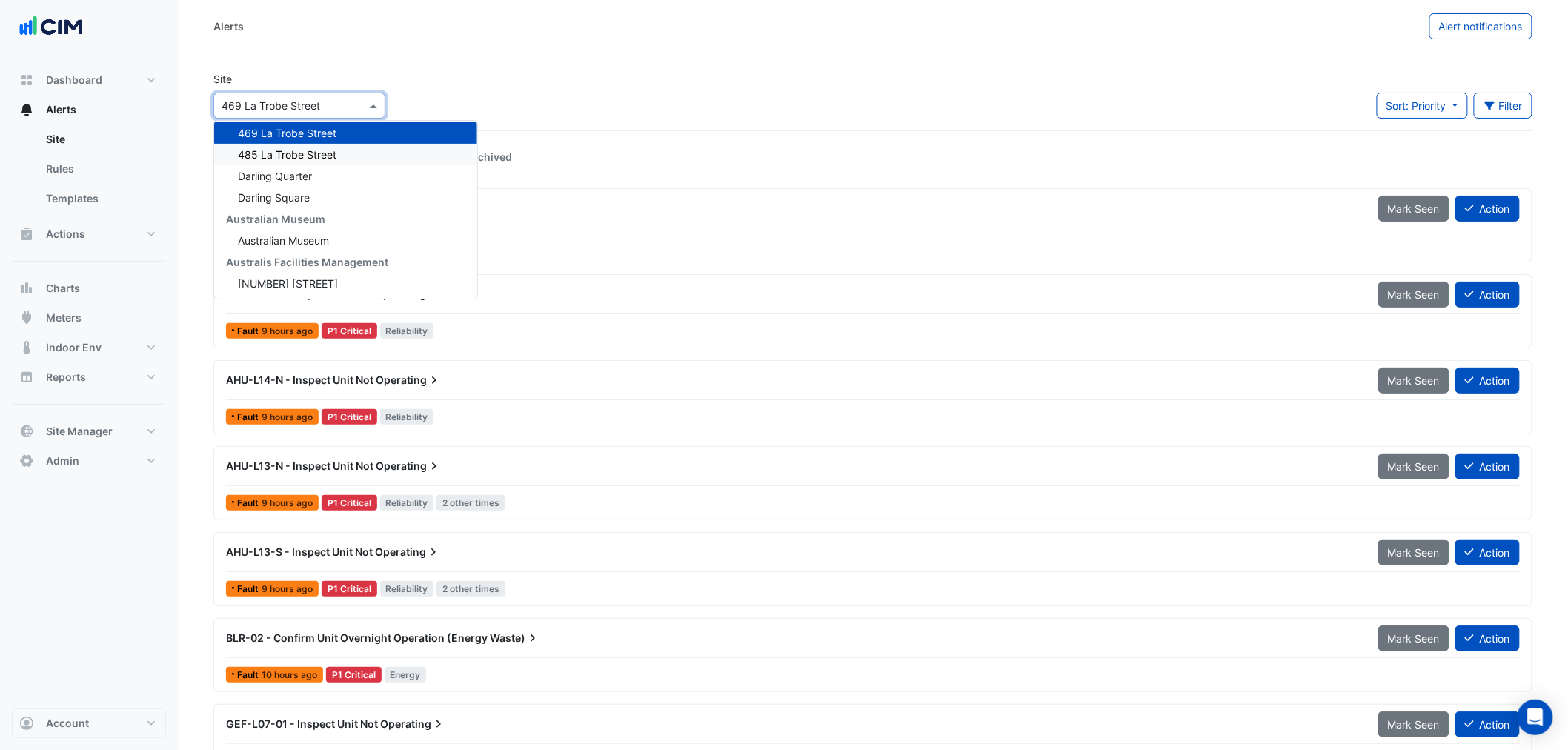 click on "485 La Trobe Street" at bounding box center (287, 154) 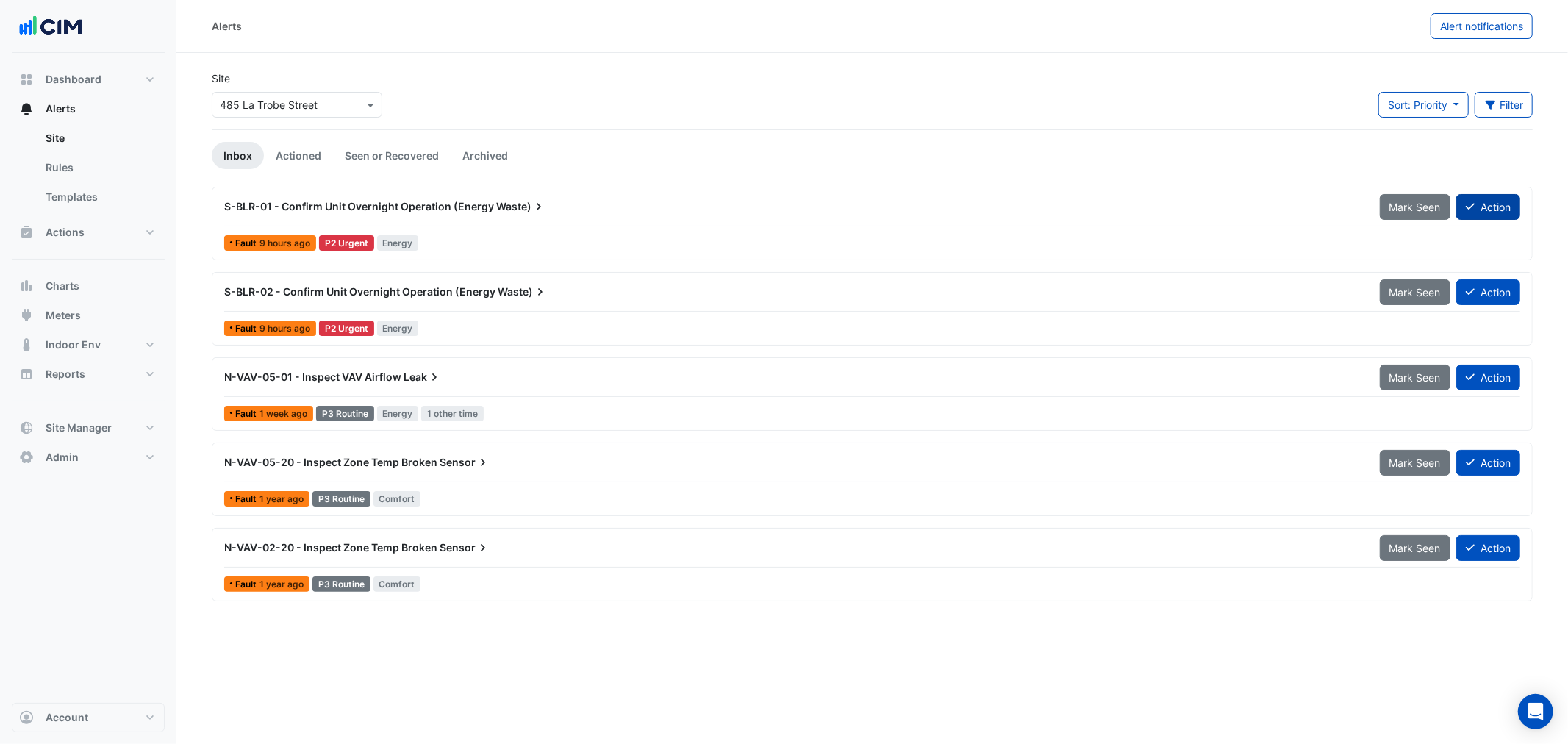 click on "Action" at bounding box center (1488, 207) 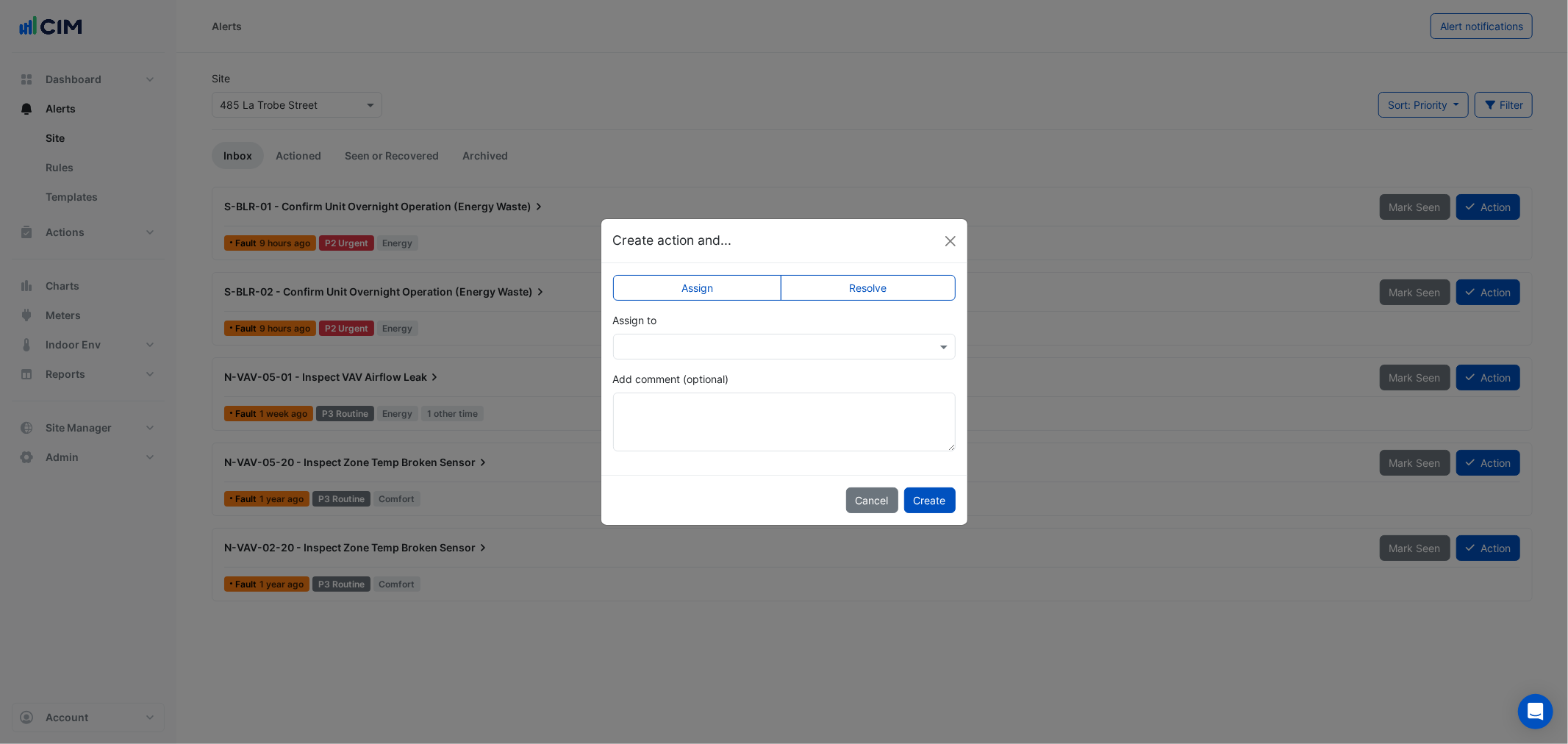 click at bounding box center (770, 347) 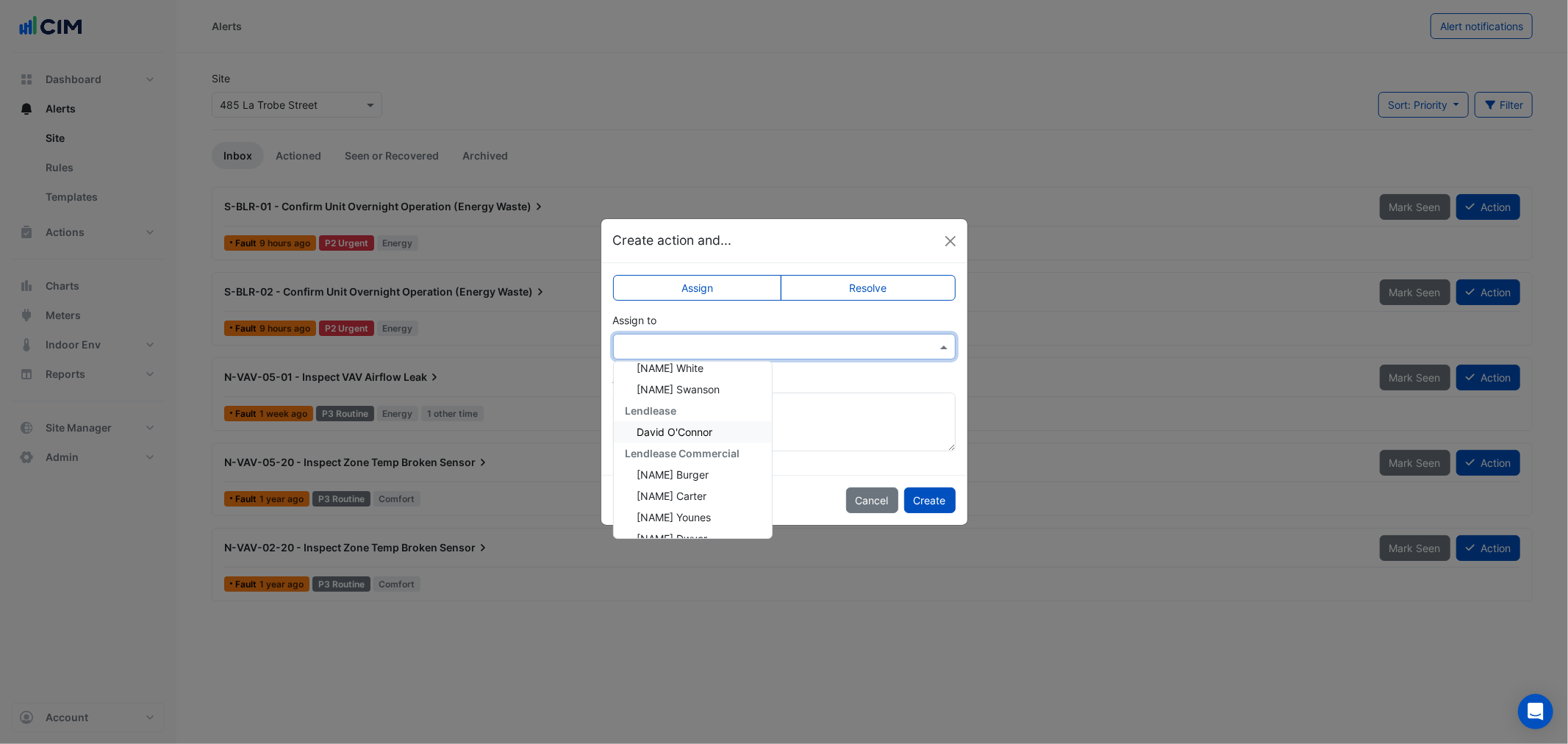 scroll, scrollTop: 218, scrollLeft: 0, axis: vertical 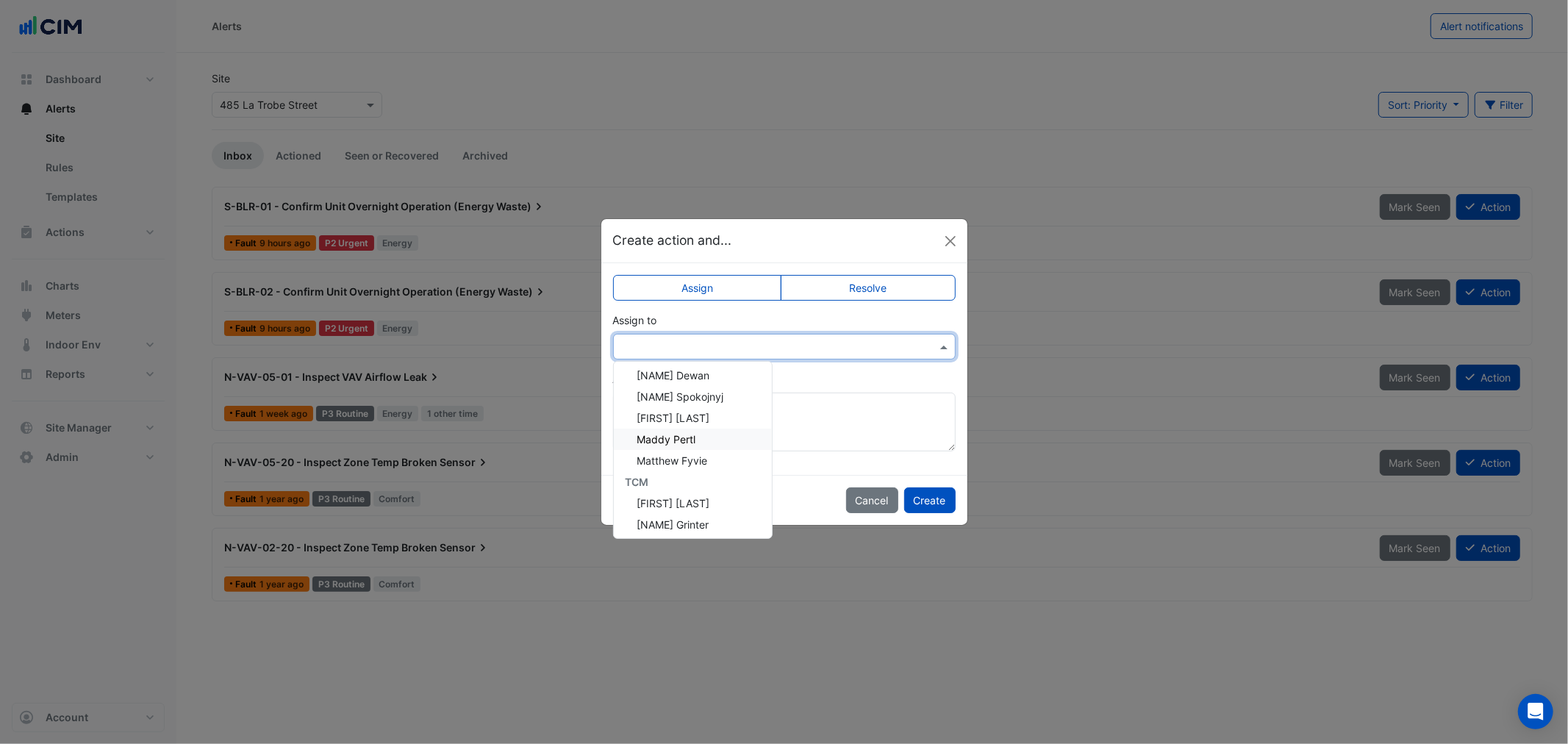 click on "Maddy Pertl" at bounding box center (667, 439) 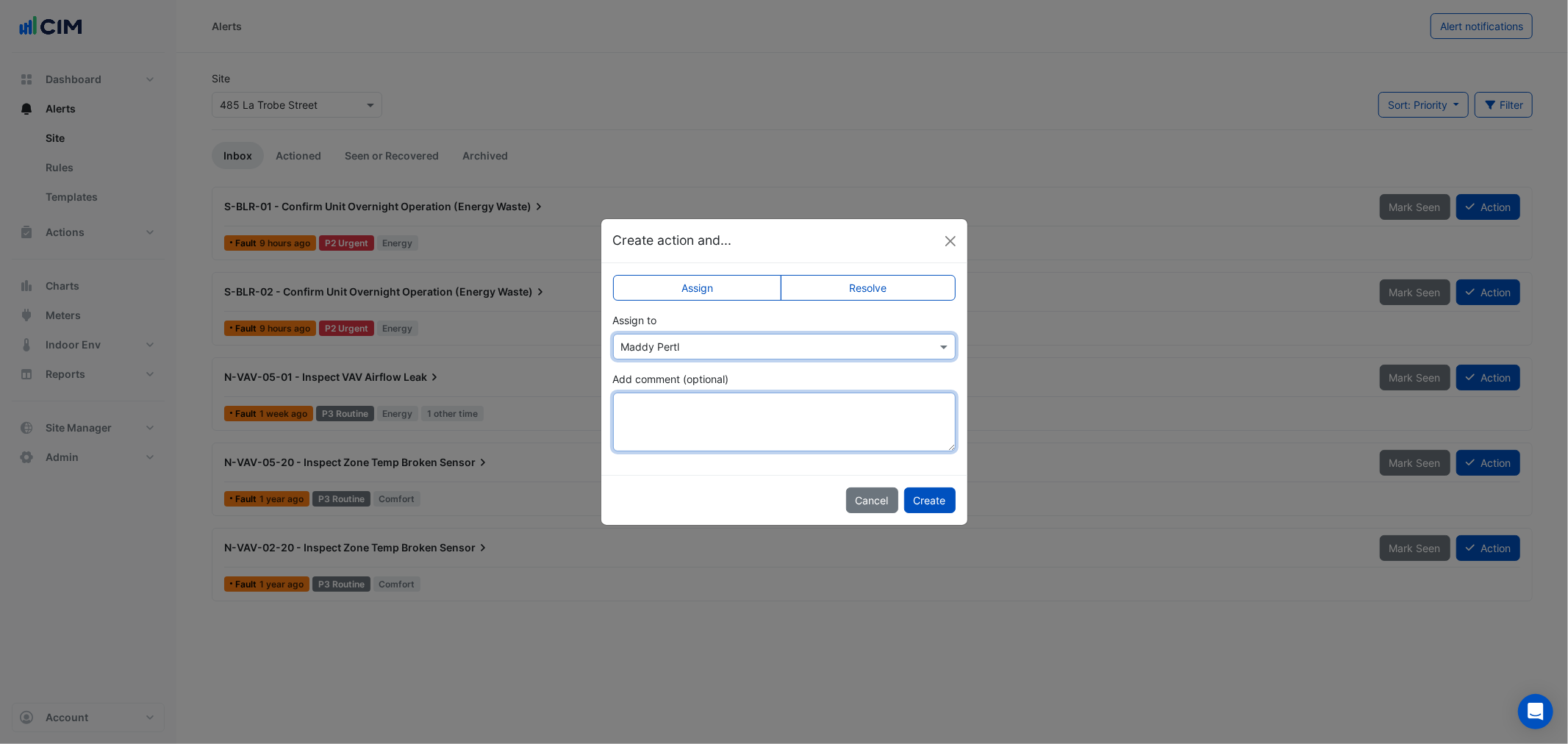 click on "Add comment (optional)" at bounding box center (784, 422) 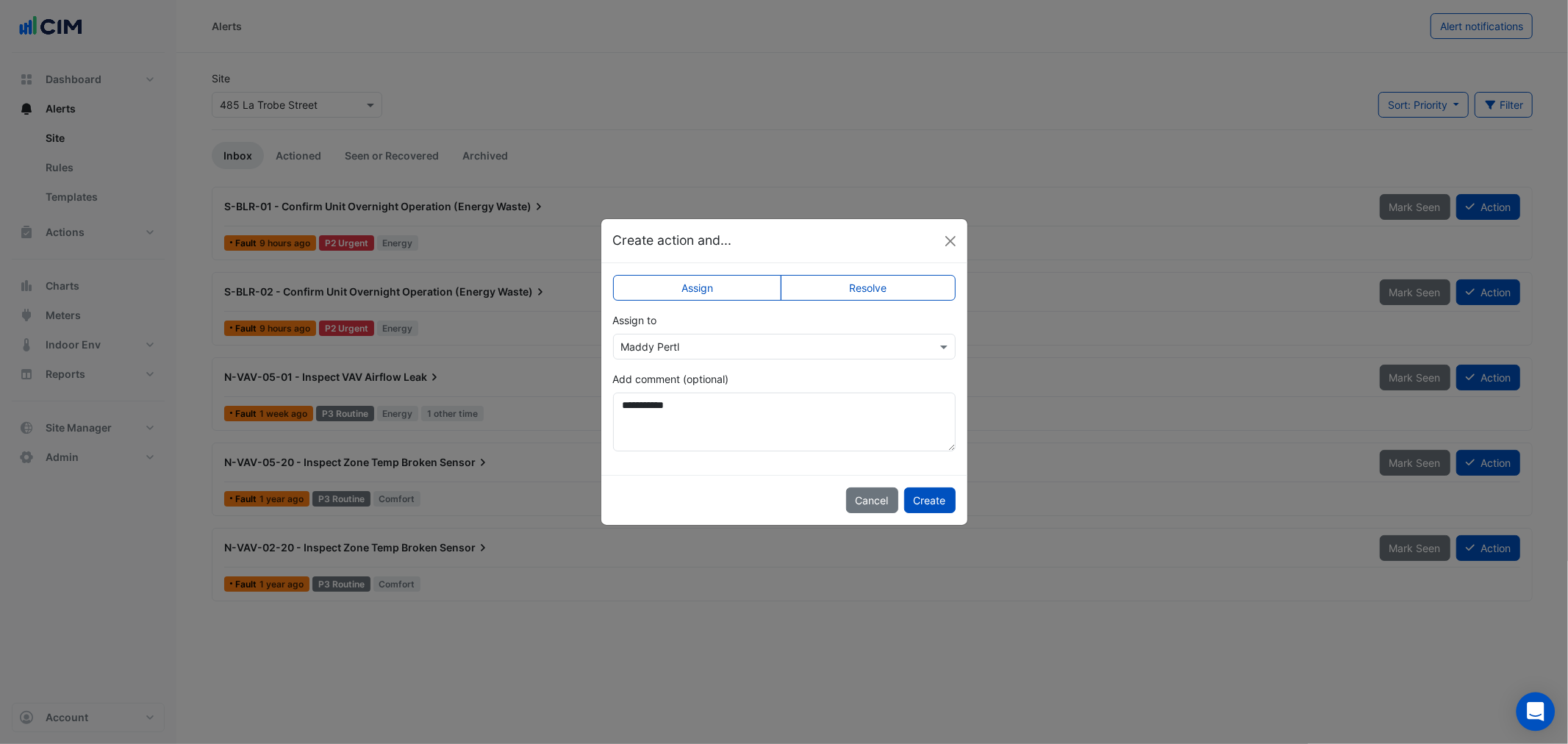 click 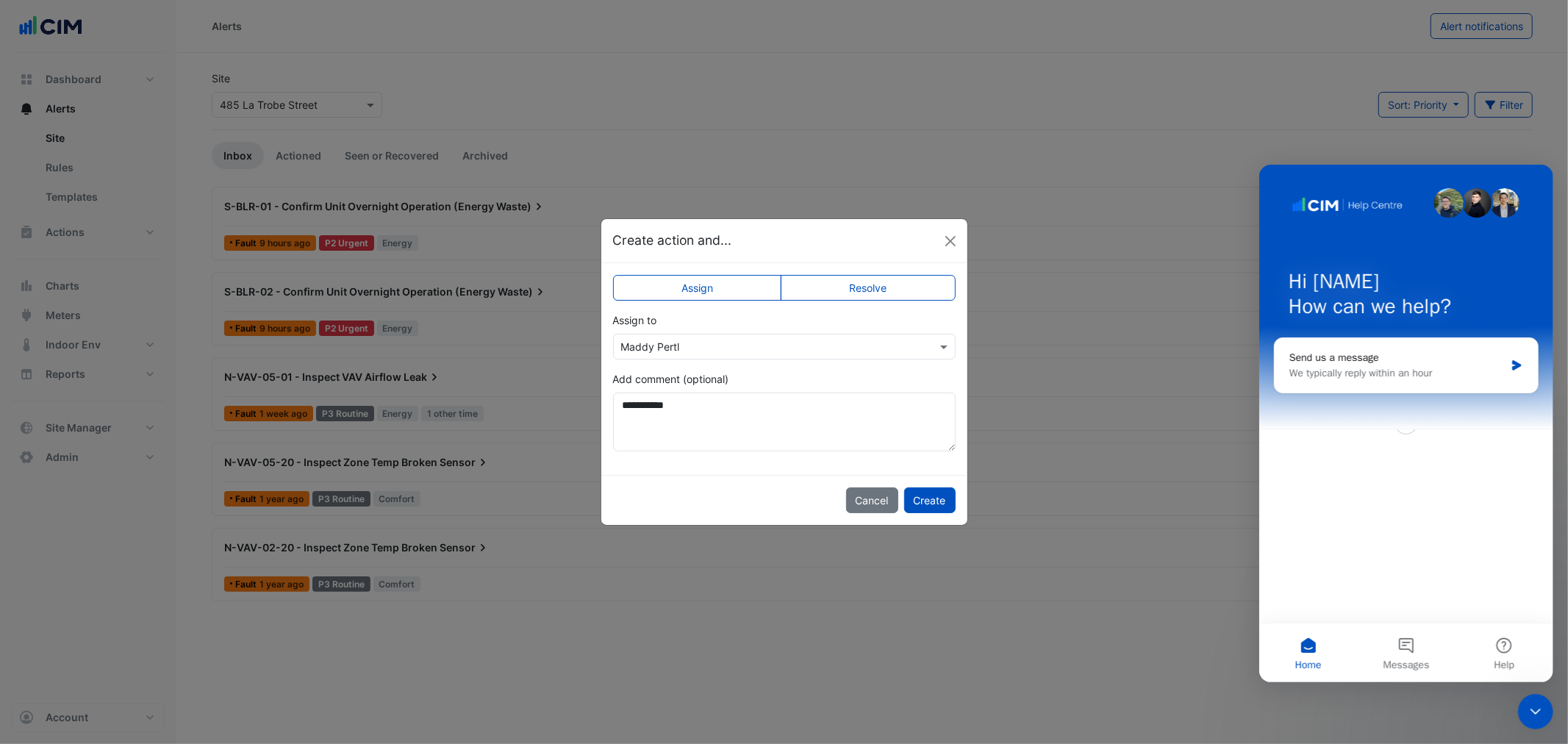scroll, scrollTop: 0, scrollLeft: 0, axis: both 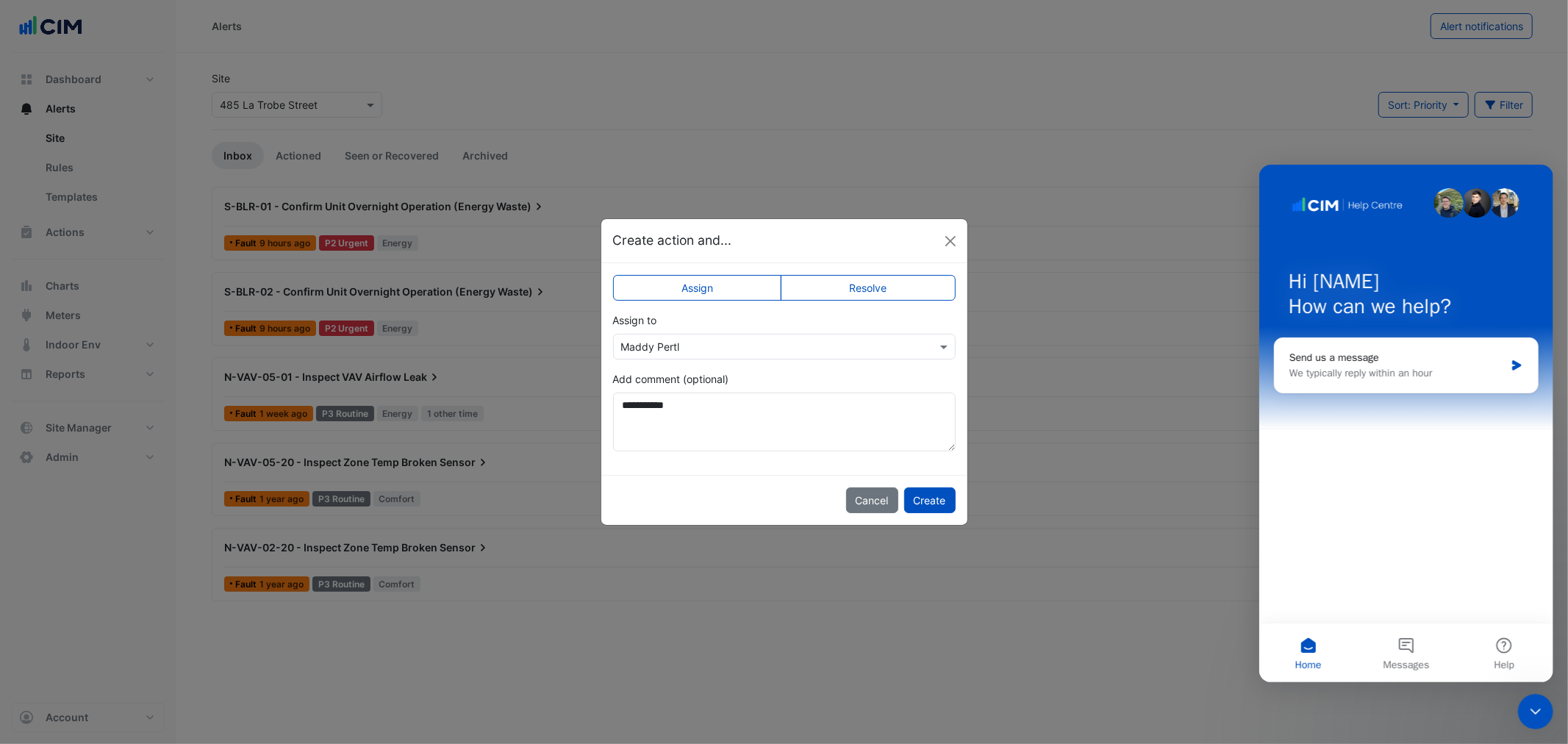 click at bounding box center [1535, 711] 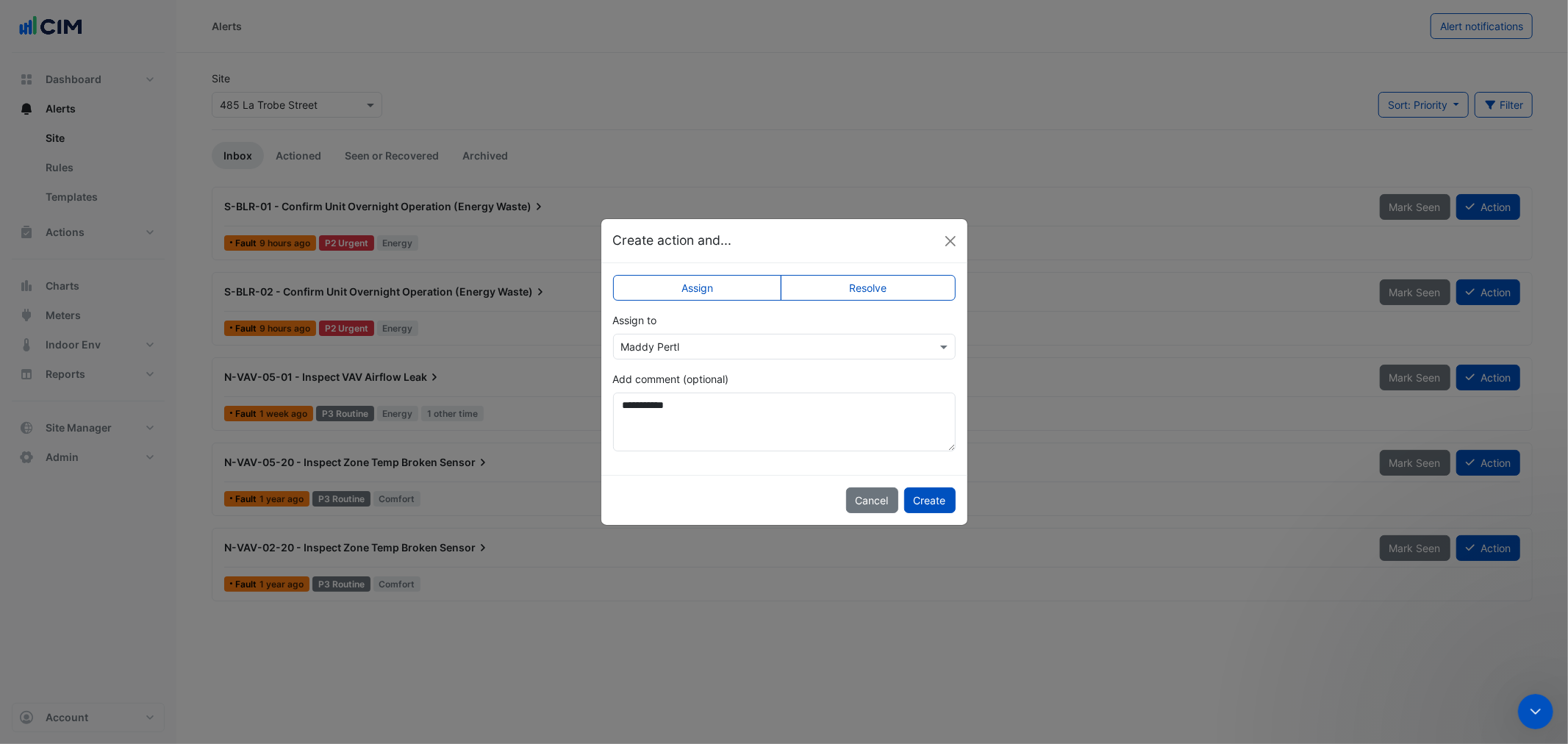 scroll, scrollTop: 0, scrollLeft: 0, axis: both 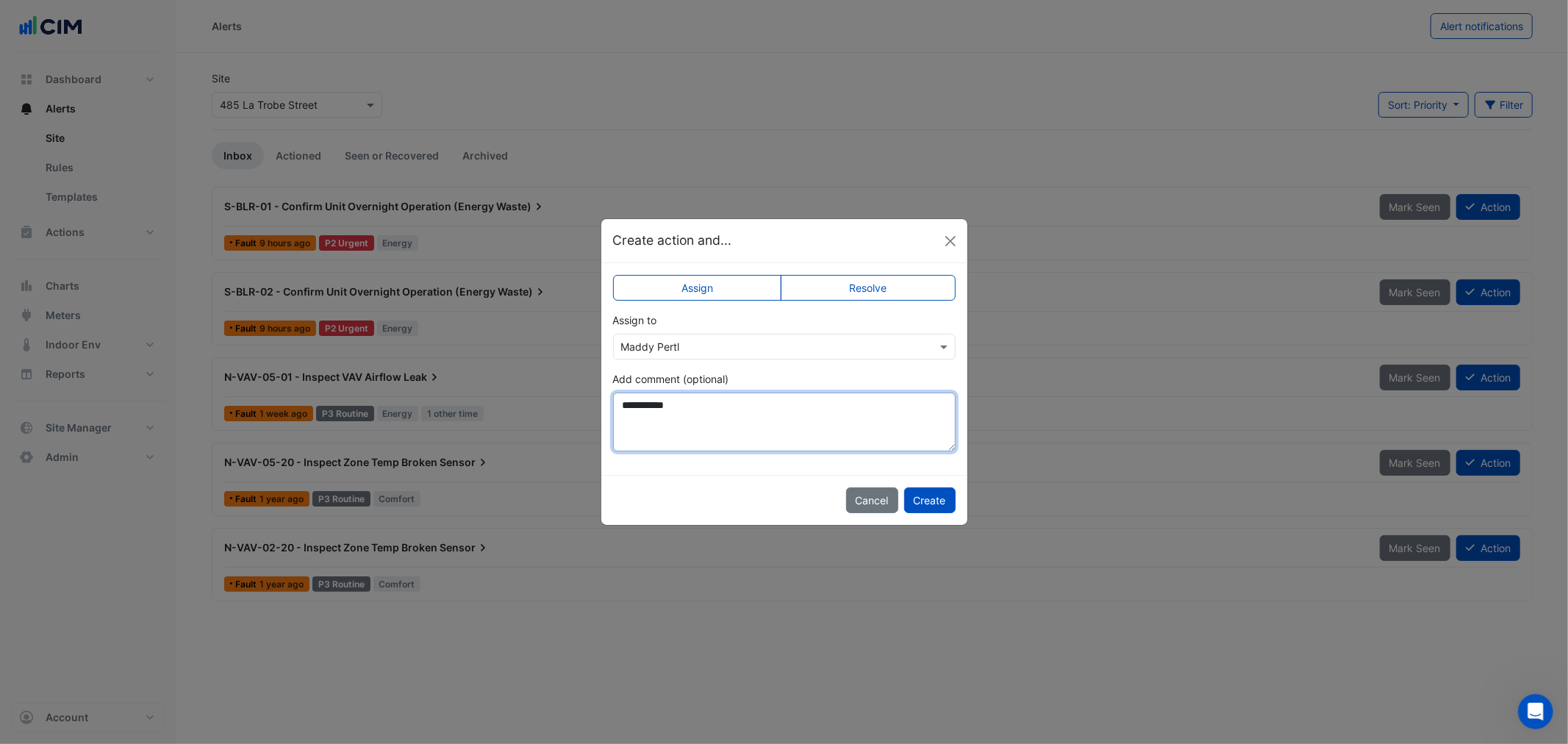 click on "**********" at bounding box center [784, 422] 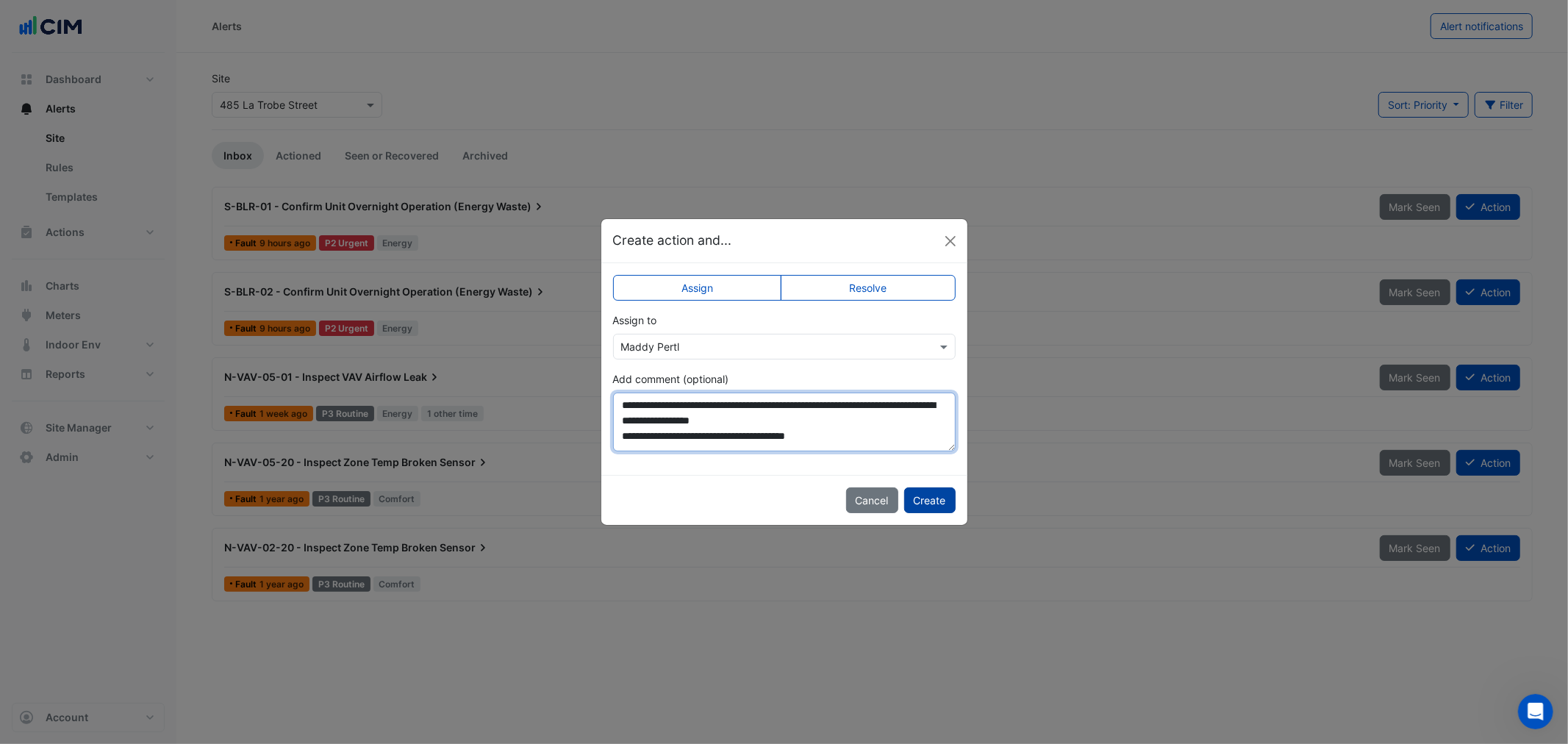 type on "**********" 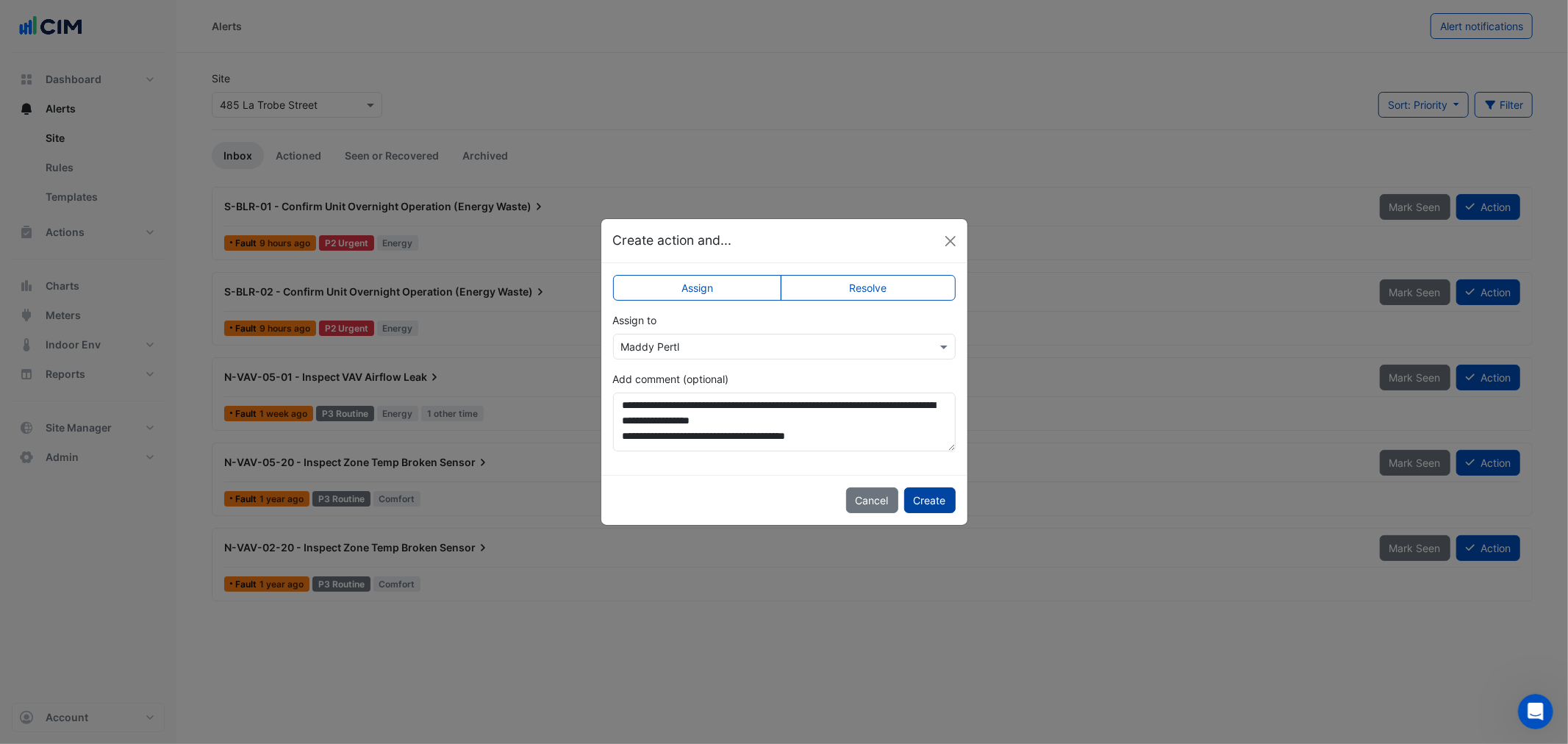click on "Create" 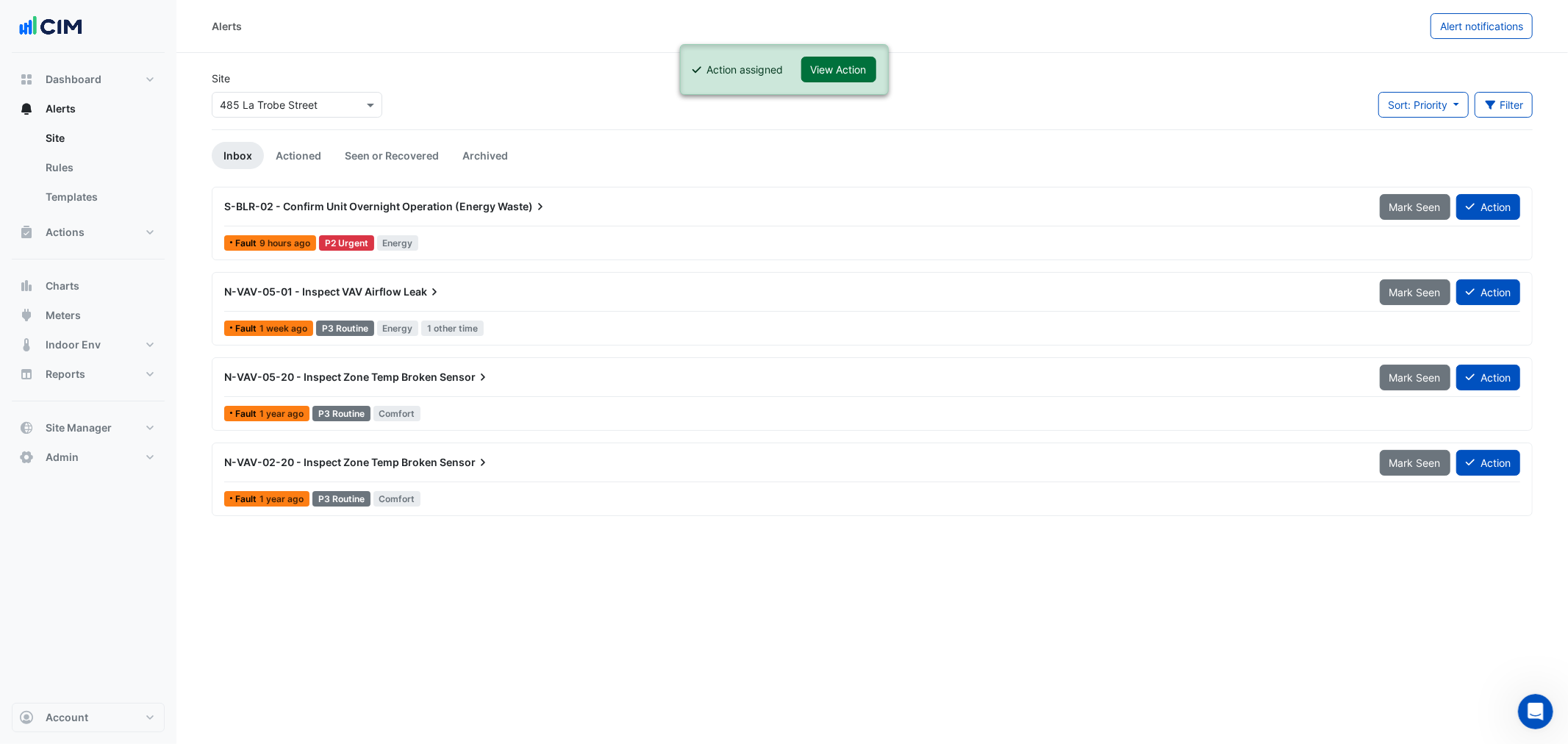click on "View Action" 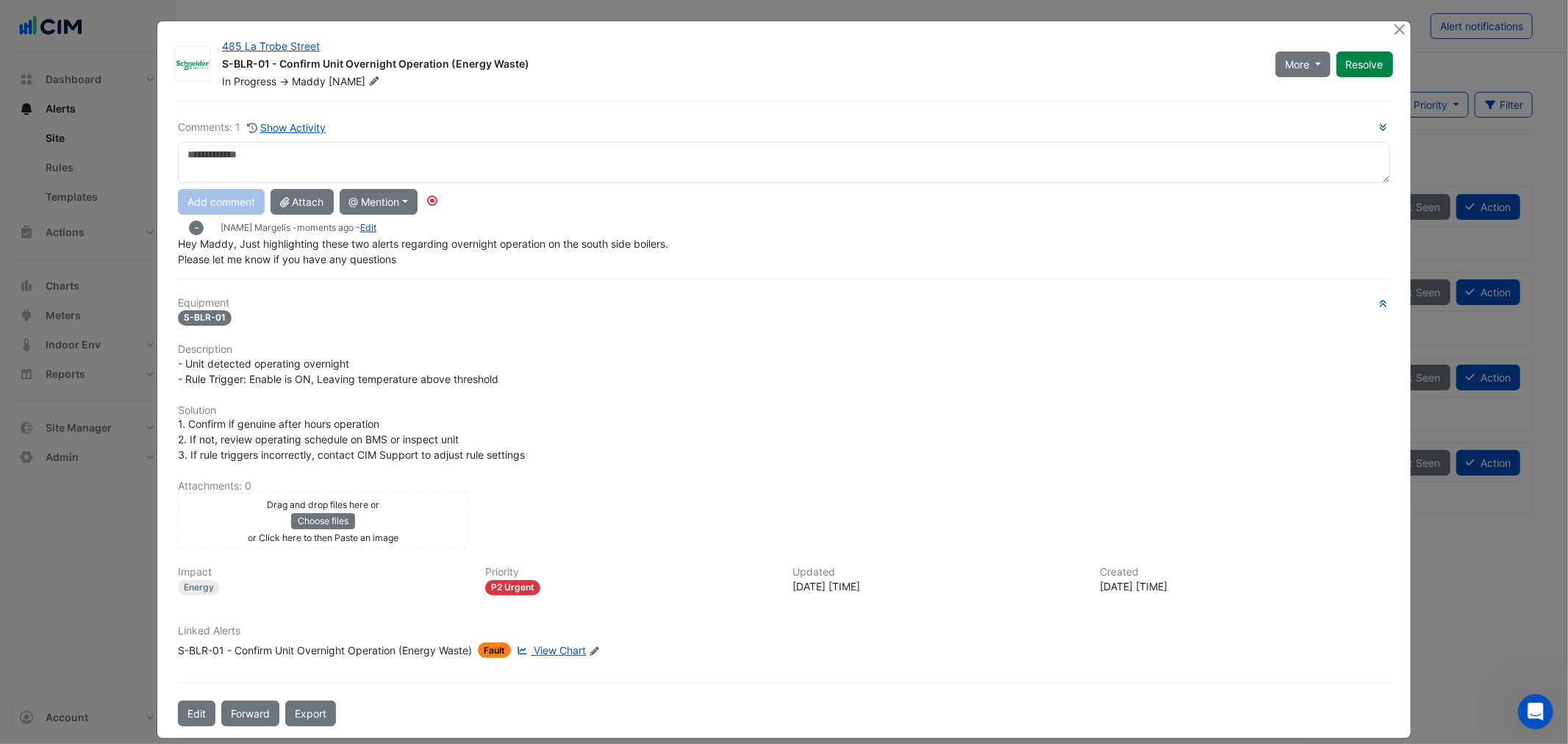 click on "Edit Linked Alerts" 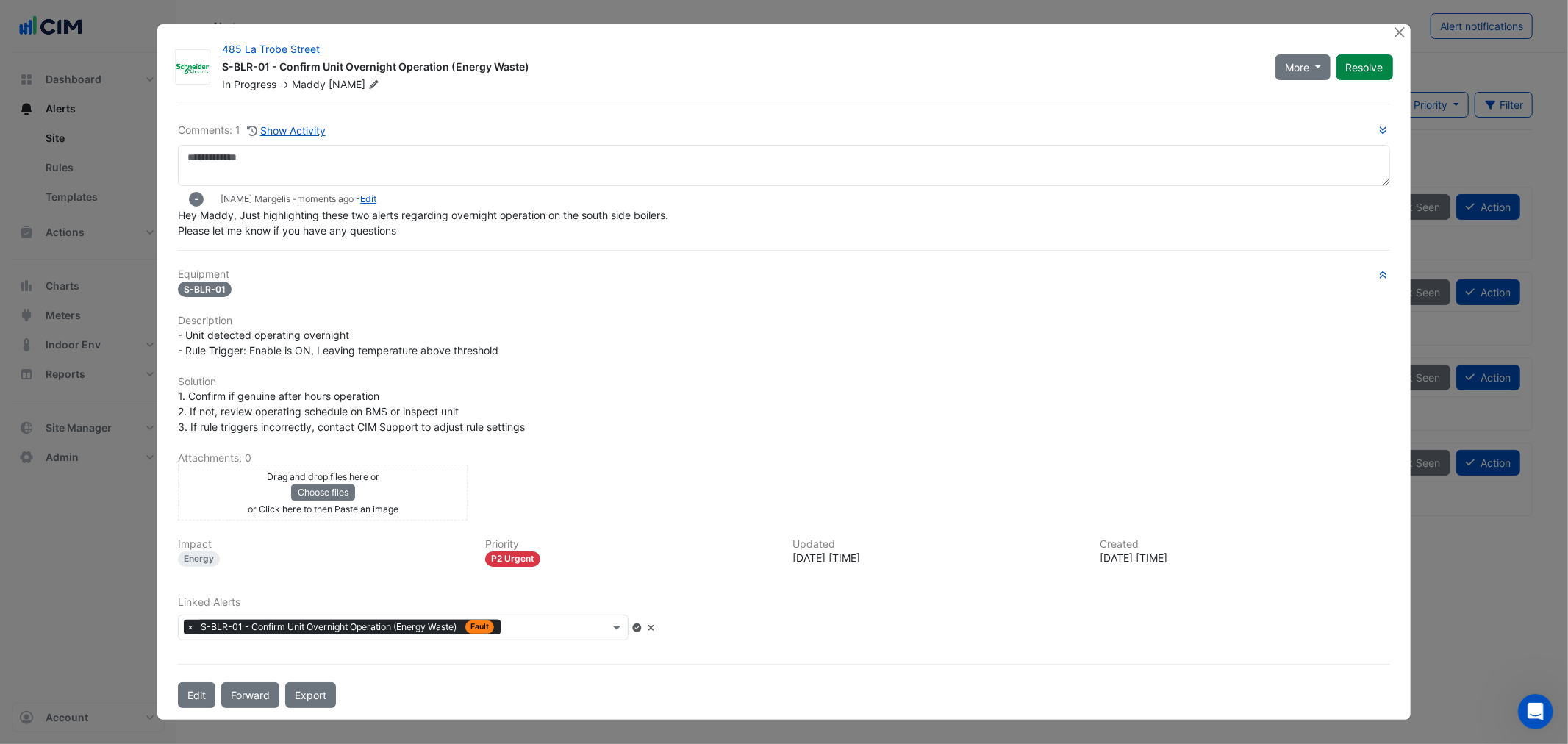 click 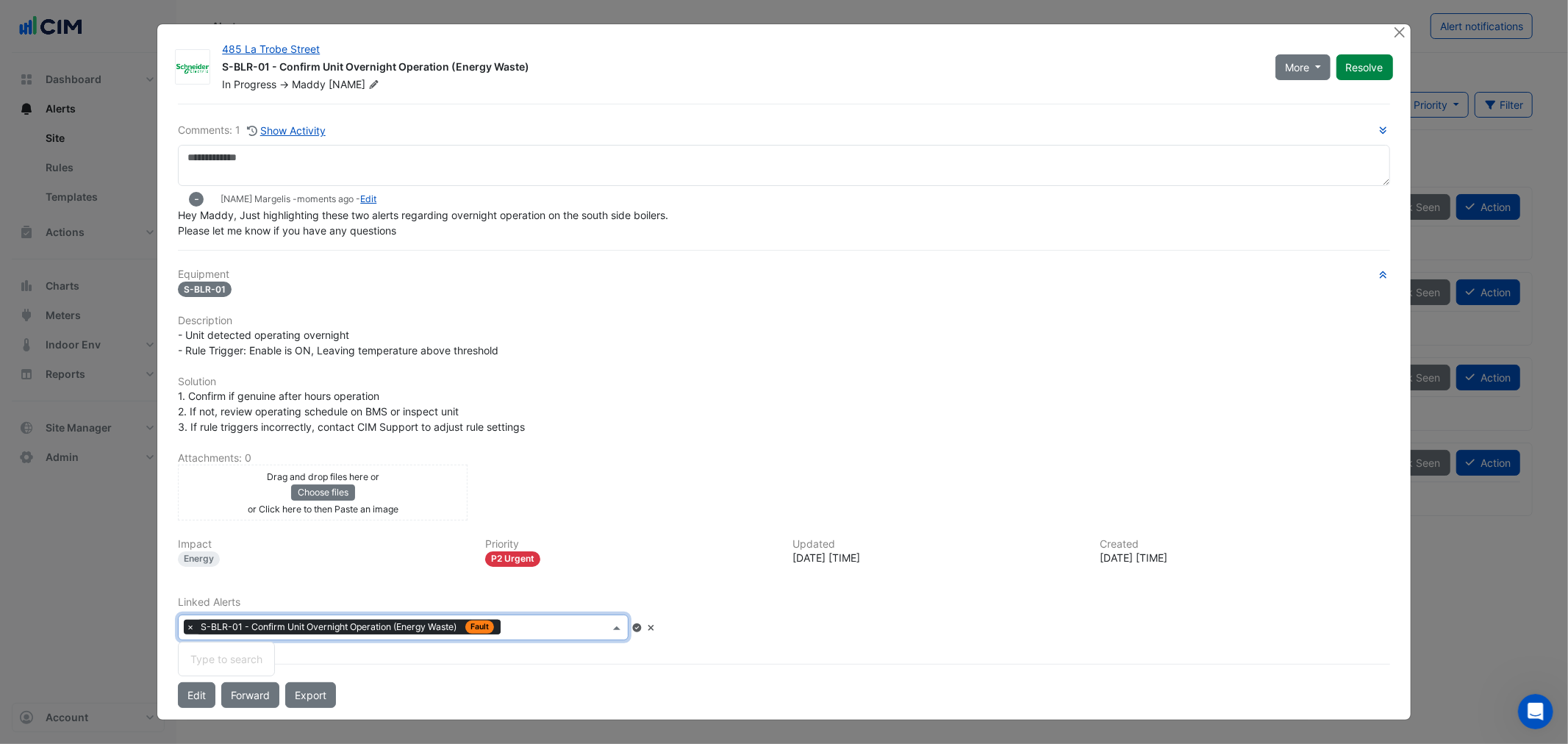 type on "*" 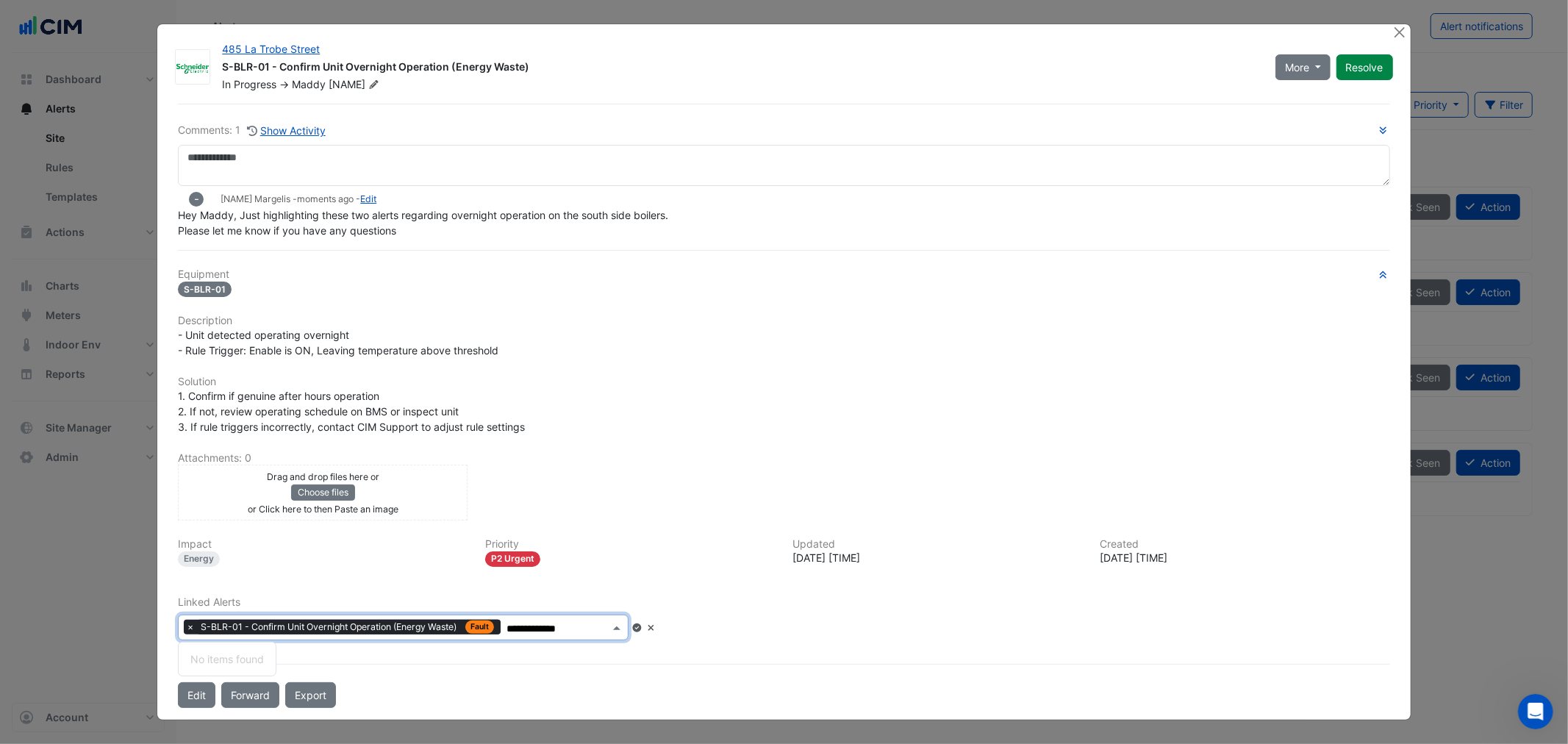 type on "**********" 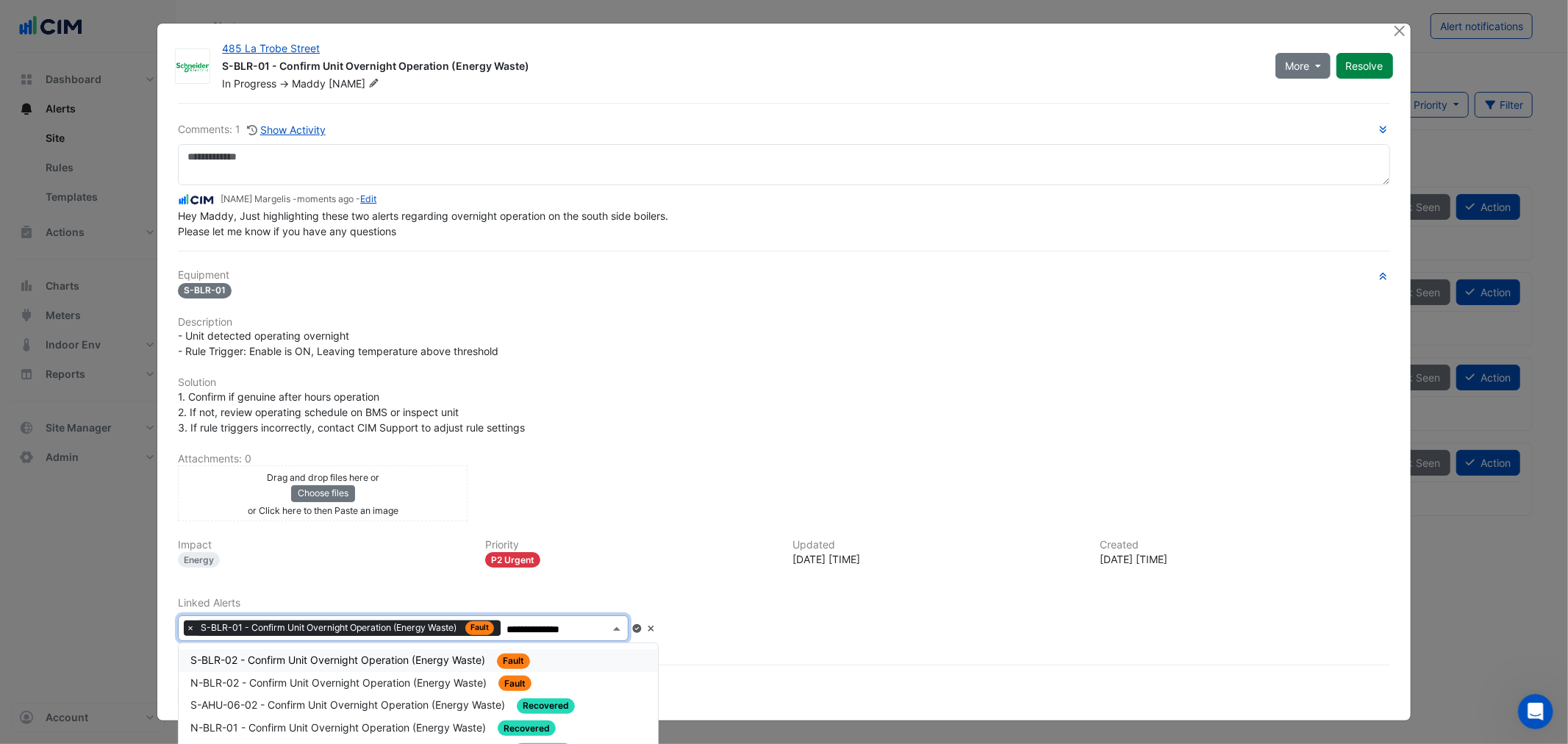 click on "S-BLR-02 - Confirm Unit Overnight Operation (Energy Waste)" at bounding box center (339, 659) 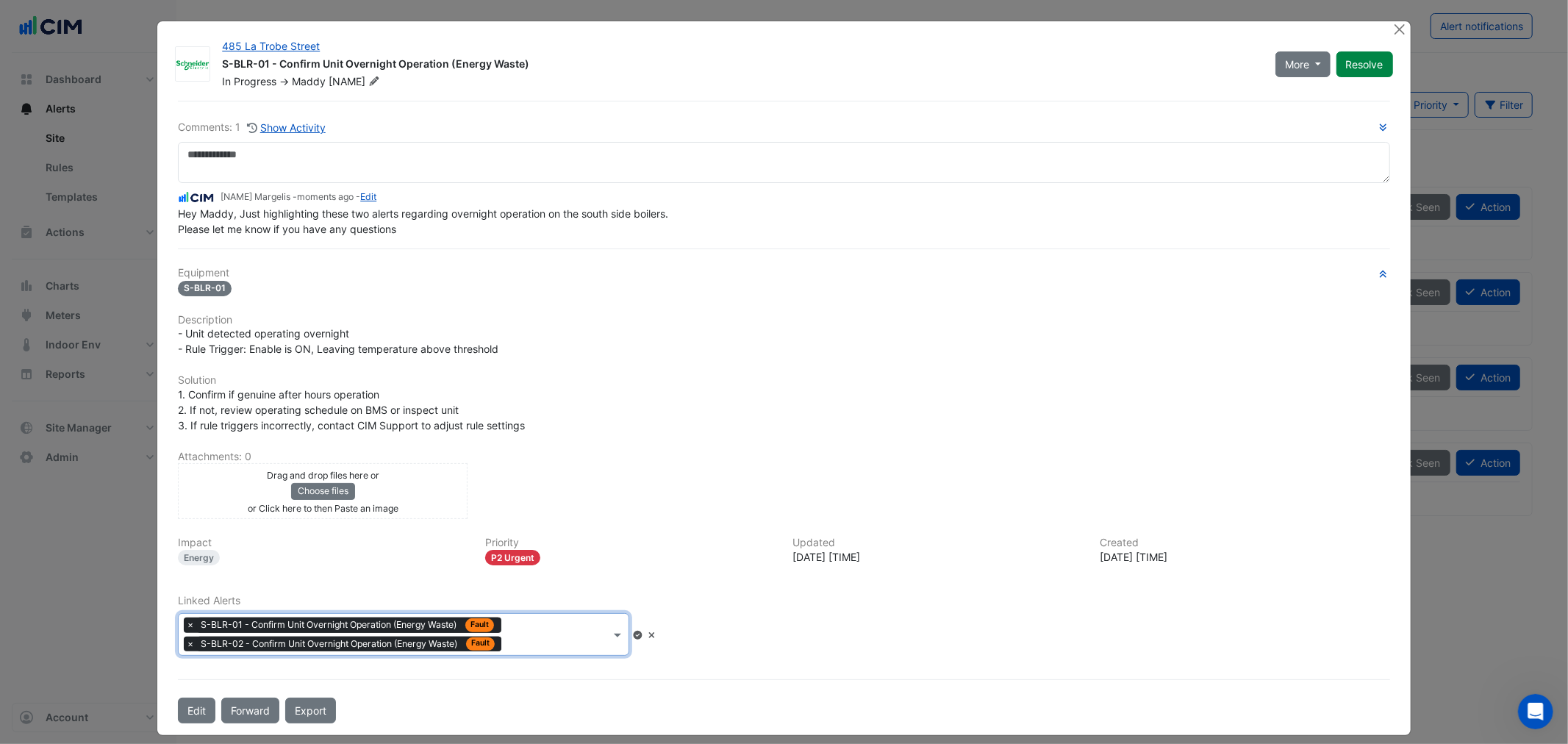 click 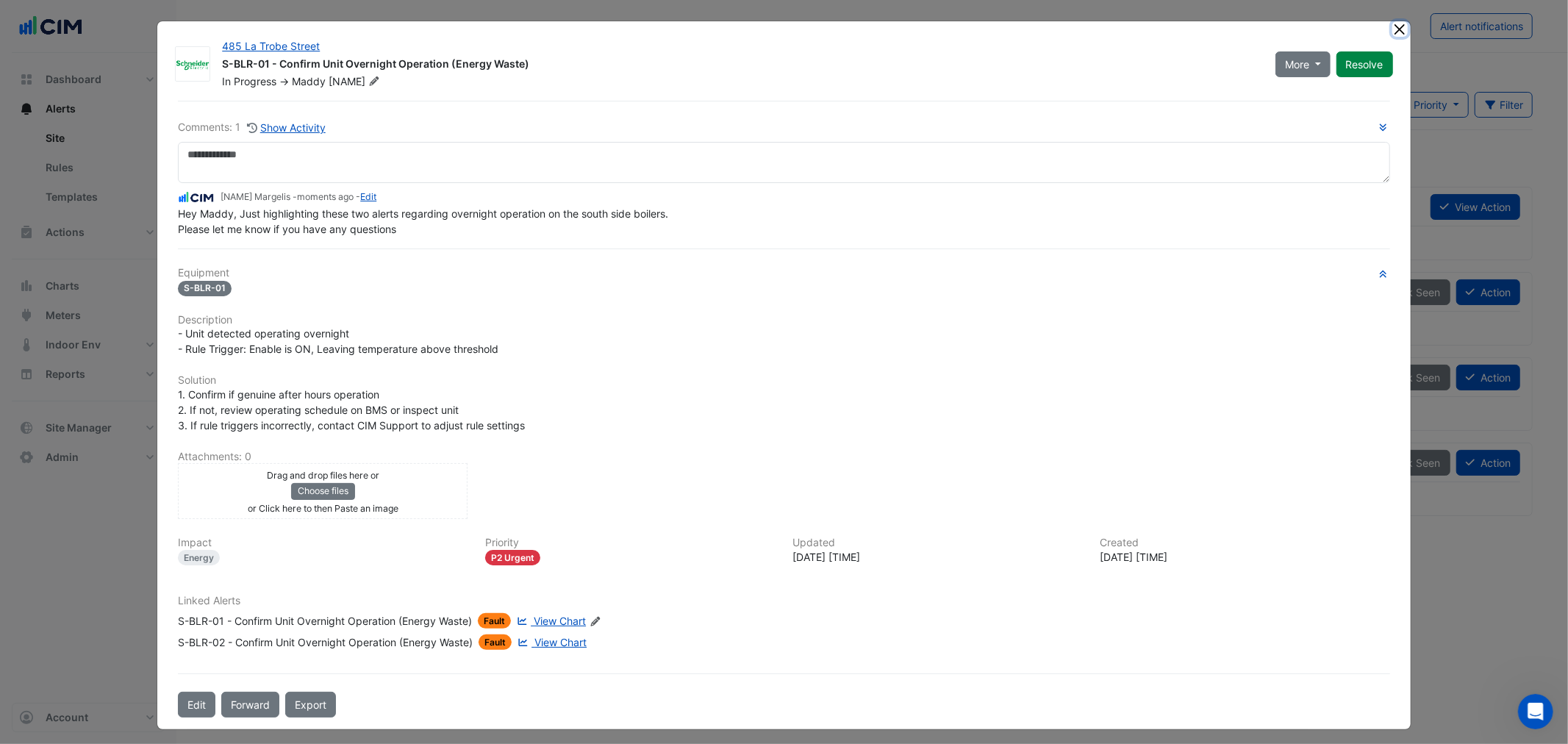 click 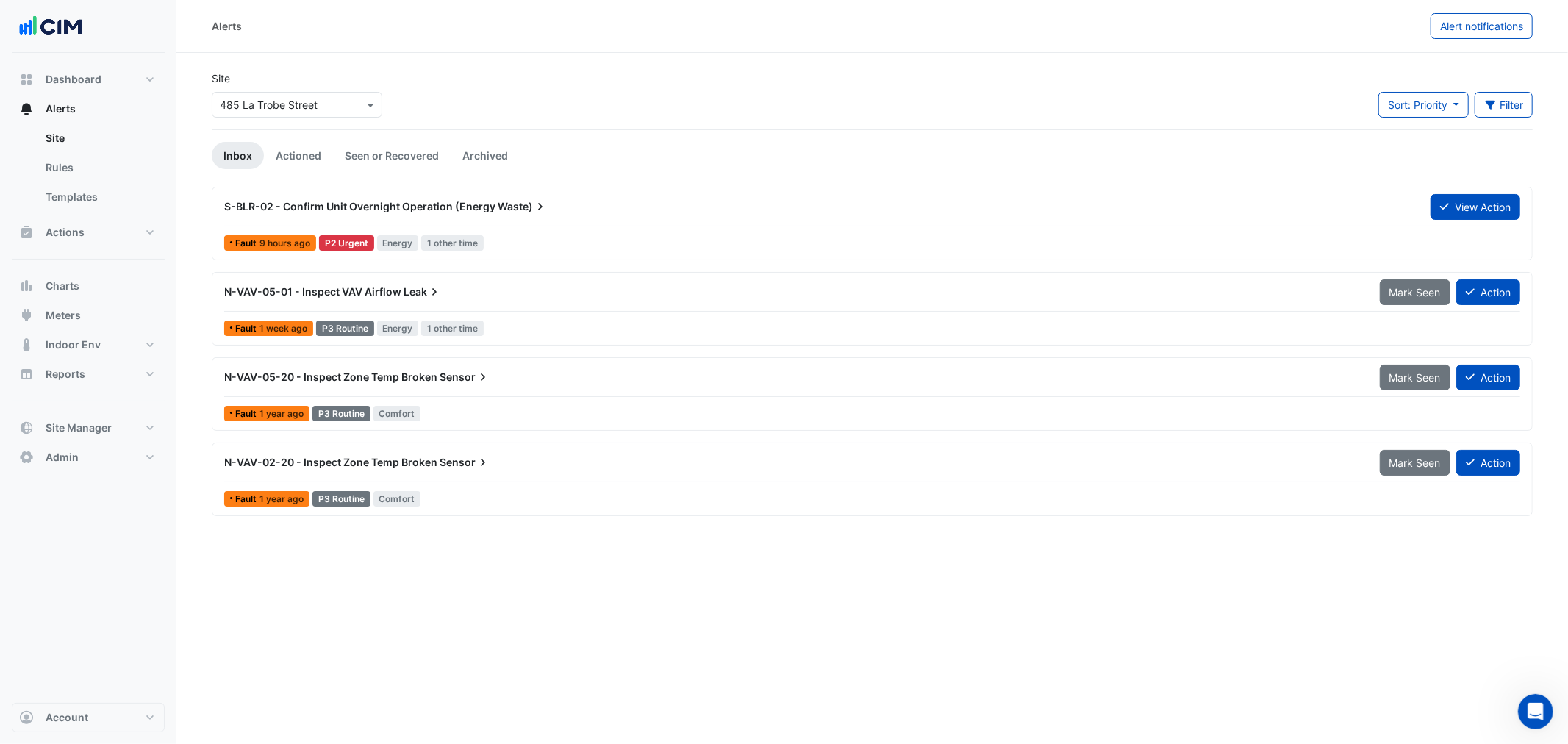 click on "Select a Site × 485 La Trobe Street" at bounding box center [297, 104] 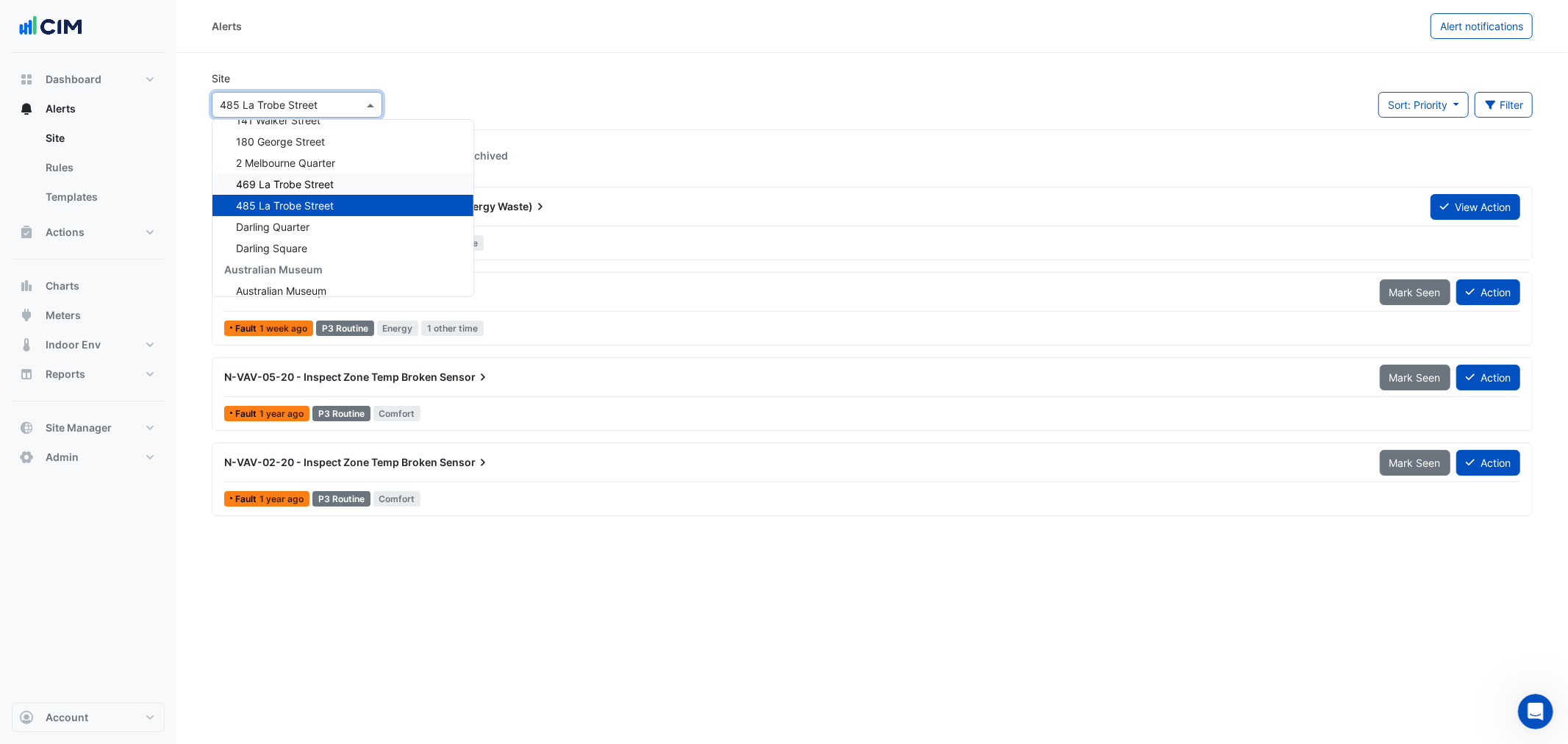 scroll, scrollTop: 1239, scrollLeft: 0, axis: vertical 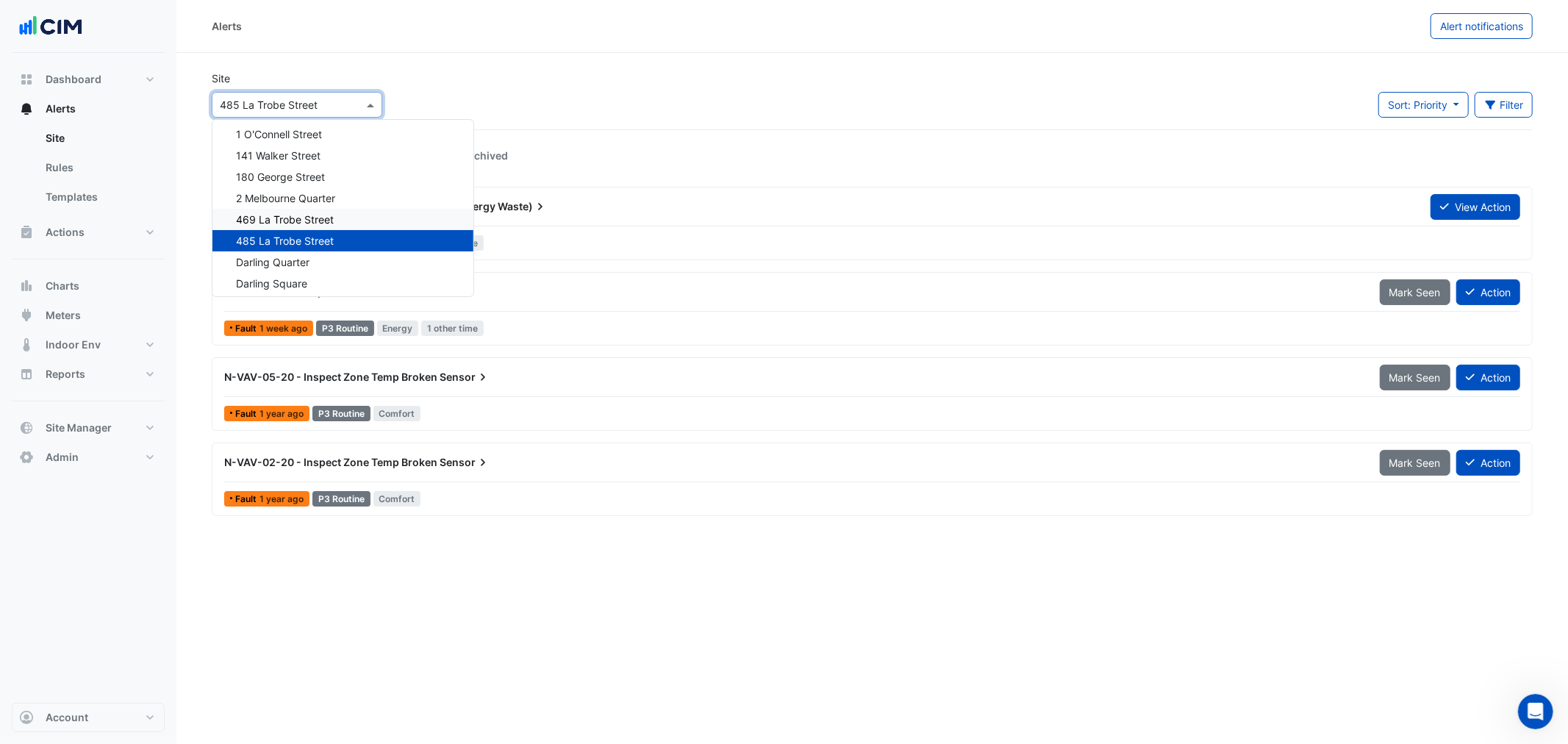 click on "469 La Trobe Street" at bounding box center [284, 219] 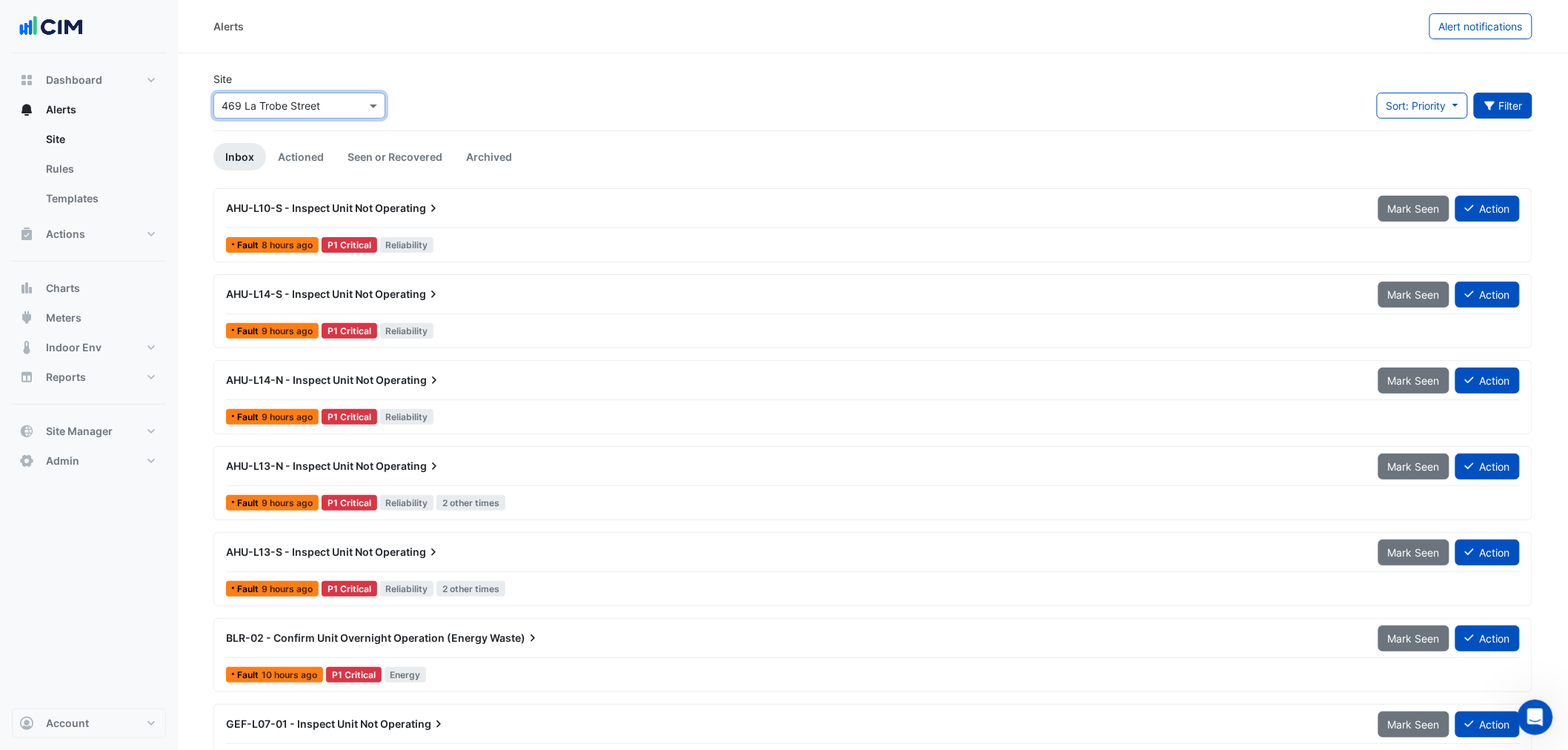 click on "Filter" 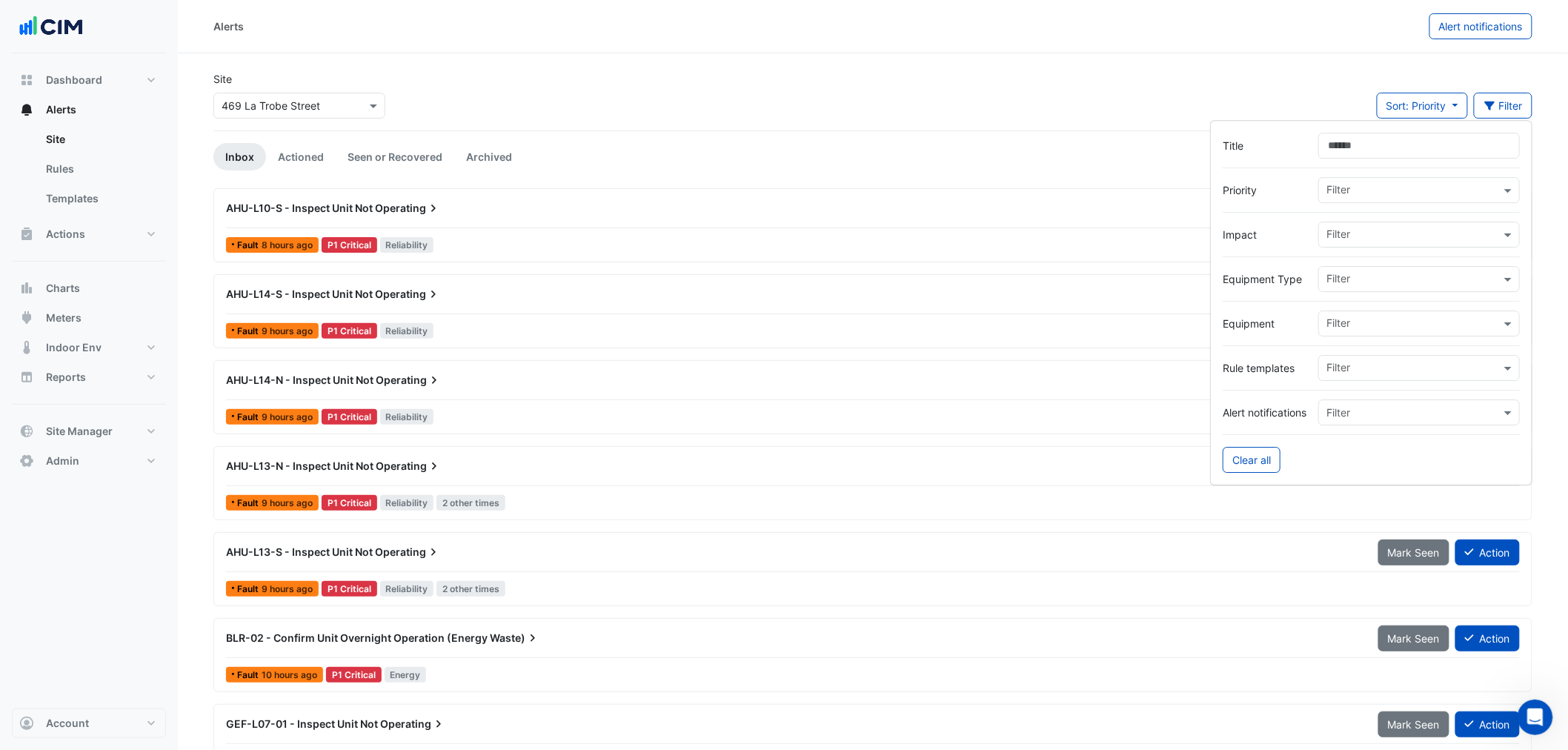 click at bounding box center (1371, 430) 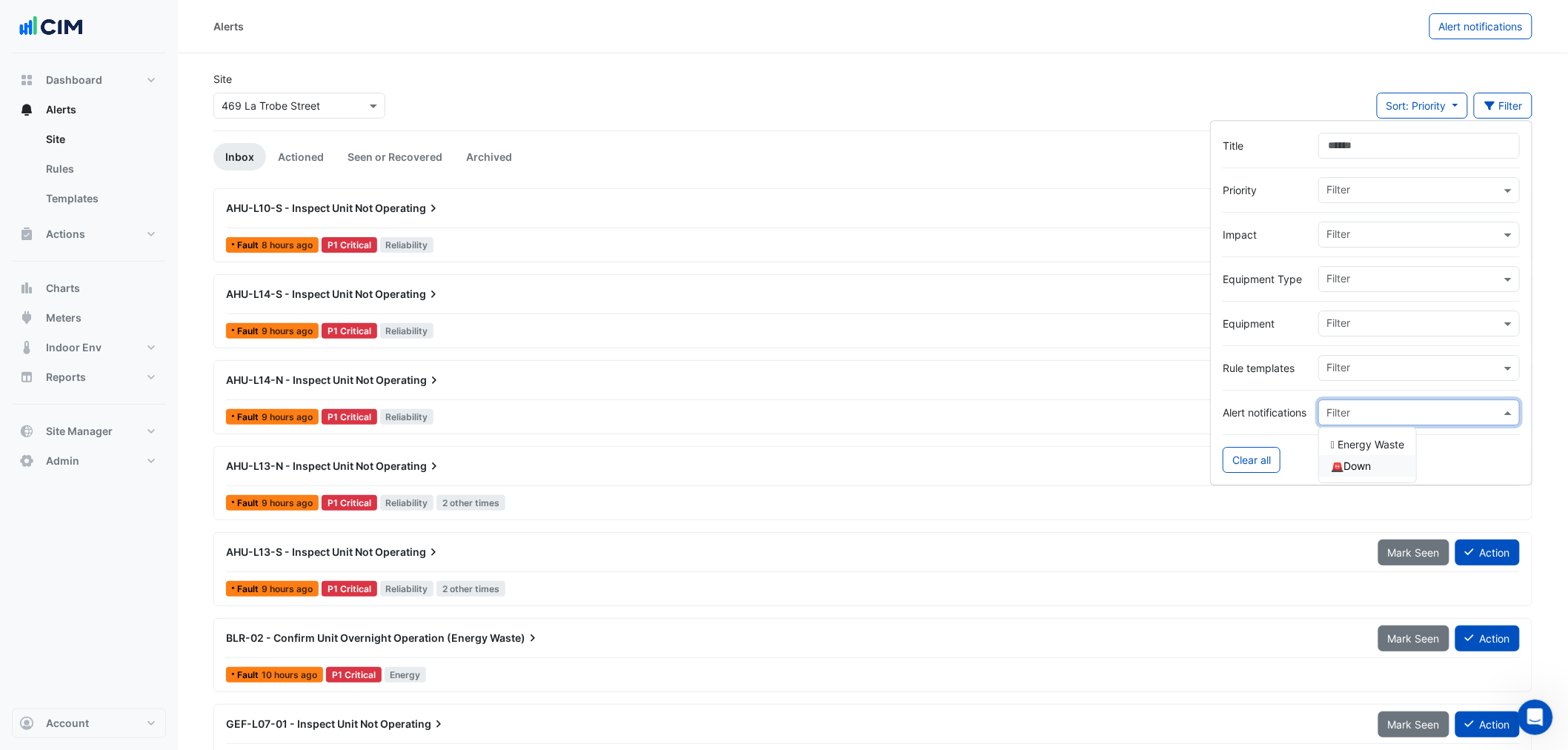 click on "🚨Down" at bounding box center [1351, 465] 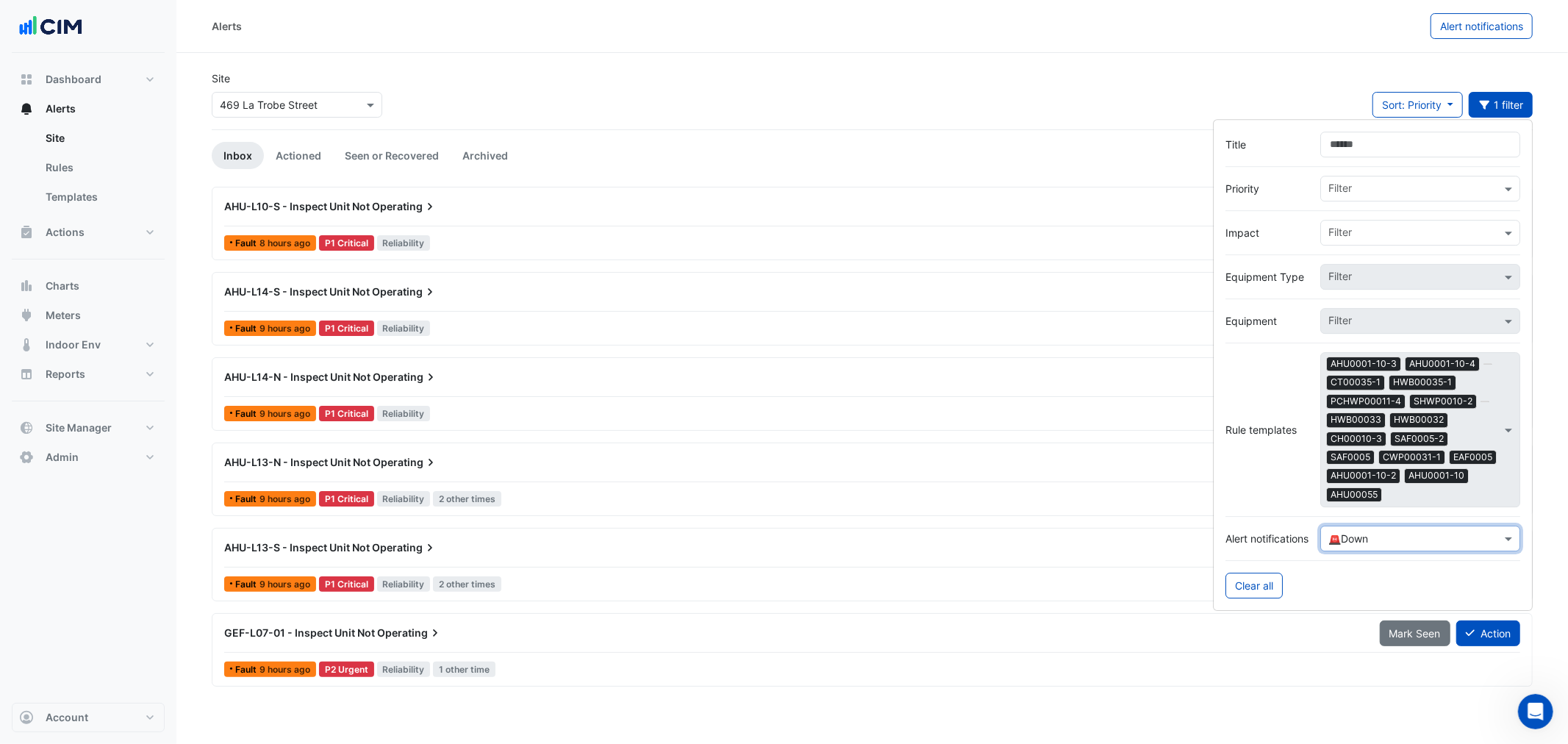 click on "Site
Select a Site × 469 La Trobe Street
Sort: Priority
Priority
Updated
1 filter" 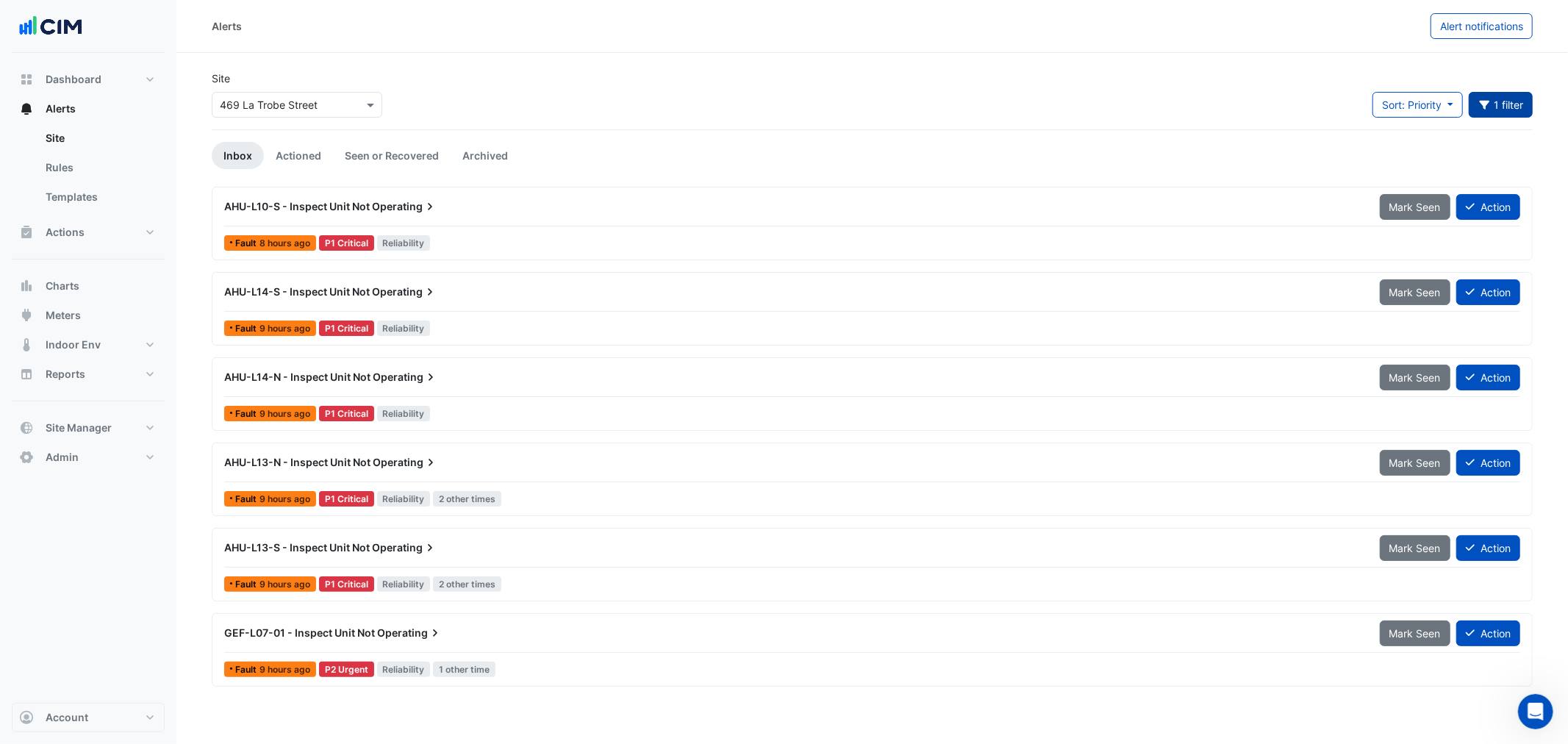click on "1 filter" 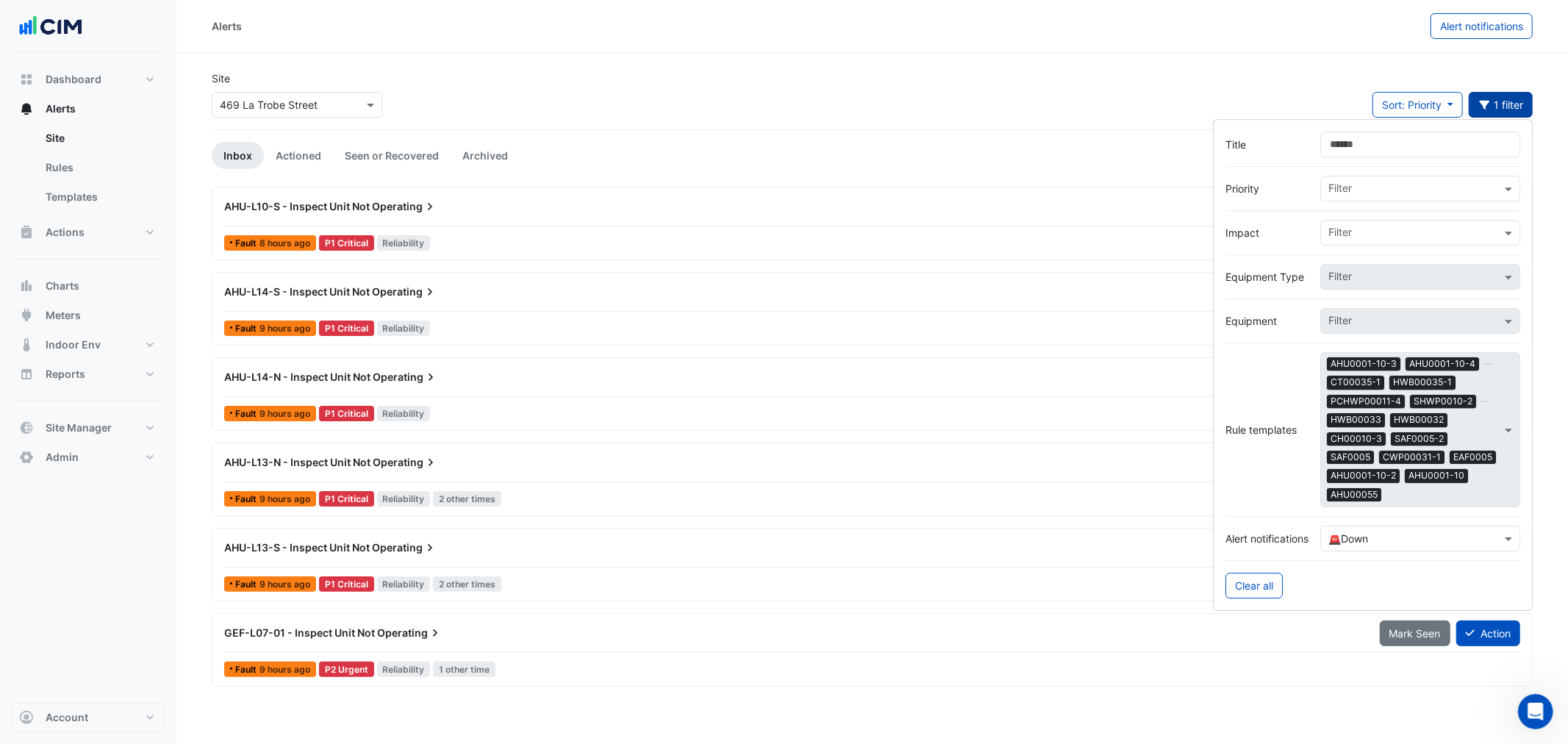 click on "1 filter" 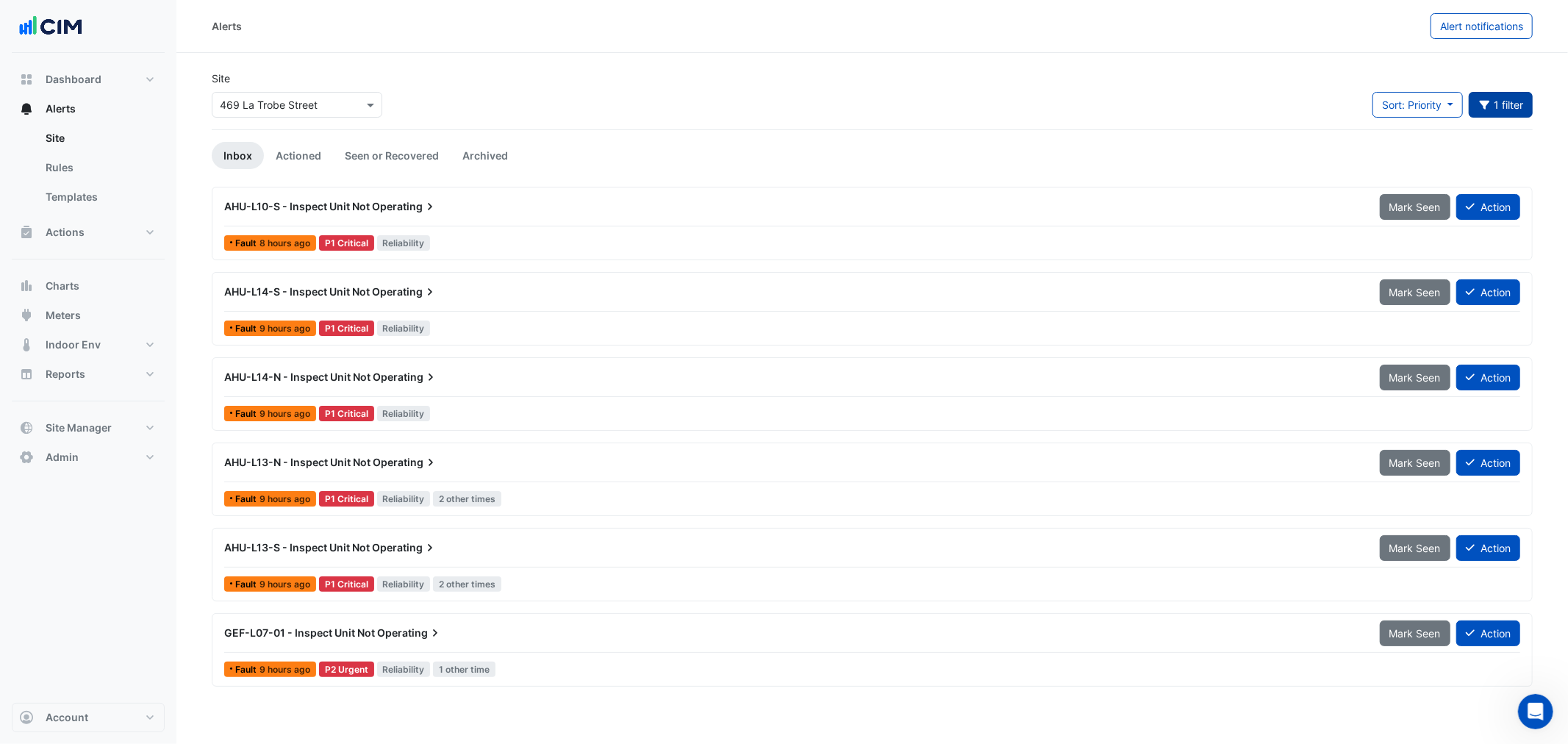 click on "1 filter" 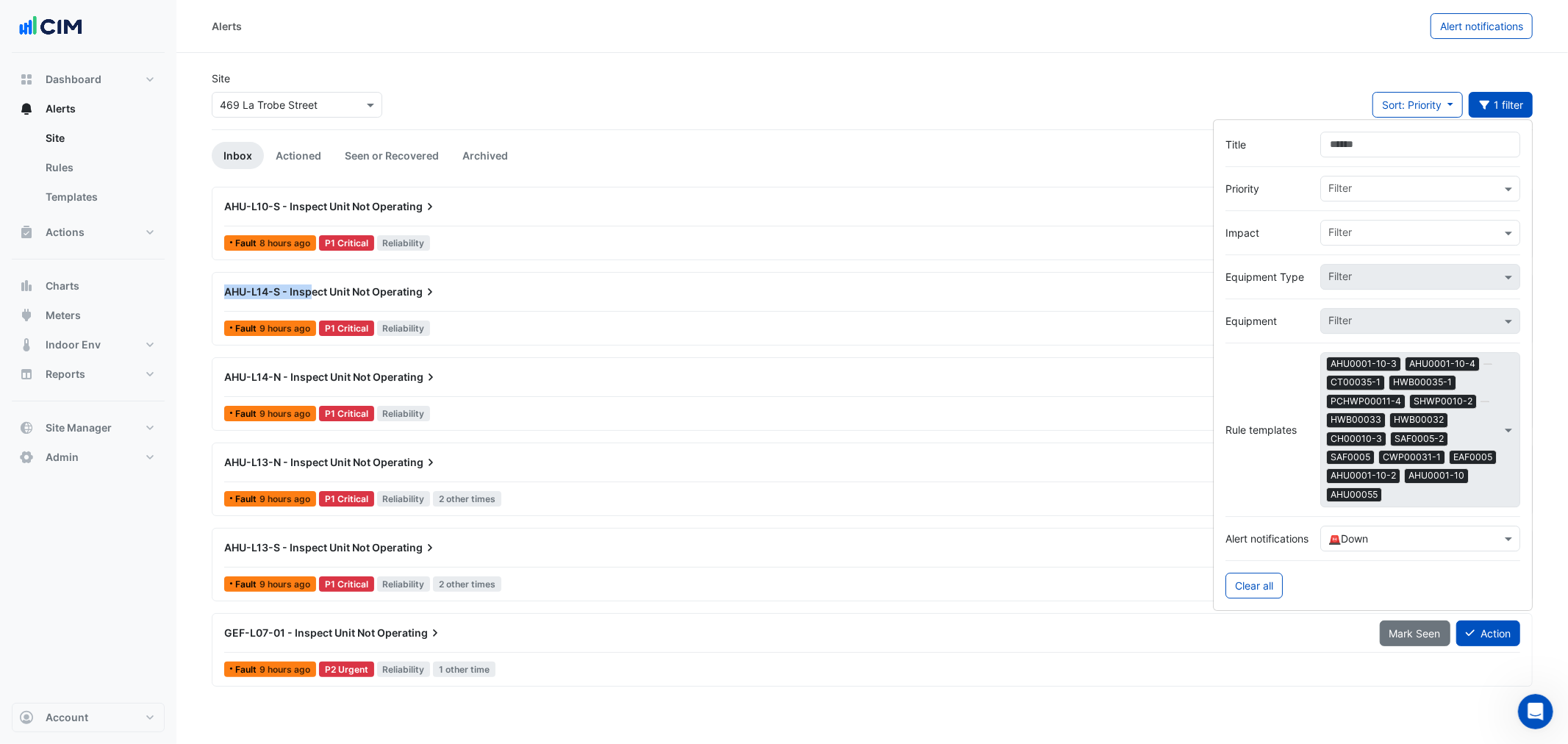 drag, startPoint x: 223, startPoint y: 293, endPoint x: 313, endPoint y: 304, distance: 90.66973 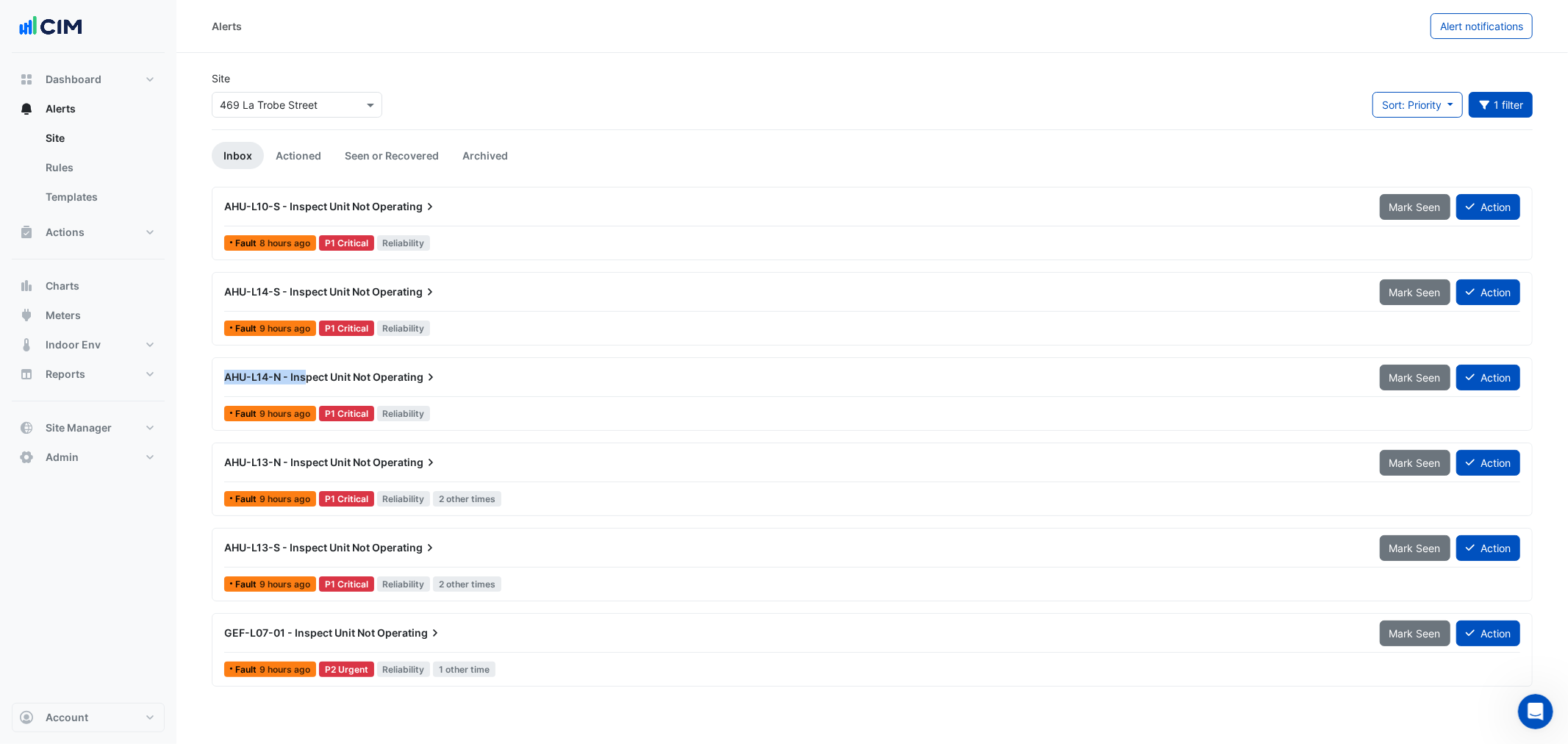 drag, startPoint x: 219, startPoint y: 371, endPoint x: 303, endPoint y: 379, distance: 84.38009 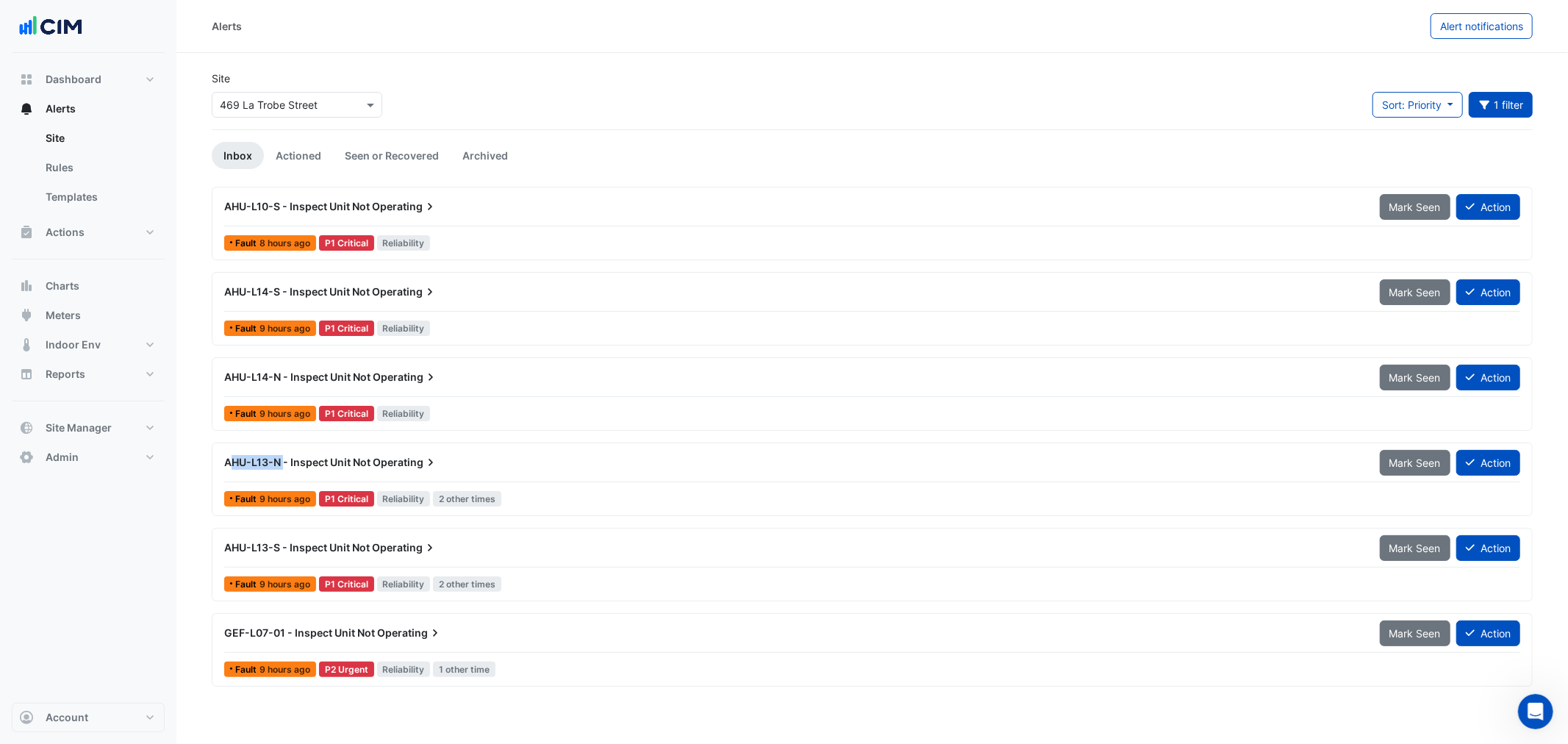 drag, startPoint x: 240, startPoint y: 469, endPoint x: 275, endPoint y: 488, distance: 39.824616 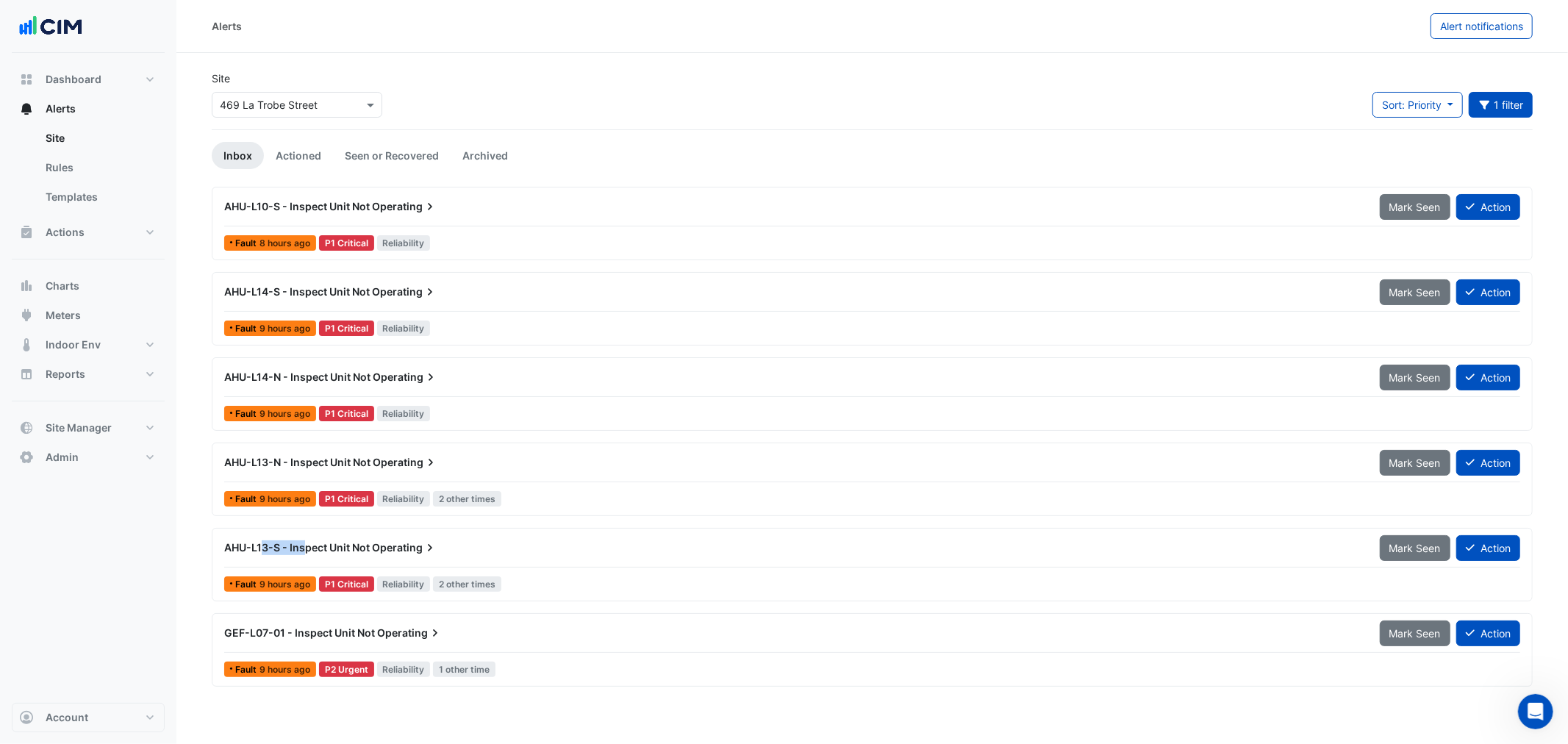 click on "AHU-L13-S - Inspect Unit Not
Operating" at bounding box center [793, 548] 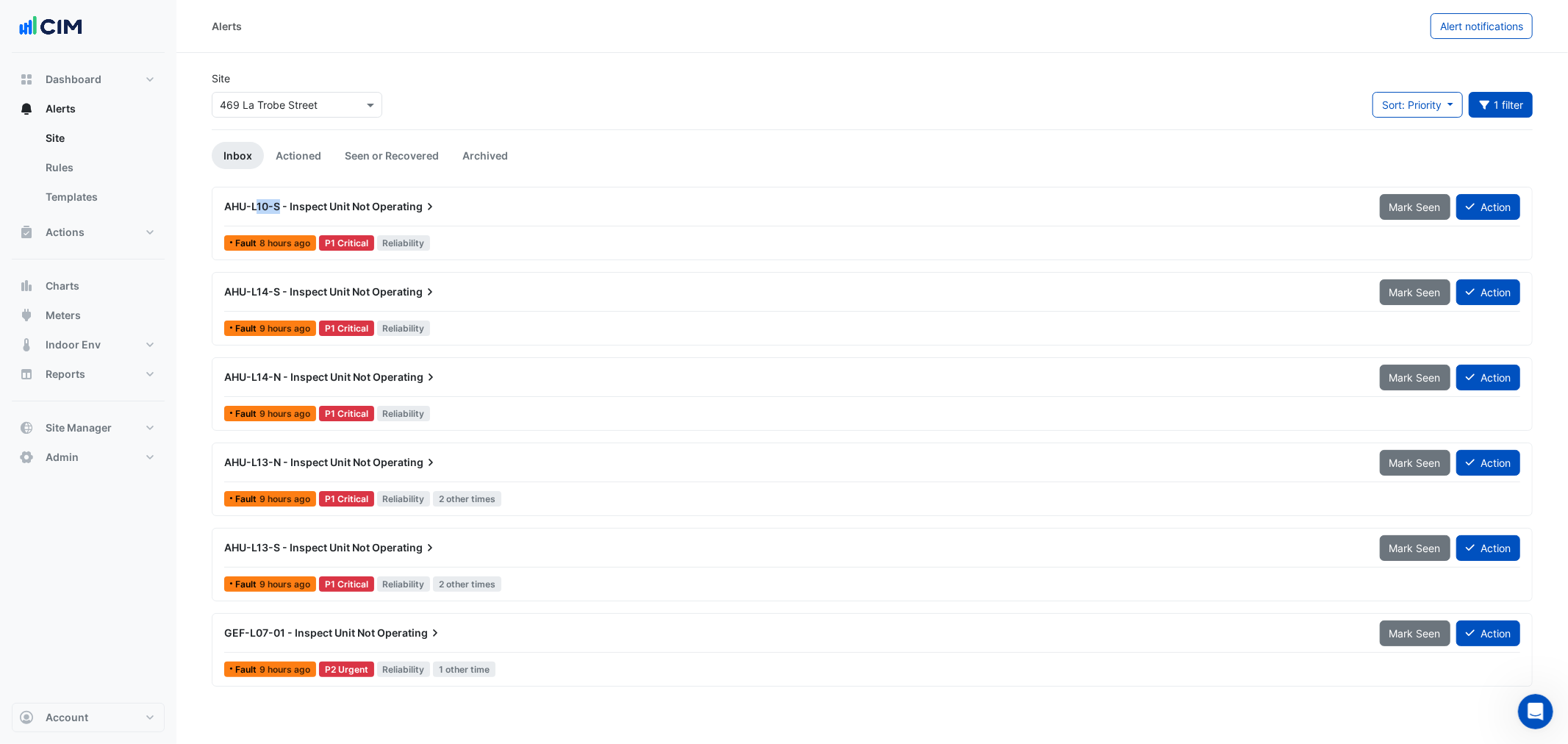drag, startPoint x: 254, startPoint y: 202, endPoint x: 282, endPoint y: 208, distance: 28.63564 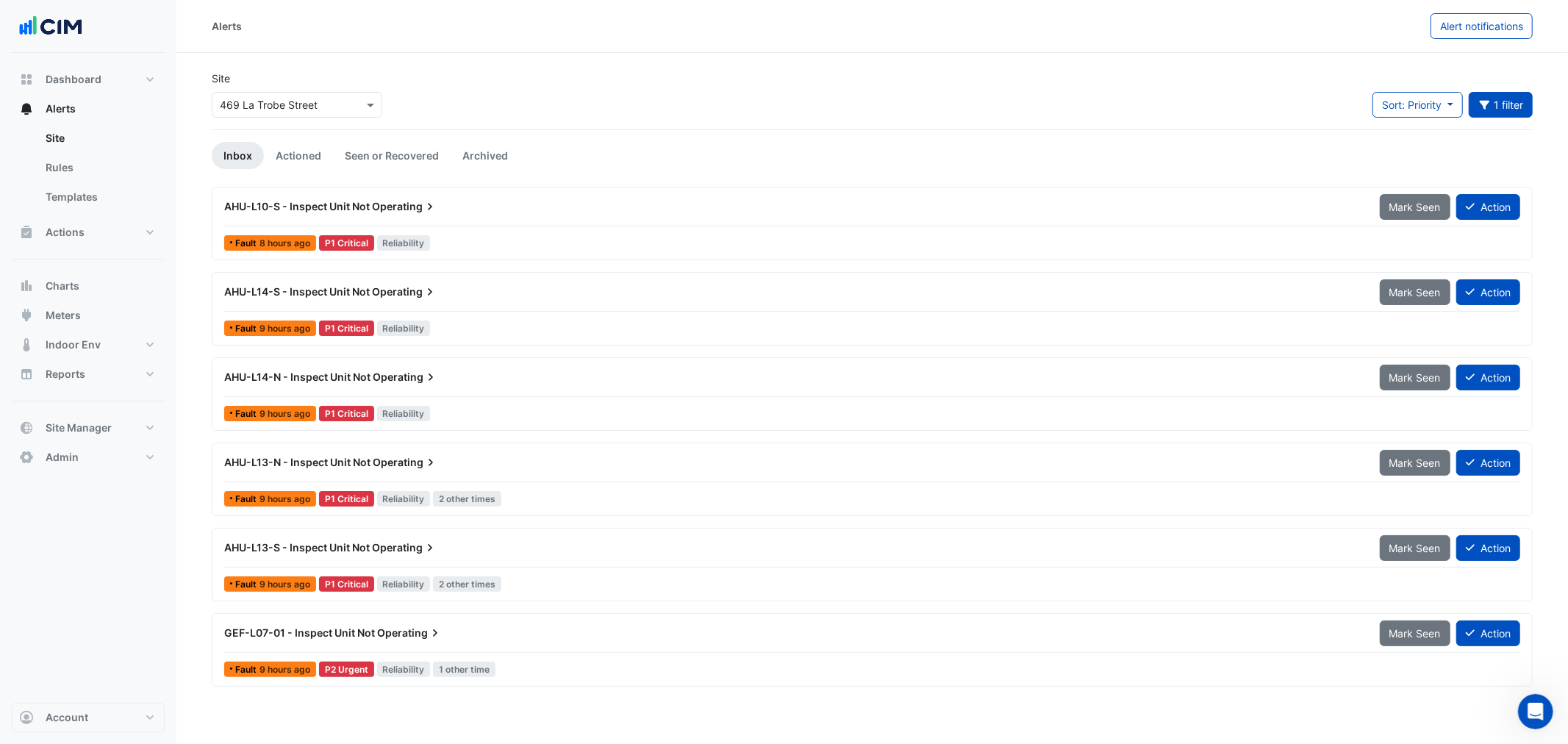 click on "AHU-L10-S - Inspect Unit Not
Operating
Mark Seen
Action
Fault
8 hours ago
P1 Critical
Reliability" at bounding box center [872, 223] 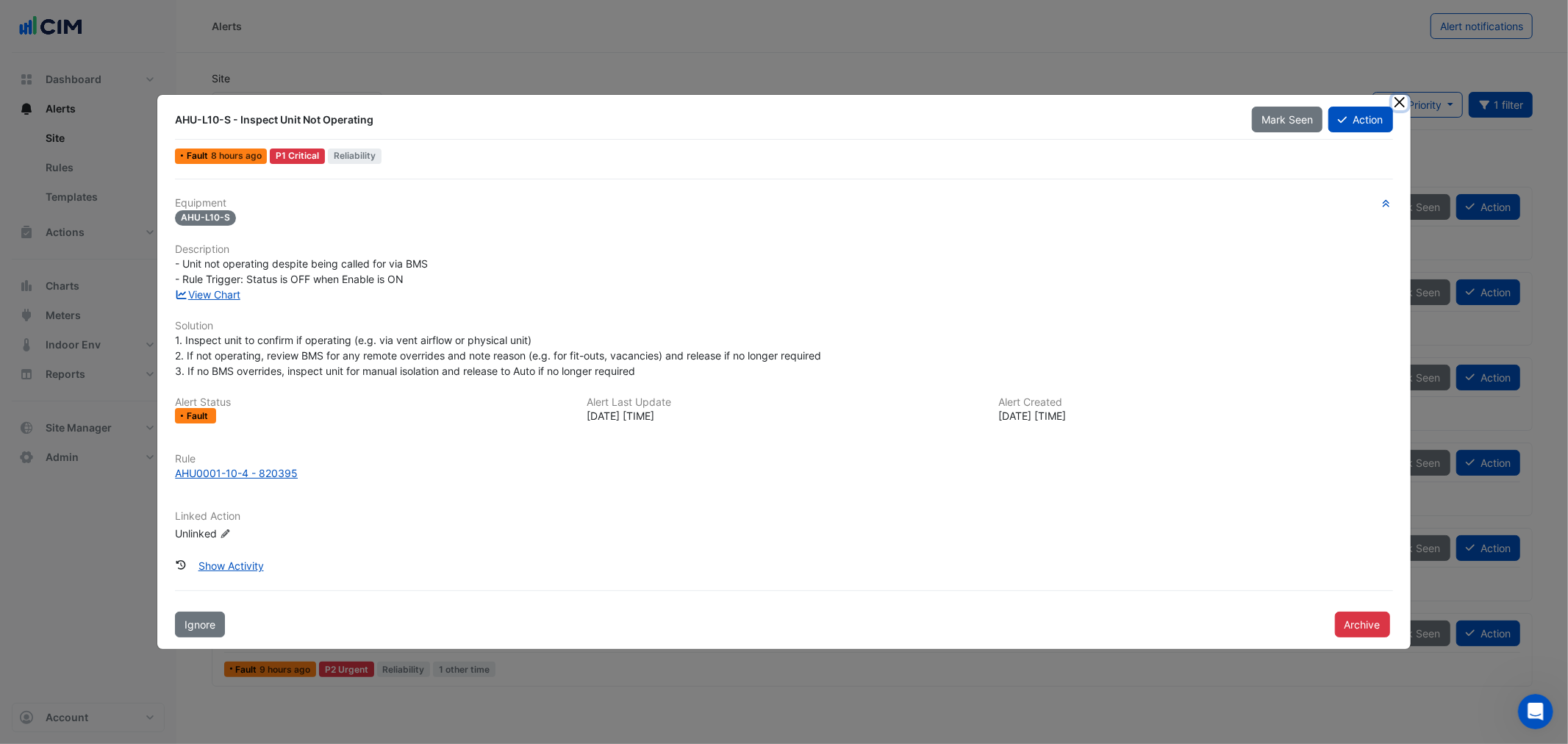 click 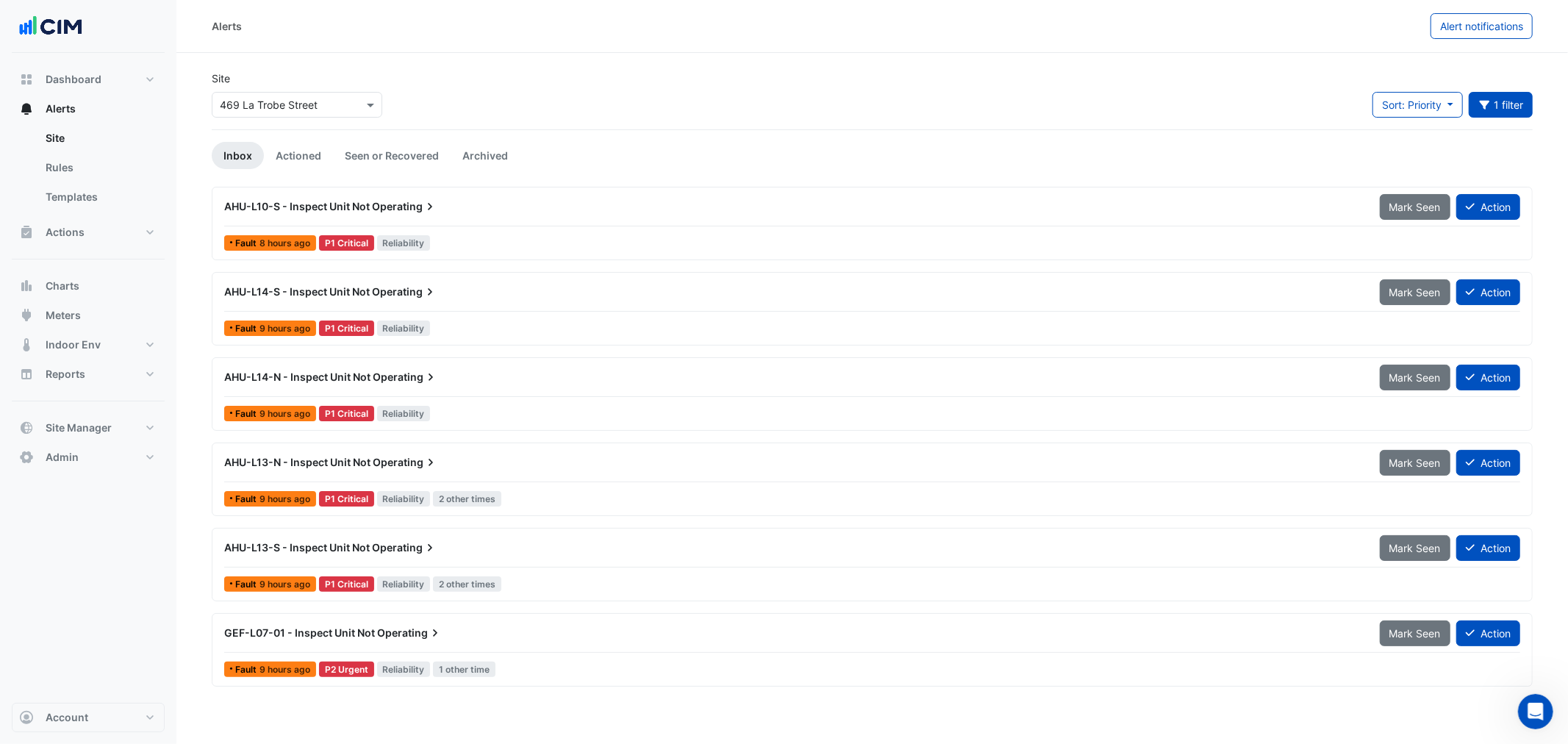 drag, startPoint x: 223, startPoint y: 248, endPoint x: 321, endPoint y: 256, distance: 98.32599 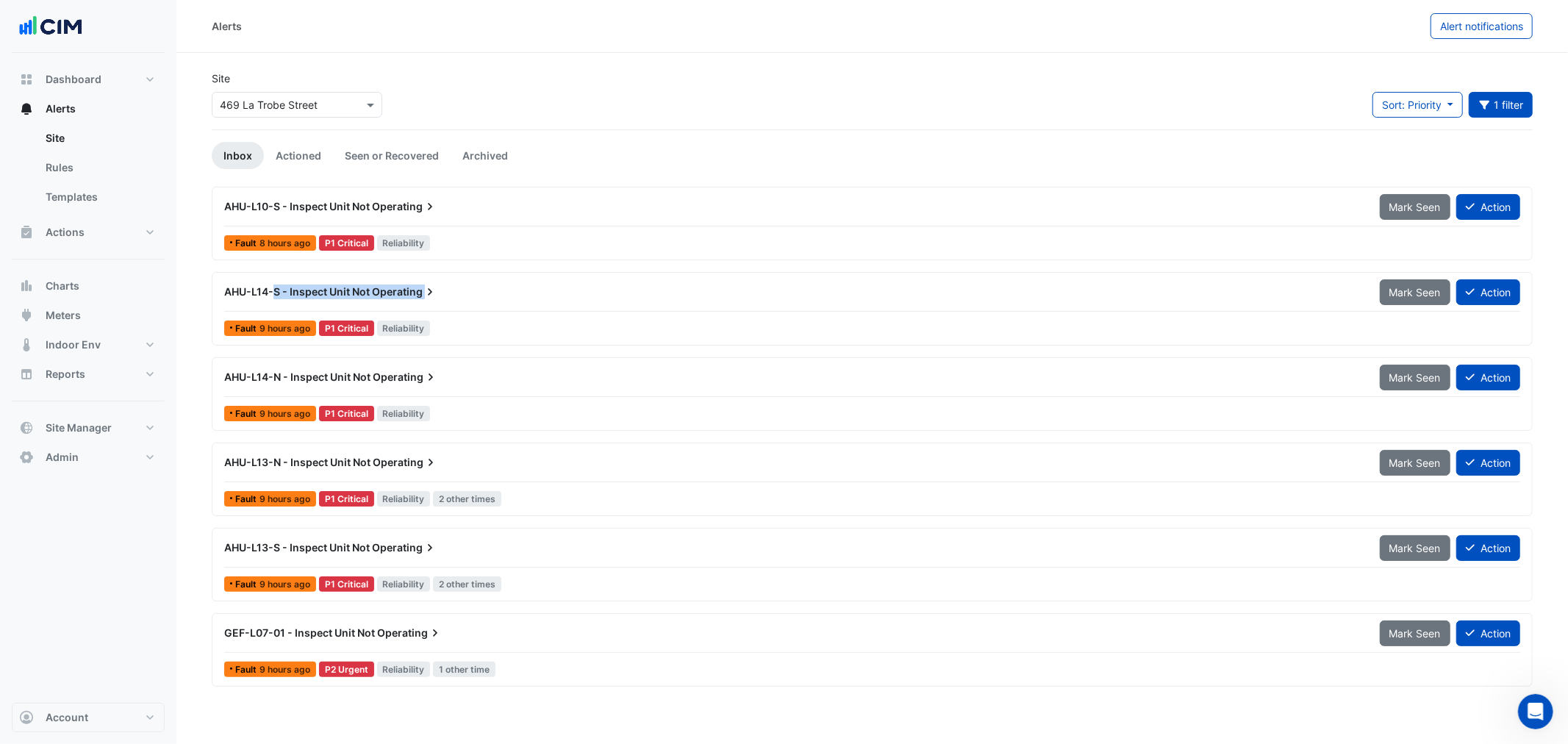 drag, startPoint x: 283, startPoint y: 292, endPoint x: 379, endPoint y: 311, distance: 97.86215 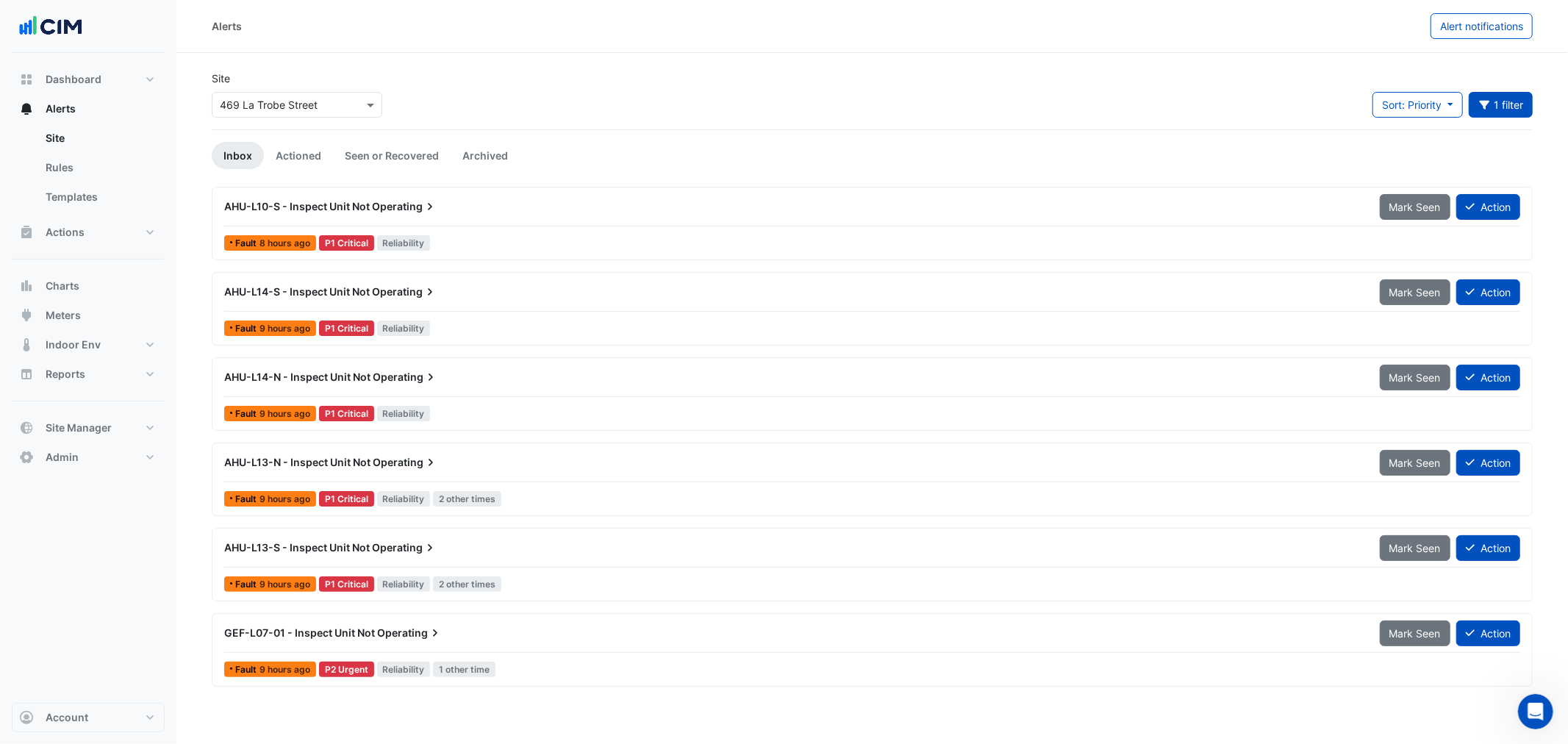click on "Sort: Priority
Priority
Updated
1 filter
Title
Priority
Filter
Impact
Filter
Equipment Type
Filter
Equipment
×" 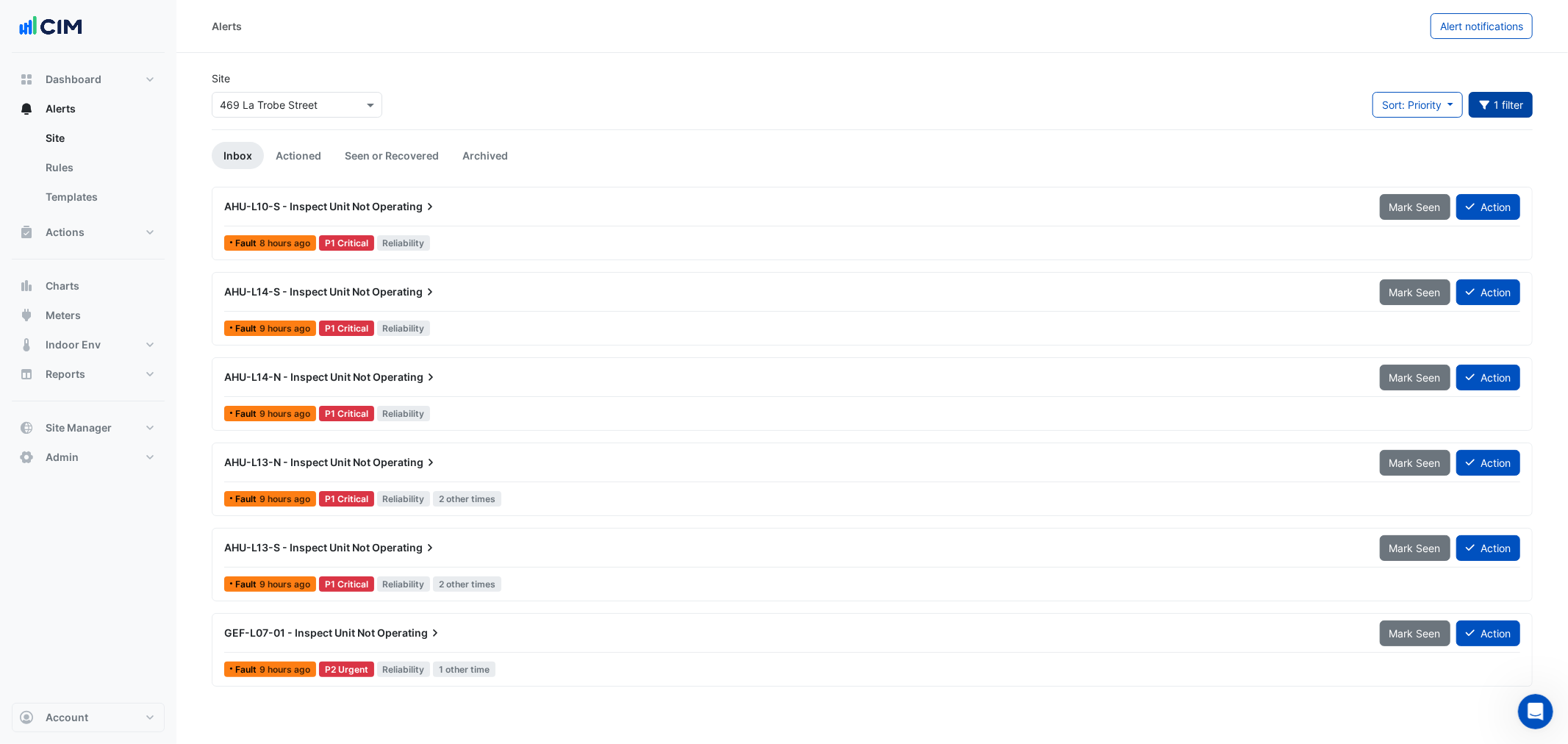click on "1 filter" 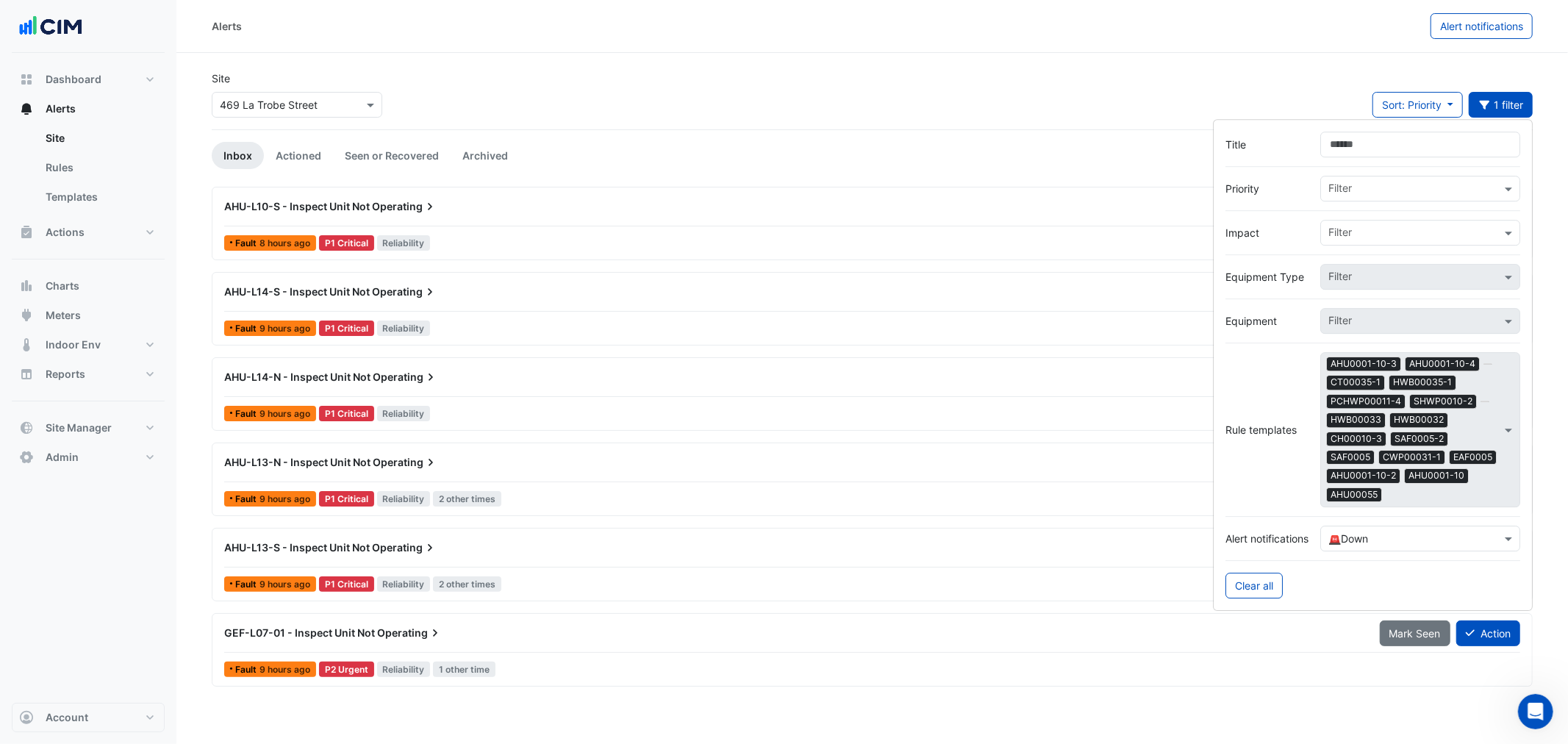 click at bounding box center [1406, 539] 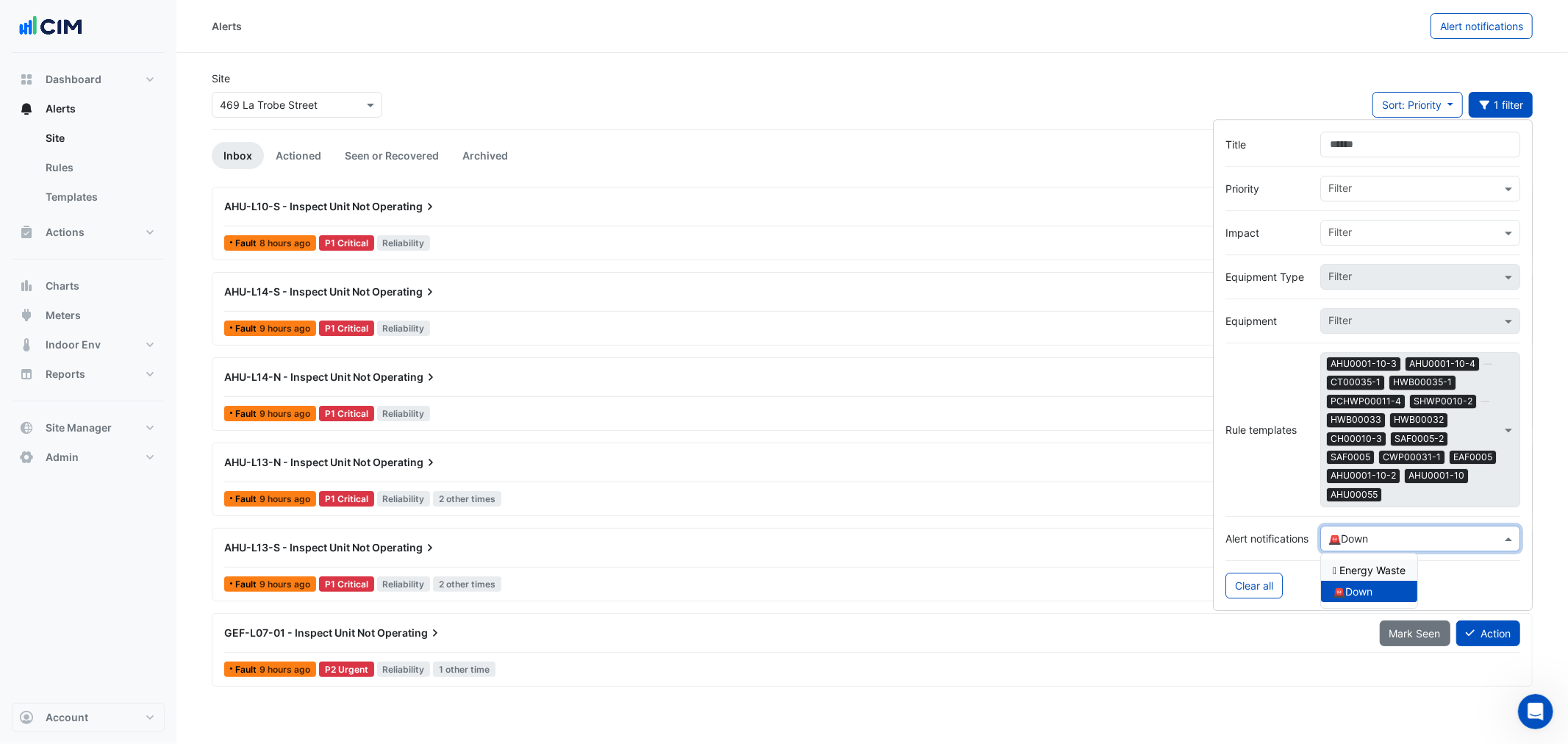 click on "🪫 Energy Waste" at bounding box center [1369, 570] 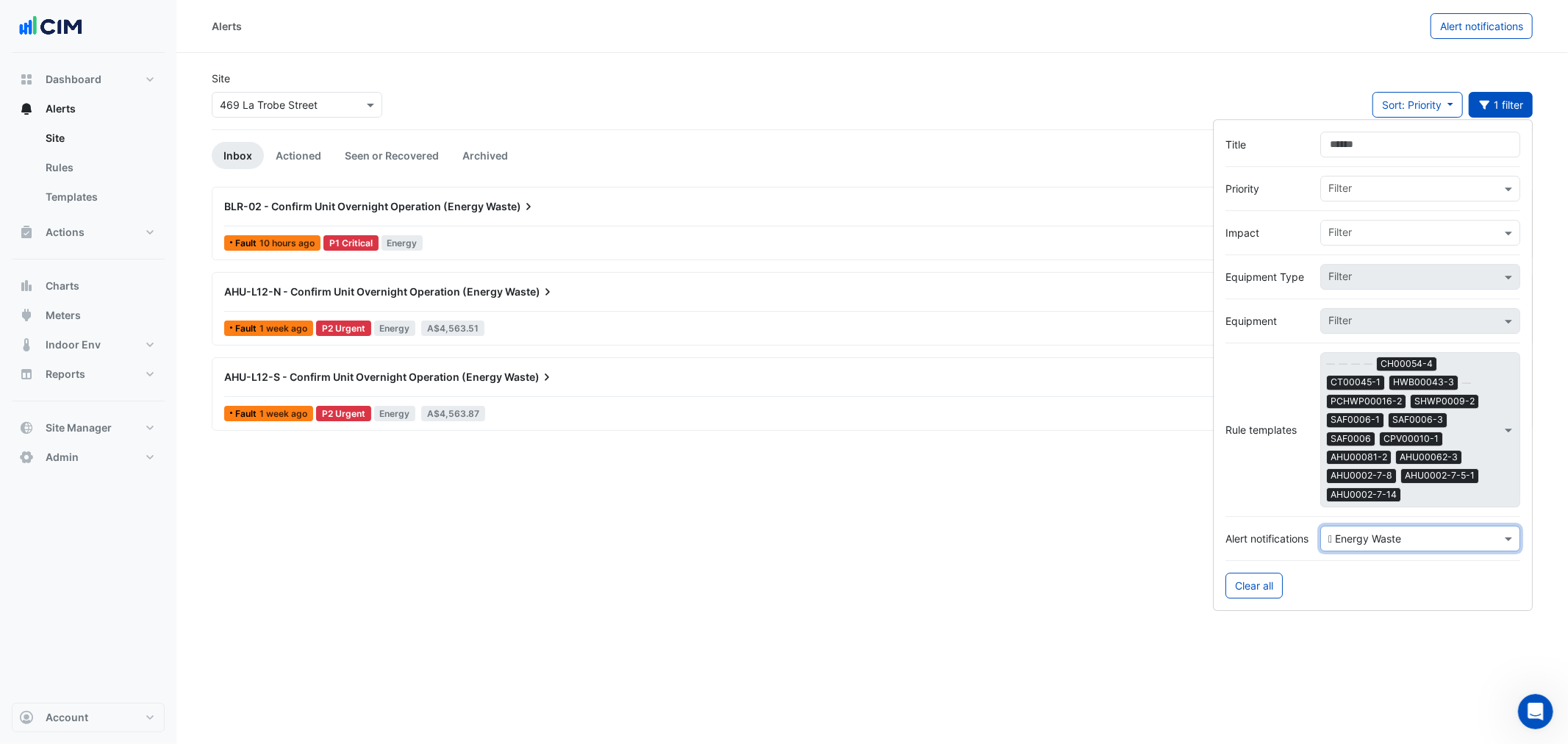 click on "Alerts
Alert notifications
Site
Select a Site × 469 La Trobe Street
Sort: Priority
Priority
Updated
1 filter
Inbox
Actioned
Seen or Recovered
Archived" 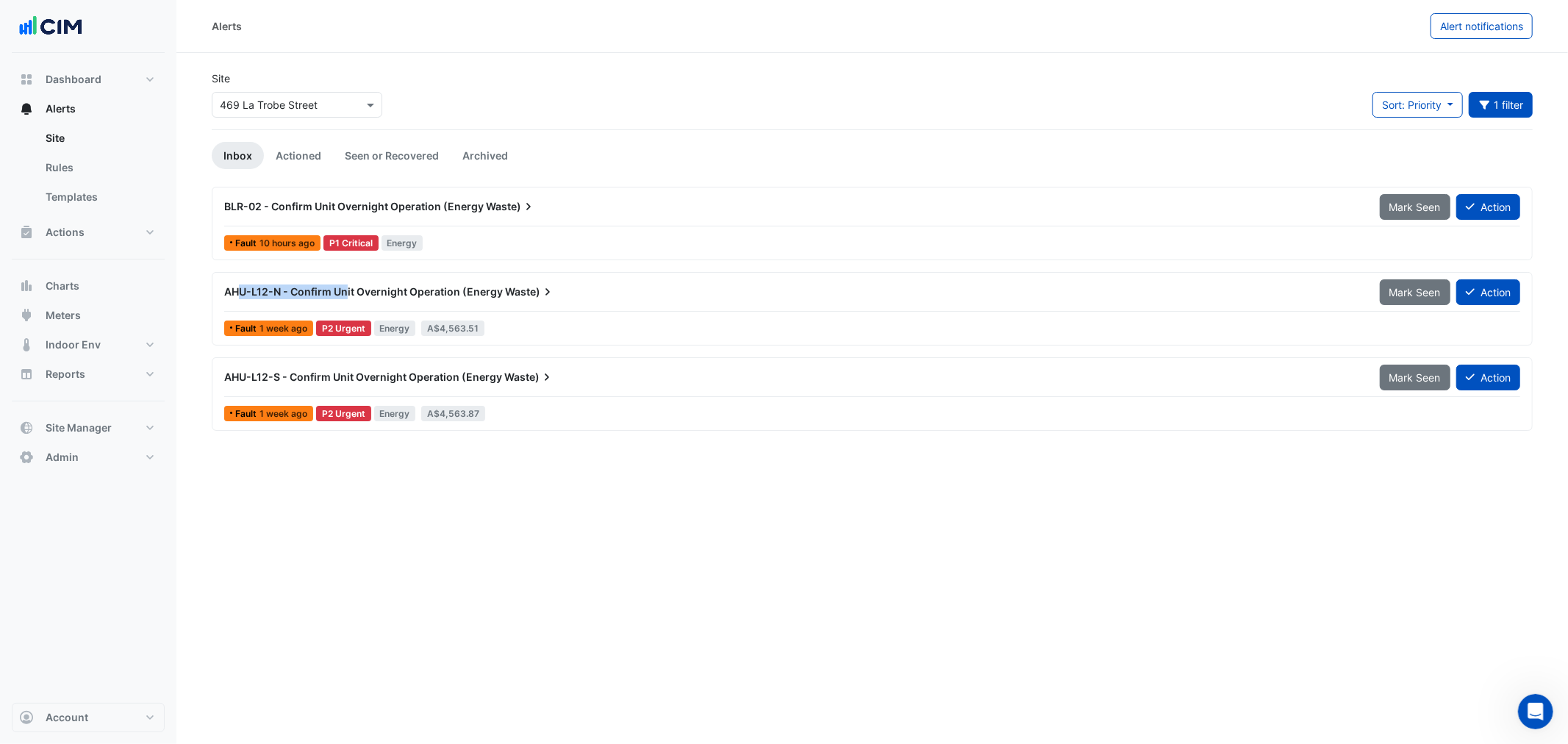 drag, startPoint x: 238, startPoint y: 293, endPoint x: 344, endPoint y: 287, distance: 106.16968 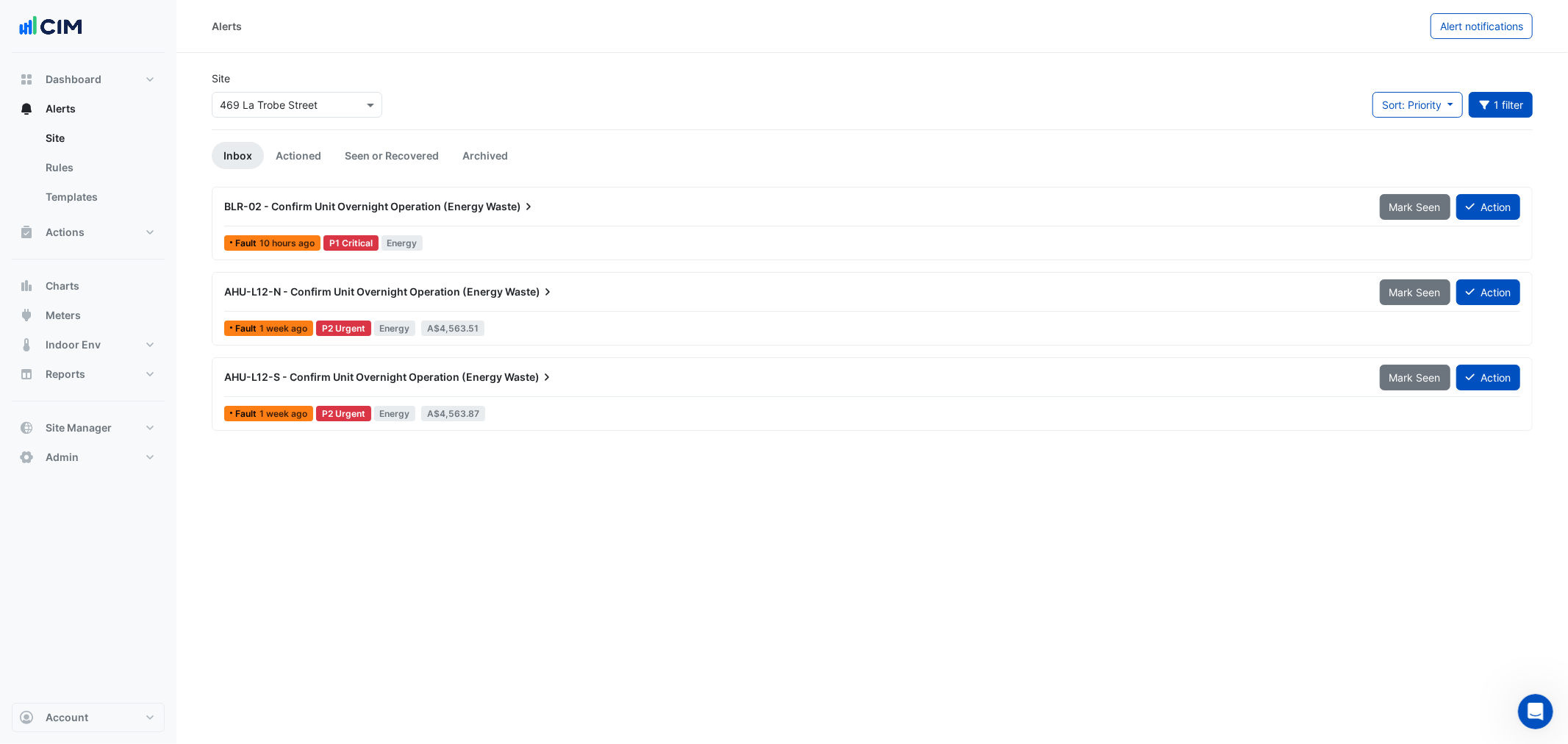 click on "BLR-02 - Confirm Unit Overnight Operation (Energy" at bounding box center [354, 206] 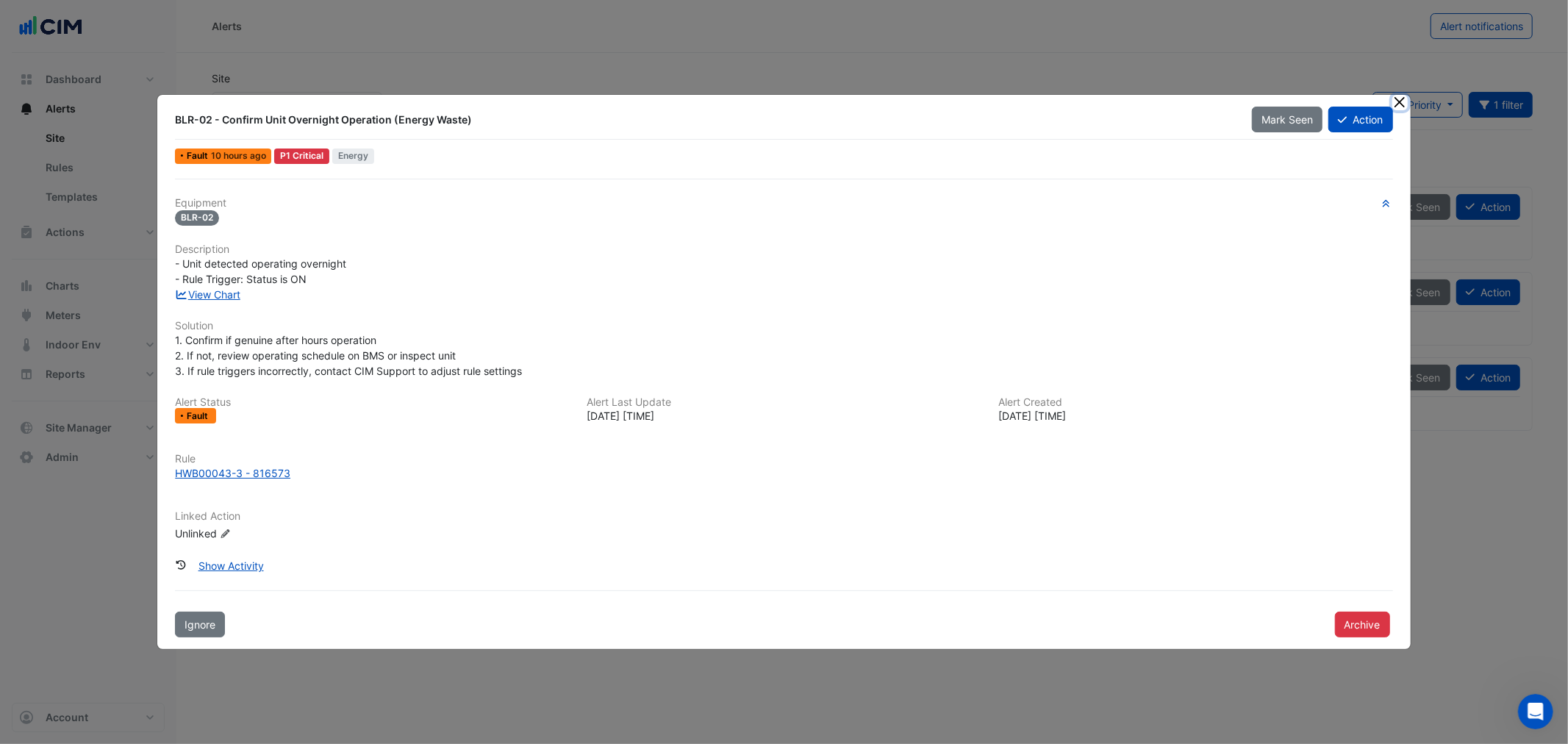 click 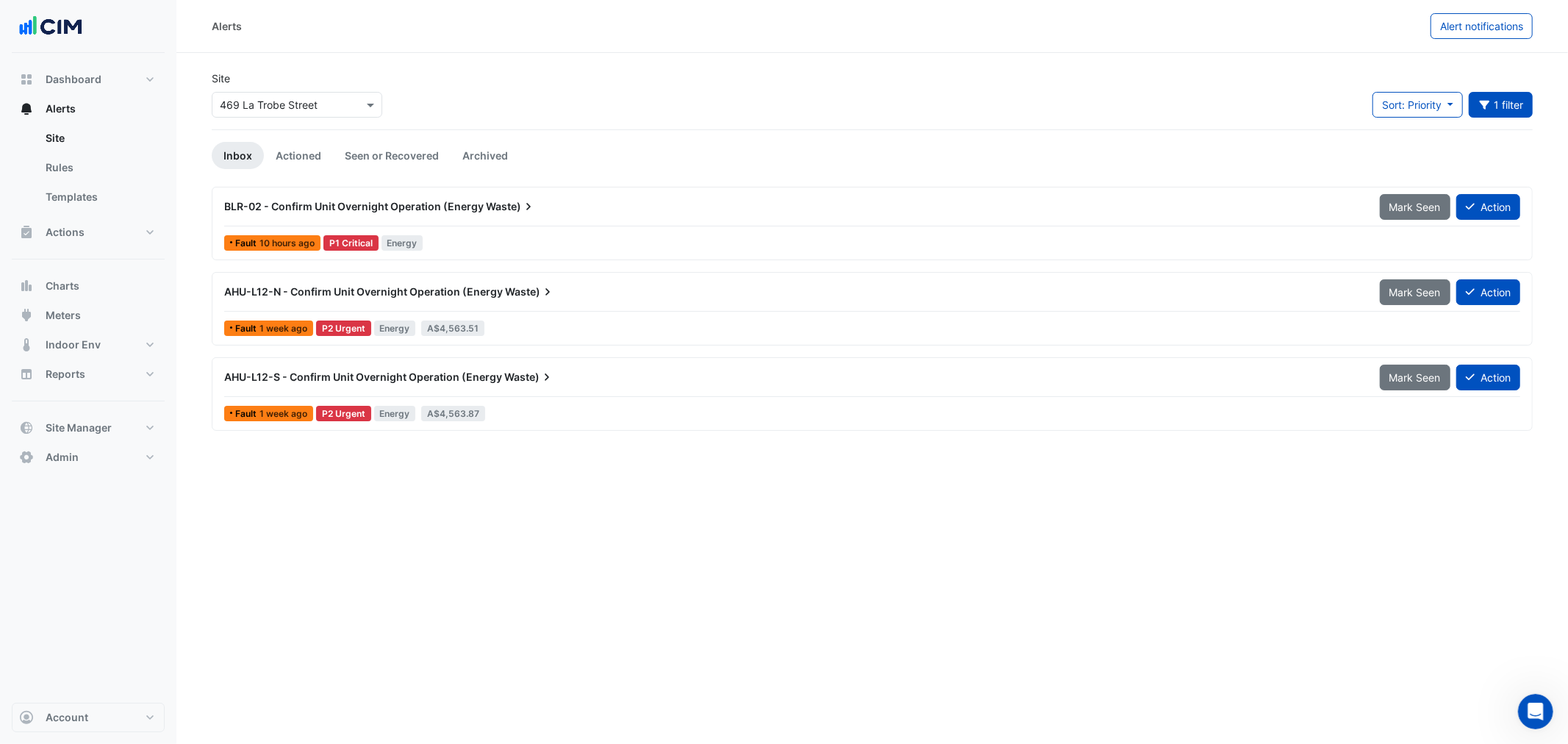 click on "AHU-L12-N - Confirm Unit Overnight Operation (Energy
Waste)" at bounding box center (793, 292) 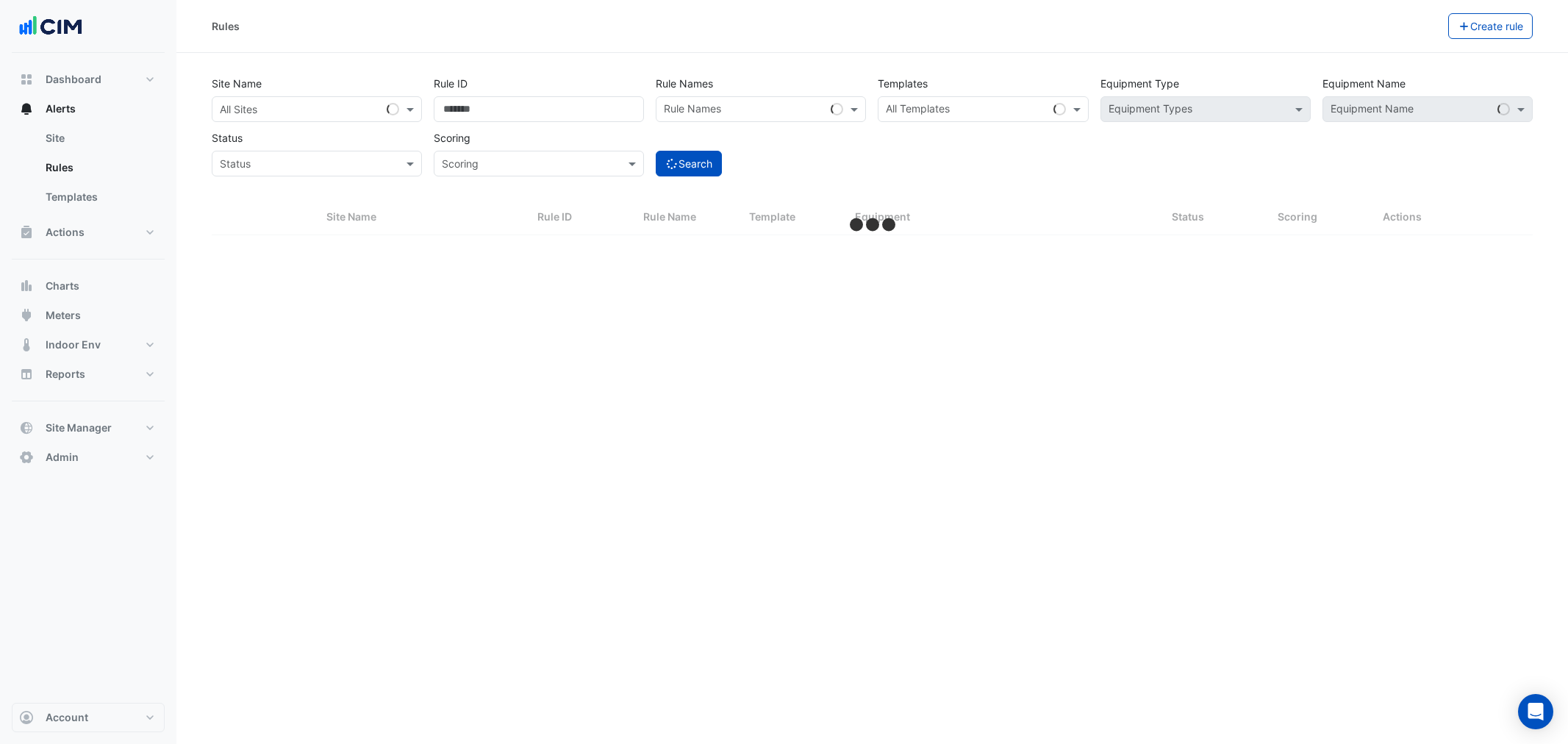 scroll, scrollTop: 0, scrollLeft: 0, axis: both 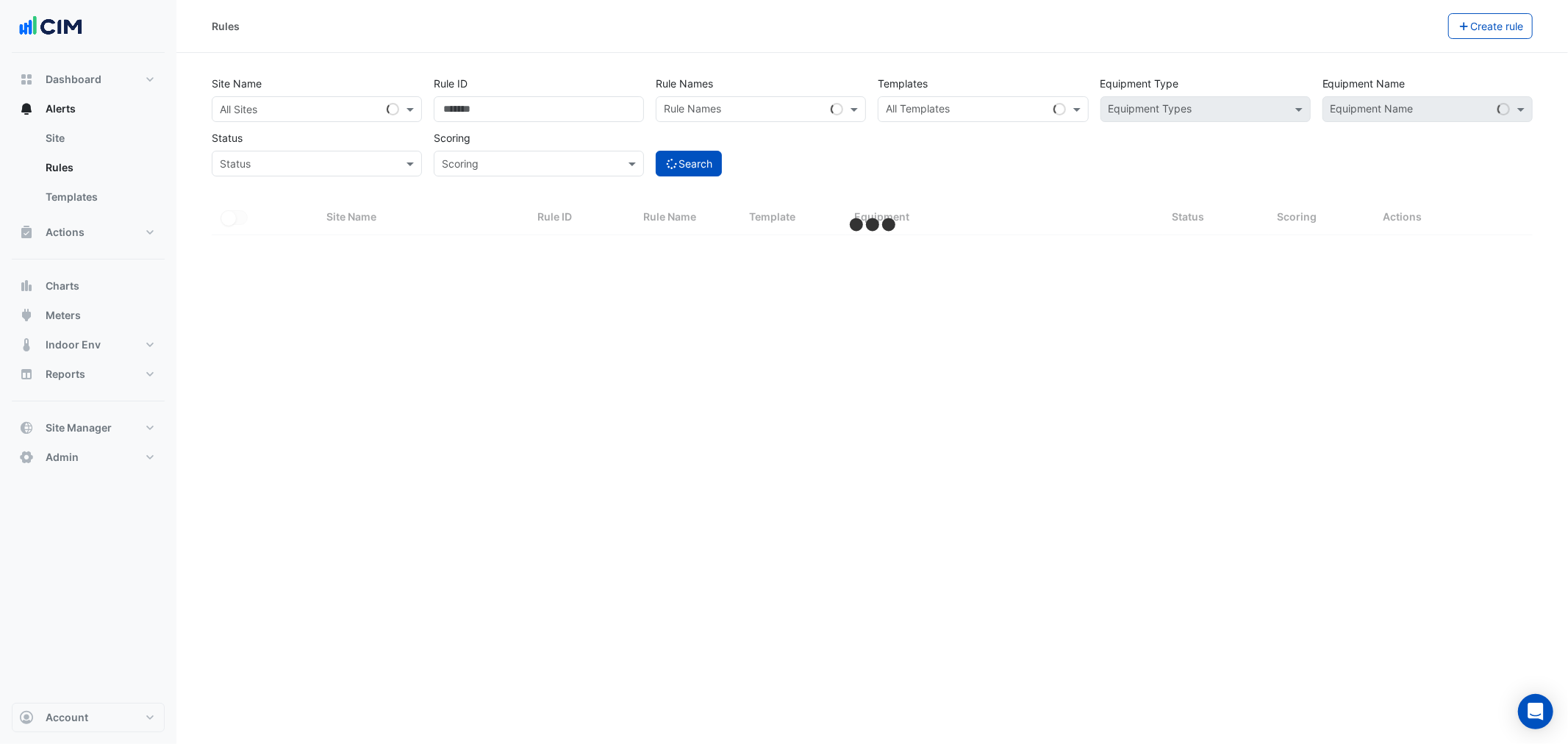 select on "**" 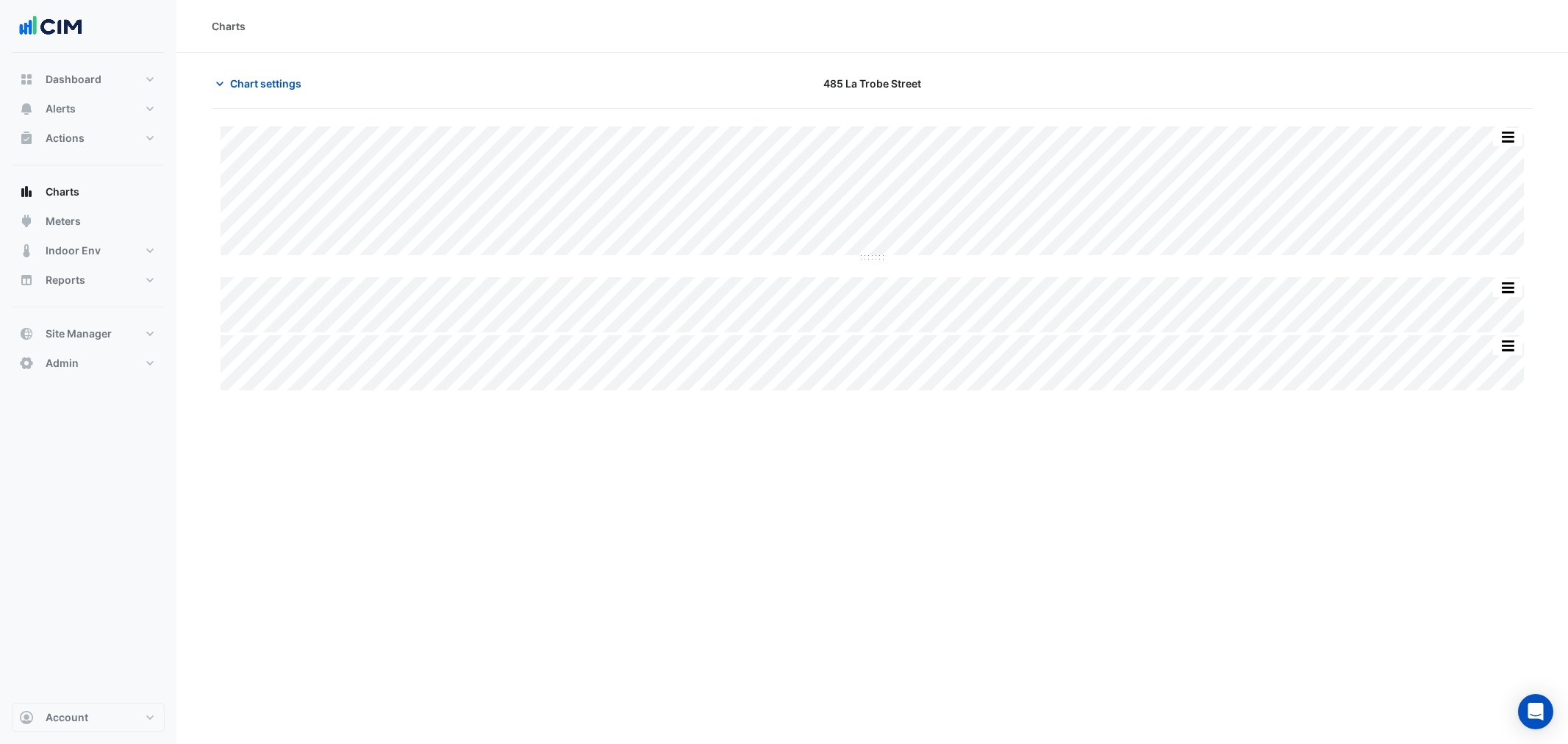 scroll, scrollTop: 0, scrollLeft: 0, axis: both 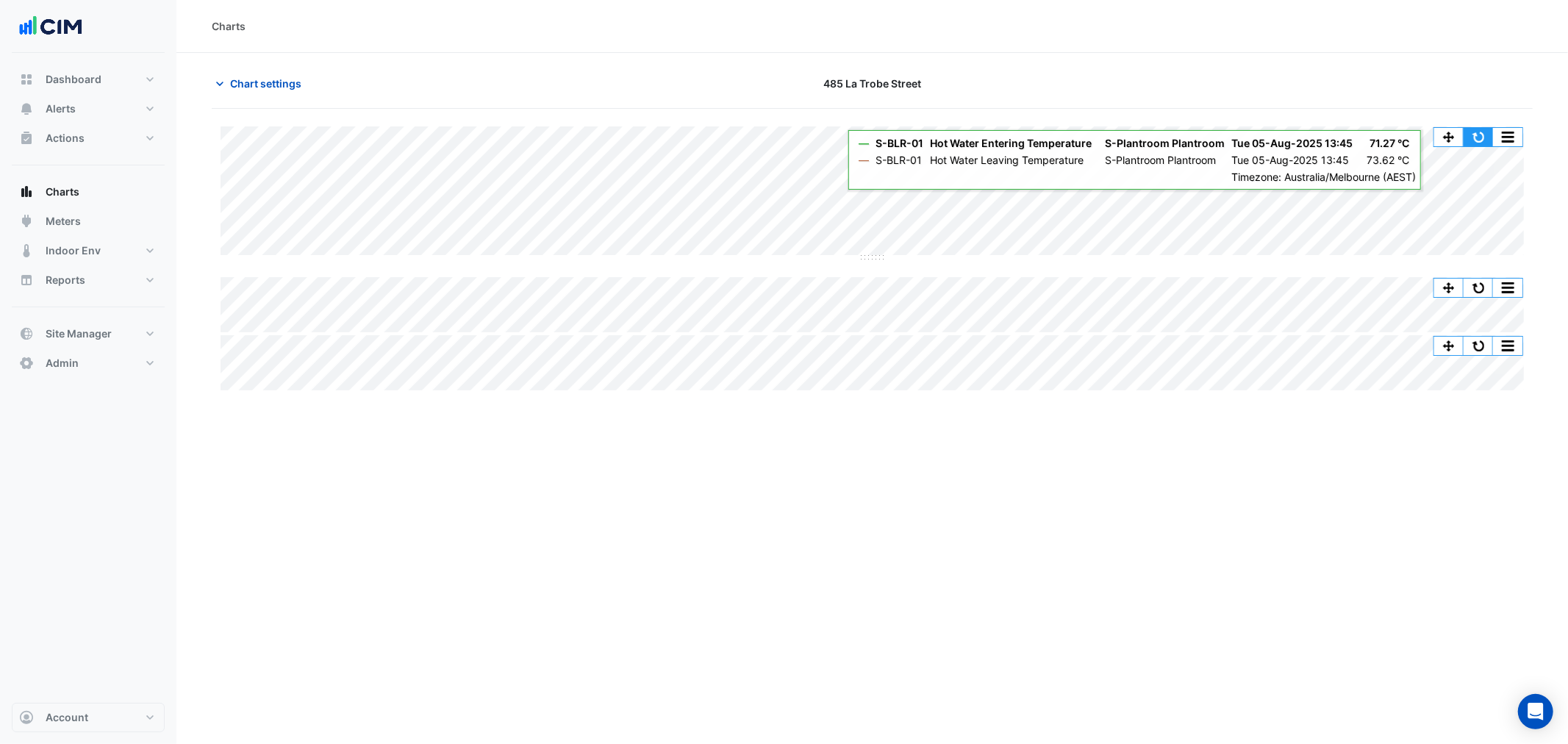 click 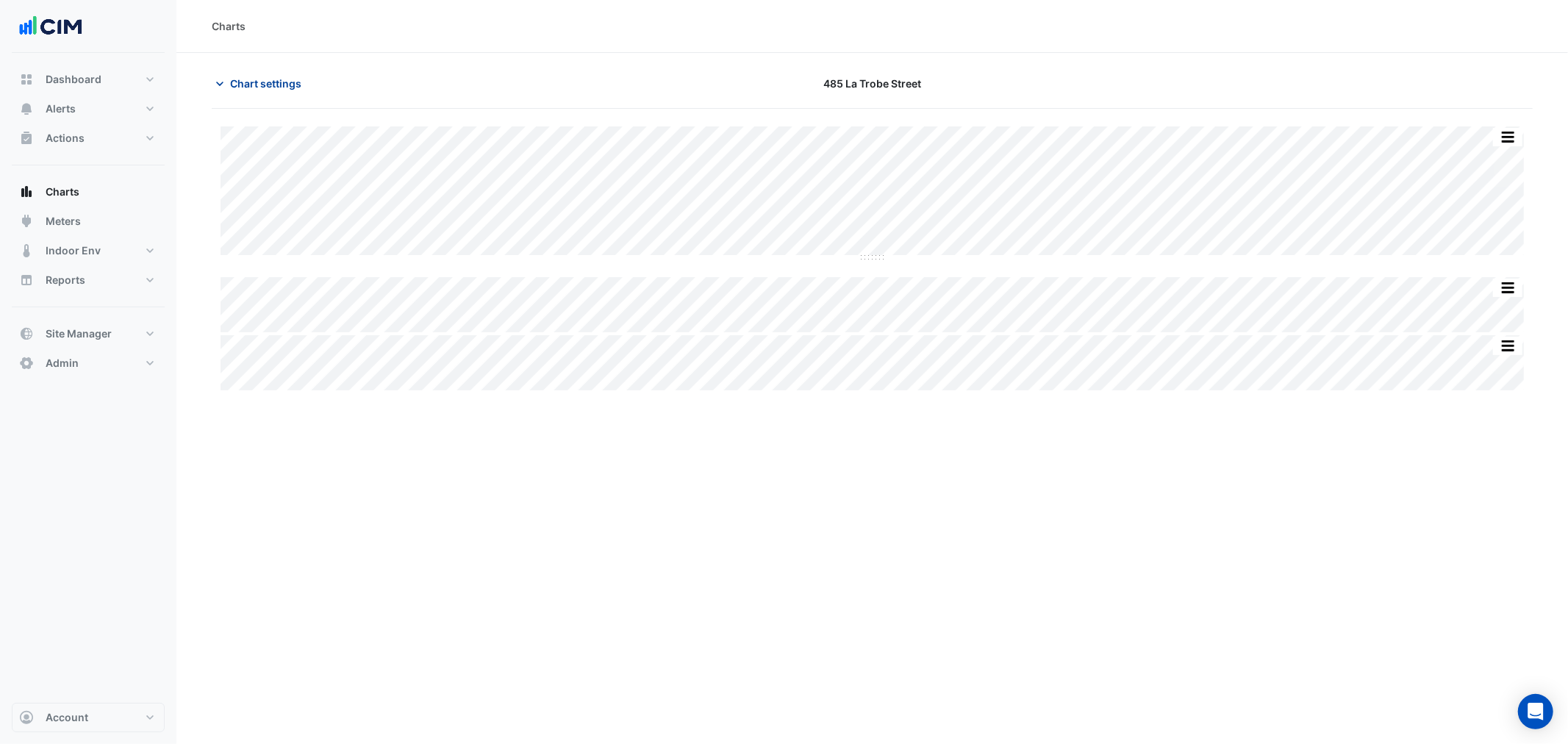 click on "Chart settings" 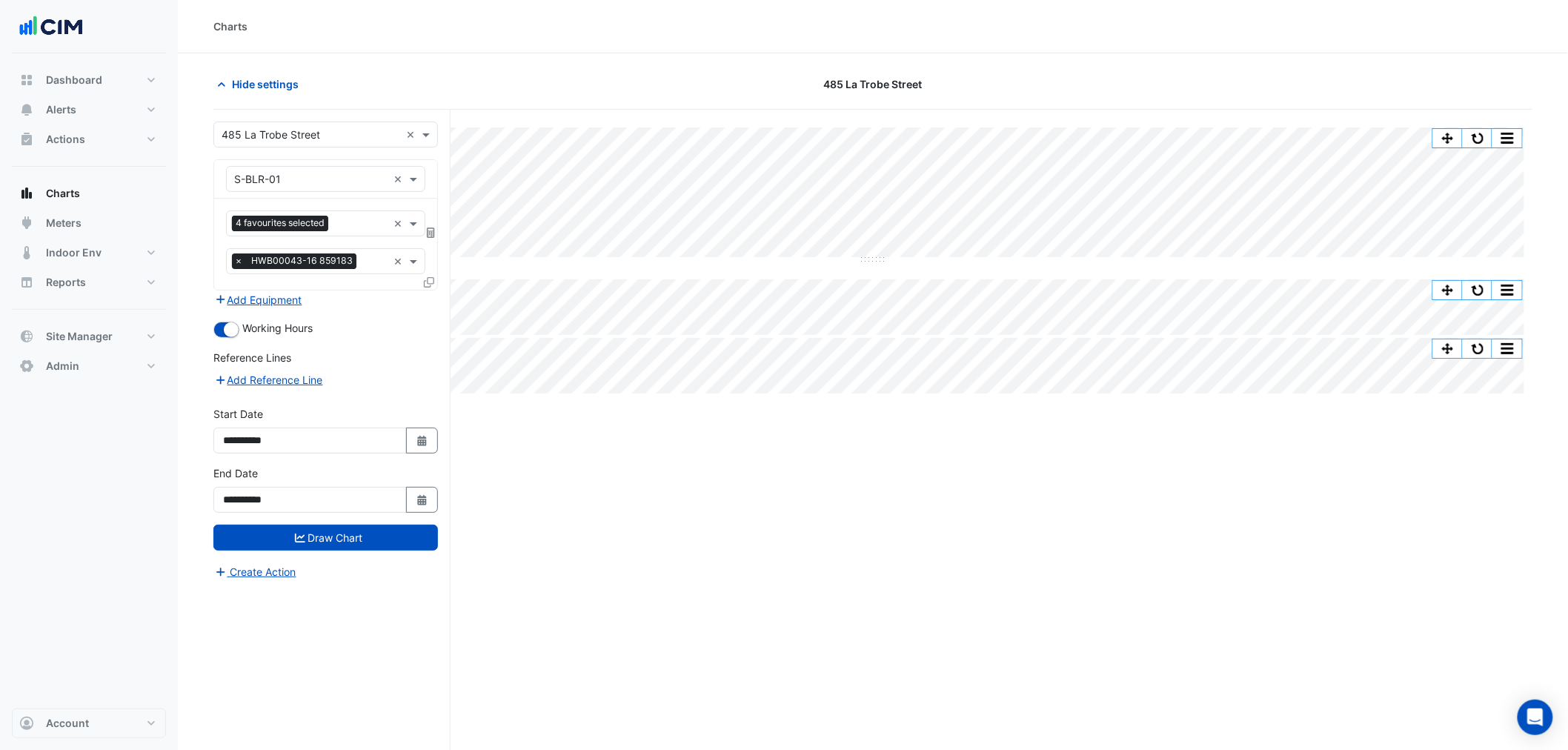 click 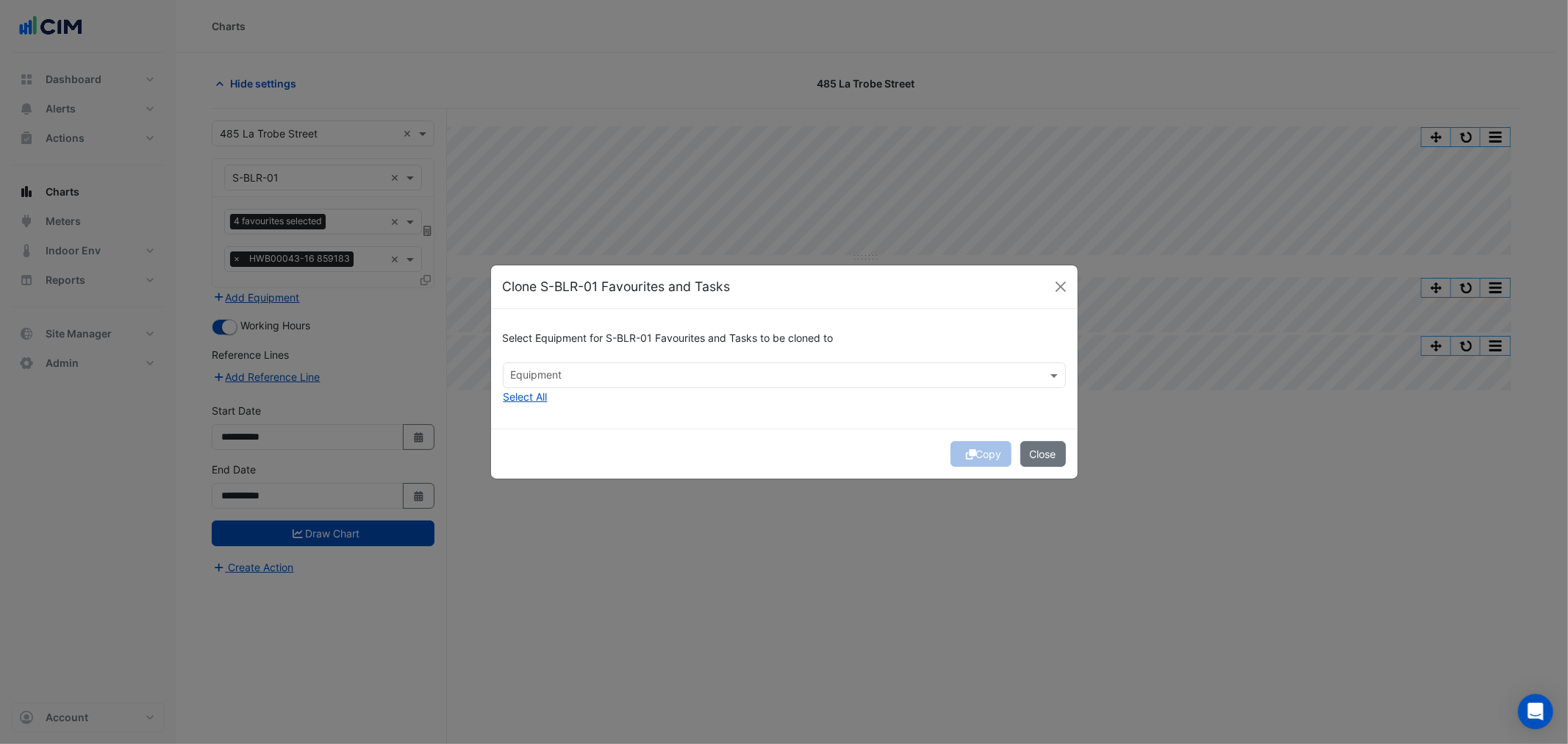 click 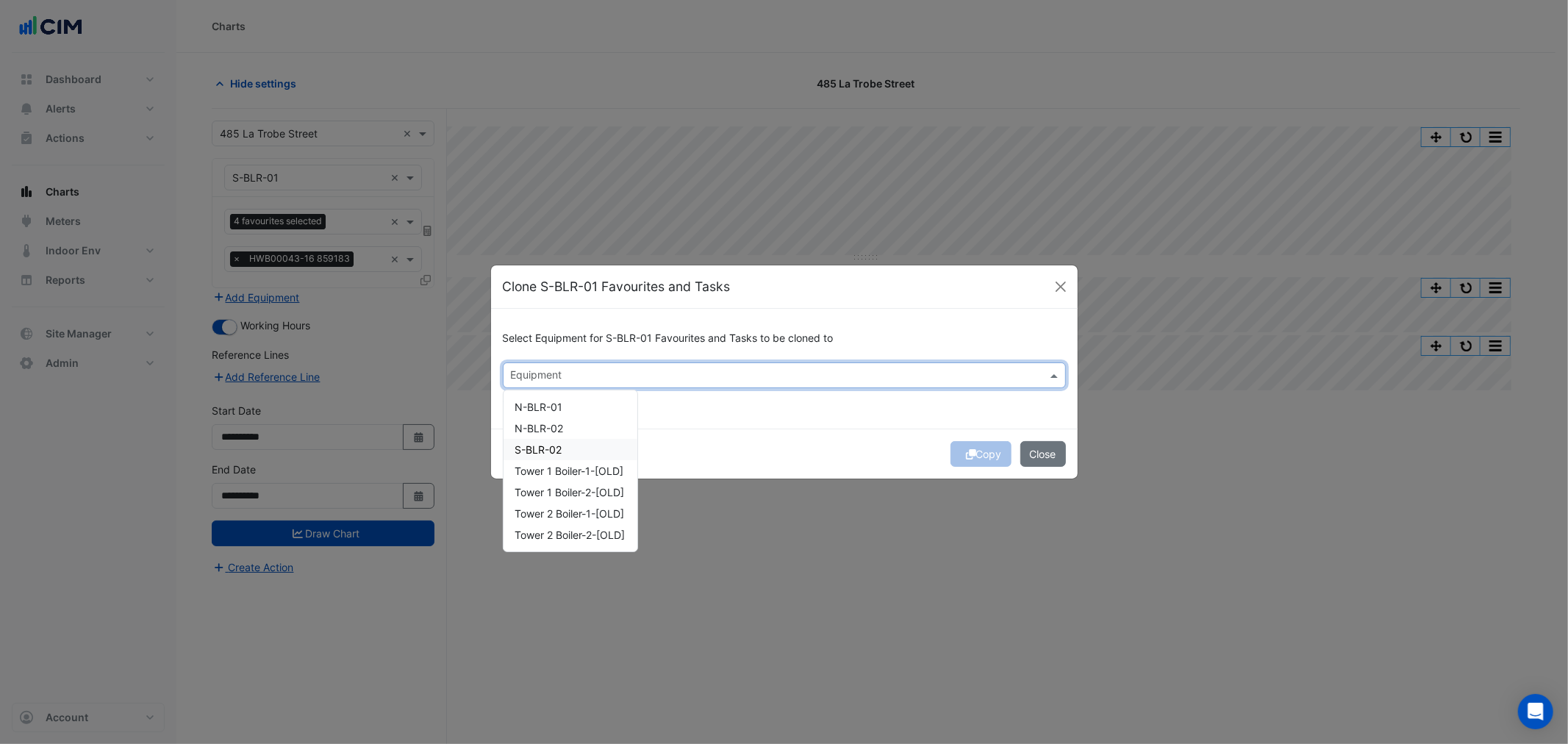 click on "S-BLR-02" at bounding box center (570, 449) 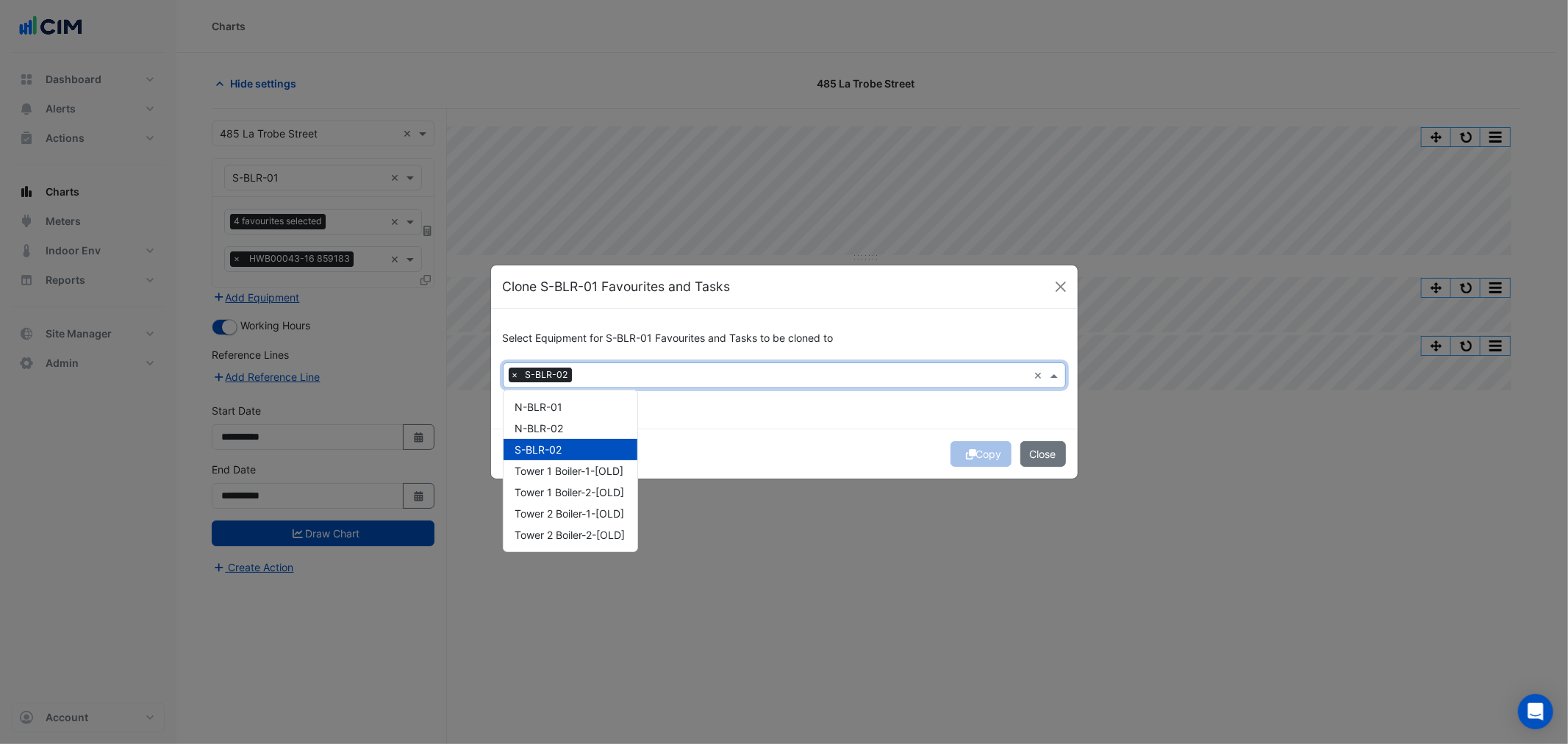 click on "Copy
Close" 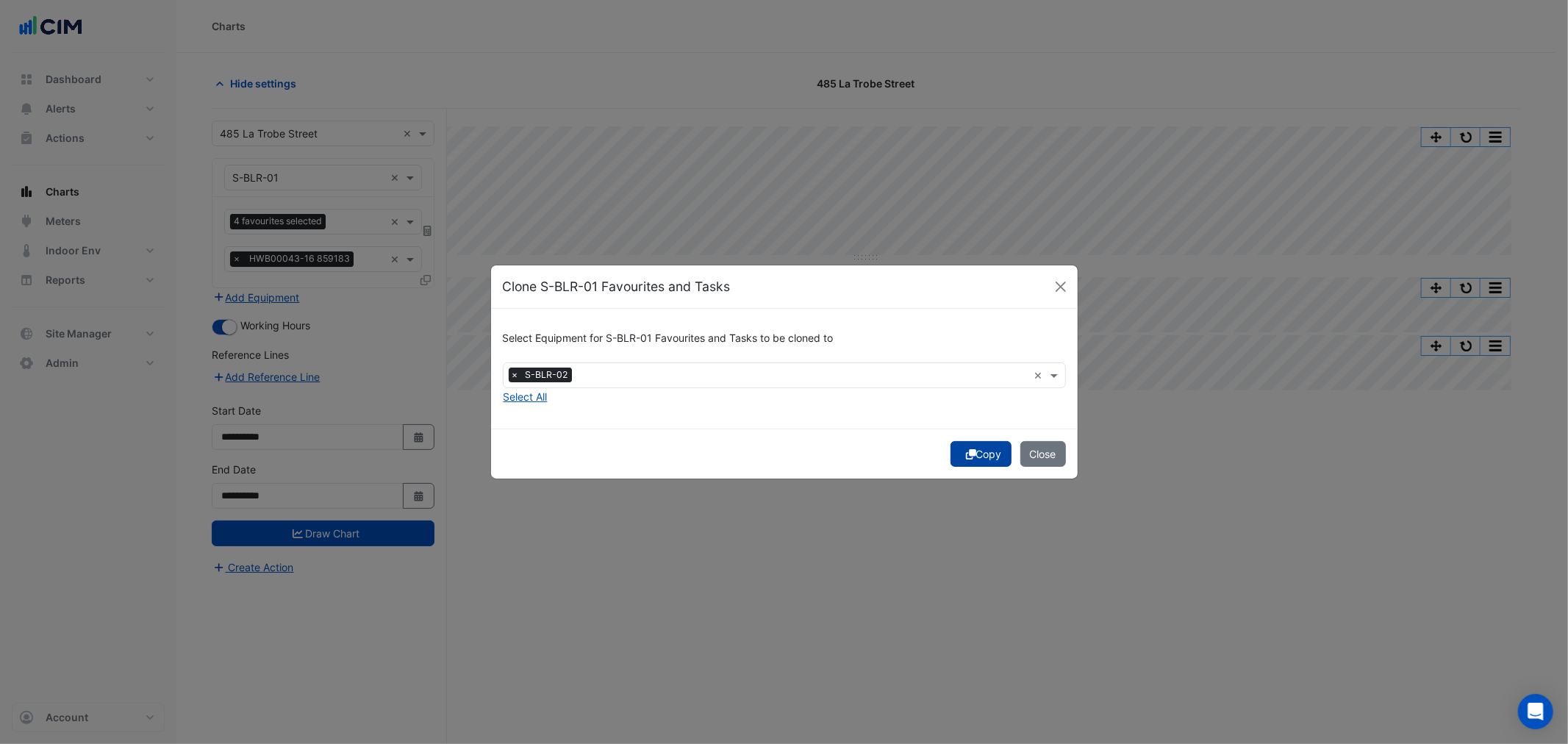 click on "Copy" 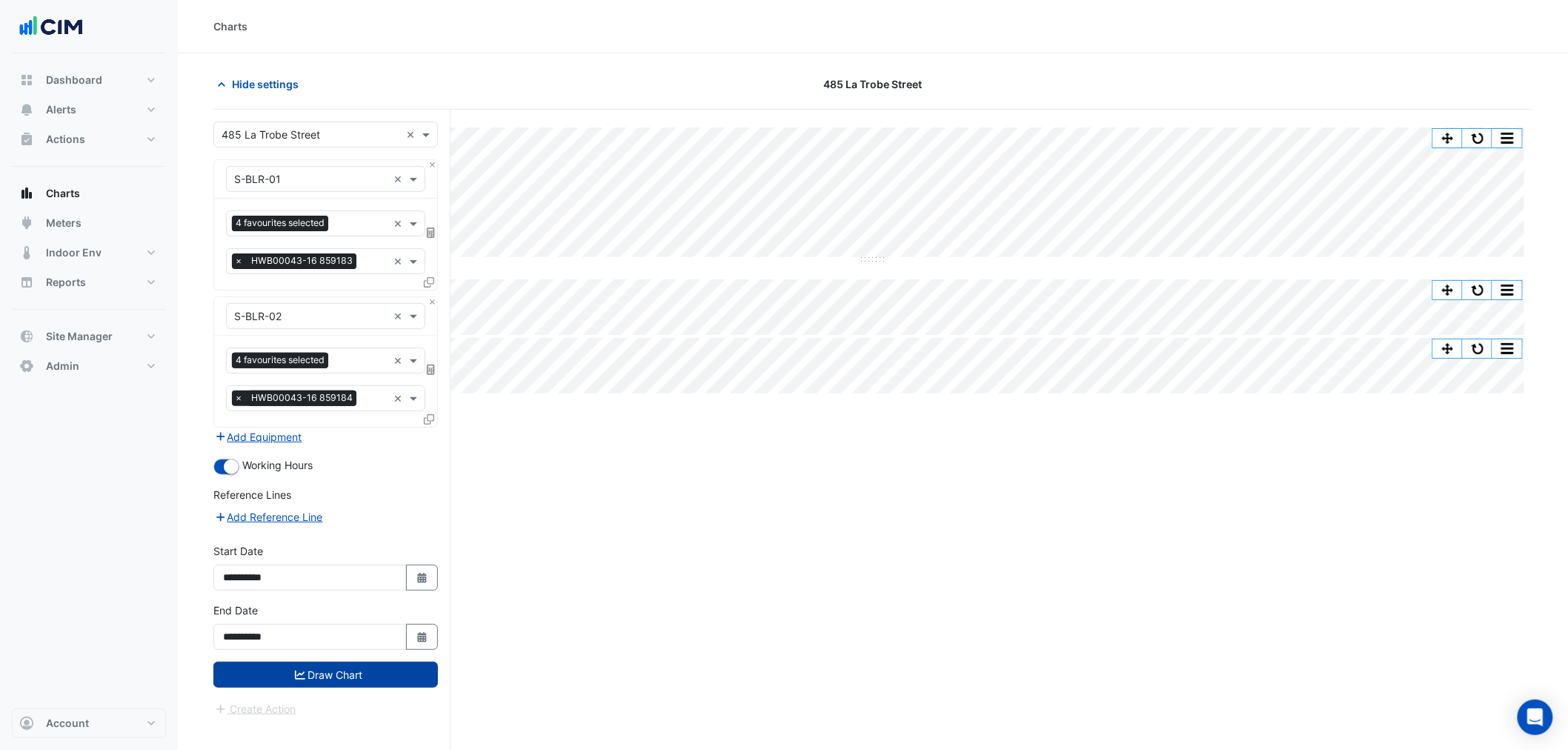 click on "Draw Chart" at bounding box center [325, 674] 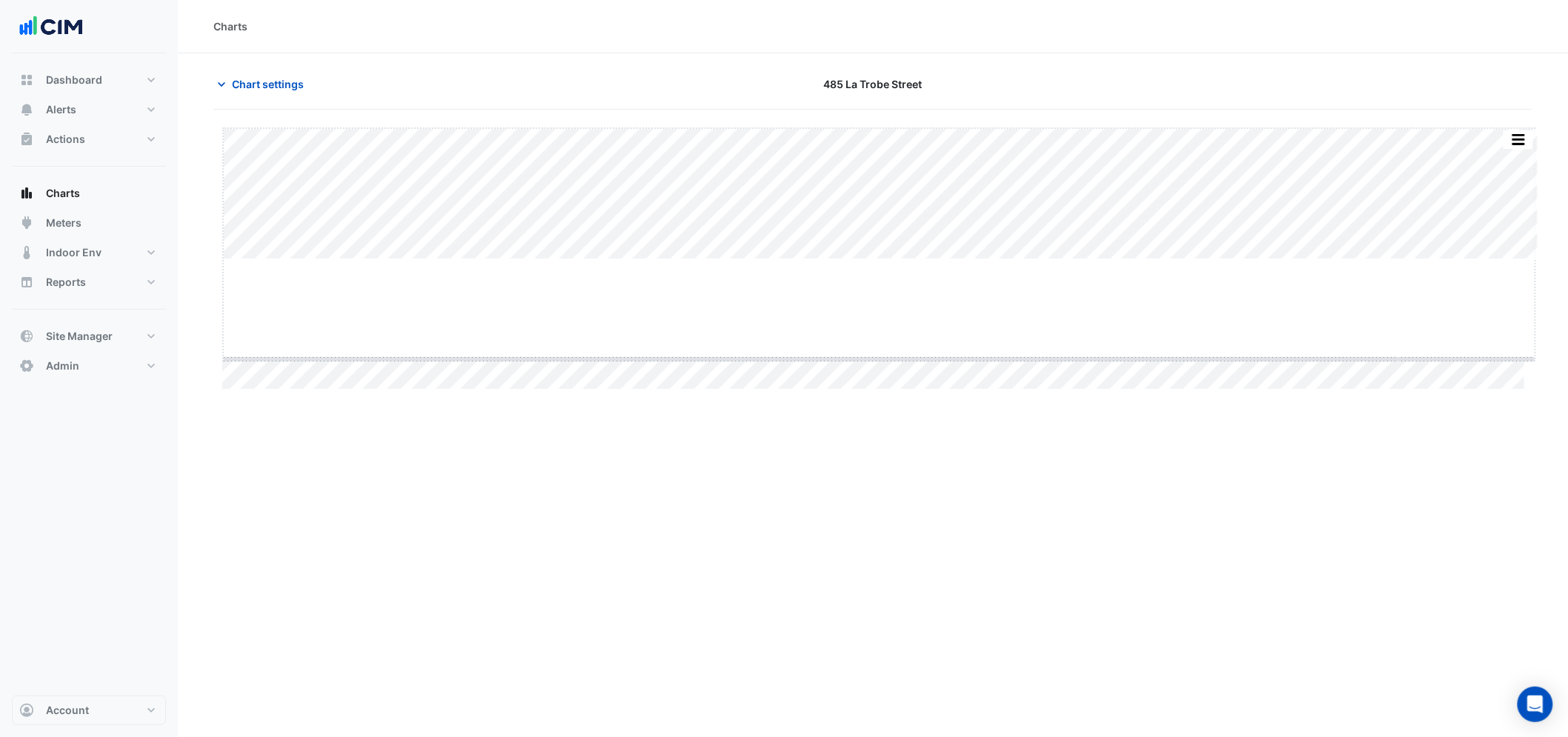 drag, startPoint x: 883, startPoint y: 257, endPoint x: 883, endPoint y: 357, distance: 100 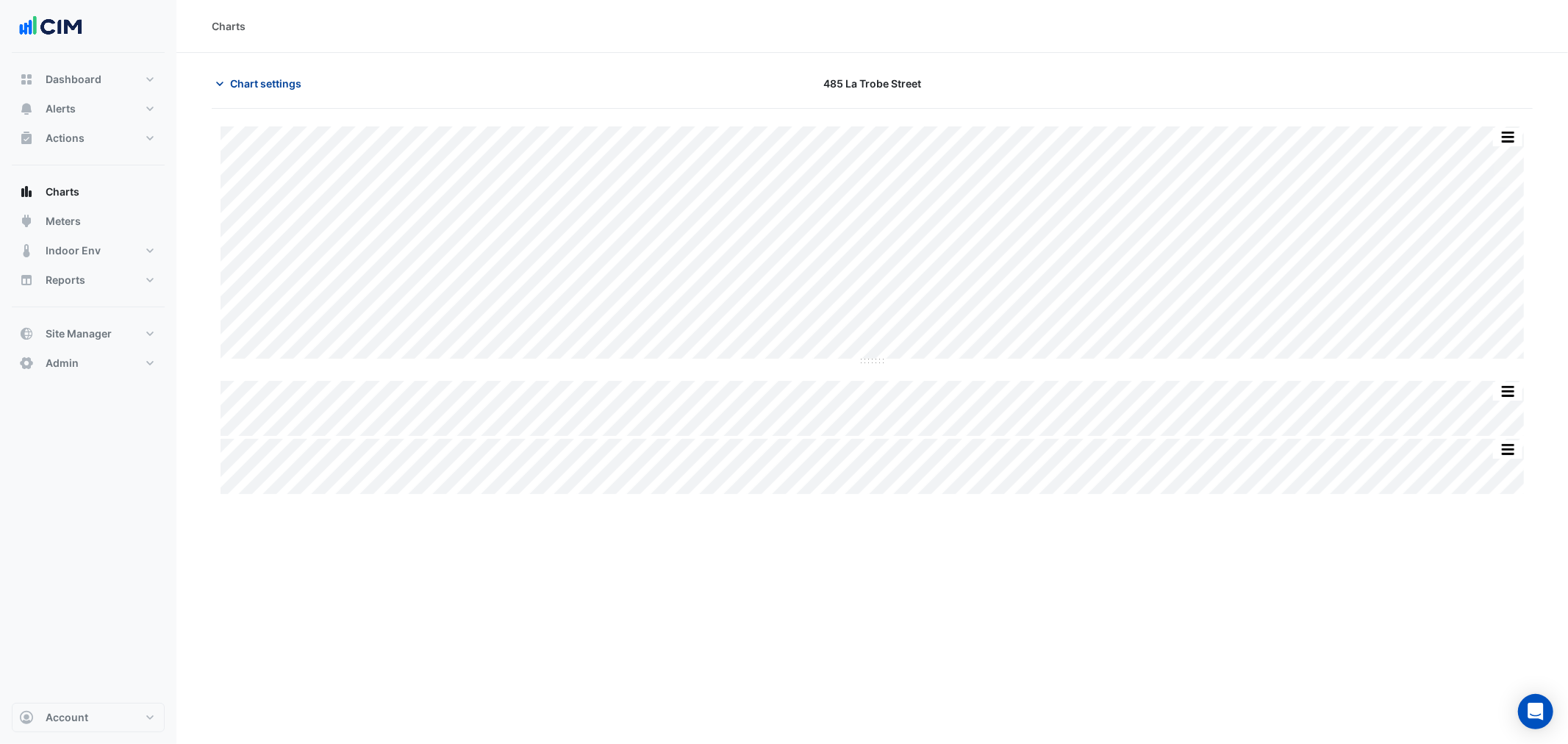 click on "Chart settings" 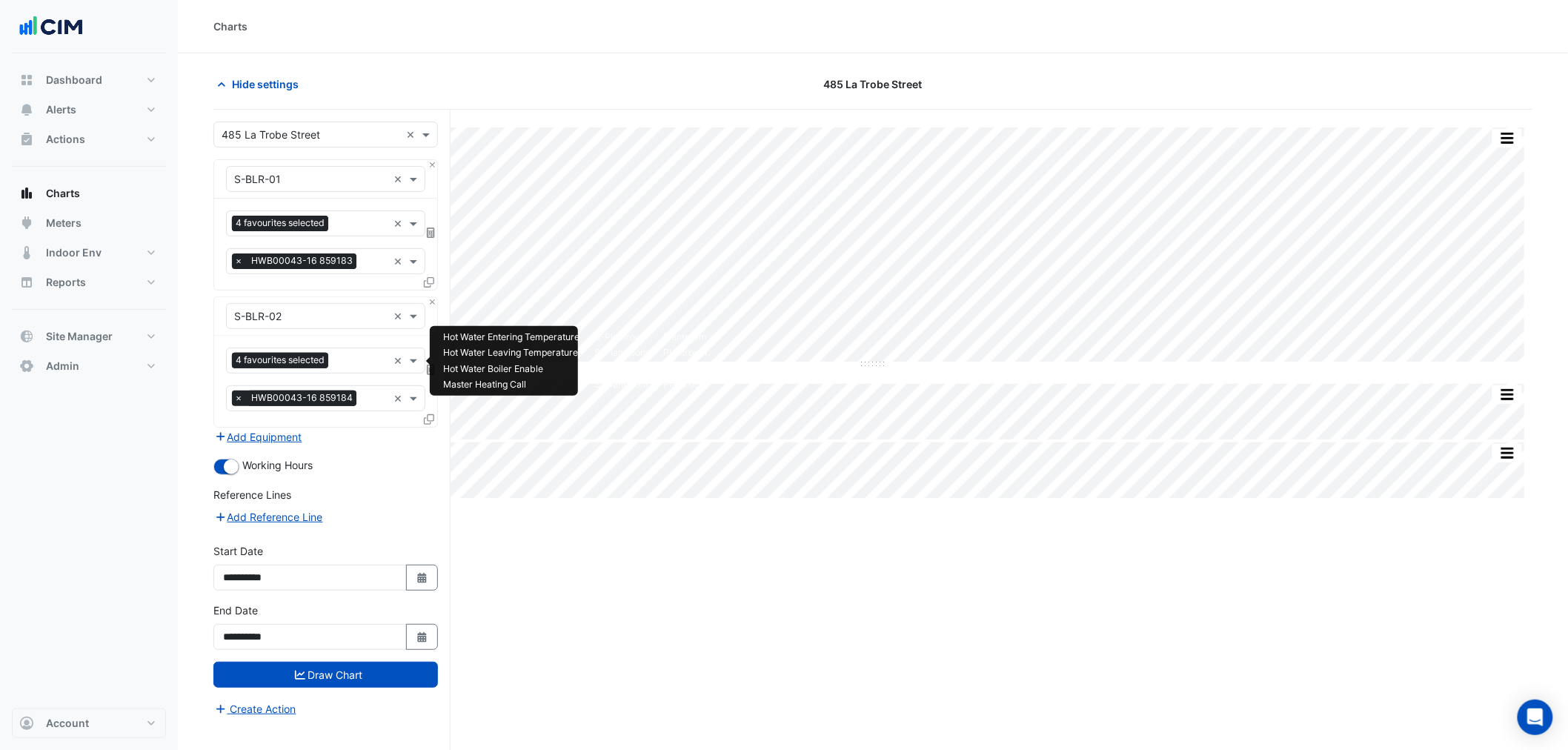 click at bounding box center (359, 362) 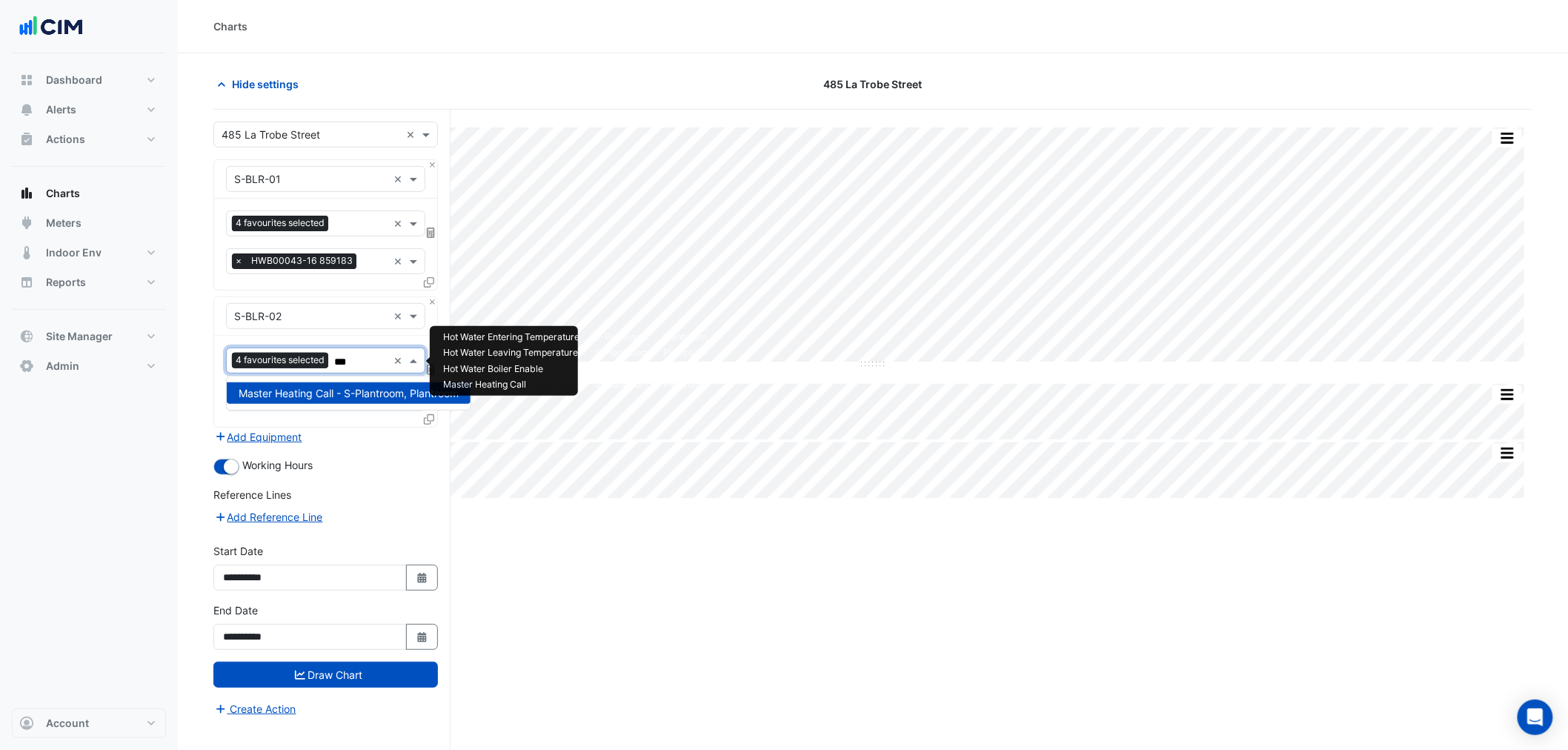 click on "Master Heating Call - S-Plantroom, Plantroom" at bounding box center (348, 393) 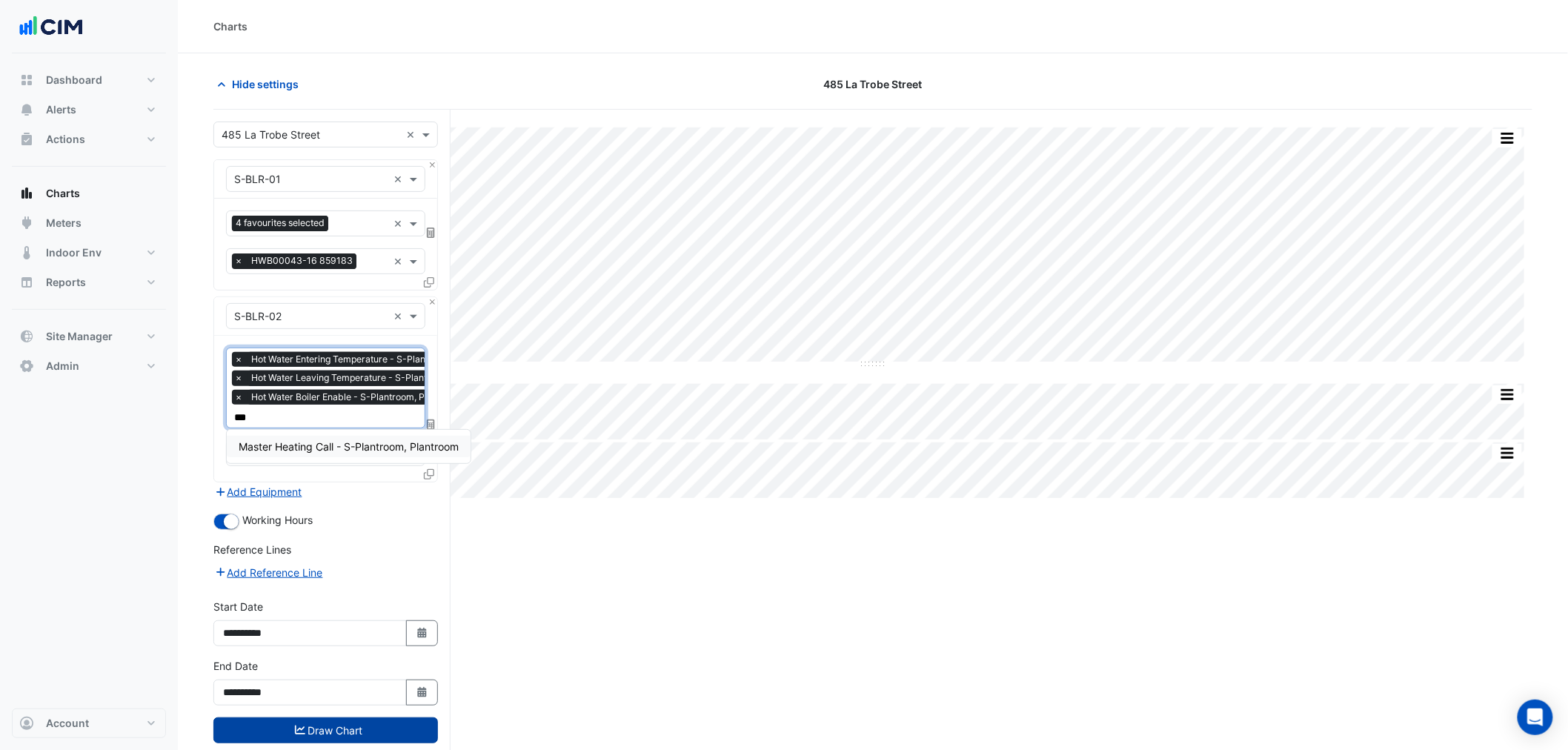 type on "***" 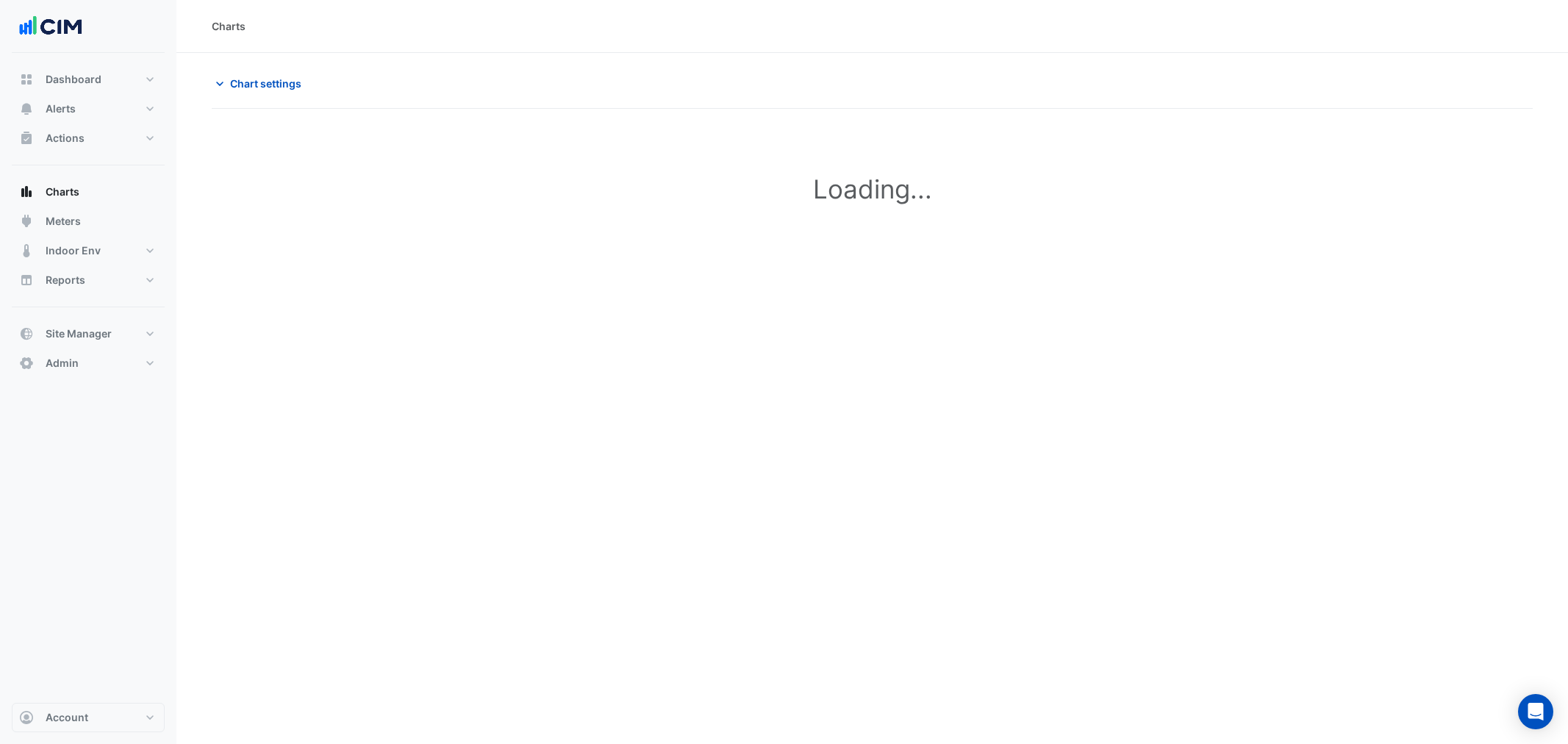 scroll, scrollTop: 0, scrollLeft: 0, axis: both 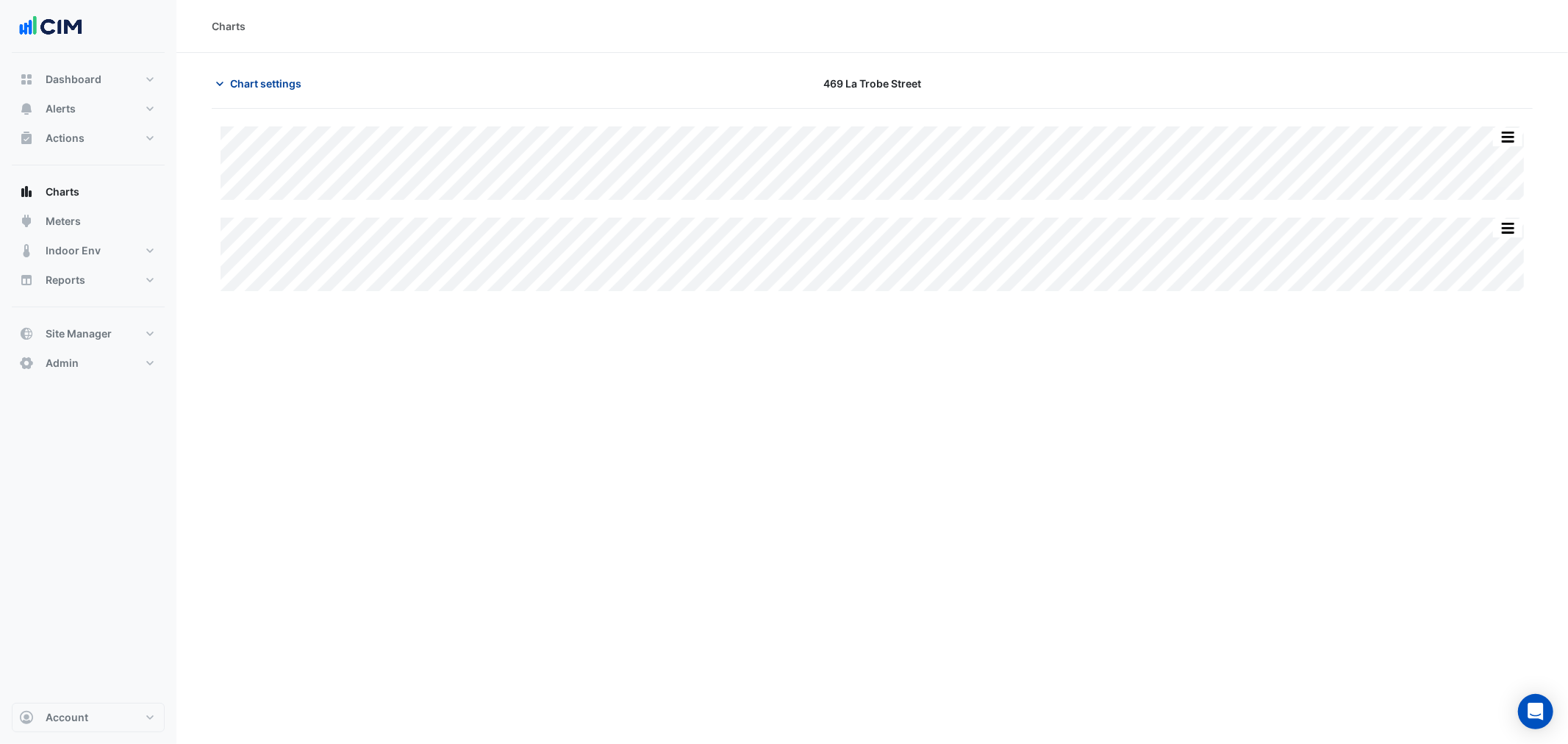 click on "Chart settings" 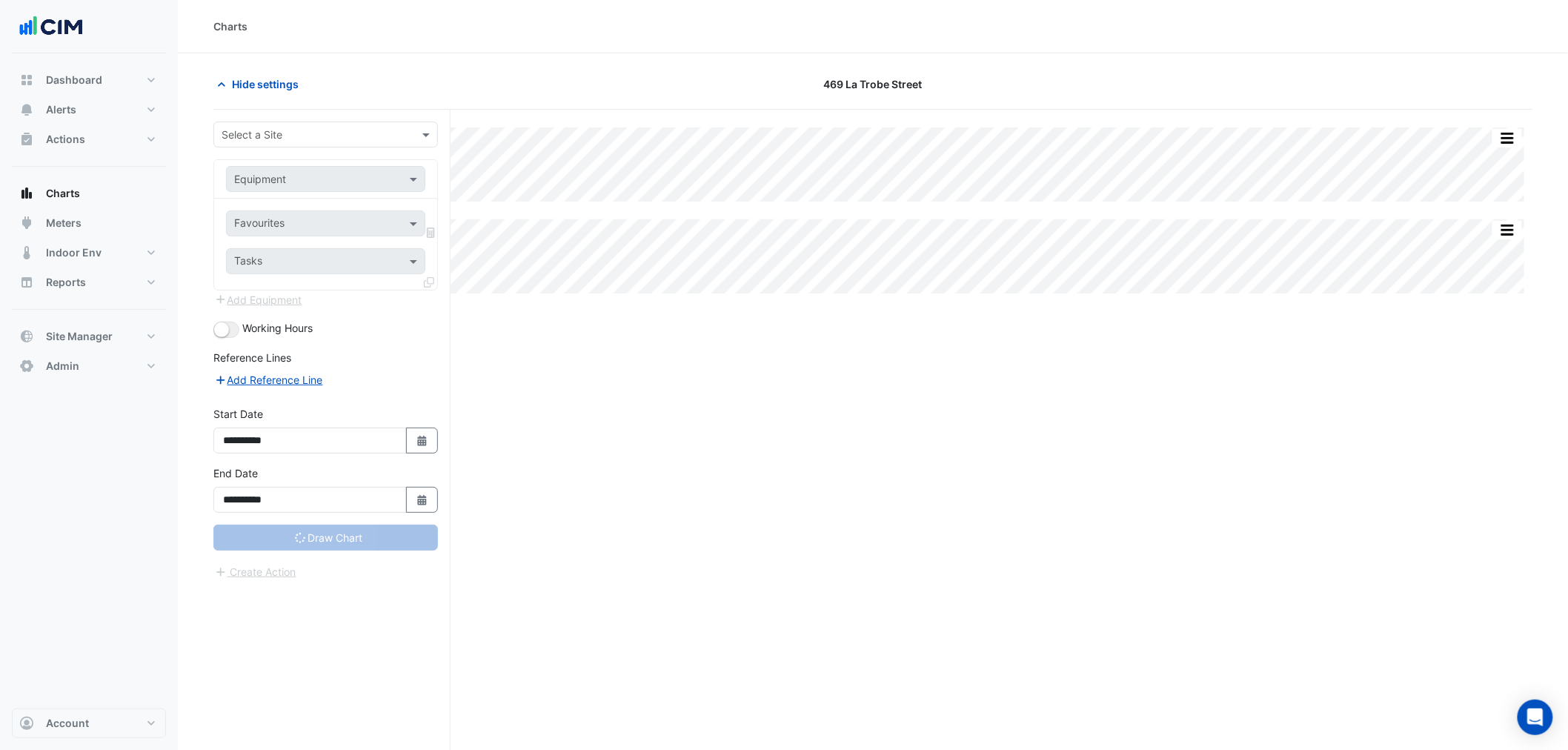 type on "**********" 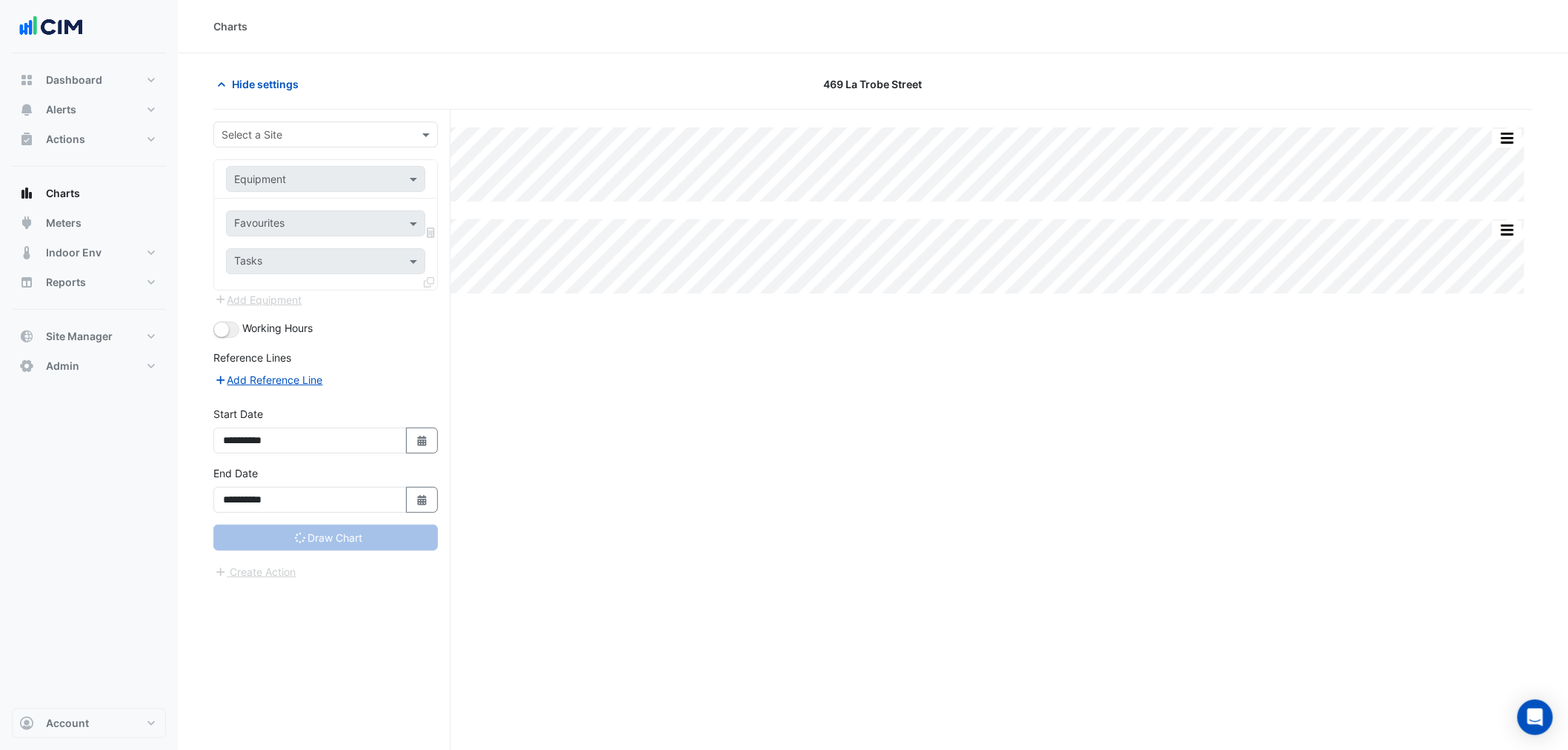 type on "**********" 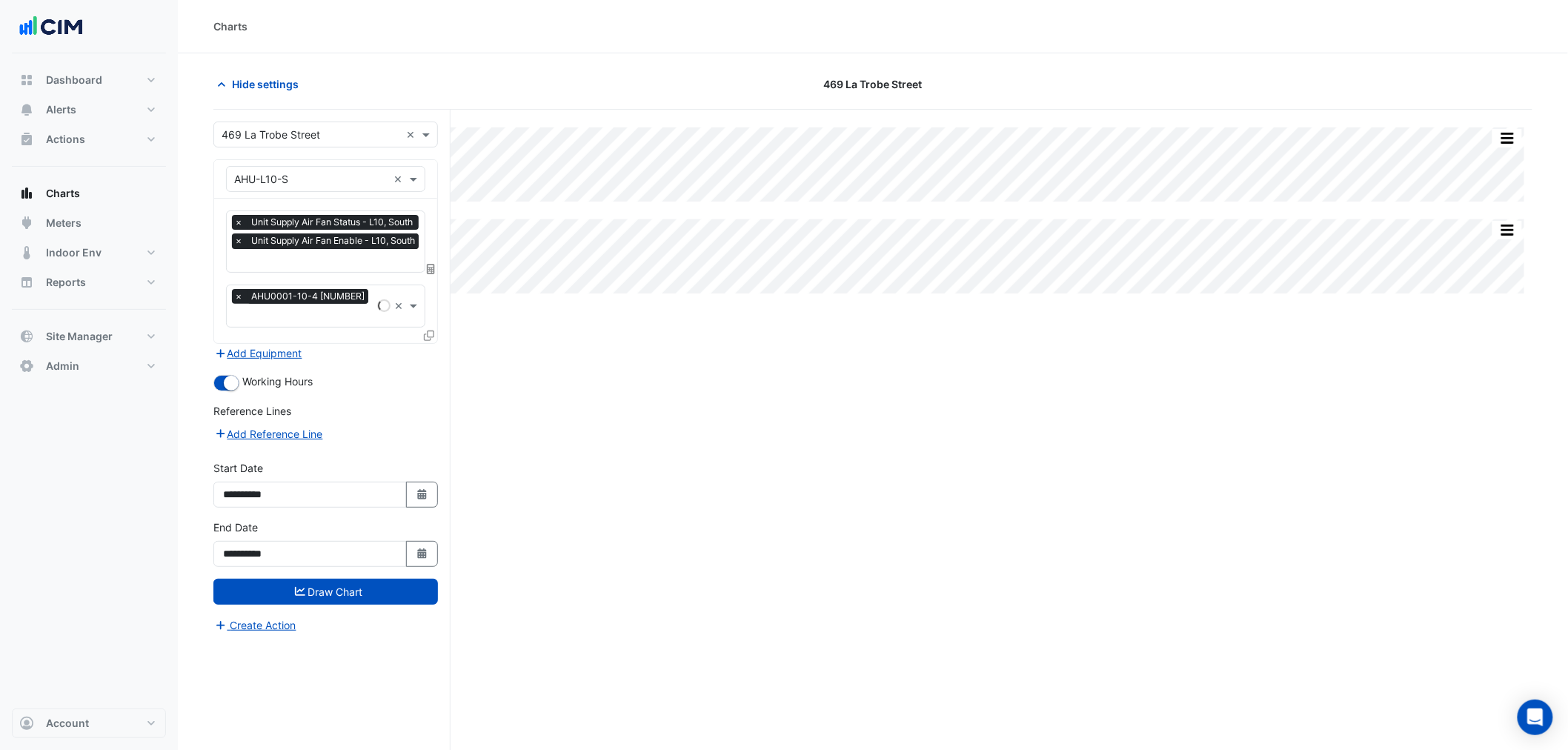 click at bounding box center (328, 262) 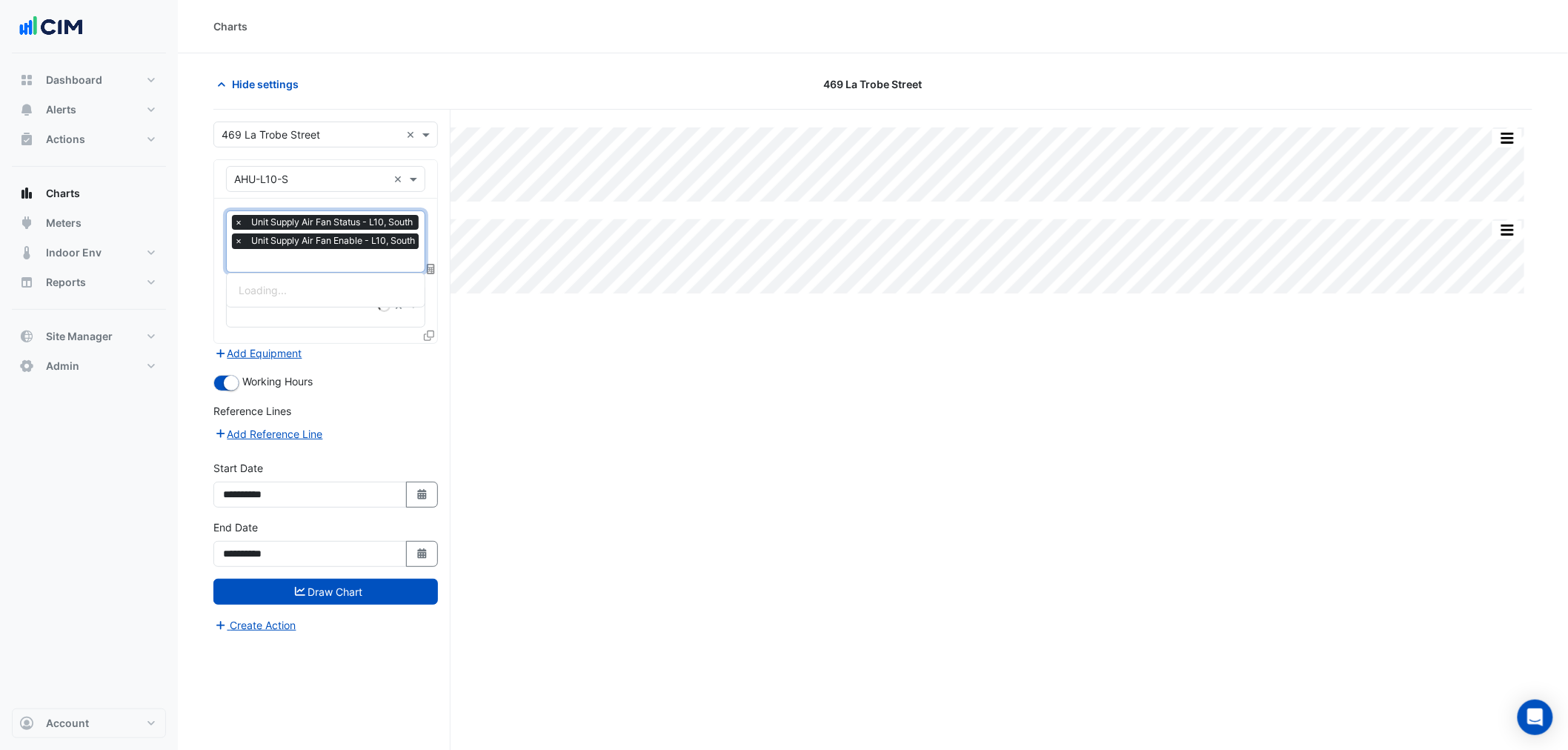 scroll, scrollTop: 0, scrollLeft: 2, axis: horizontal 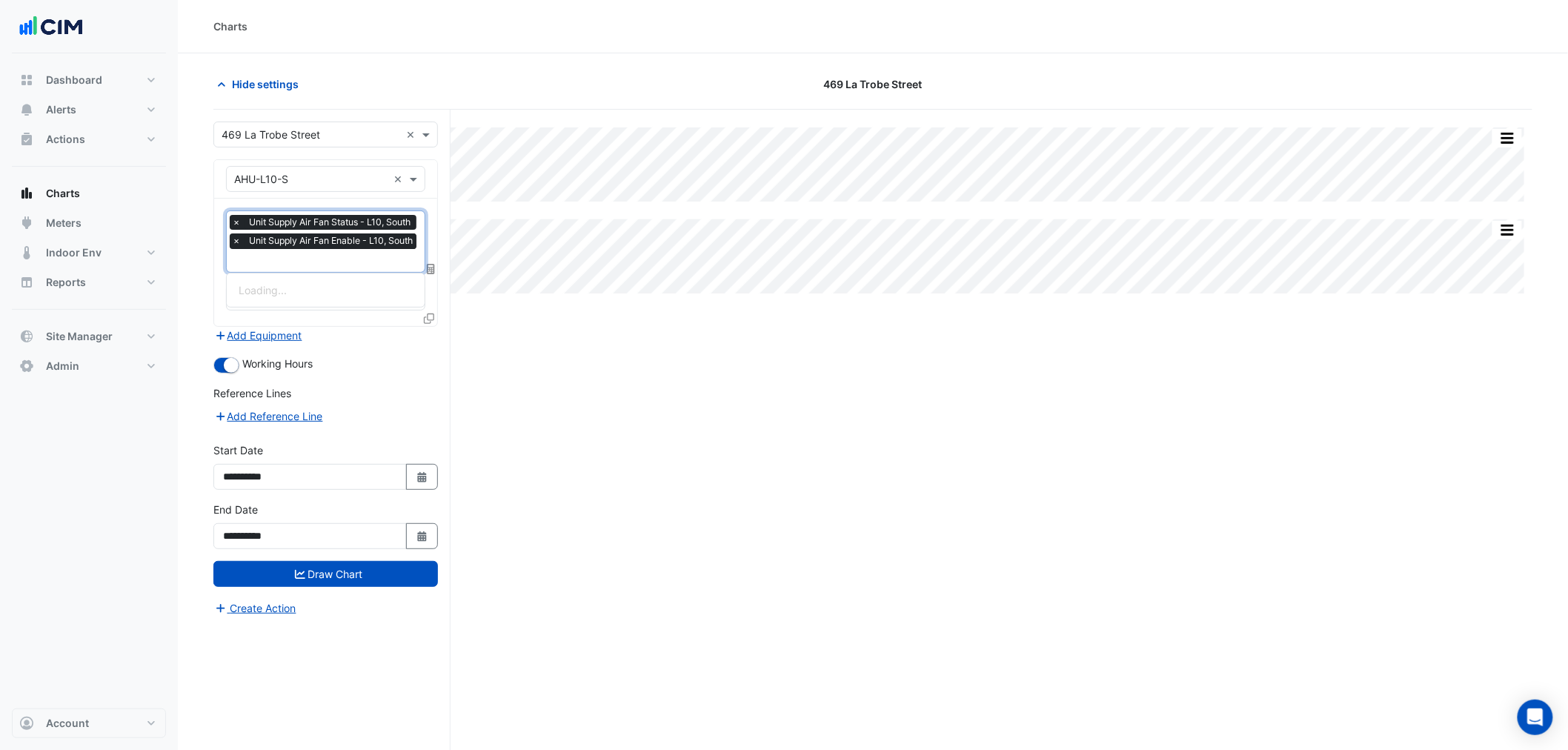 click on "Split All Split None Print Save as JPEG Save as PNG Pivot Data Table Export CSV - Flat Export CSV - Pivot Select Chart Type Select Timezone    ◼    AHU-L10-S    Unit Supply Air Fan Status       L10 South    Sun 03-Aug-2025 11:00       Off (0)    Timezone: Australia/Melbourne (AEST)
Split All Split None Print Save as JPEG Save as PNG Pivot Data Table Export CSV - Flat Export CSV - Pivot Select Chart Type Select Timezone    ◼    AHU-L10-S    Unit Supply Air Fan Enable       L10 South    Sun 03-Aug-2025 11:00       Off (0)    Timezone: Australia/Melbourne (AEST)" 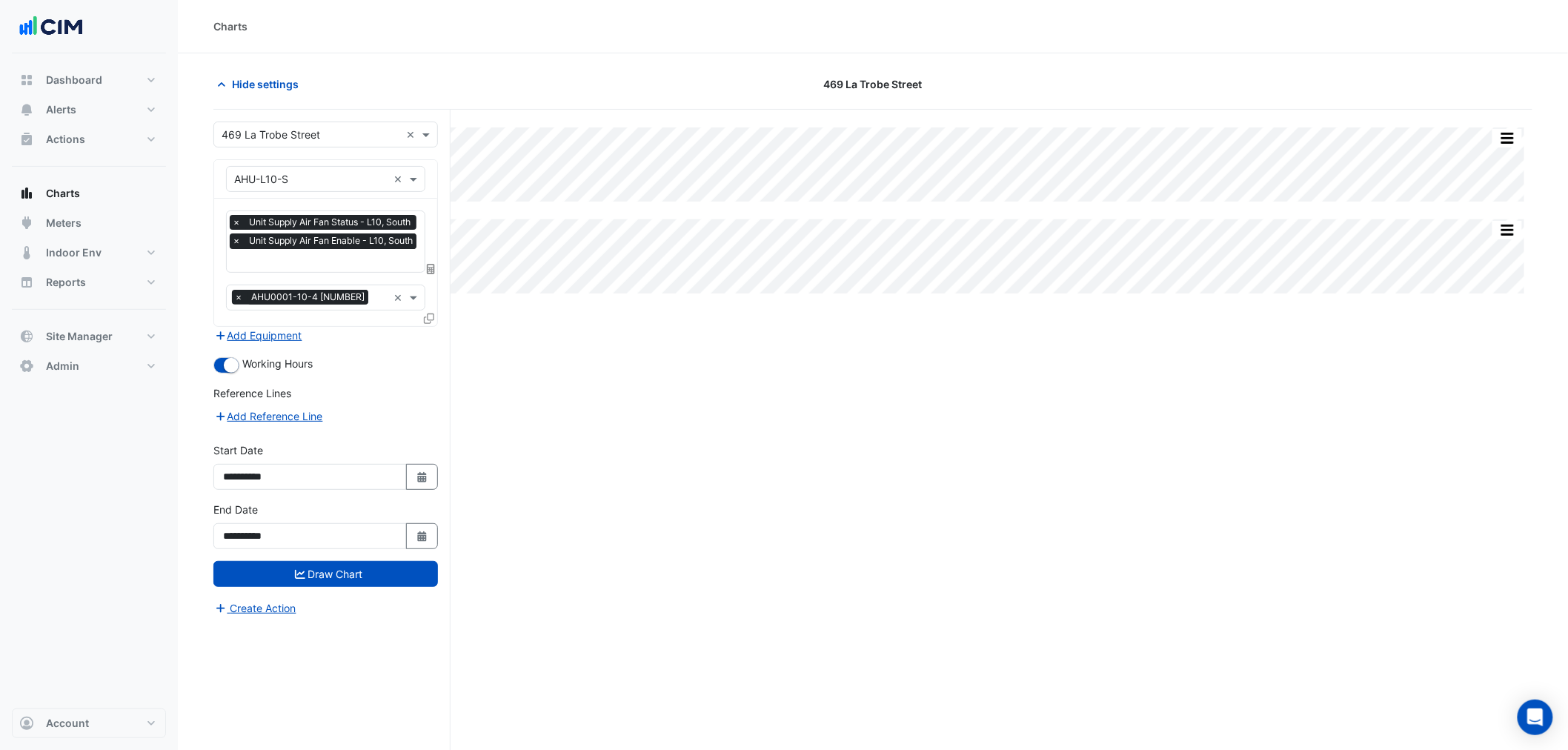 click at bounding box center (326, 262) 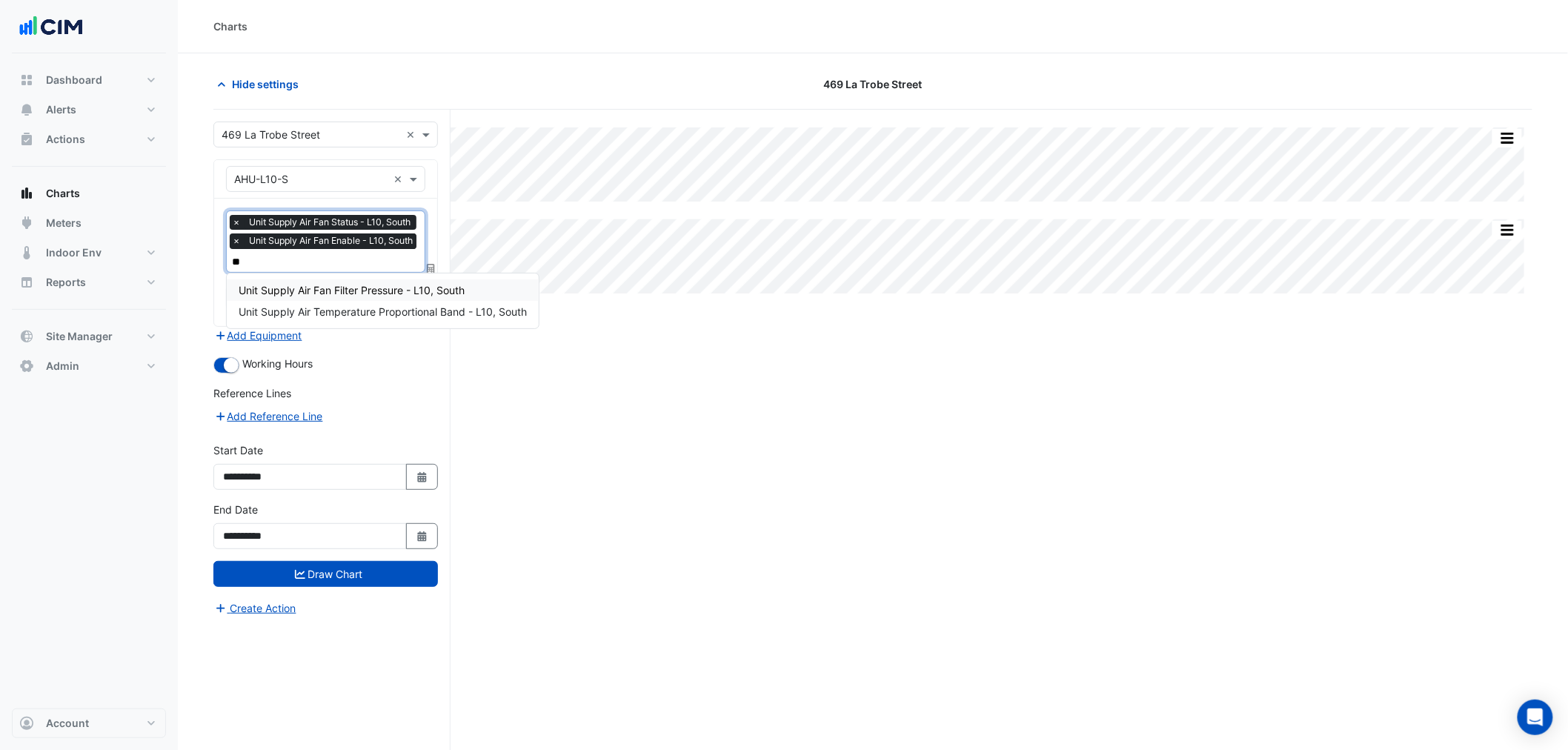 scroll, scrollTop: 0, scrollLeft: 0, axis: both 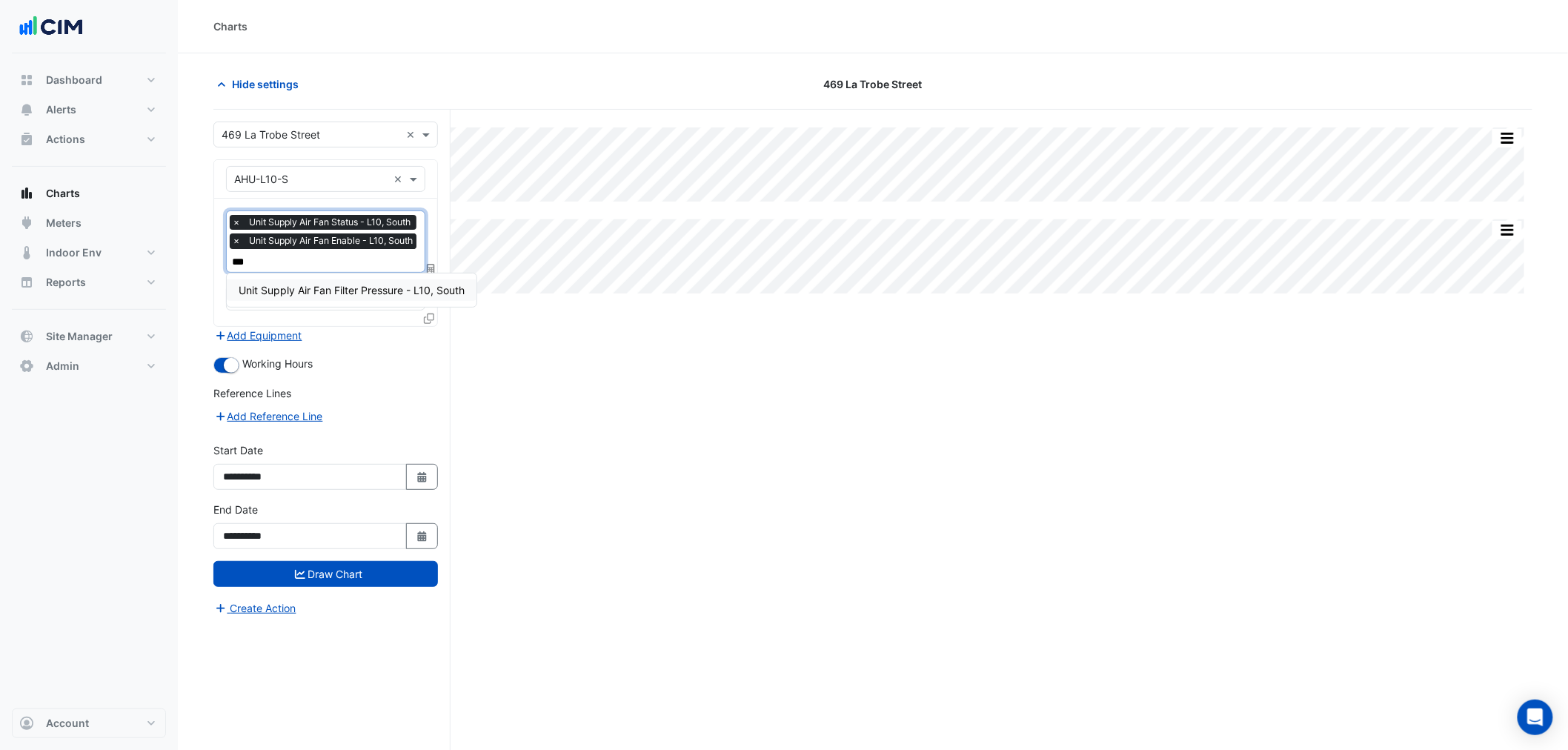 type on "****" 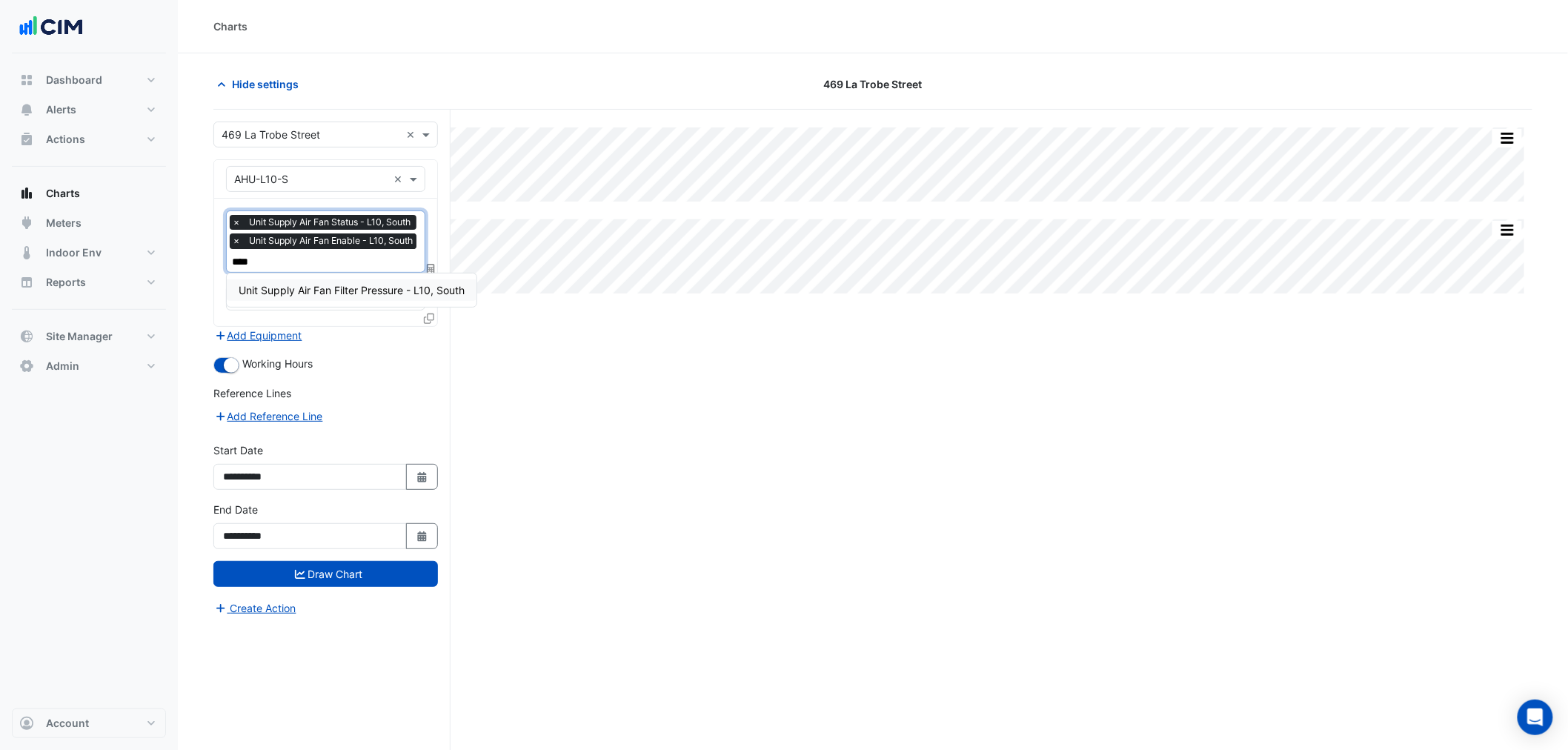 click on "Unit Supply Air Fan Filter Pressure - L10, South" at bounding box center [351, 290] 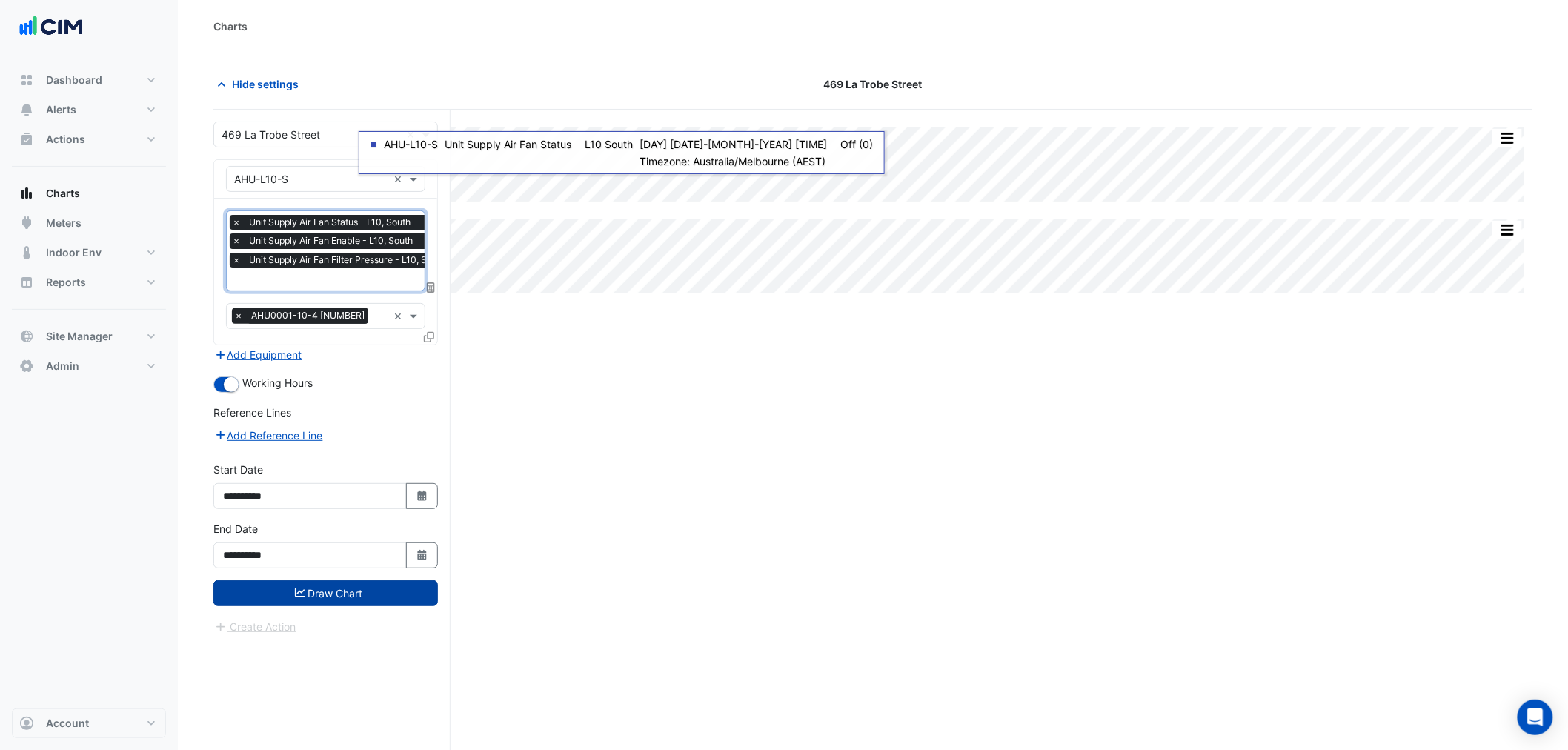 click on "Draw Chart" at bounding box center (325, 593) 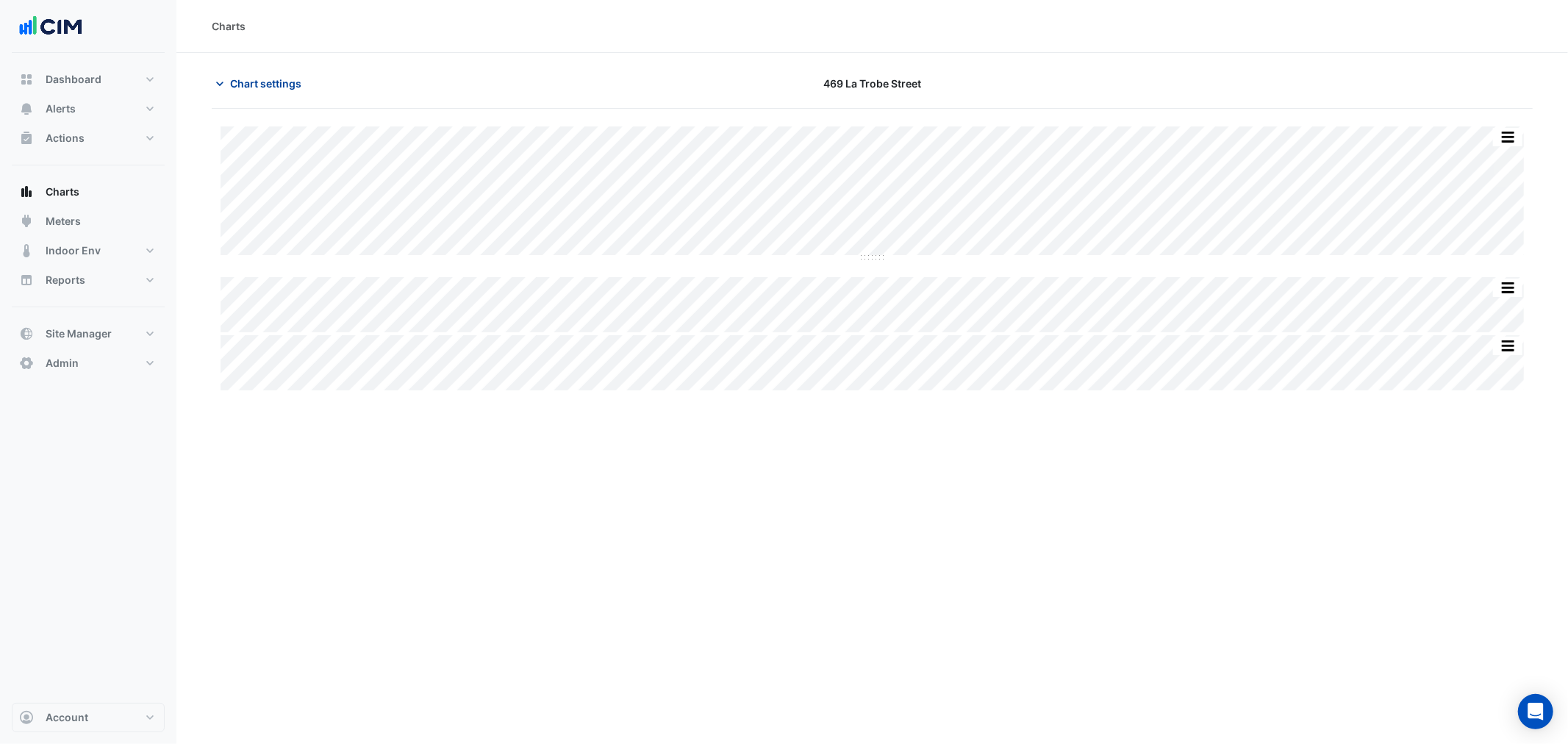 click on "Chart settings" 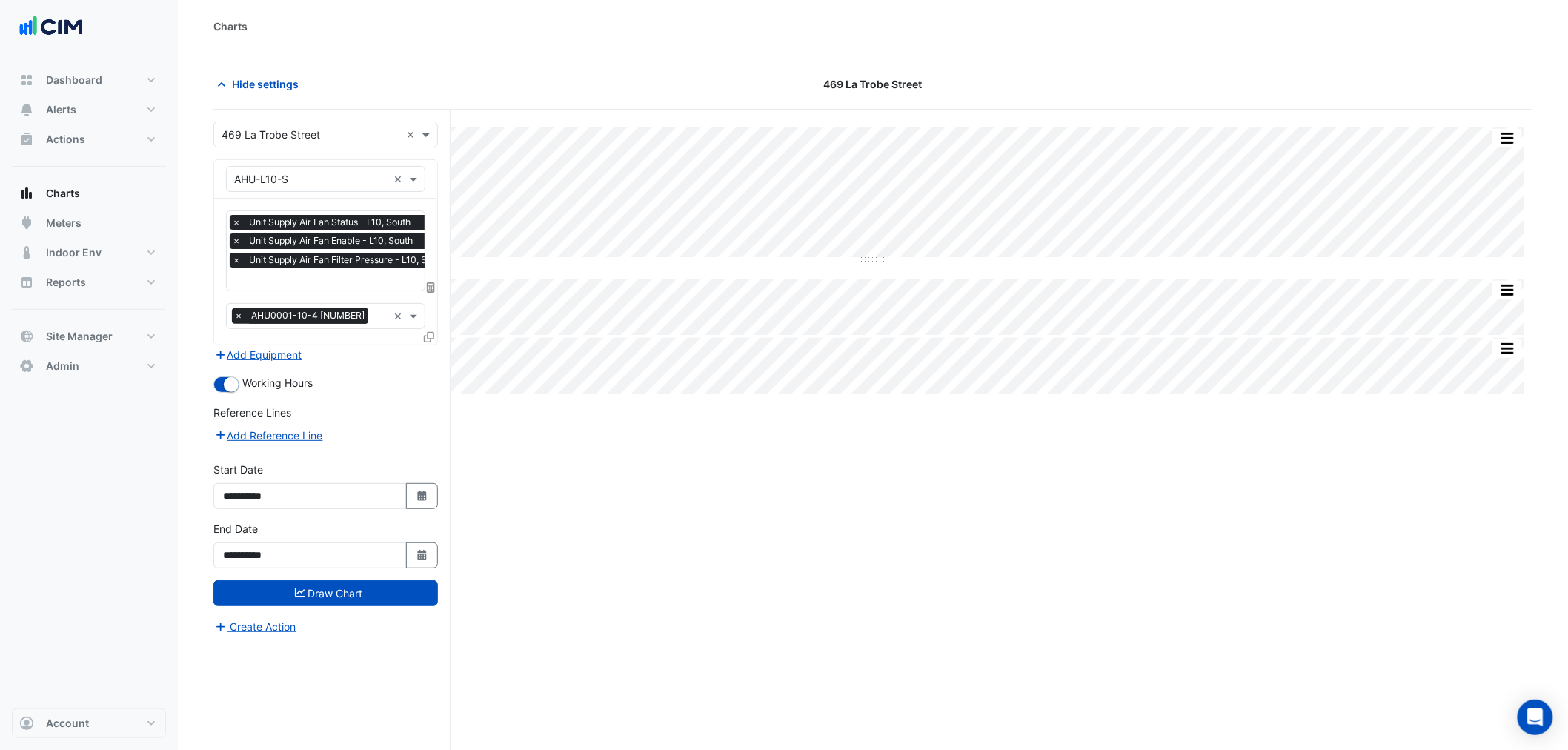 click on "Favourites
×
Unit Supply Air Fan Status - L10, South
×
Unit Supply Air Fan Enable - L10, South
×
Unit Supply Air Fan Filter Pressure - L10, South
×
Tasks
×
AHU0001-10-4 820395
×" at bounding box center (325, 271) 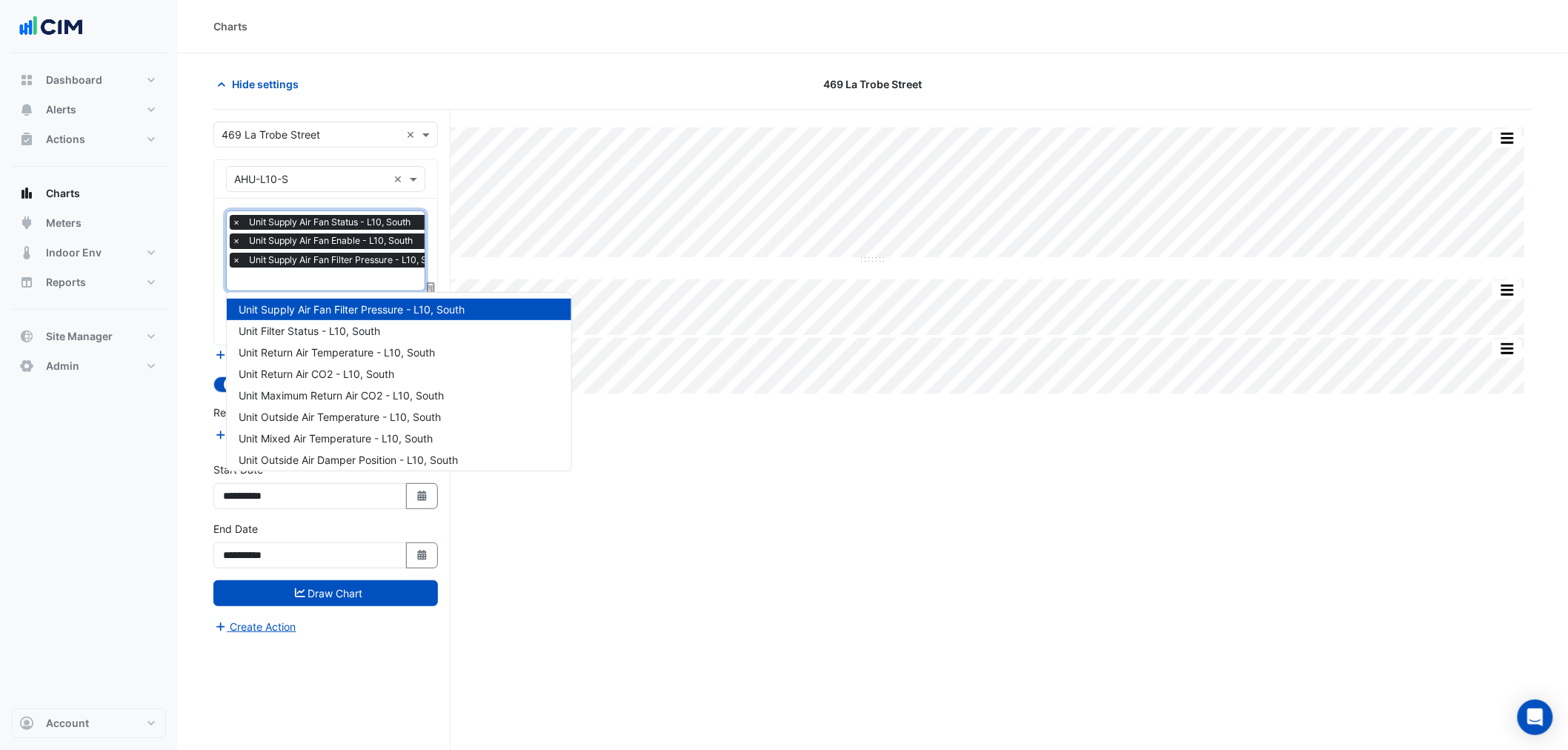 click on "Unit Supply Air Fan Filter Pressure - L10, South" at bounding box center (347, 260) 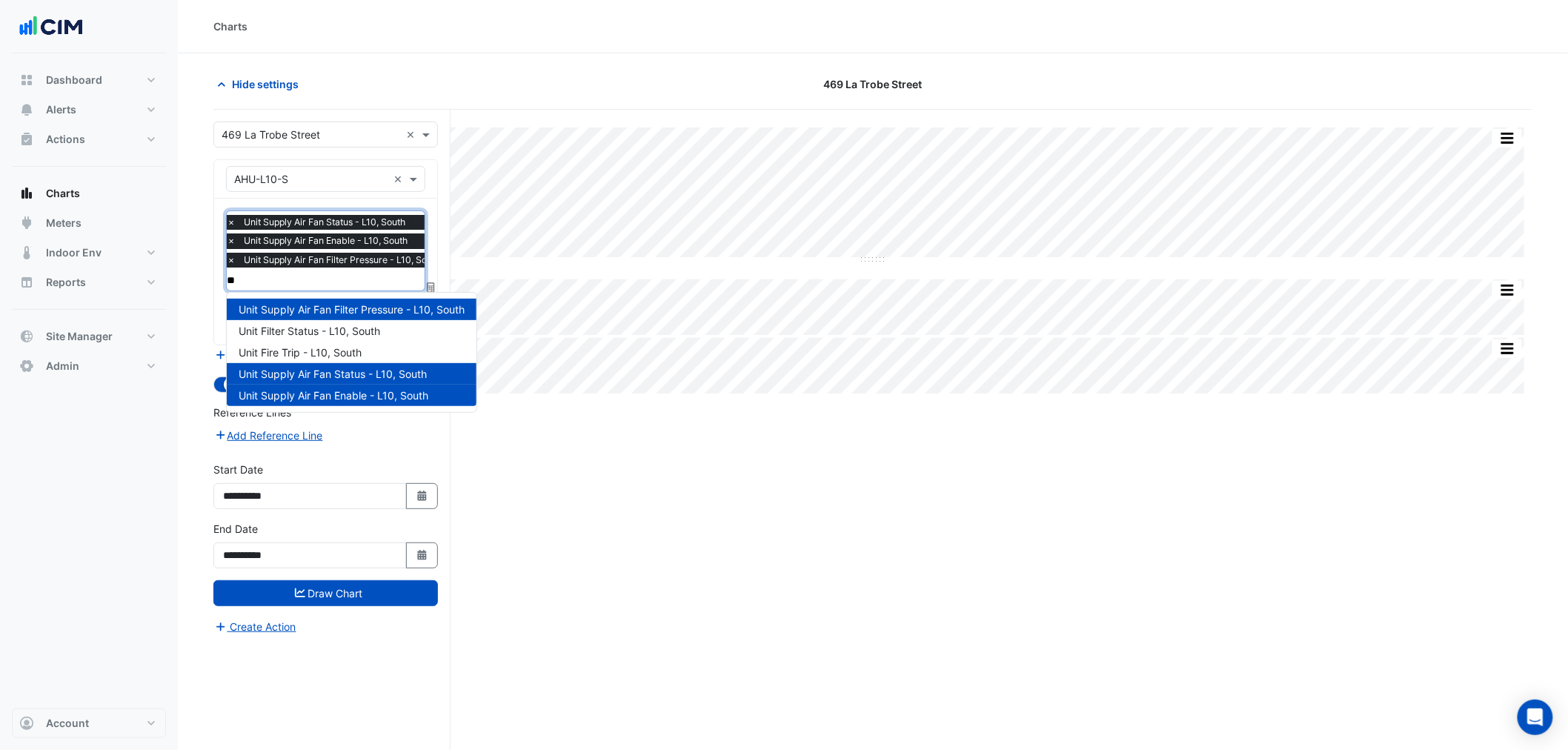 type on "***" 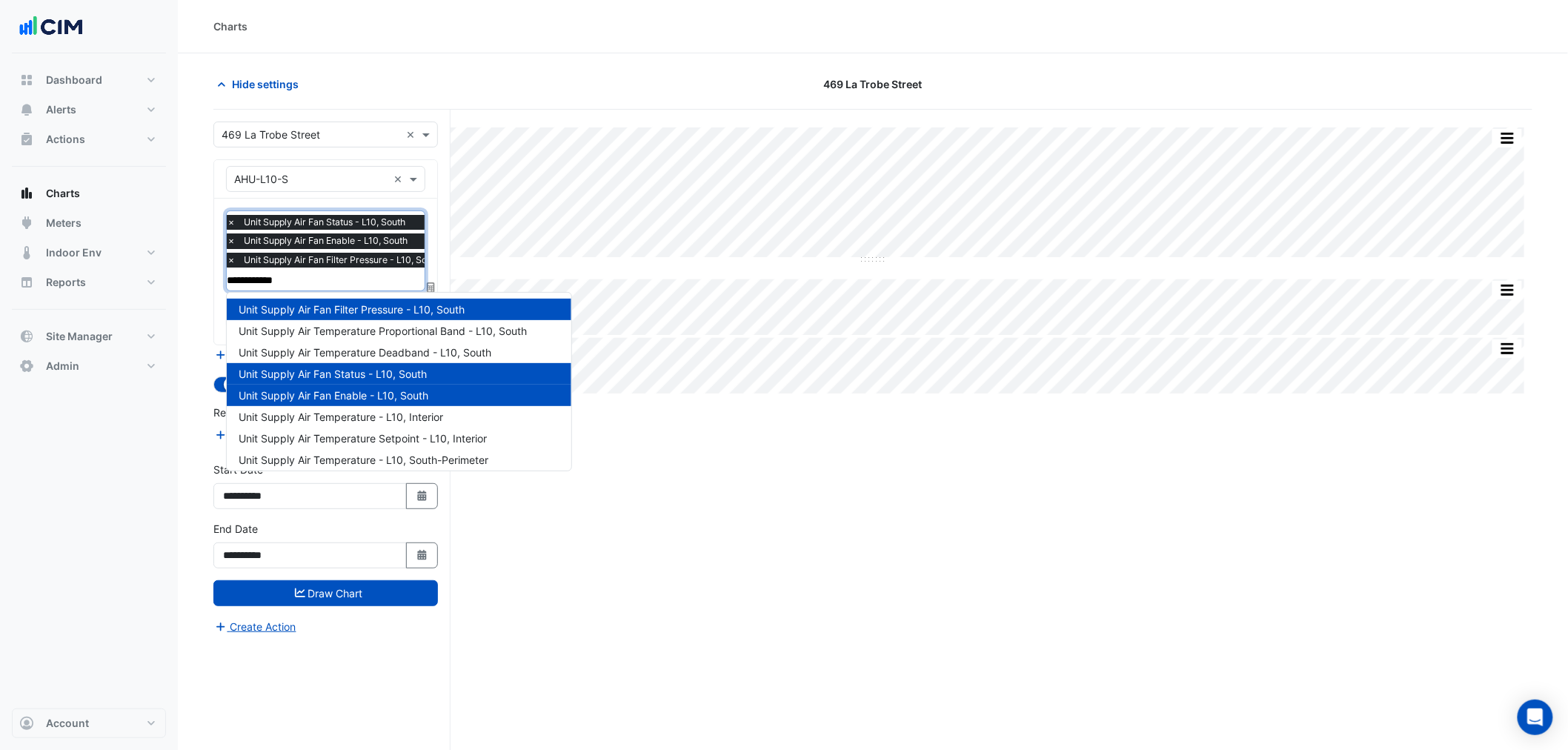 type on "**********" 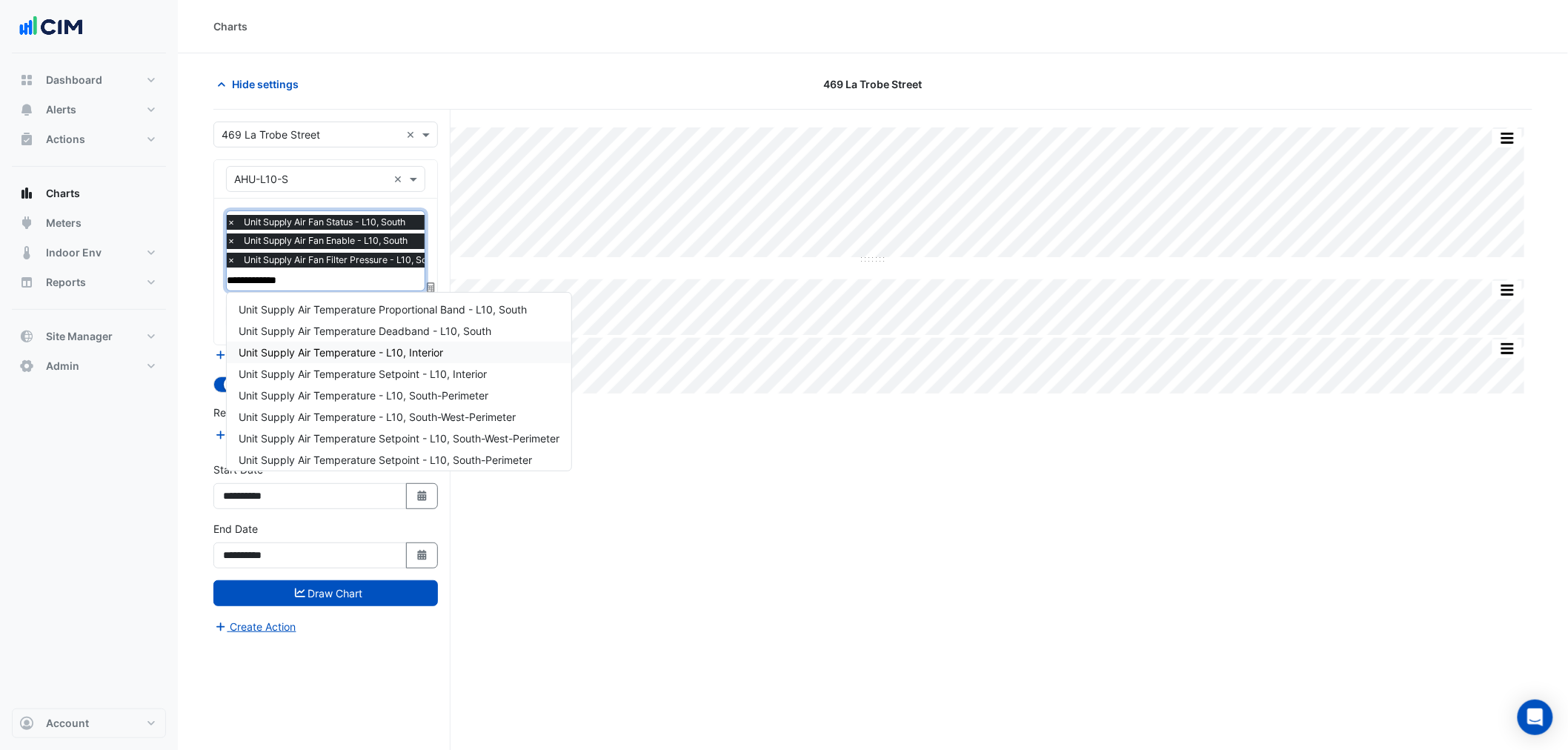 click on "Unit Supply Air Temperature - L10, Interior" at bounding box center [399, 352] 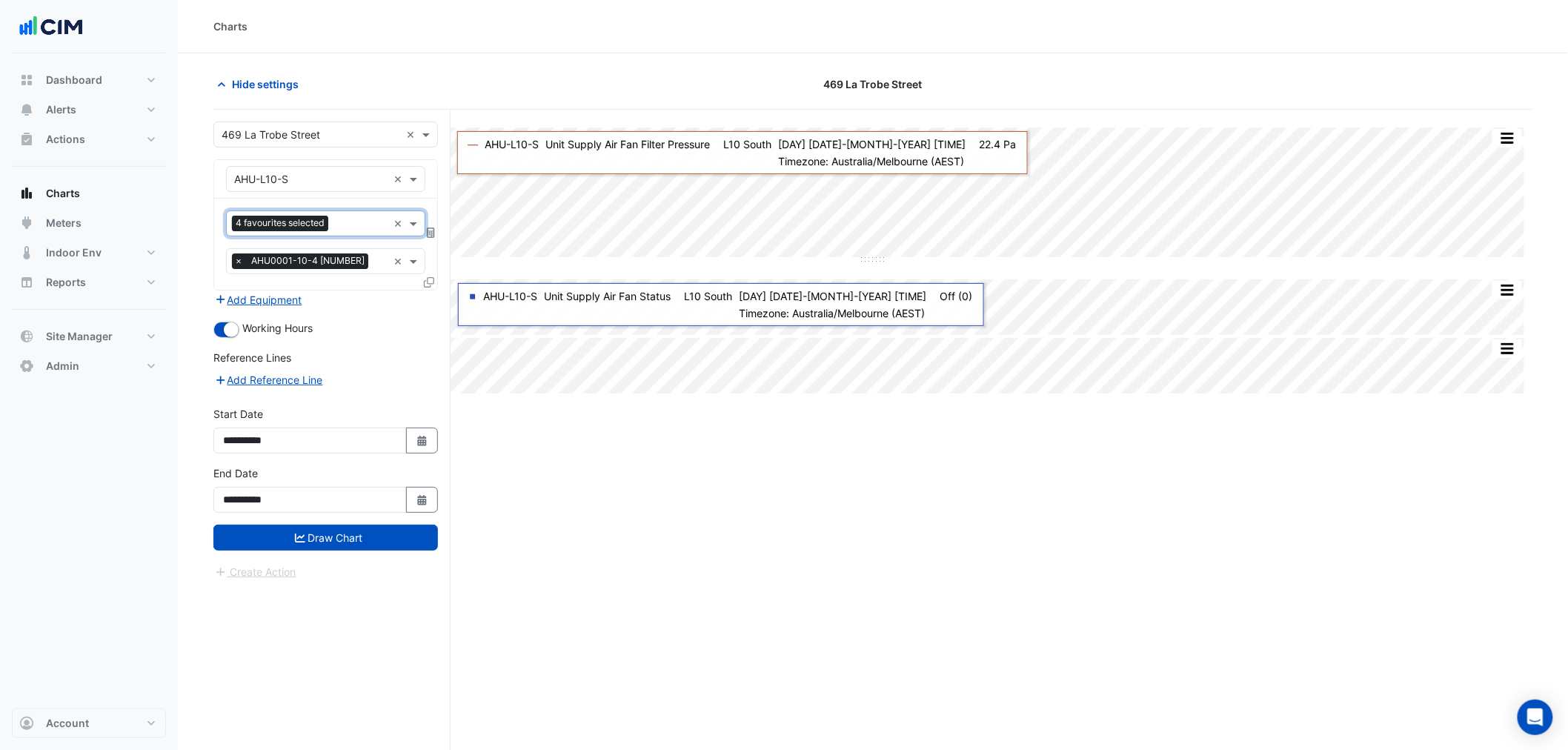 scroll, scrollTop: 0, scrollLeft: 0, axis: both 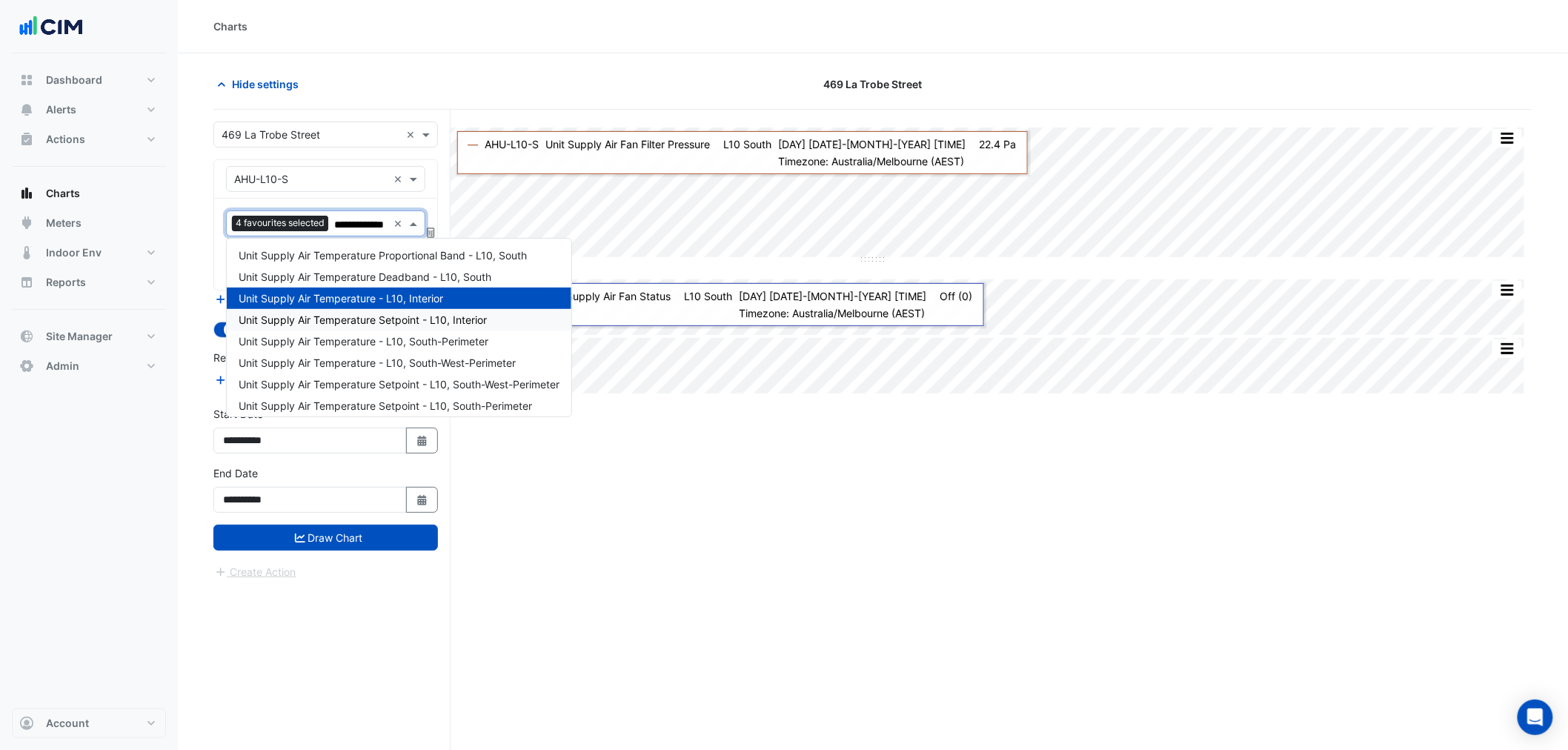 click on "Unit Supply Air Temperature Setpoint - L10, Interior" at bounding box center (362, 319) 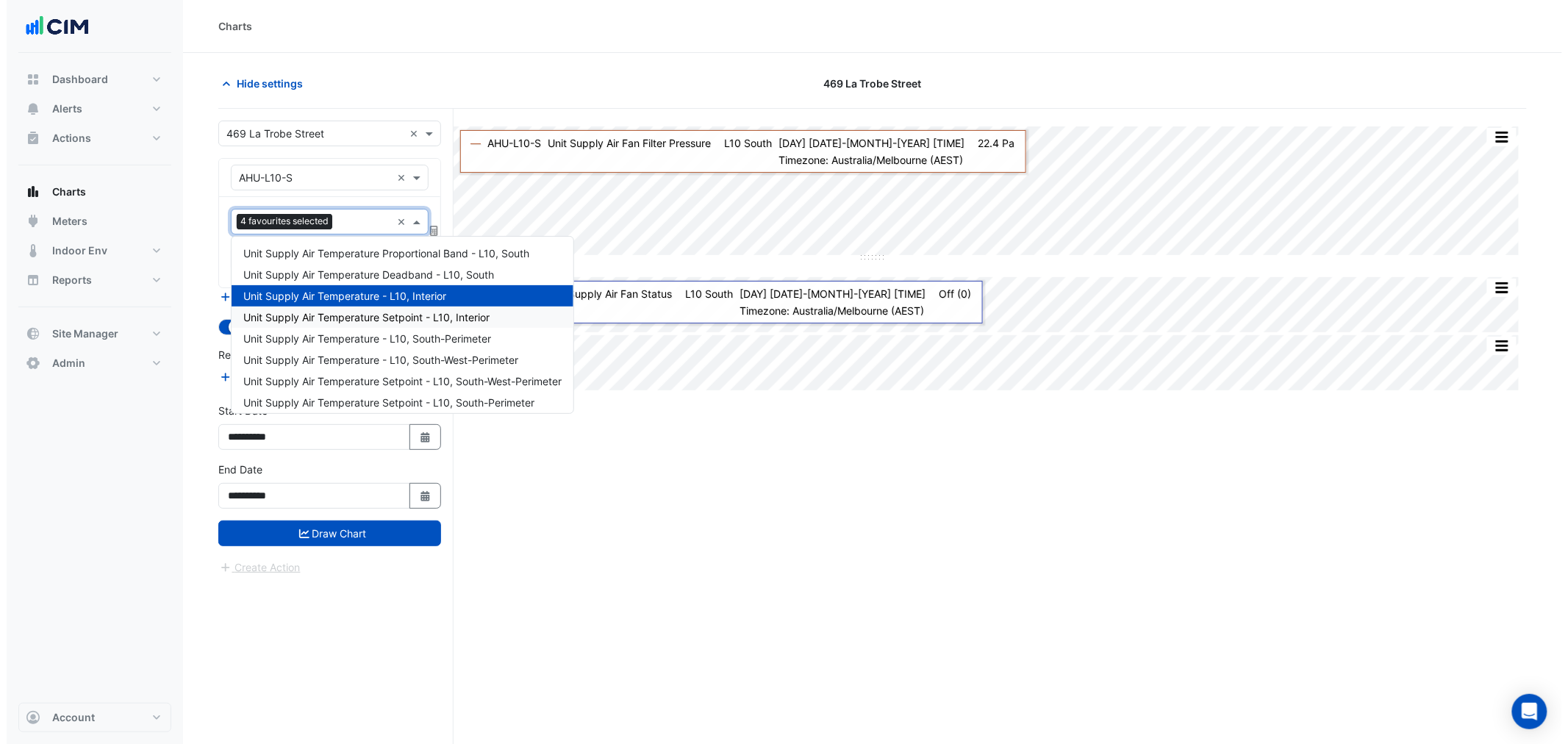 scroll, scrollTop: 0, scrollLeft: 0, axis: both 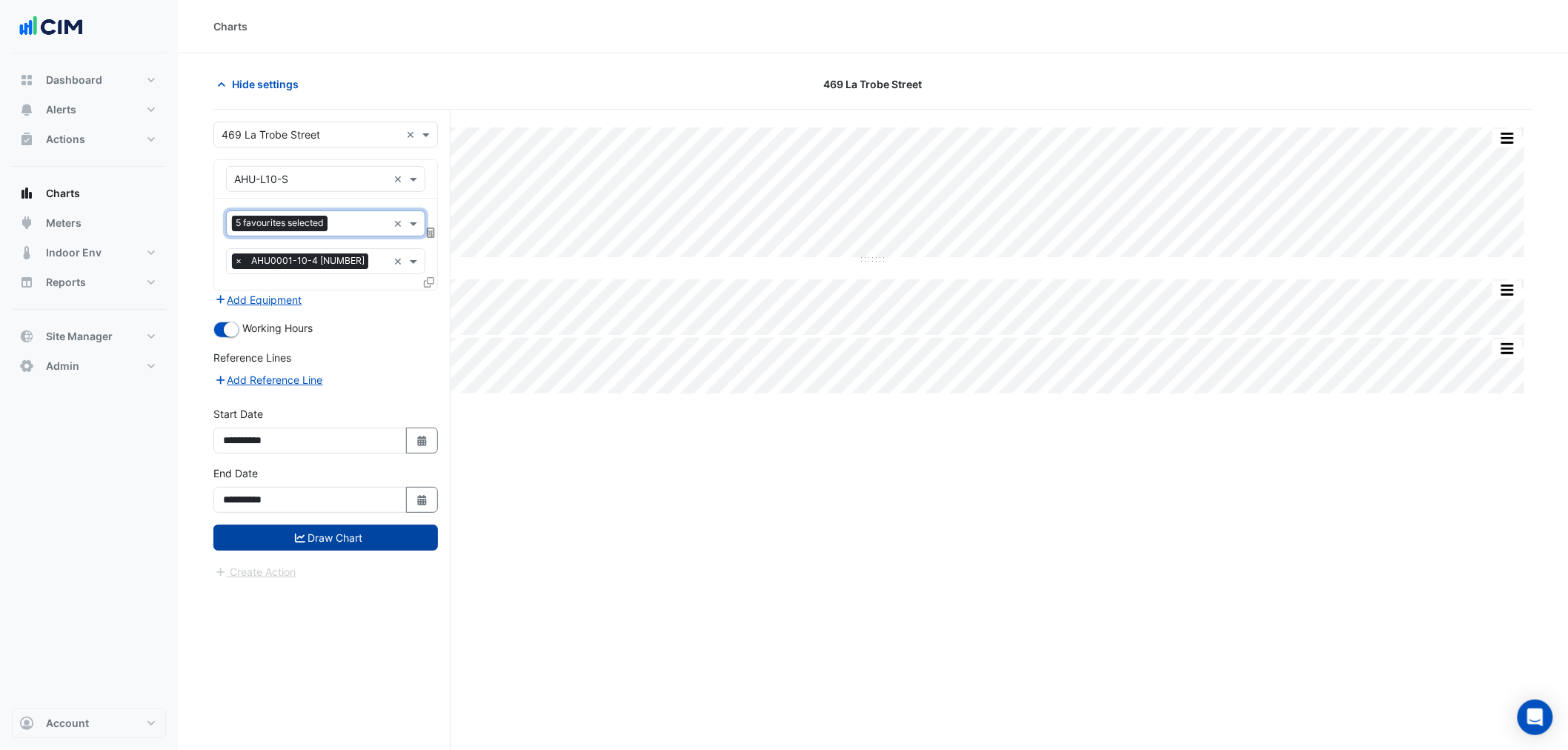 click on "Draw Chart" at bounding box center [325, 537] 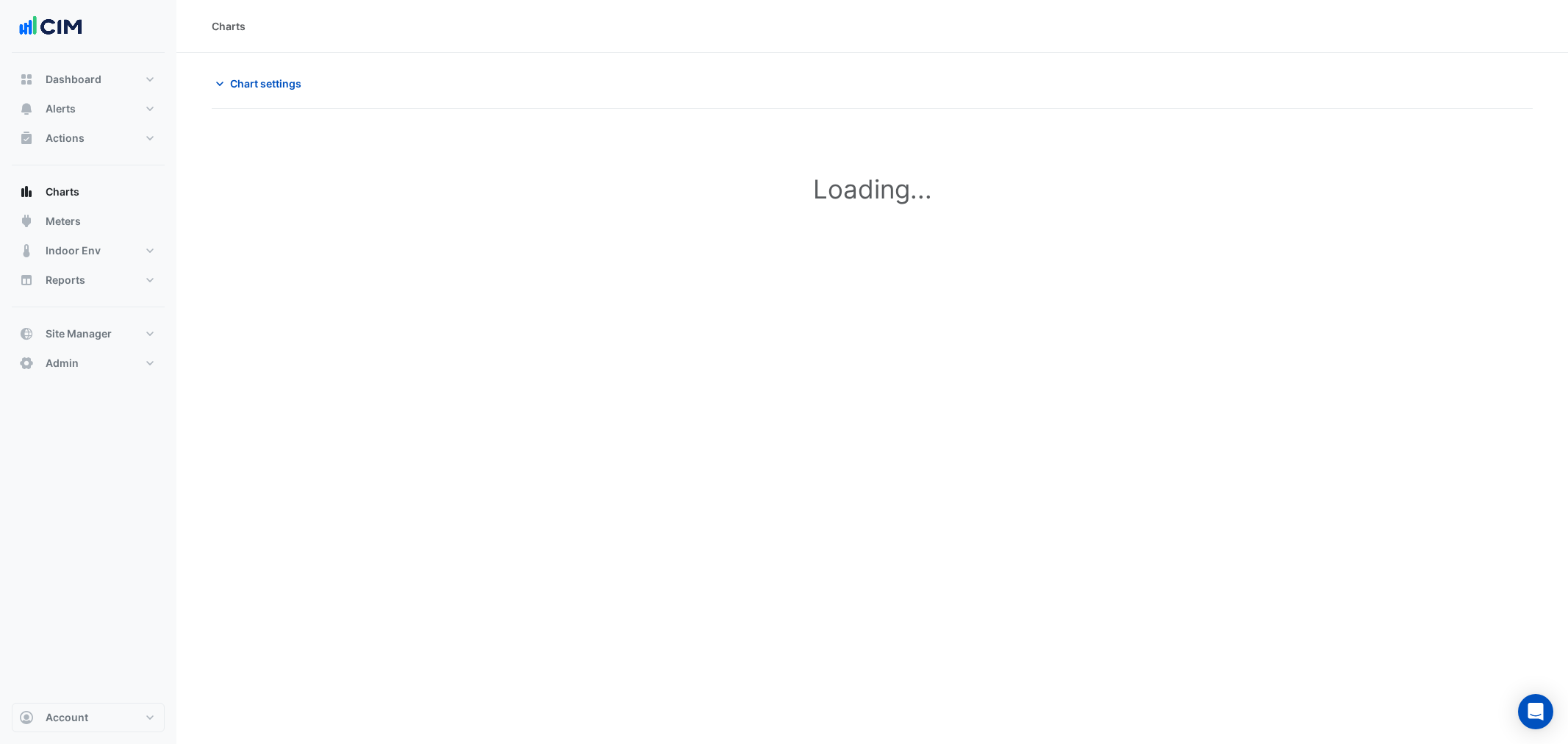 scroll, scrollTop: 0, scrollLeft: 0, axis: both 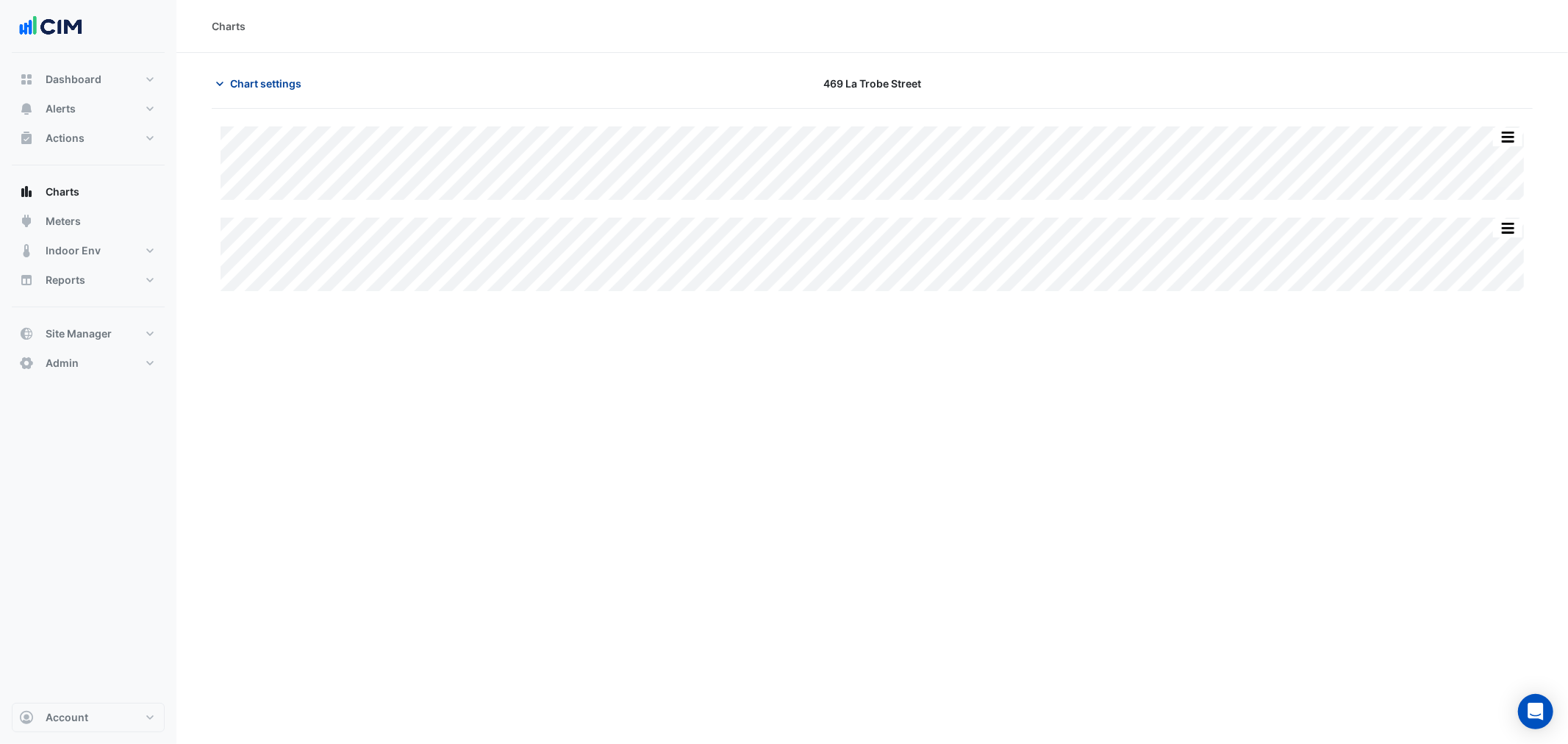 click on "Chart settings" 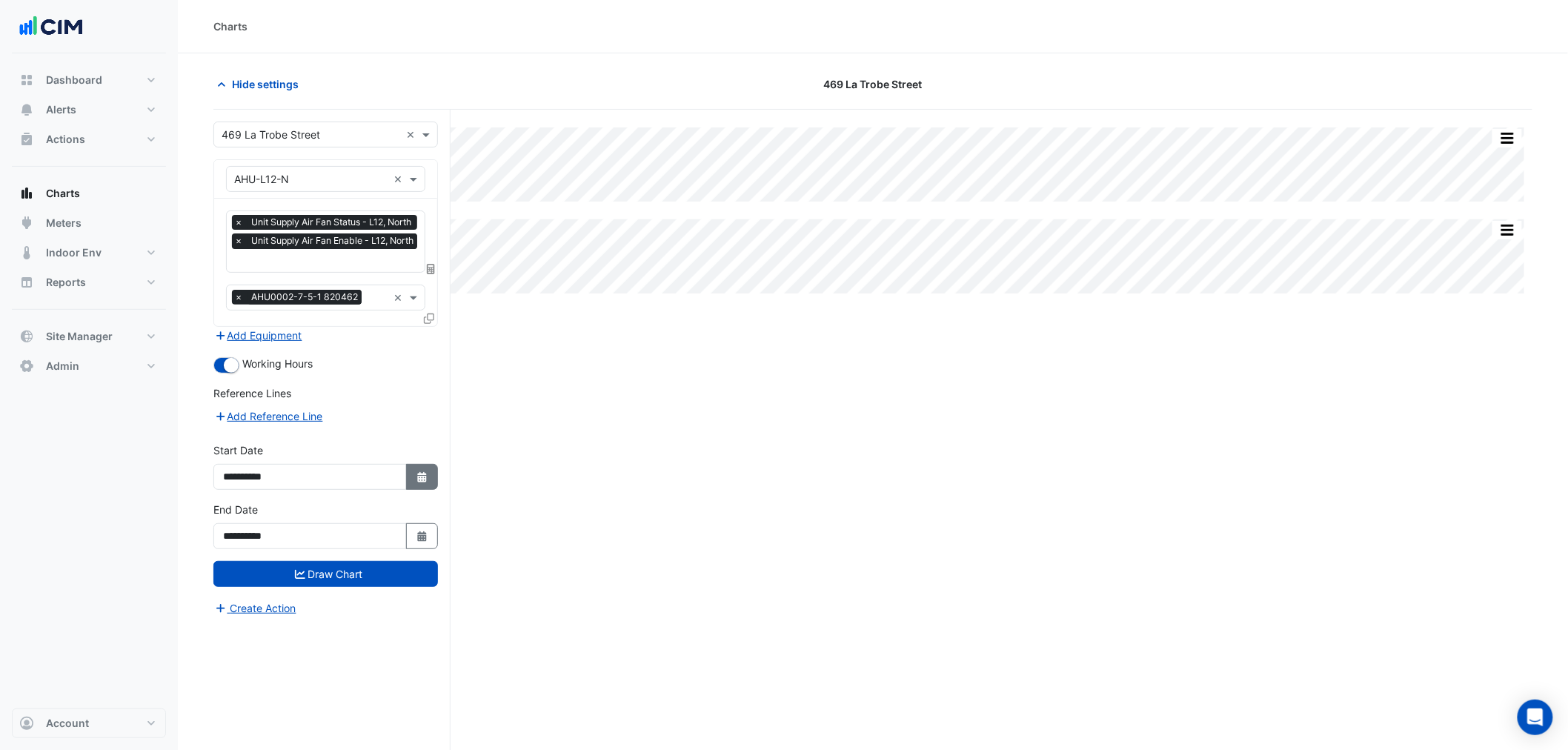 scroll, scrollTop: 56, scrollLeft: 0, axis: vertical 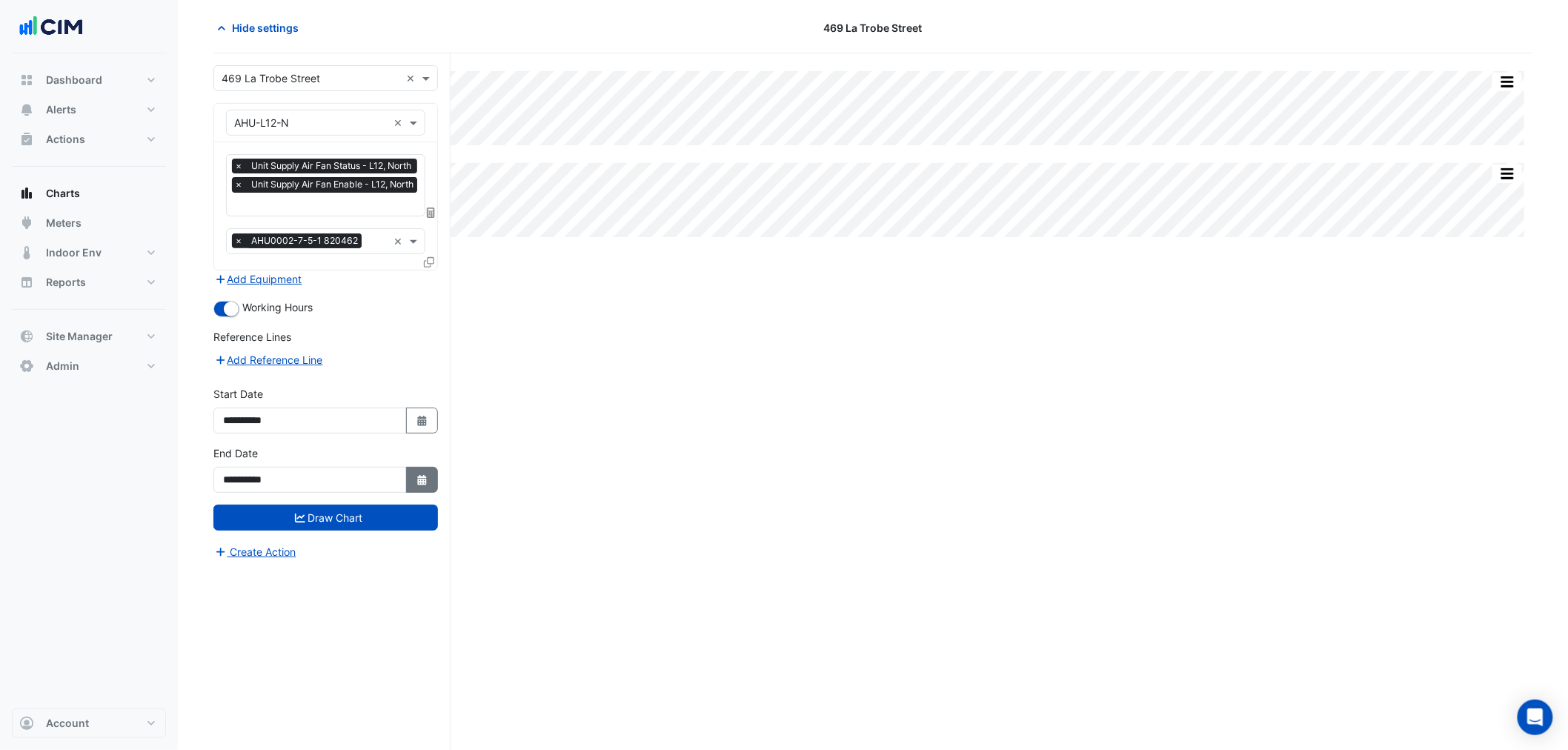 click 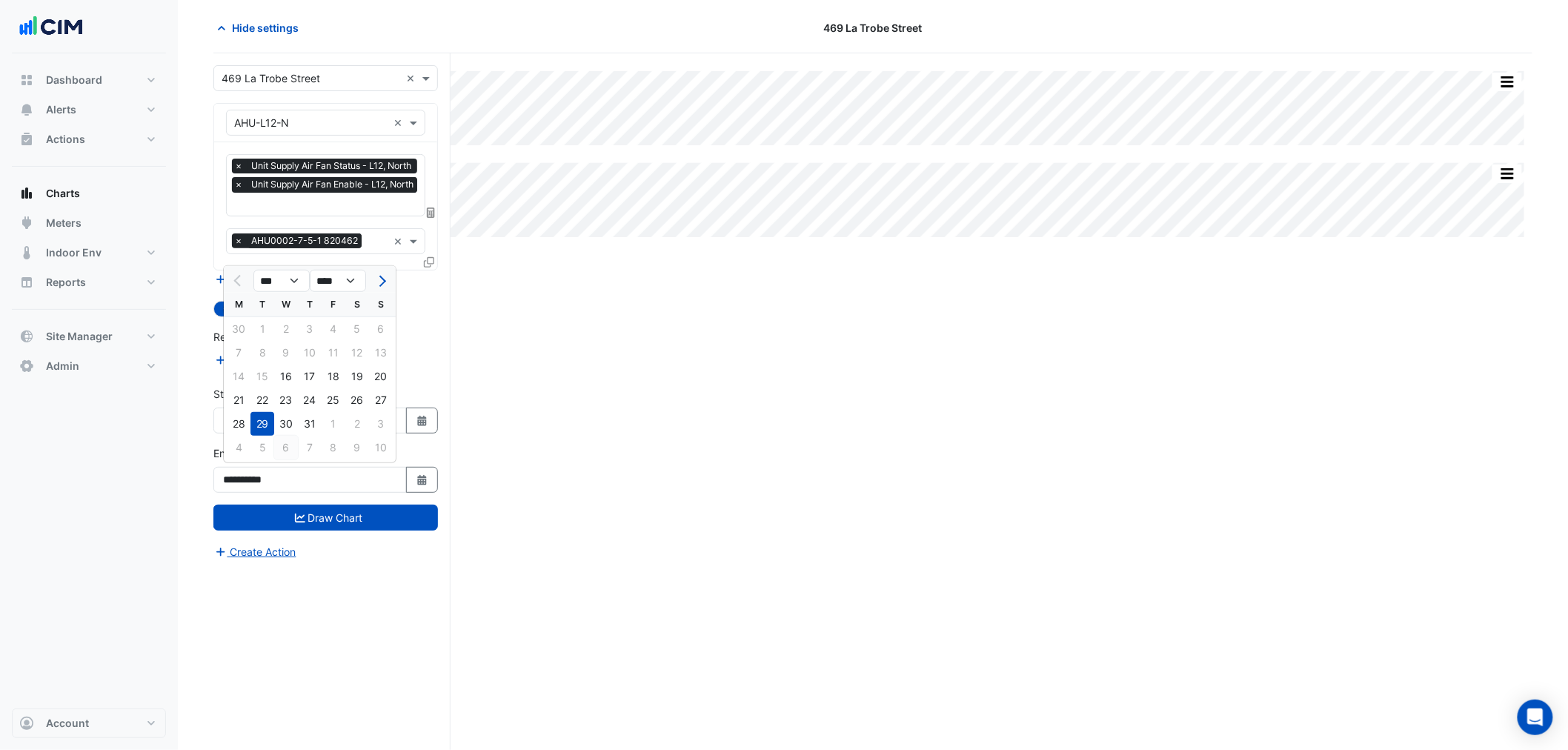 click on "6" 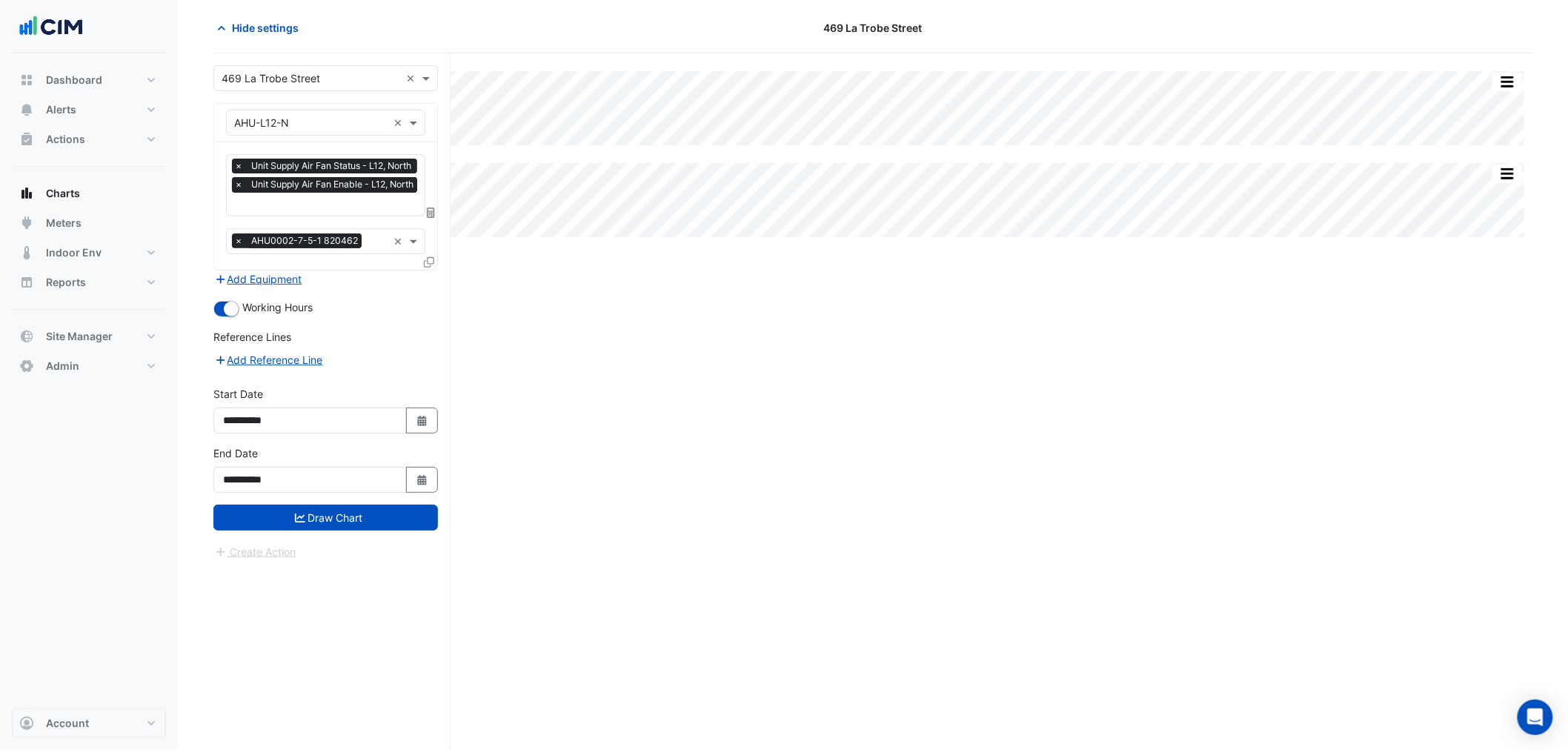 scroll, scrollTop: 0, scrollLeft: 1, axis: horizontal 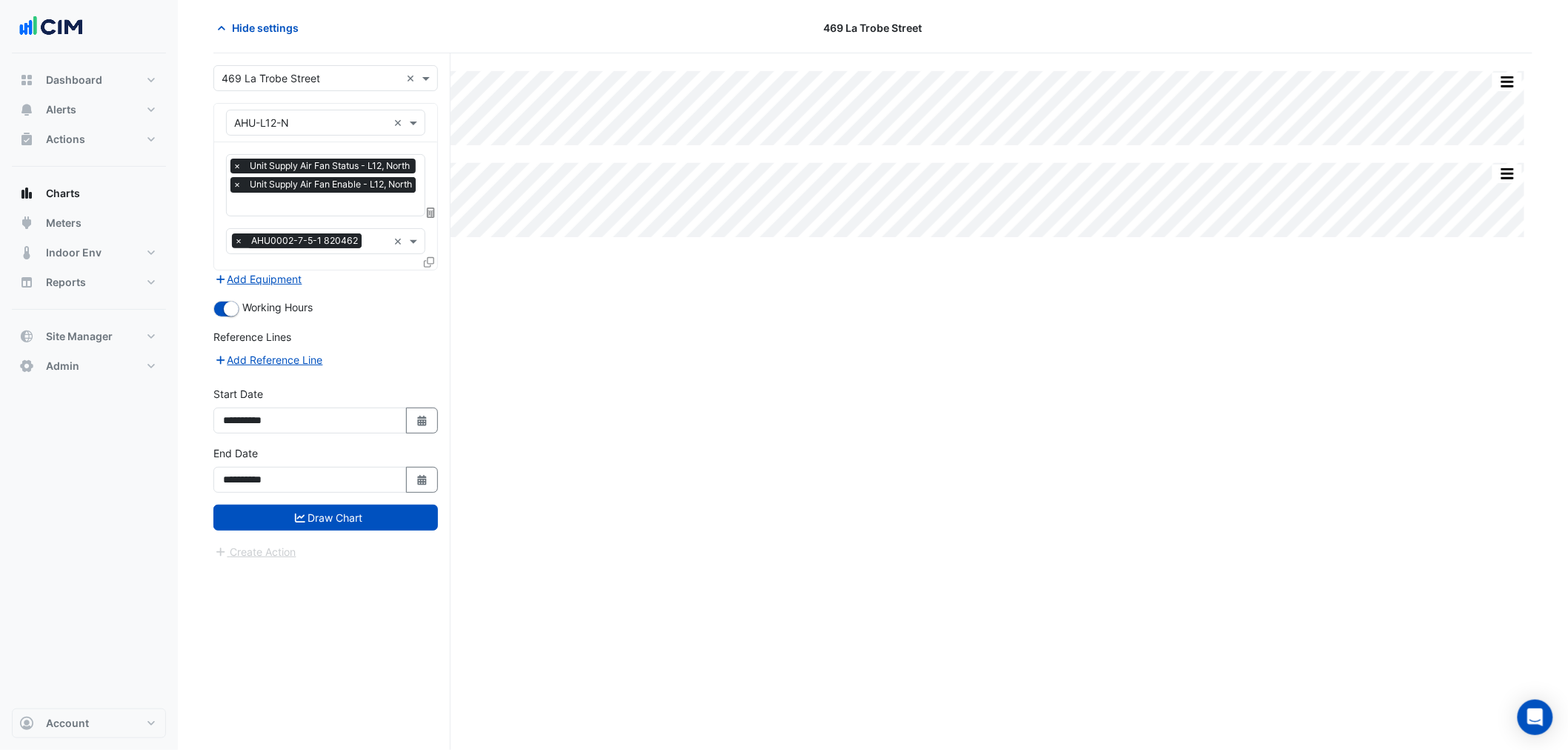 click on "Unit Supply Air Fan Enable - L12, North" at bounding box center [330, 185] 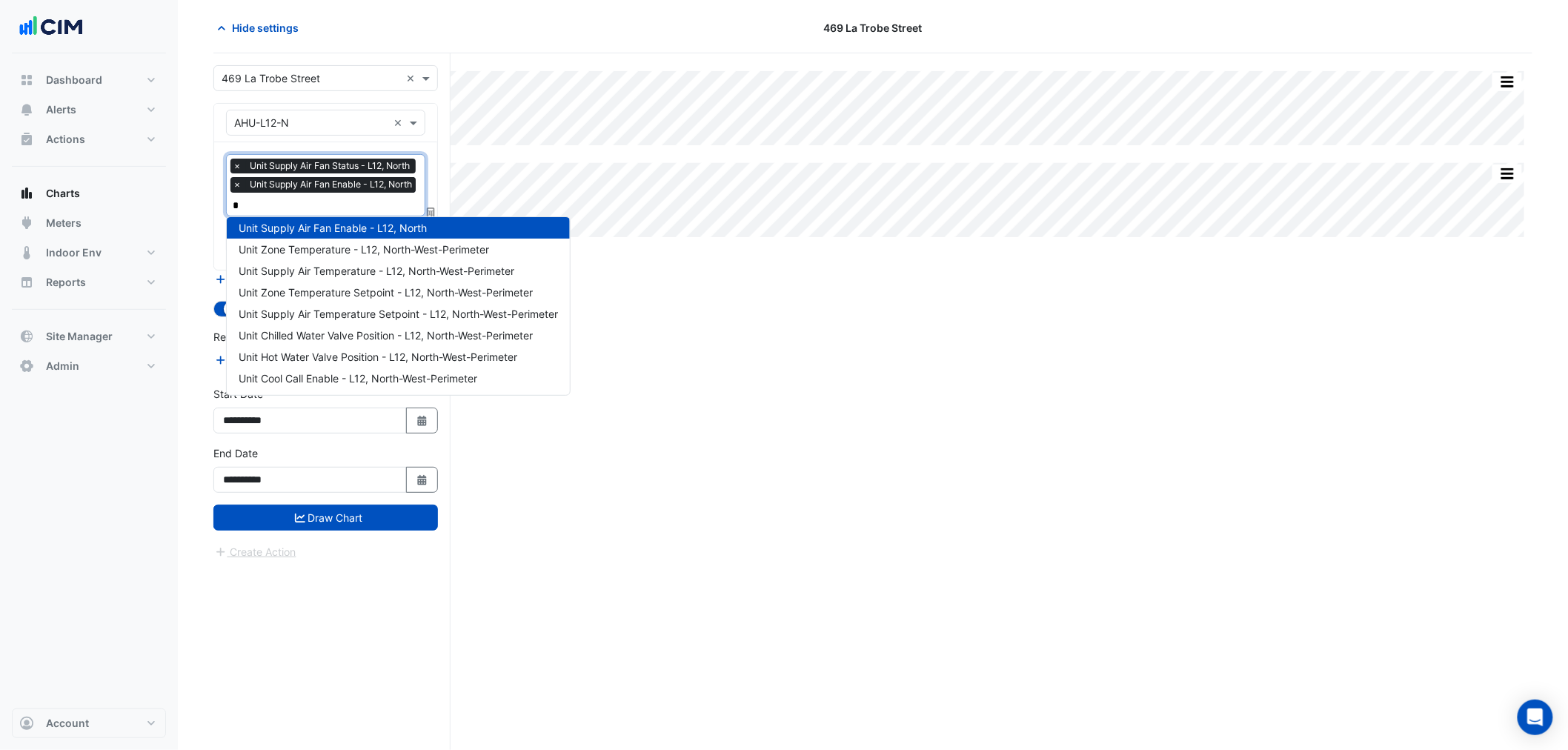 scroll, scrollTop: 0, scrollLeft: 0, axis: both 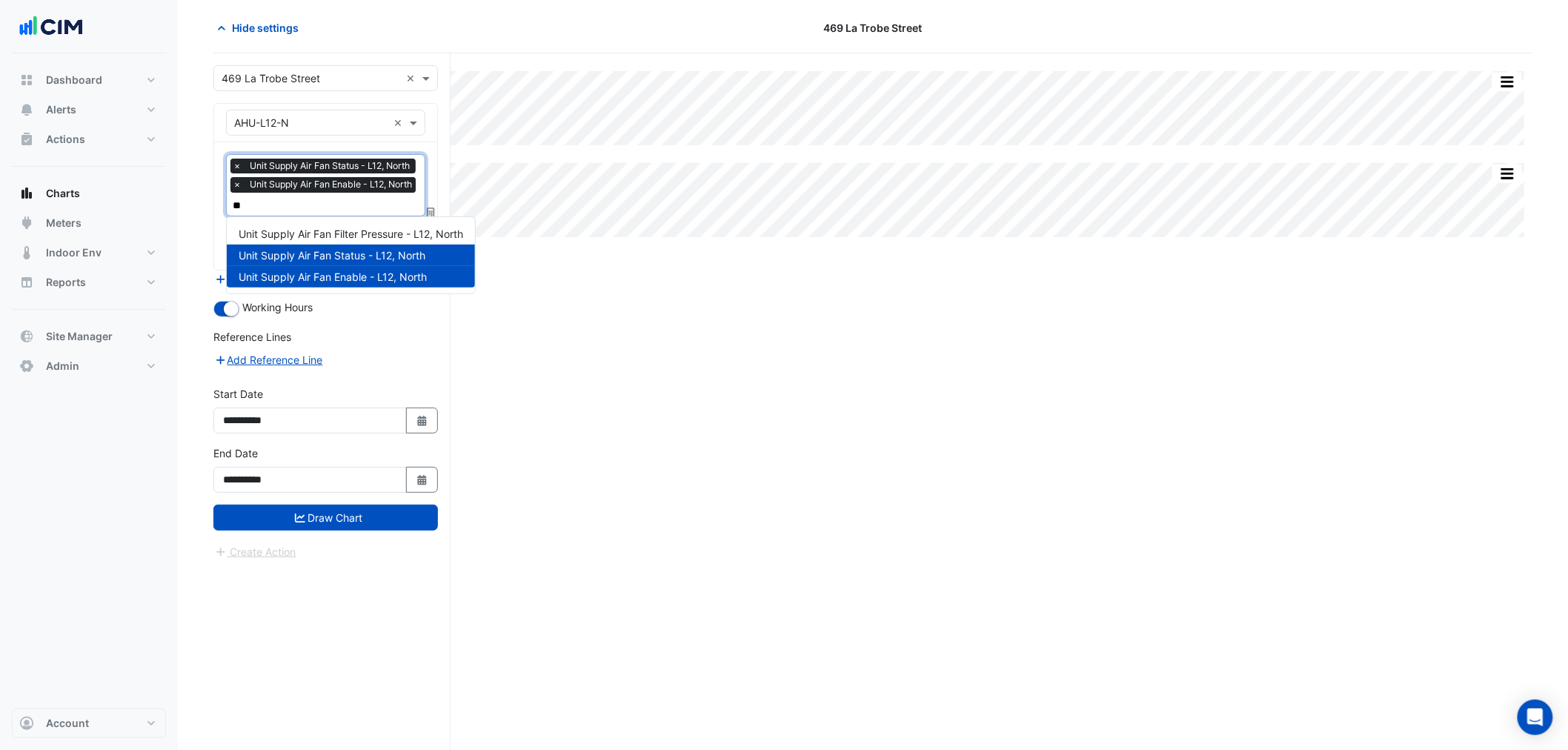 type on "***" 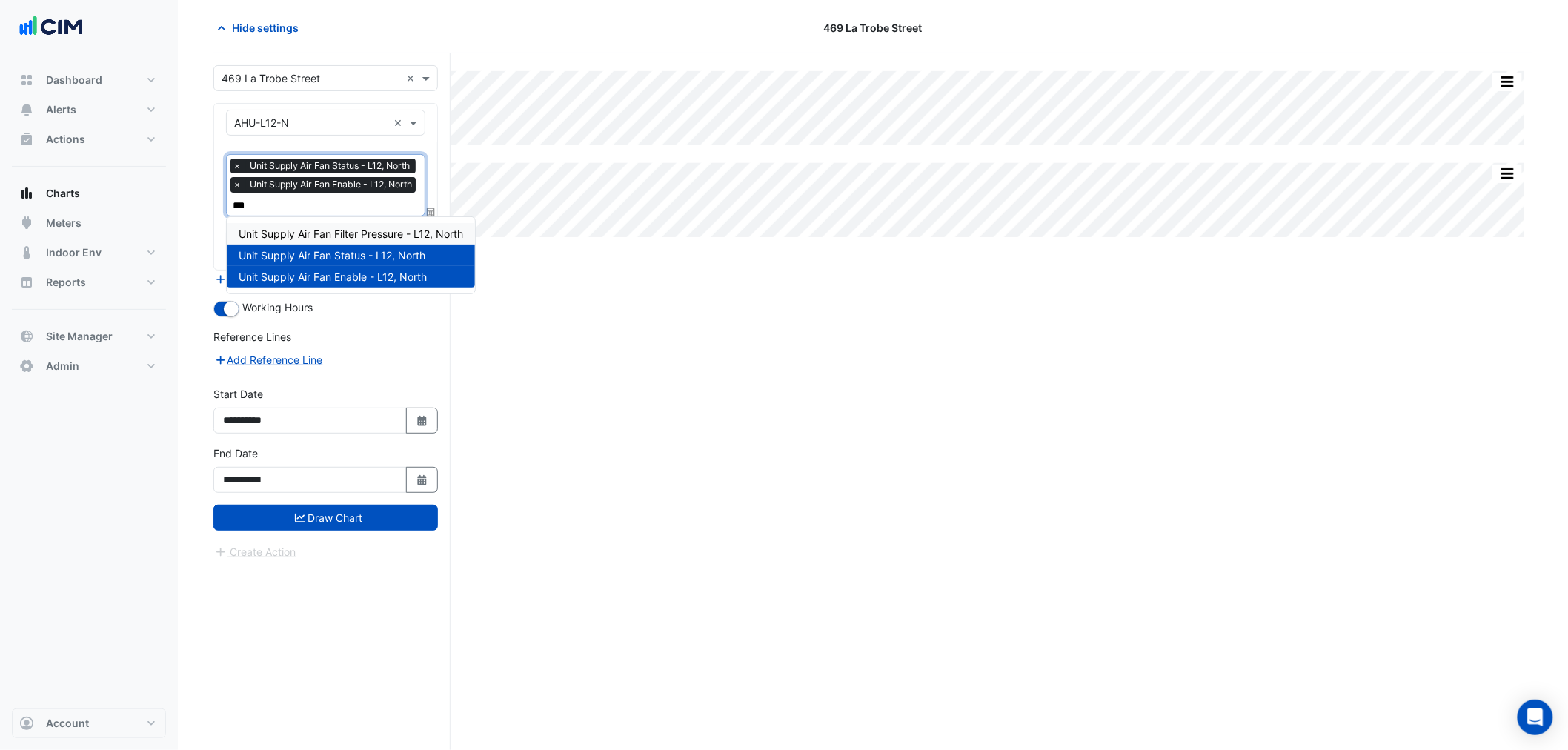 click on "Unit Supply Air Fan Filter Pressure - L12, North" at bounding box center (351, 233) 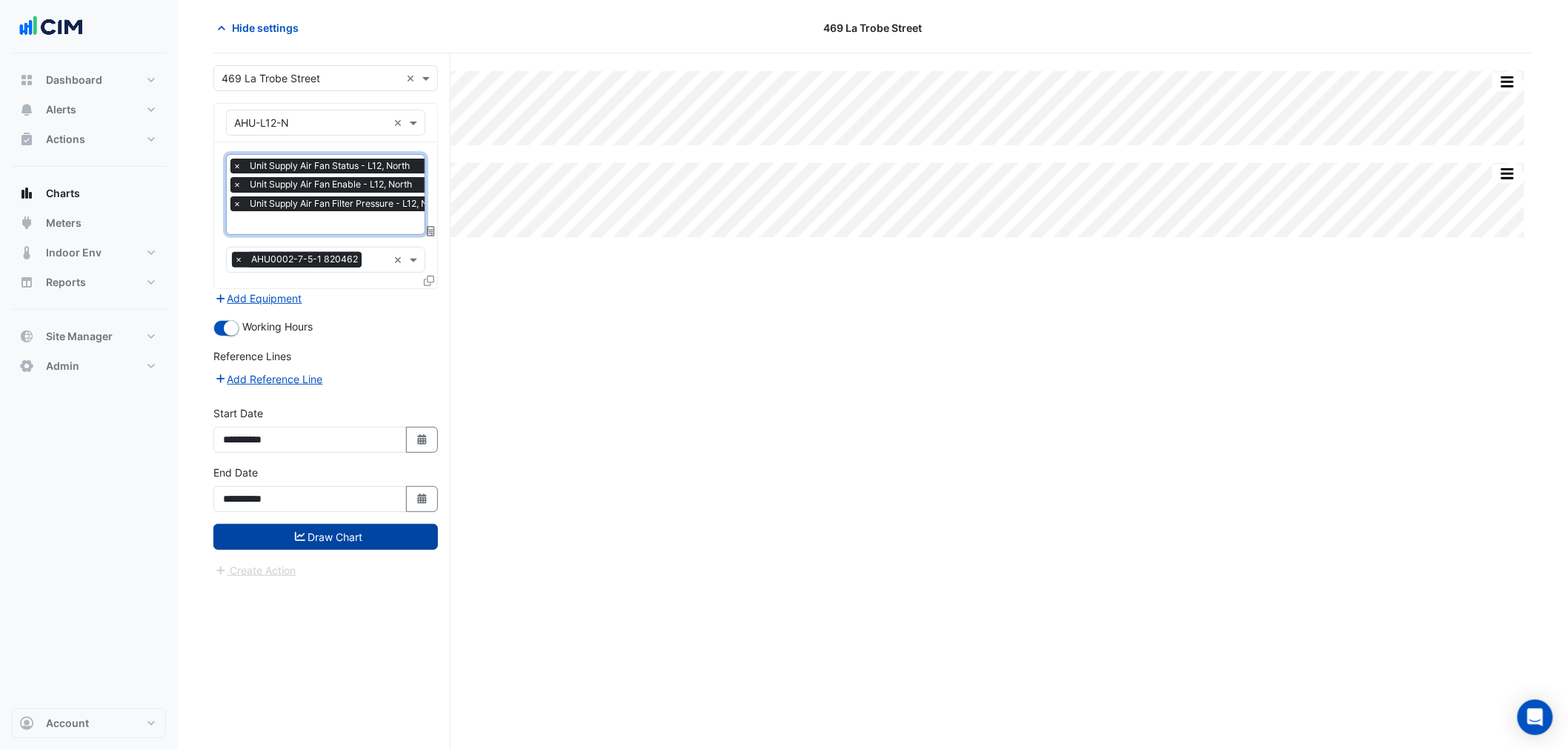 click on "Draw Chart" at bounding box center (325, 537) 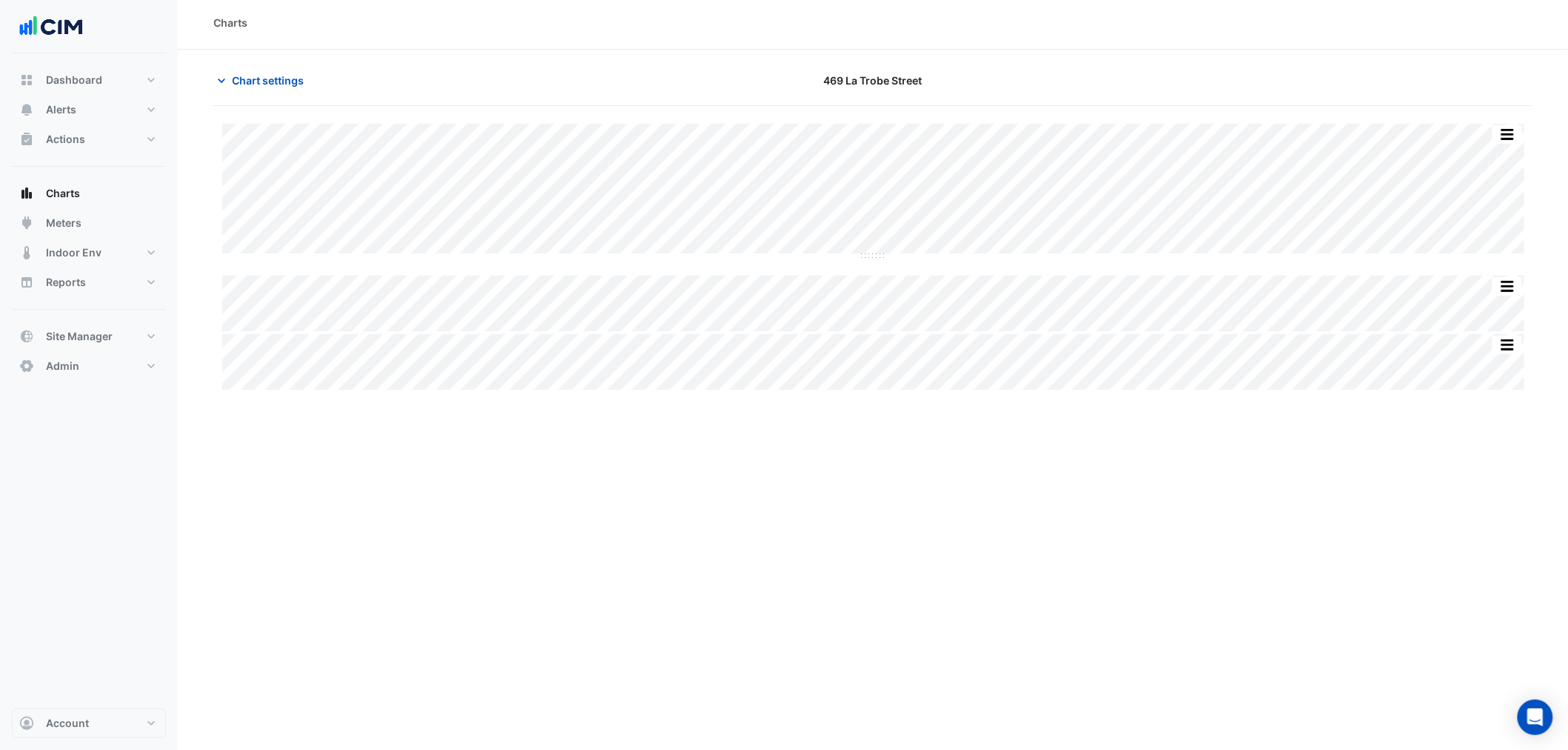 scroll, scrollTop: 0, scrollLeft: 0, axis: both 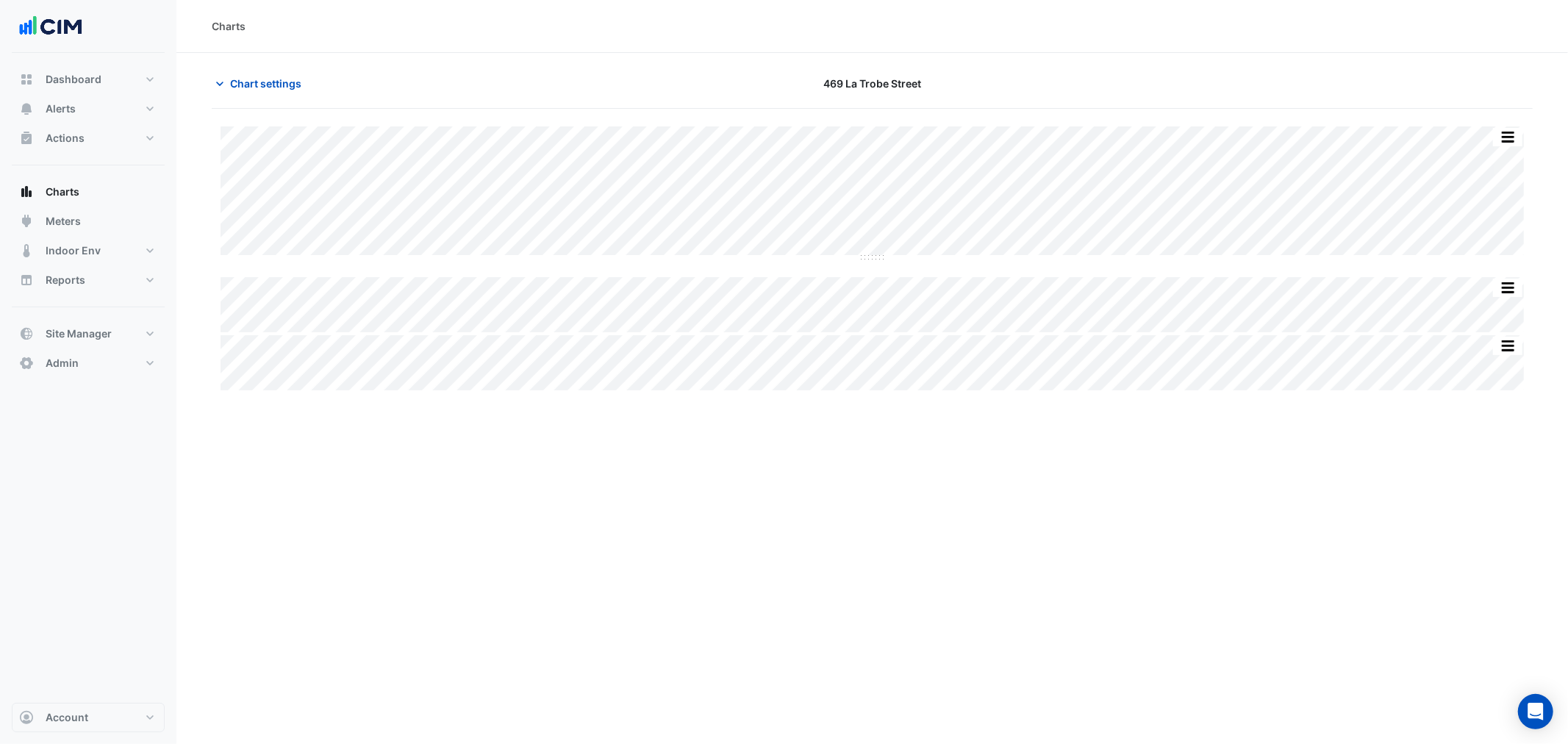 click on "Split All Split None Print Save as JPEG Save as PNG Pivot Data Table Export CSV - Flat Export CSV - Pivot Select Chart Type Select Timezone    —    AHU-L12-N    Unit Supply Air Fan Filter Pressure       L12 North    [DATE] [TIME]       [NUMBER] Pa    Timezone: Australia/Melbourne (AEST)
Split All Split None Print Save as JPEG Save as PNG Pivot Data Table Export CSV - Flat Export CSV - Pivot Select Chart Type Select Timezone    ◼    AHU-L12-N    Unit Supply Air Fan Status       L12 North    [DATE] [TIME]       On (1)    Timezone: Australia/Melbourne (AEST)
Split All Split None Print Save as JPEG Save as PNG Pivot Data Table Export CSV - Flat Export CSV - Pivot Select Chart Type Select Timezone    ◼    AHU-L12-N    Unit Supply Air Fan Enable       L12 North    [DATE] [TIME]       On (1)    Timezone: Australia/Melbourne (AEST)" 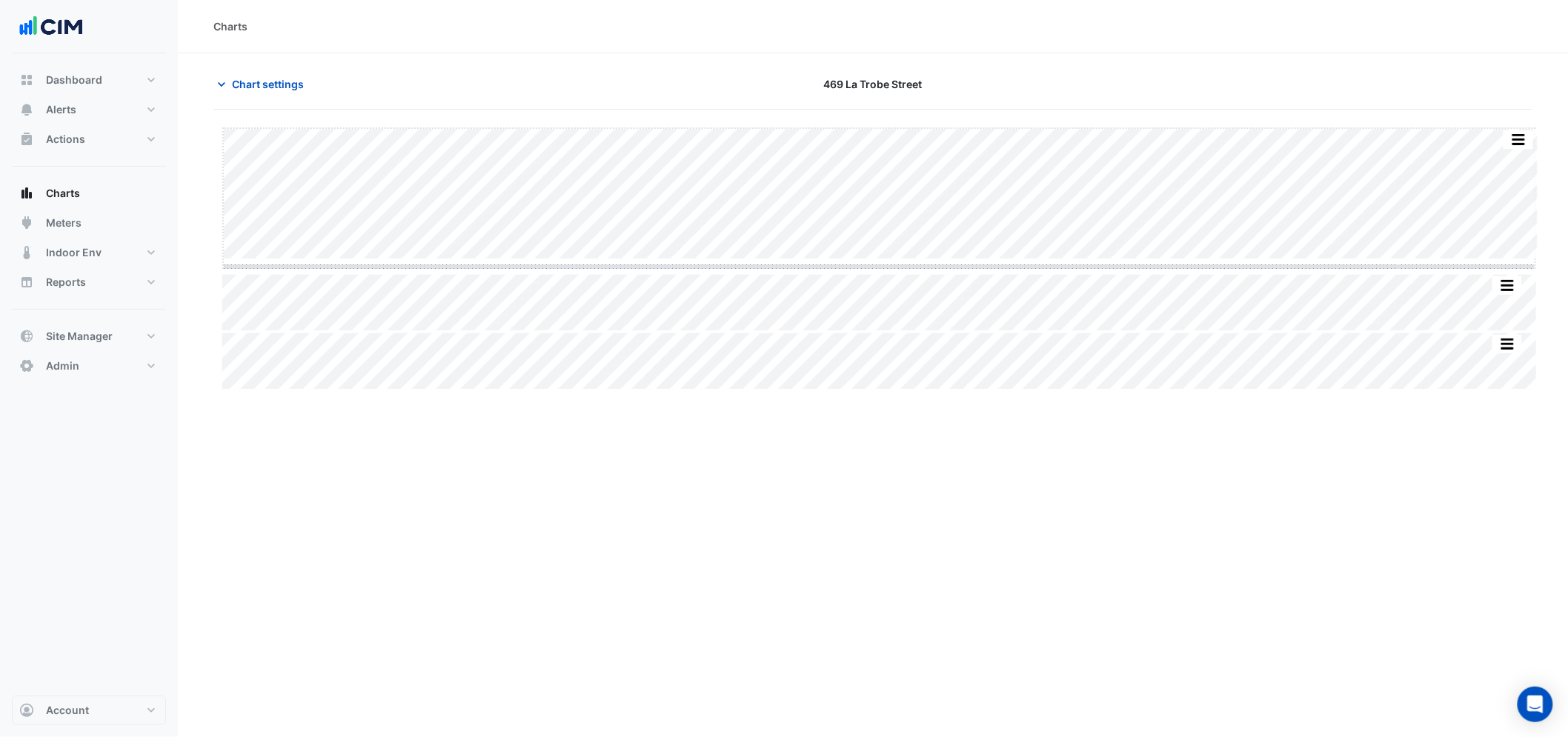 drag, startPoint x: 880, startPoint y: 261, endPoint x: 857, endPoint y: 404, distance: 144.8378 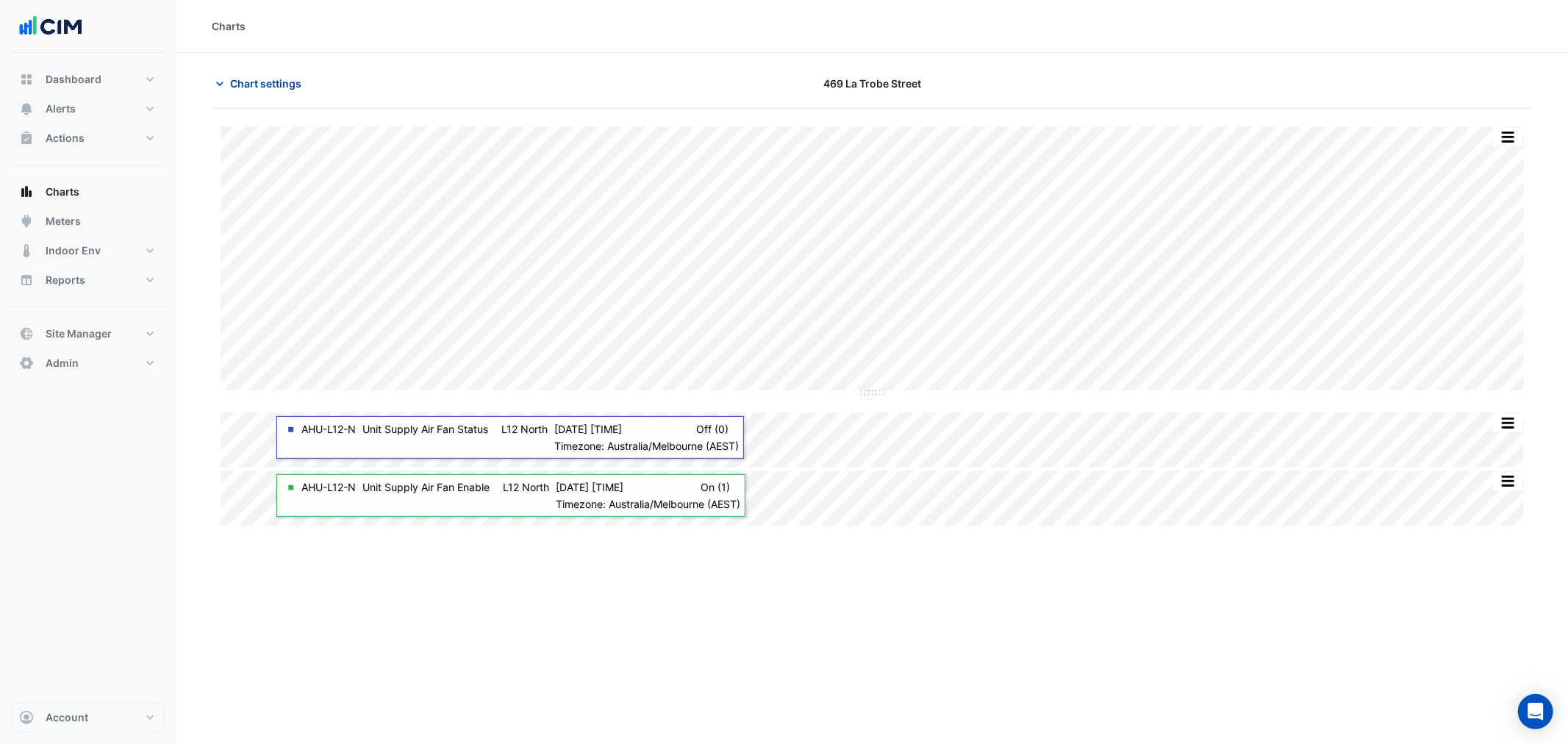 click on "Chart settings" 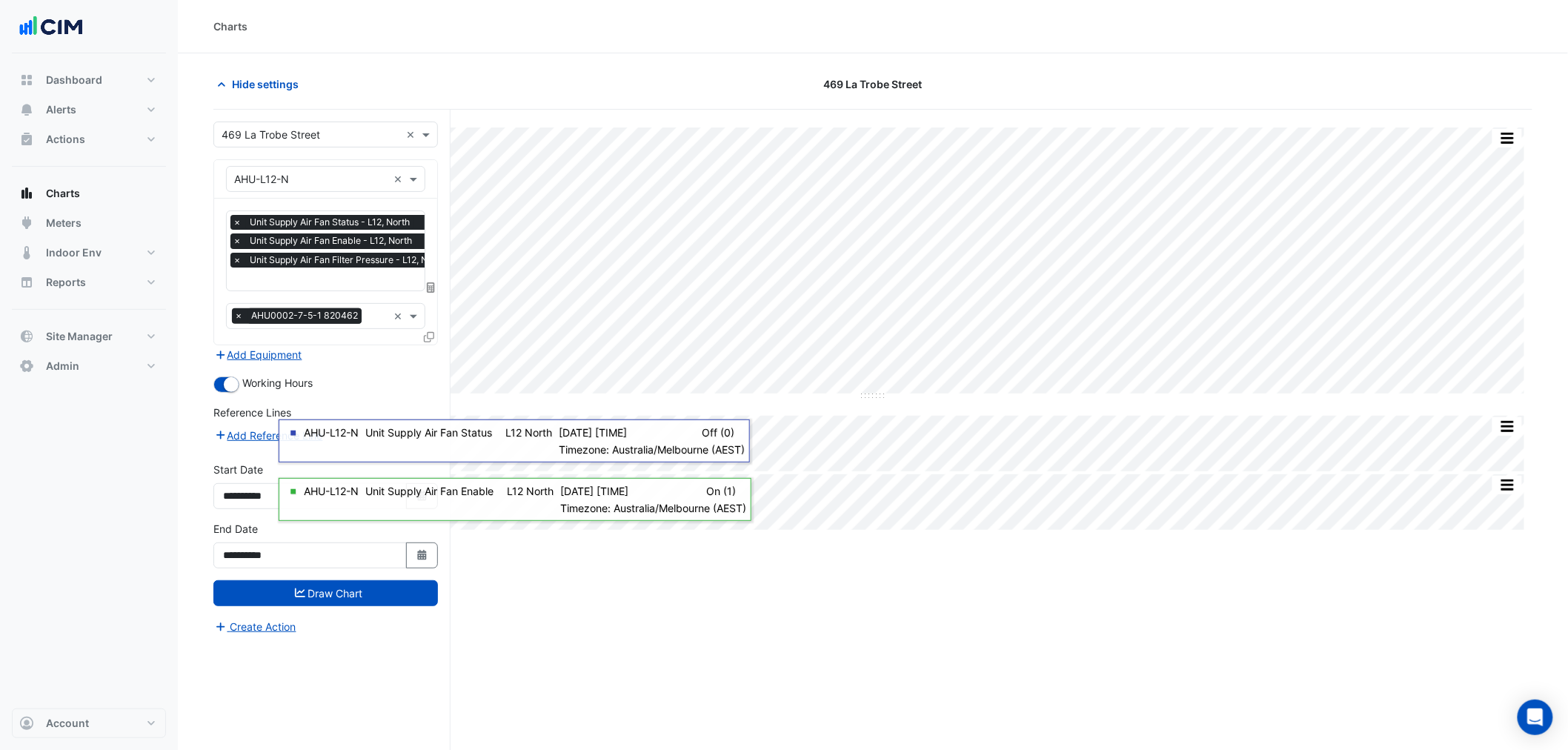click at bounding box center (342, 280) 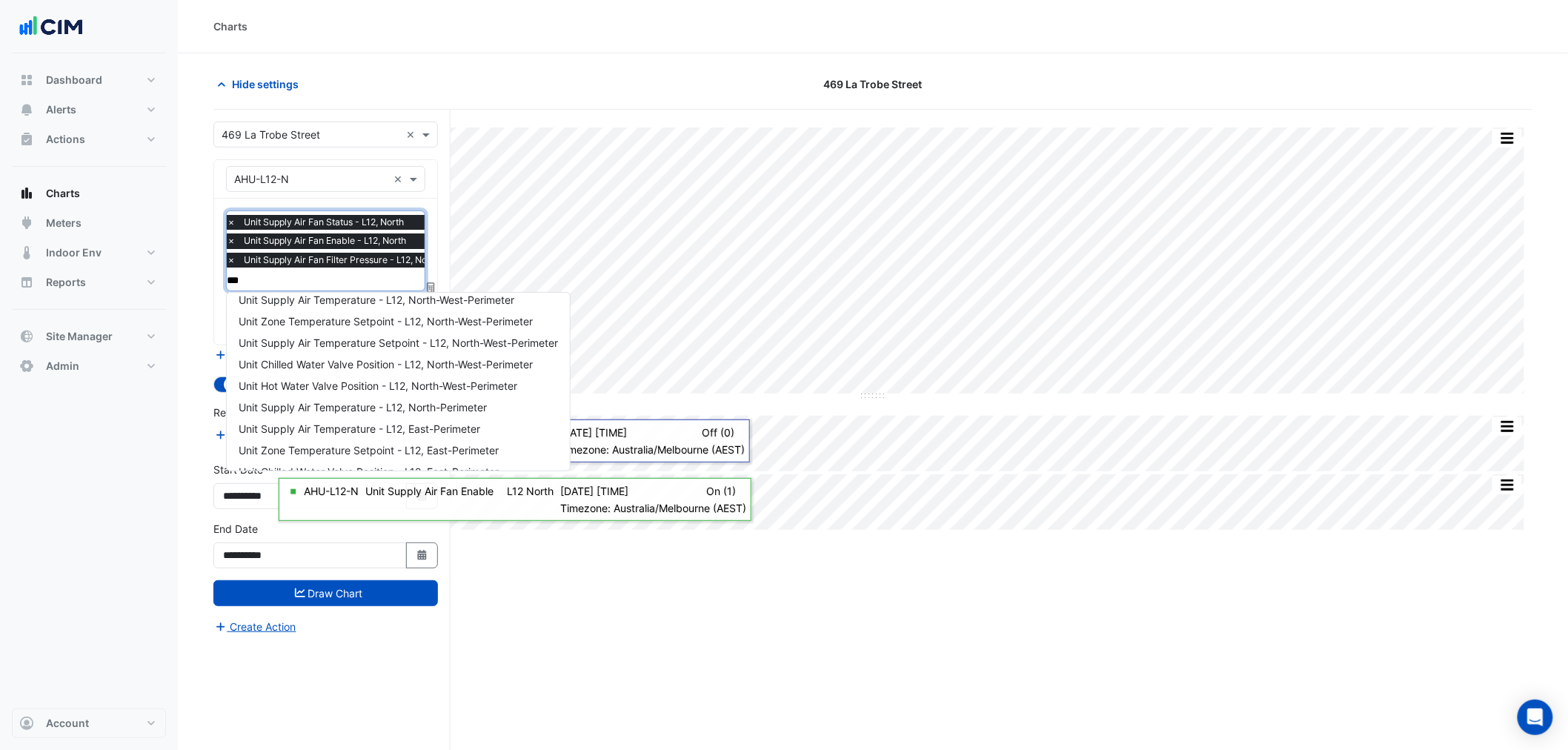 scroll, scrollTop: 0, scrollLeft: 0, axis: both 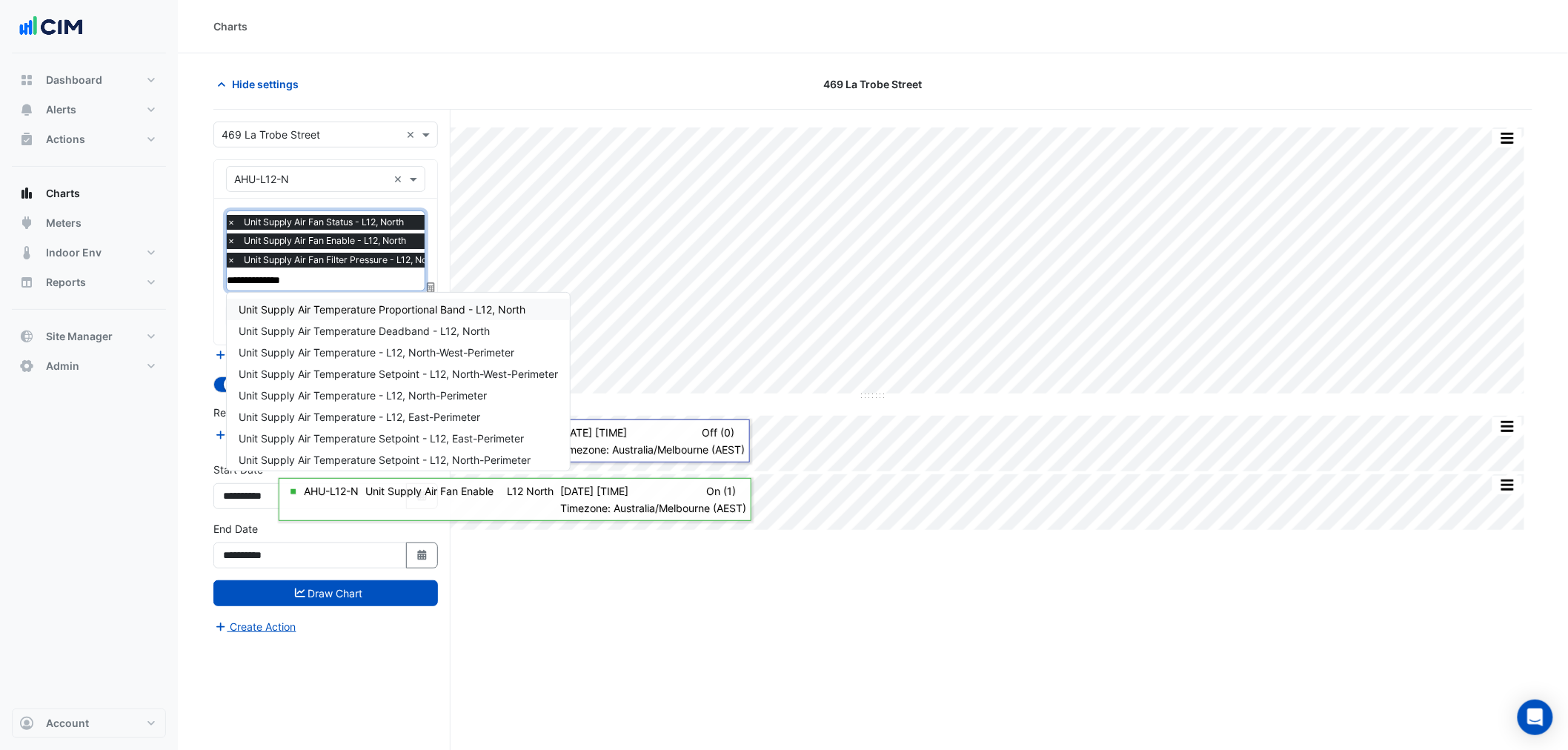 type on "**********" 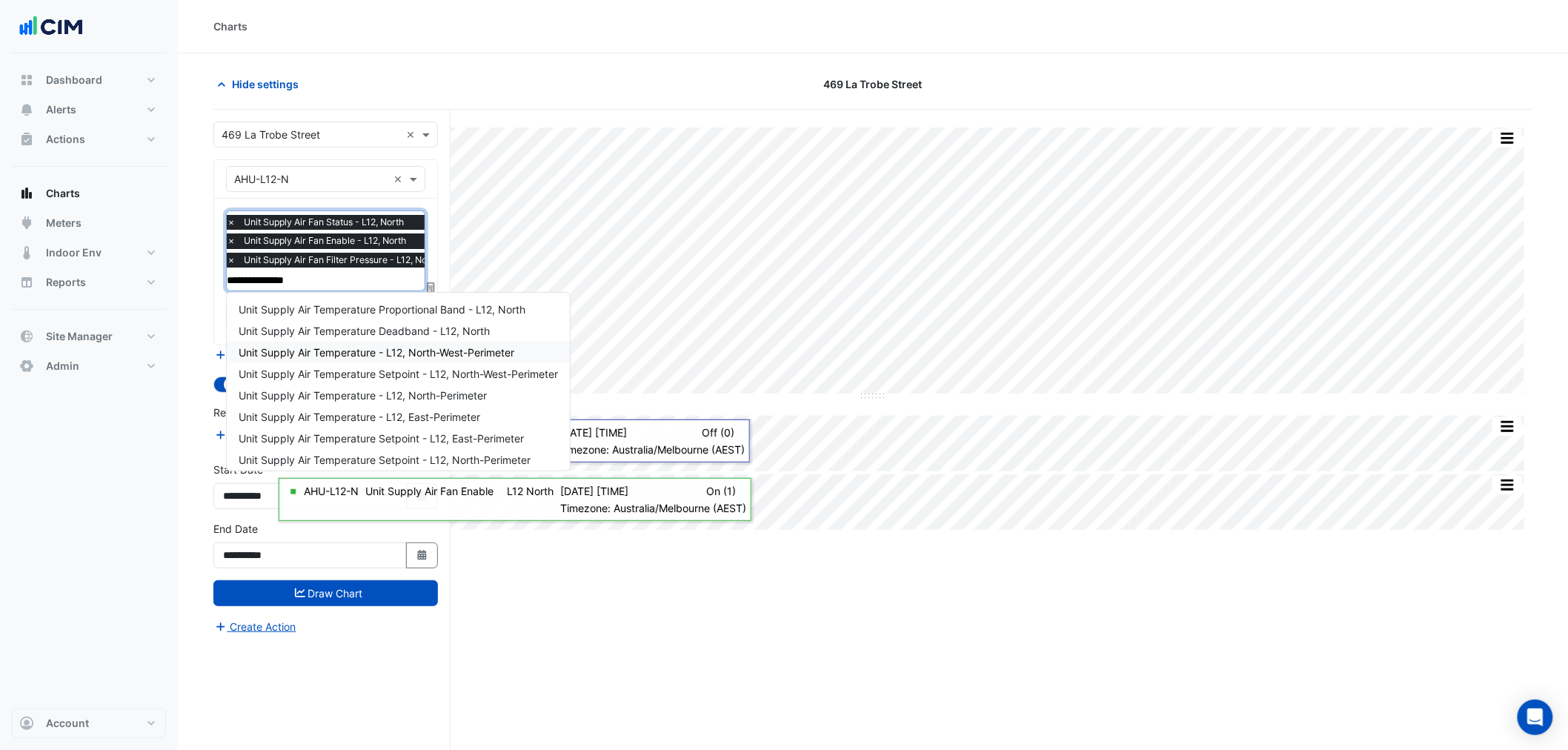click on "Unit Supply Air Temperature - L12, North-West-Perimeter" at bounding box center [376, 352] 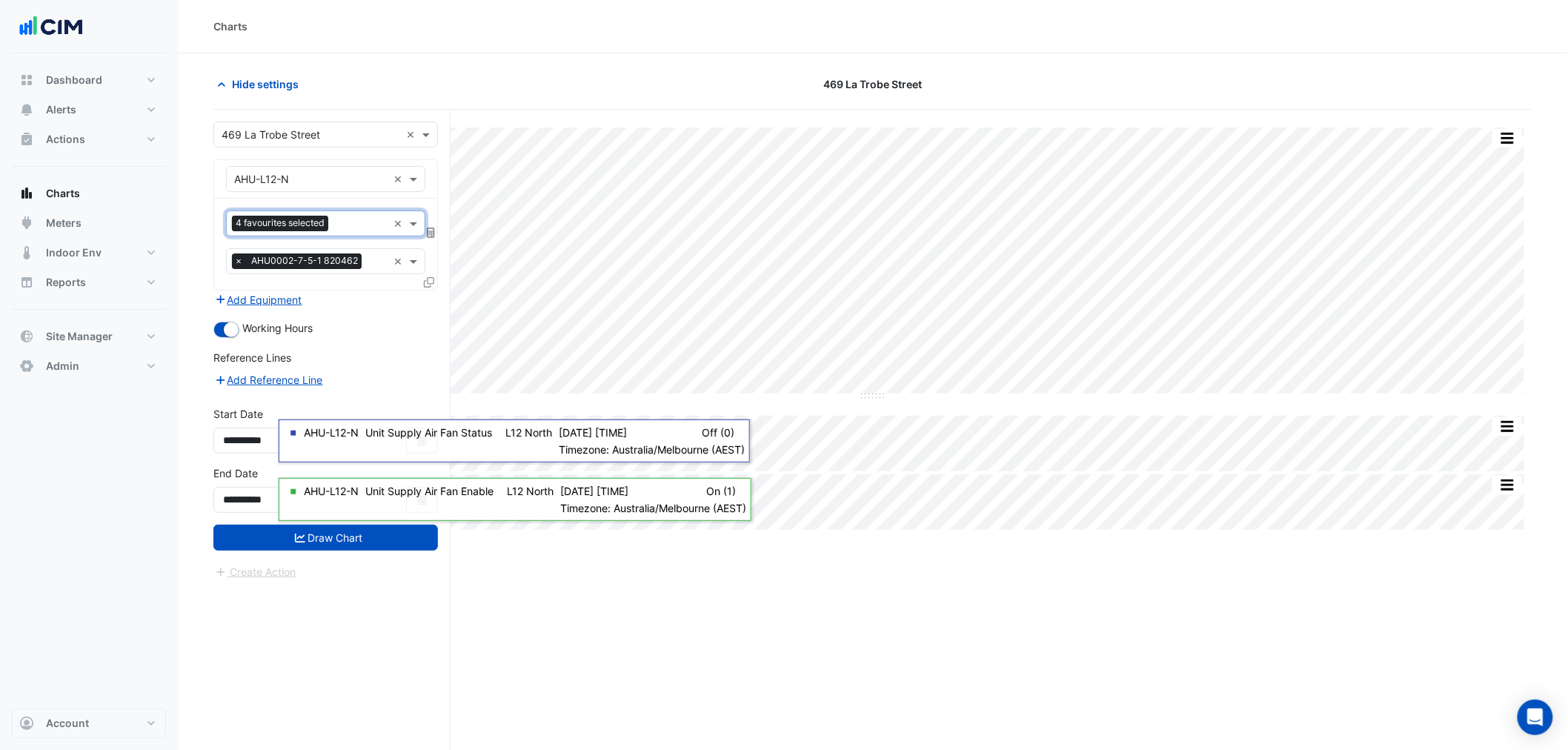 scroll, scrollTop: 0, scrollLeft: 0, axis: both 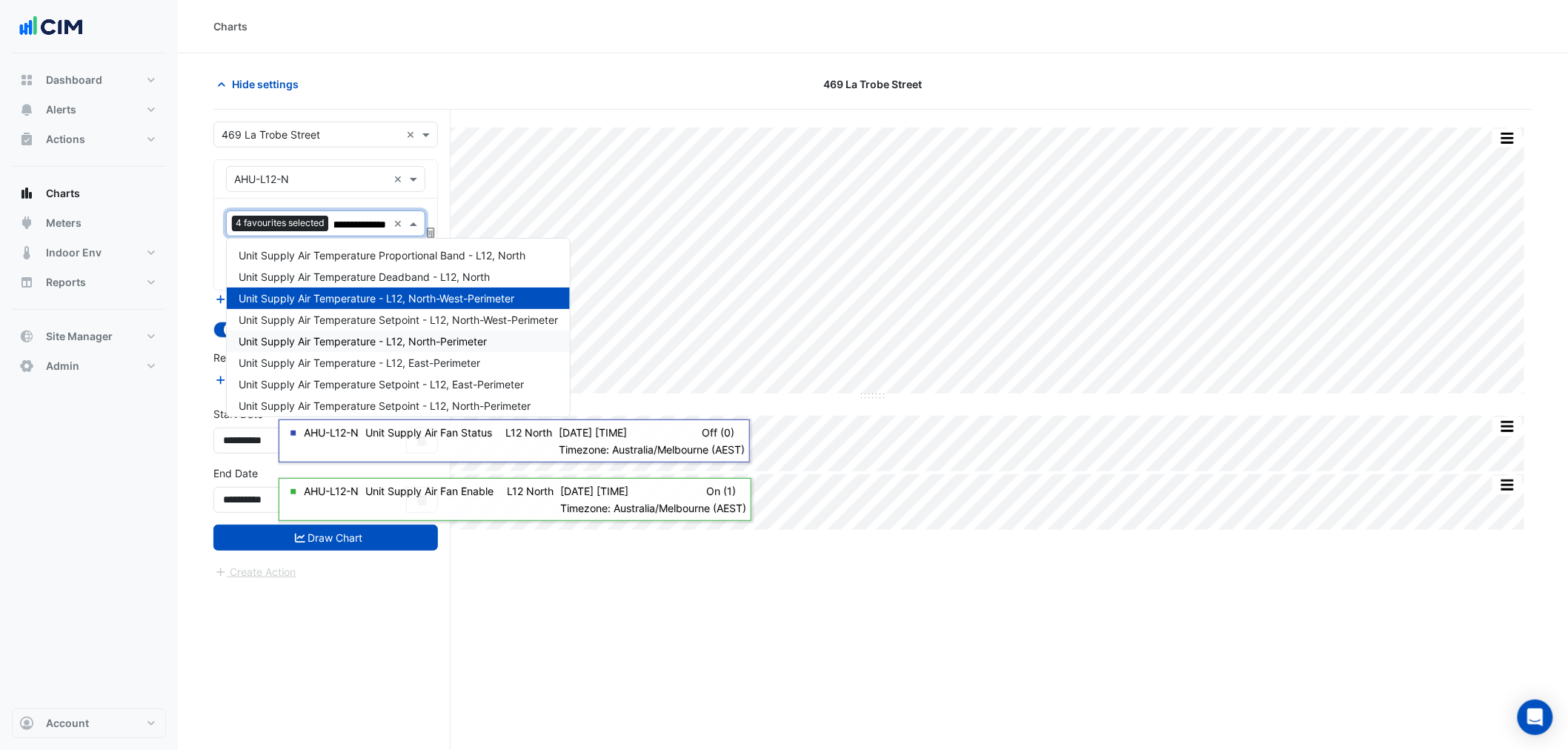 click on "Unit Supply Air Temperature - L12, North-Perimeter" at bounding box center (362, 341) 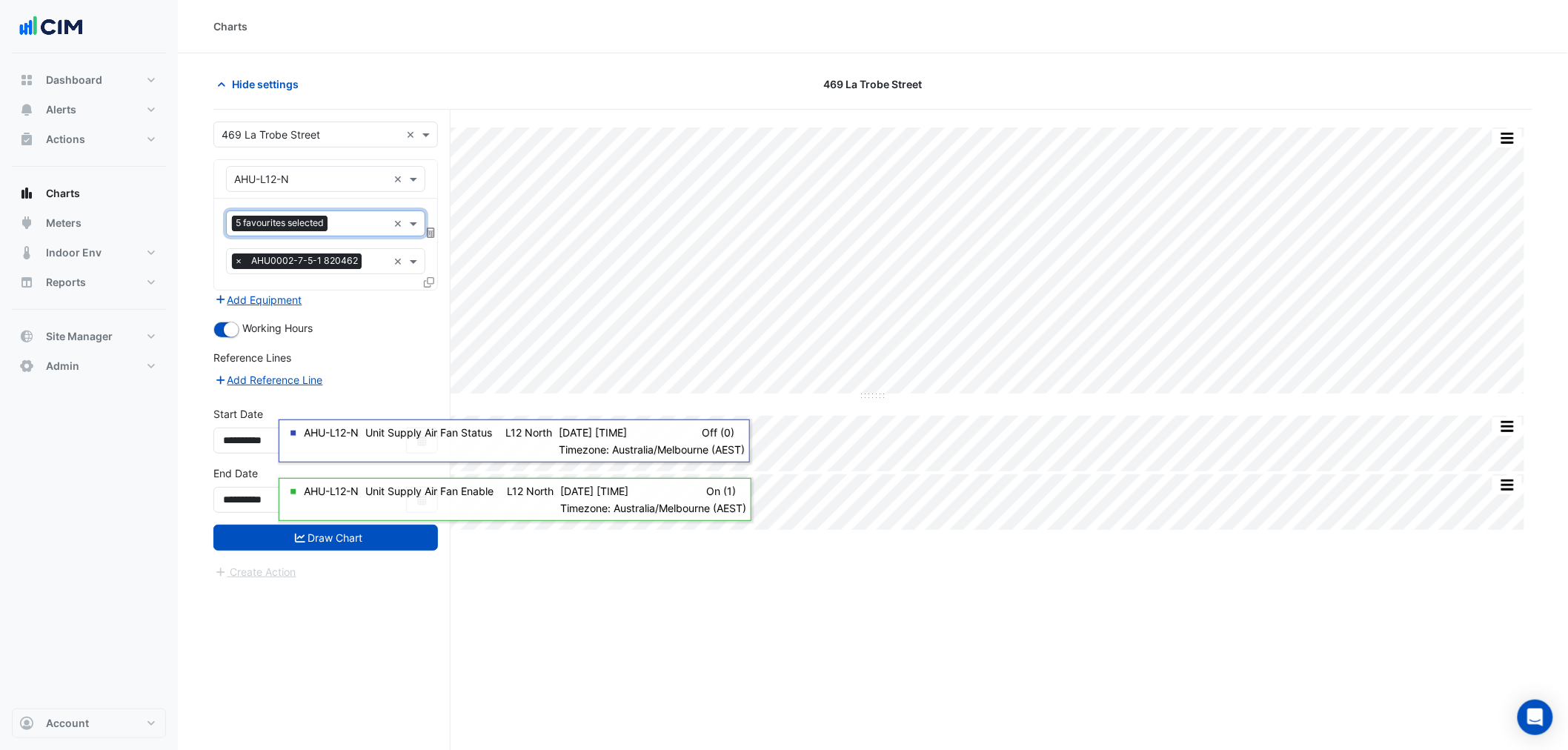 scroll, scrollTop: 0, scrollLeft: 0, axis: both 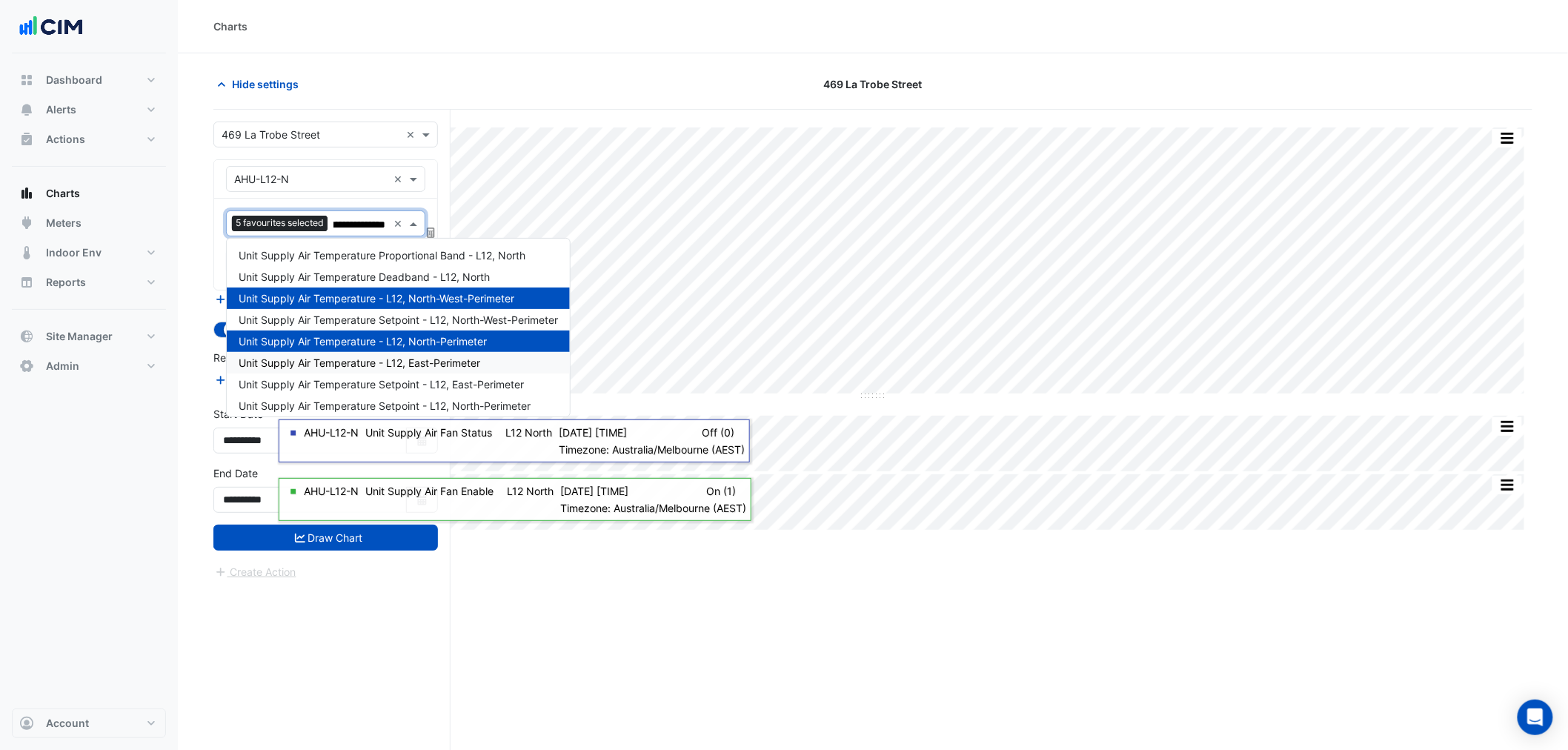 click on "Unit Supply Air Temperature - L12, East-Perimeter" at bounding box center (359, 362) 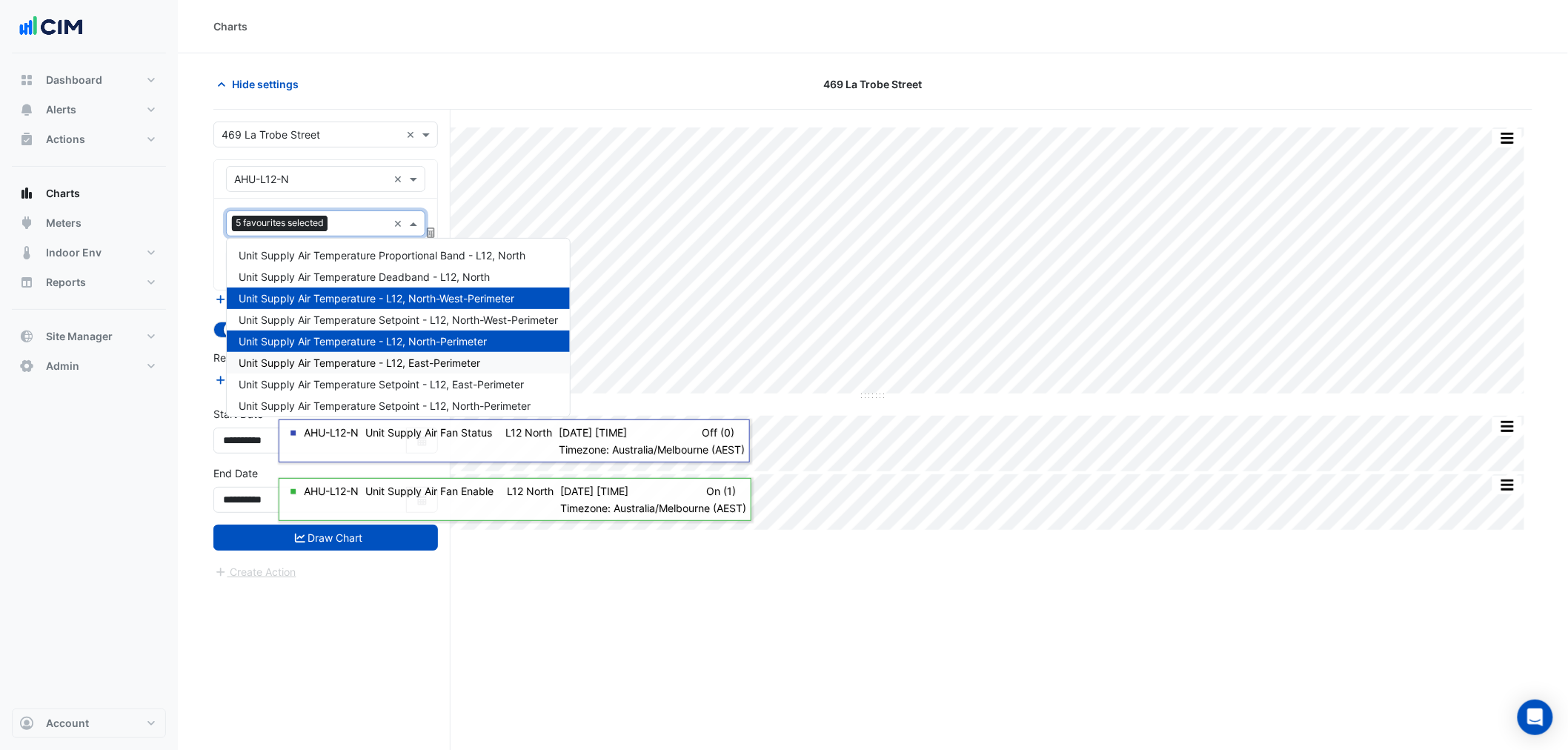 scroll, scrollTop: 0, scrollLeft: 0, axis: both 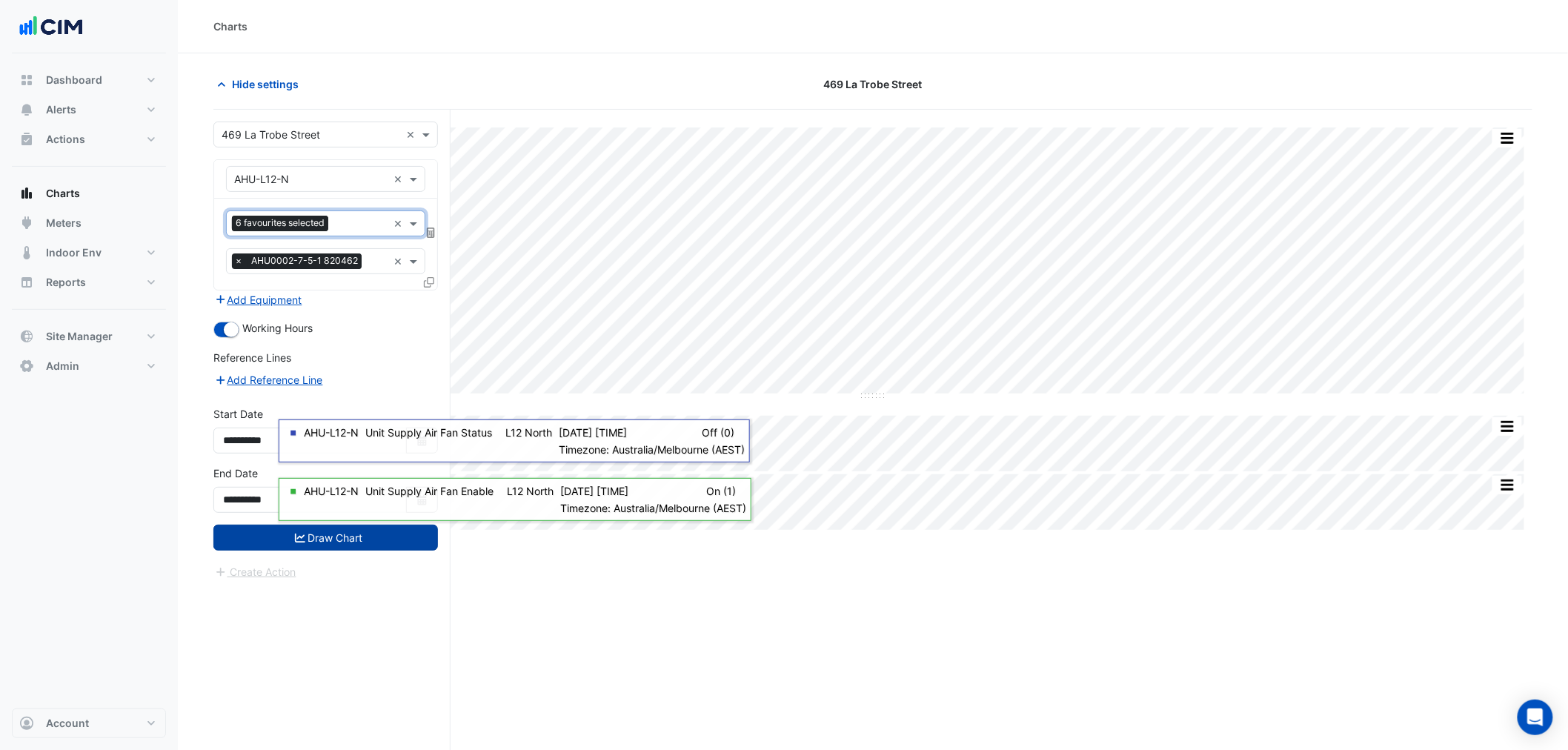 click on "Draw Chart" at bounding box center (325, 537) 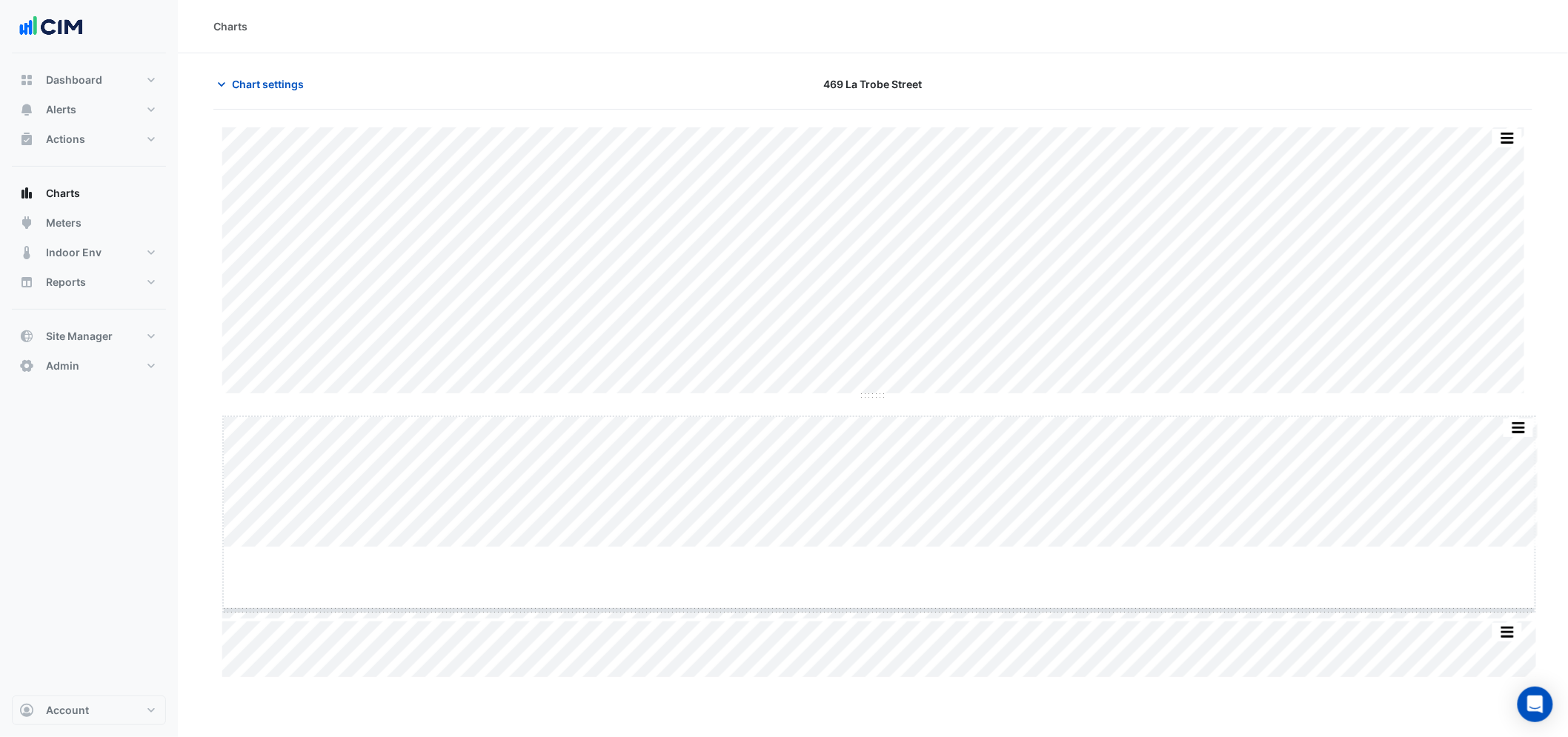 drag, startPoint x: 883, startPoint y: 549, endPoint x: 880, endPoint y: 561, distance: 12.369317 